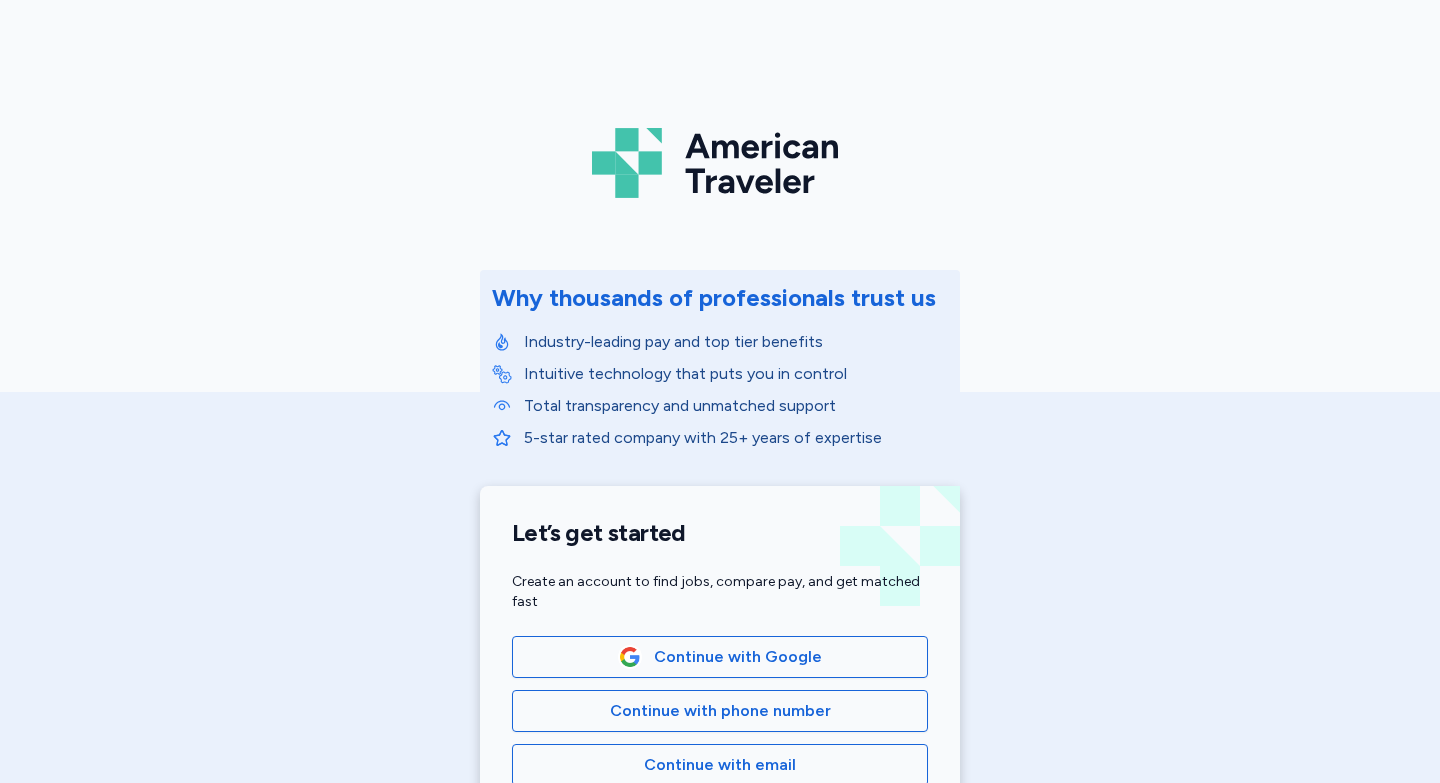 scroll, scrollTop: 0, scrollLeft: 0, axis: both 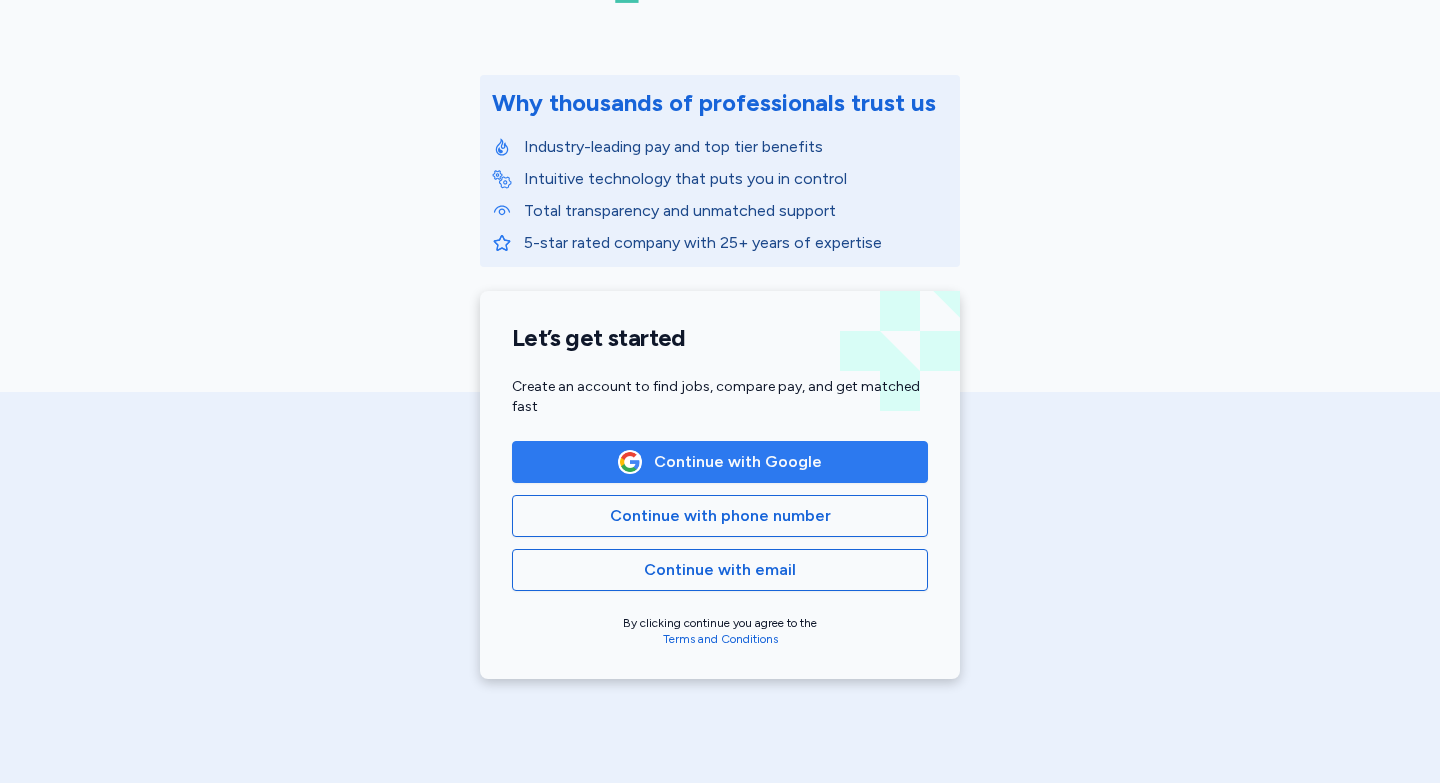 click on "Continue with Google" at bounding box center [738, 462] 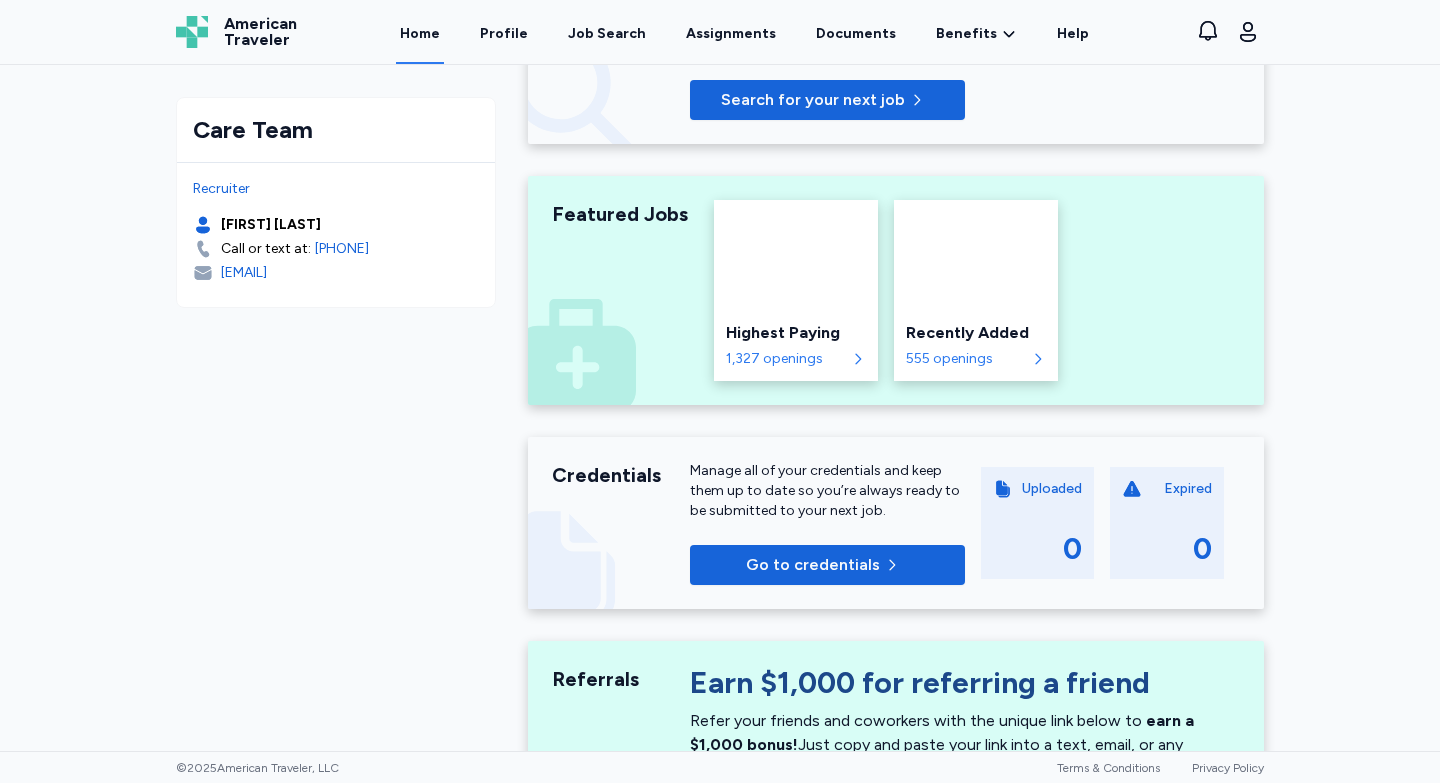 scroll, scrollTop: 0, scrollLeft: 0, axis: both 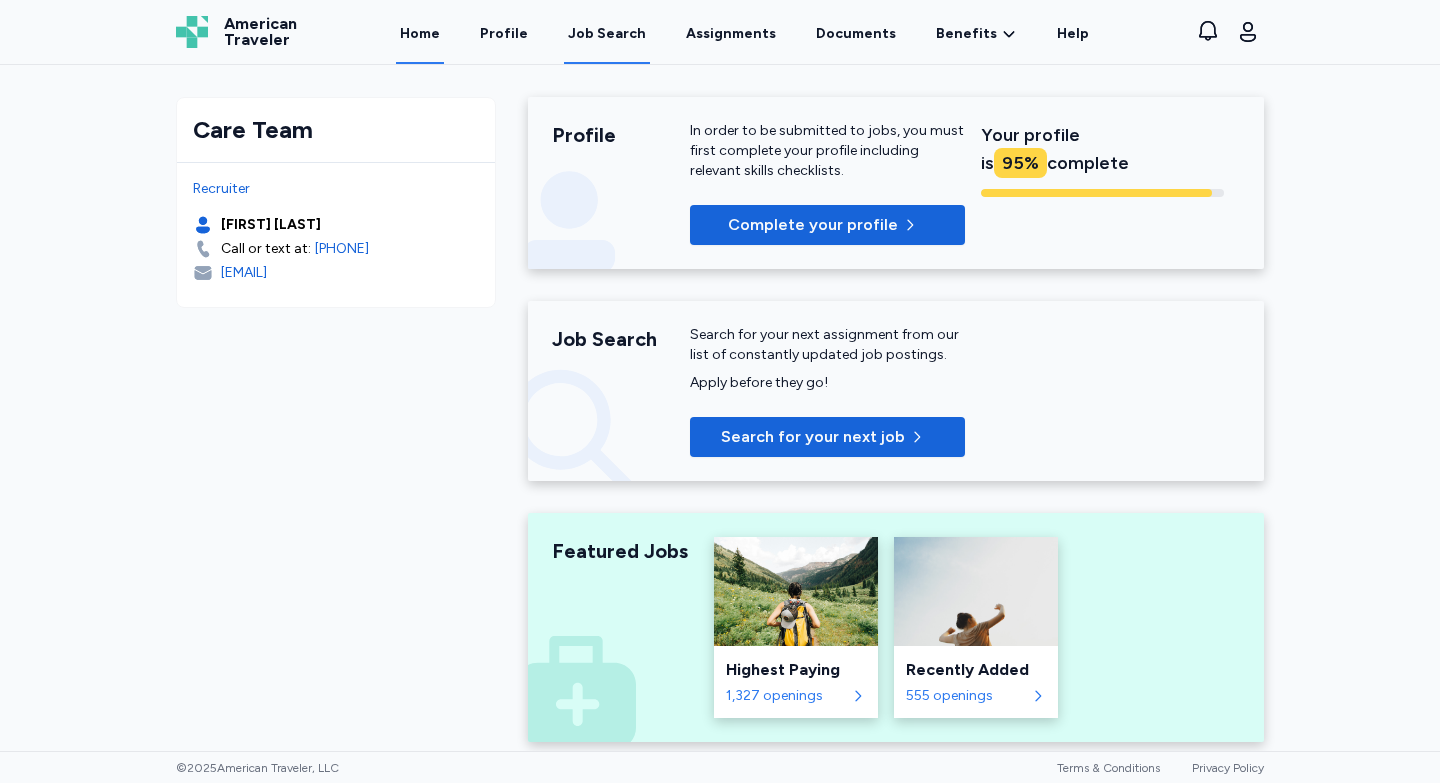 click on "Job Search" at bounding box center (607, 34) 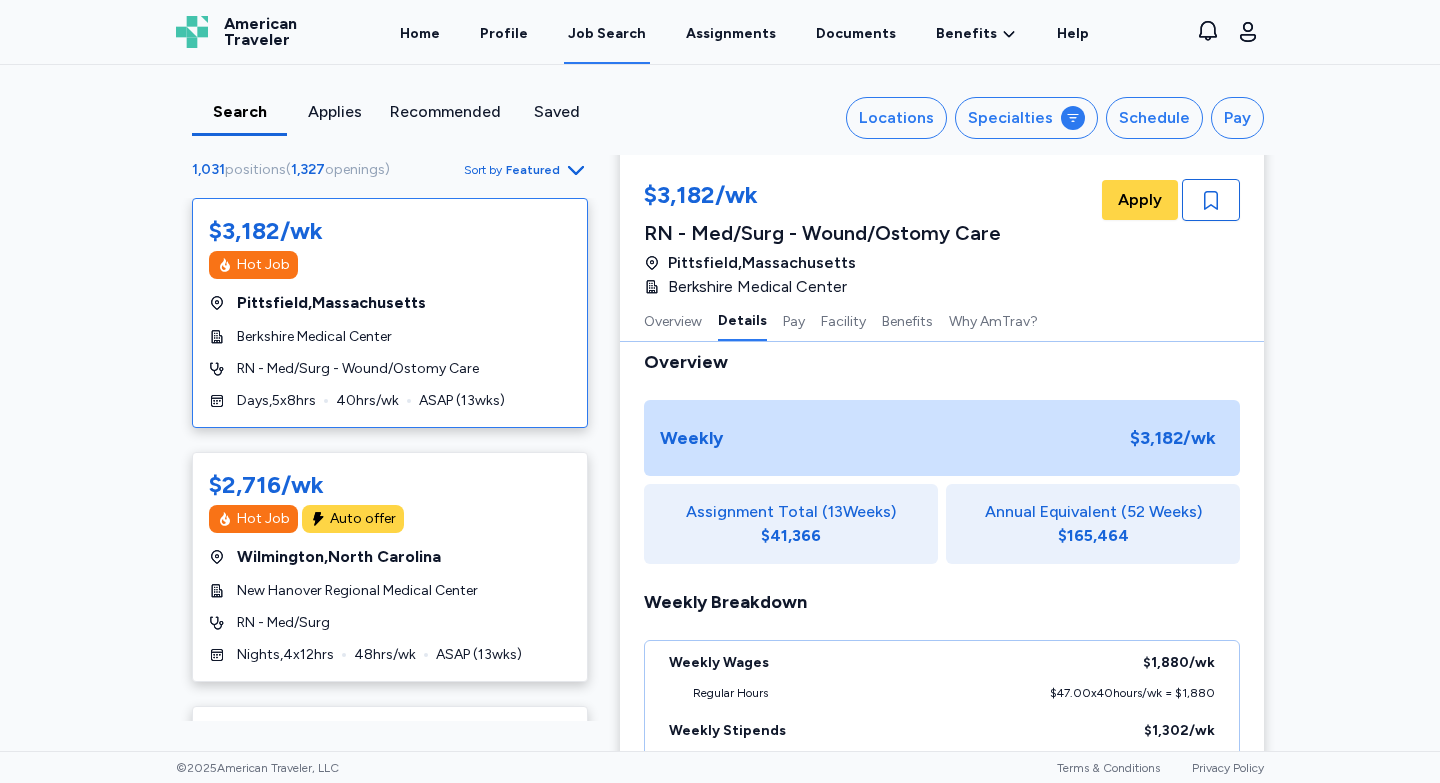 scroll, scrollTop: 756, scrollLeft: 0, axis: vertical 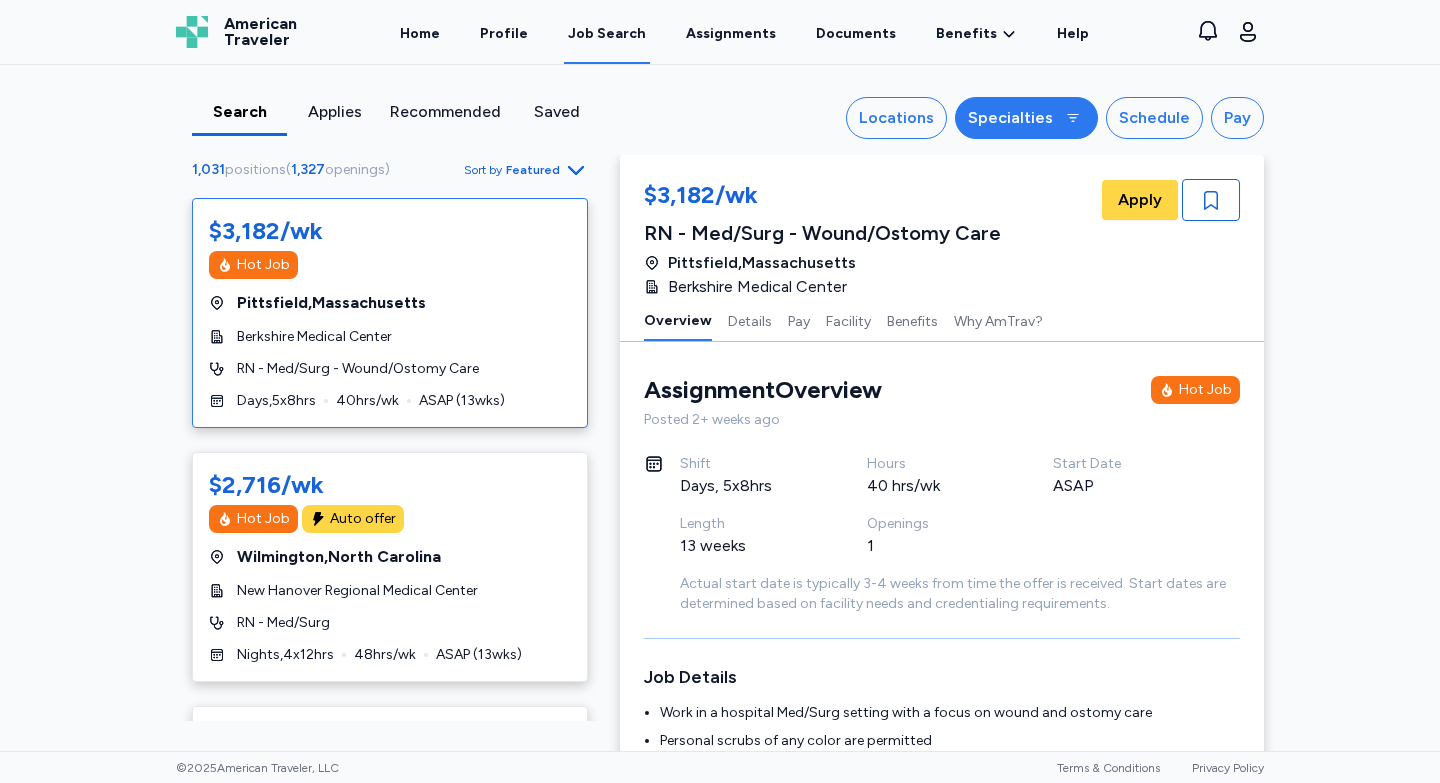 click 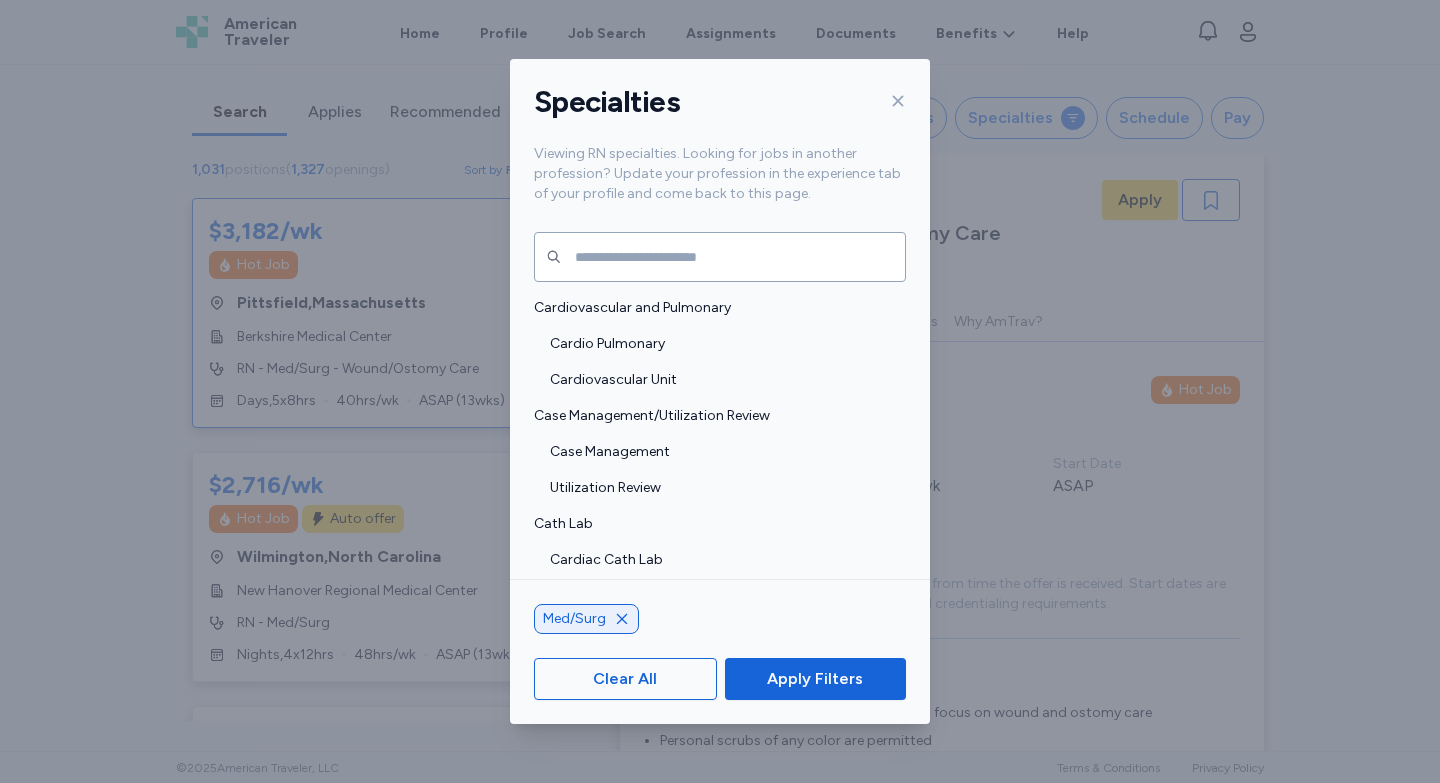 click on "Specialties Viewing RN specialties. Looking for jobs in another profession? Update your profession in the experience tab of your profile and come back to this page. Cardiovascular and Pulmonary Cardio Pulmonary Cardiovascular Unit Case Management/Utilization Review Case Management Utilization Review Cath Lab Cardiac Cath Lab Cath Lab/EP Electrophysiology (EP) Pediatric Cardiac Cath Lab Pediatric Cath Lab Dialysis Acute Dialysis Apheresis Hemodialysis Pediatric Dialysis Peritoneal Dialysis Emergency Dept Emergency Dept Flight Pediatric ED GI/Endoscopy GI/Endoscopy Pediatric GI/Endo Home Health ICU Bone Marrow Transplant Burn ICU Cardiothoracic ICU Cardiovascular ICU Coronary Care Unit/CCU ICU ICU Float Medical ICU Neuro ICU Surgical ICU Trauma ICU Interventional Radiology/IR Labor & Delivery Labor & Delivery LDRP Obstetrics Leadership Assistant Nurse Manager Clinical Nurse Specialist Employee Health Manager Infection Control Manager Infectious Disease Manager Nurse Manager Occupational Health Manager Med/Surg" at bounding box center (720, 391) 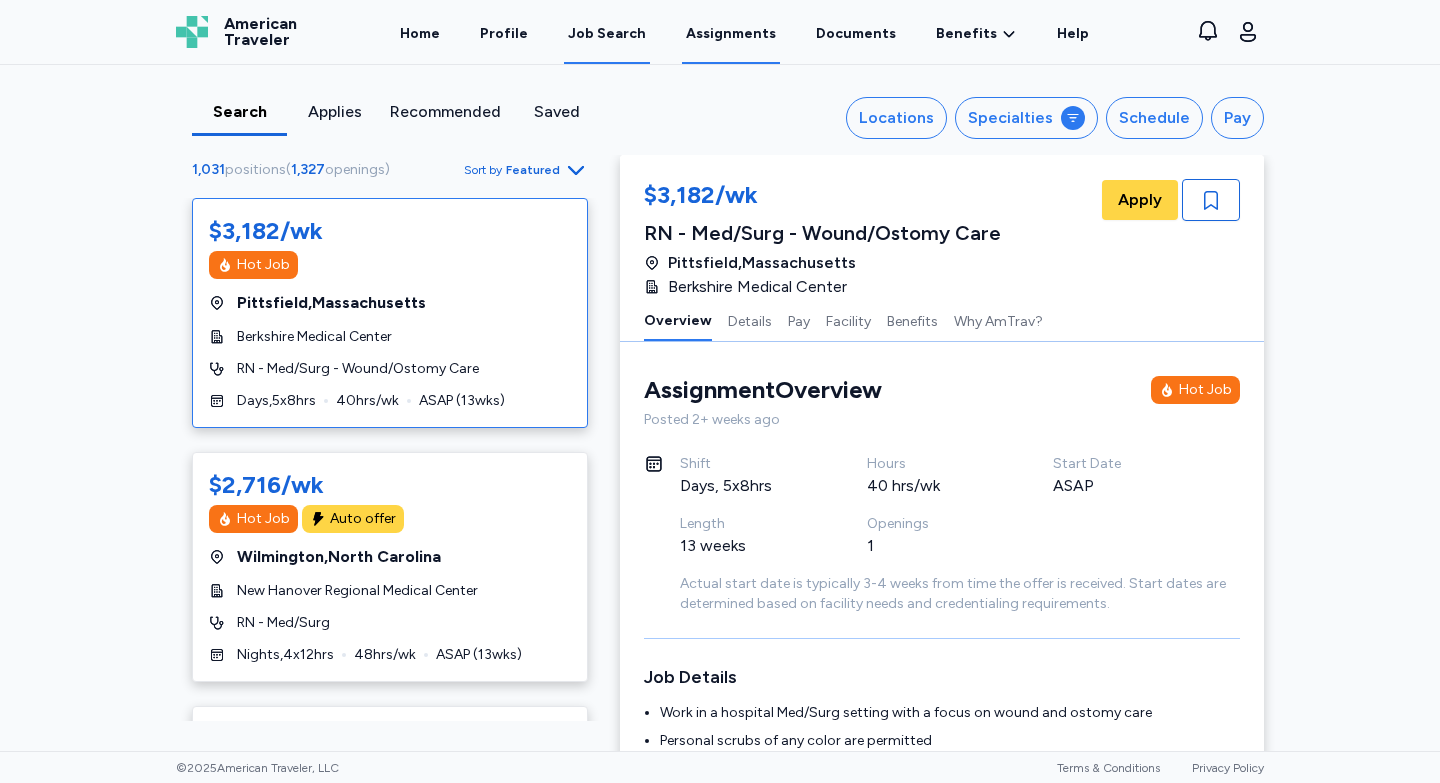 click on "Assignments" at bounding box center (731, 33) 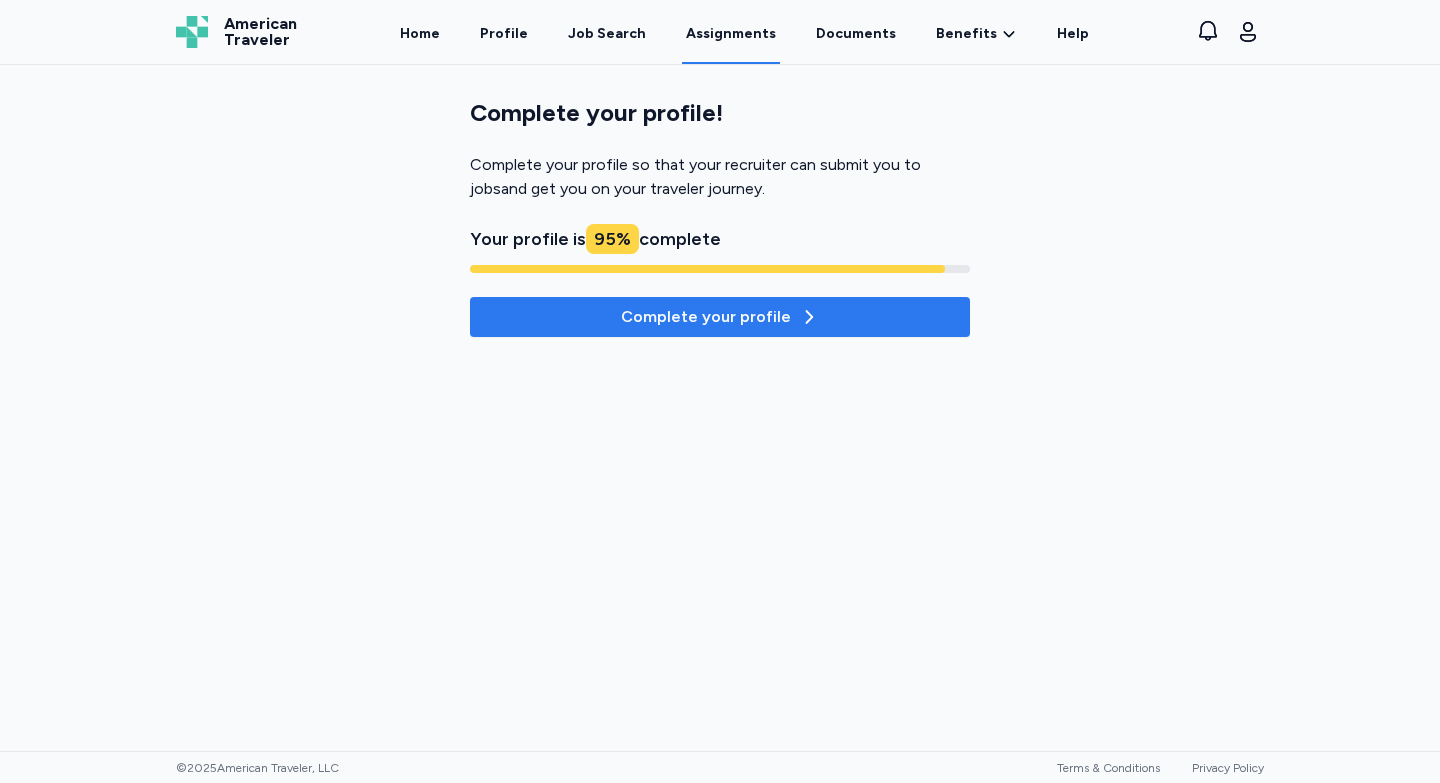 click on "Complete your profile" at bounding box center (720, 317) 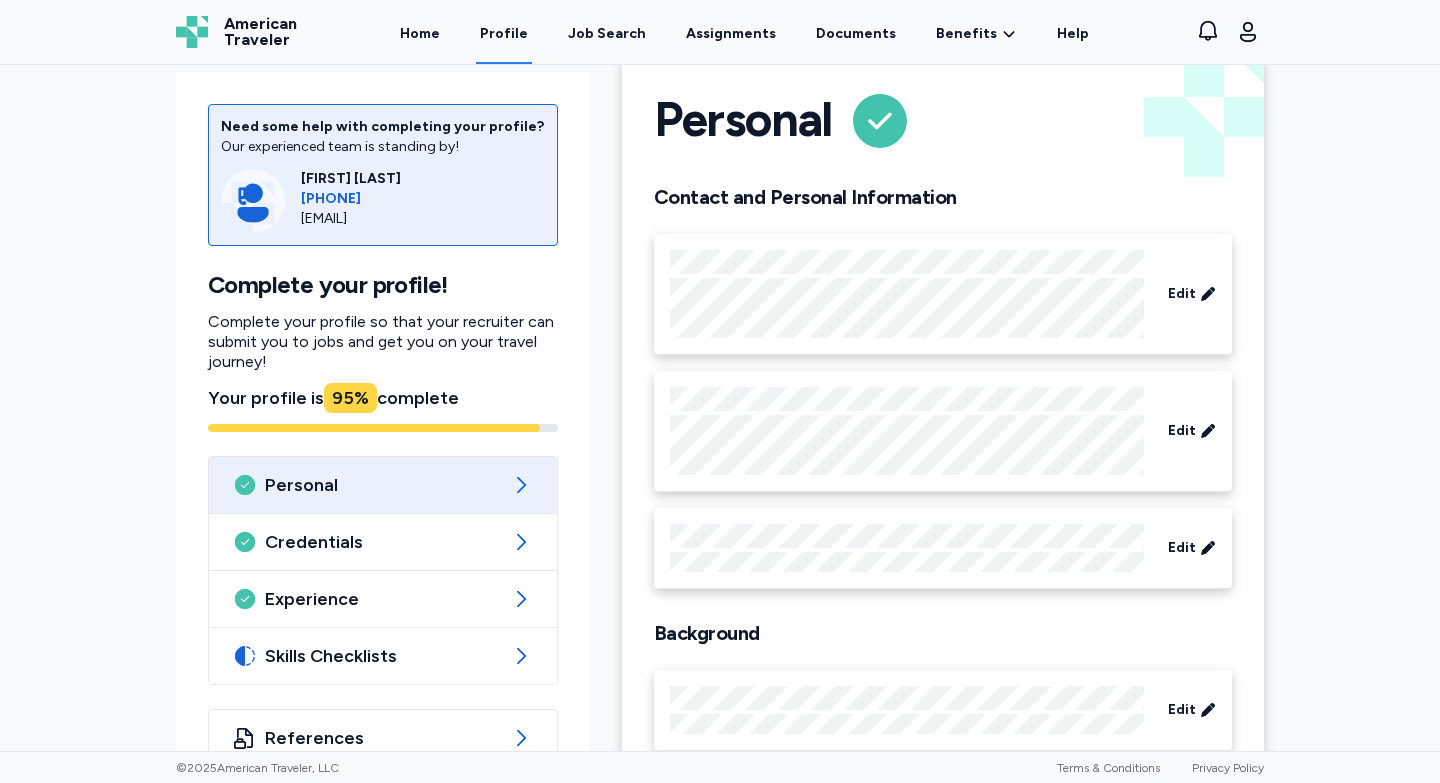 scroll, scrollTop: 88, scrollLeft: 0, axis: vertical 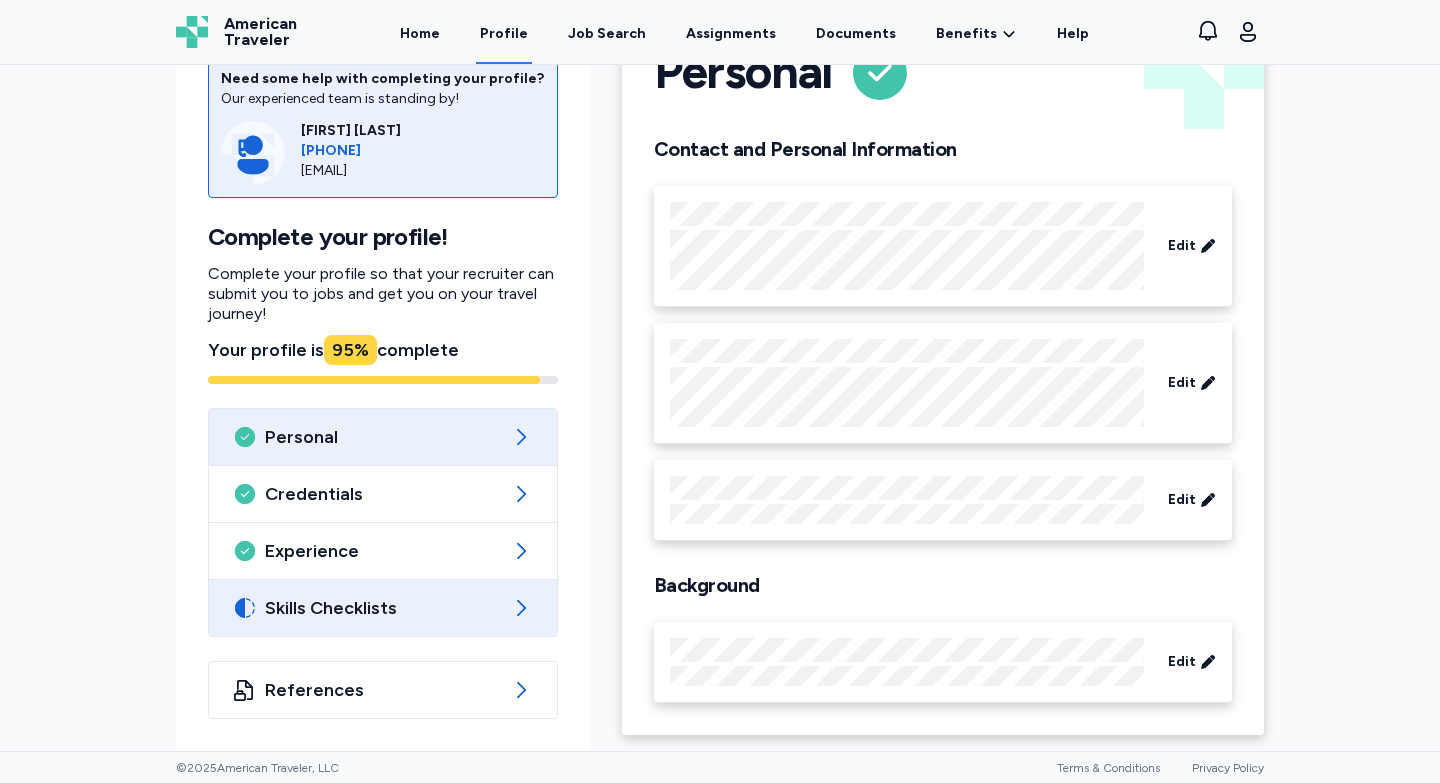 click on "Skills Checklists" at bounding box center [383, 608] 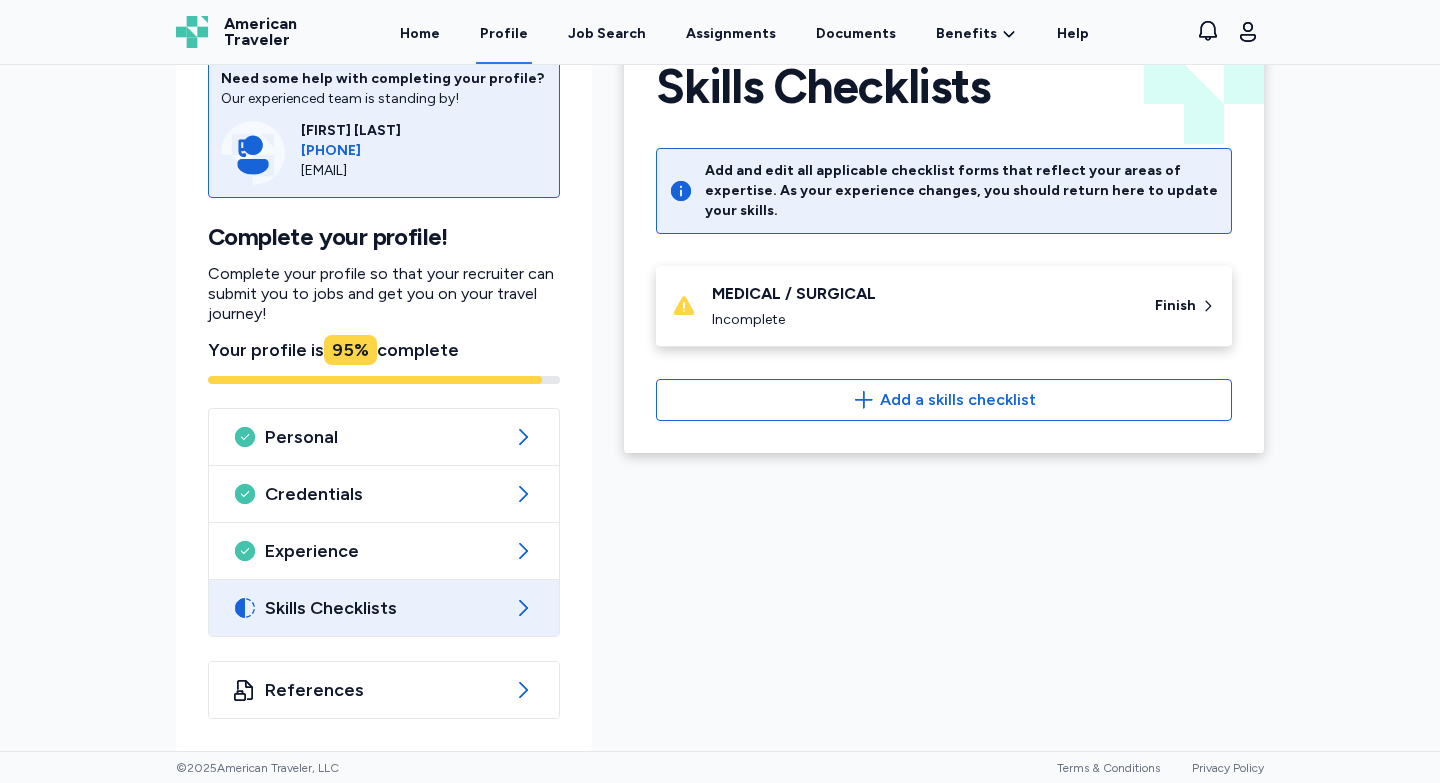 scroll, scrollTop: 0, scrollLeft: 0, axis: both 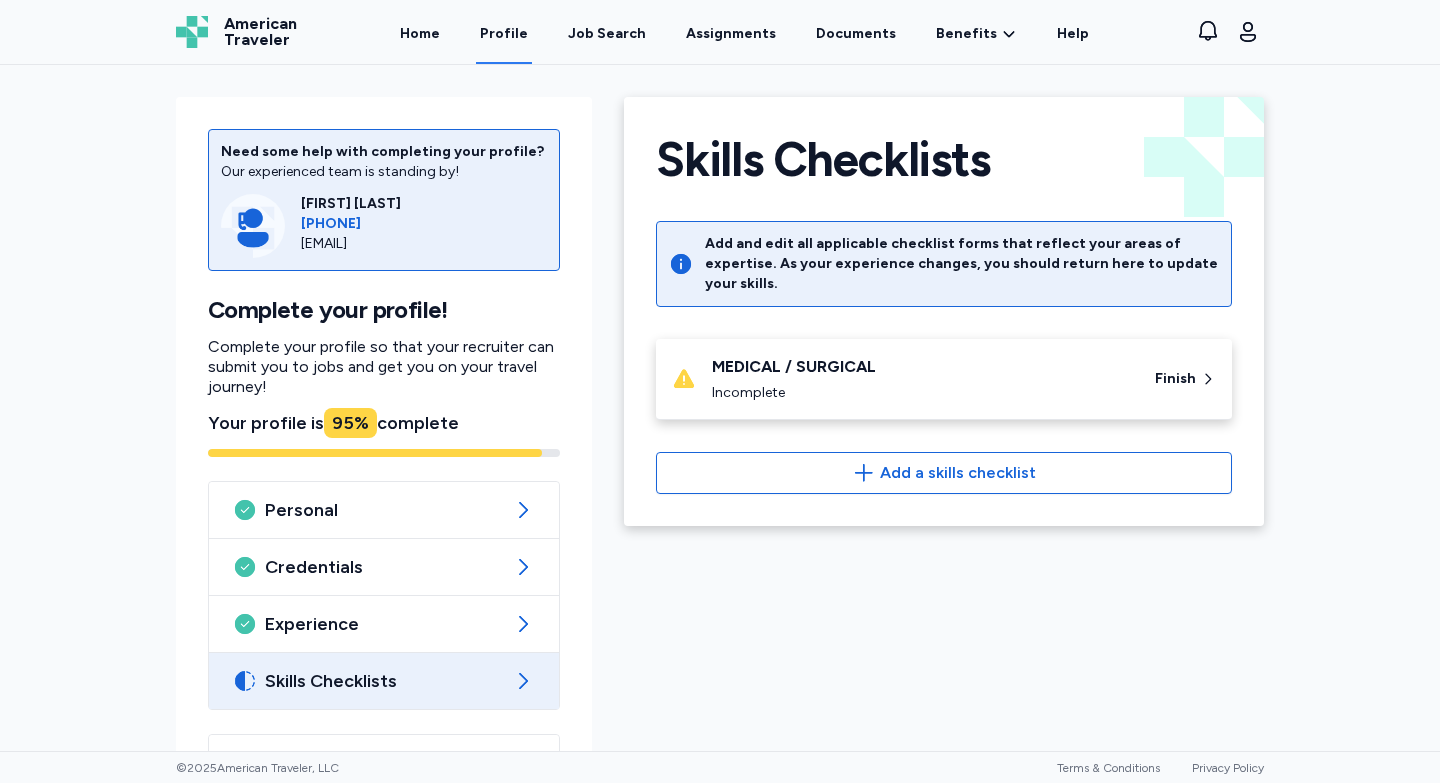 click 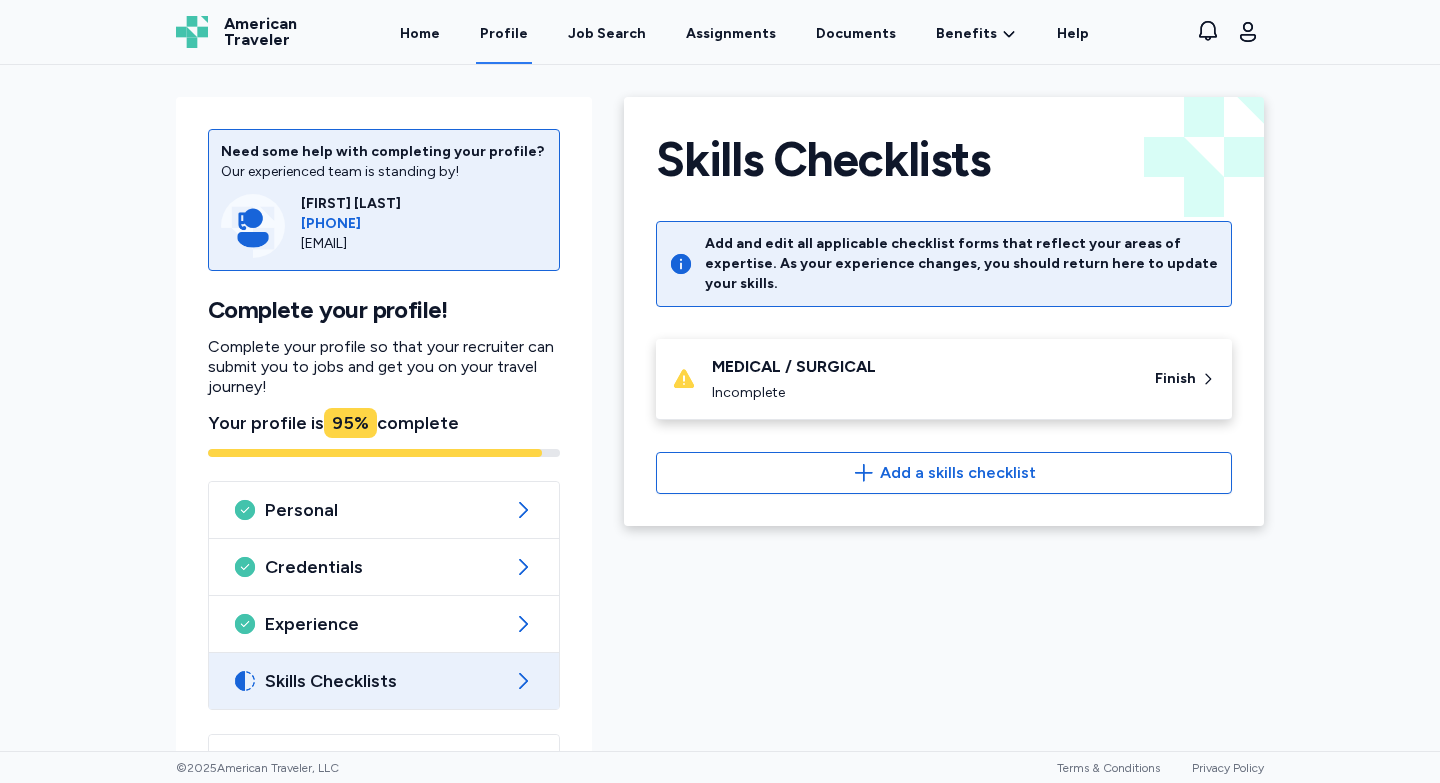 click on "Incomplete" at bounding box center (921, 393) 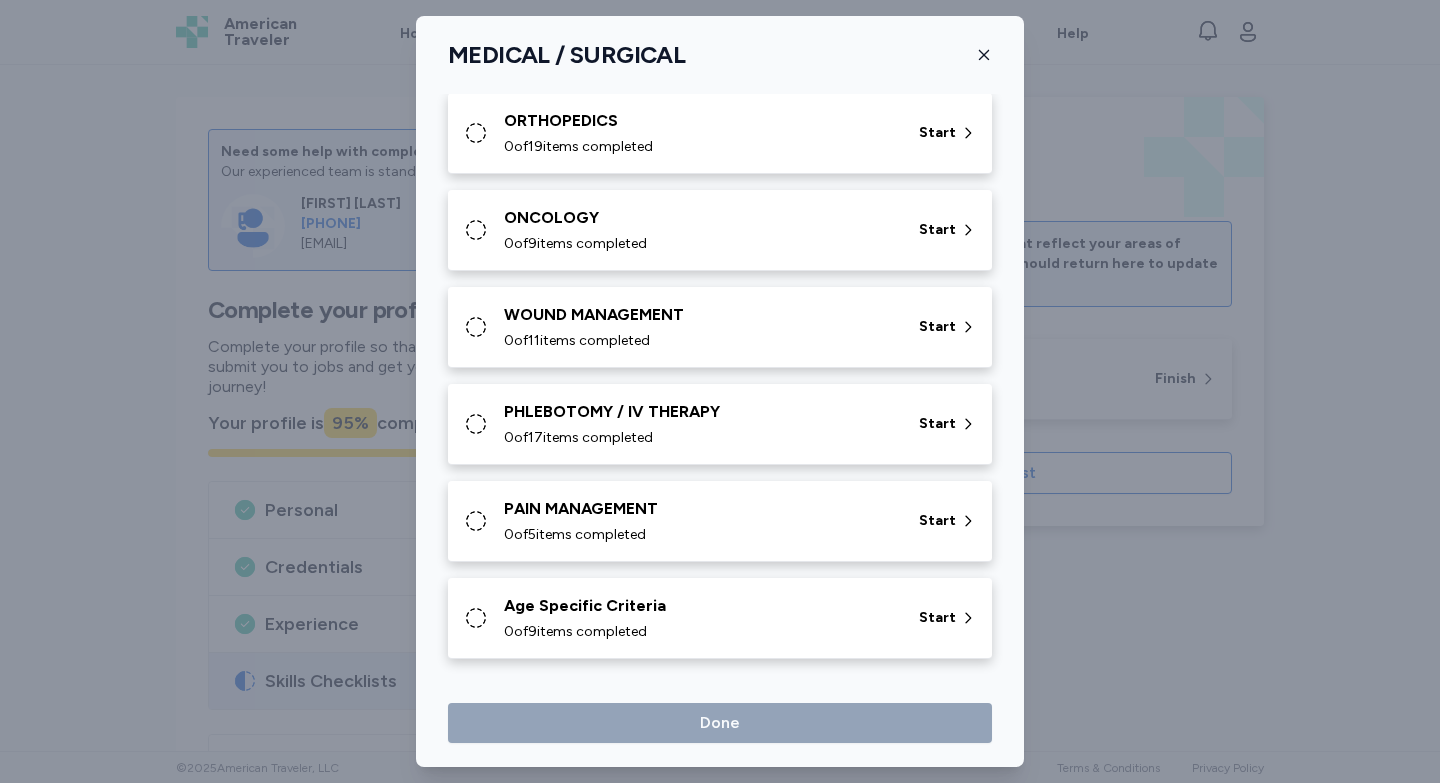scroll, scrollTop: 0, scrollLeft: 0, axis: both 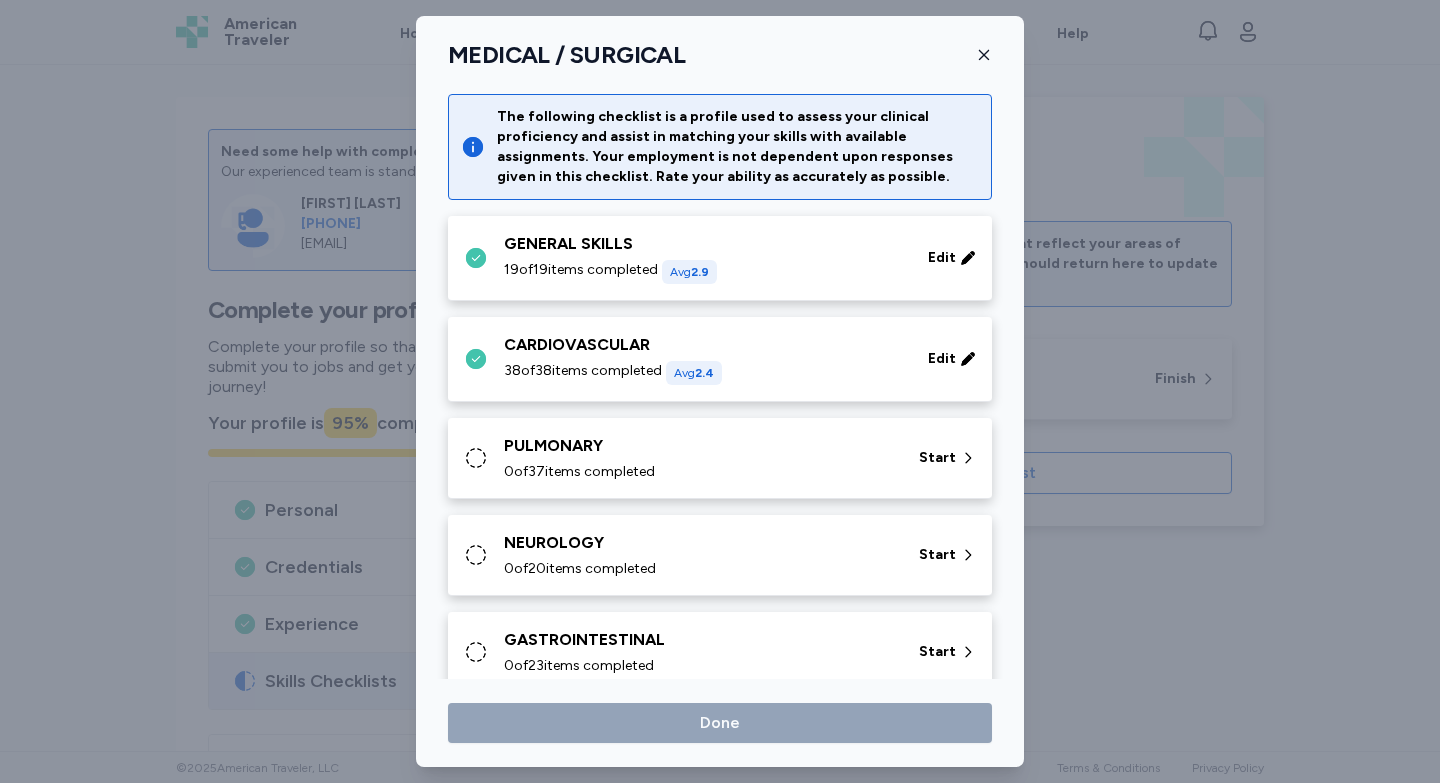 click on "0 of 37 items completed" at bounding box center (699, 472) 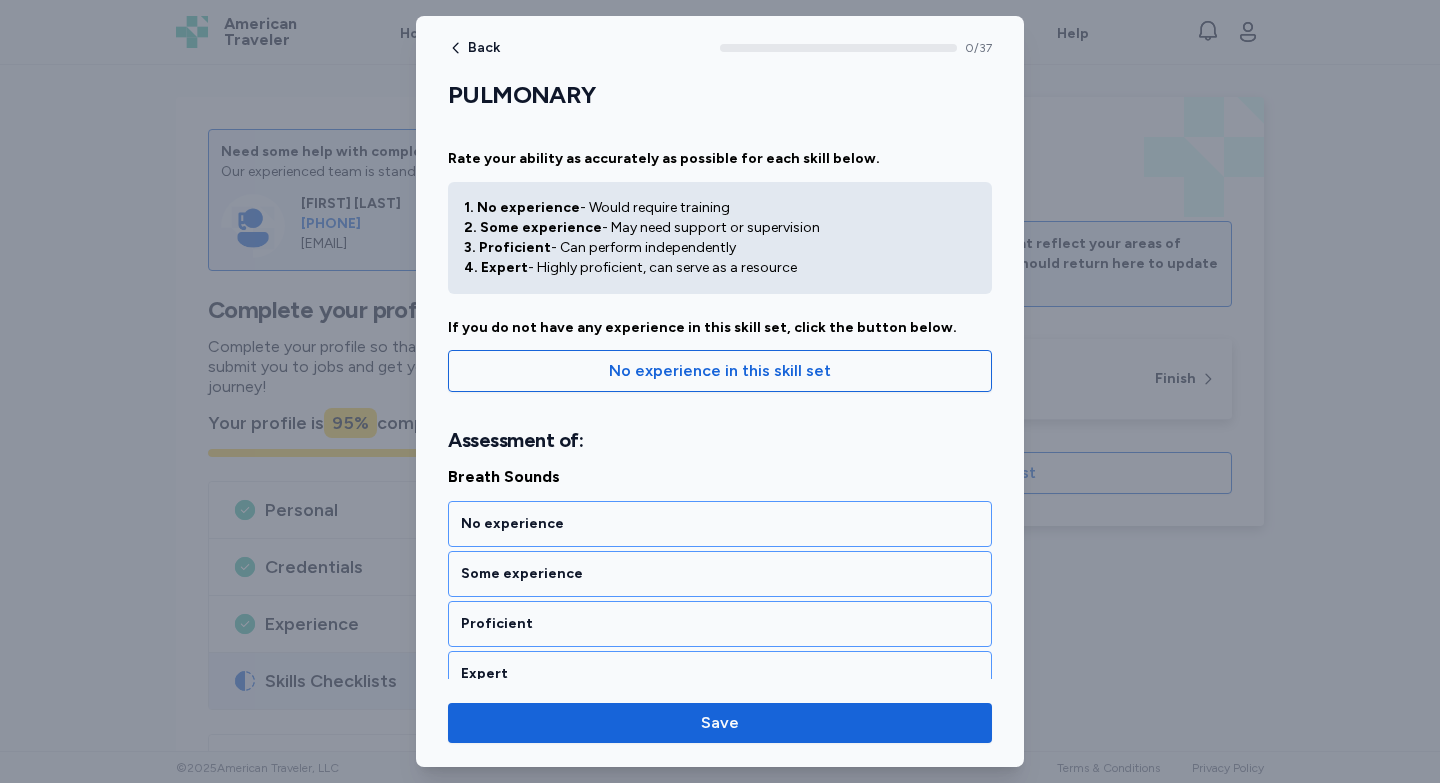 click on "Back 0 / 37 PULMONARY Rate your ability as accurately as possible for each skill below. 1. No experience - Would require training 2. Some experience - May need support or supervision 3. Proficient - Can perform independently 4. Expert - Highly proficient, can serve as a resource If you do not have any experience in this skill set, click the button below. No experience in this skill set Assessment of: Breath Sounds No experience Some experience Proficient Expert Establishing / Maintaining an Airway No experience Some experience Proficient Expert Interpretation of Blood Gases No experience Some experience Proficient Expert Rate and Labor of Breathing No experience Some experience Proficient Expert Equipment and Procedures: Assist with Intubation No experience Some experience Proficient Expert Assist with Thoracentesis No experience Some experience Proficient Expert Chest Physiotherapy No experience Some experience Proficient Expert Endotracheal Tube / Suctioning No experience Some experience Proficient" at bounding box center [720, 391] 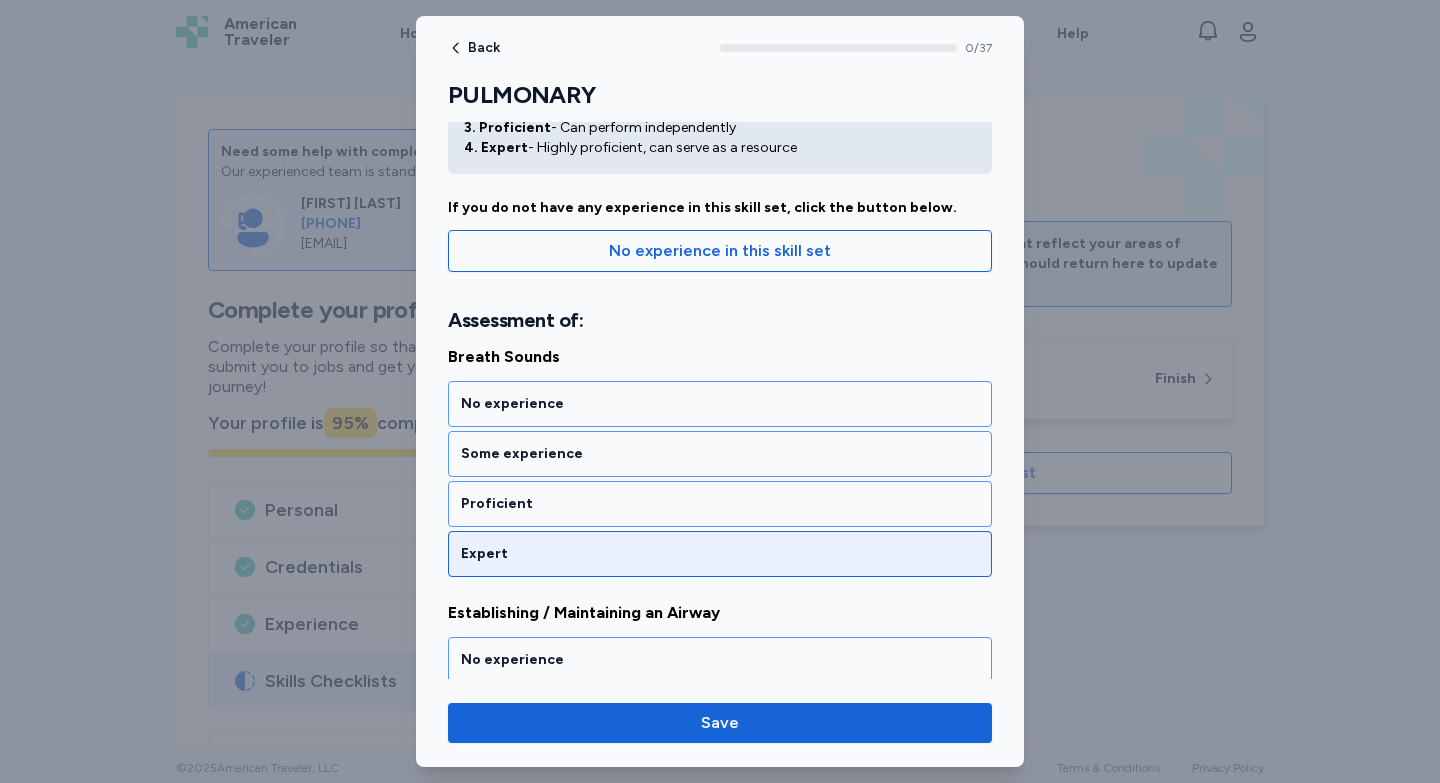 click on "Expert" at bounding box center [720, 554] 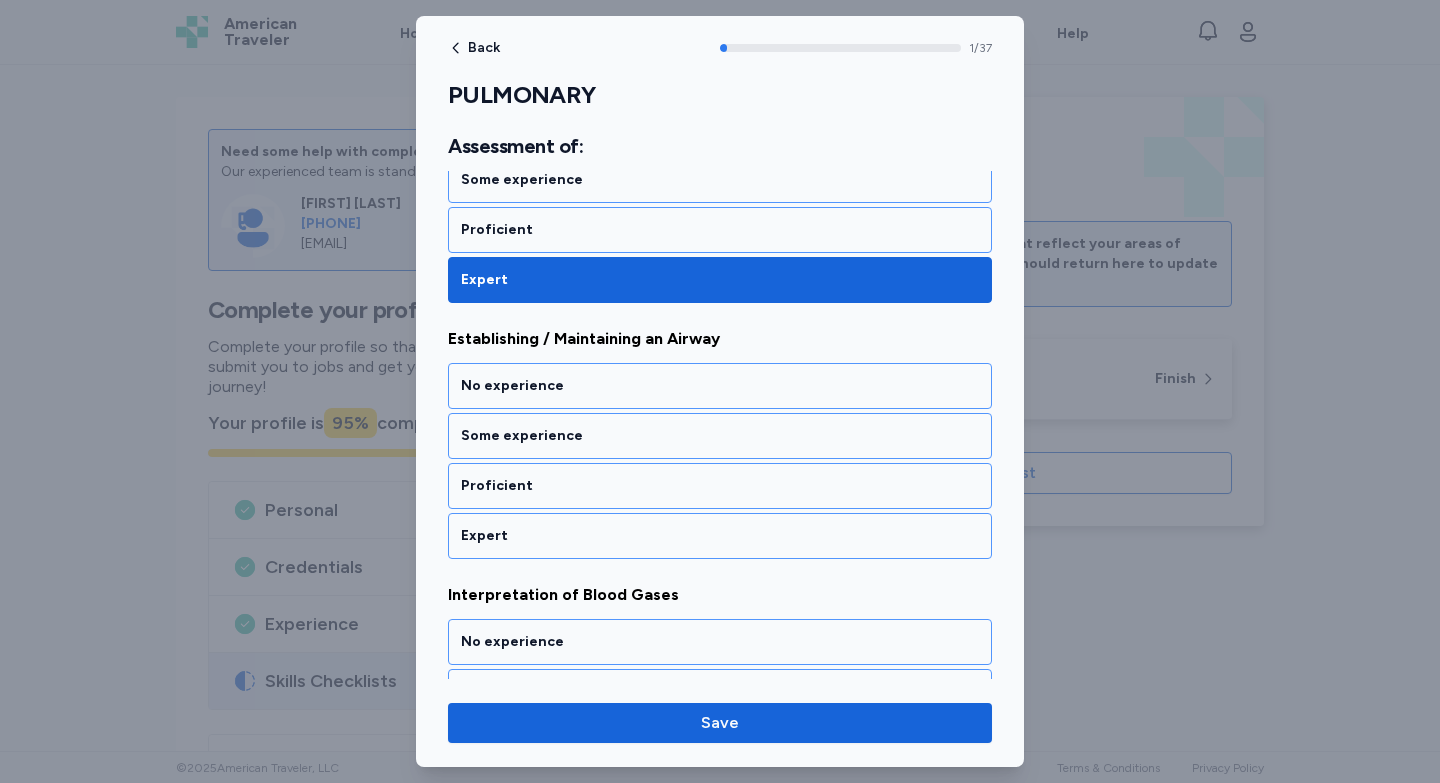 scroll, scrollTop: 412, scrollLeft: 0, axis: vertical 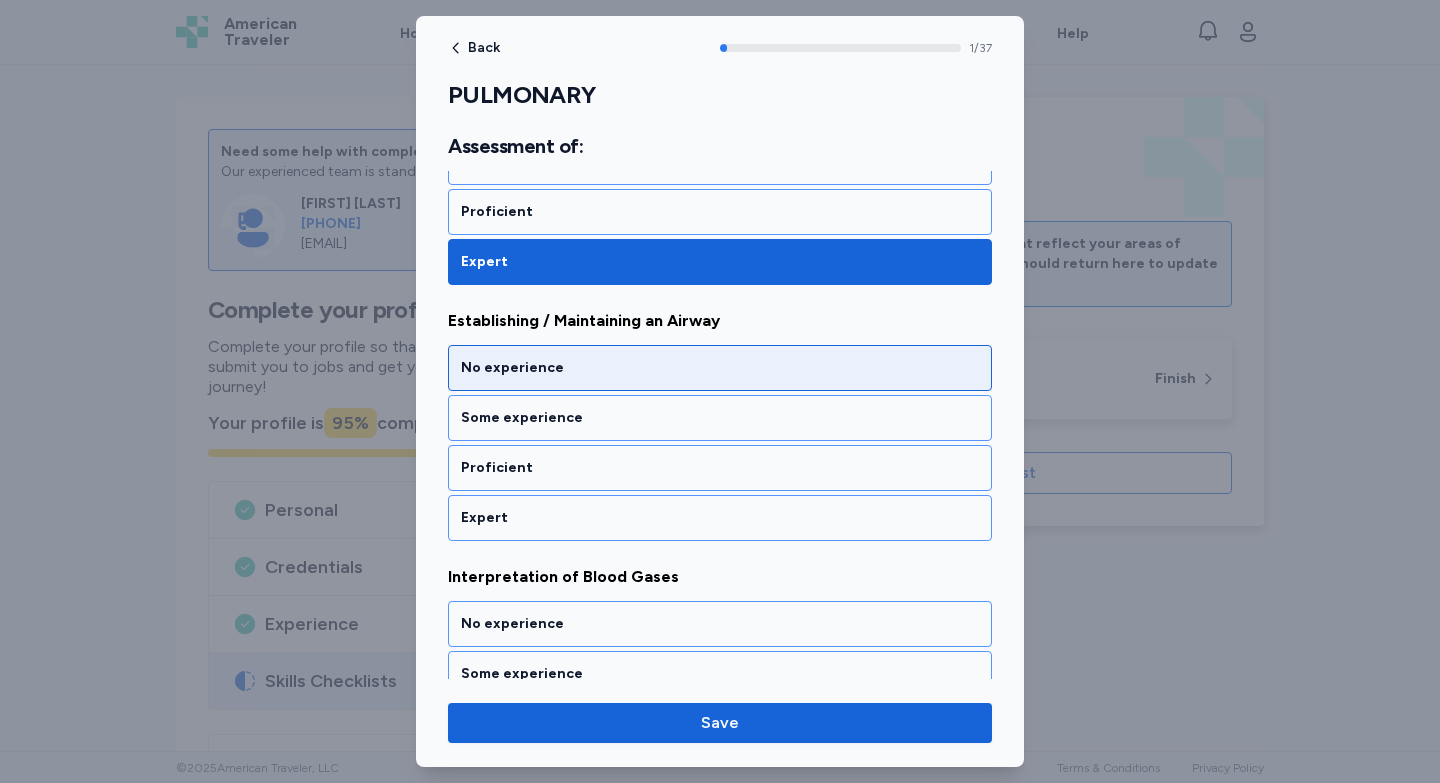 click on "No experience" at bounding box center (720, 368) 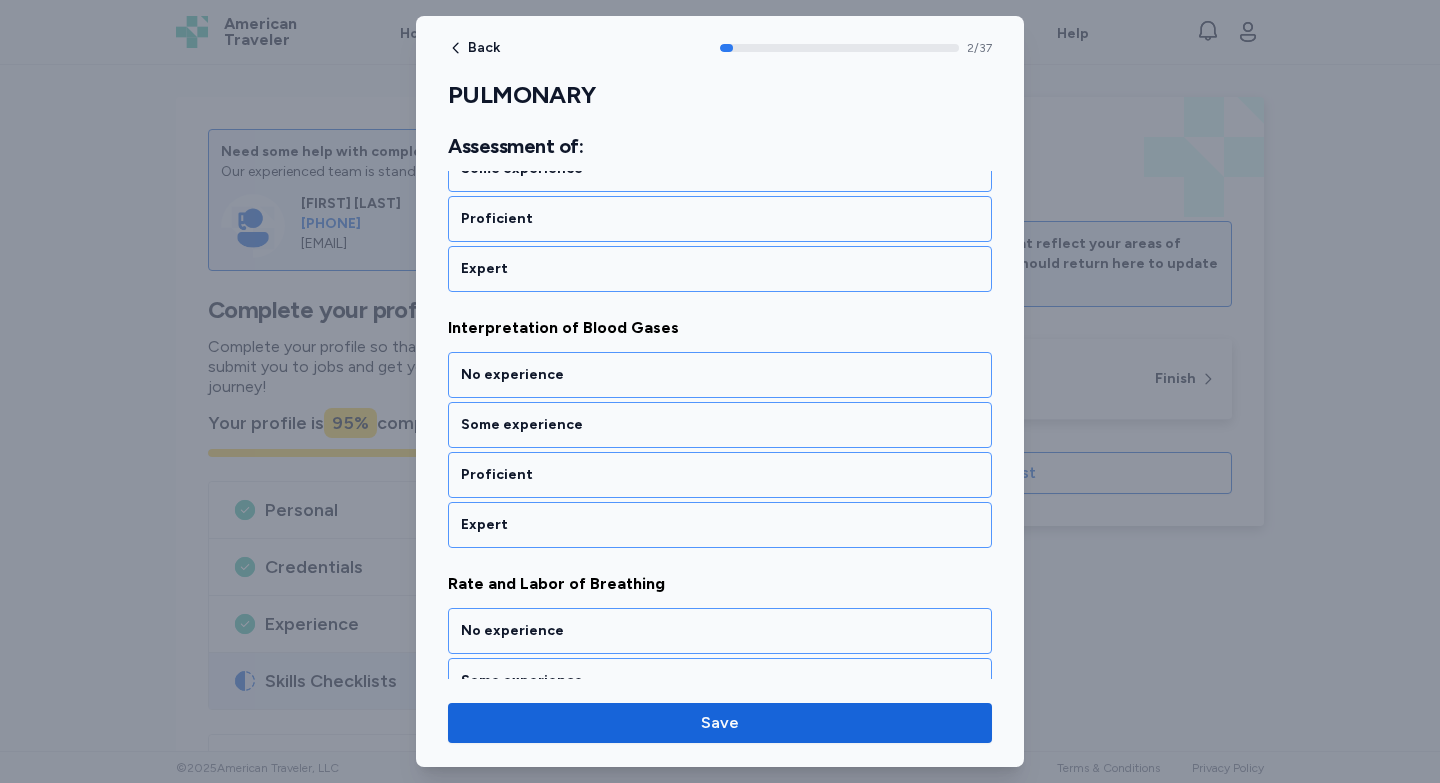 scroll, scrollTop: 668, scrollLeft: 0, axis: vertical 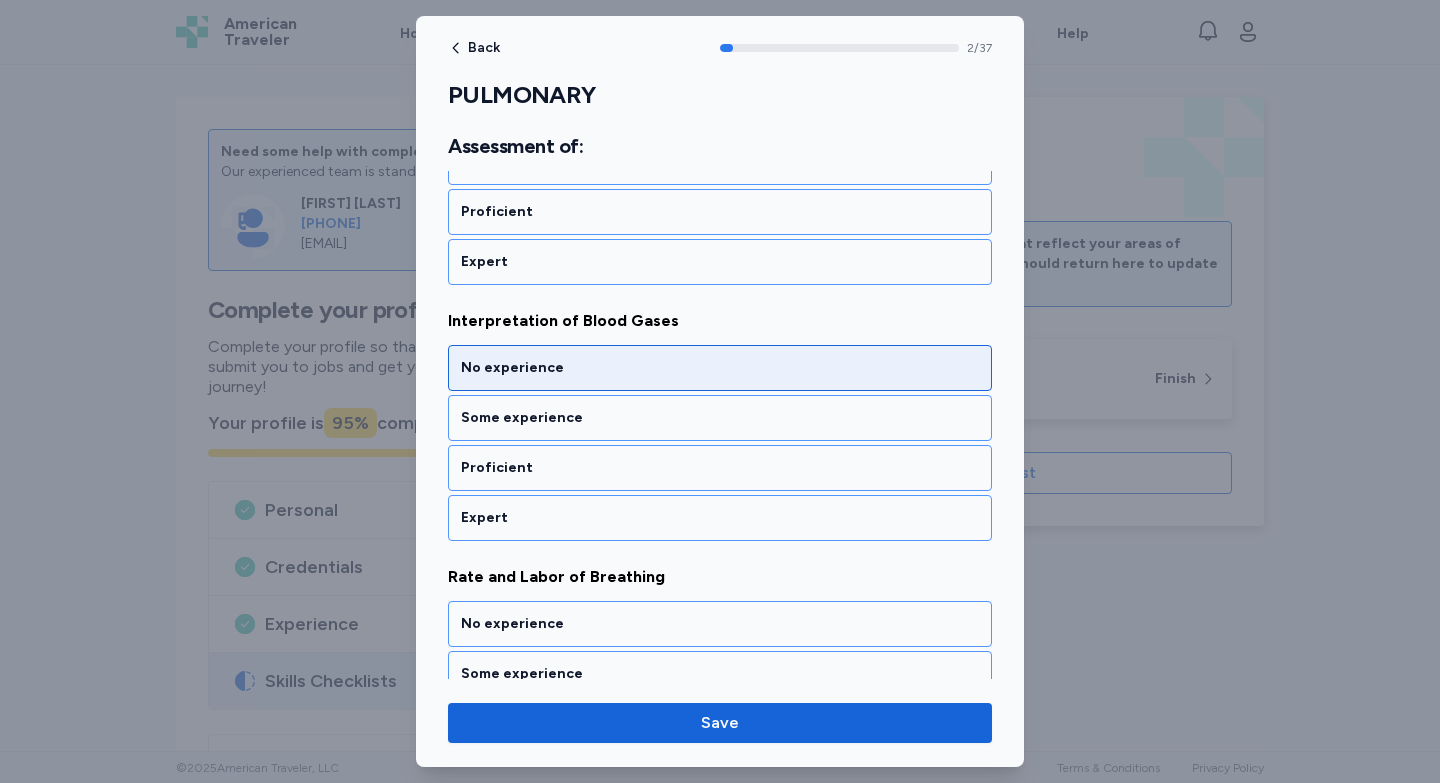 click on "No experience" at bounding box center [720, 368] 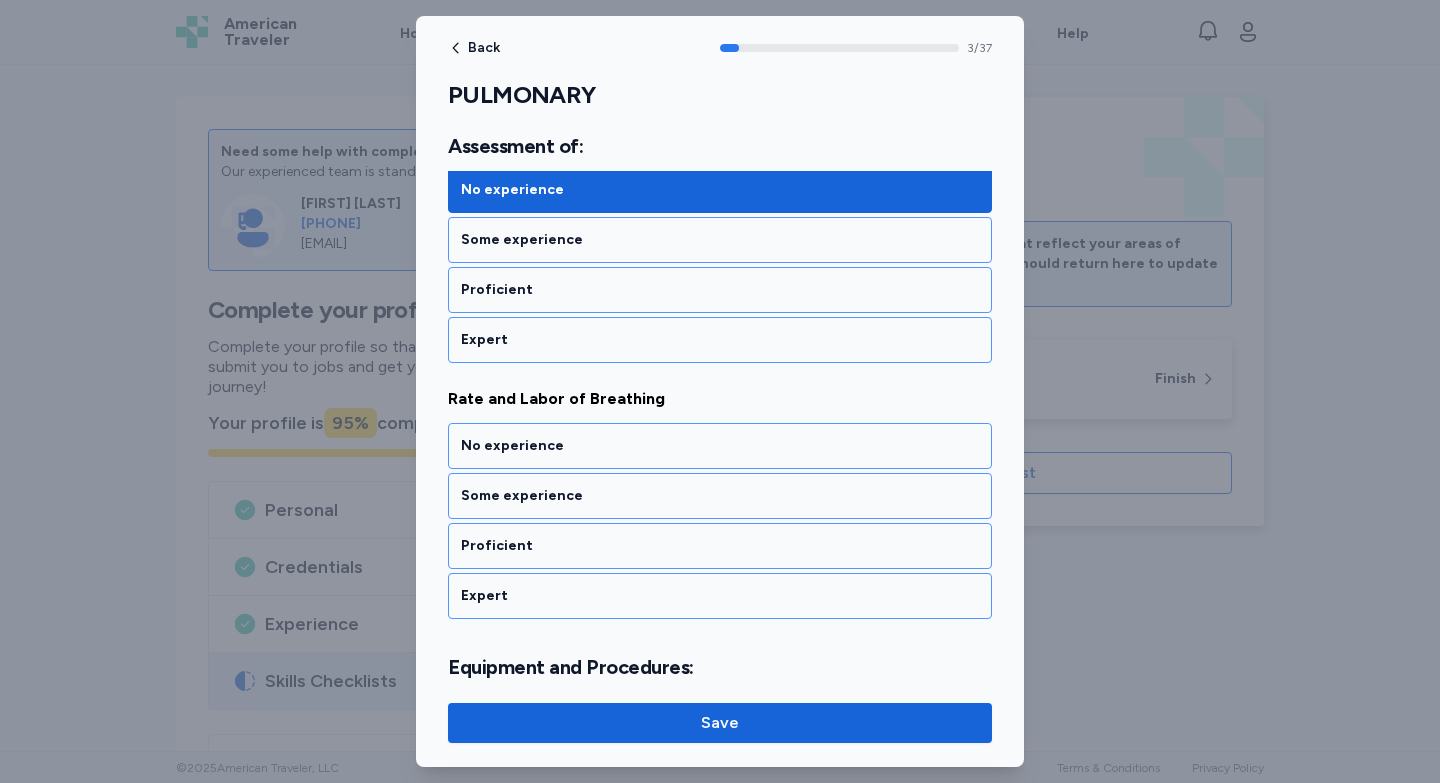 scroll, scrollTop: 924, scrollLeft: 0, axis: vertical 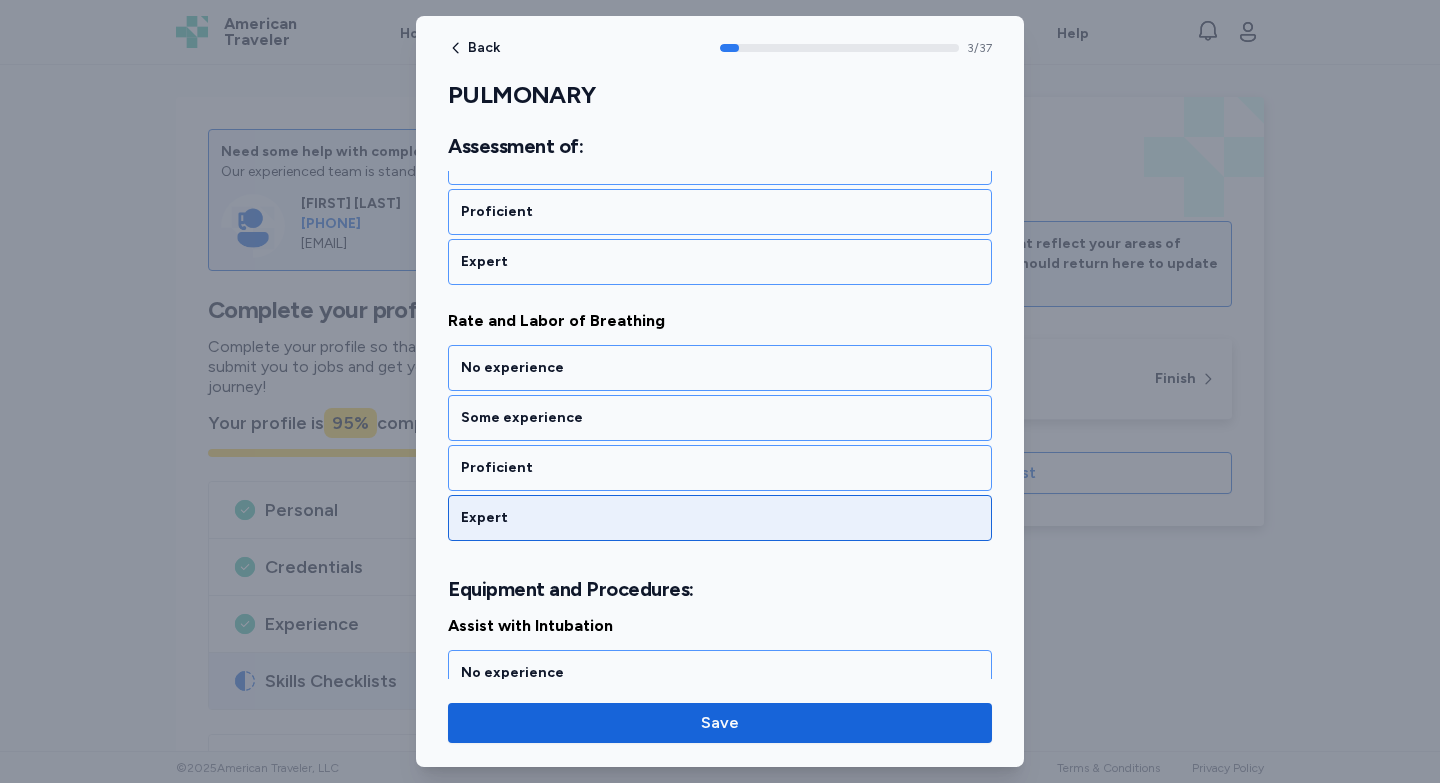 click on "Expert" at bounding box center (720, 518) 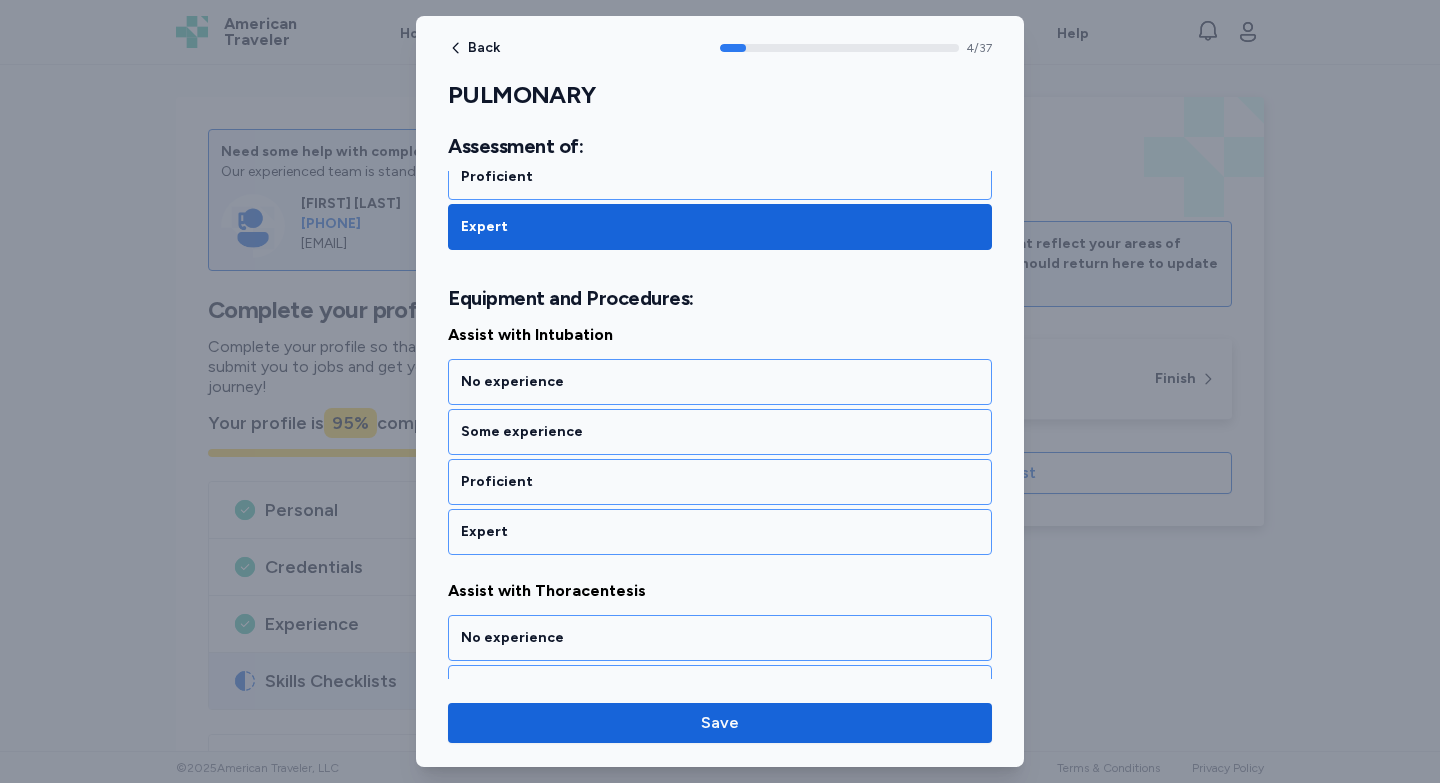 scroll, scrollTop: 1229, scrollLeft: 0, axis: vertical 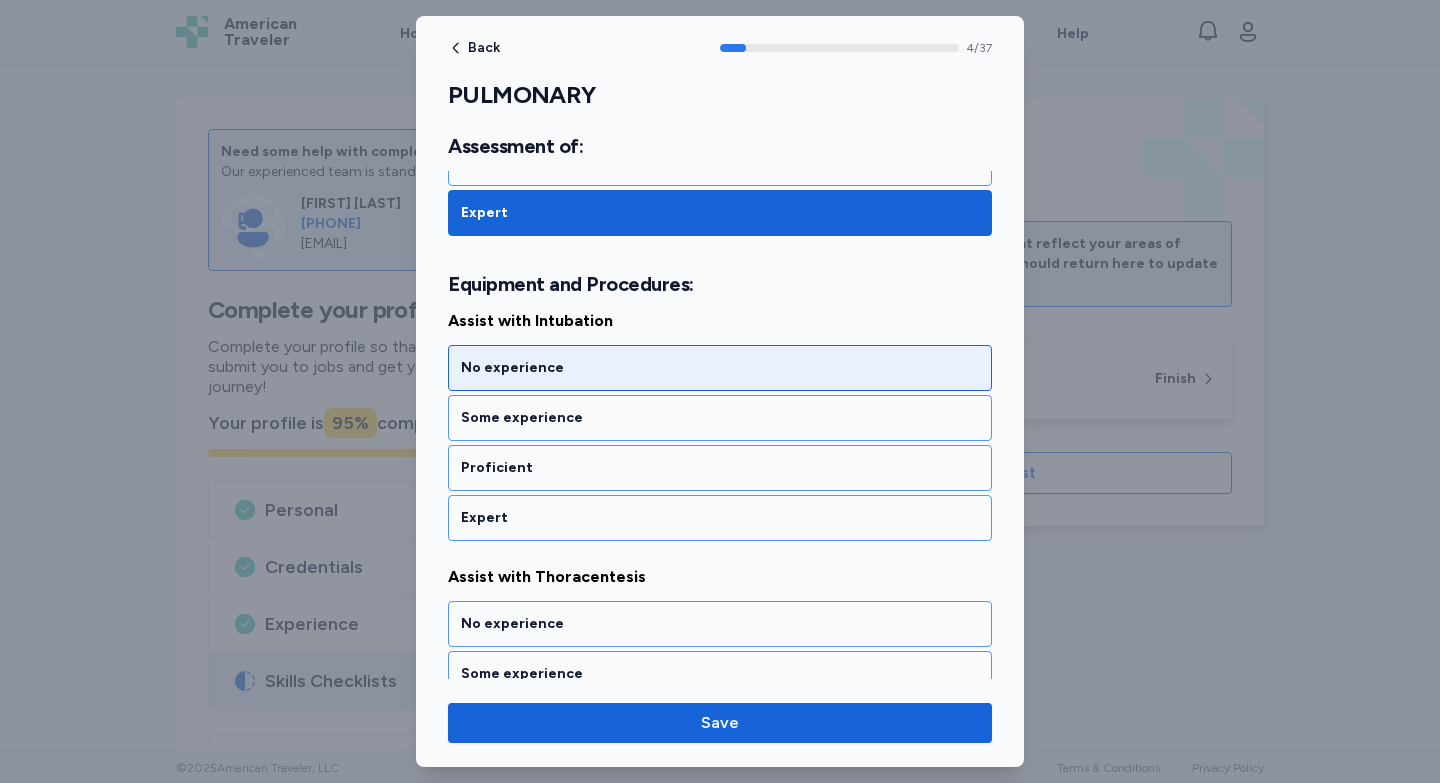 click on "No experience" at bounding box center [720, 368] 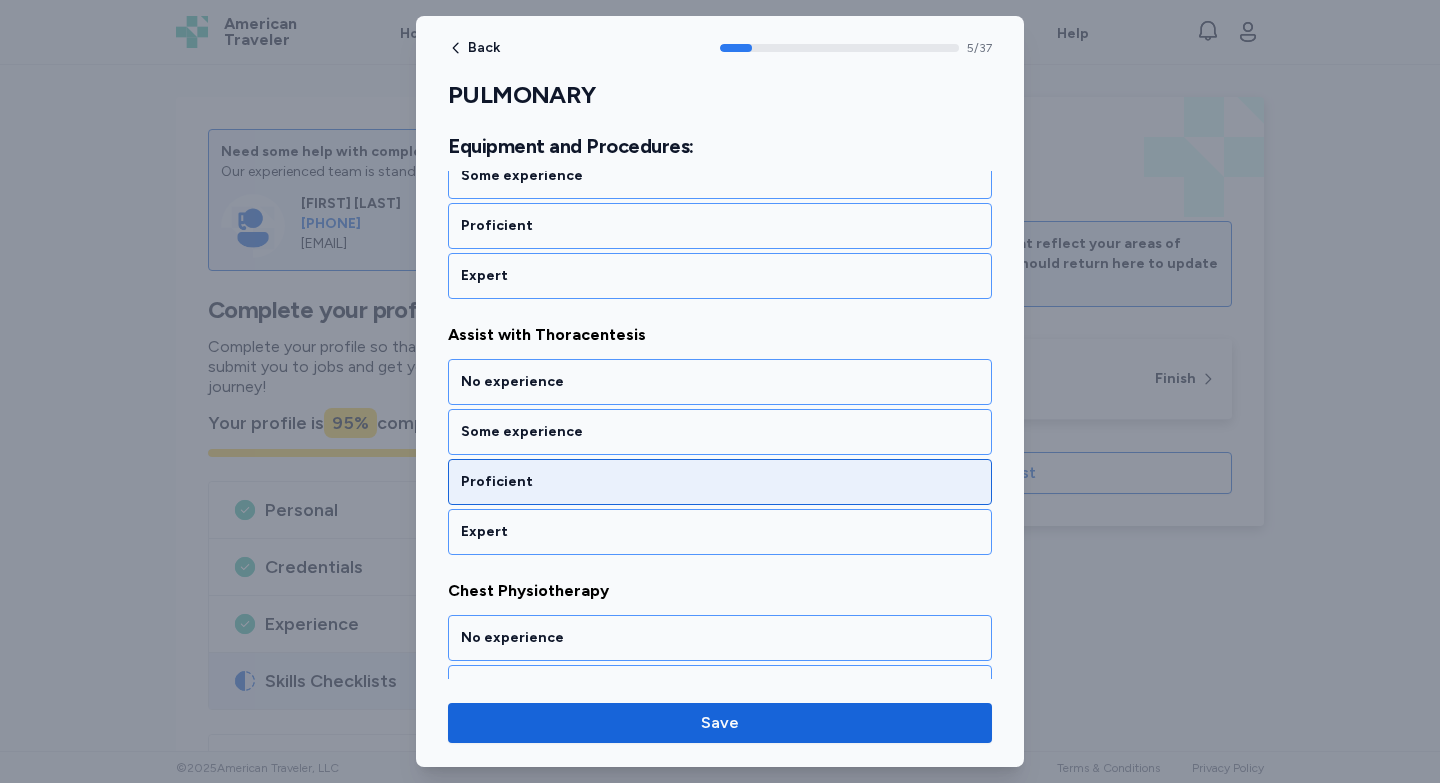 scroll, scrollTop: 1485, scrollLeft: 0, axis: vertical 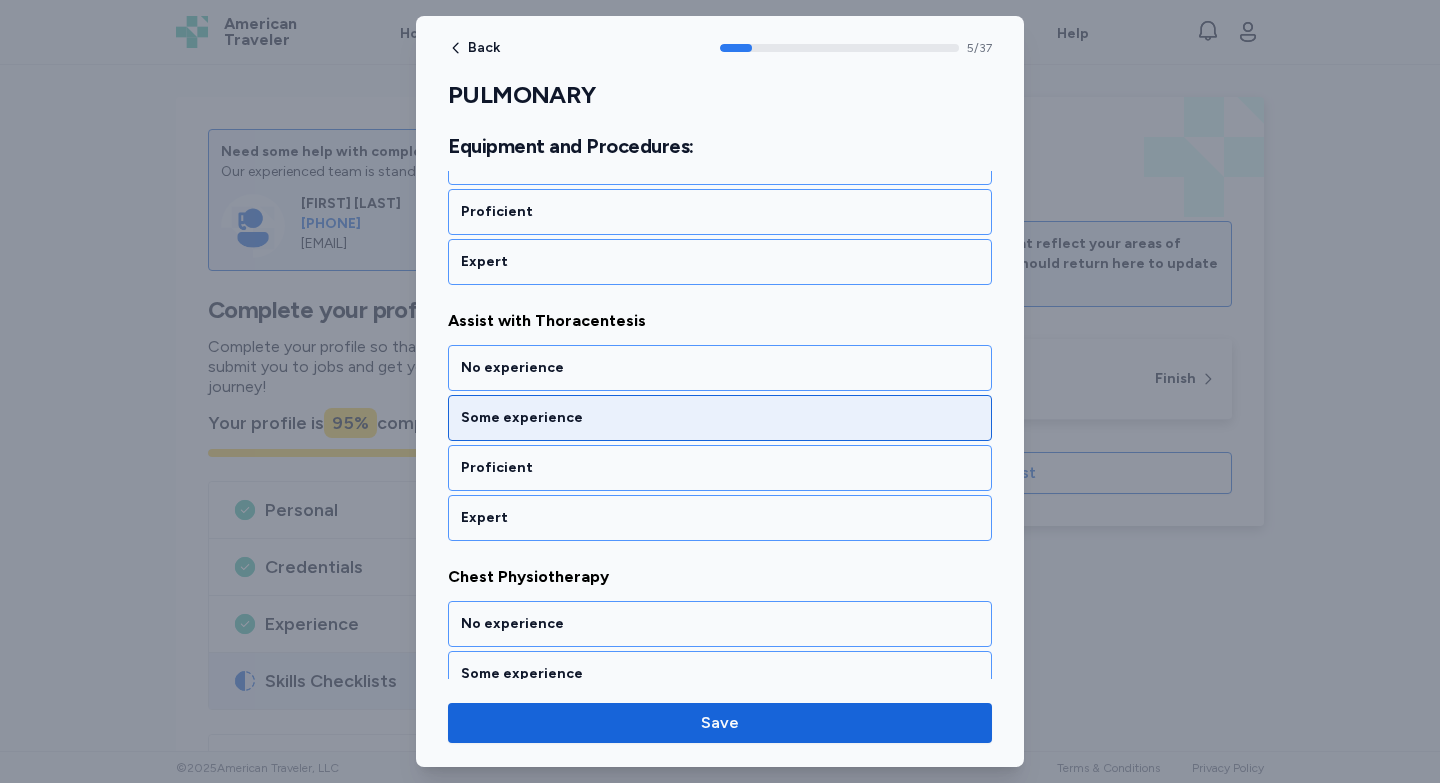 click on "Some experience" at bounding box center [720, 418] 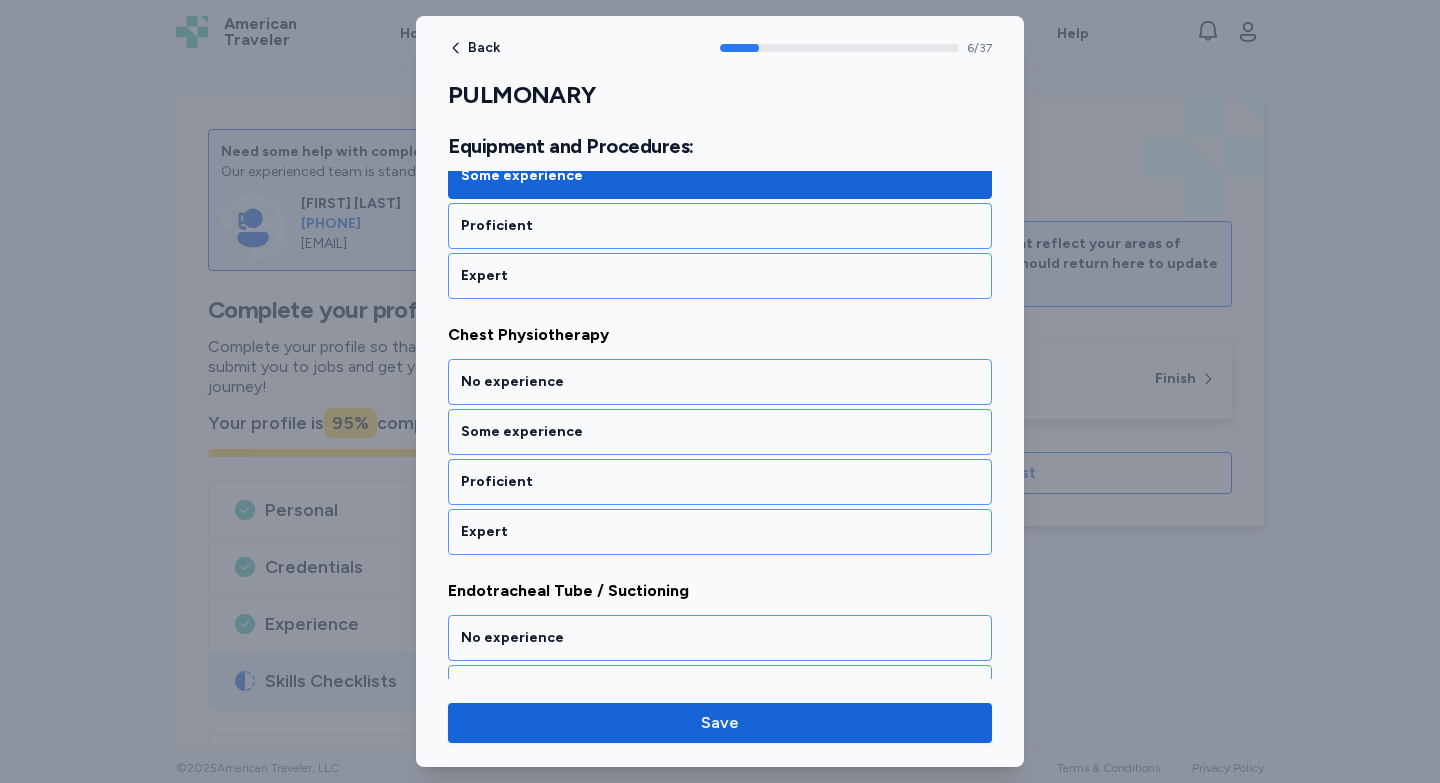 scroll, scrollTop: 1741, scrollLeft: 0, axis: vertical 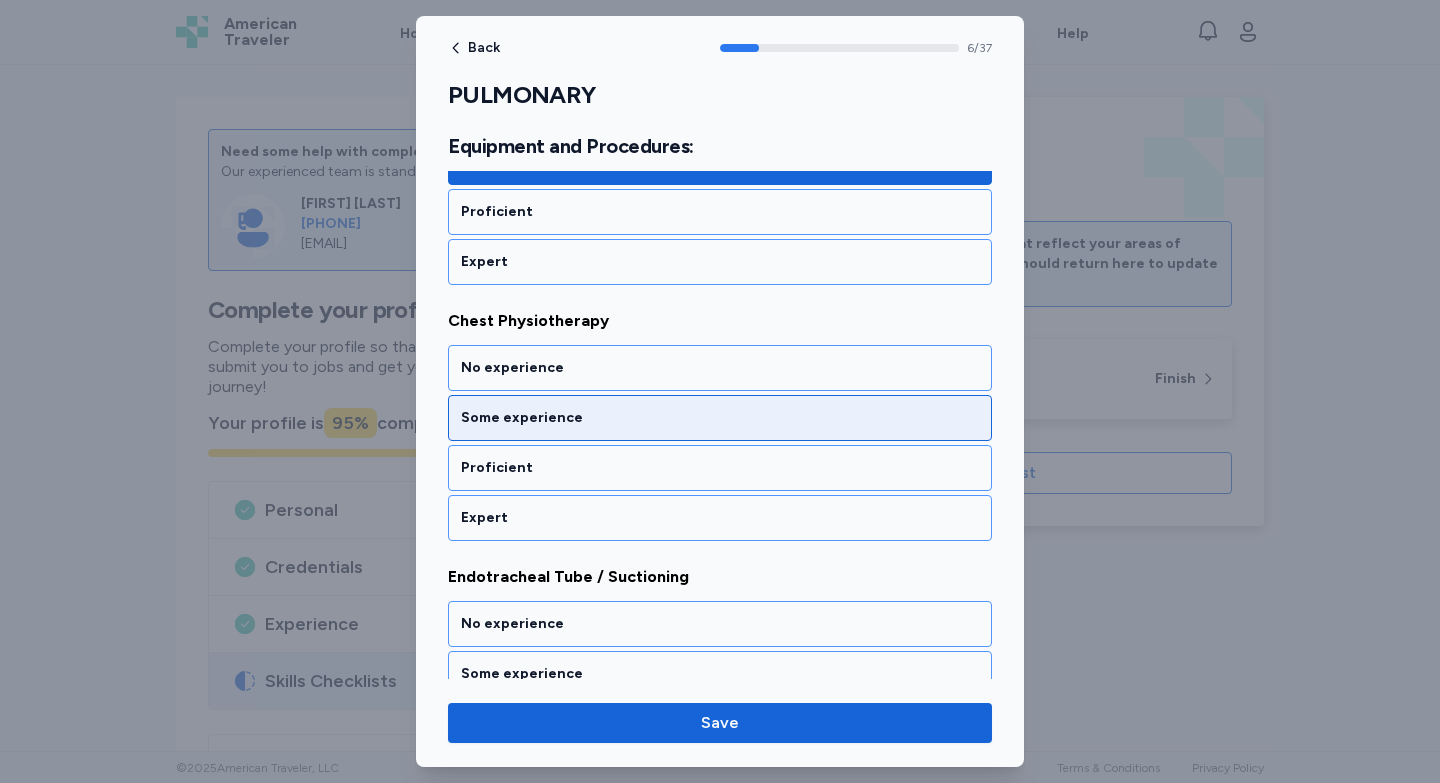 click on "Some experience" at bounding box center (720, 418) 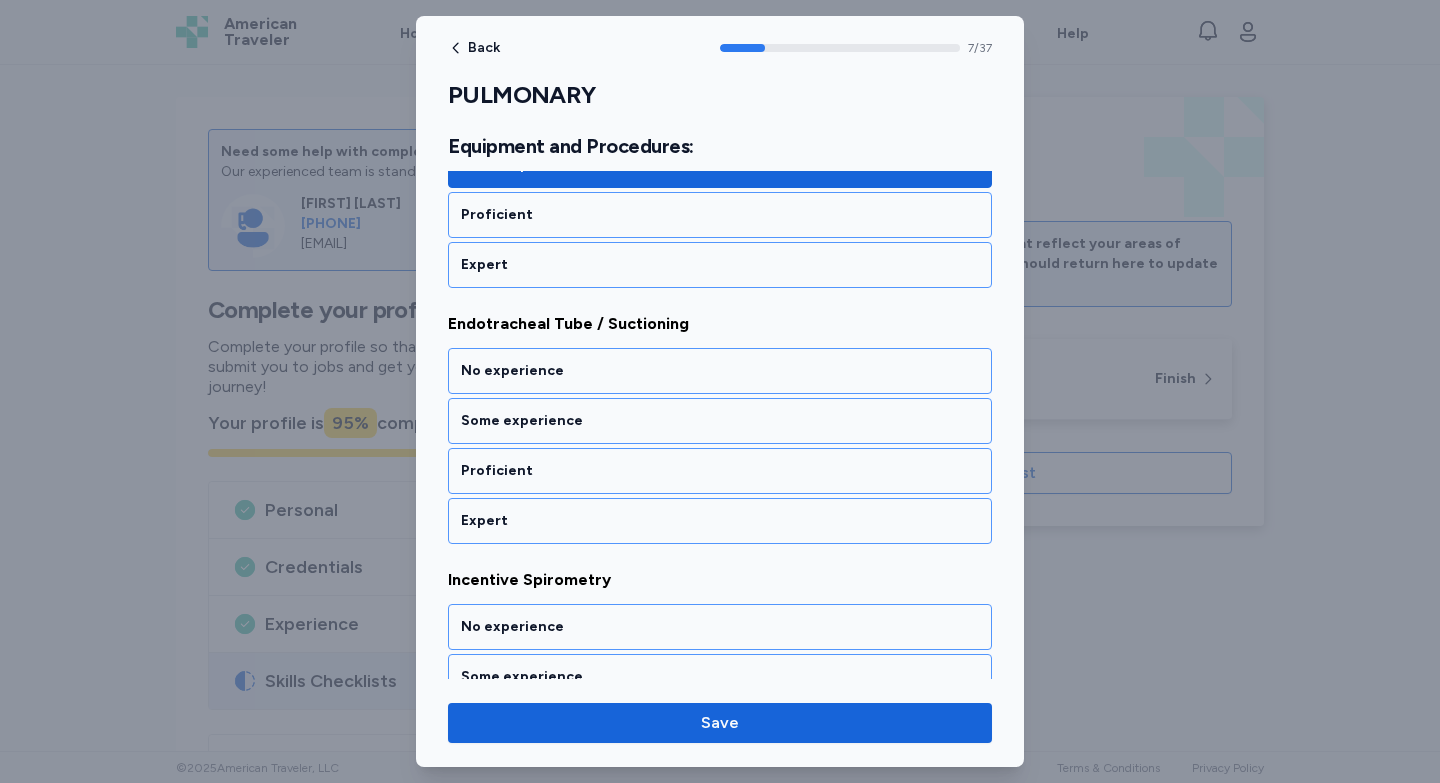 scroll, scrollTop: 1997, scrollLeft: 0, axis: vertical 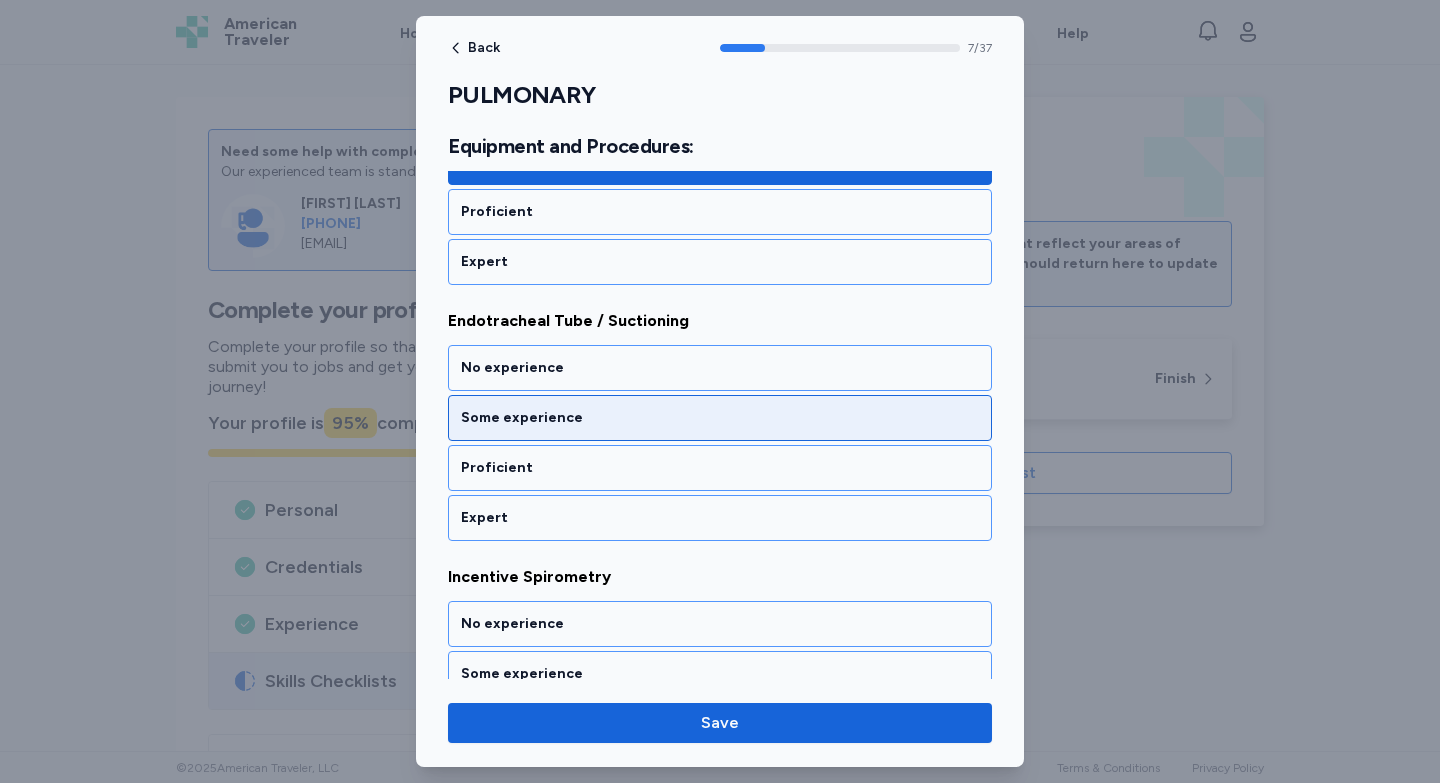 click on "Some experience" at bounding box center [720, 418] 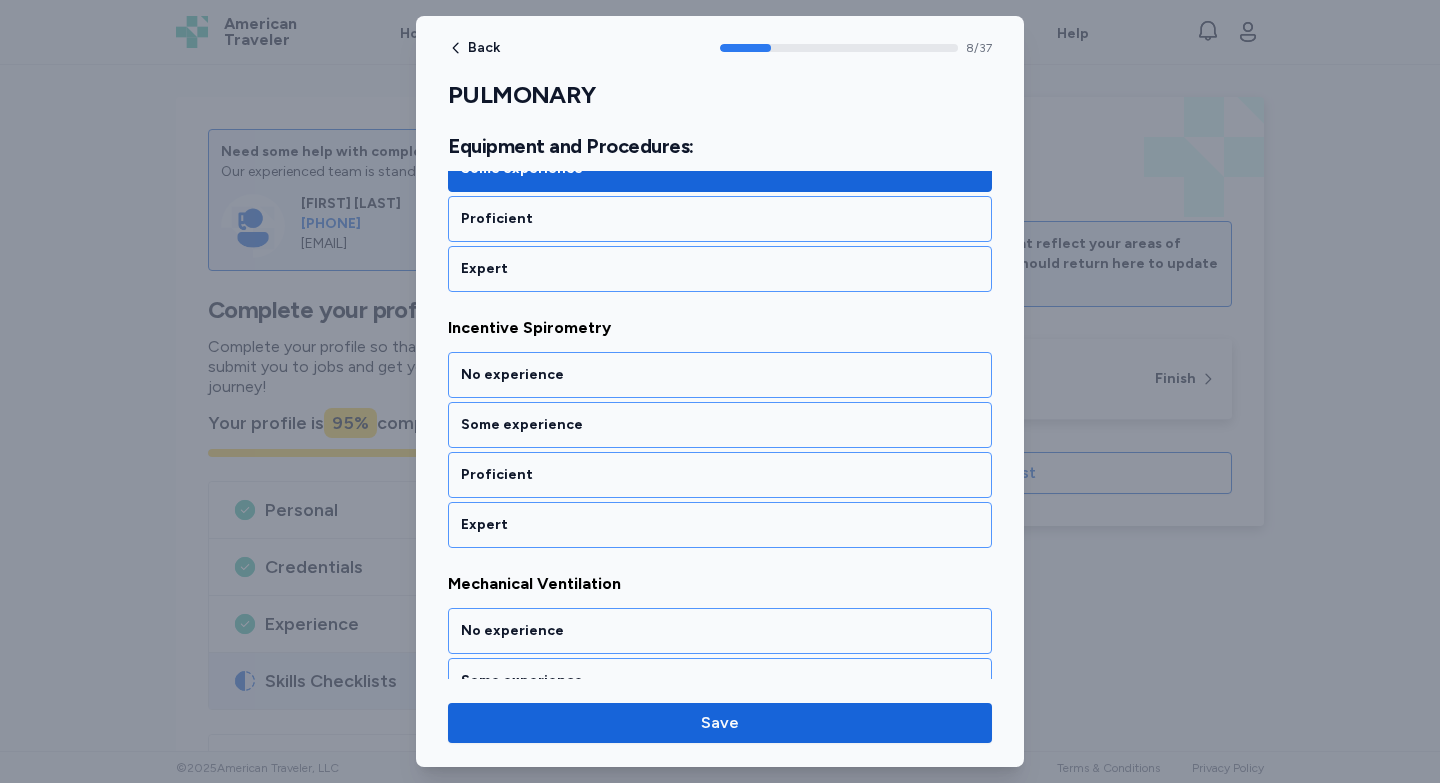 scroll, scrollTop: 2253, scrollLeft: 0, axis: vertical 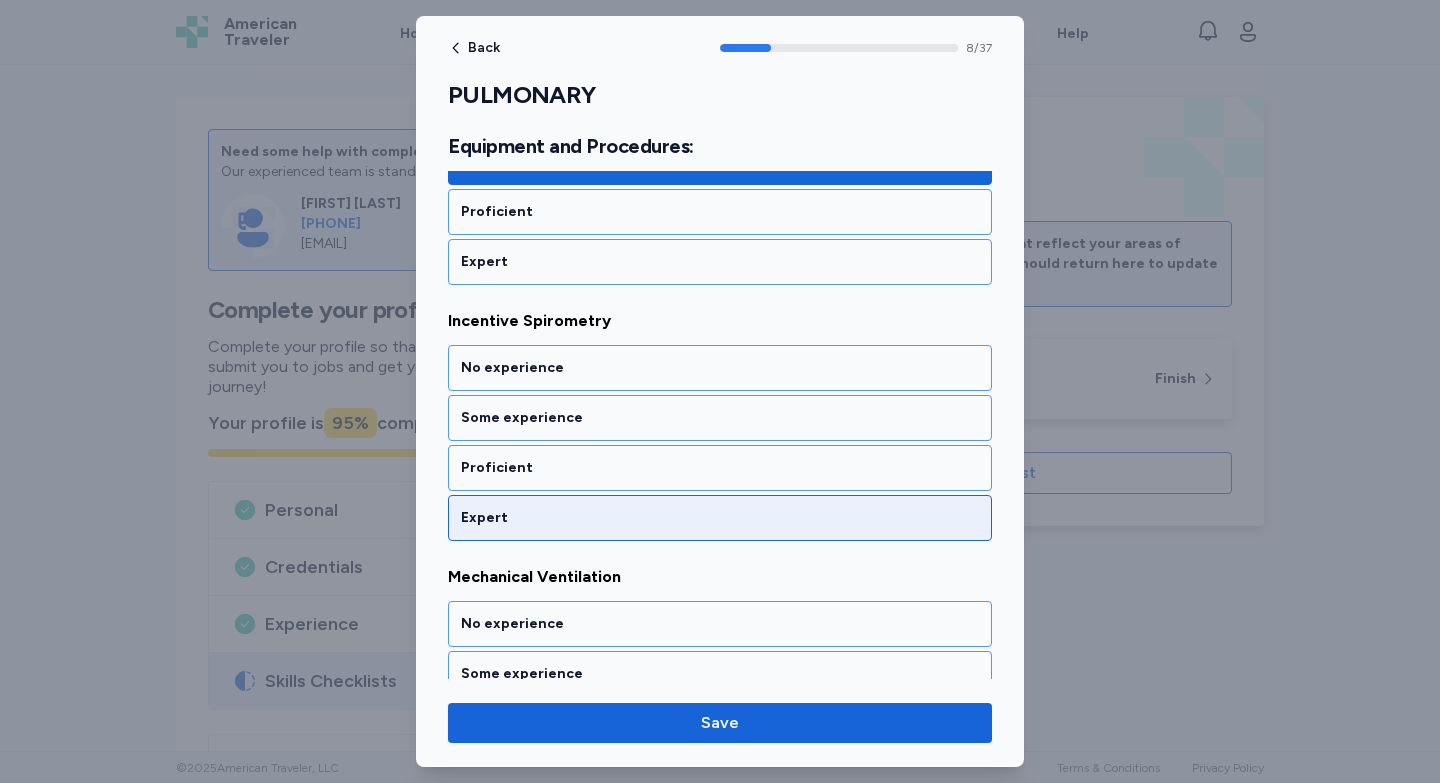 click on "Expert" at bounding box center [720, 518] 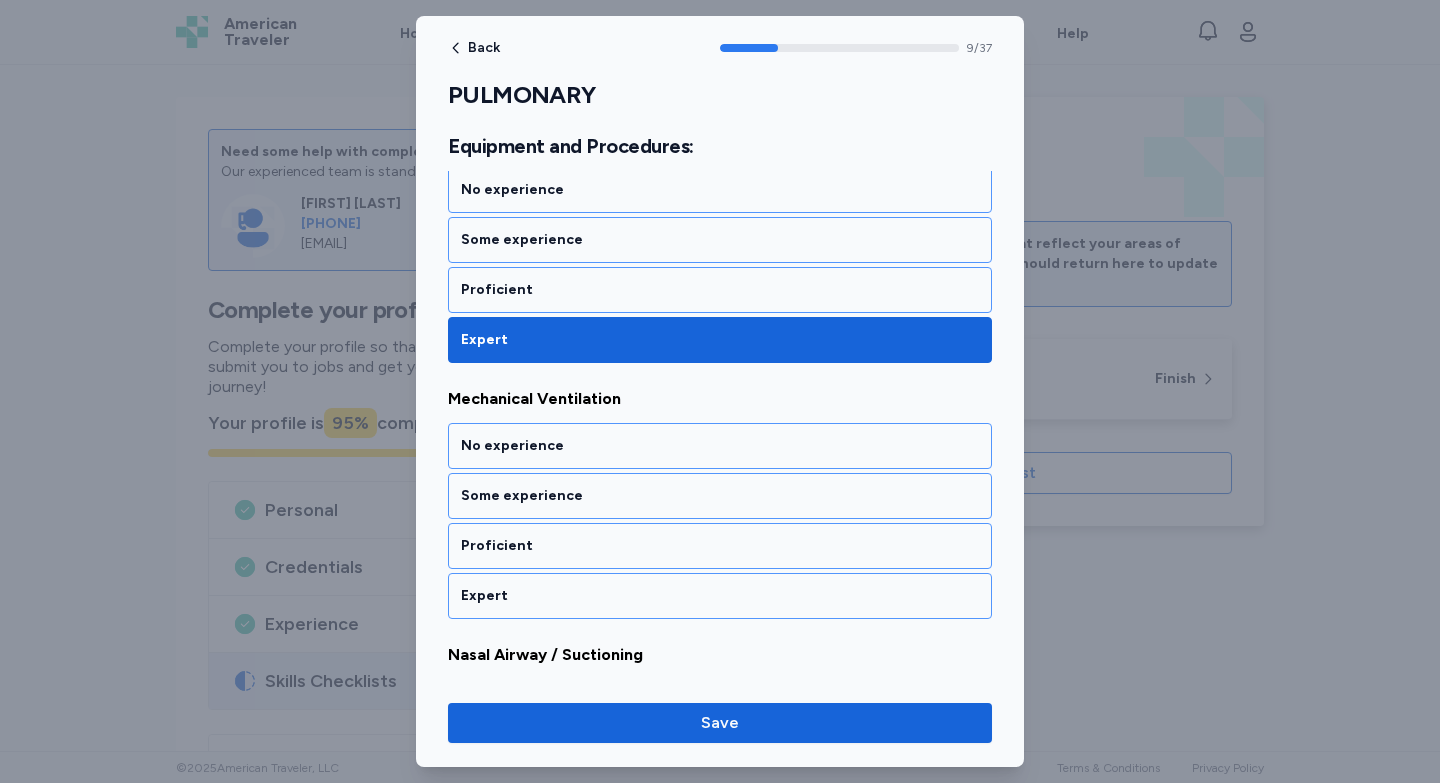 scroll, scrollTop: 2509, scrollLeft: 0, axis: vertical 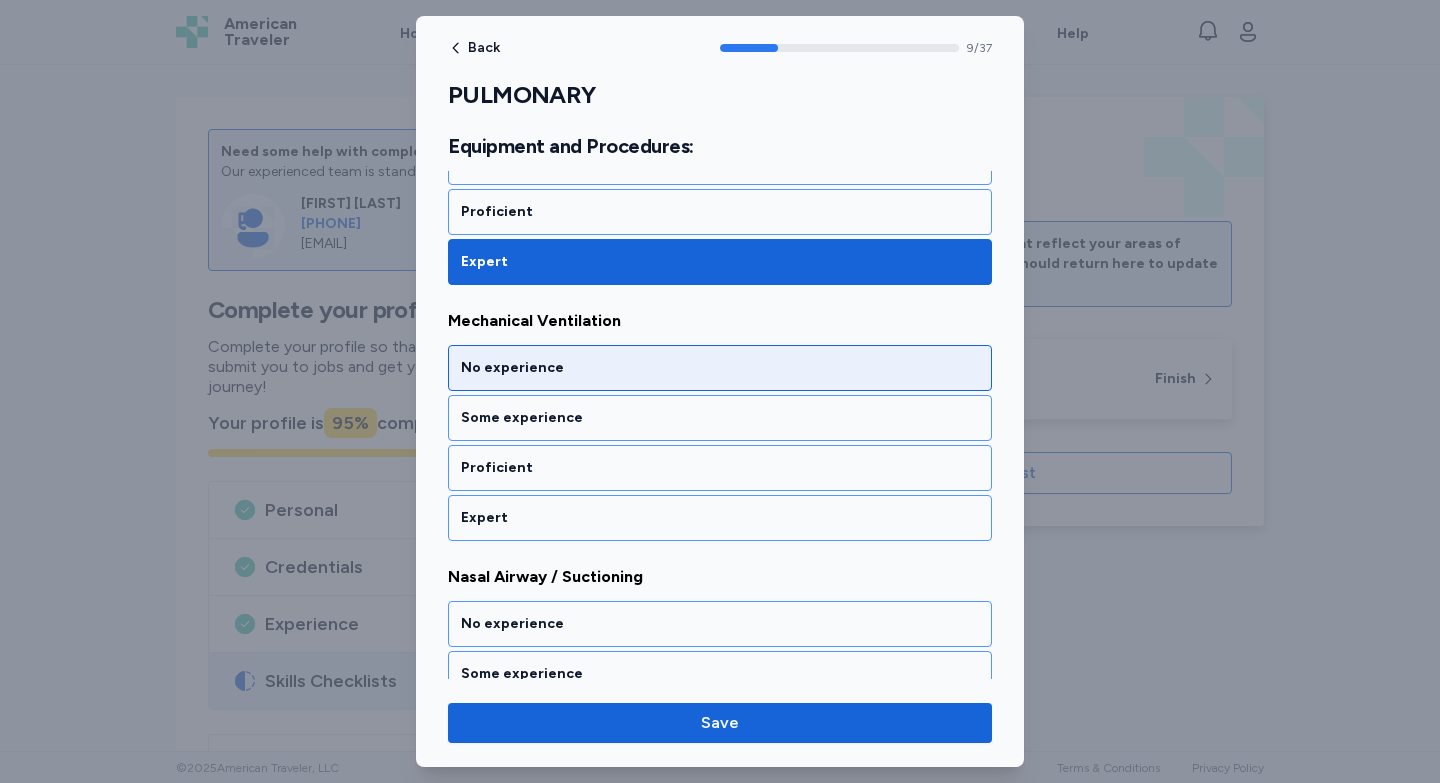 click on "No experience" at bounding box center (720, 368) 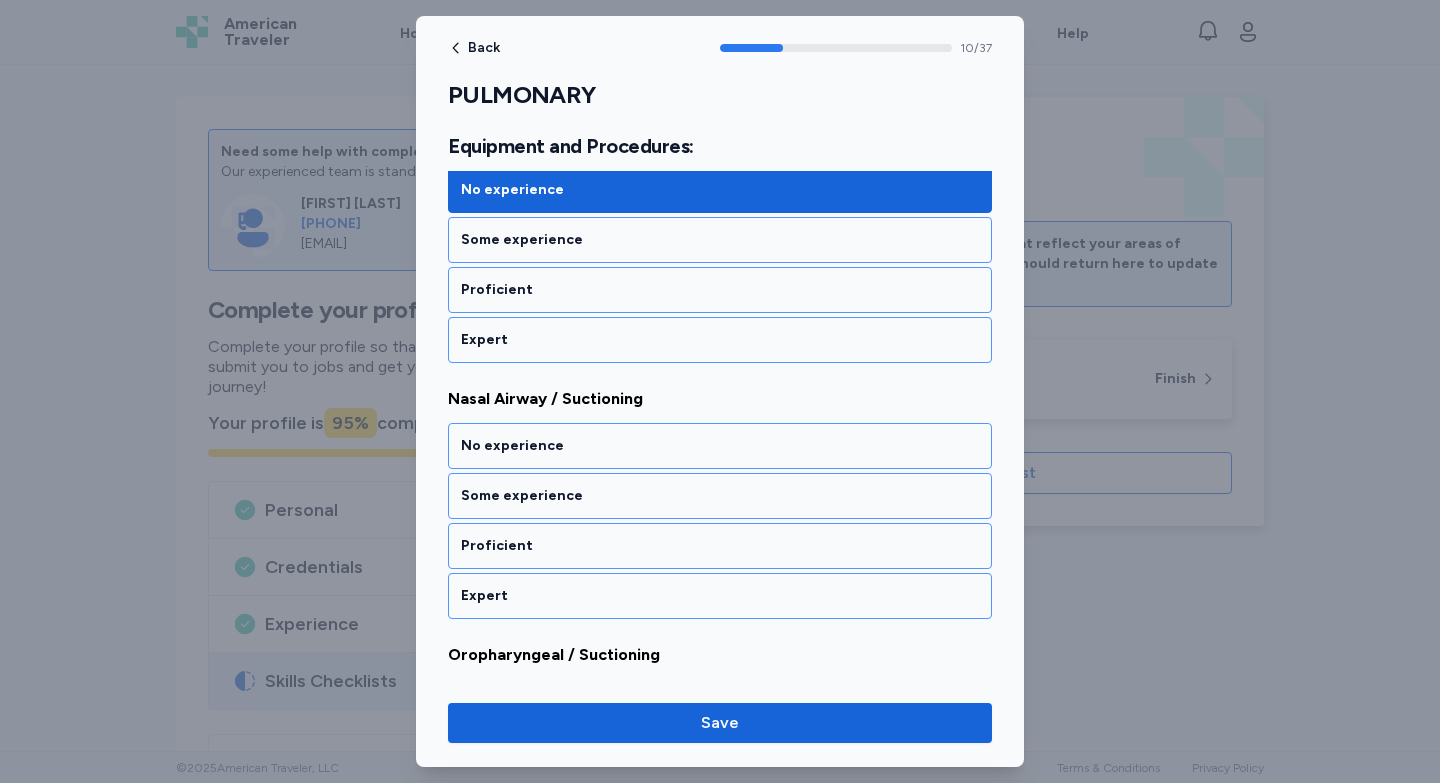 scroll, scrollTop: 2765, scrollLeft: 0, axis: vertical 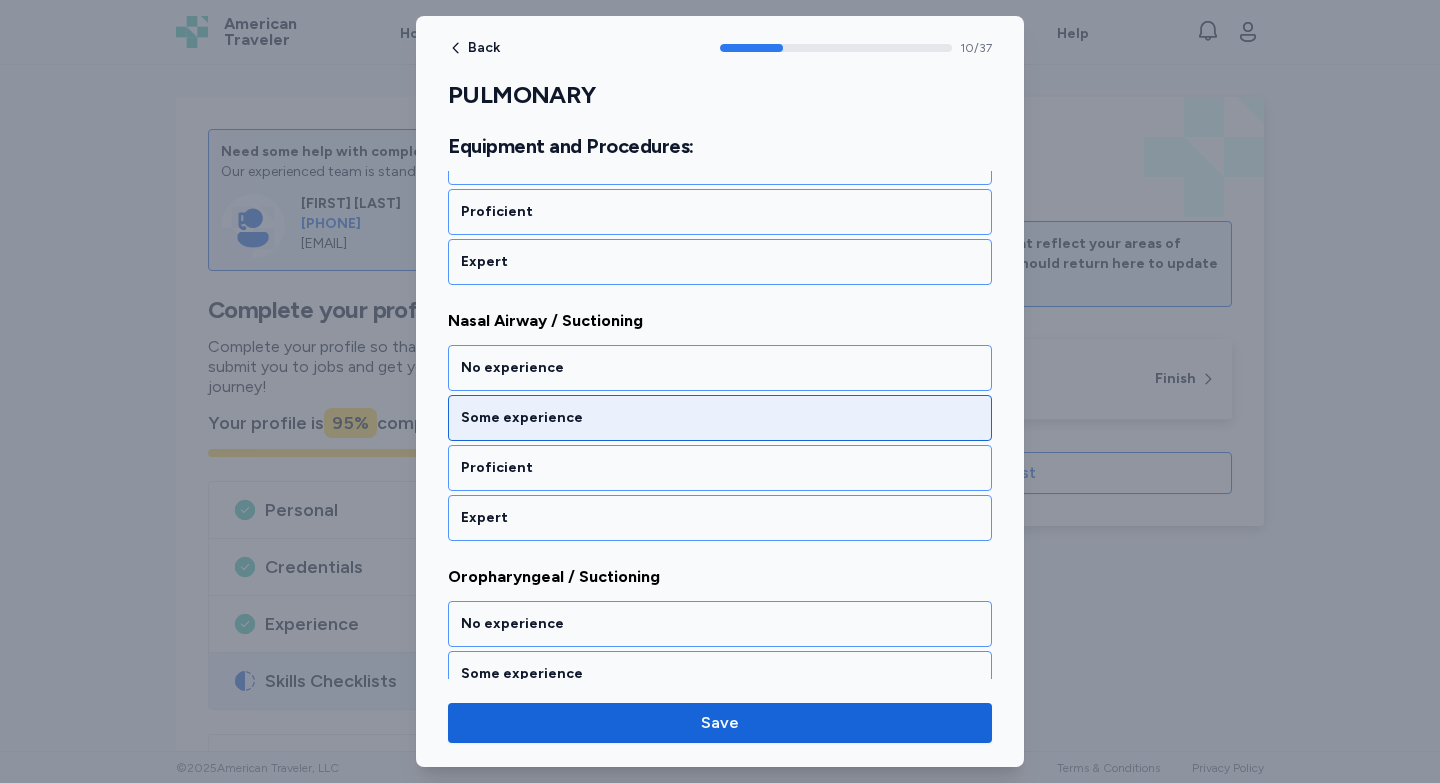 click on "Some experience" at bounding box center [720, 418] 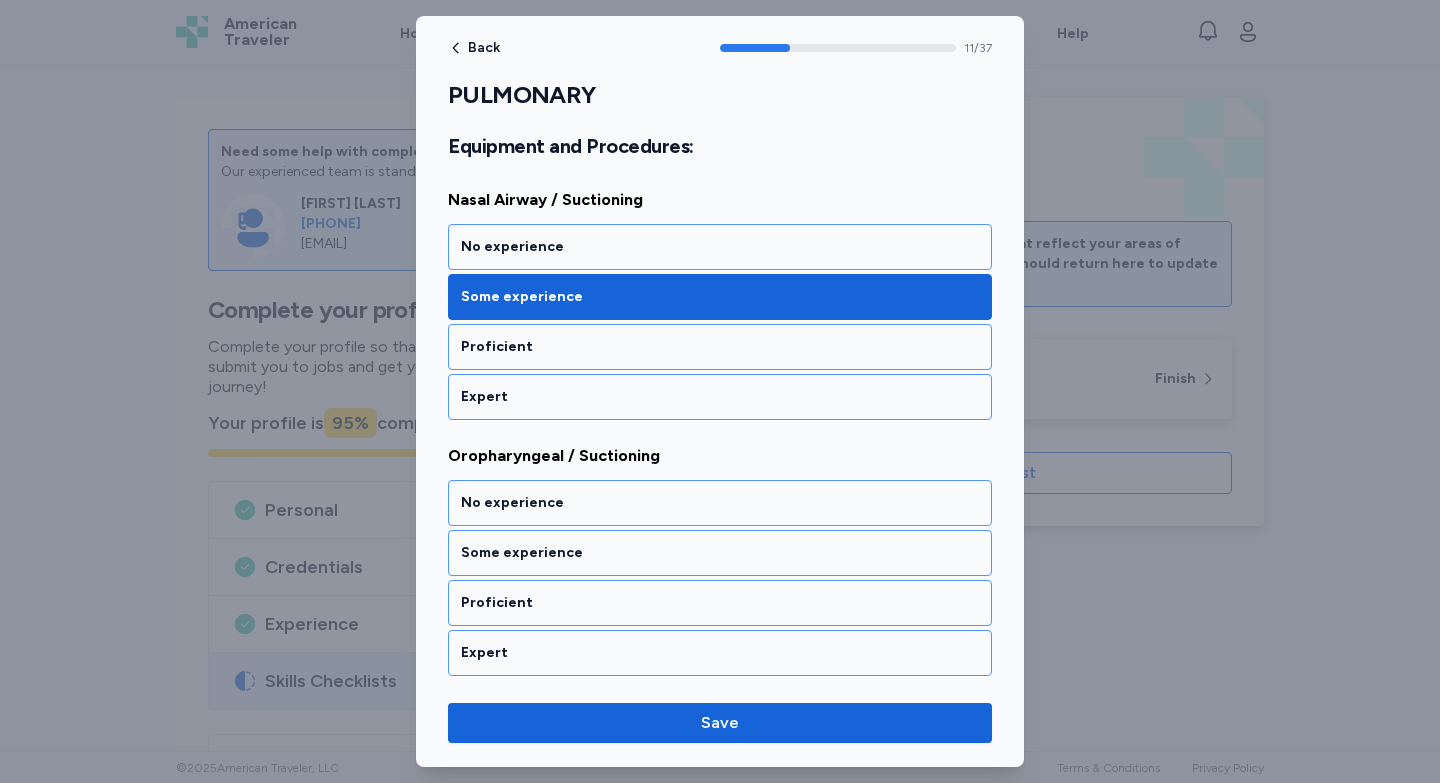 scroll, scrollTop: 3021, scrollLeft: 0, axis: vertical 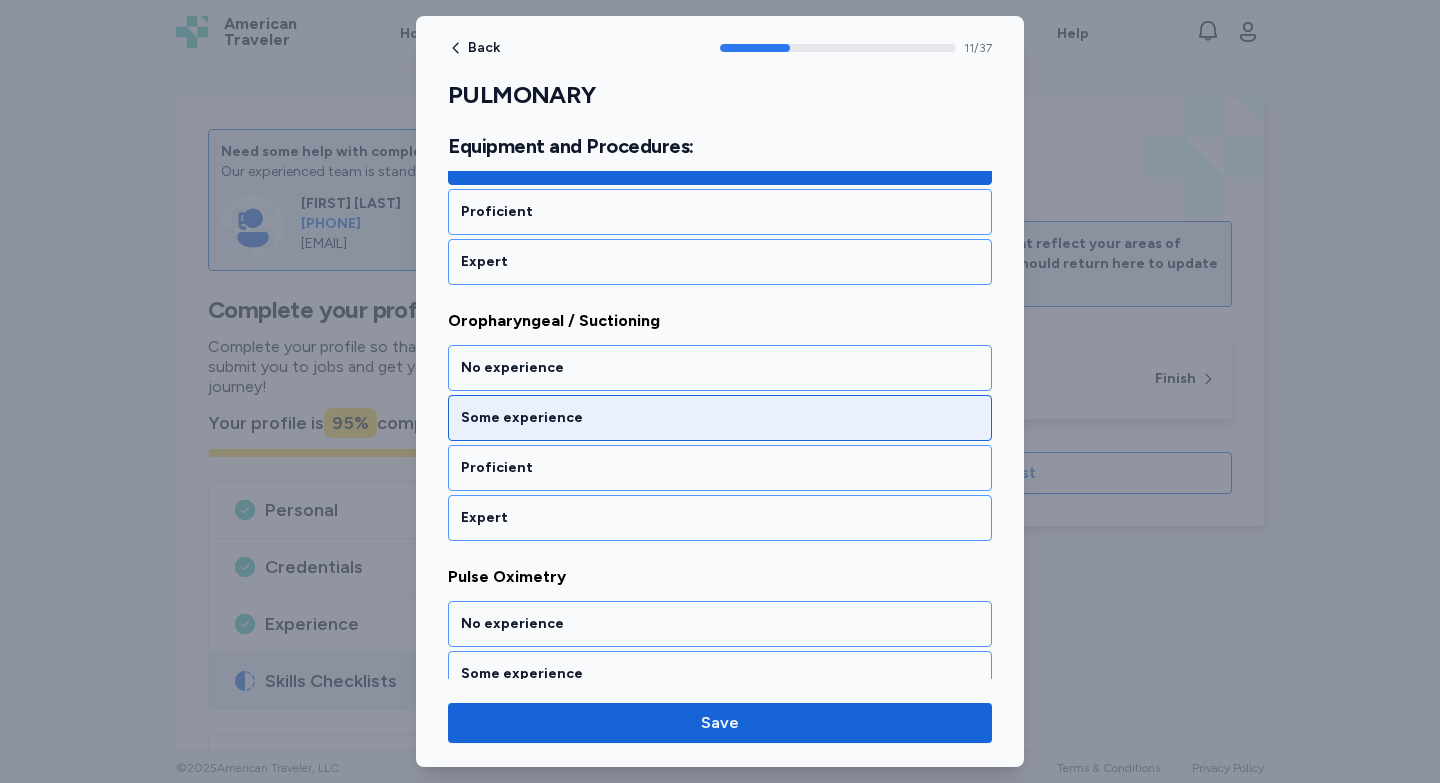 click on "Some experience" at bounding box center [720, 418] 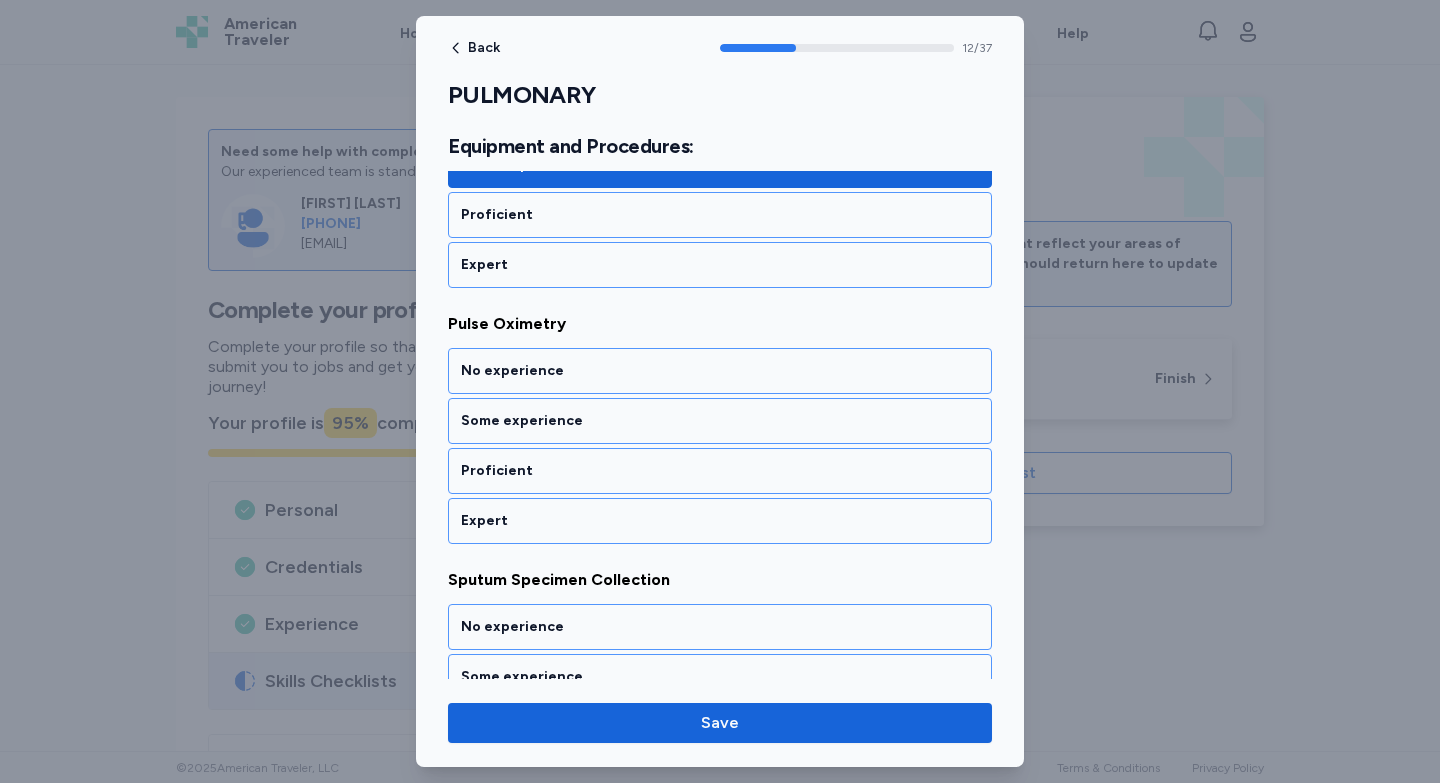 scroll, scrollTop: 3277, scrollLeft: 0, axis: vertical 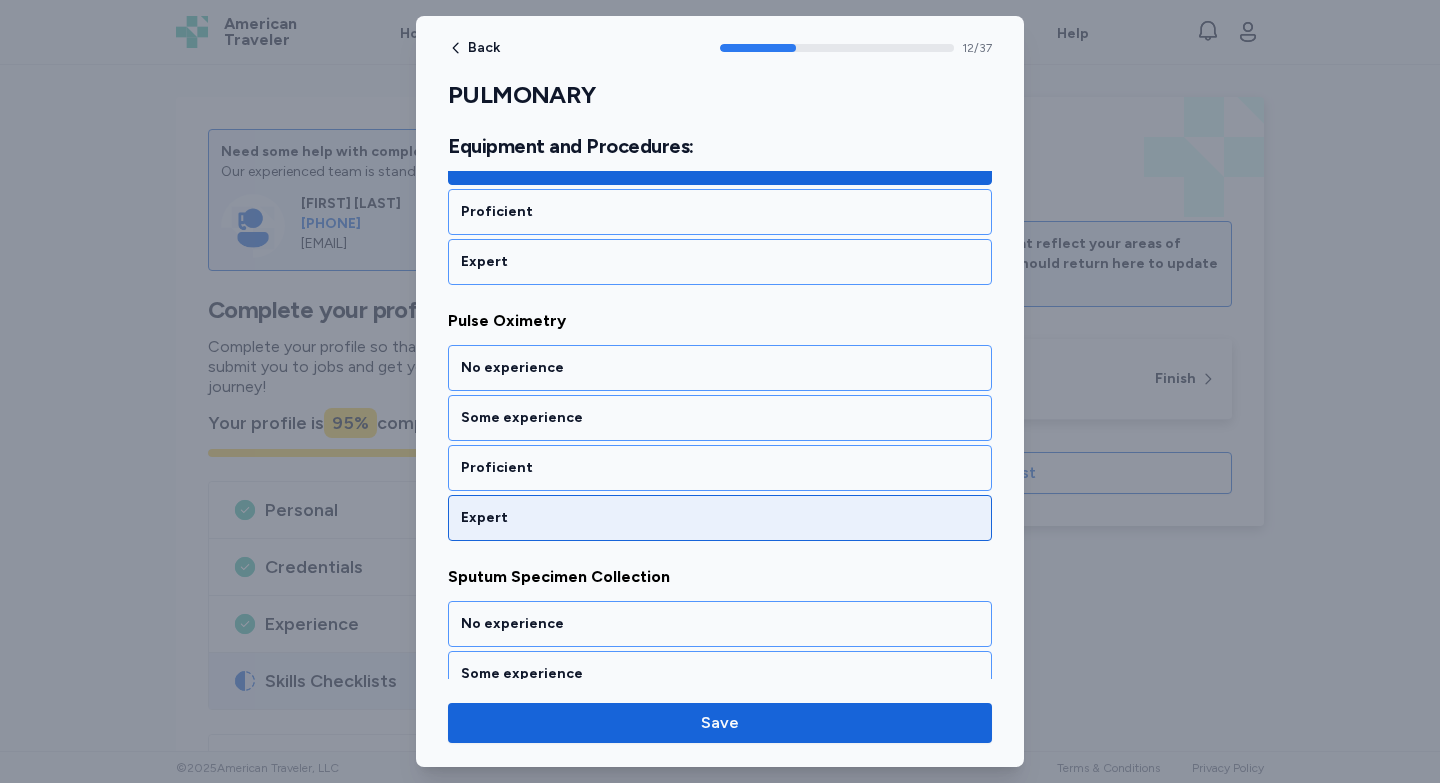 click on "Expert" at bounding box center (720, 518) 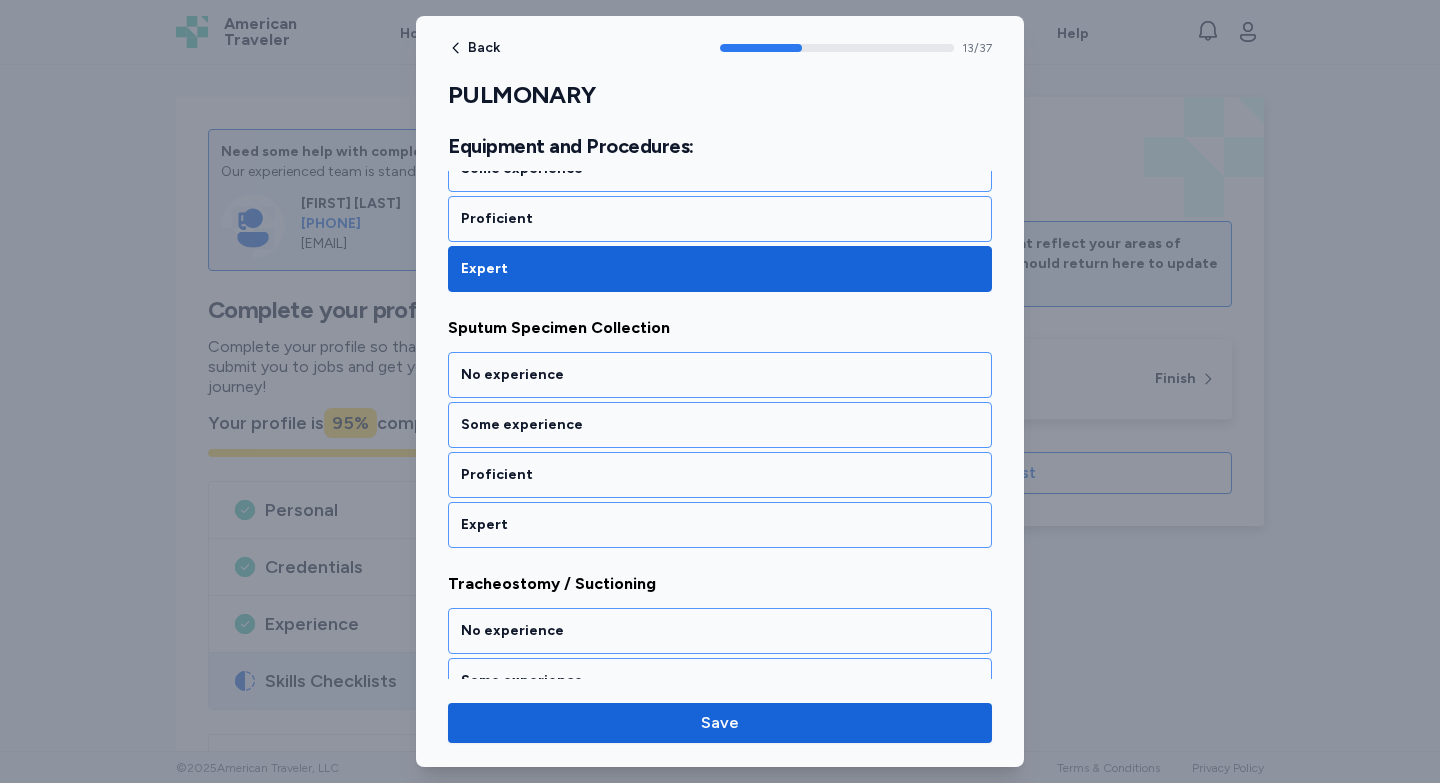 scroll, scrollTop: 3533, scrollLeft: 0, axis: vertical 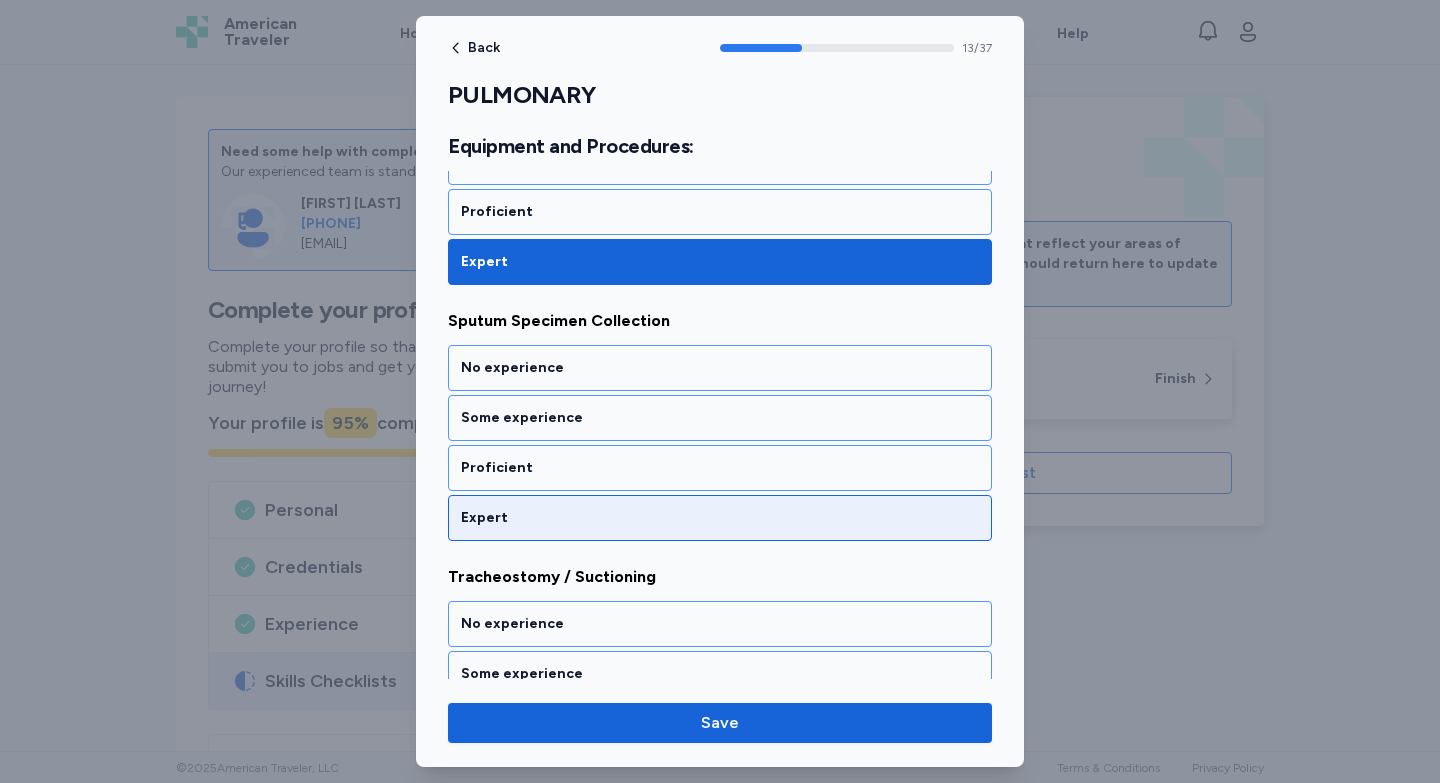 click on "Expert" at bounding box center [720, 518] 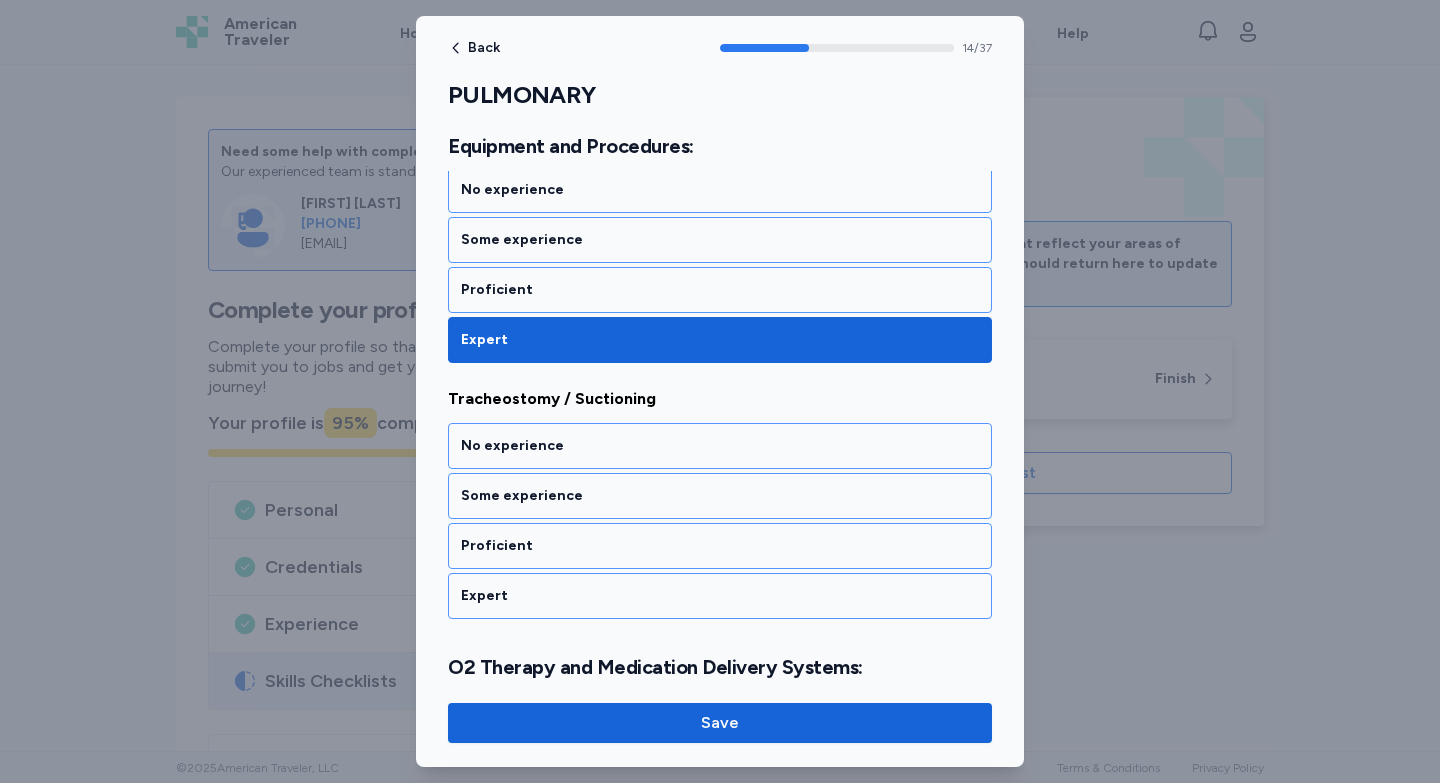 scroll, scrollTop: 3789, scrollLeft: 0, axis: vertical 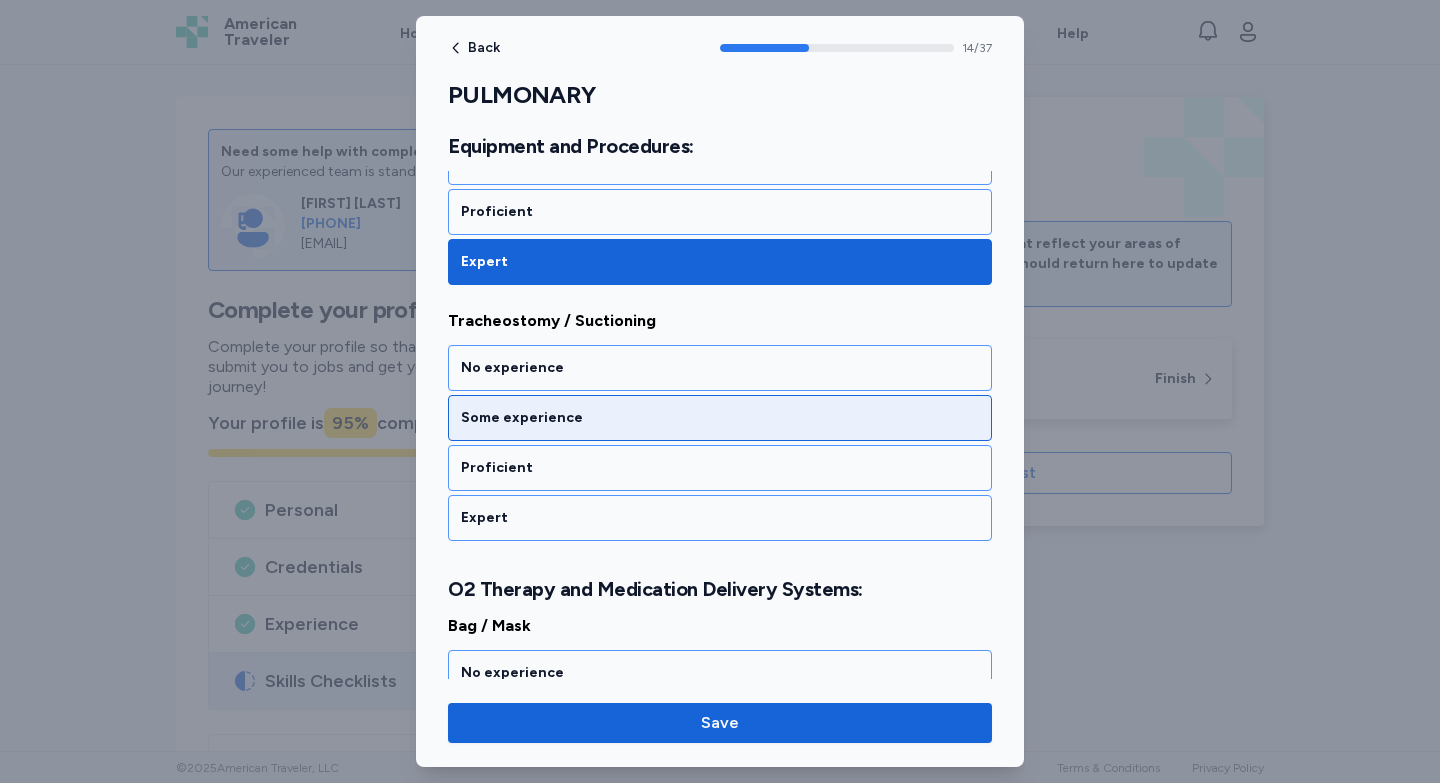 click on "Some experience" at bounding box center (720, 418) 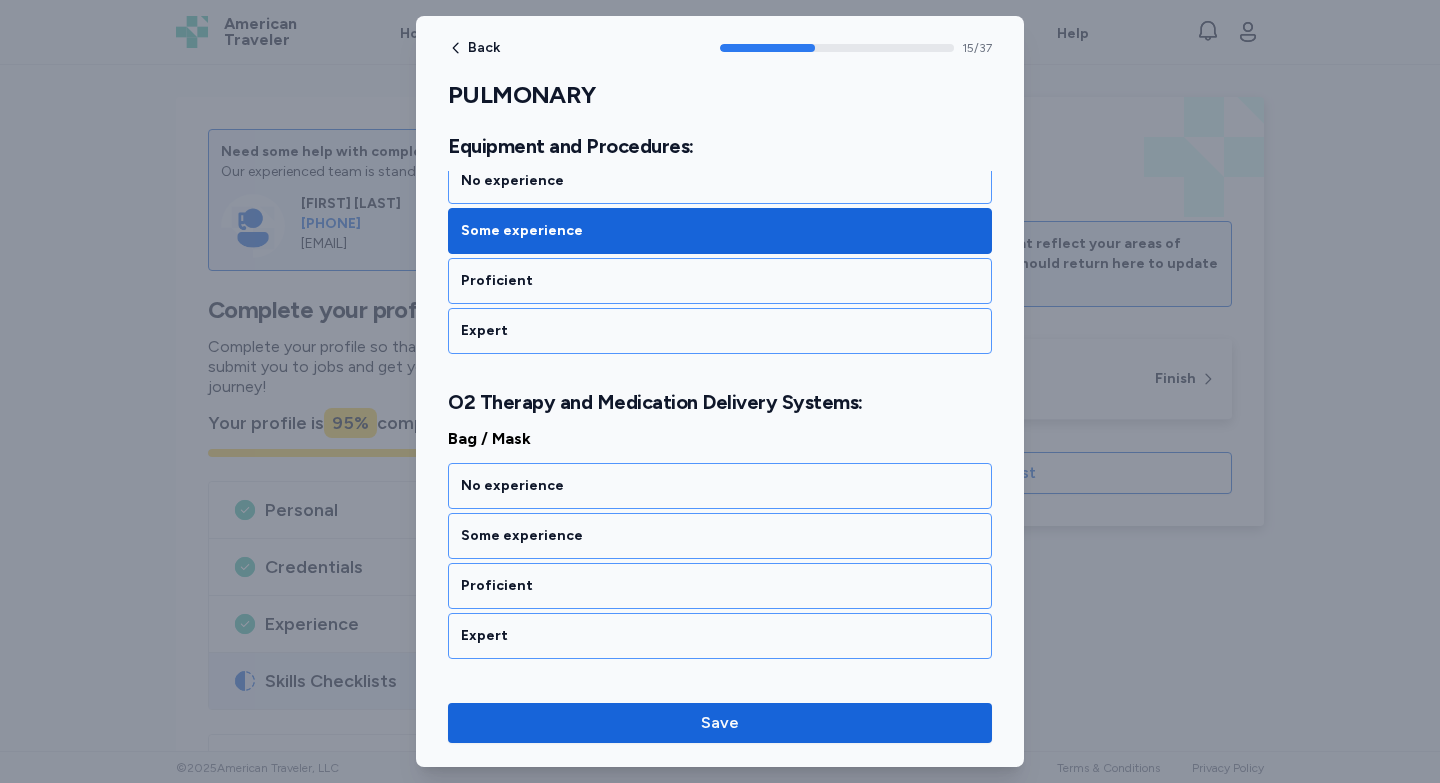 scroll, scrollTop: 4094, scrollLeft: 0, axis: vertical 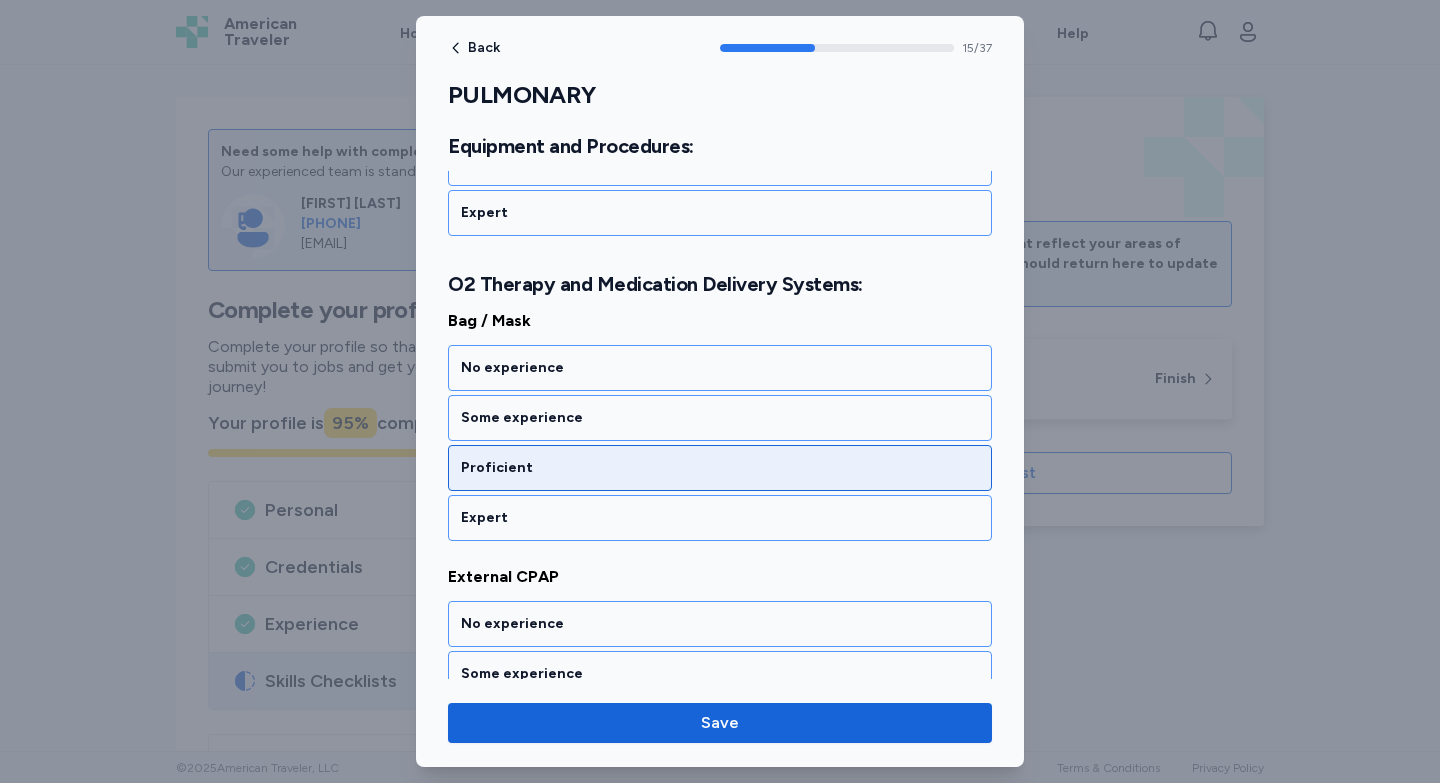 click on "Proficient" at bounding box center [720, 468] 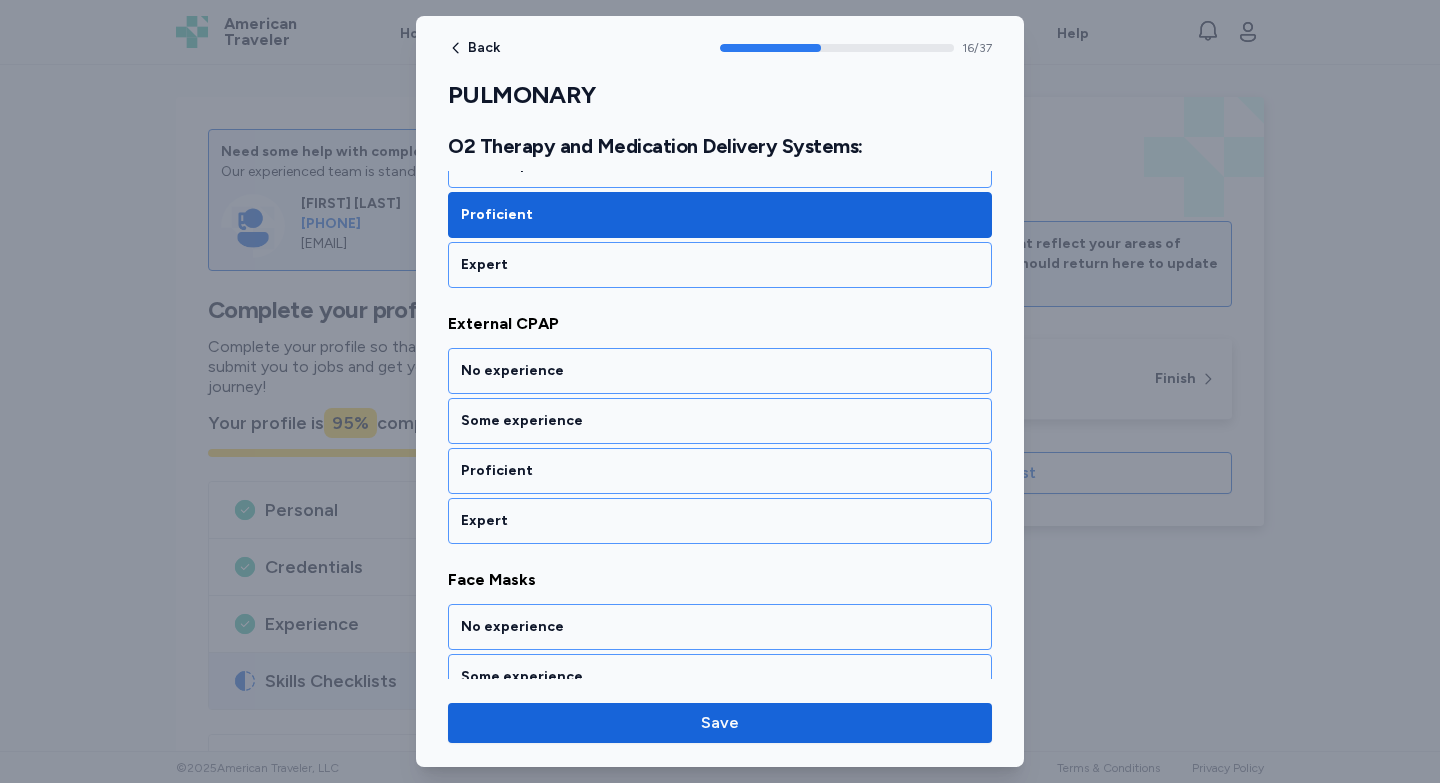 scroll, scrollTop: 4350, scrollLeft: 0, axis: vertical 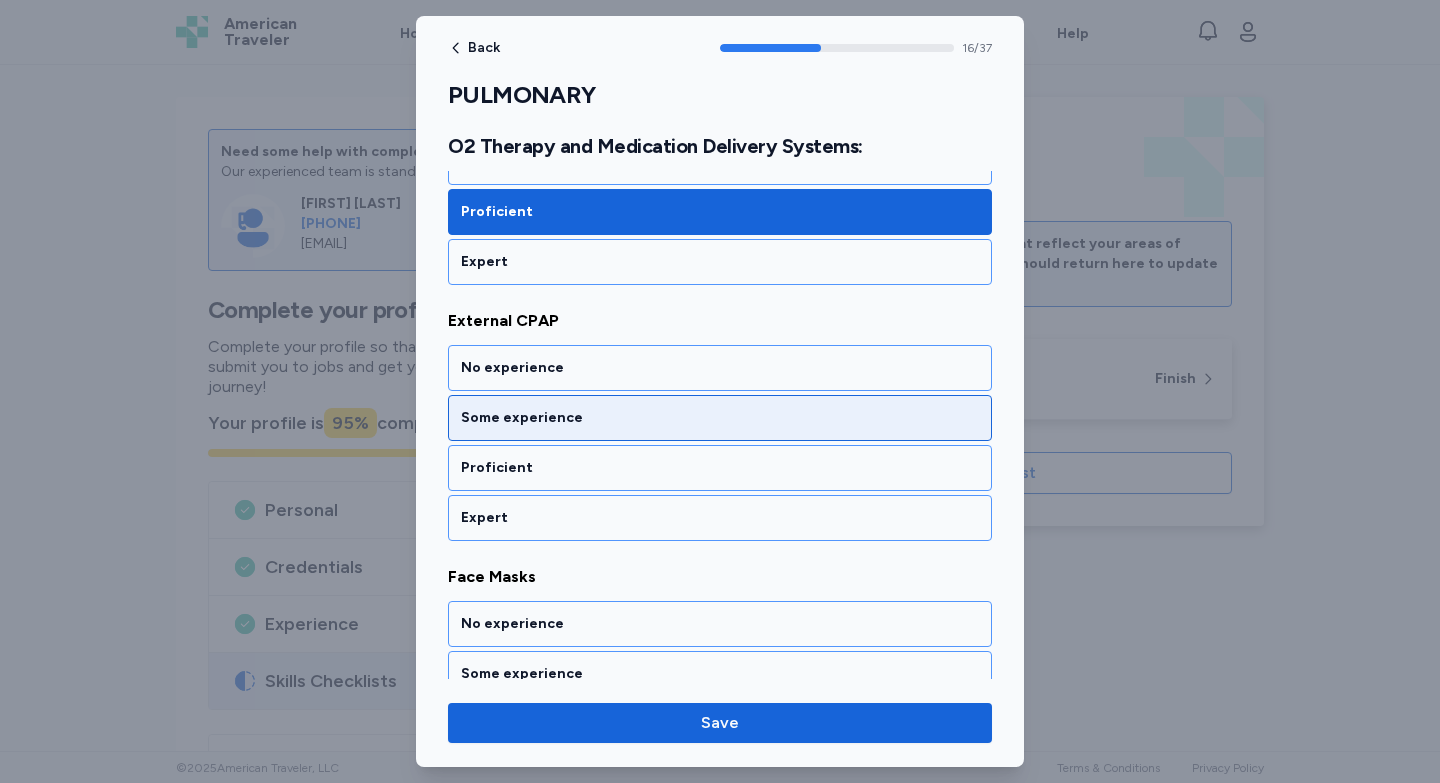 click on "Some experience" at bounding box center (720, 418) 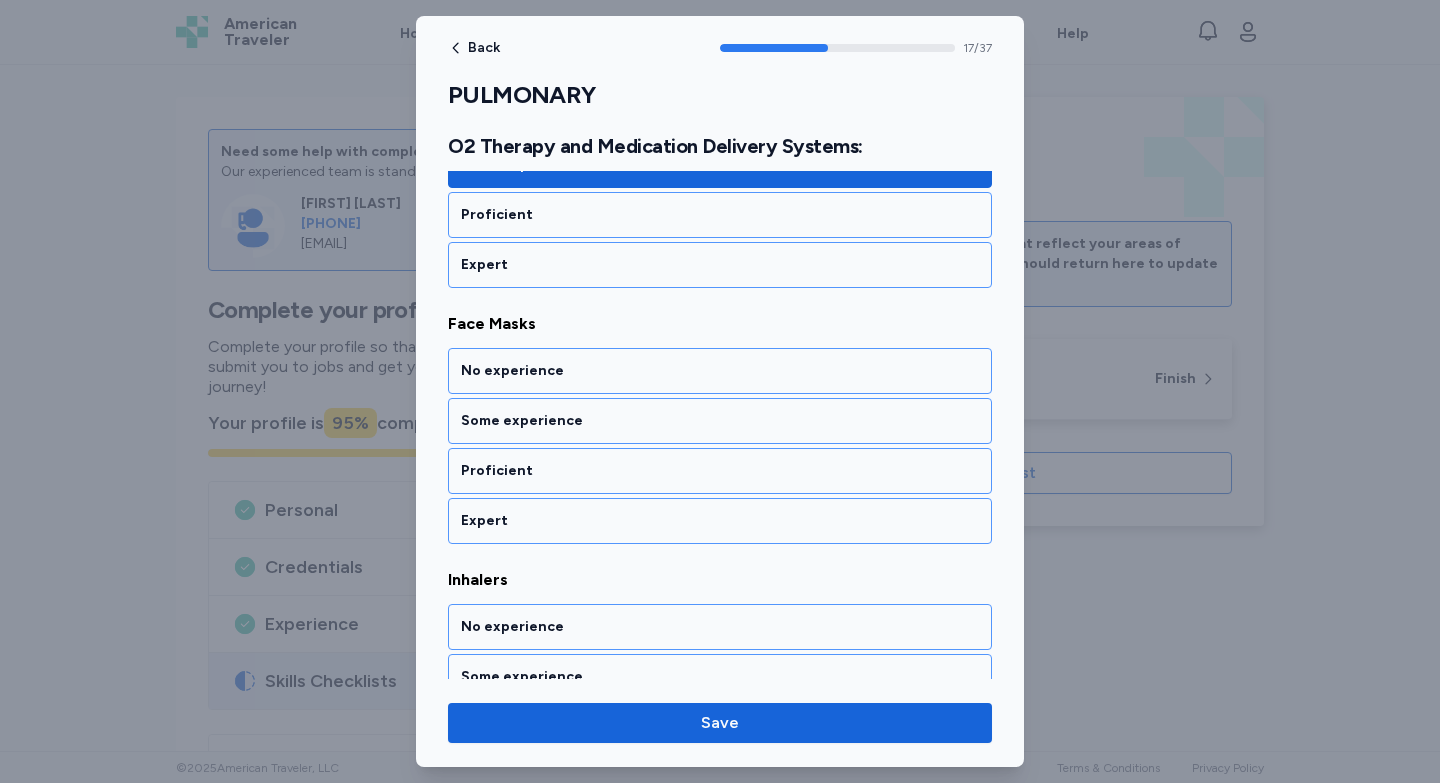 scroll, scrollTop: 4606, scrollLeft: 0, axis: vertical 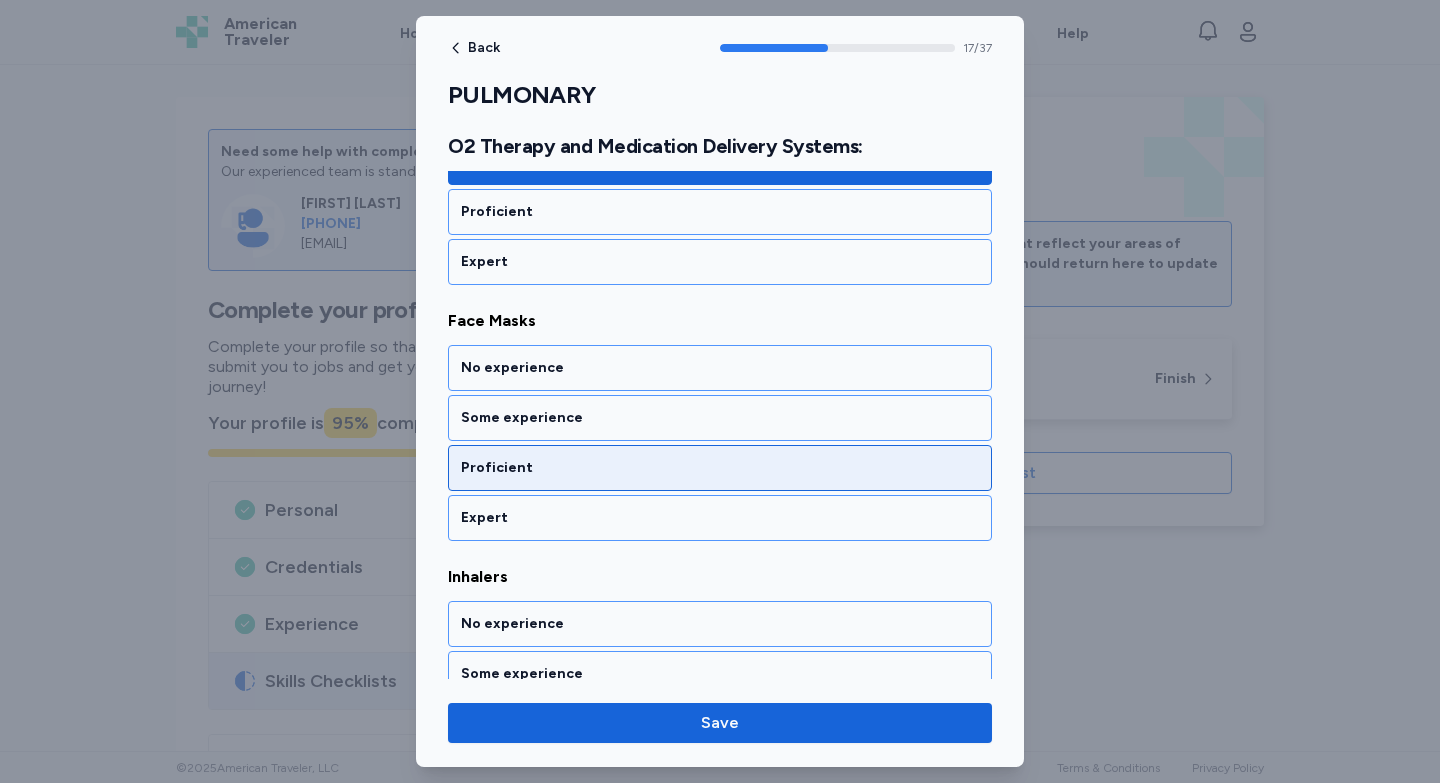 click on "Proficient" at bounding box center [720, 468] 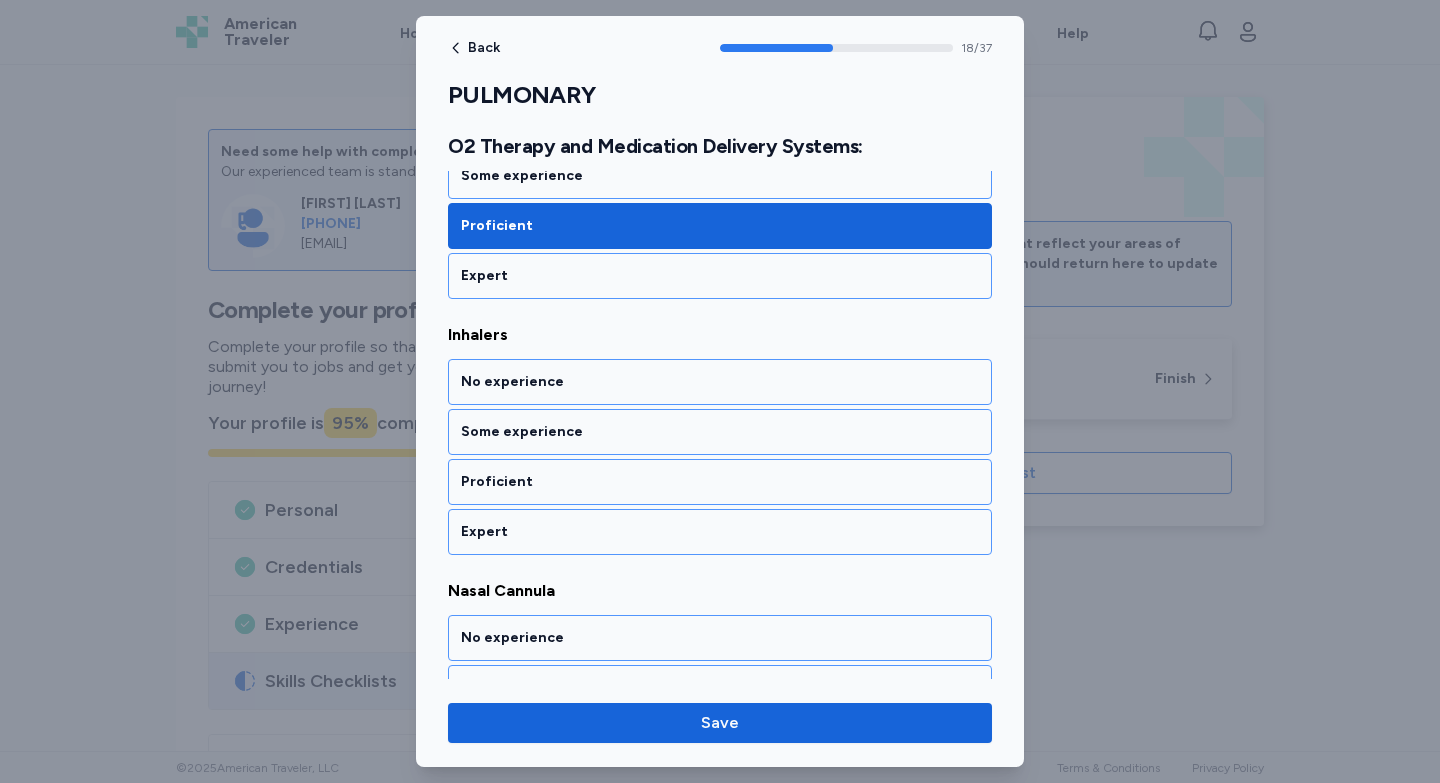 scroll, scrollTop: 4862, scrollLeft: 0, axis: vertical 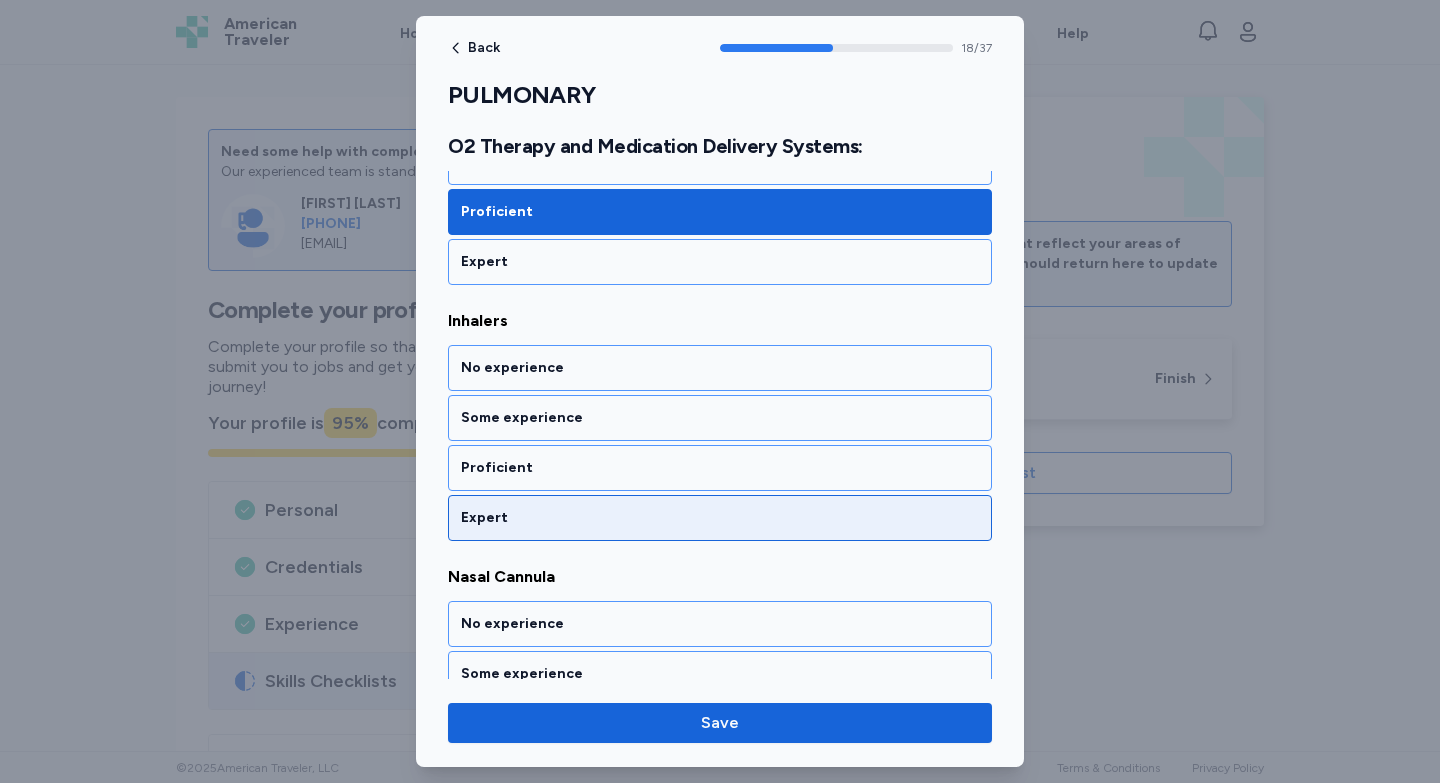 click on "Expert" at bounding box center (720, 518) 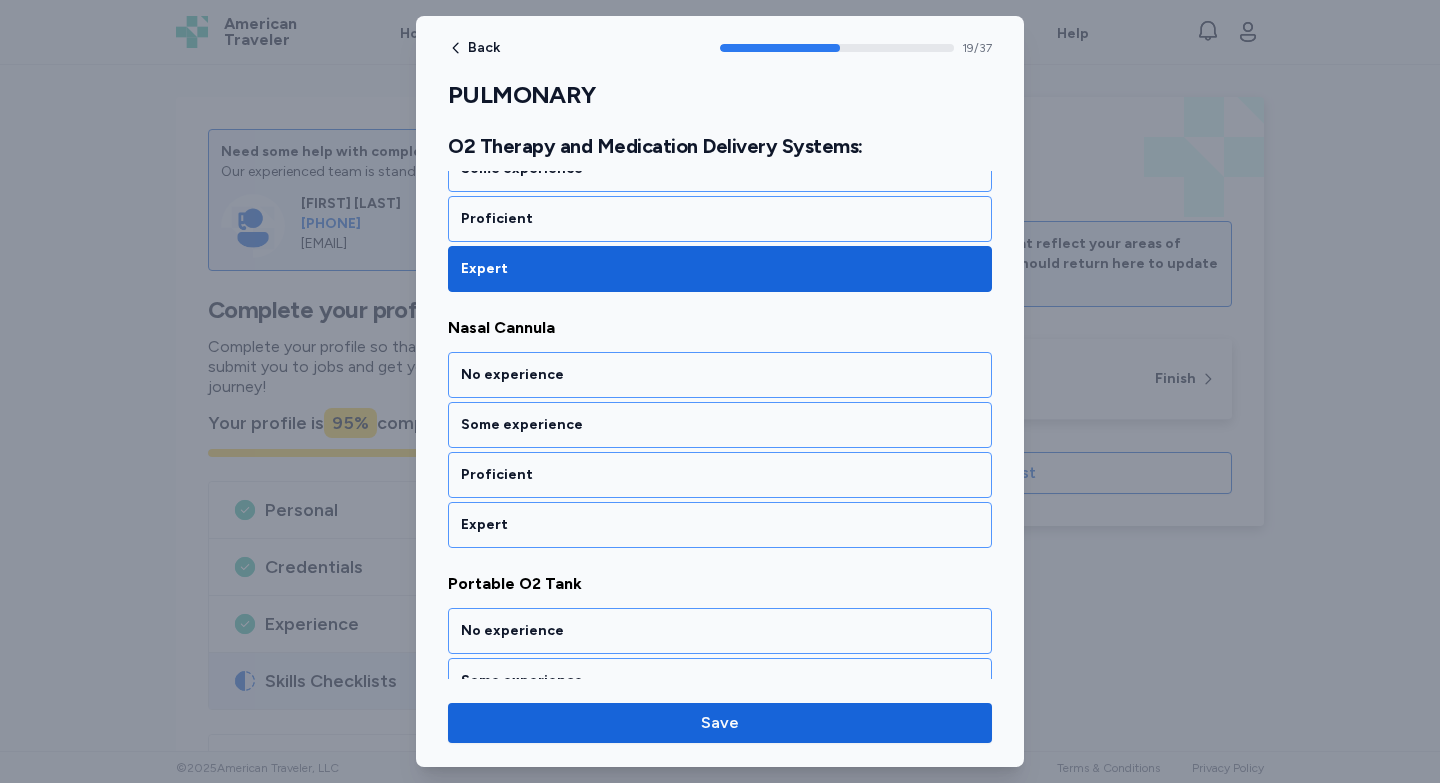 scroll, scrollTop: 5118, scrollLeft: 0, axis: vertical 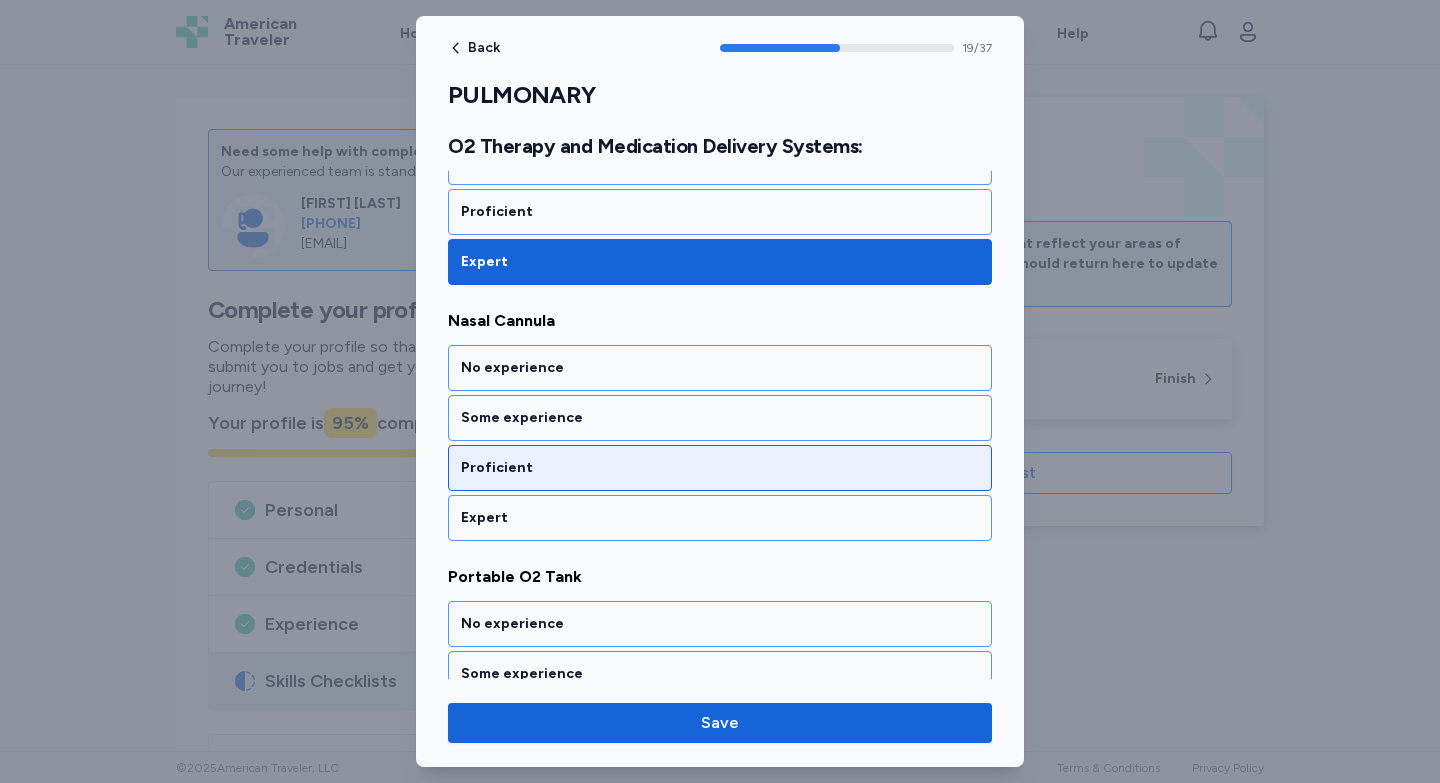 click on "Proficient" at bounding box center (720, 468) 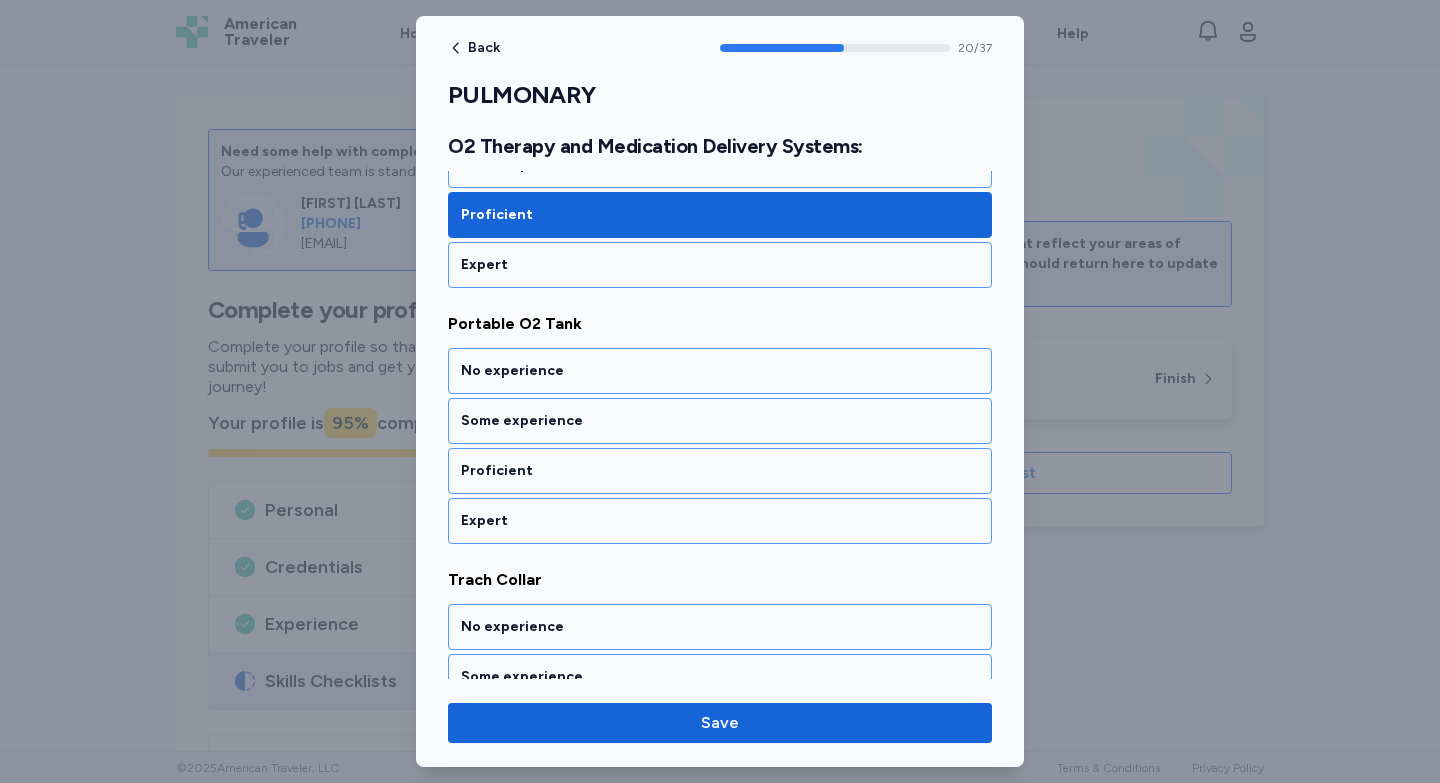 scroll, scrollTop: 5374, scrollLeft: 0, axis: vertical 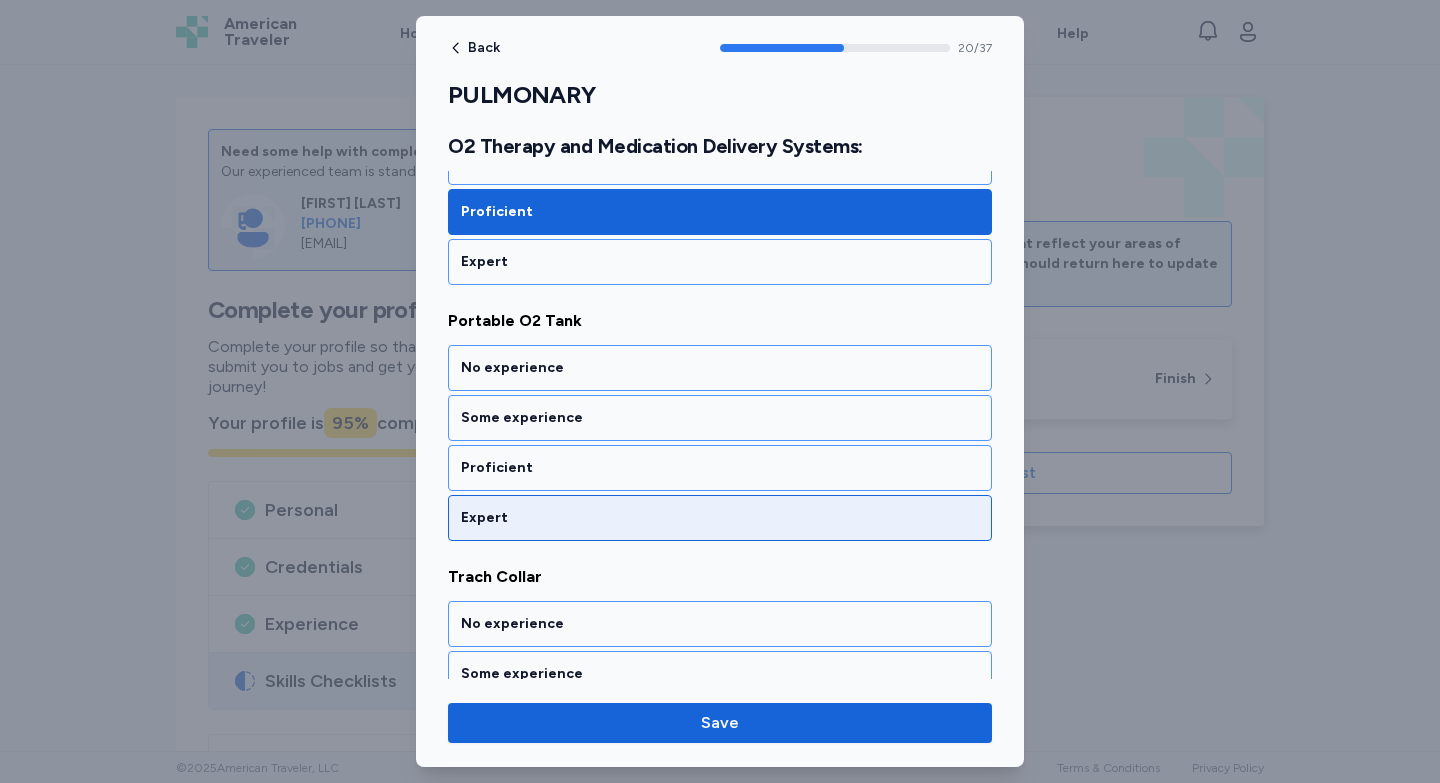 click on "Expert" at bounding box center (720, 518) 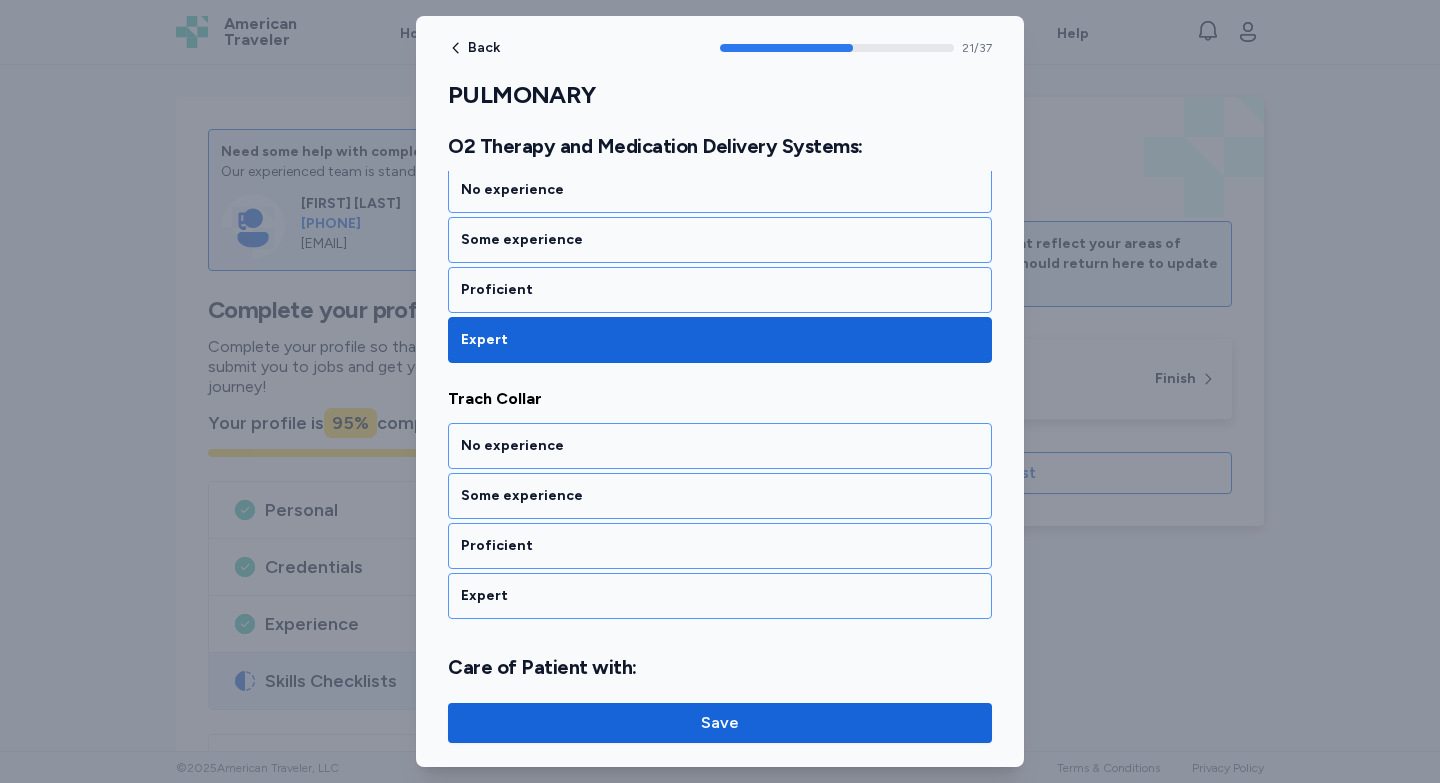 scroll, scrollTop: 5630, scrollLeft: 0, axis: vertical 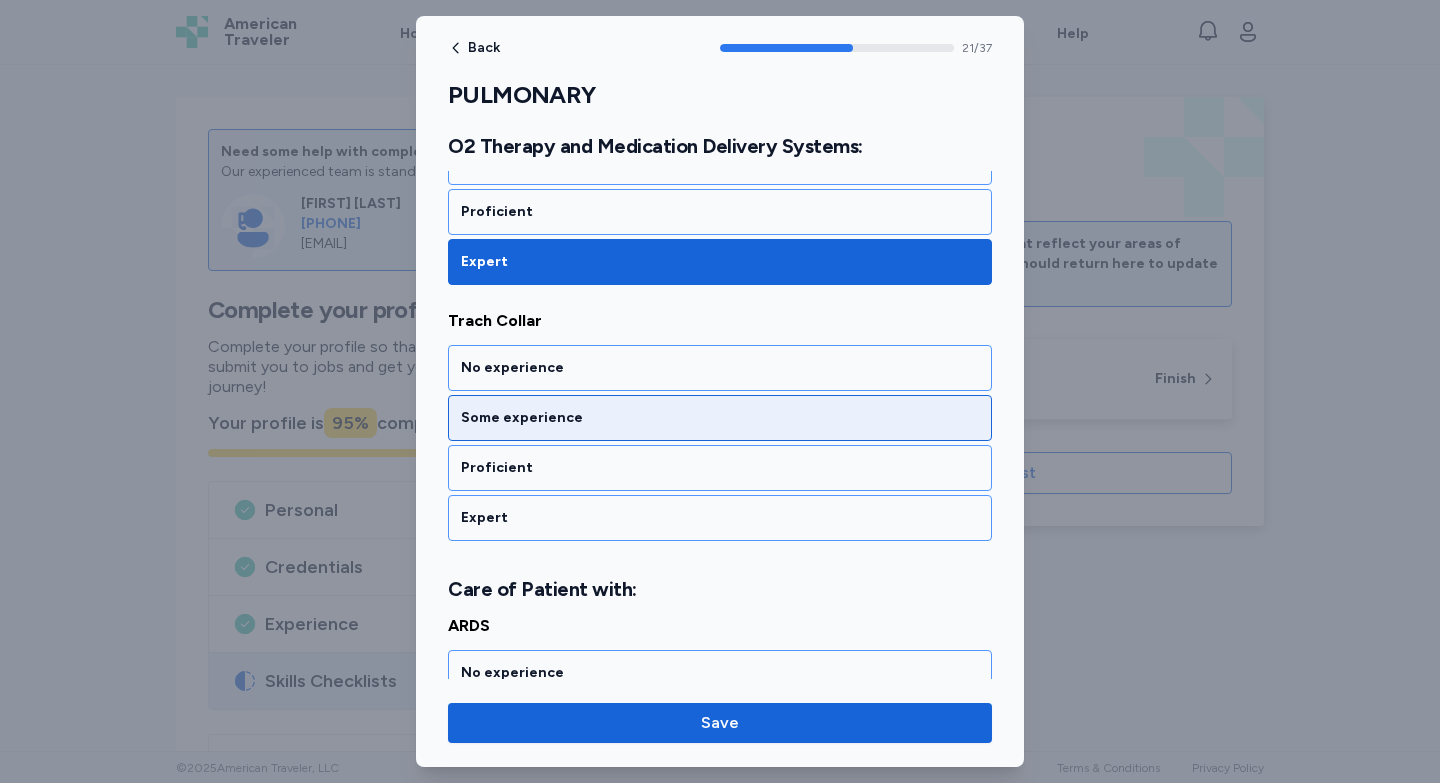 click on "Some experience" at bounding box center [720, 418] 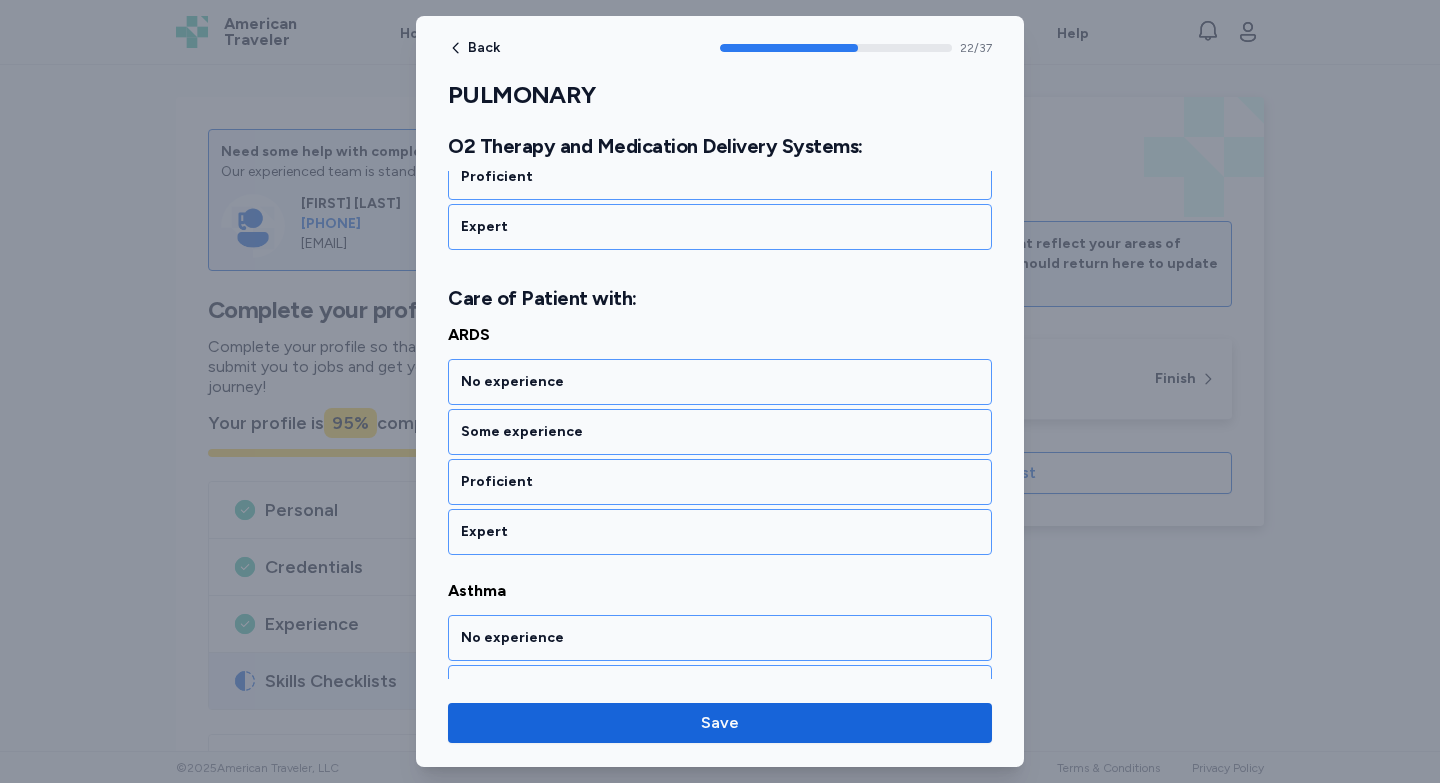 scroll, scrollTop: 5935, scrollLeft: 0, axis: vertical 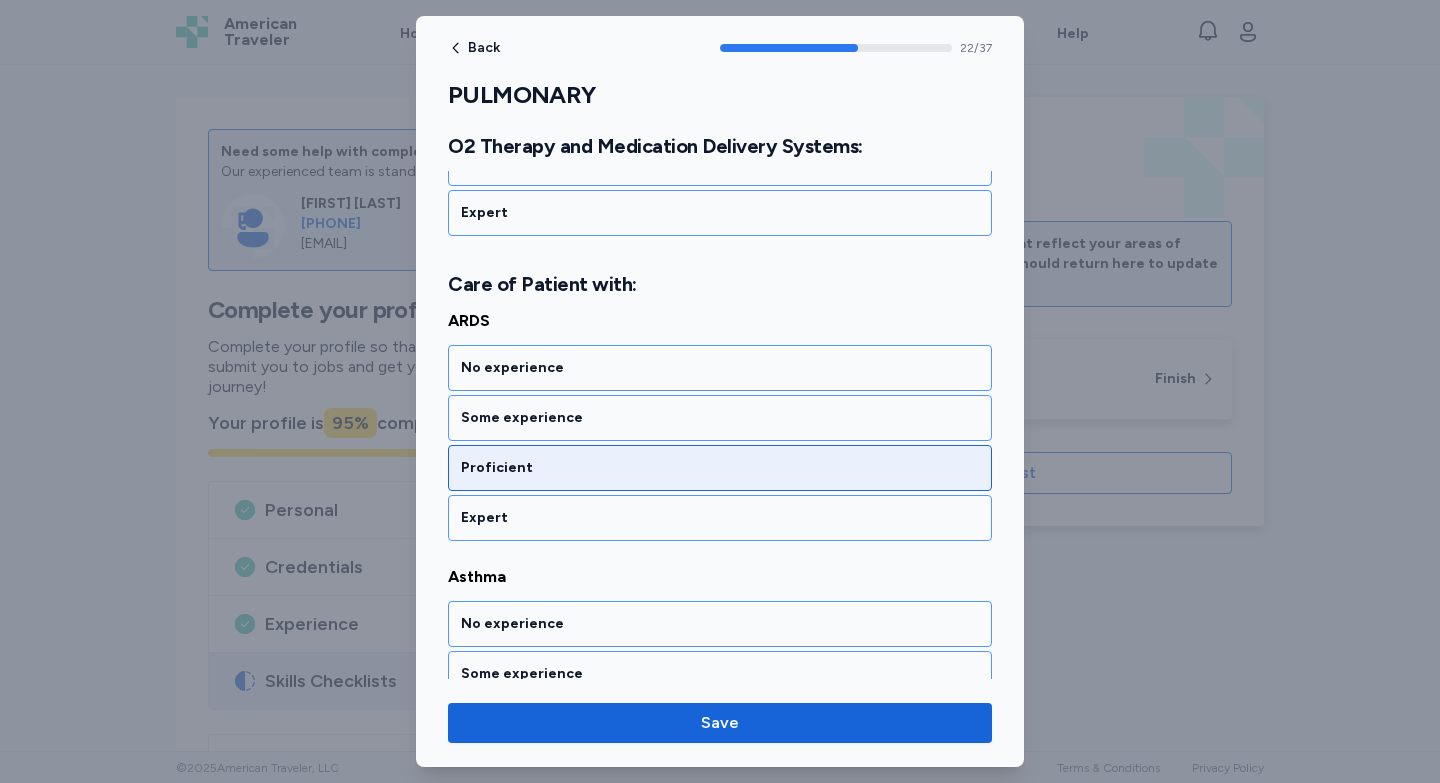 click on "Proficient" at bounding box center [720, 468] 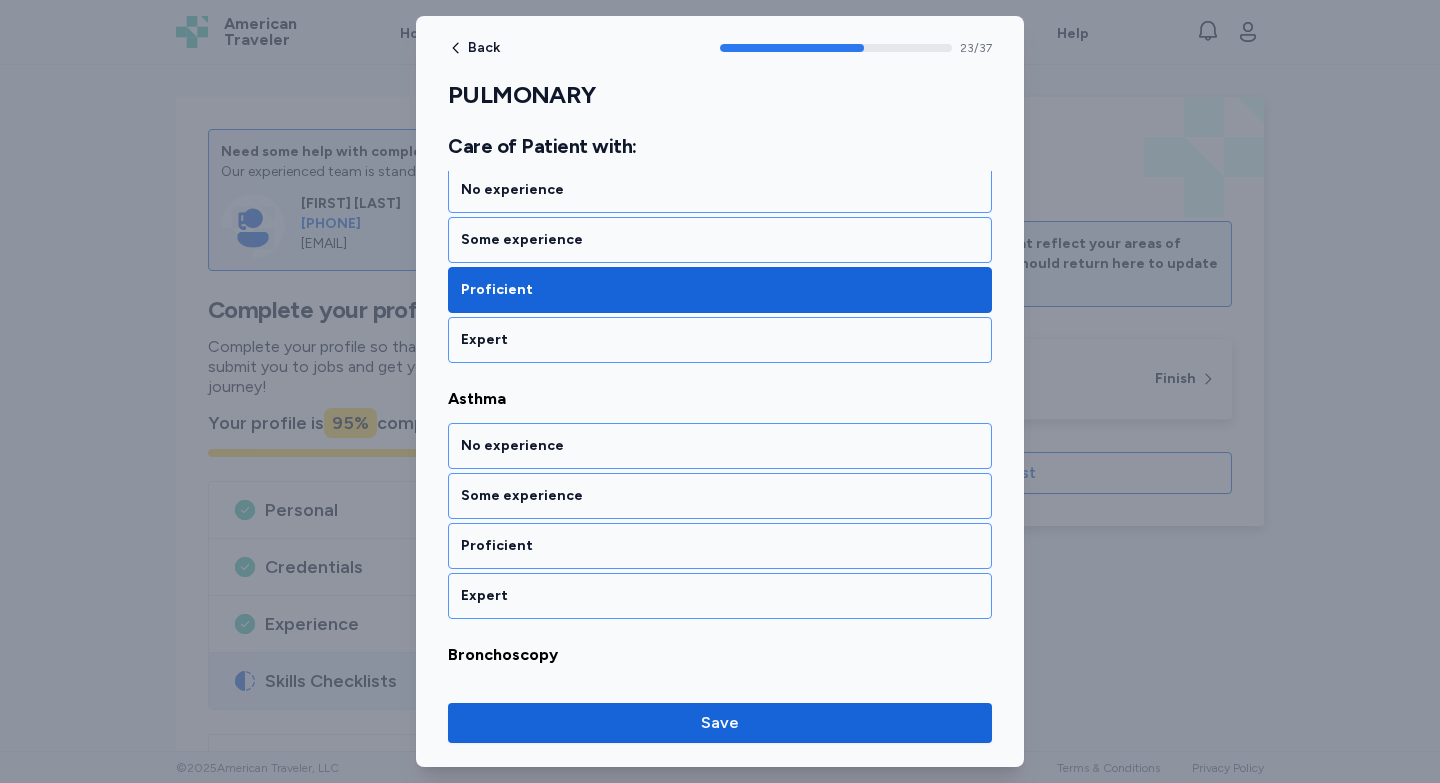 scroll, scrollTop: 6191, scrollLeft: 0, axis: vertical 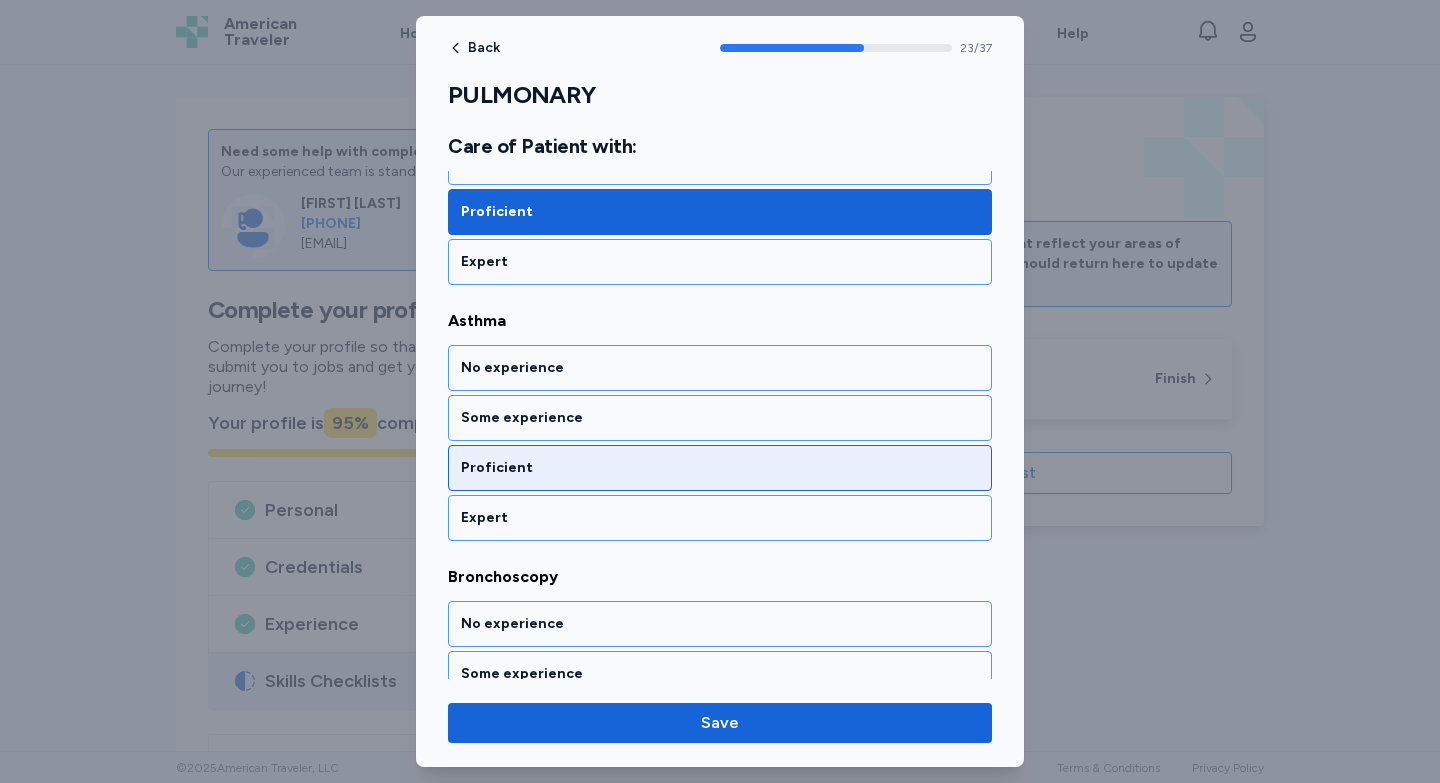 click on "Proficient" at bounding box center (720, 468) 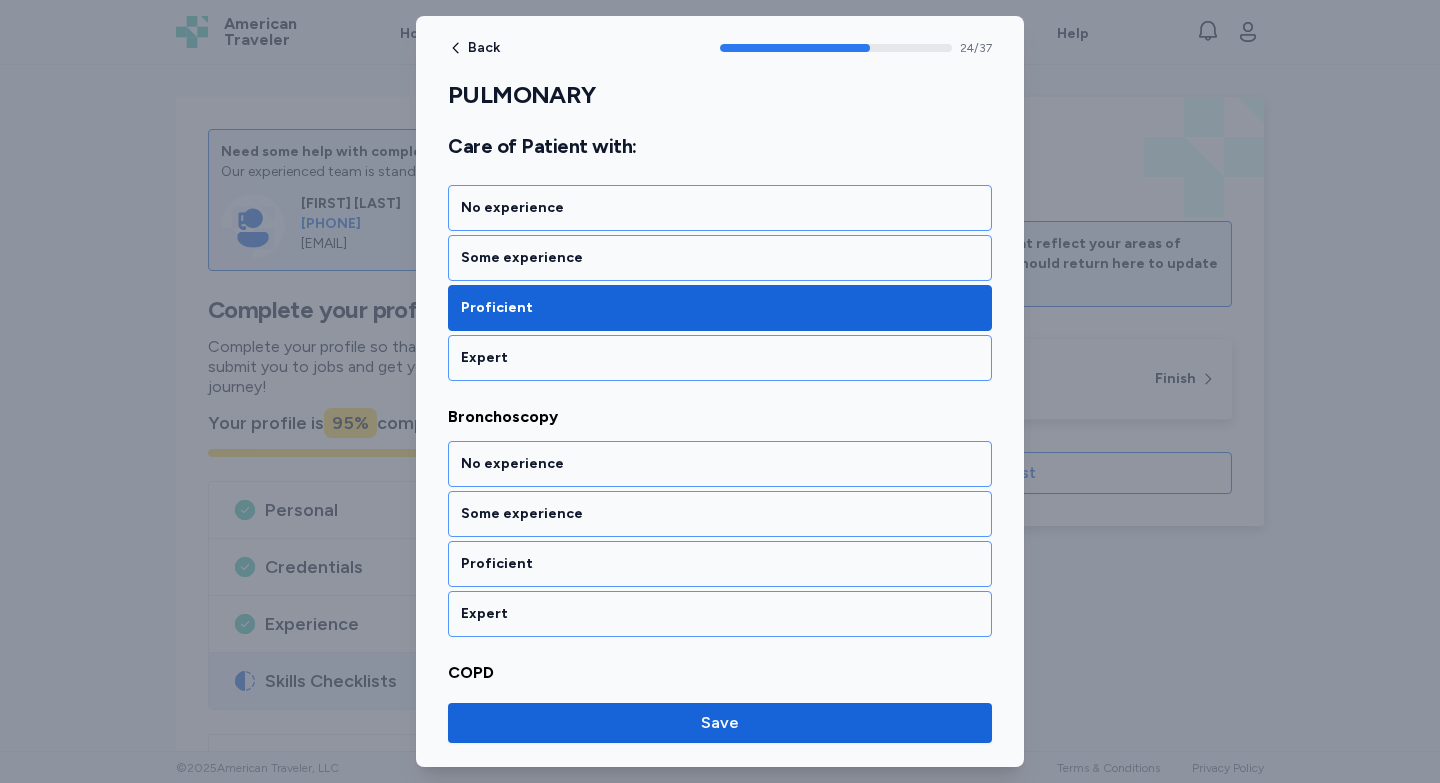 scroll, scrollTop: 6447, scrollLeft: 0, axis: vertical 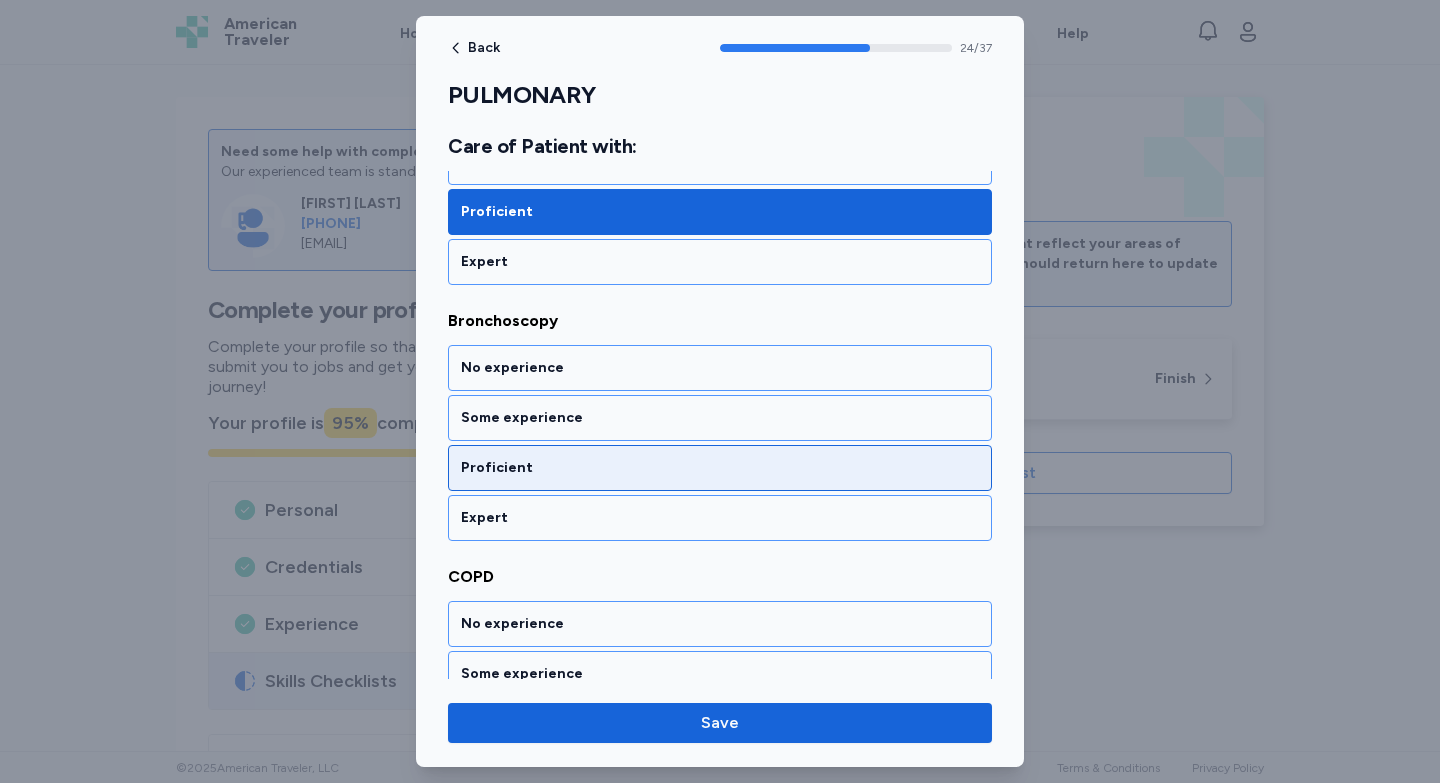 click on "Proficient" at bounding box center (720, 468) 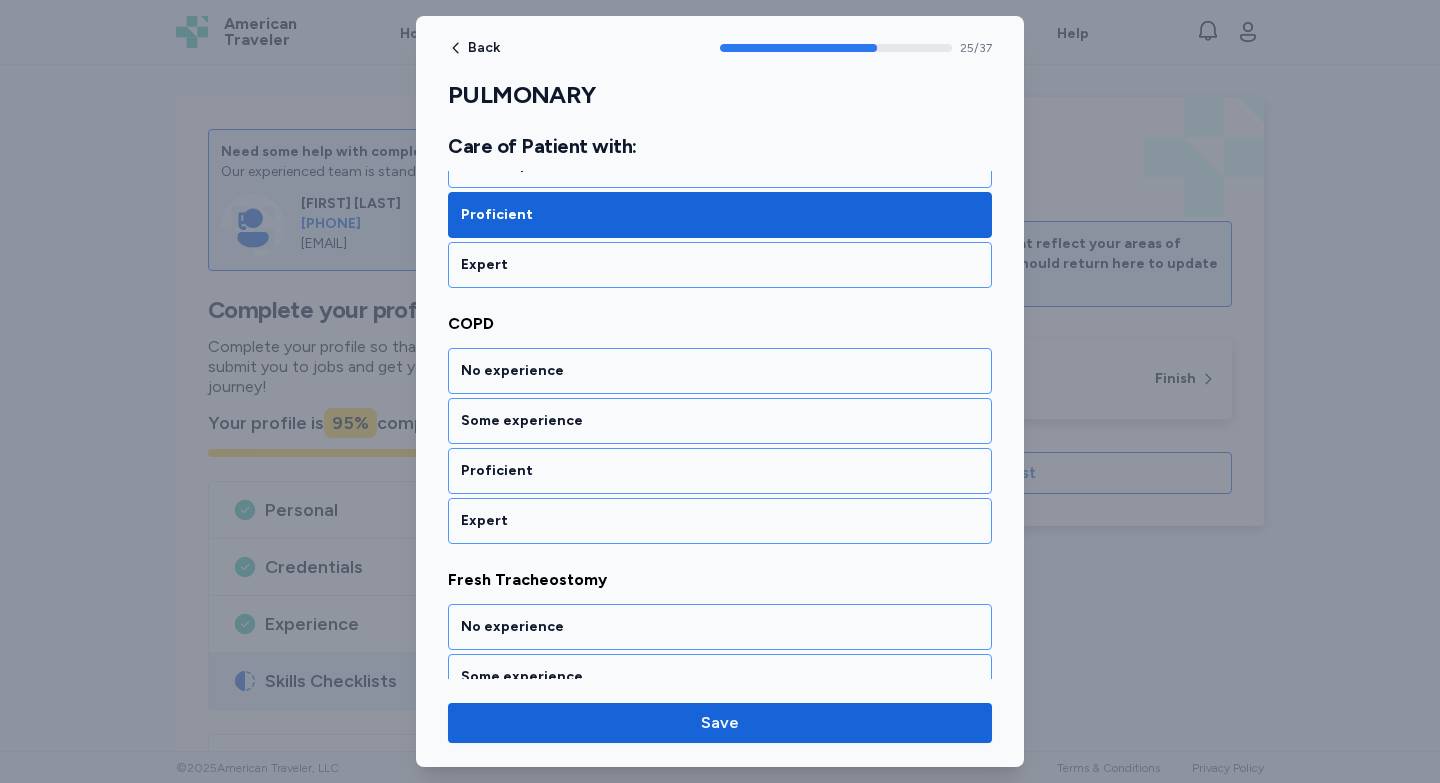 scroll, scrollTop: 6703, scrollLeft: 0, axis: vertical 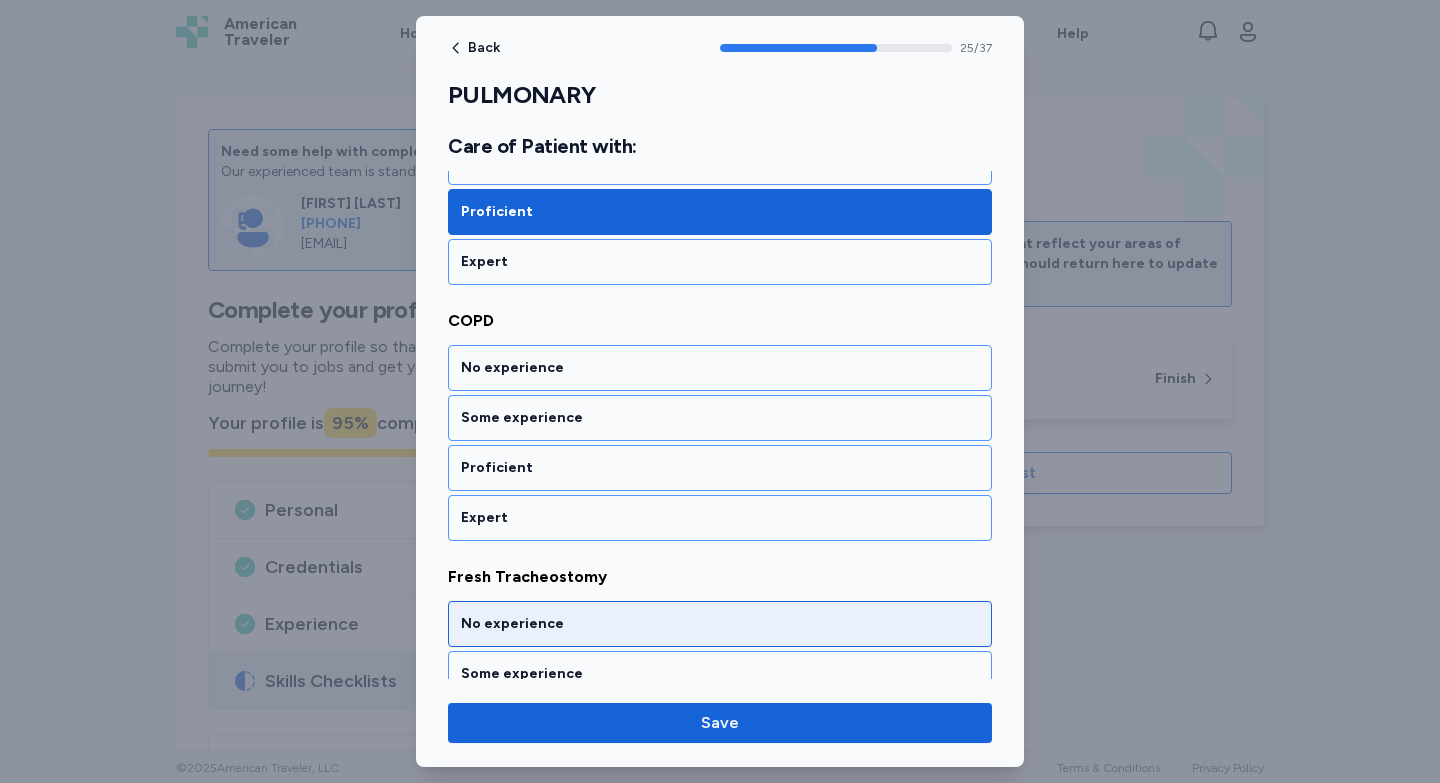 click on "No experience" at bounding box center (720, 624) 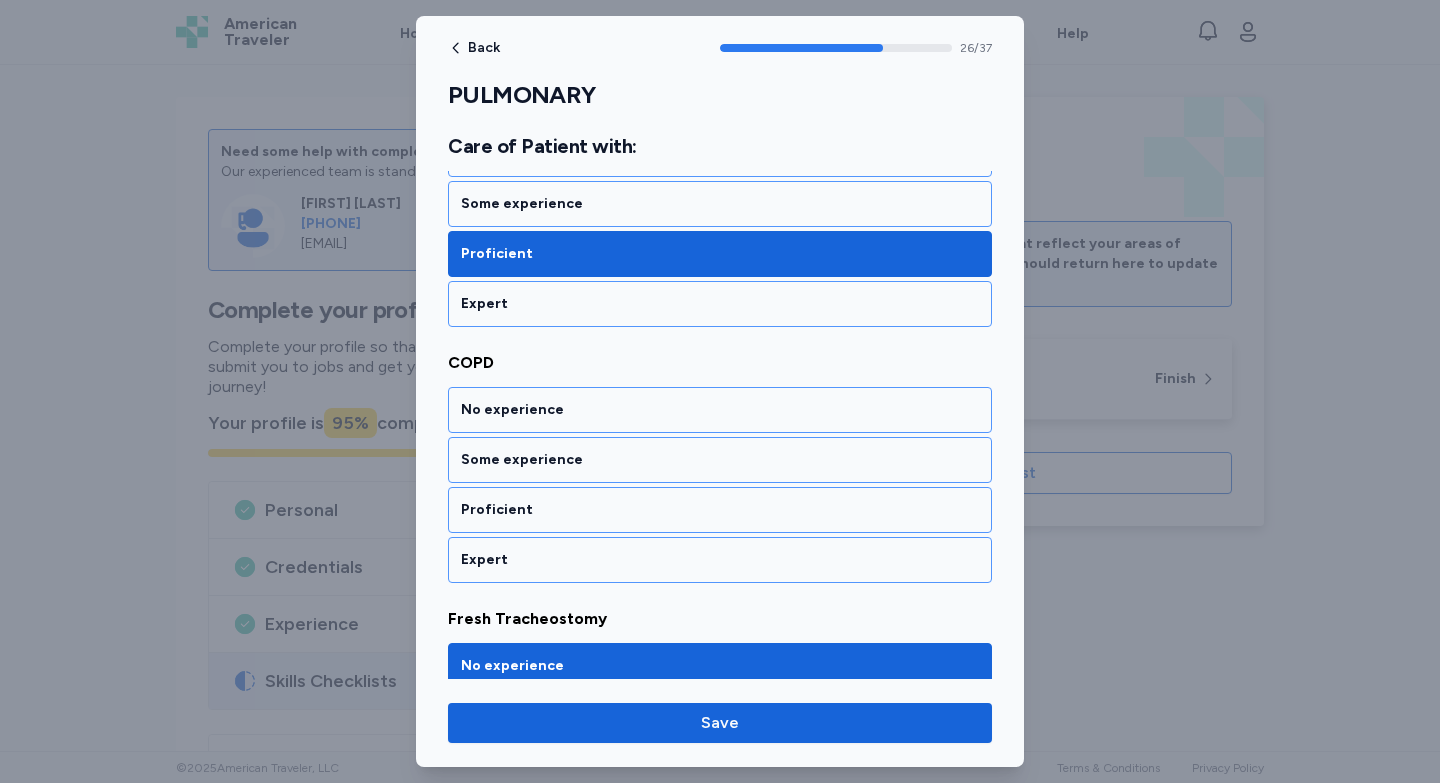 scroll, scrollTop: 6571, scrollLeft: 0, axis: vertical 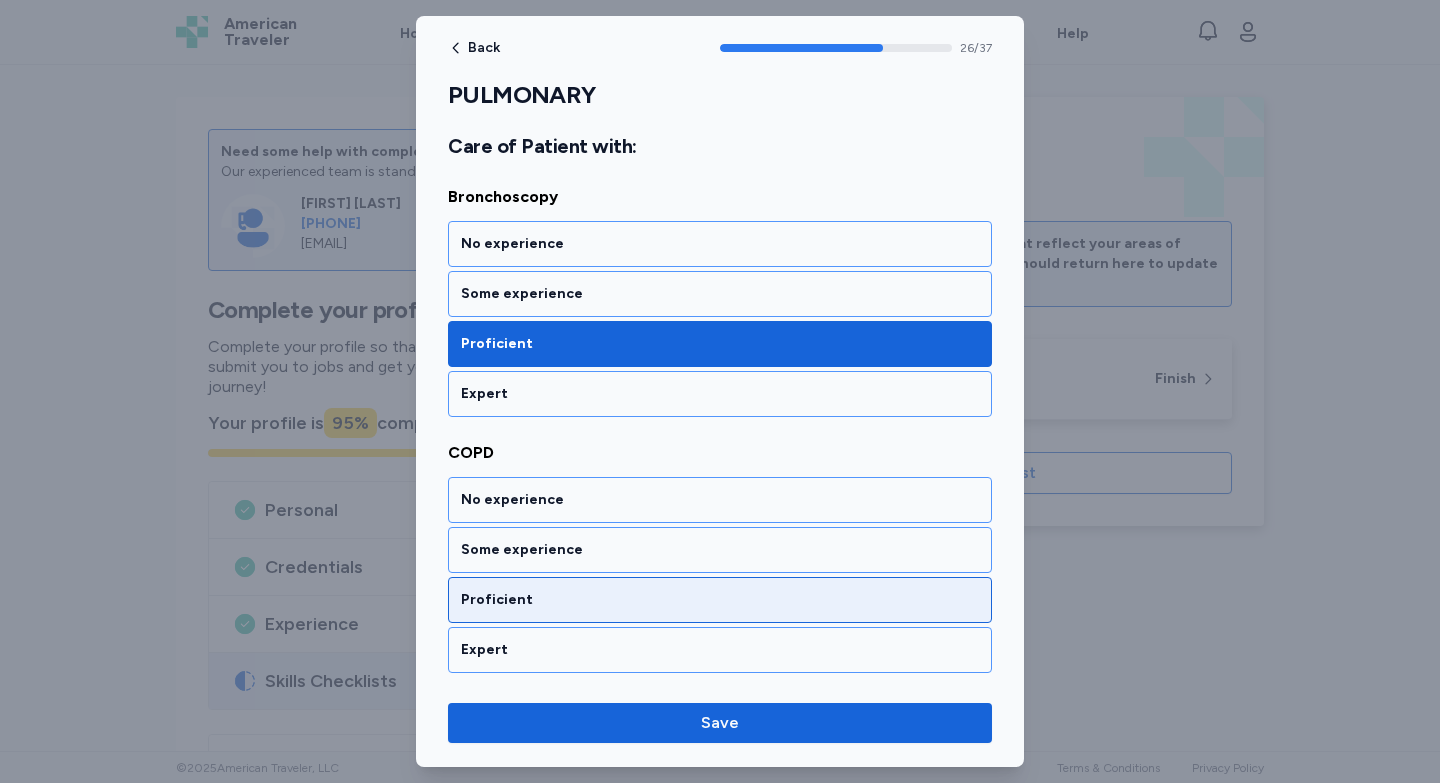 click on "Proficient" at bounding box center [720, 600] 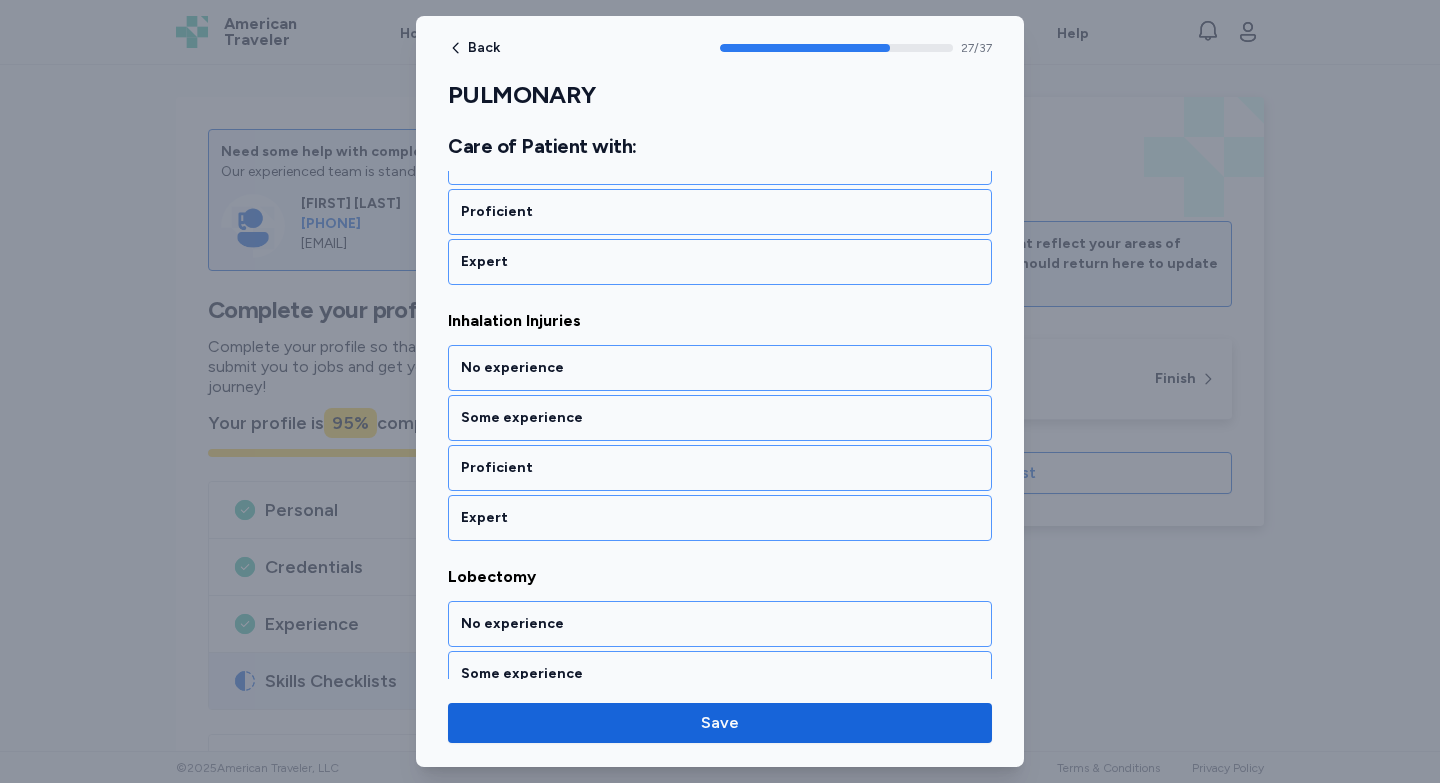 scroll, scrollTop: 7218, scrollLeft: 0, axis: vertical 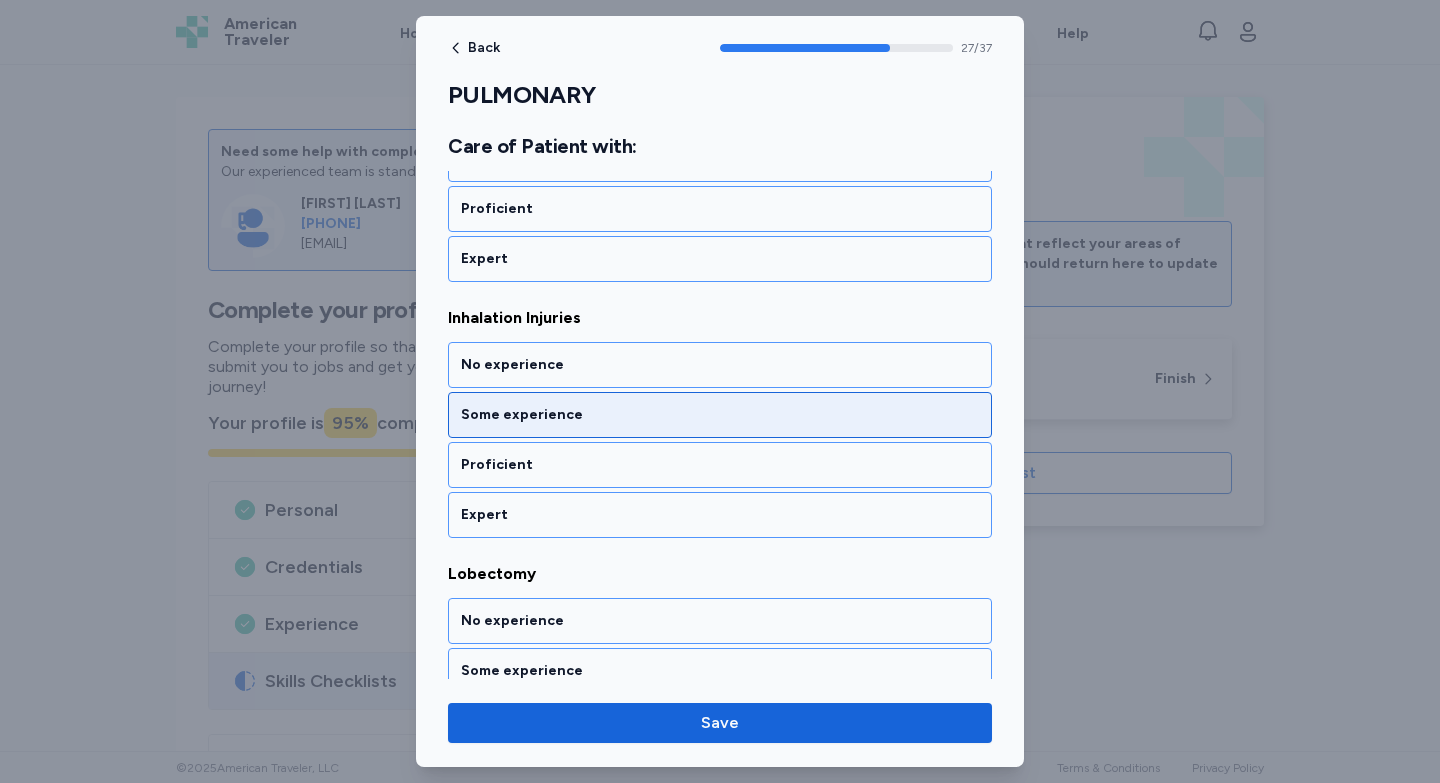 click on "Some experience" at bounding box center [720, 415] 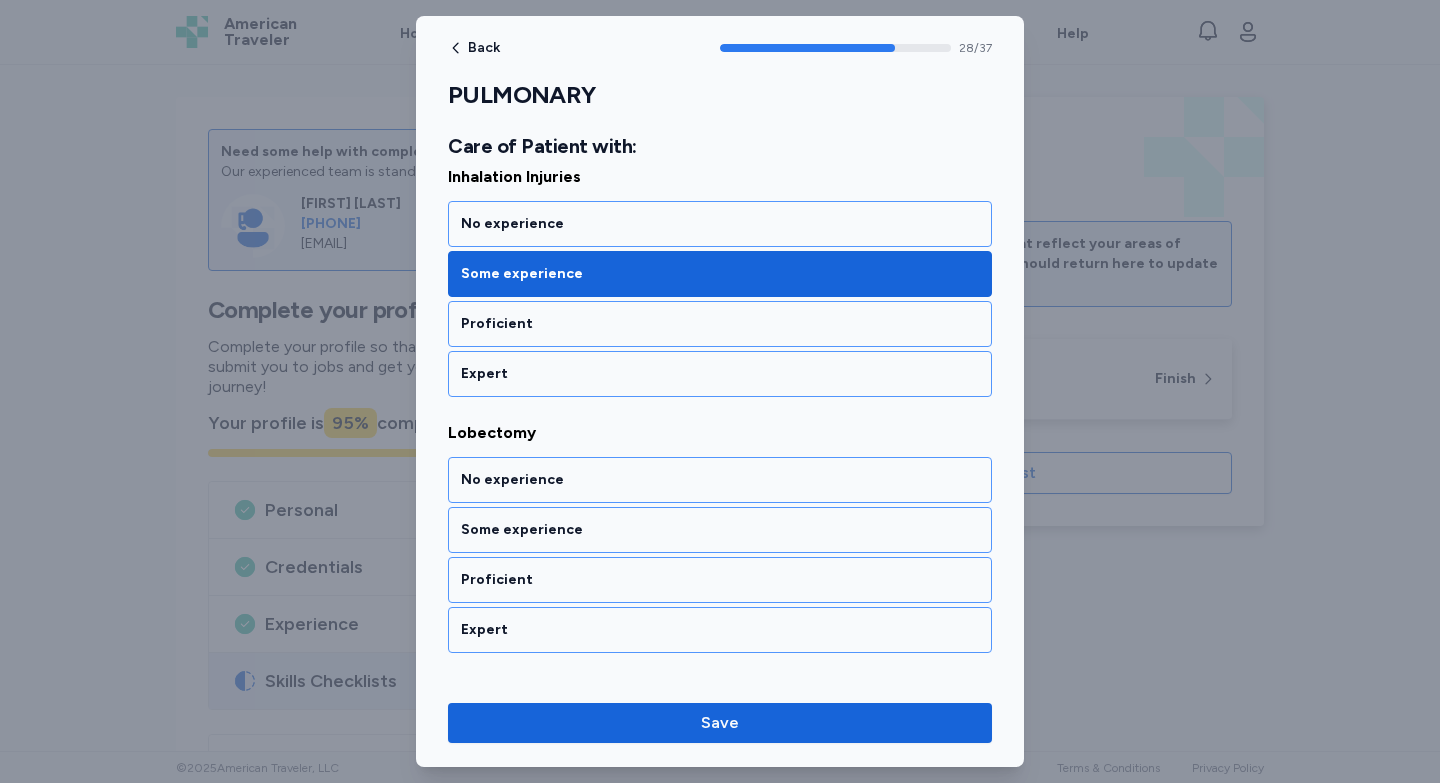 scroll, scrollTop: 7471, scrollLeft: 0, axis: vertical 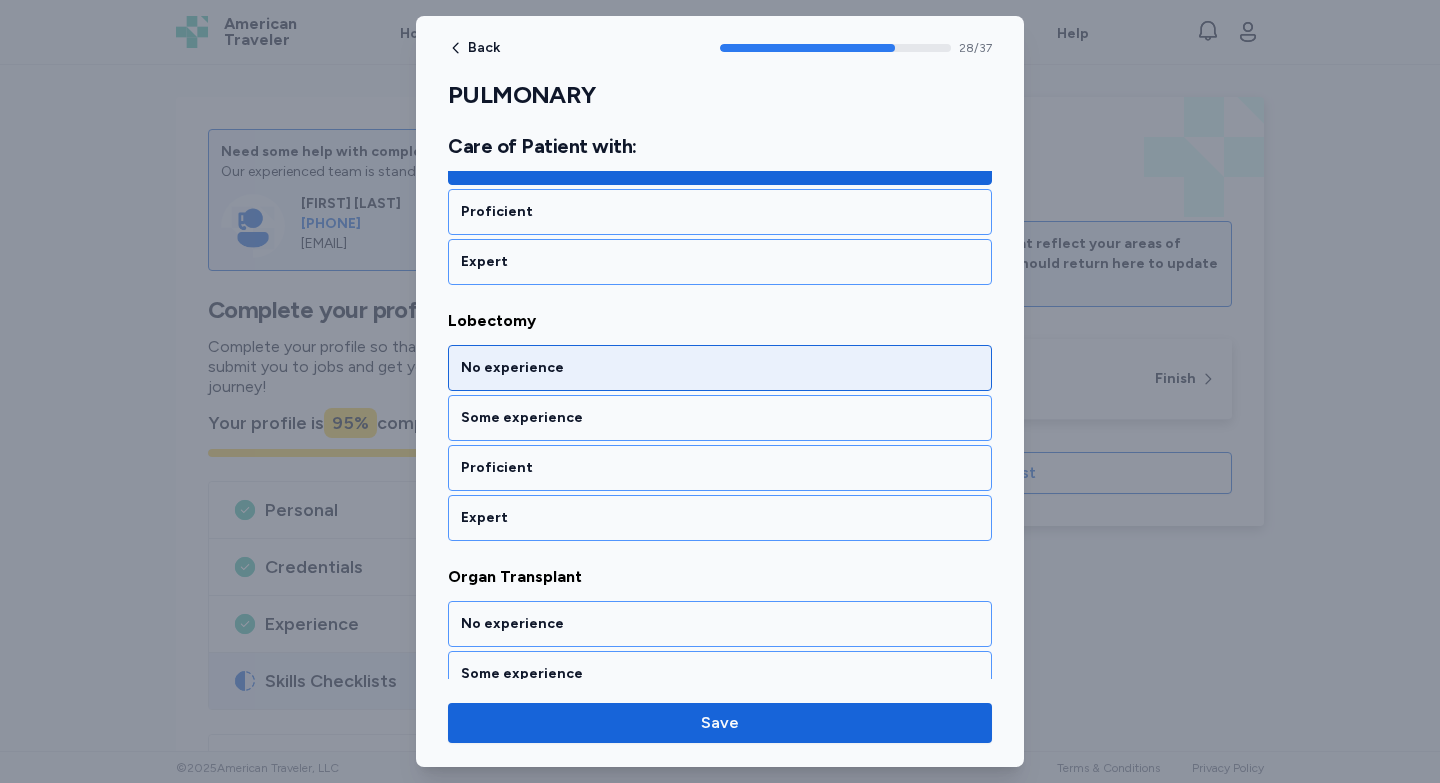 click on "No experience" at bounding box center [720, 368] 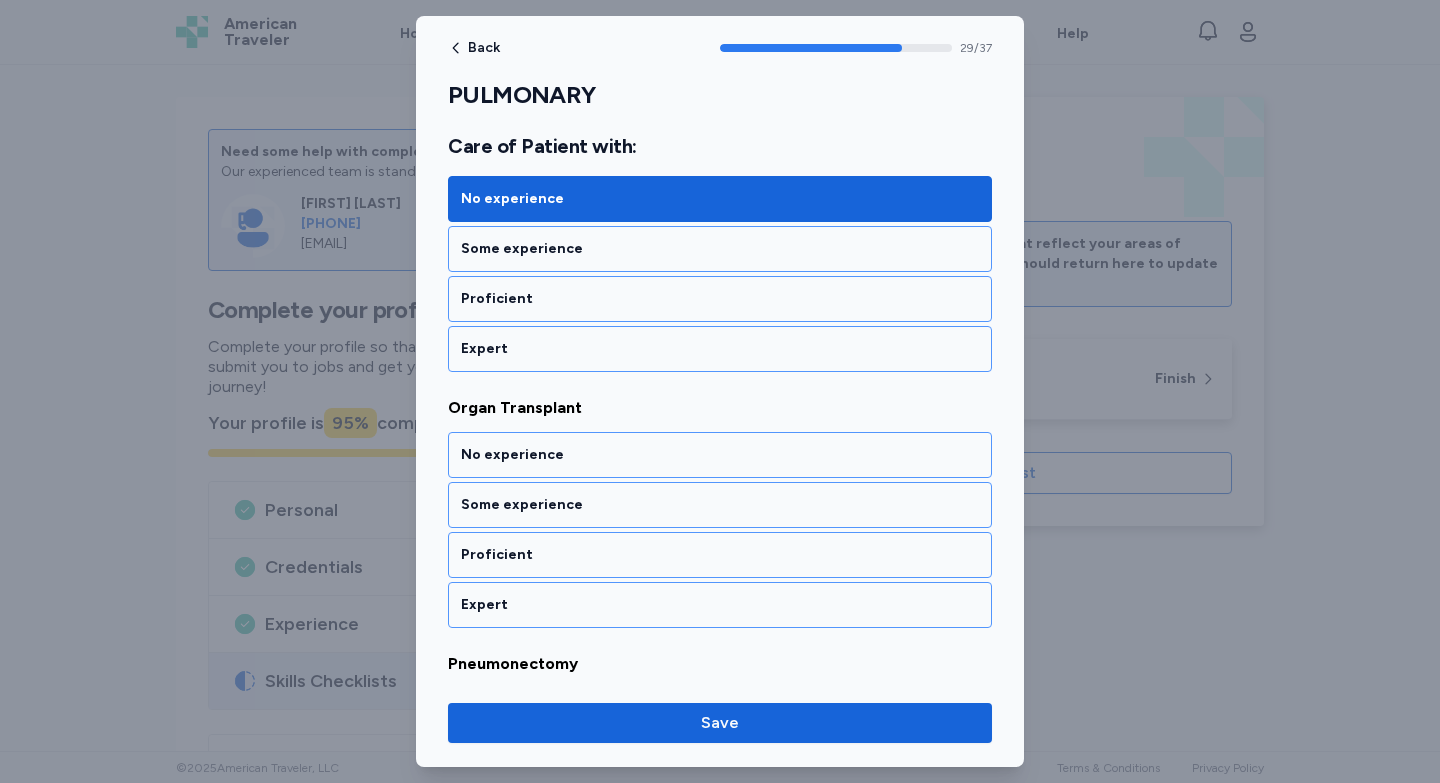 scroll, scrollTop: 7642, scrollLeft: 0, axis: vertical 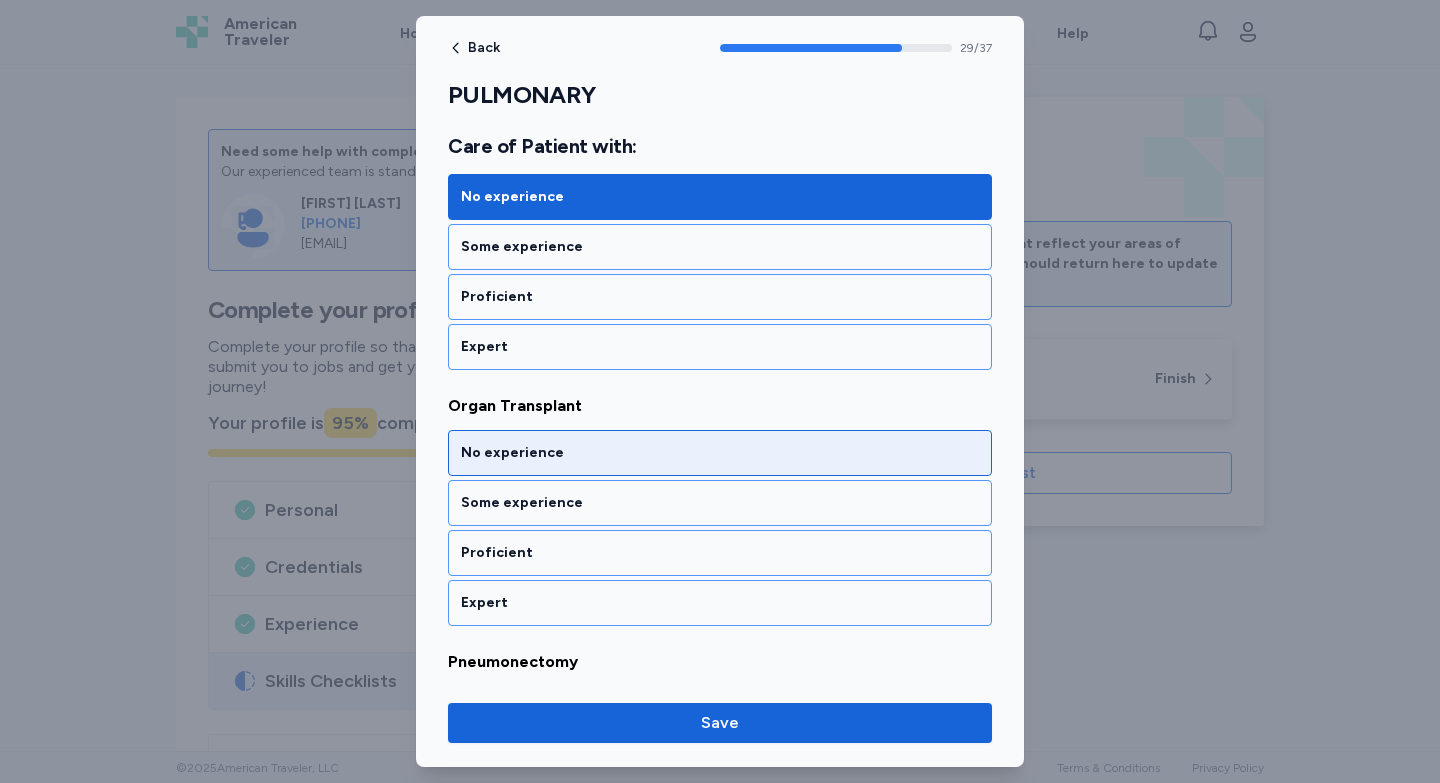 click on "No experience" at bounding box center [720, 453] 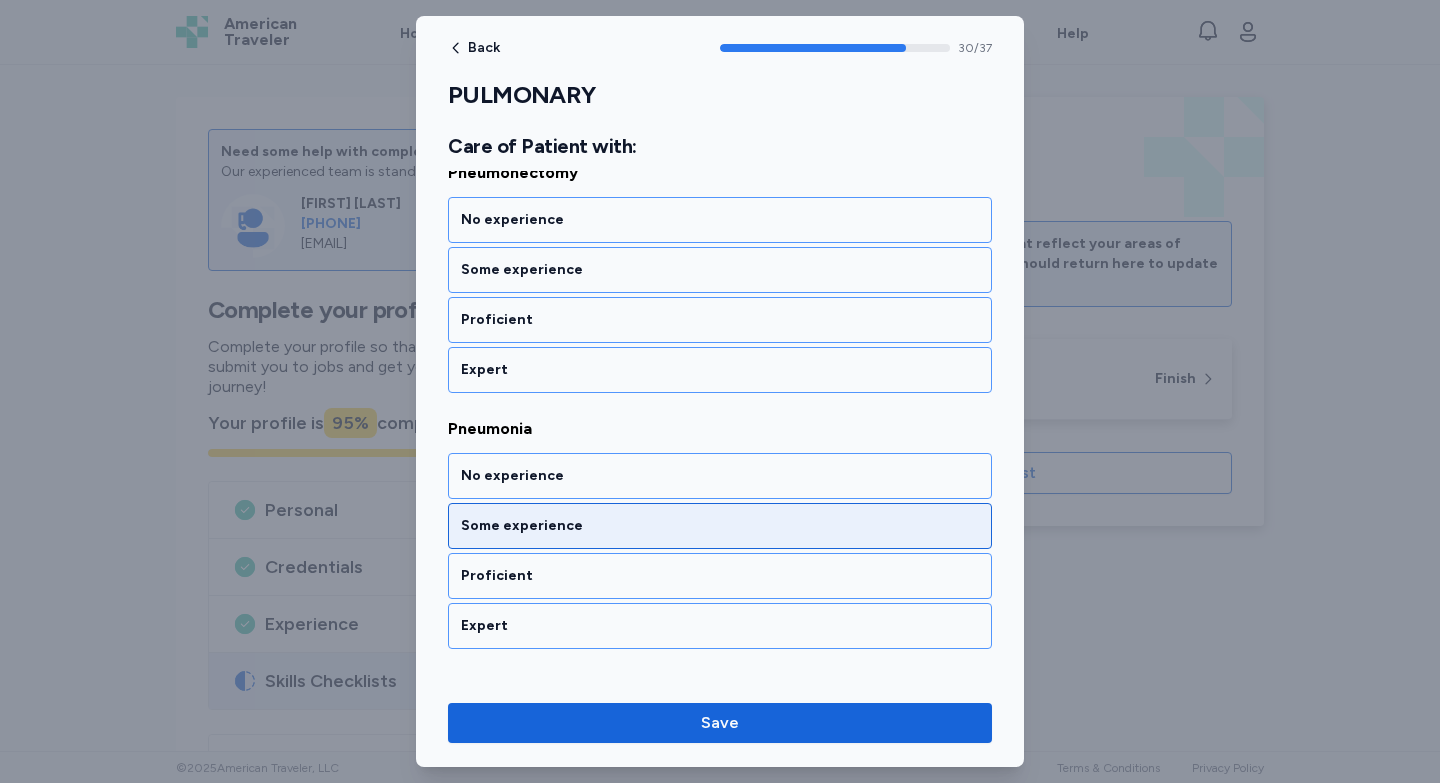 scroll, scrollTop: 8142, scrollLeft: 0, axis: vertical 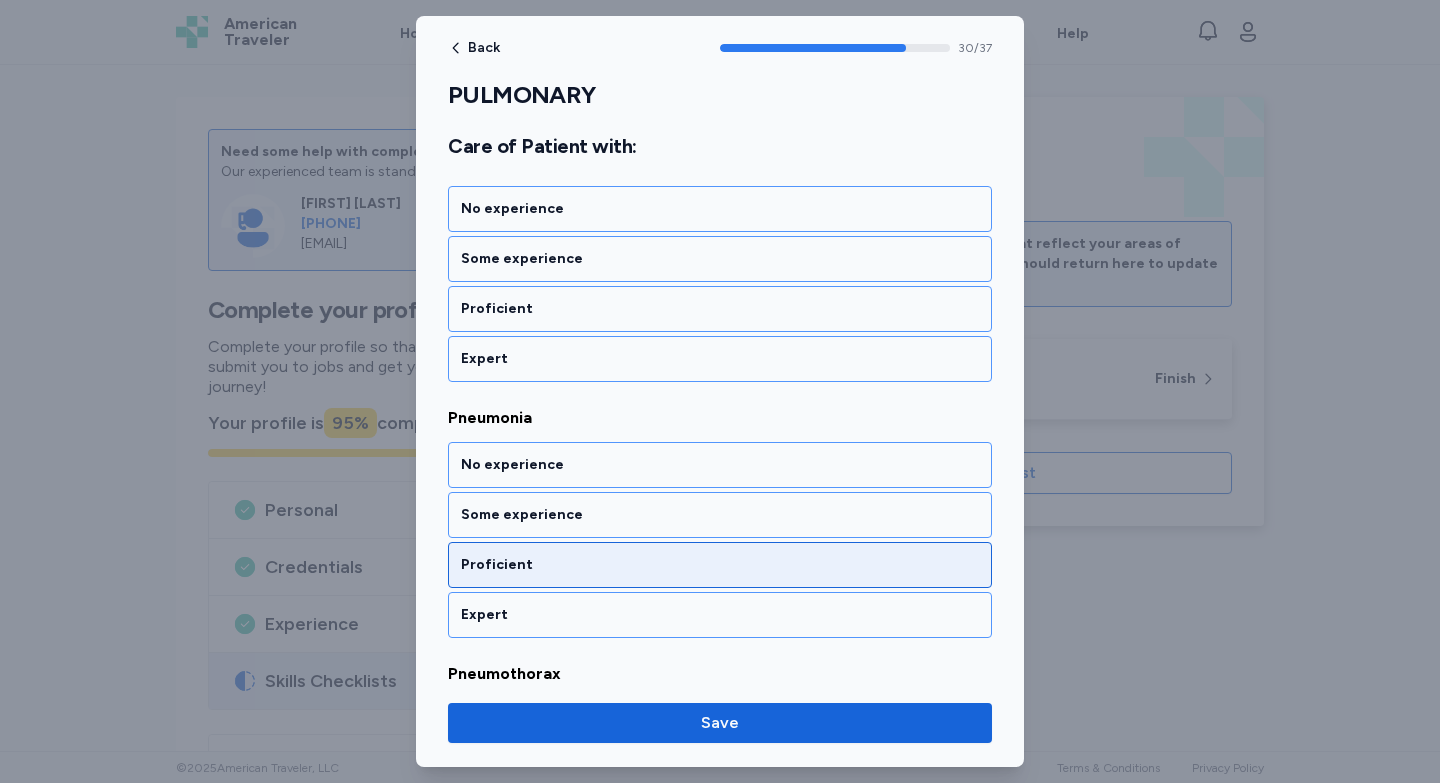 click on "Proficient" at bounding box center [720, 565] 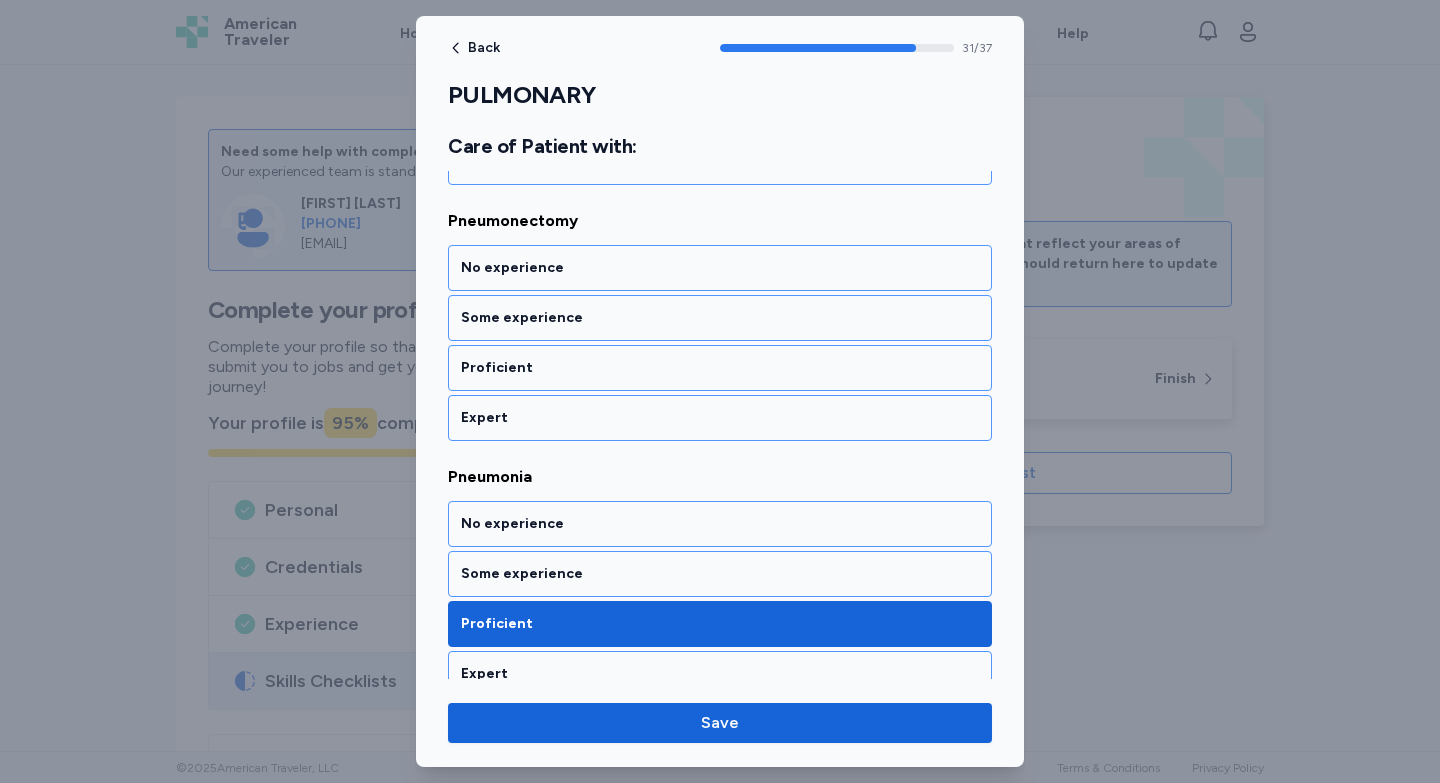 scroll, scrollTop: 8007, scrollLeft: 0, axis: vertical 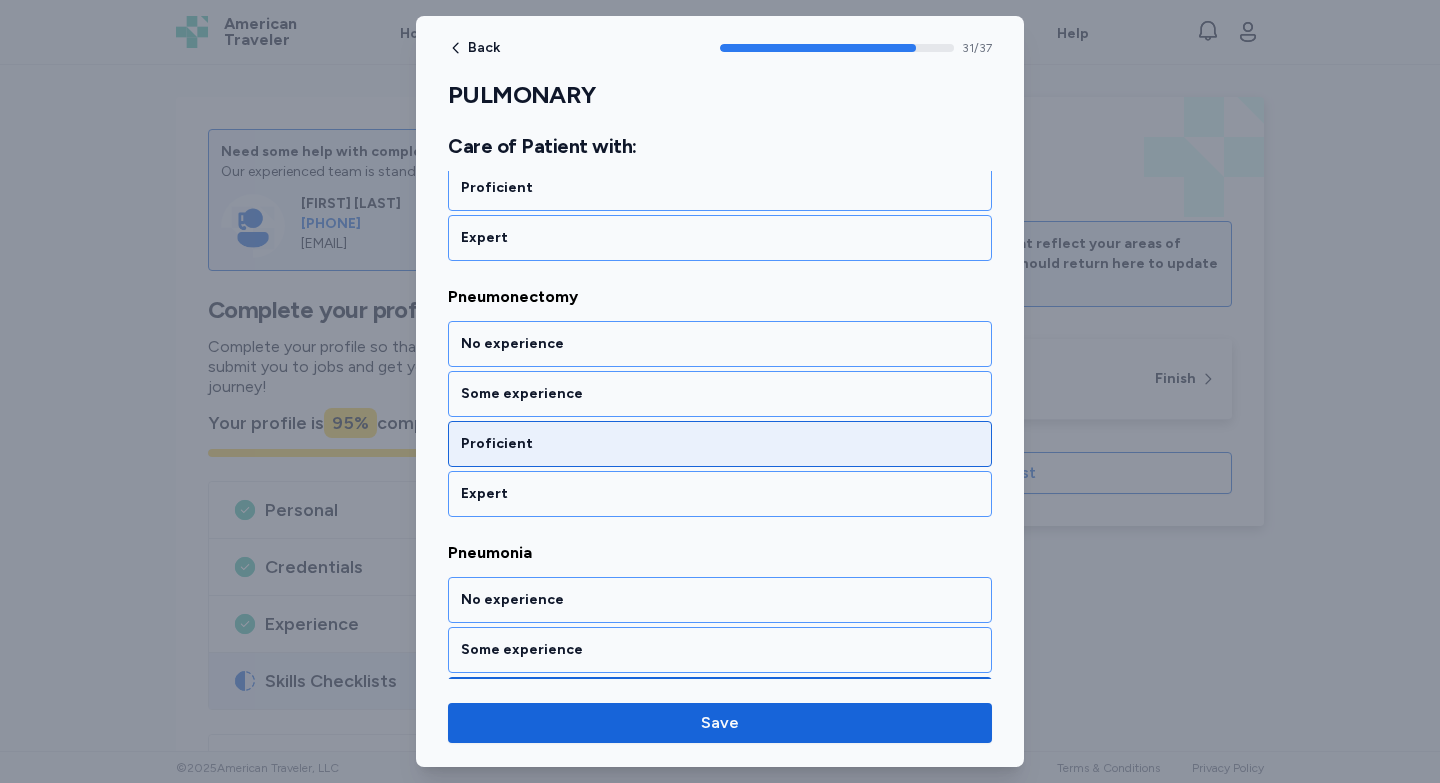 click on "Proficient" at bounding box center [720, 444] 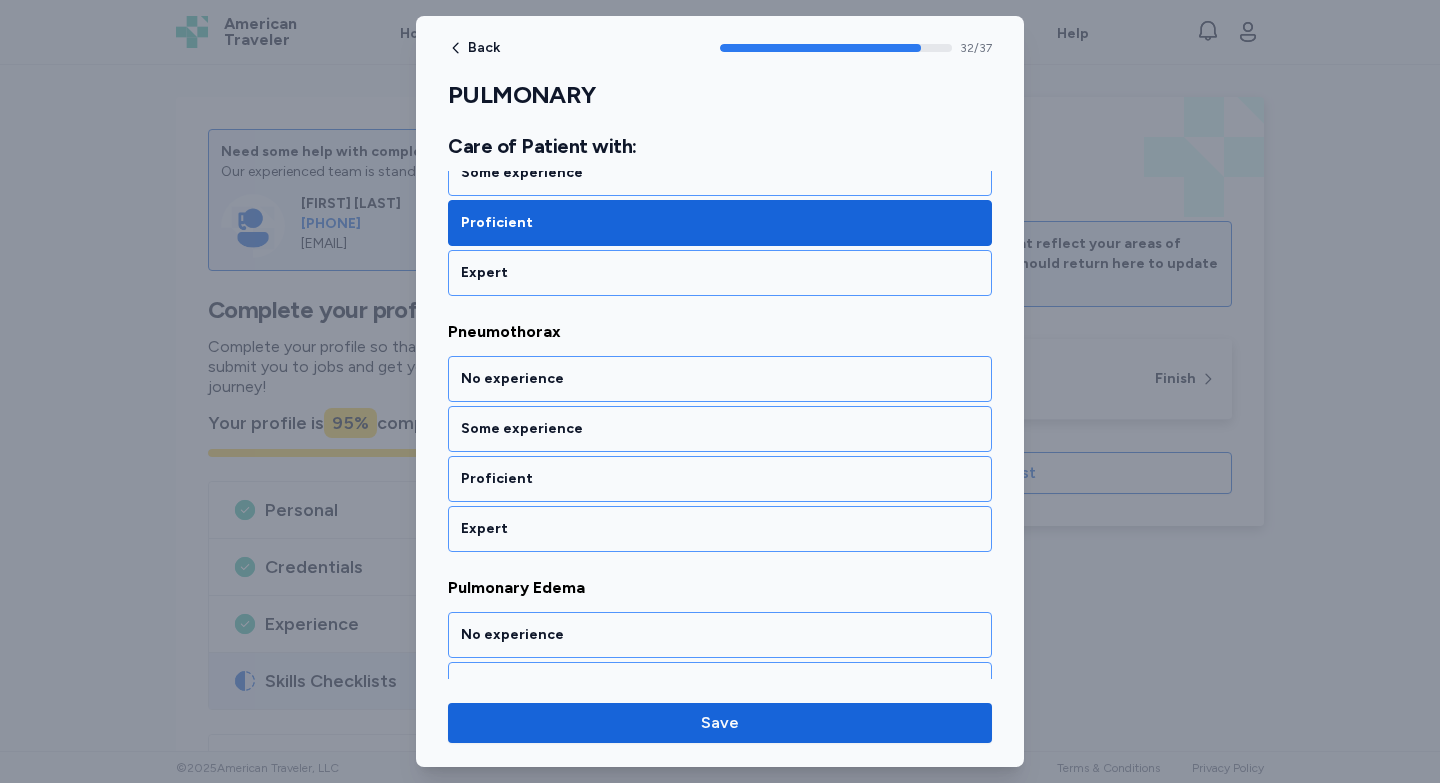 scroll, scrollTop: 8495, scrollLeft: 0, axis: vertical 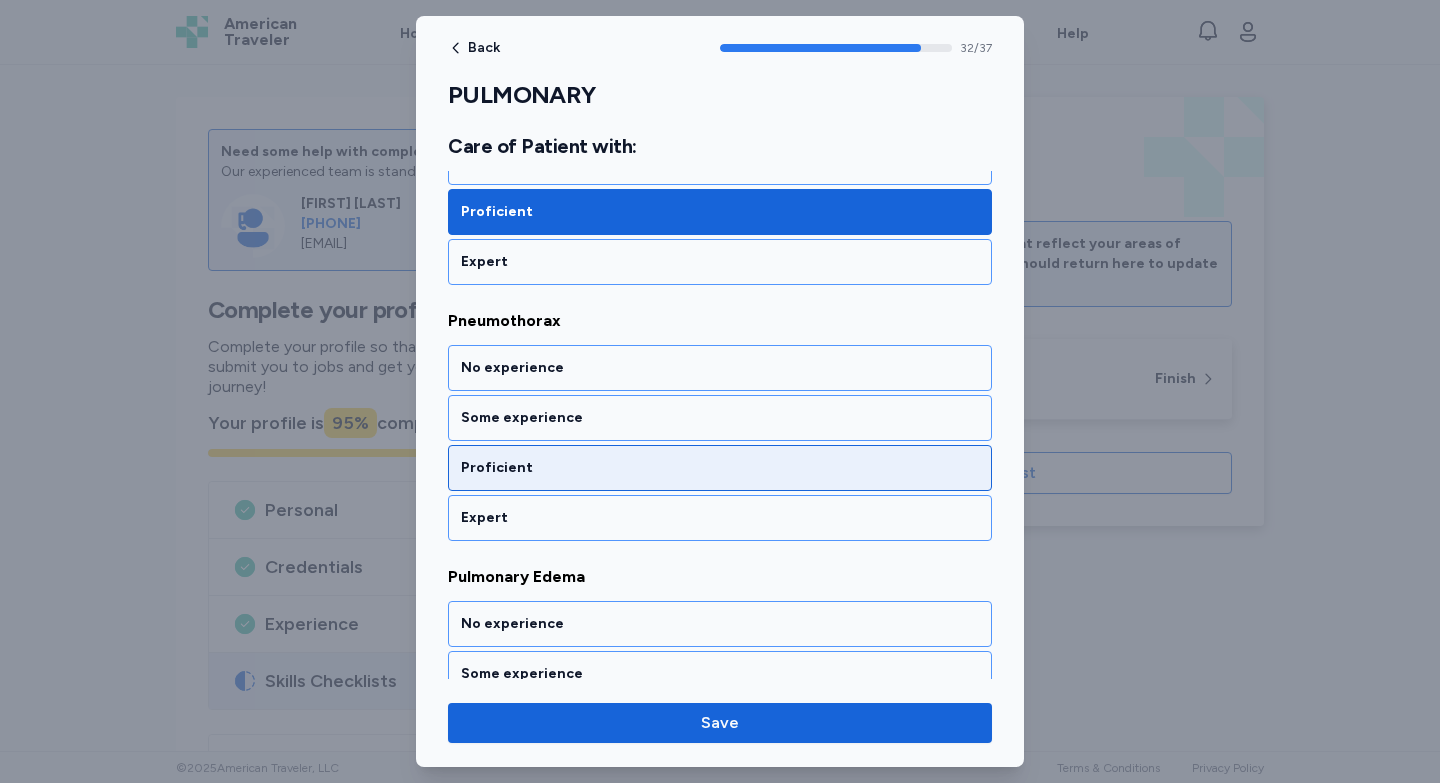 click on "Proficient" at bounding box center (720, 468) 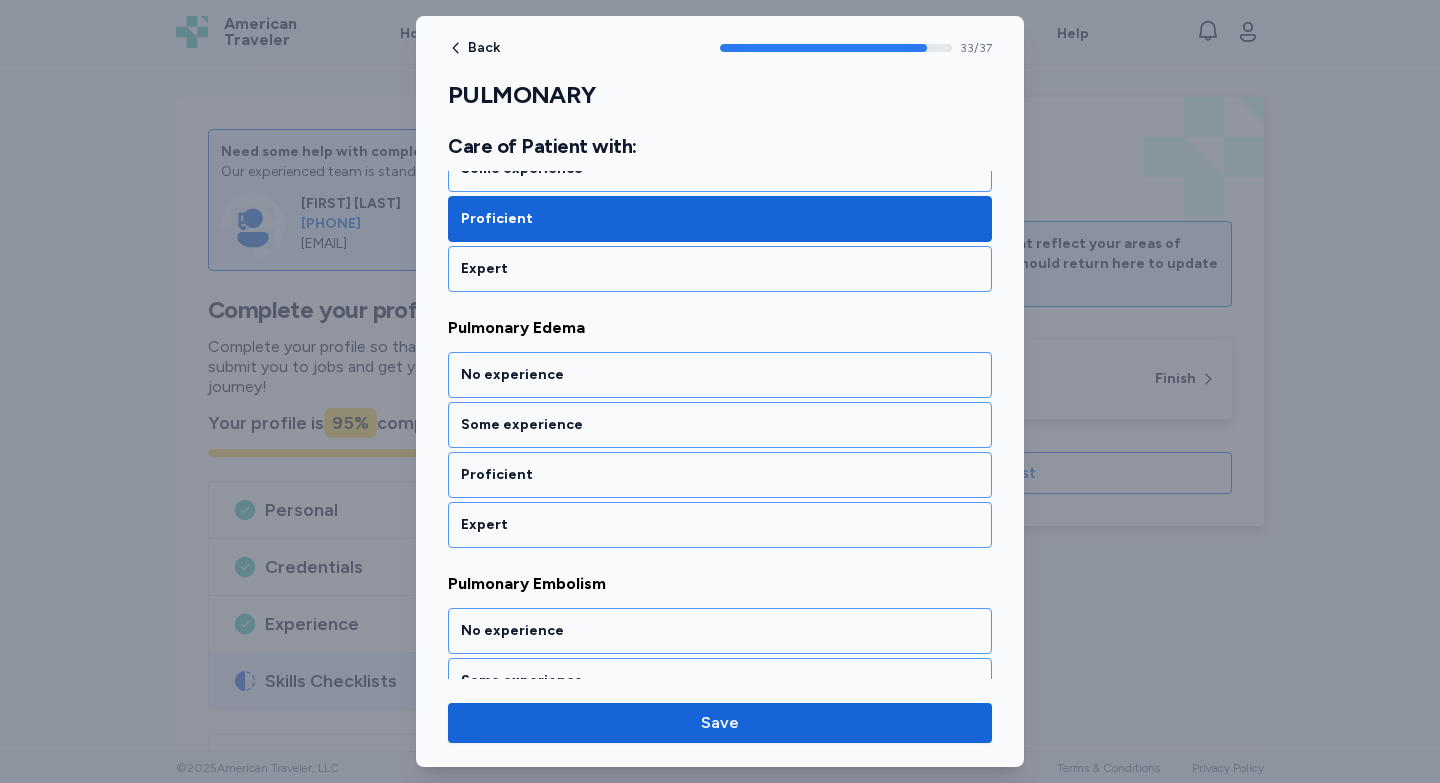 scroll, scrollTop: 8751, scrollLeft: 0, axis: vertical 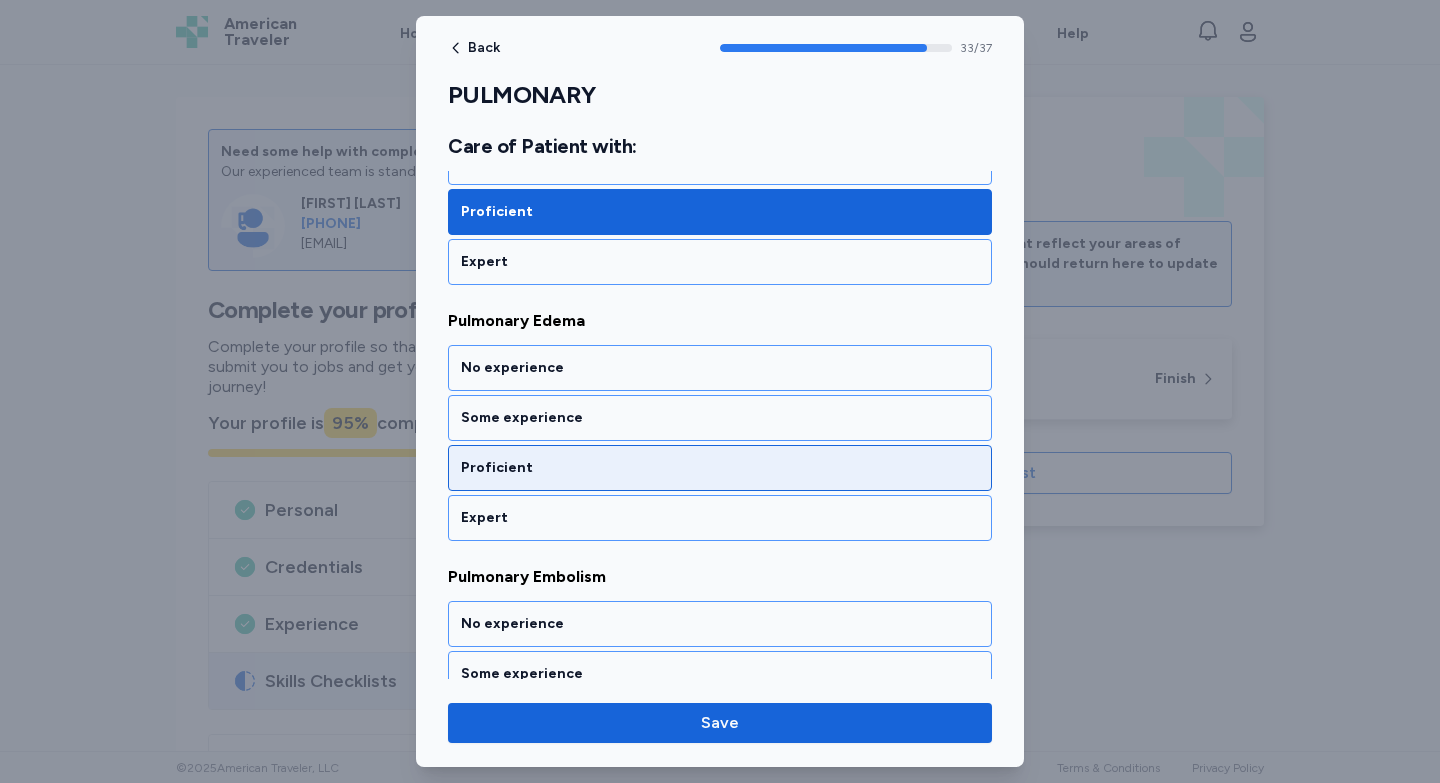 click on "Proficient" at bounding box center [720, 468] 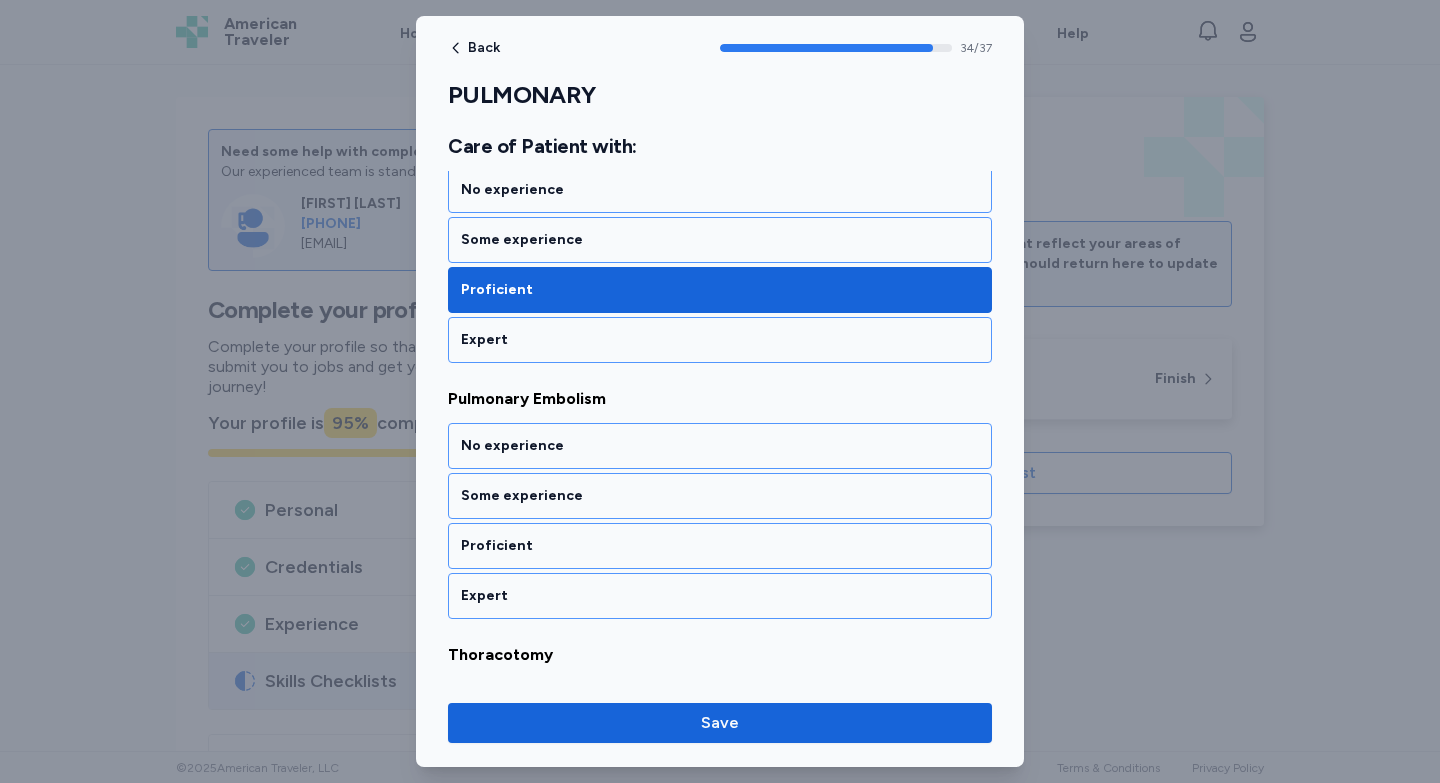 scroll, scrollTop: 9007, scrollLeft: 0, axis: vertical 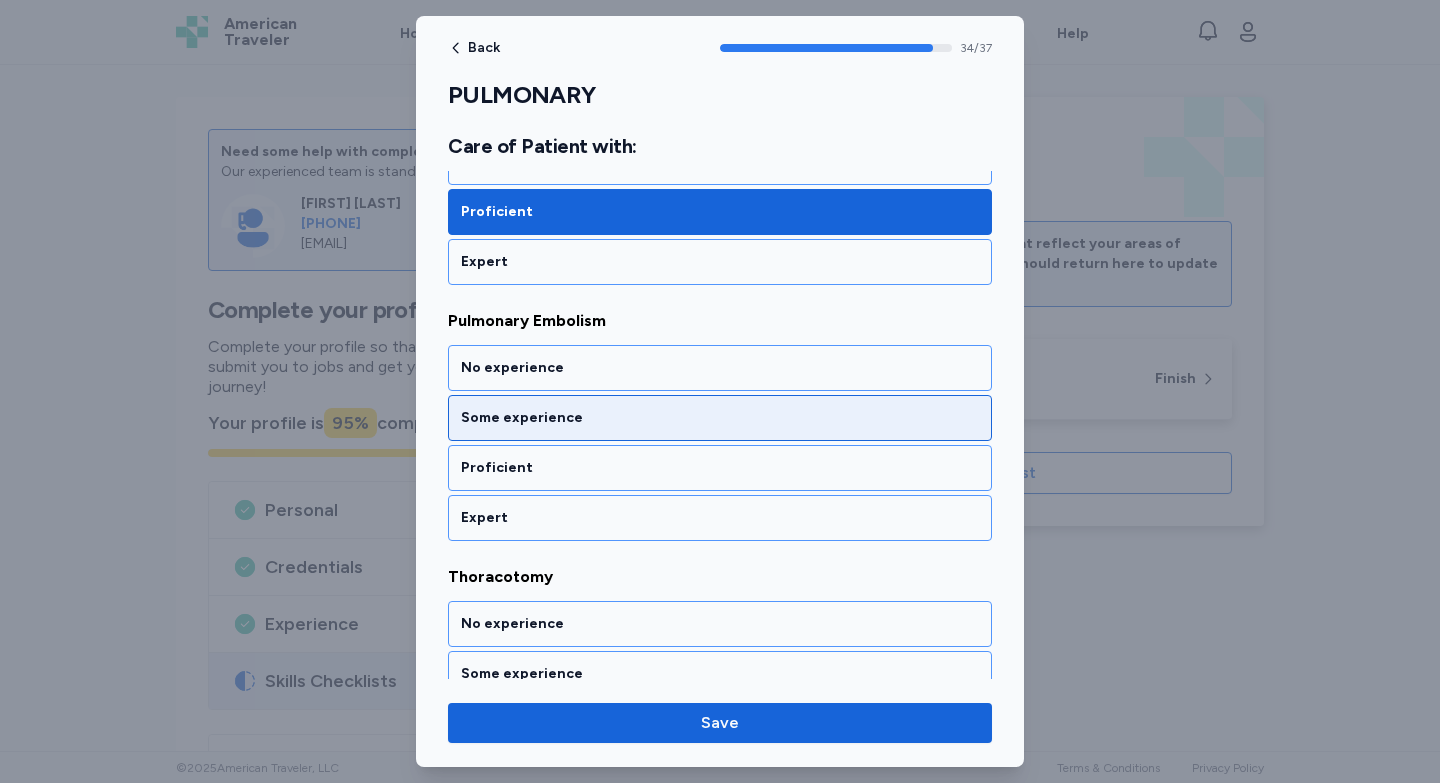 click on "Some experience" at bounding box center (720, 418) 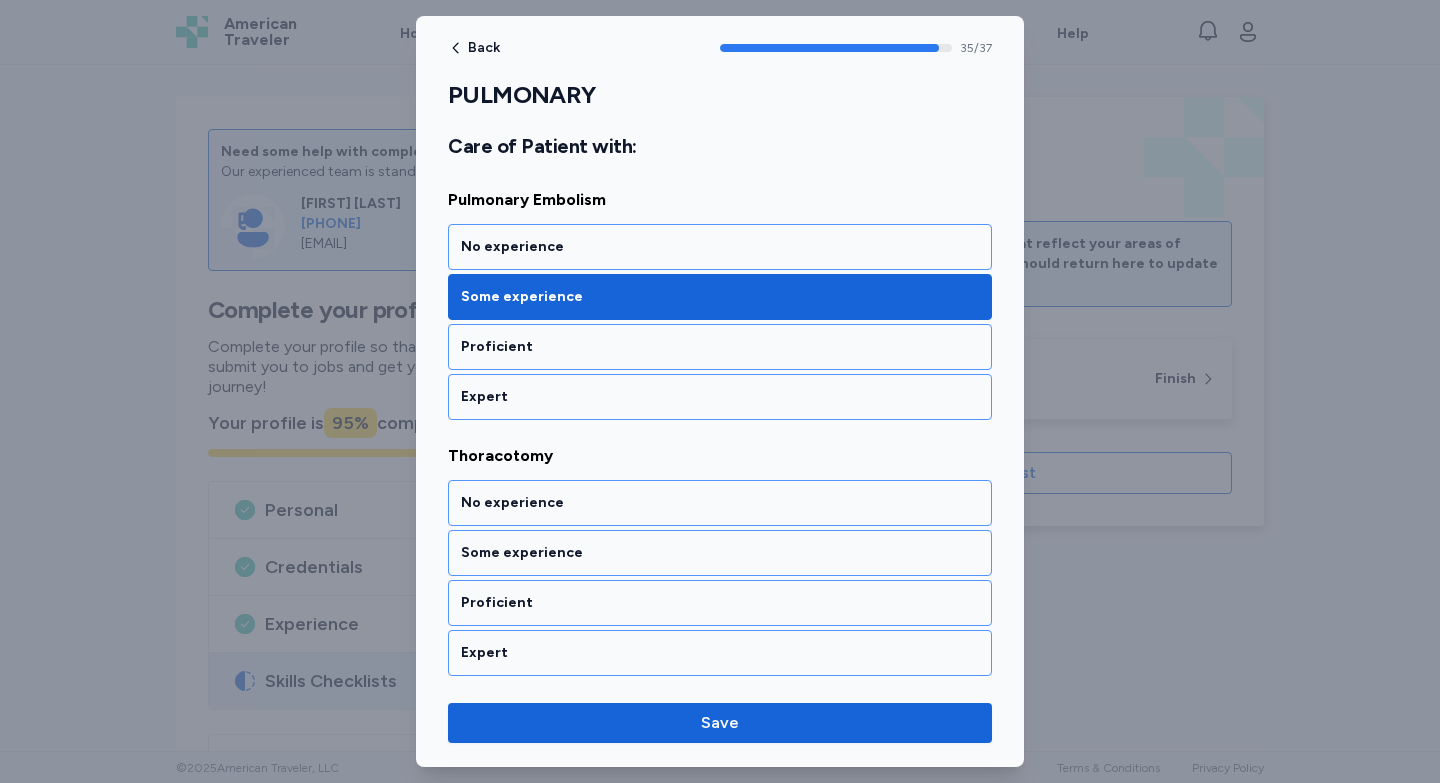 scroll, scrollTop: 9263, scrollLeft: 0, axis: vertical 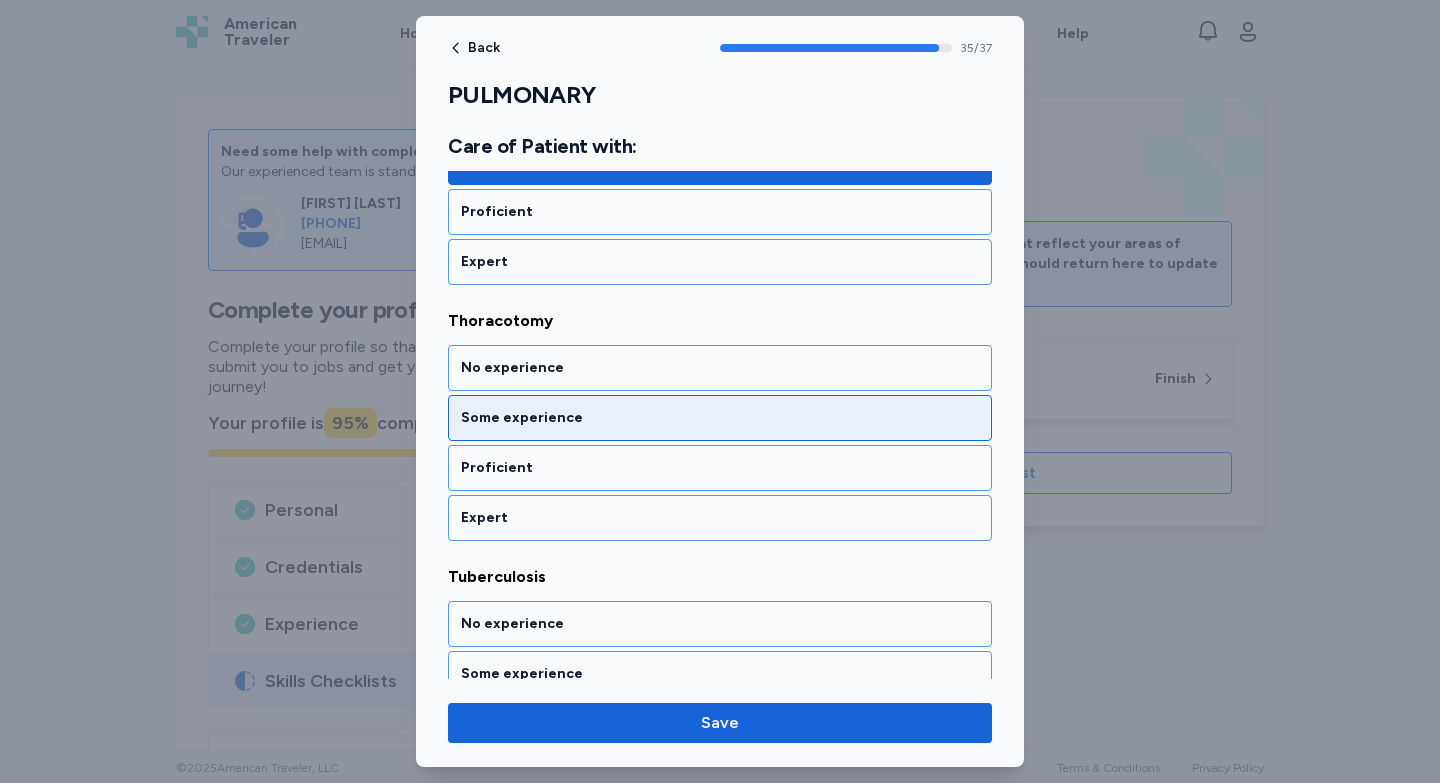 click on "Some experience" at bounding box center (720, 418) 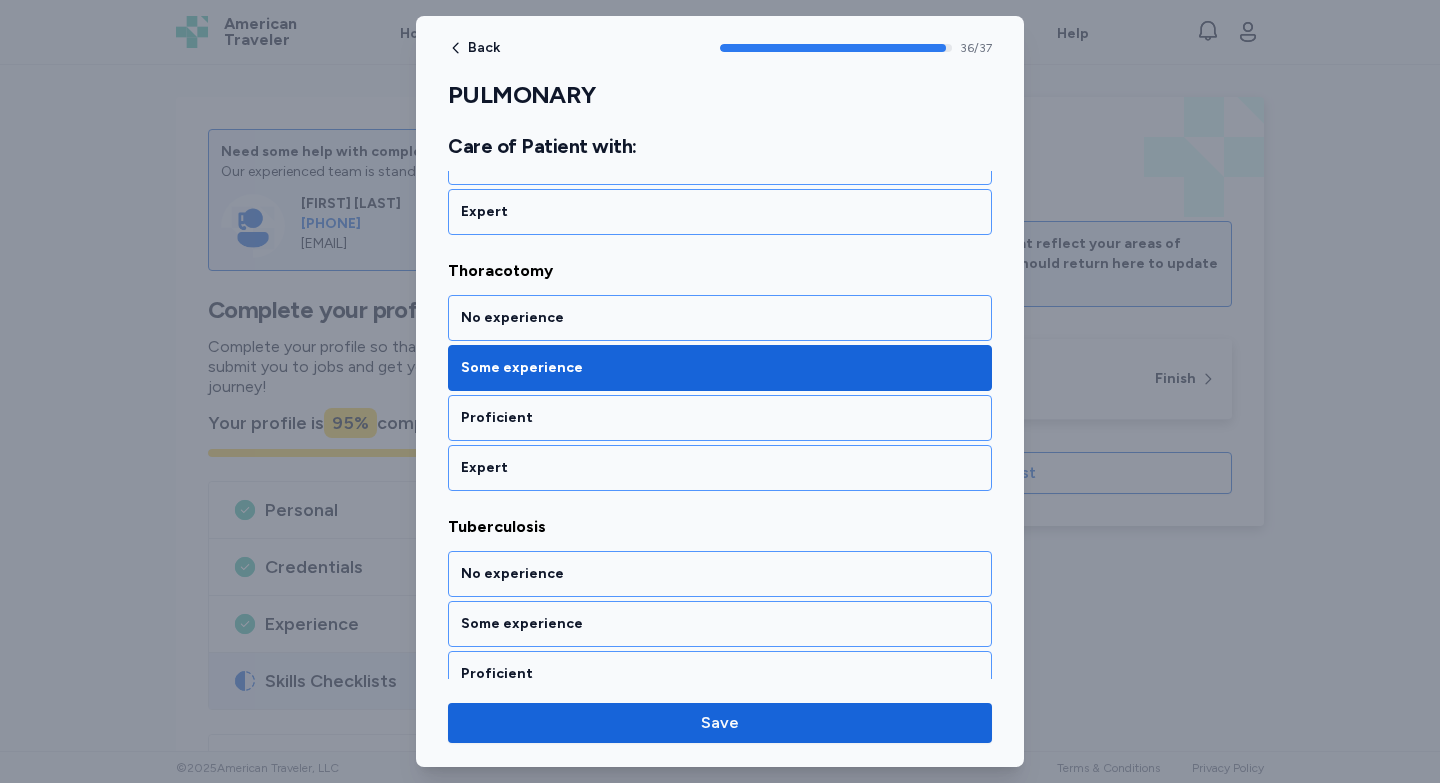 scroll, scrollTop: 9385, scrollLeft: 0, axis: vertical 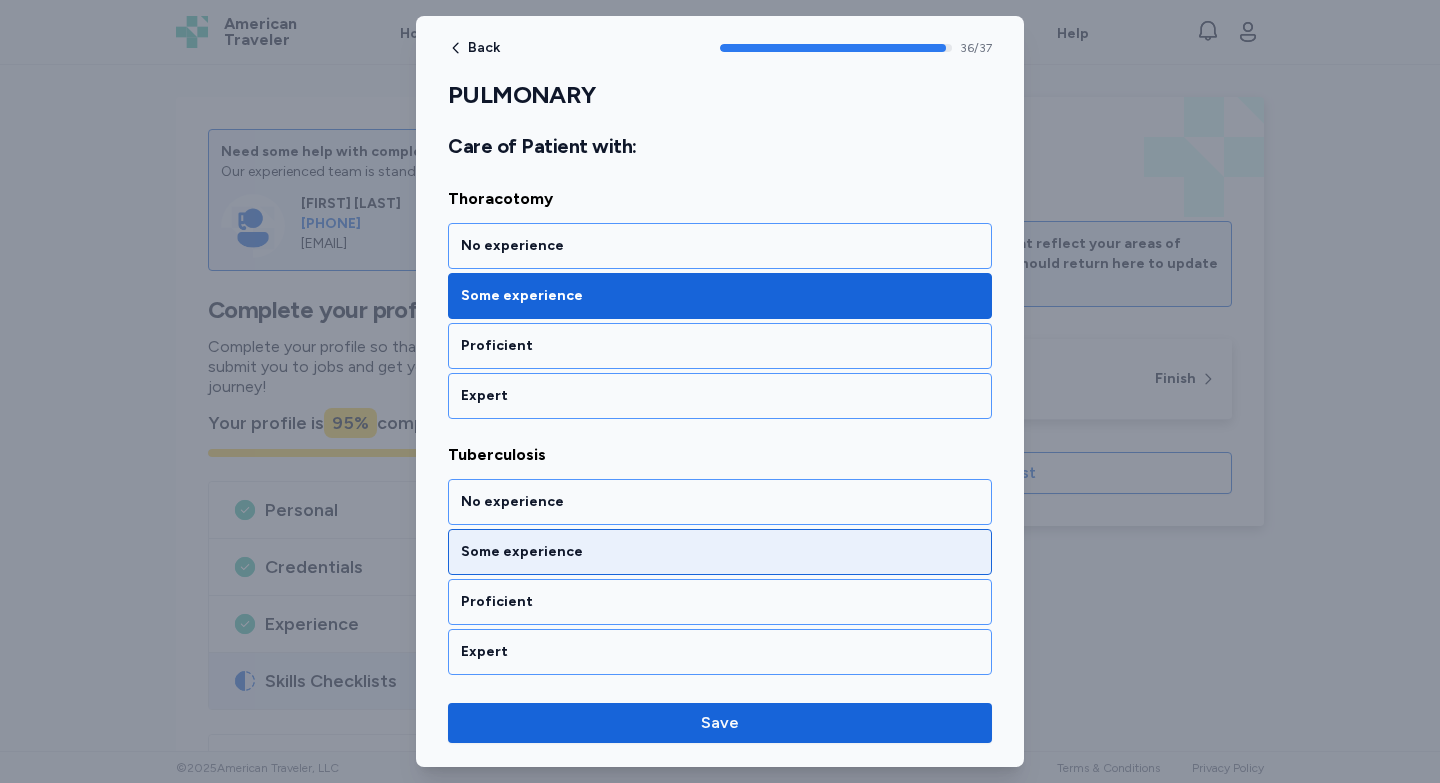 click on "Some experience" at bounding box center (720, 552) 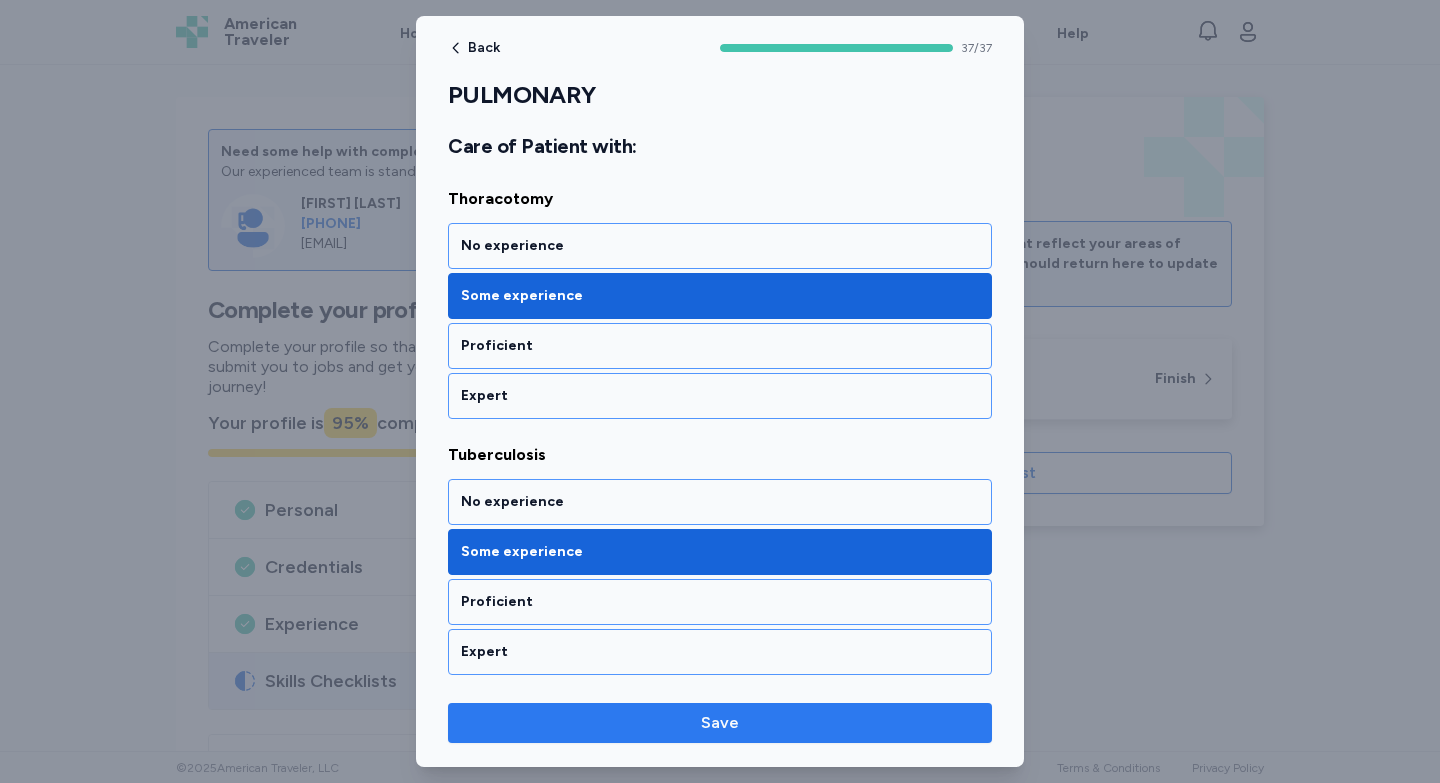 click on "Save" at bounding box center [720, 723] 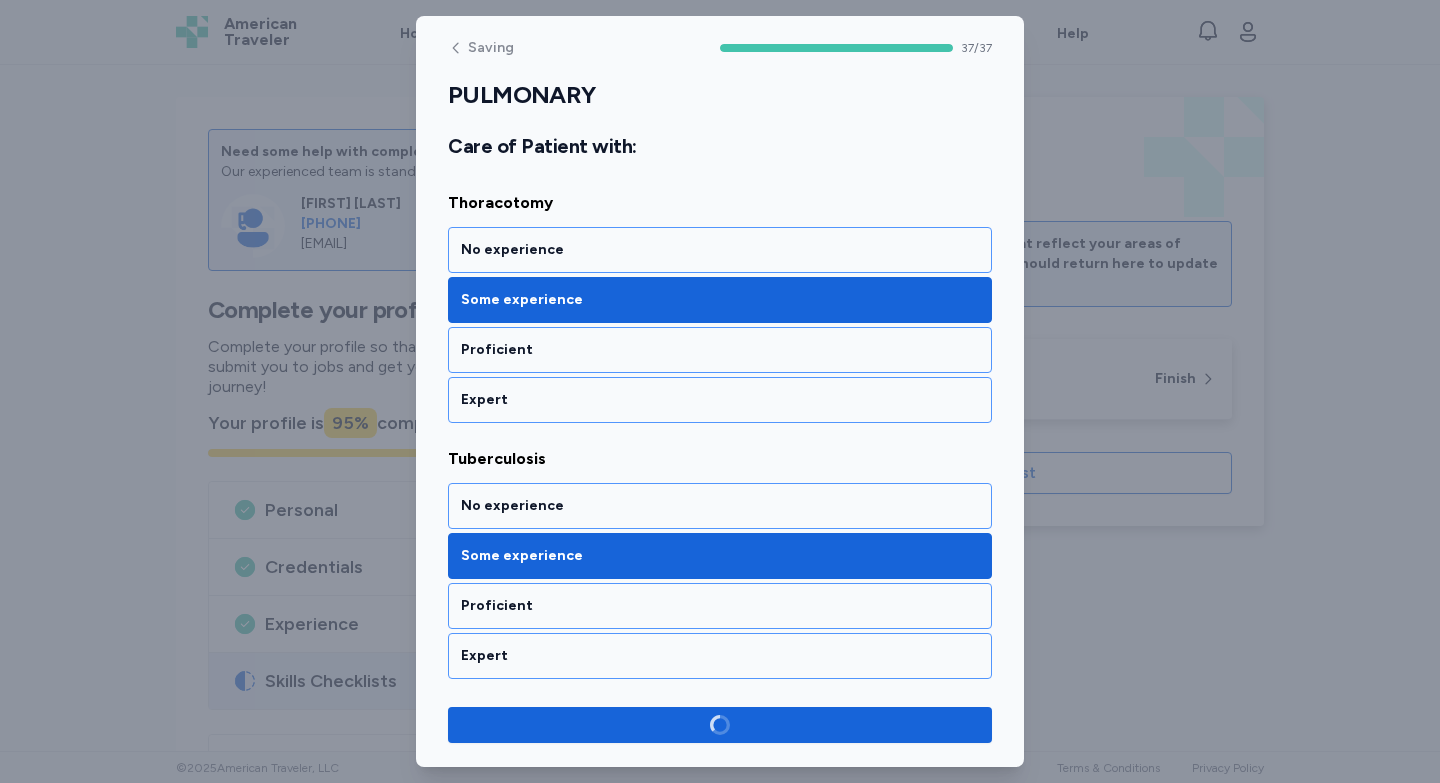 scroll, scrollTop: 9381, scrollLeft: 0, axis: vertical 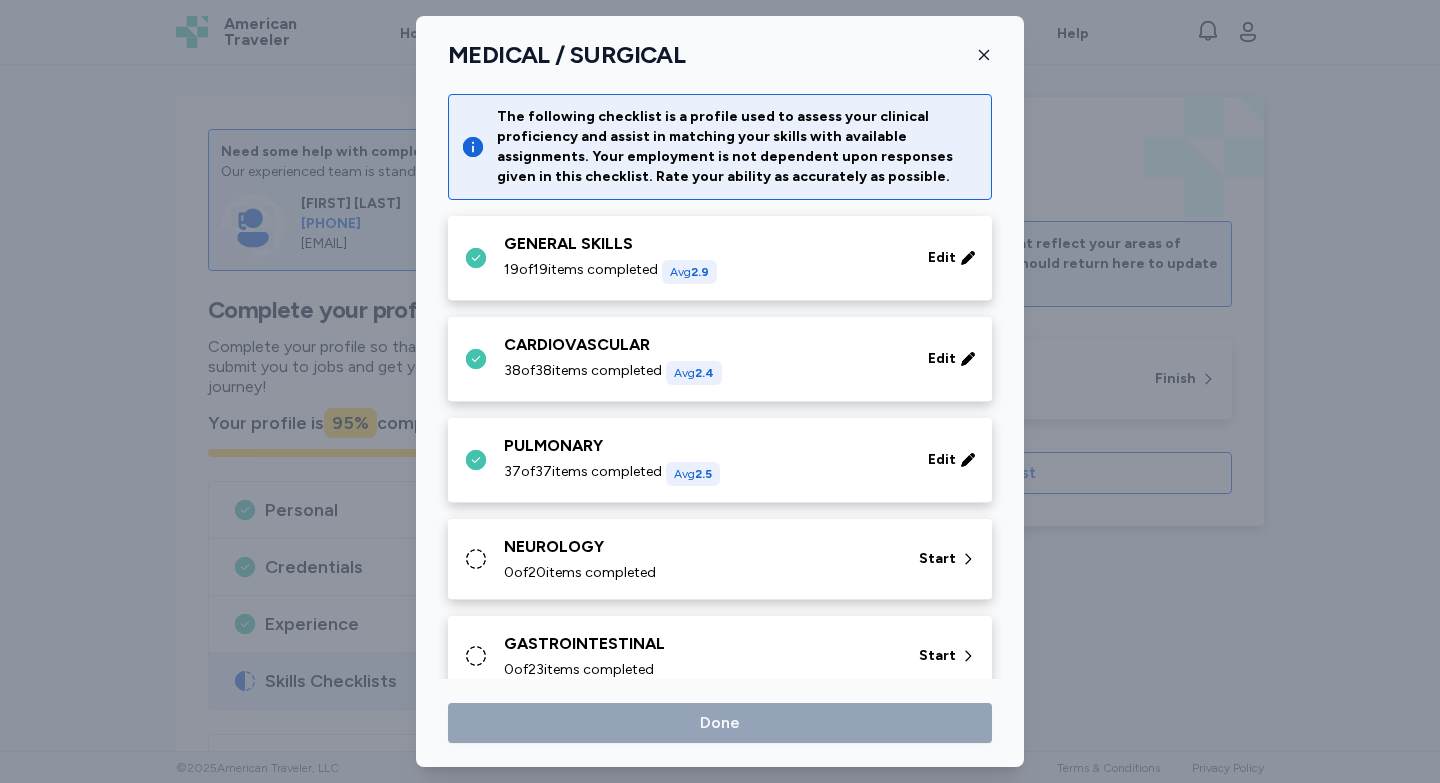 click on "NEUROLOGY" at bounding box center (699, 547) 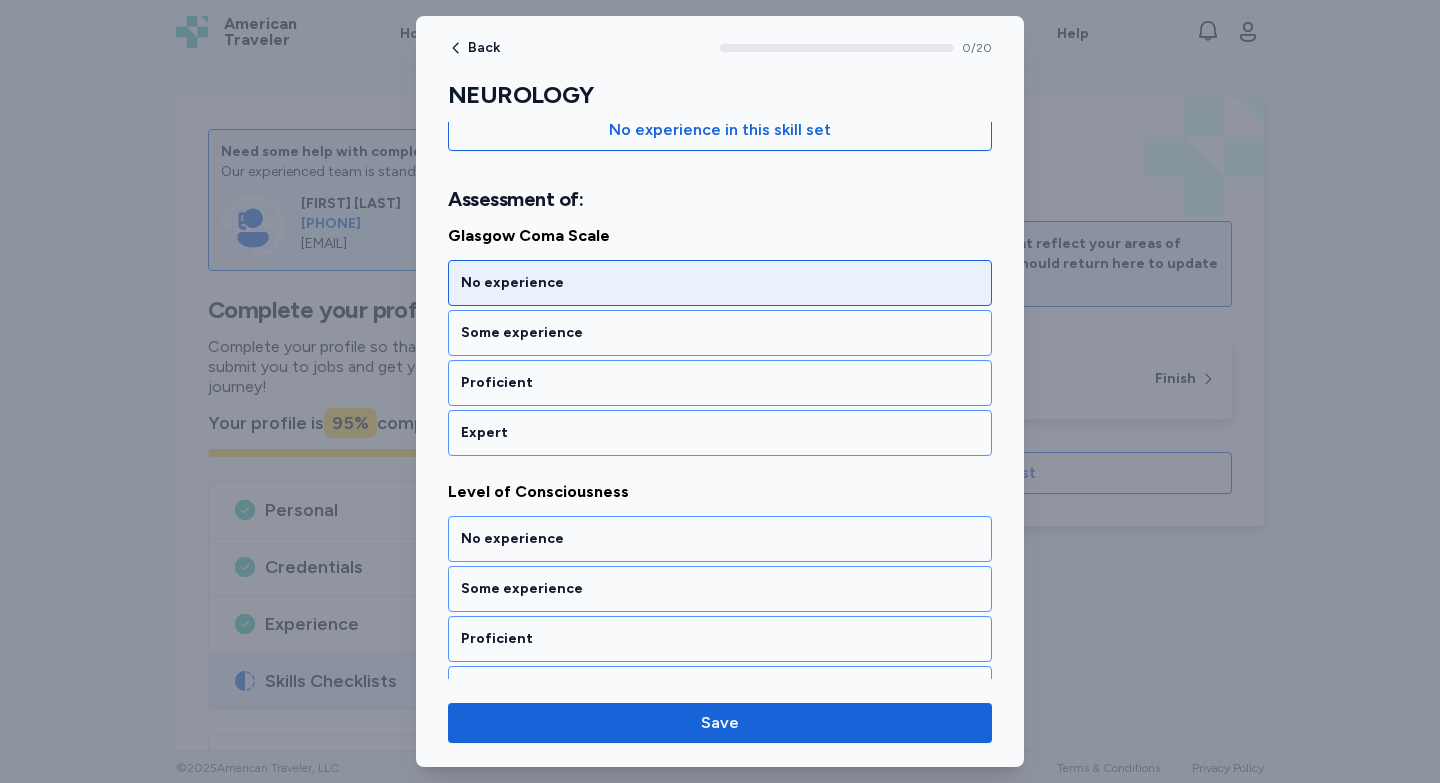 scroll, scrollTop: 263, scrollLeft: 0, axis: vertical 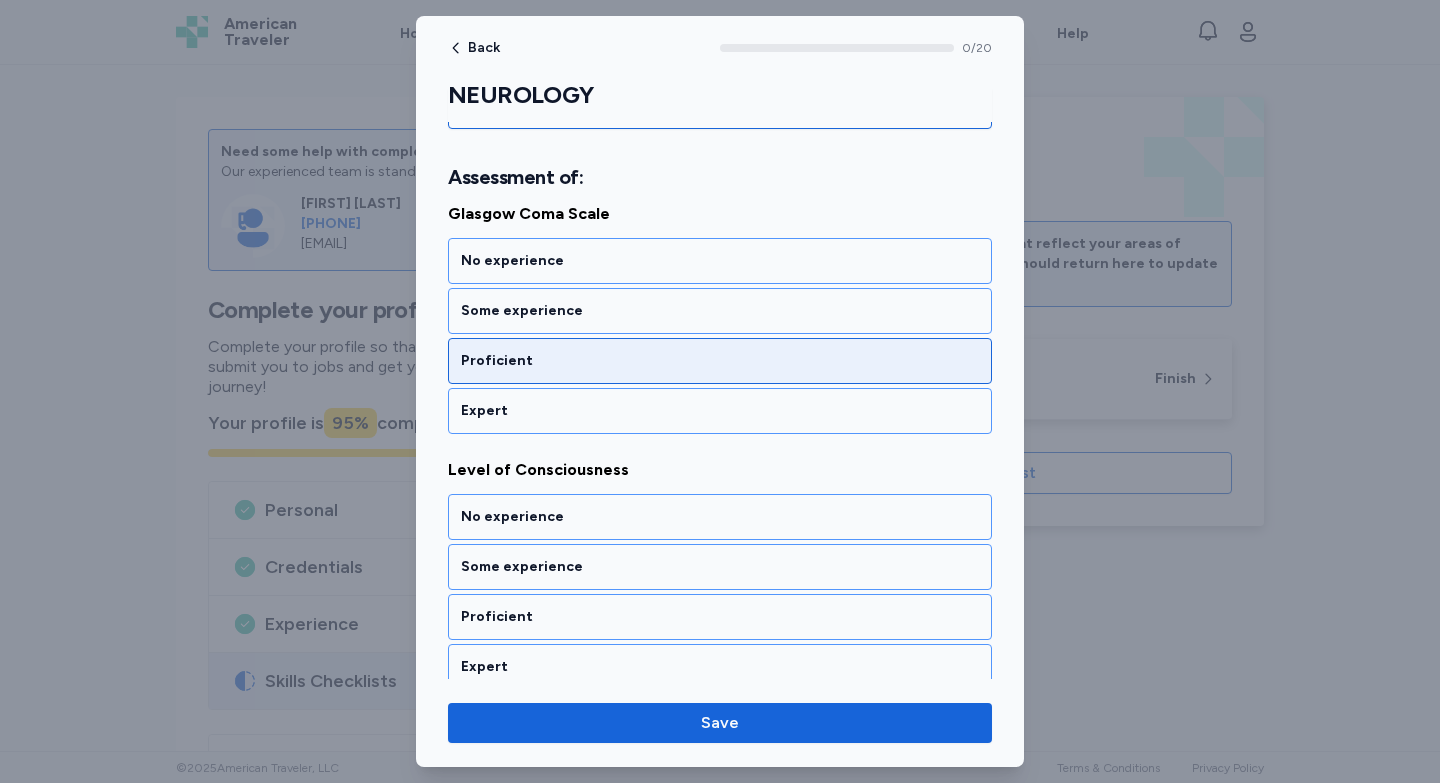 click on "Proficient" at bounding box center (720, 361) 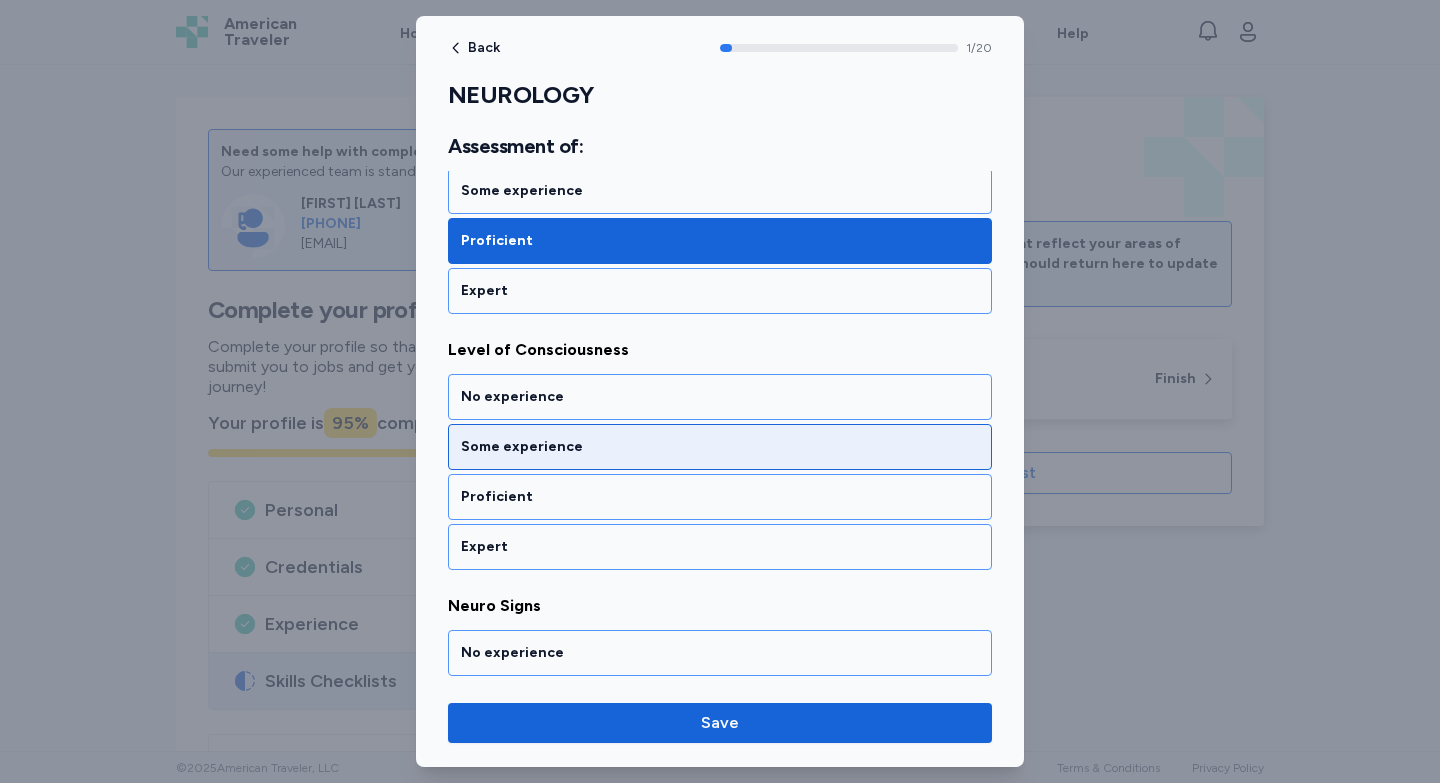 scroll, scrollTop: 412, scrollLeft: 0, axis: vertical 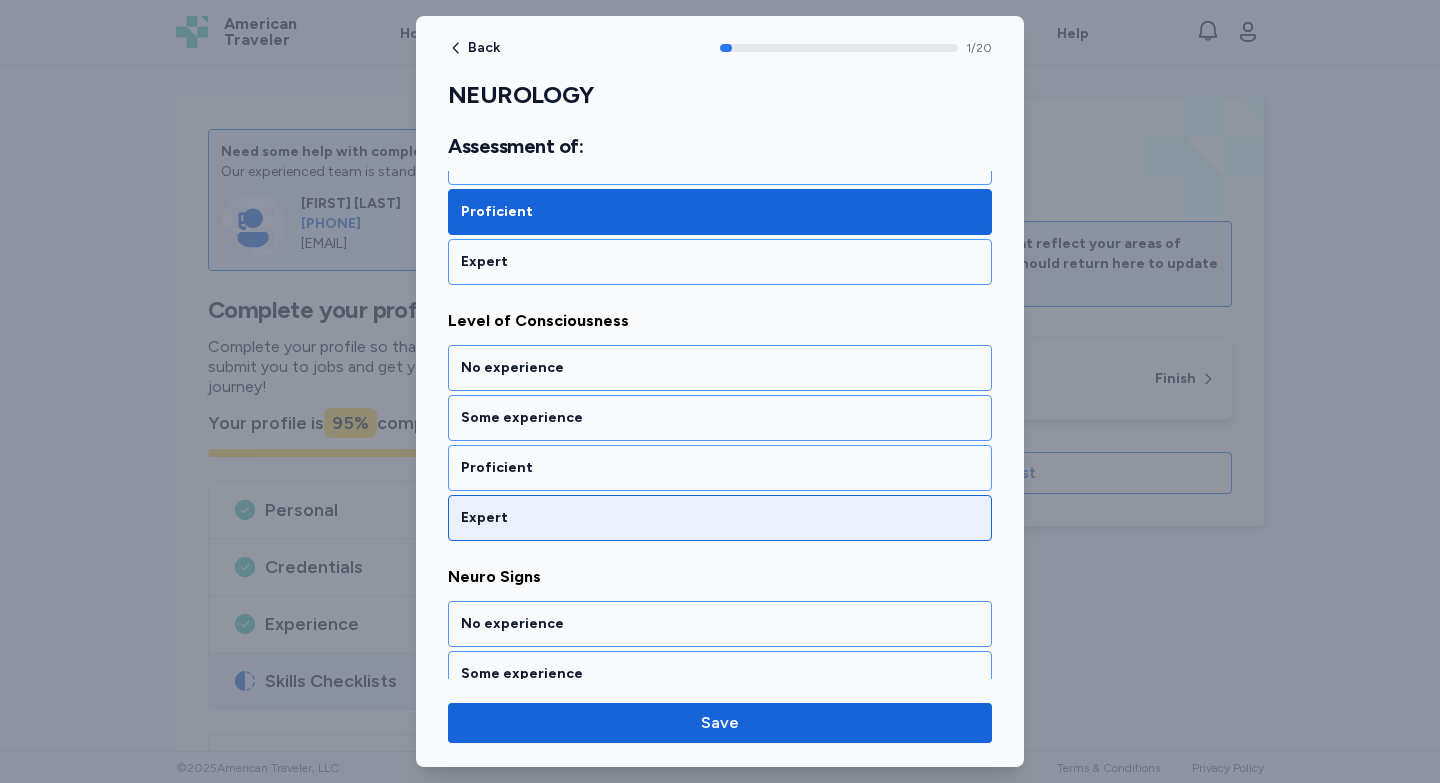 click on "Expert" at bounding box center (720, 518) 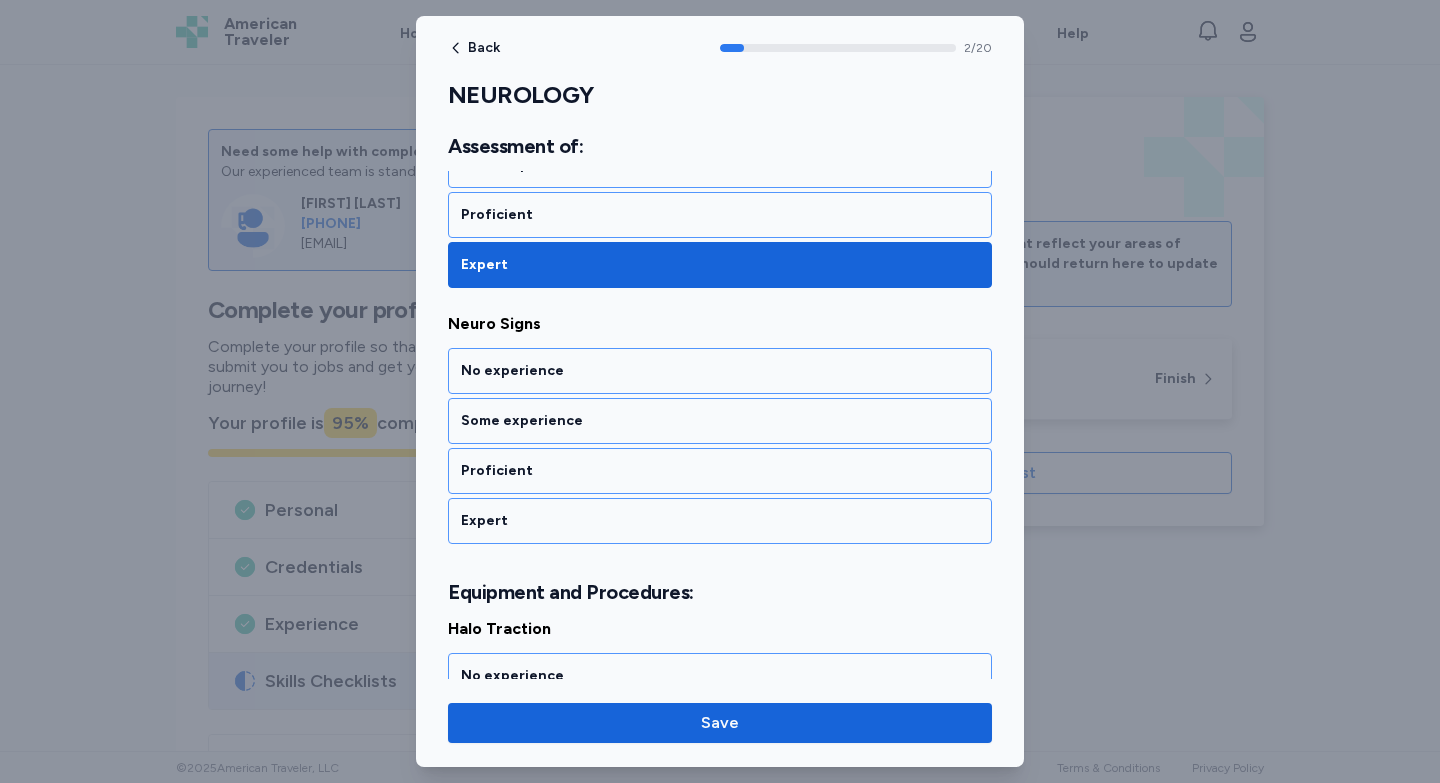 scroll, scrollTop: 668, scrollLeft: 0, axis: vertical 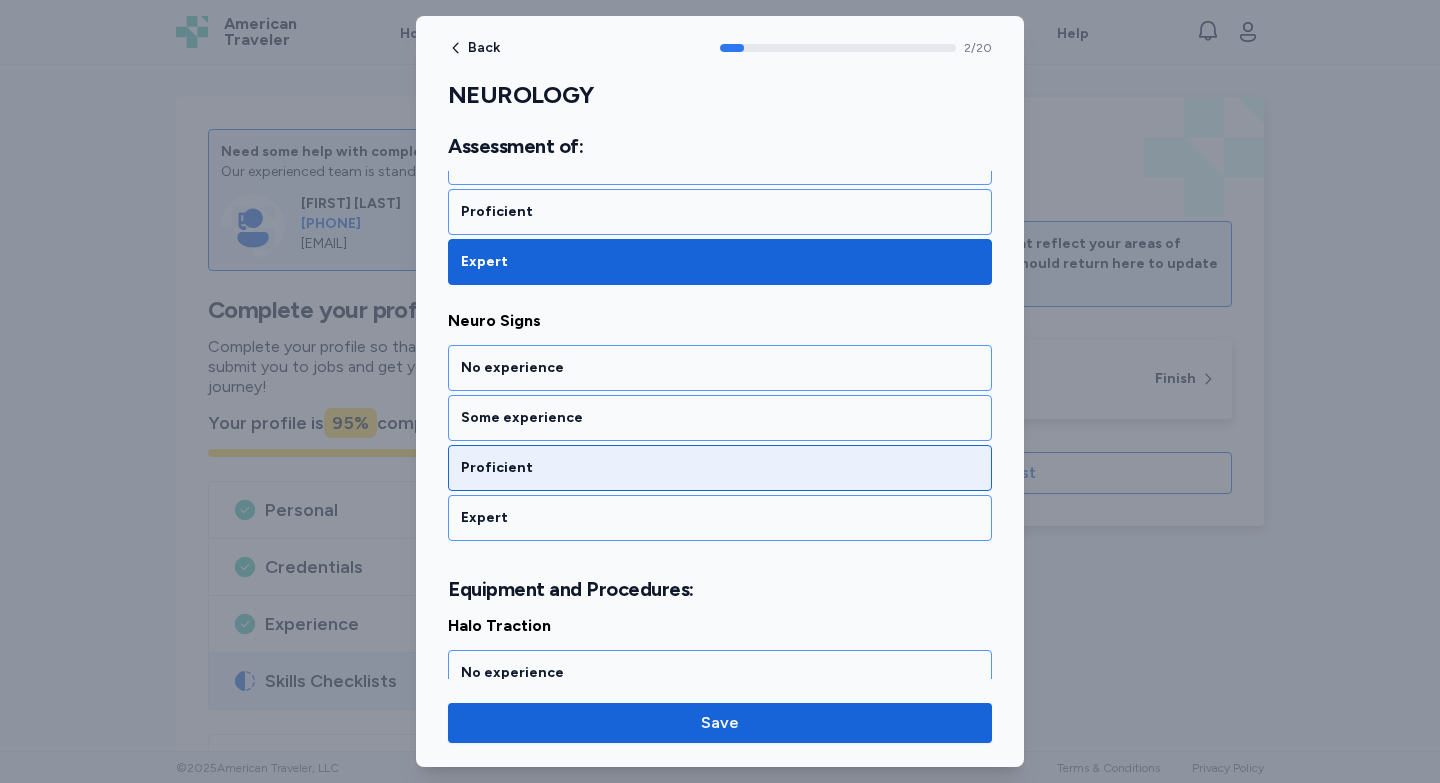 click on "Proficient" at bounding box center [720, 468] 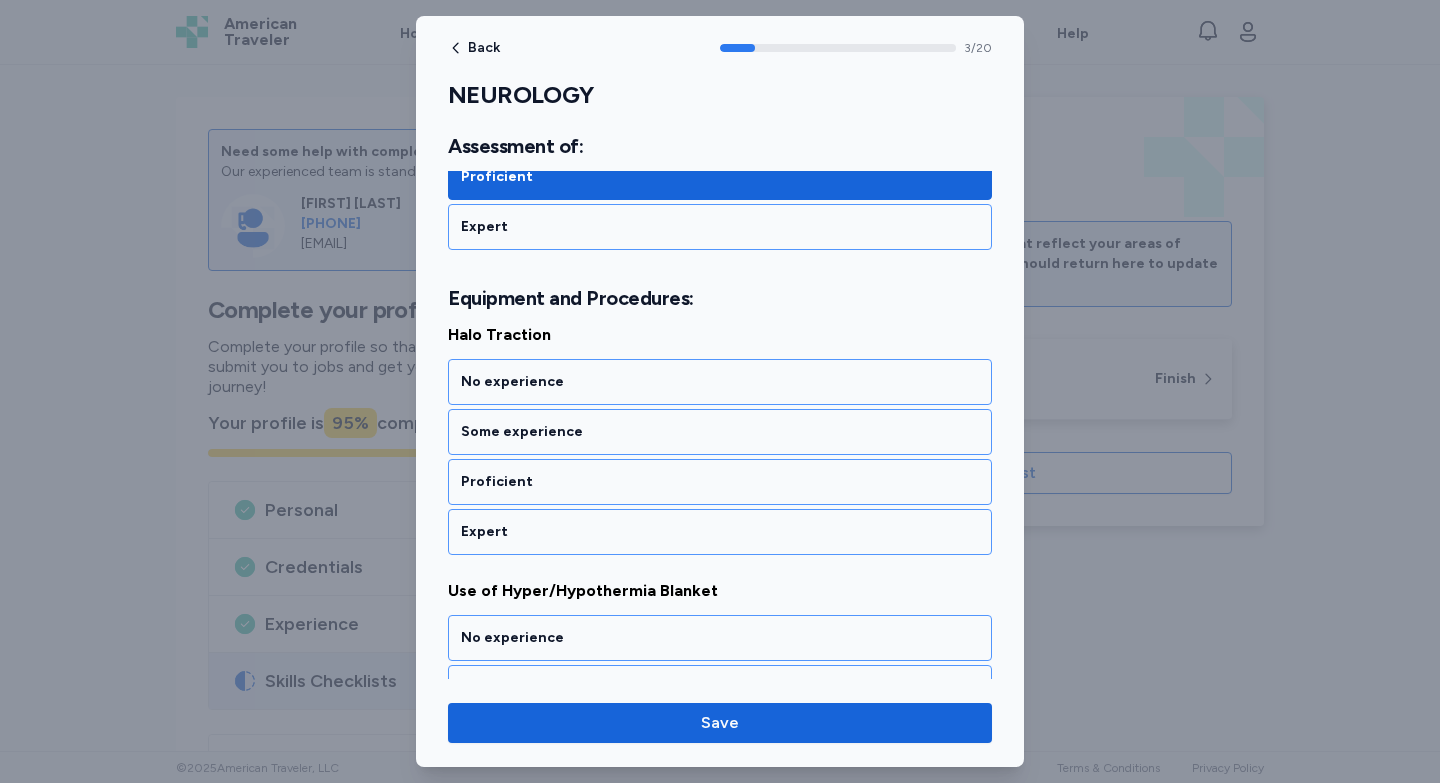 scroll, scrollTop: 973, scrollLeft: 0, axis: vertical 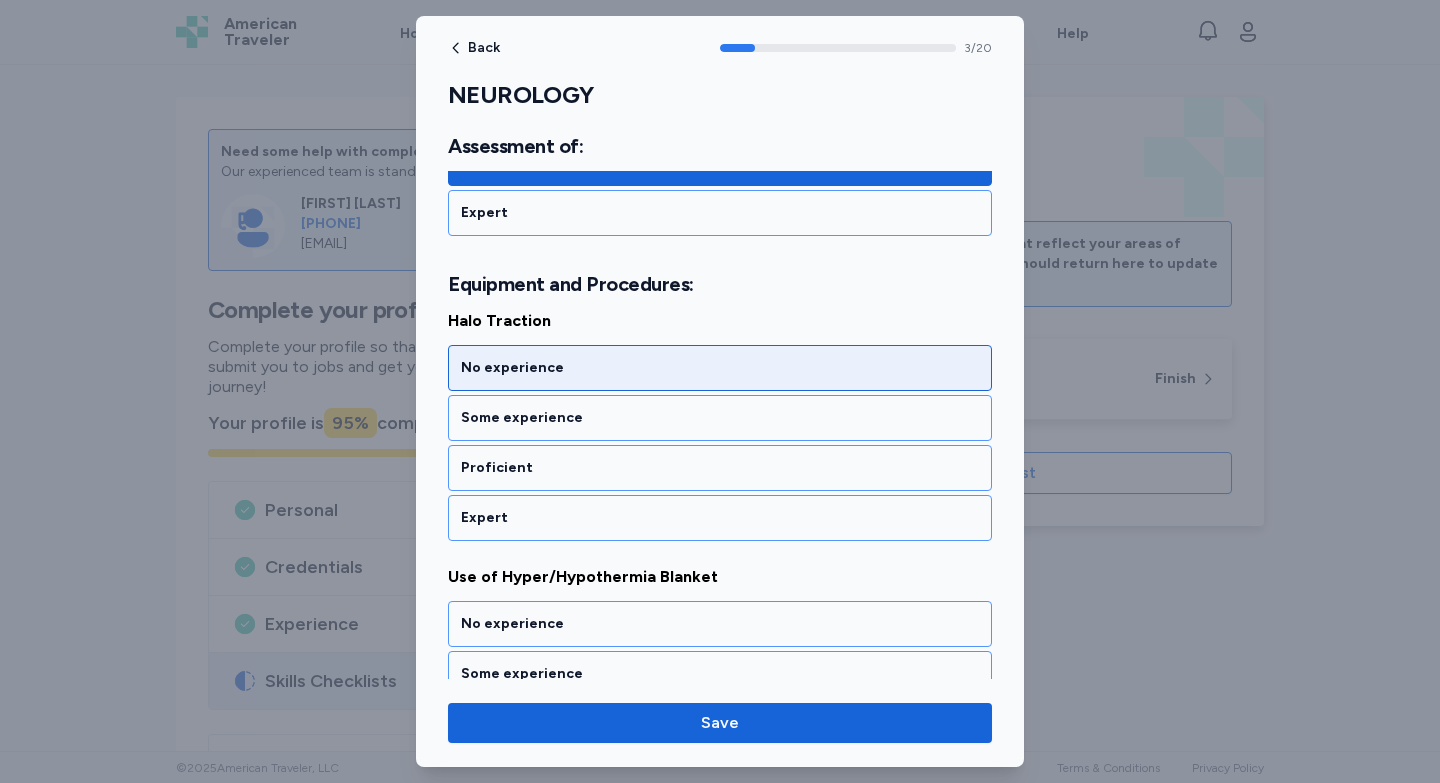 click on "No experience" at bounding box center (720, 368) 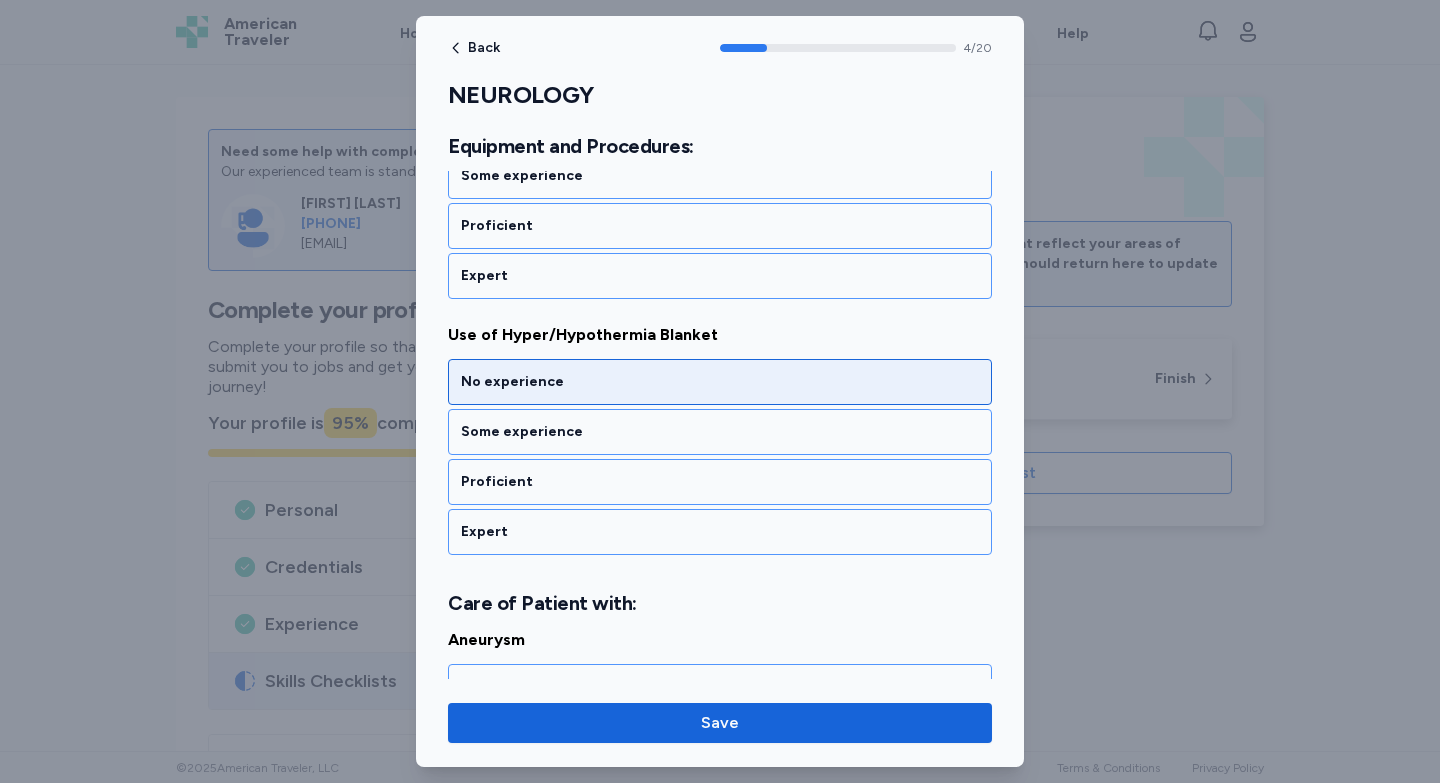 scroll, scrollTop: 1229, scrollLeft: 0, axis: vertical 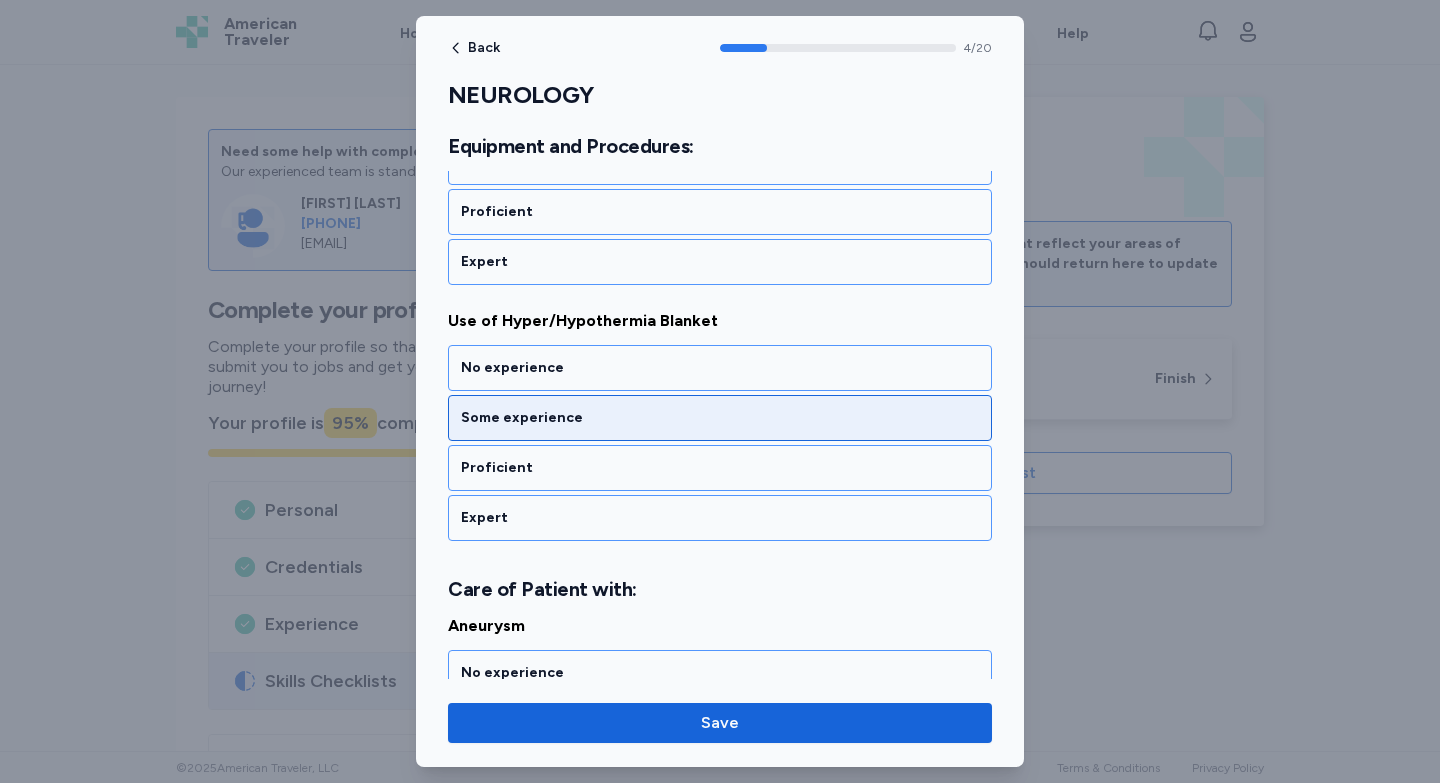 click on "Some experience" at bounding box center (720, 418) 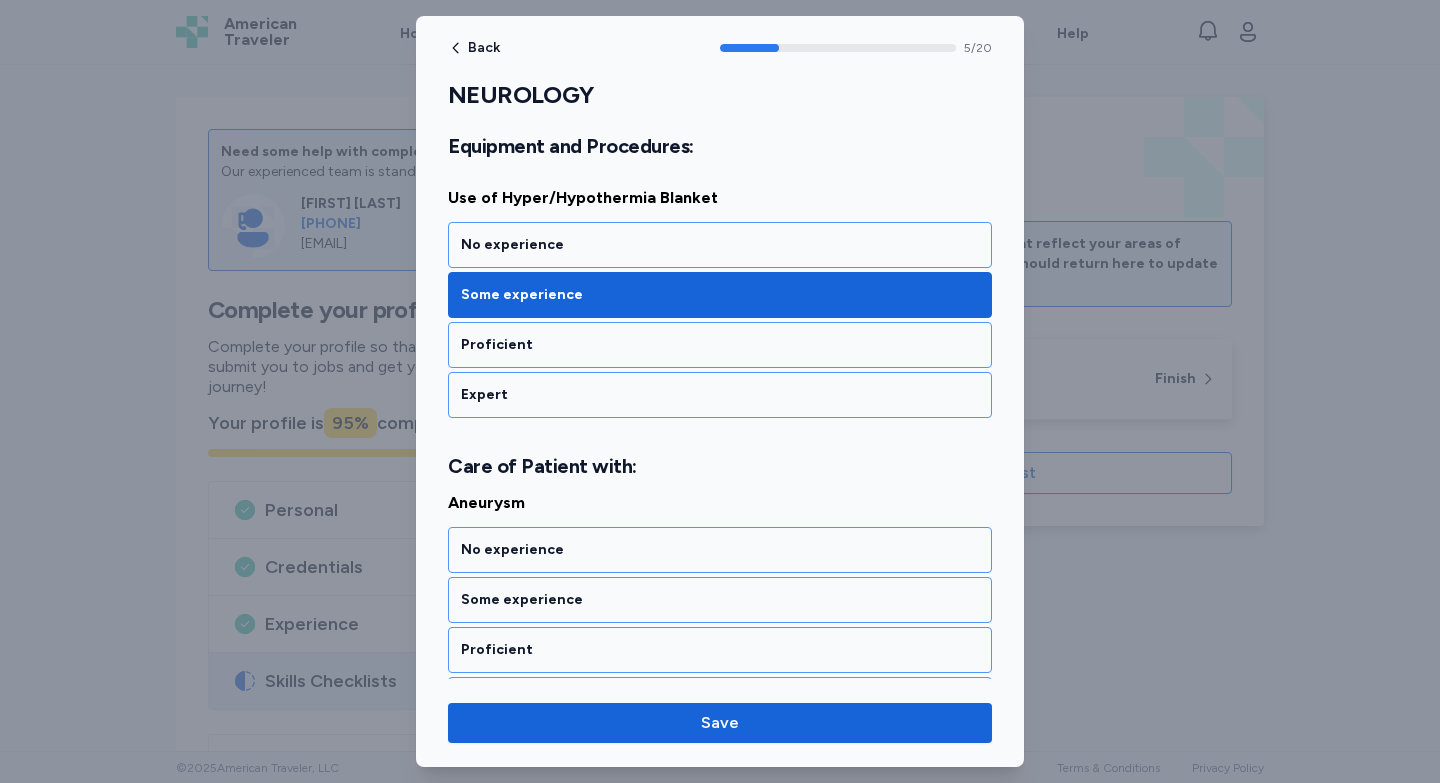 scroll, scrollTop: 1534, scrollLeft: 0, axis: vertical 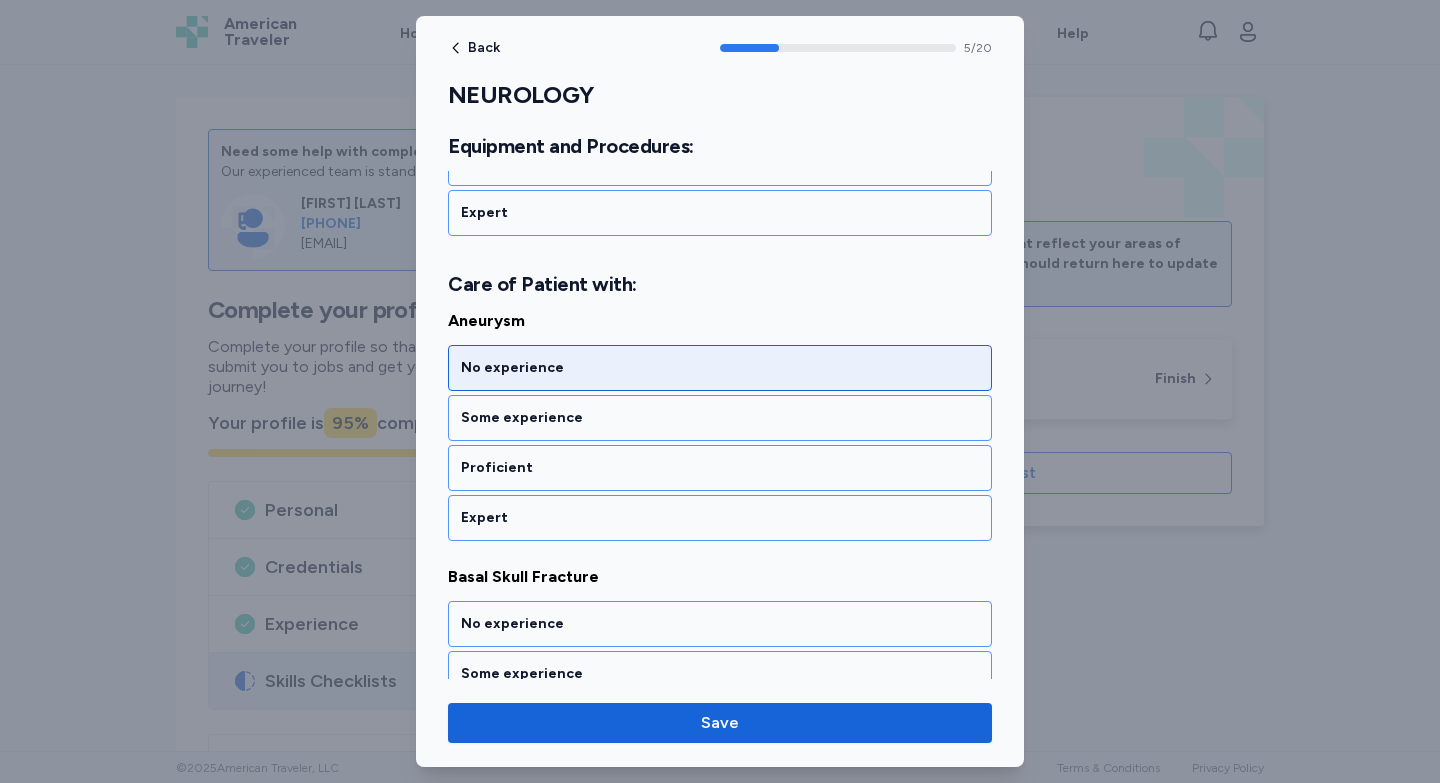 click on "No experience" at bounding box center [720, 368] 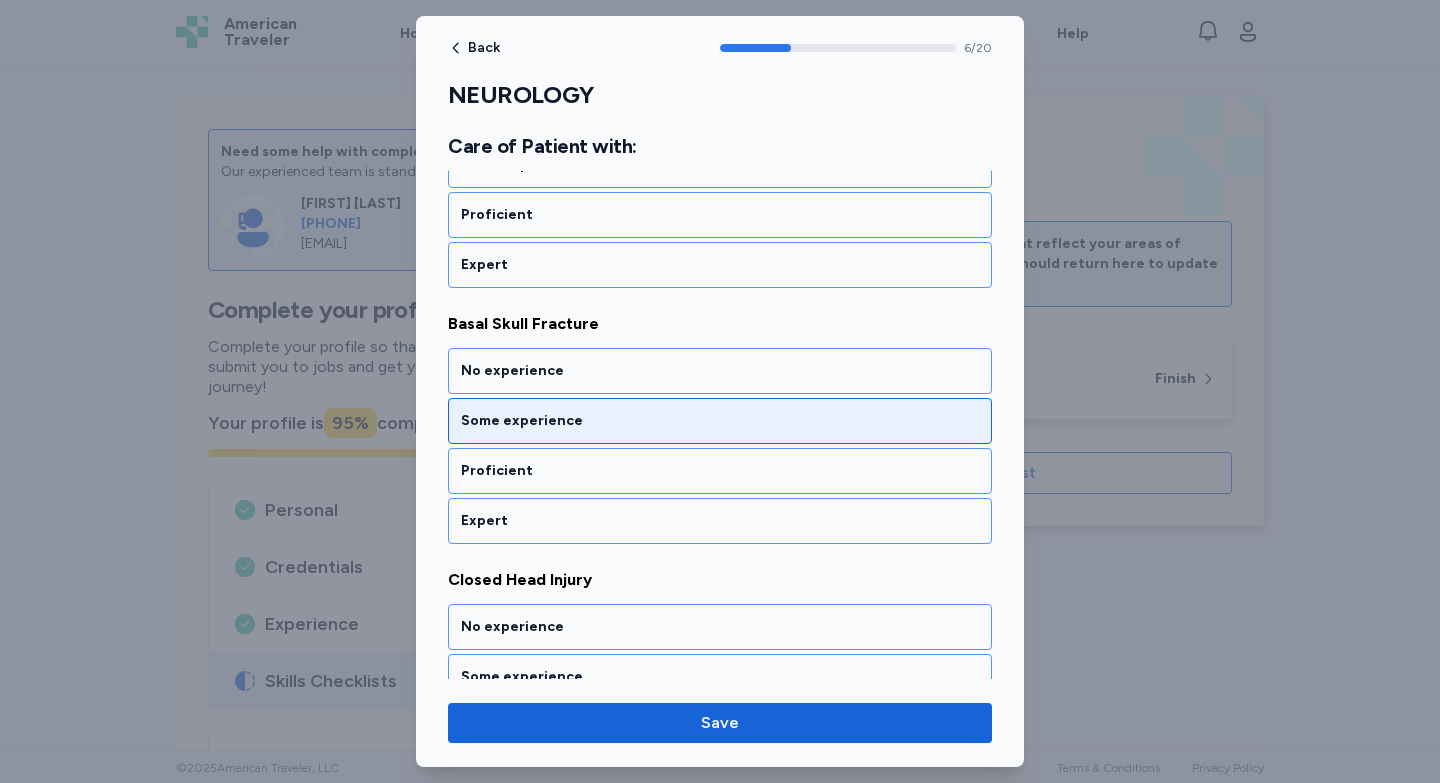 scroll, scrollTop: 1790, scrollLeft: 0, axis: vertical 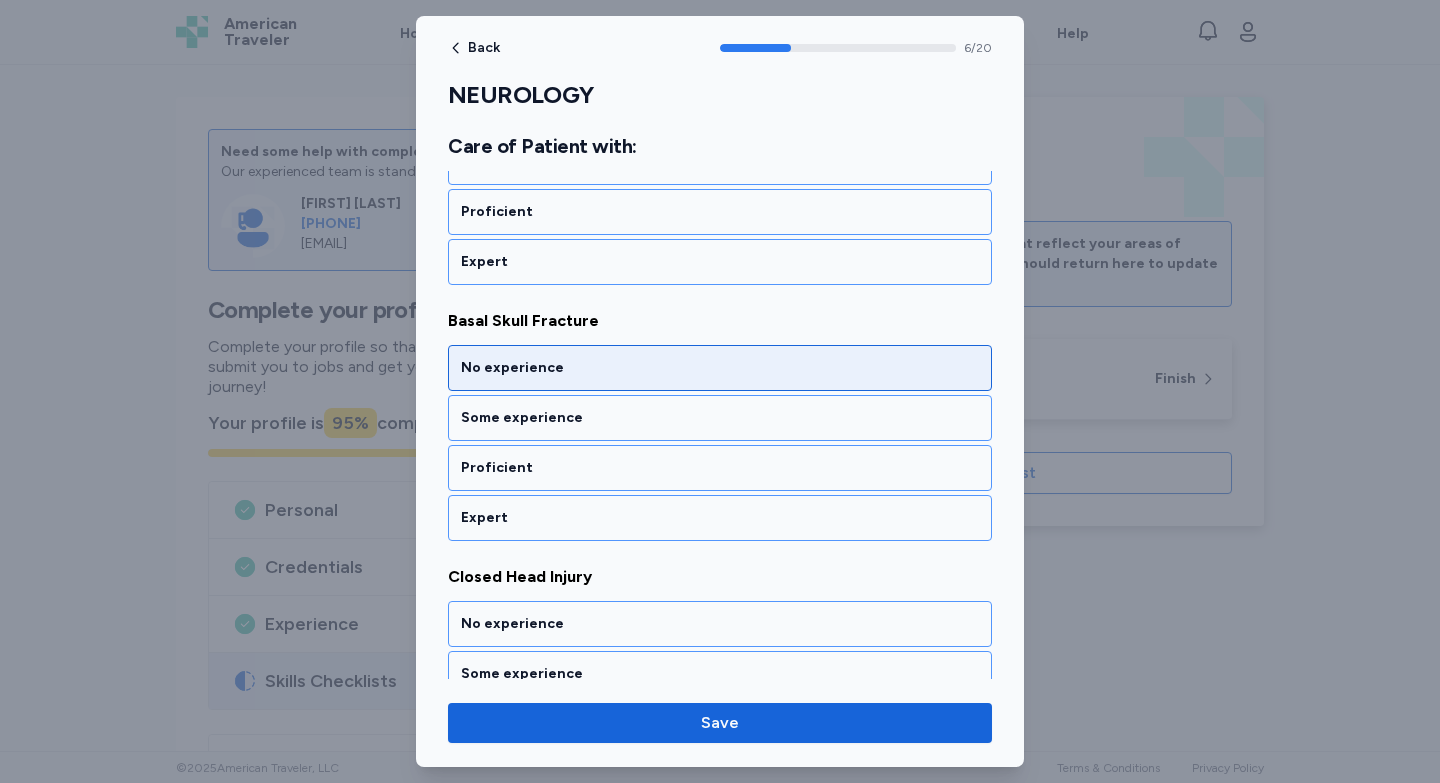 click on "No experience" at bounding box center (720, 368) 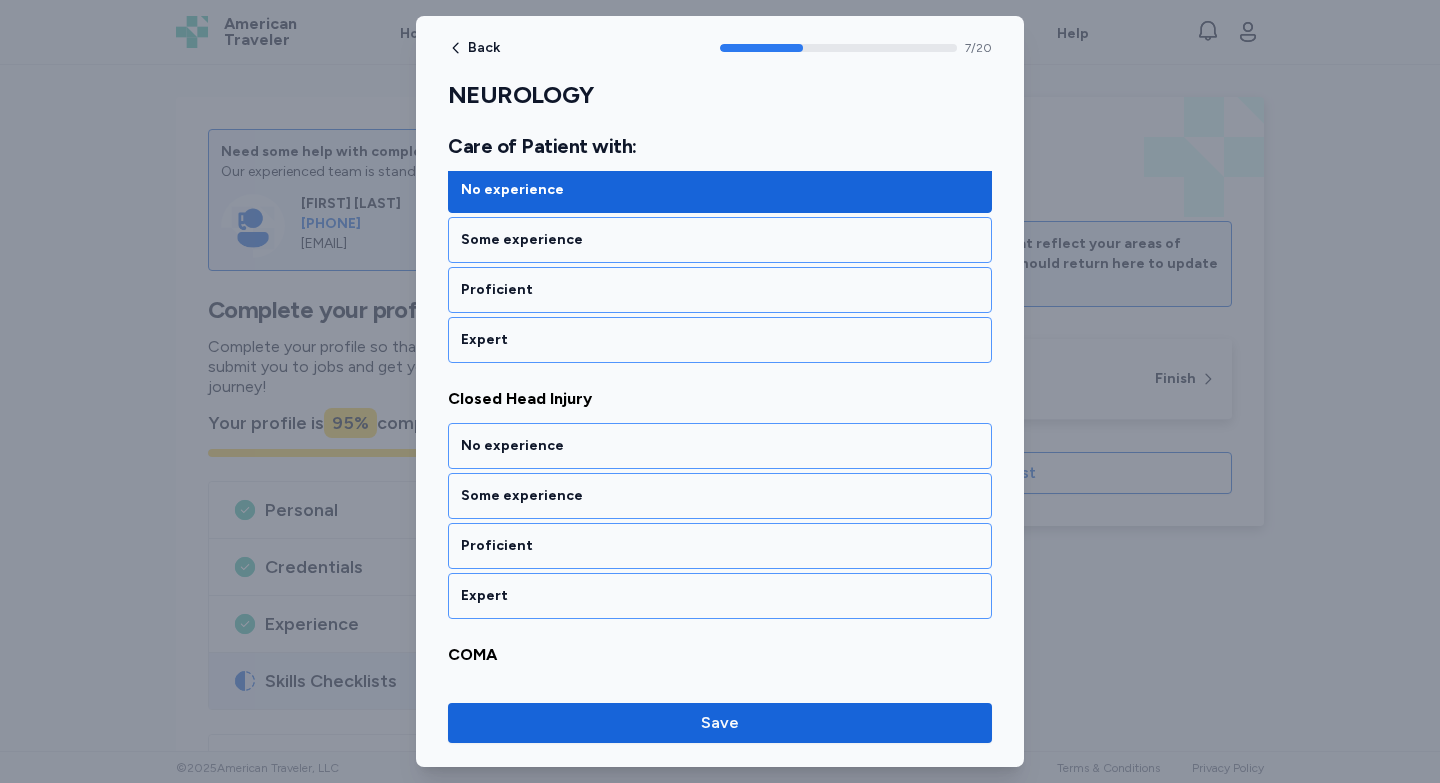 scroll, scrollTop: 2046, scrollLeft: 0, axis: vertical 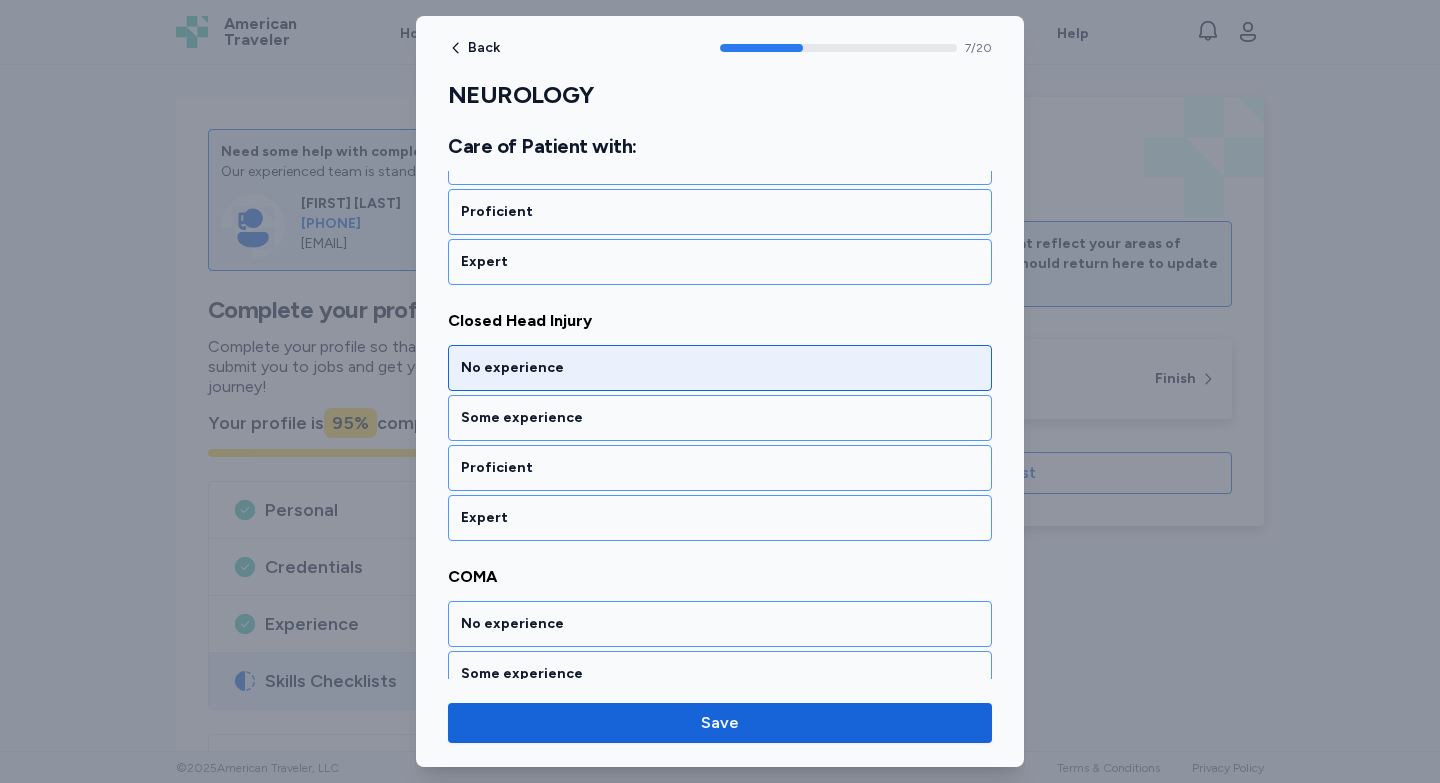 click on "No experience" at bounding box center (720, 368) 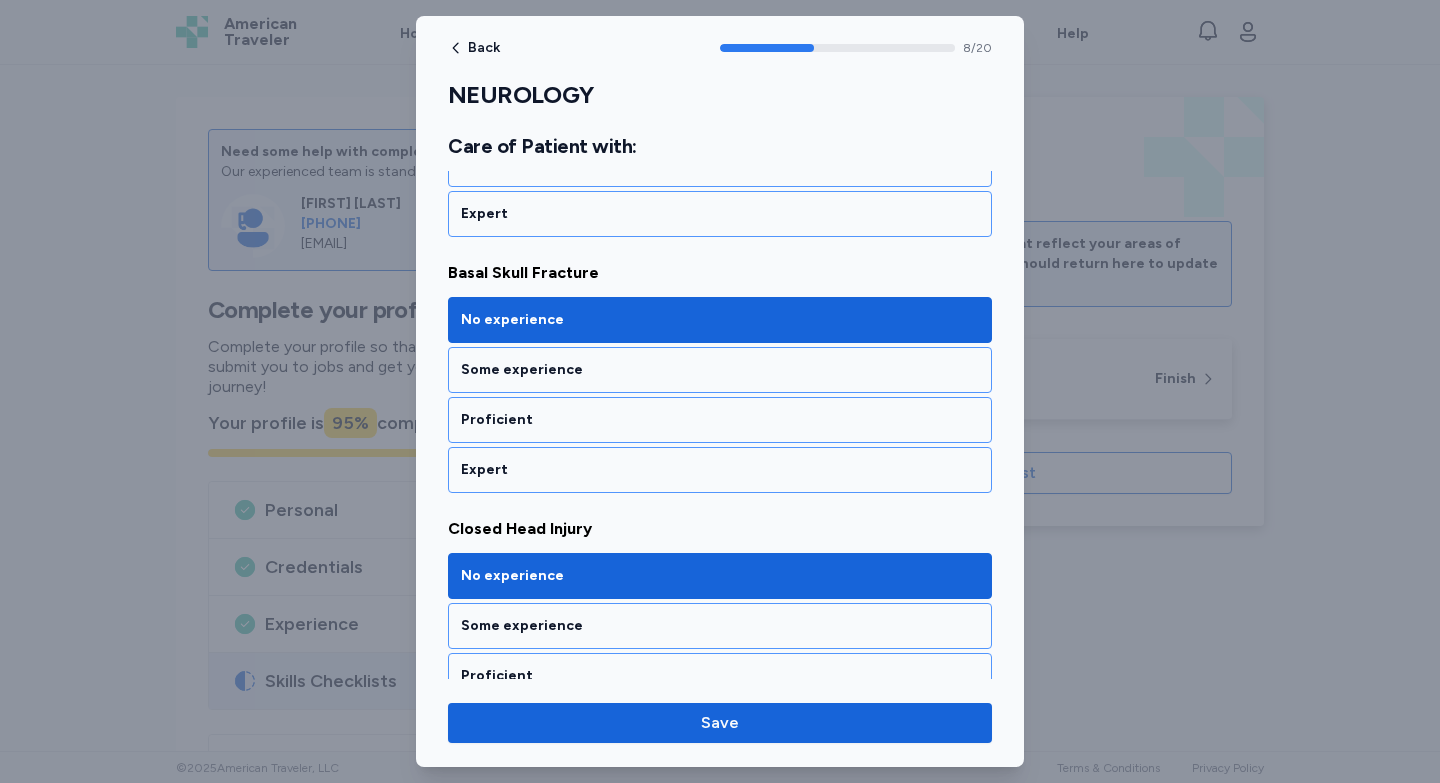 scroll, scrollTop: 1846, scrollLeft: 0, axis: vertical 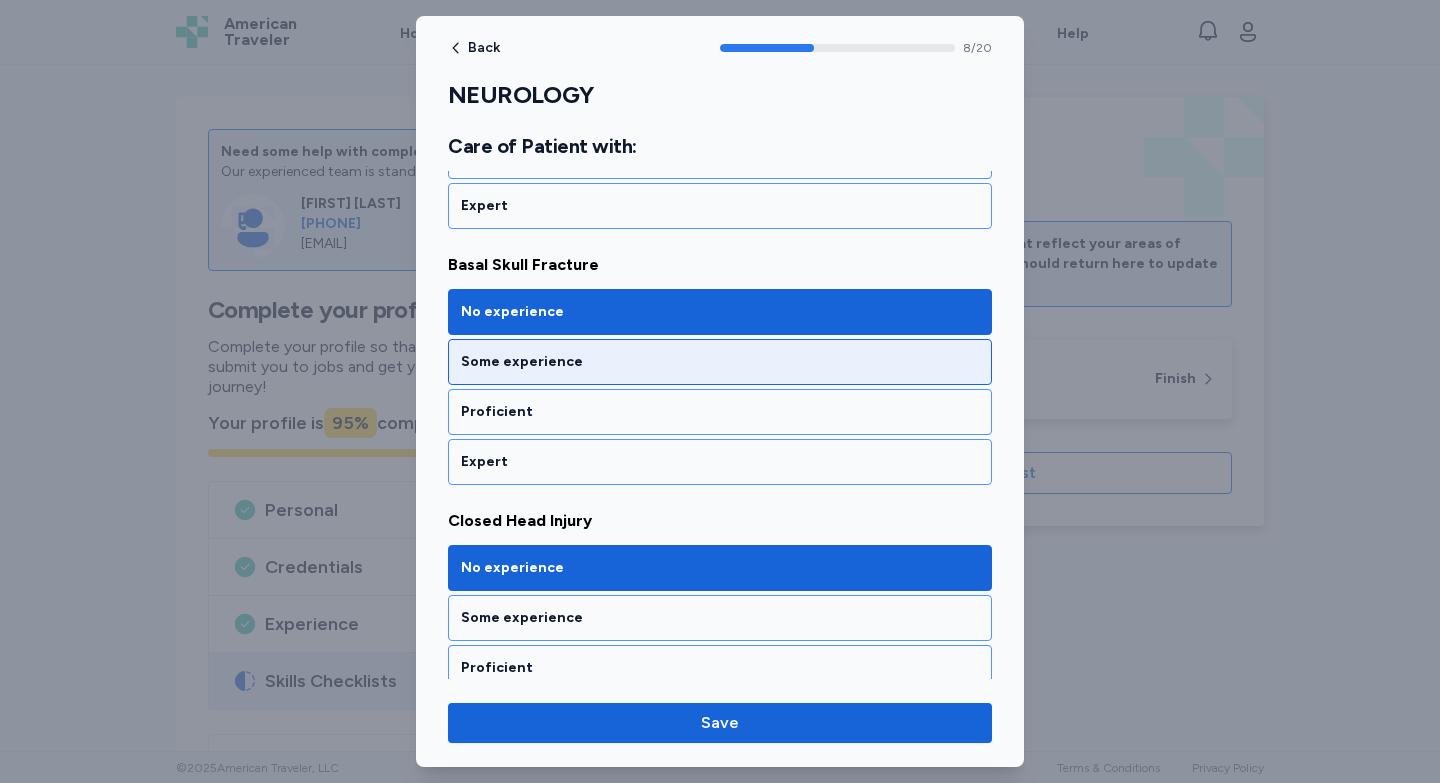 click on "Some experience" at bounding box center (720, 362) 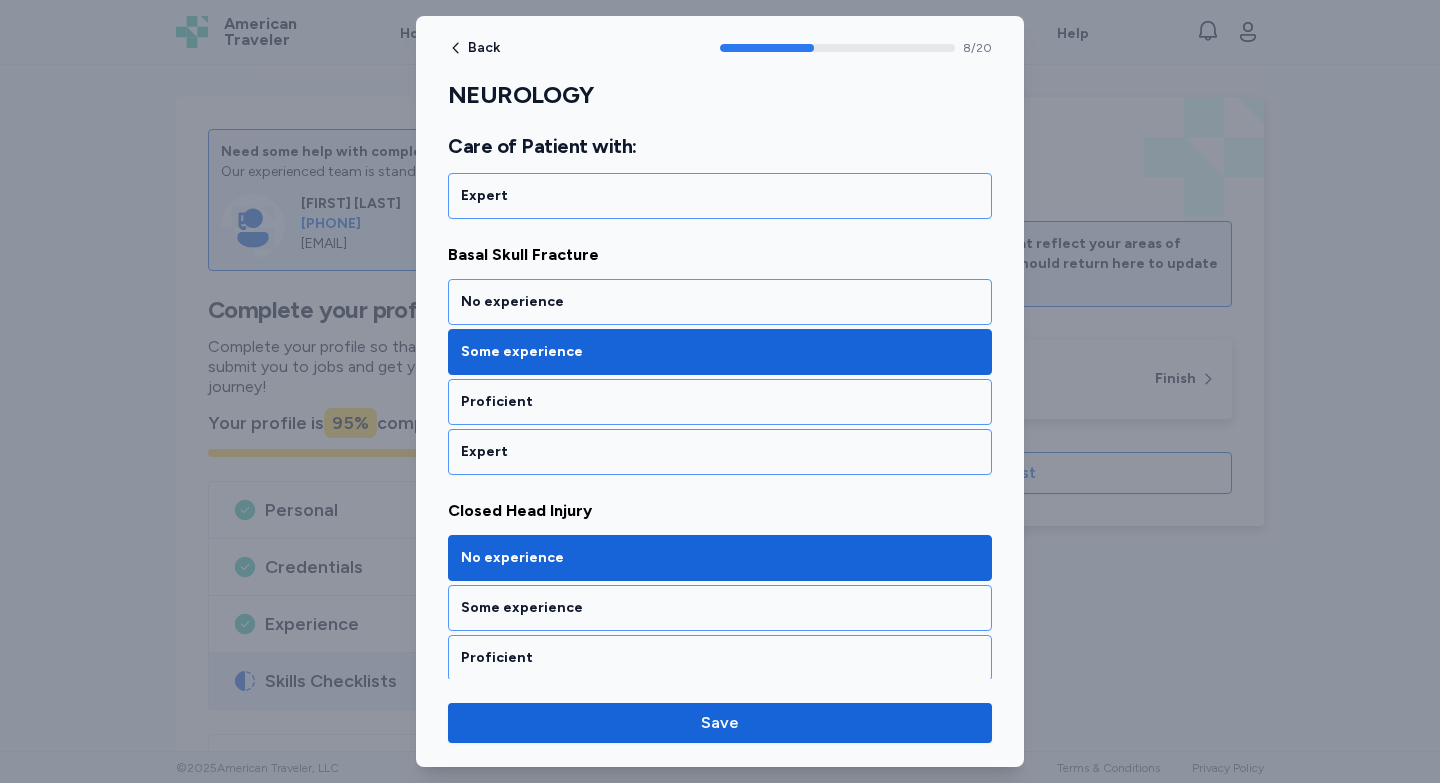 scroll, scrollTop: 1958, scrollLeft: 0, axis: vertical 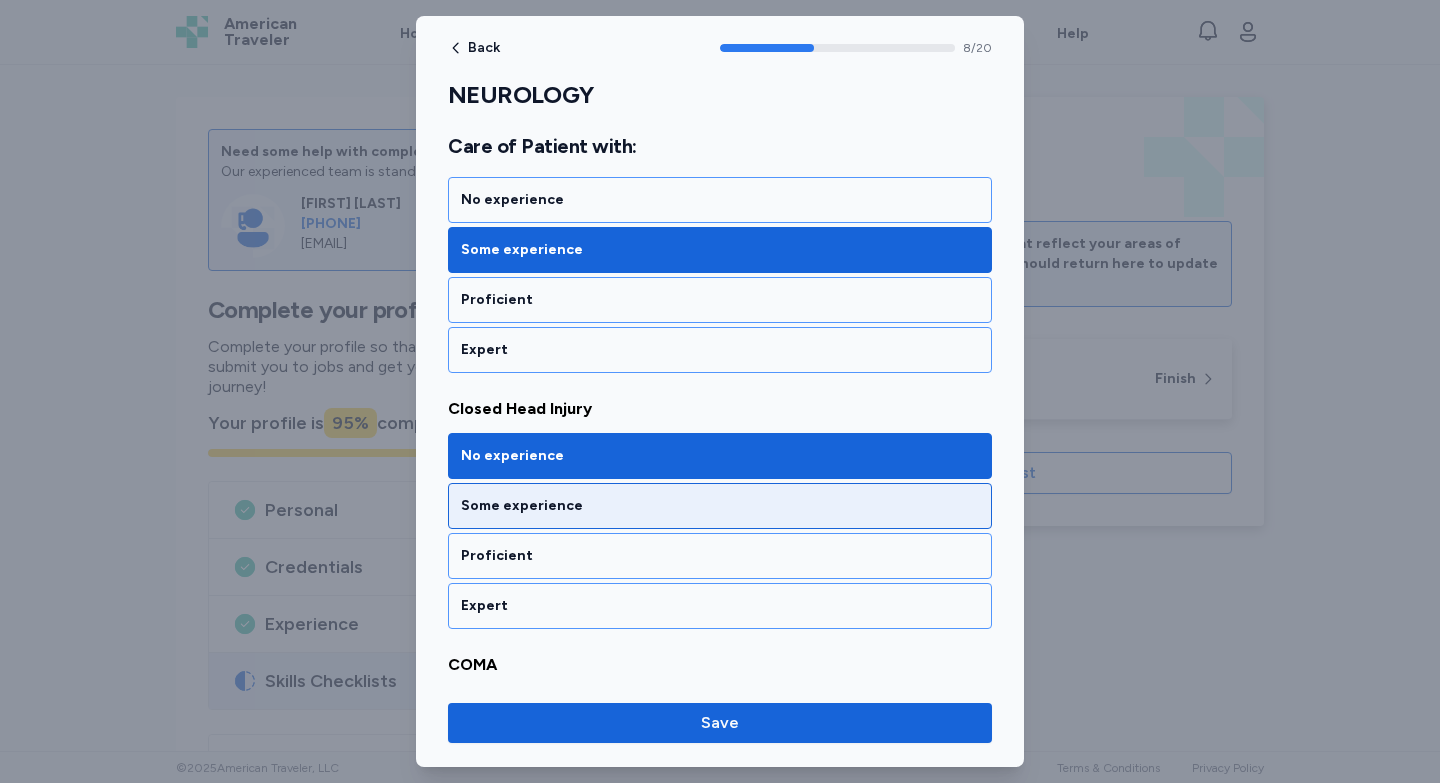 click on "Some experience" at bounding box center [720, 506] 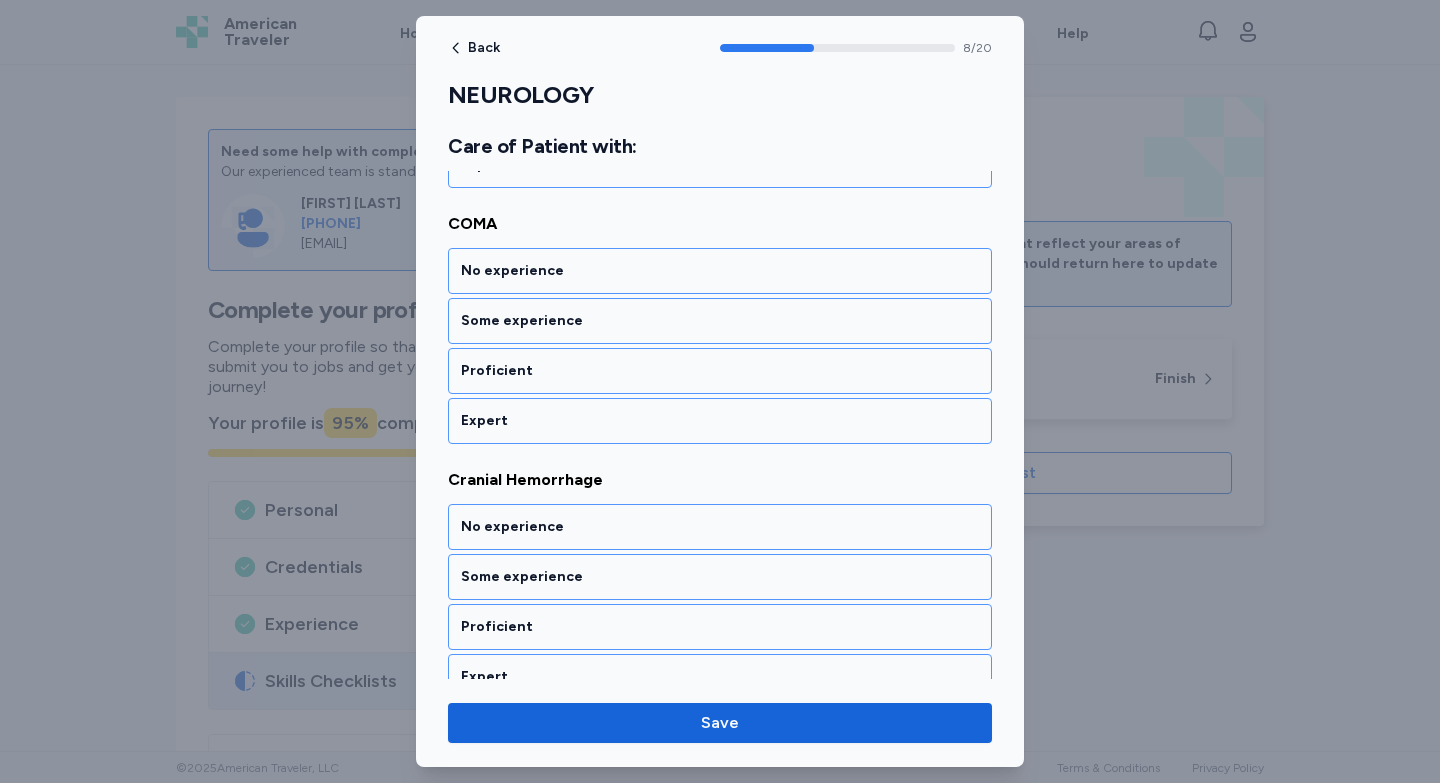 scroll, scrollTop: 2407, scrollLeft: 0, axis: vertical 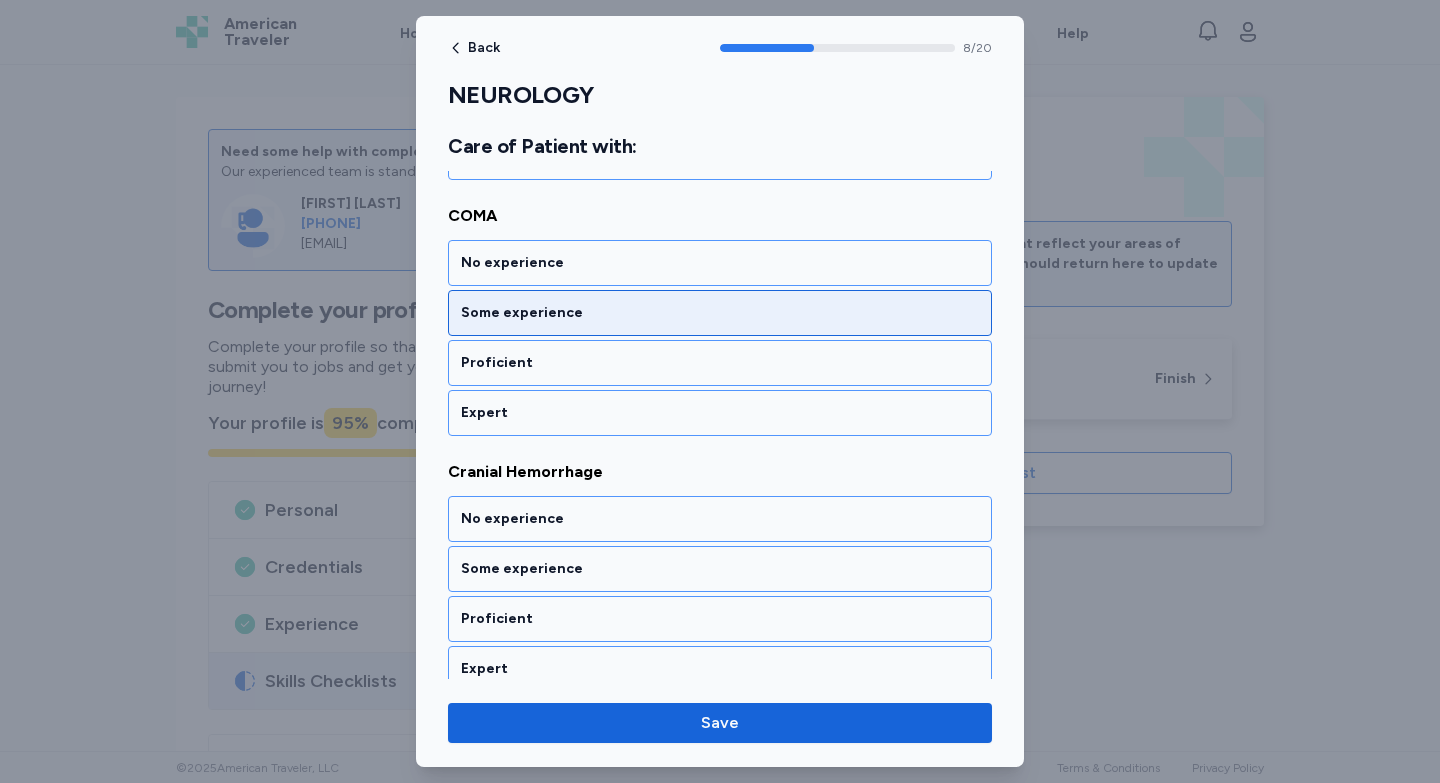 click on "Some experience" at bounding box center (720, 313) 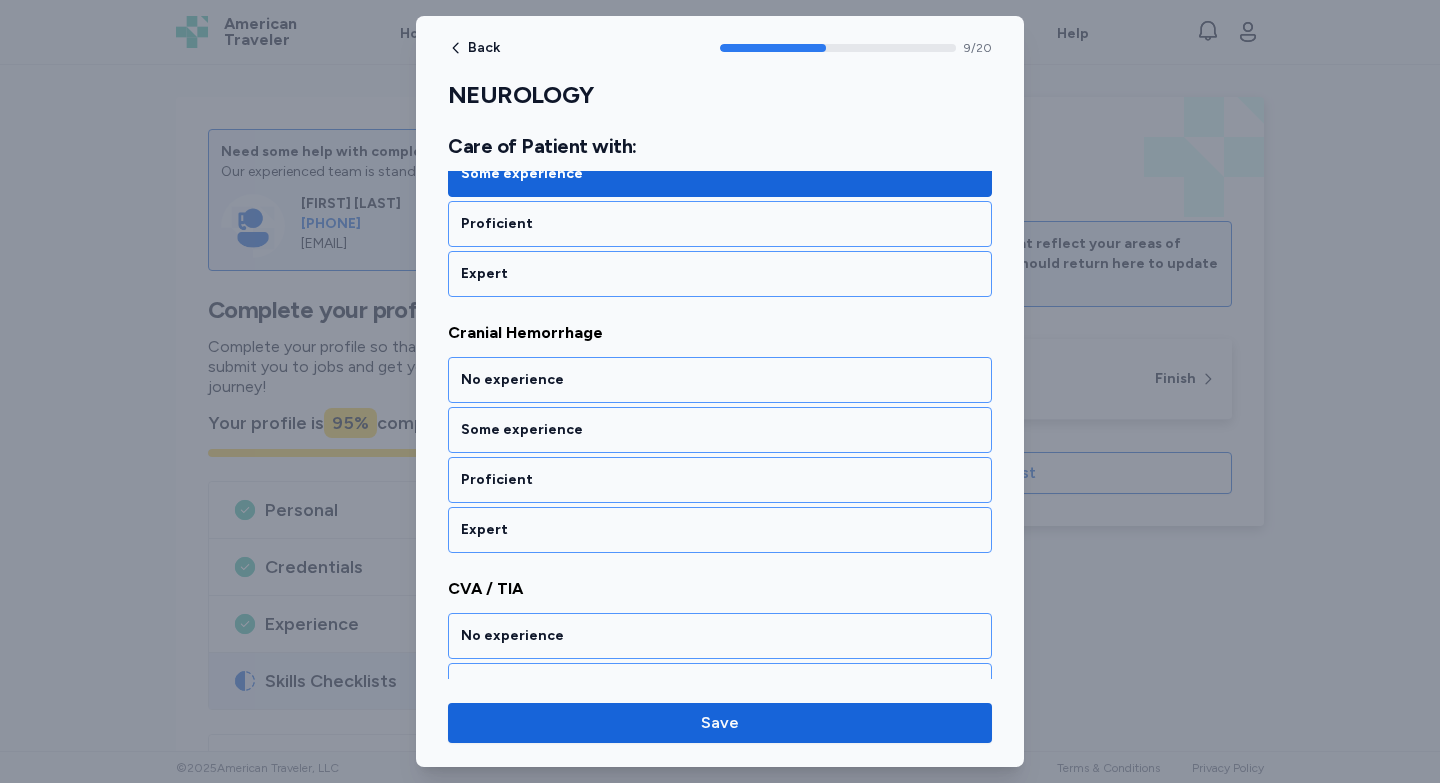 scroll, scrollTop: 2558, scrollLeft: 0, axis: vertical 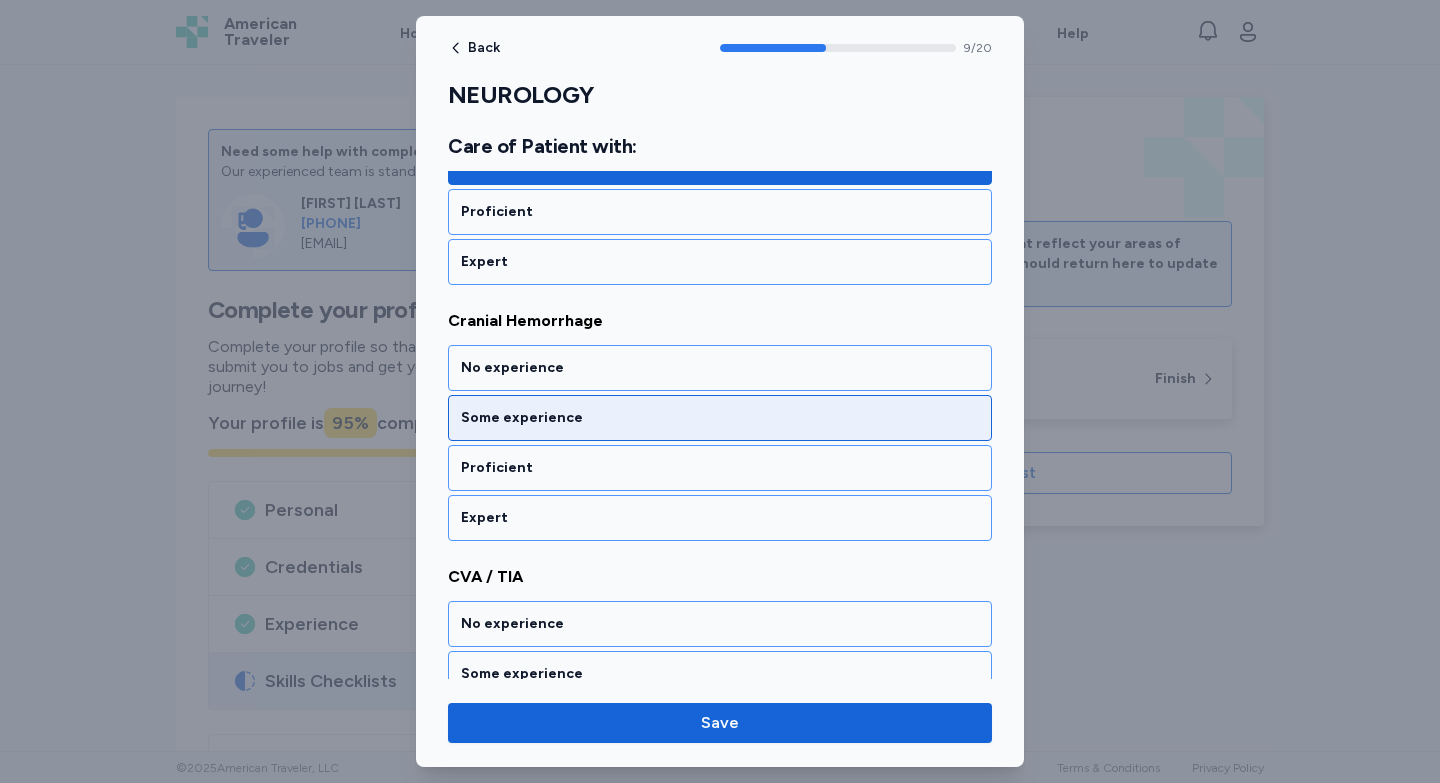 click on "Some experience" at bounding box center (720, 418) 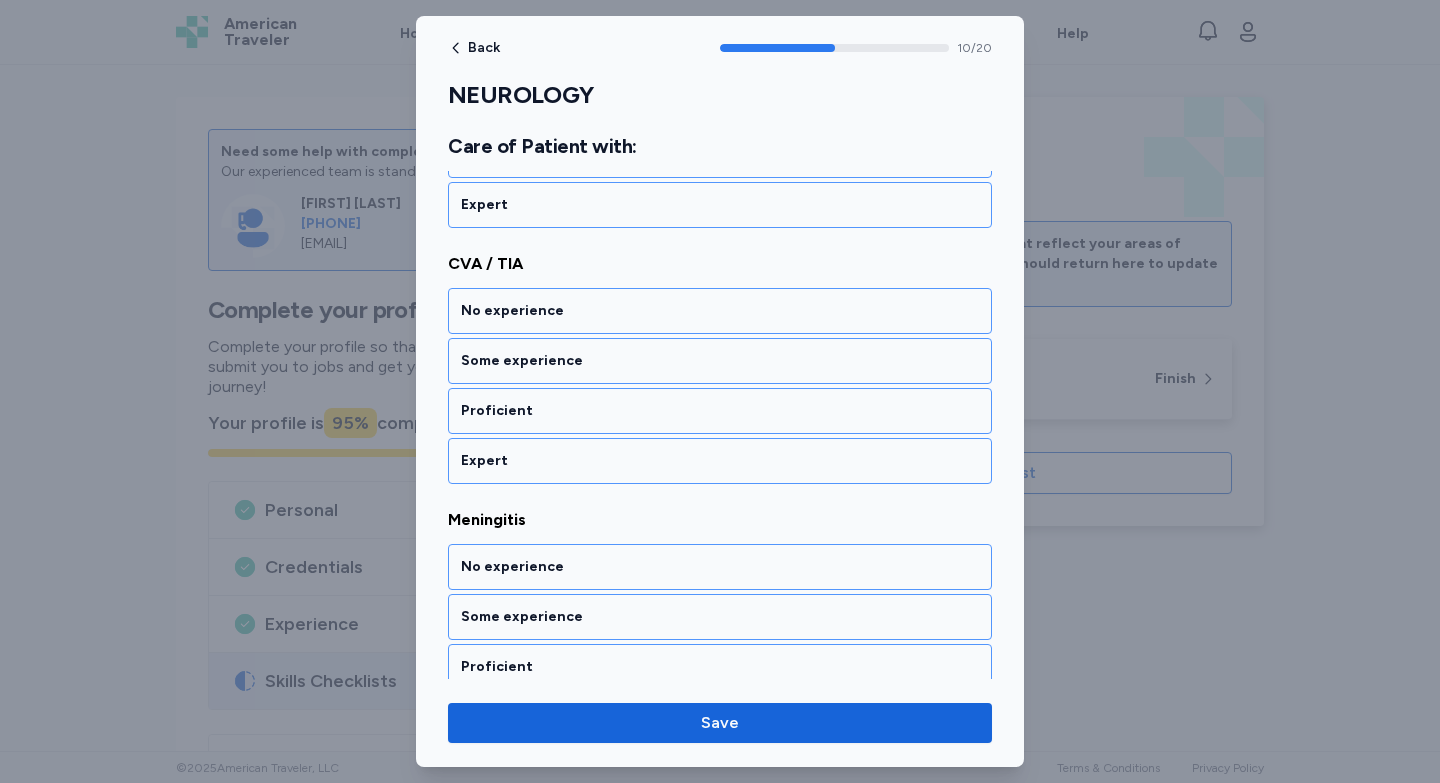 scroll, scrollTop: 2870, scrollLeft: 0, axis: vertical 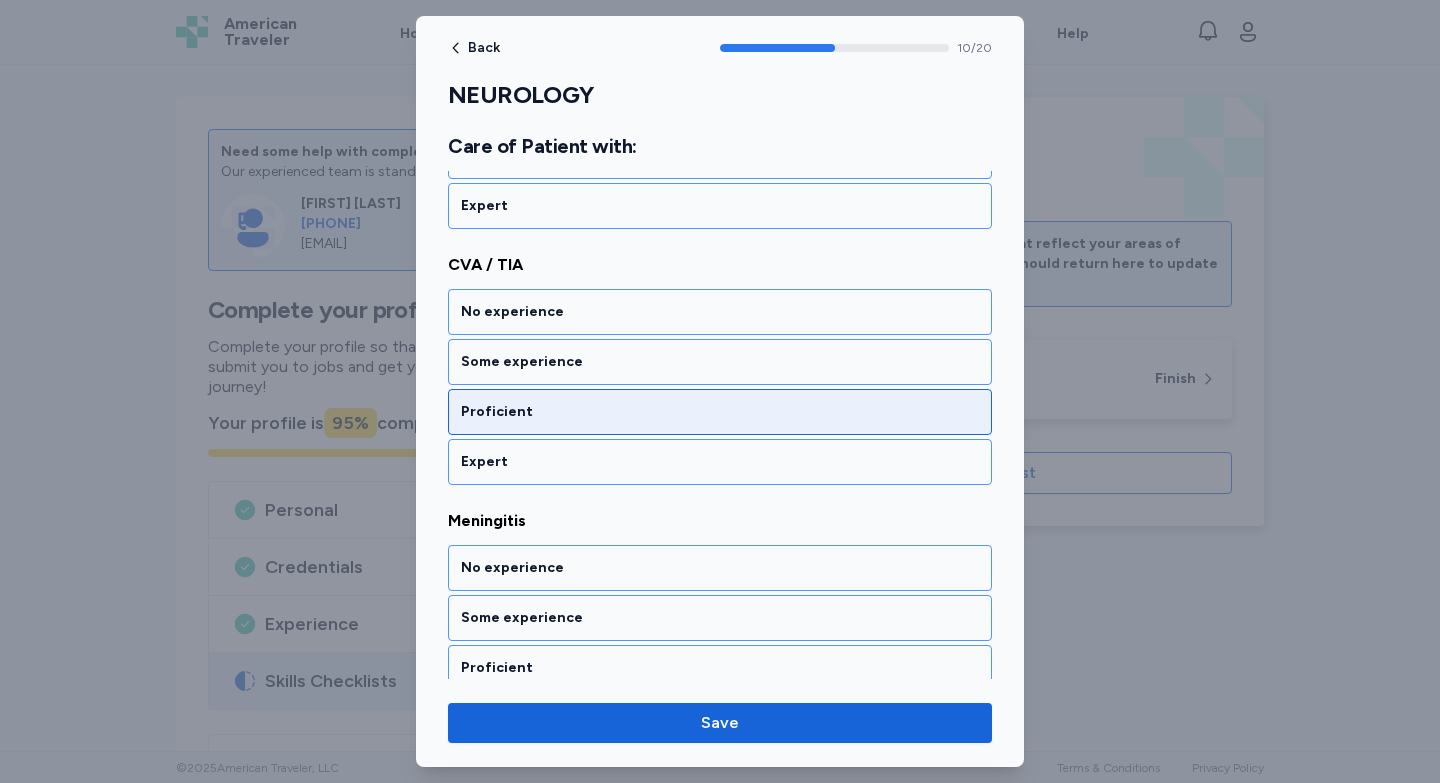 click on "Proficient" at bounding box center [720, 412] 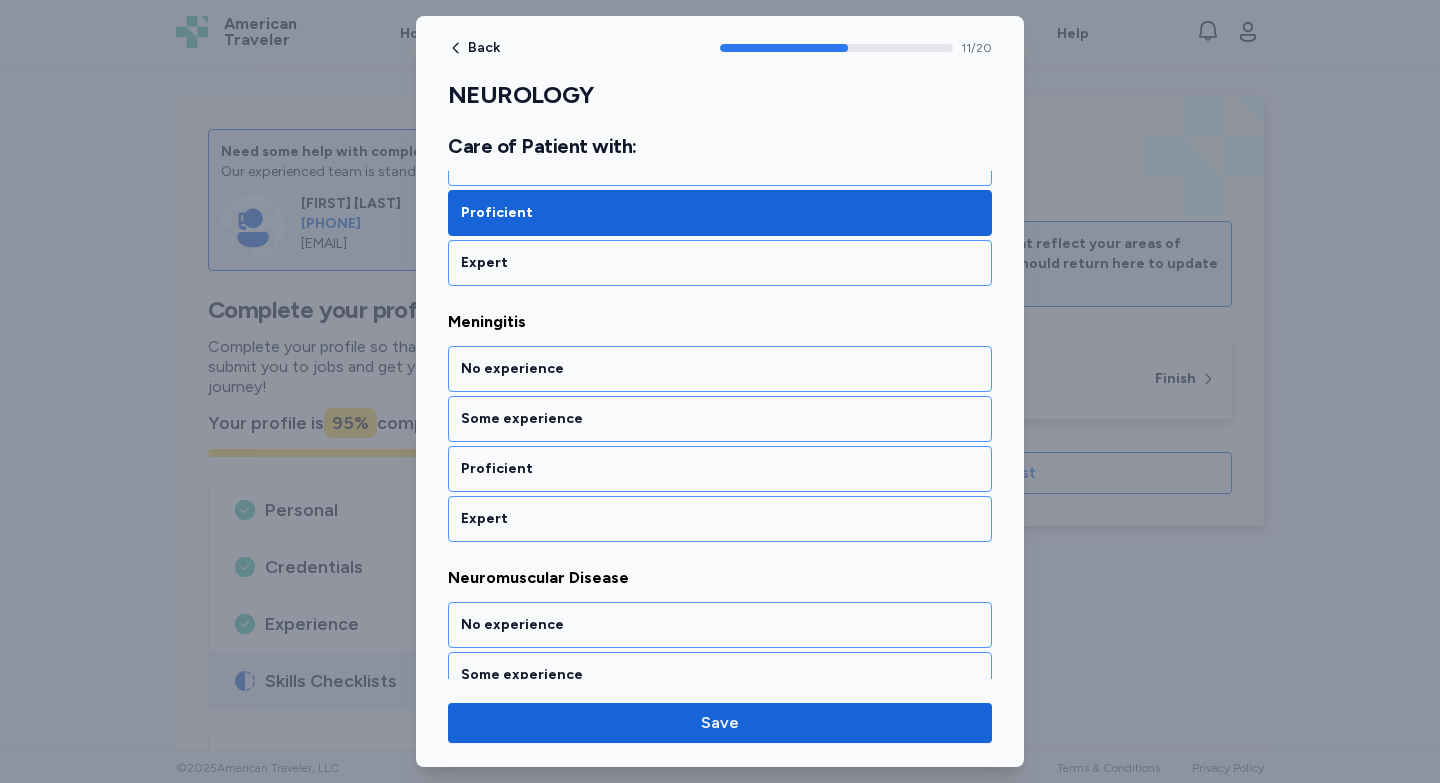 scroll, scrollTop: 3070, scrollLeft: 0, axis: vertical 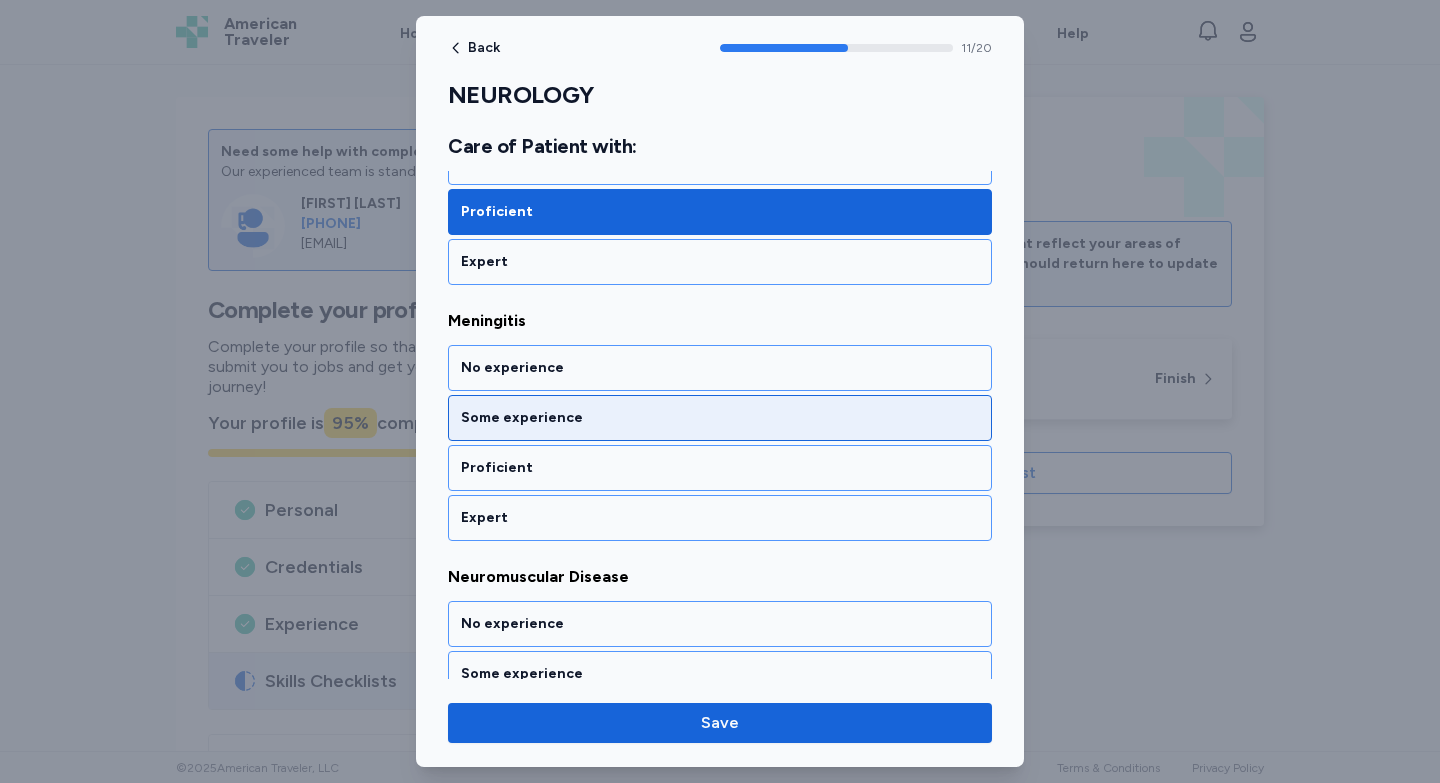 click on "Some experience" at bounding box center (720, 418) 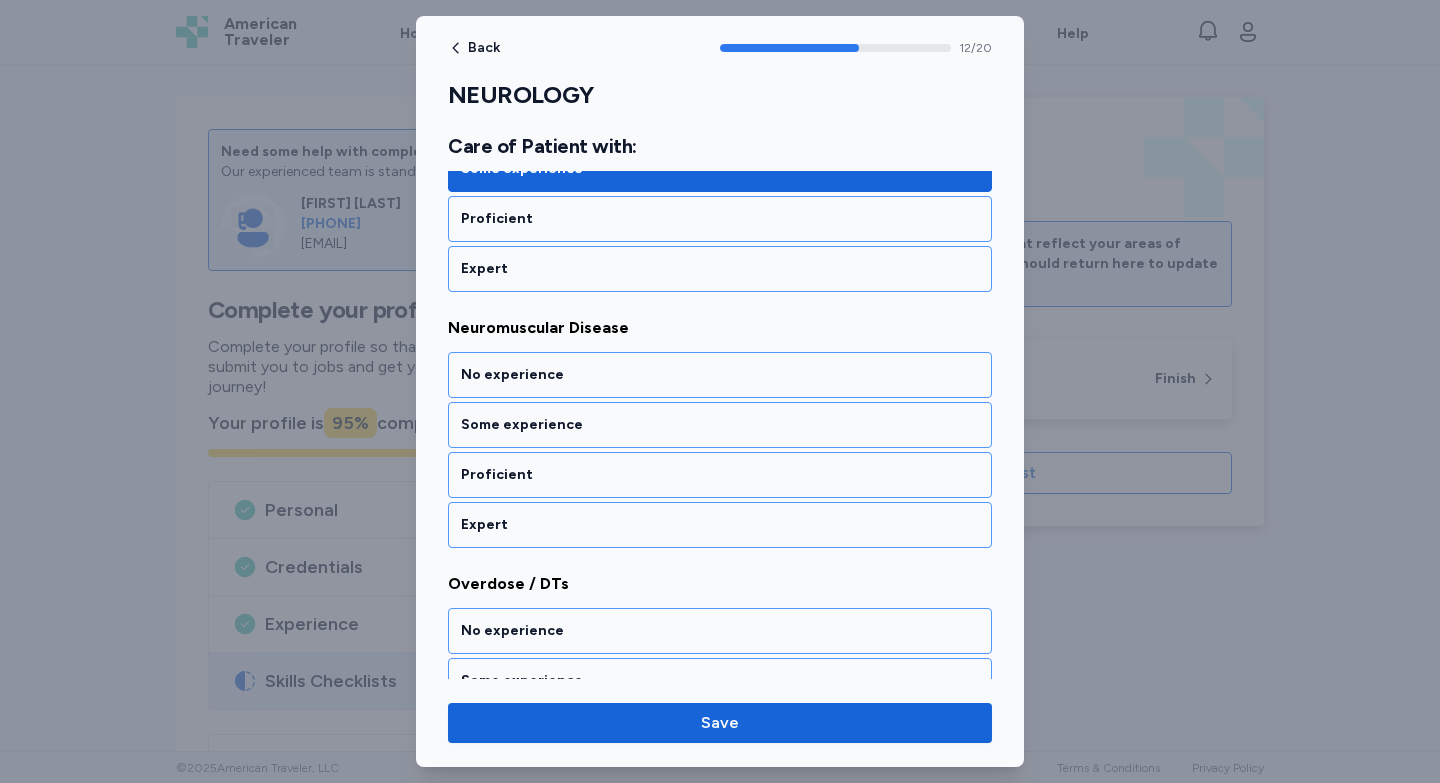 scroll, scrollTop: 3326, scrollLeft: 0, axis: vertical 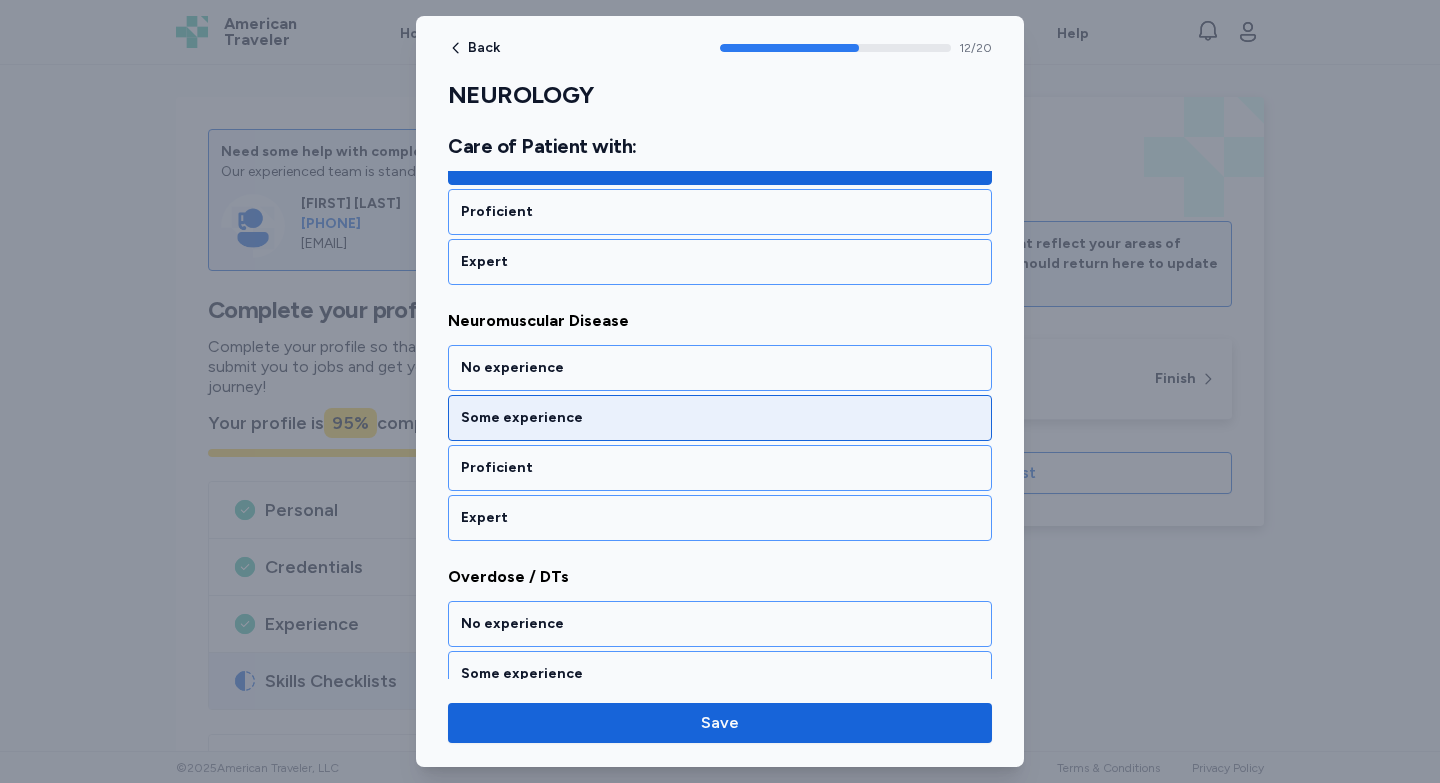 click on "Some experience" at bounding box center (720, 418) 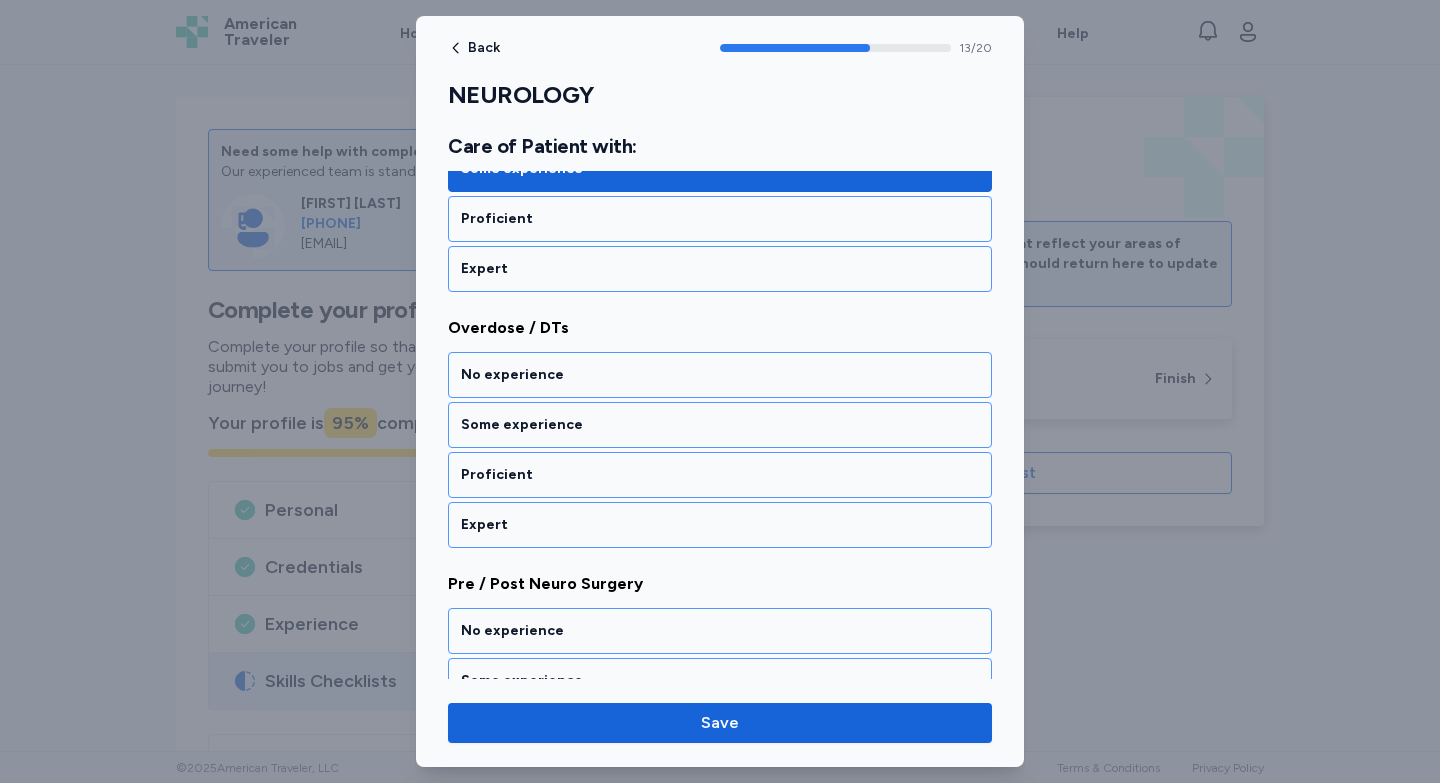 scroll, scrollTop: 3582, scrollLeft: 0, axis: vertical 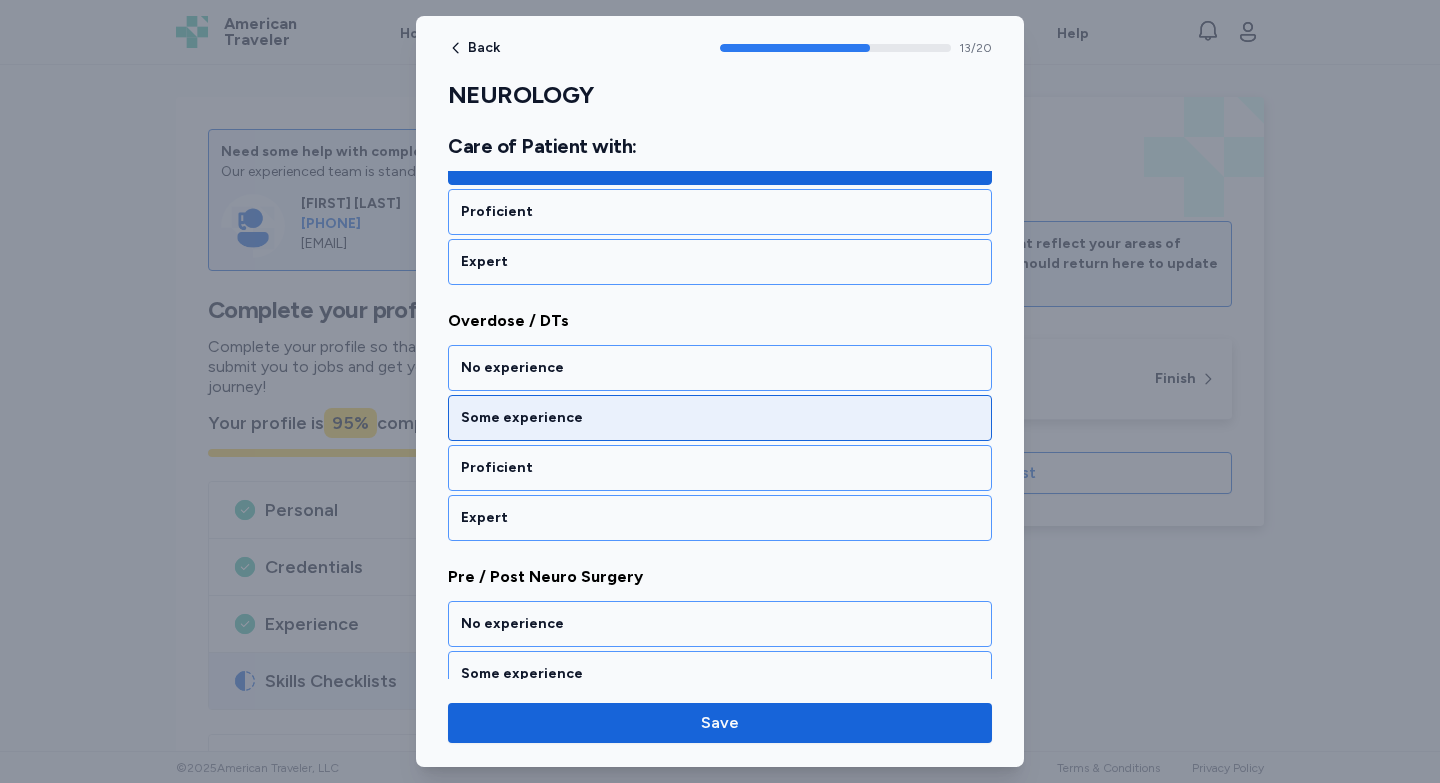 click on "Some experience" at bounding box center [720, 418] 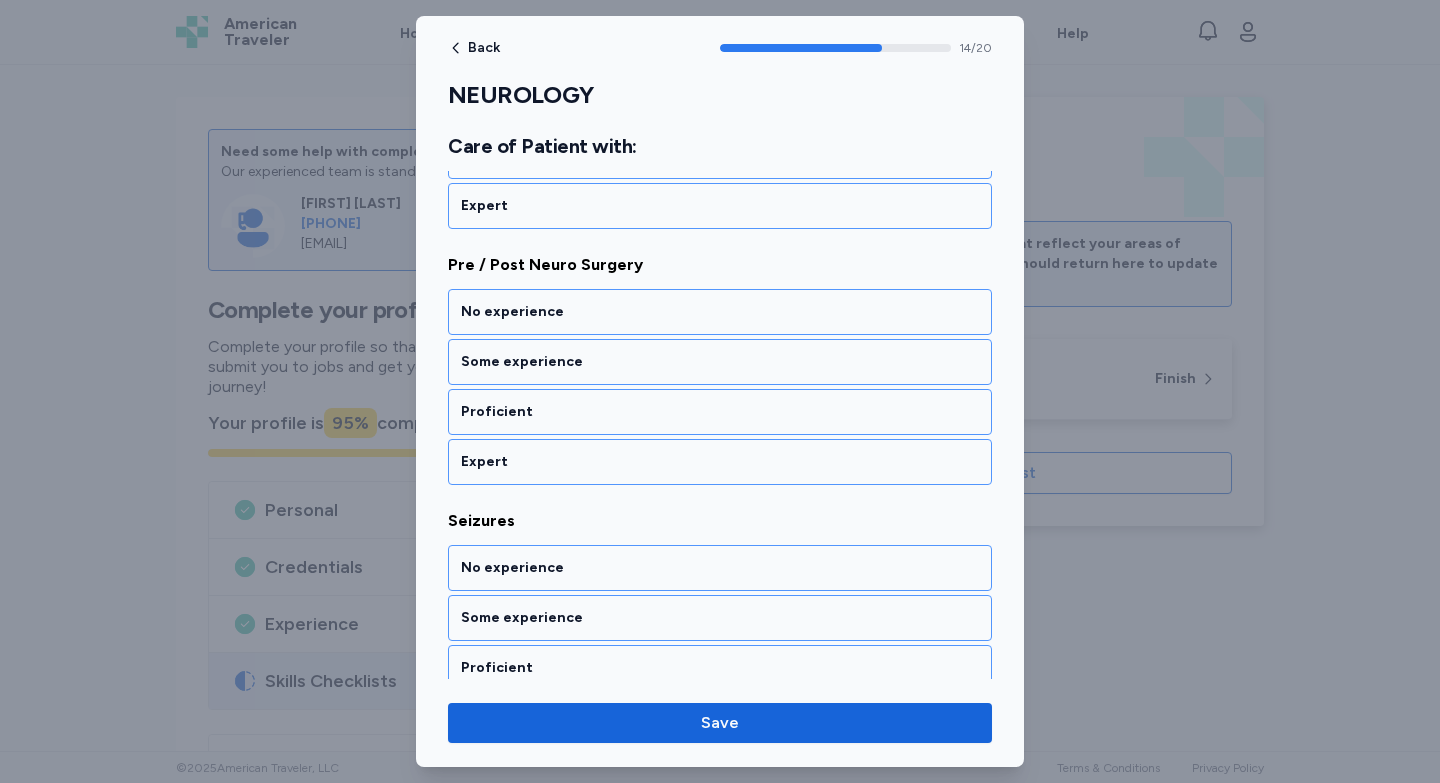 scroll, scrollTop: 3896, scrollLeft: 0, axis: vertical 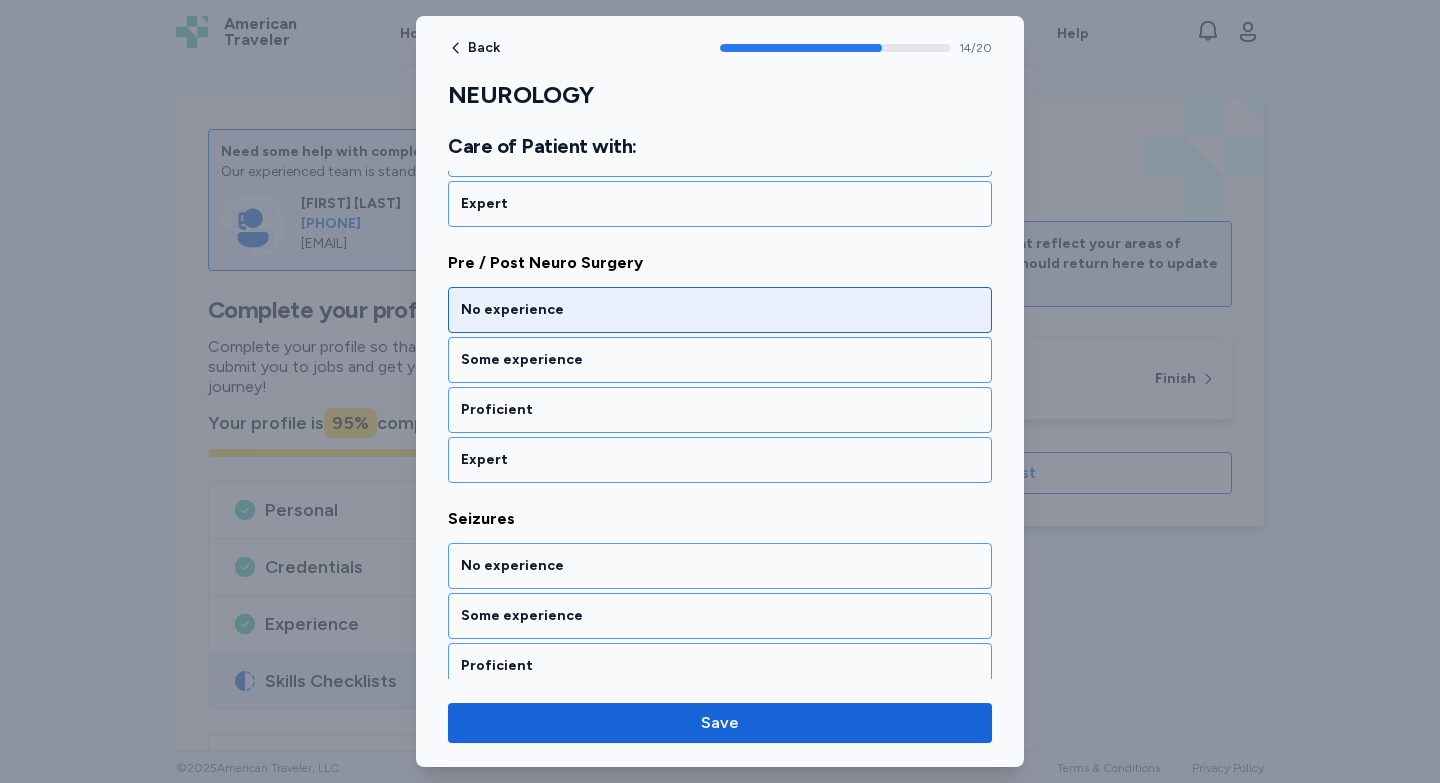 click on "No experience" at bounding box center [720, 310] 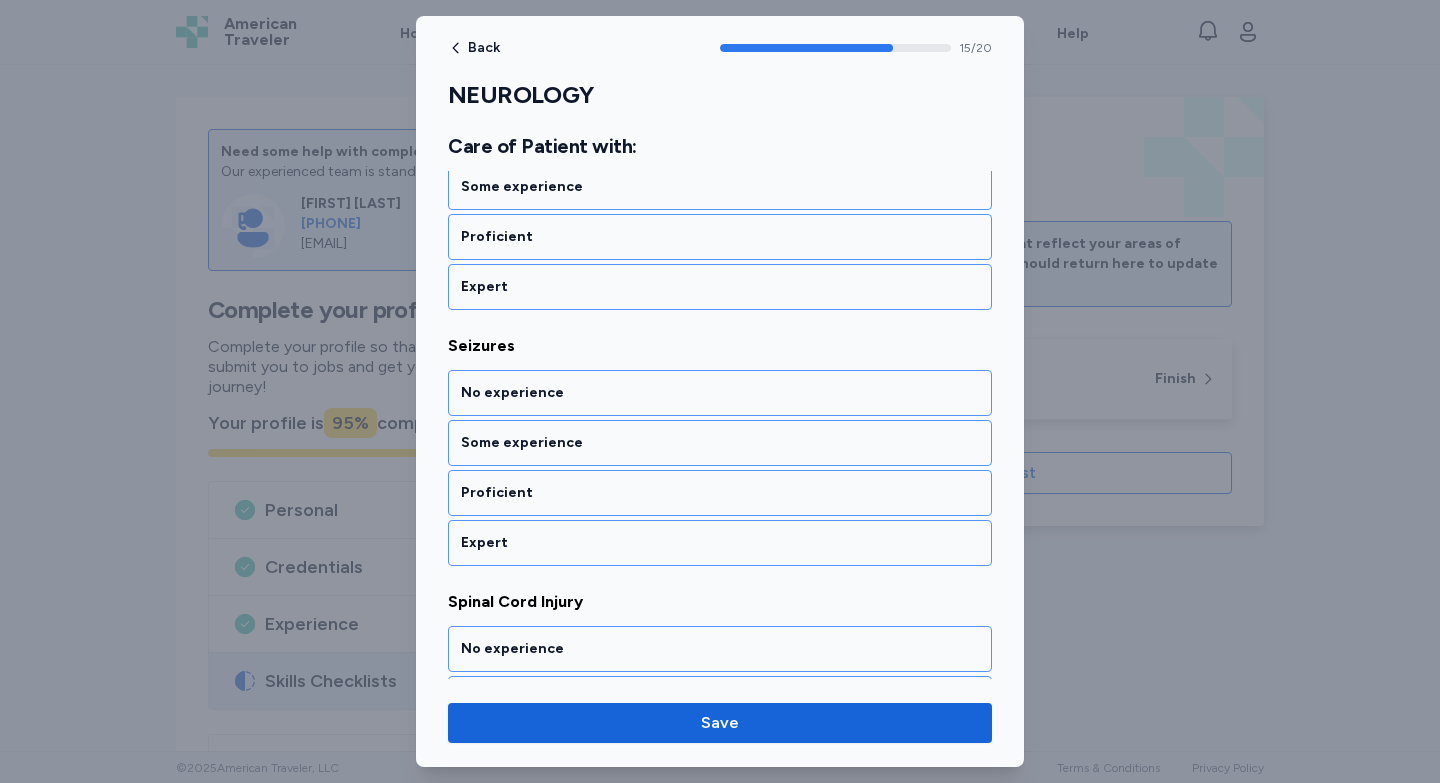 scroll, scrollTop: 4094, scrollLeft: 0, axis: vertical 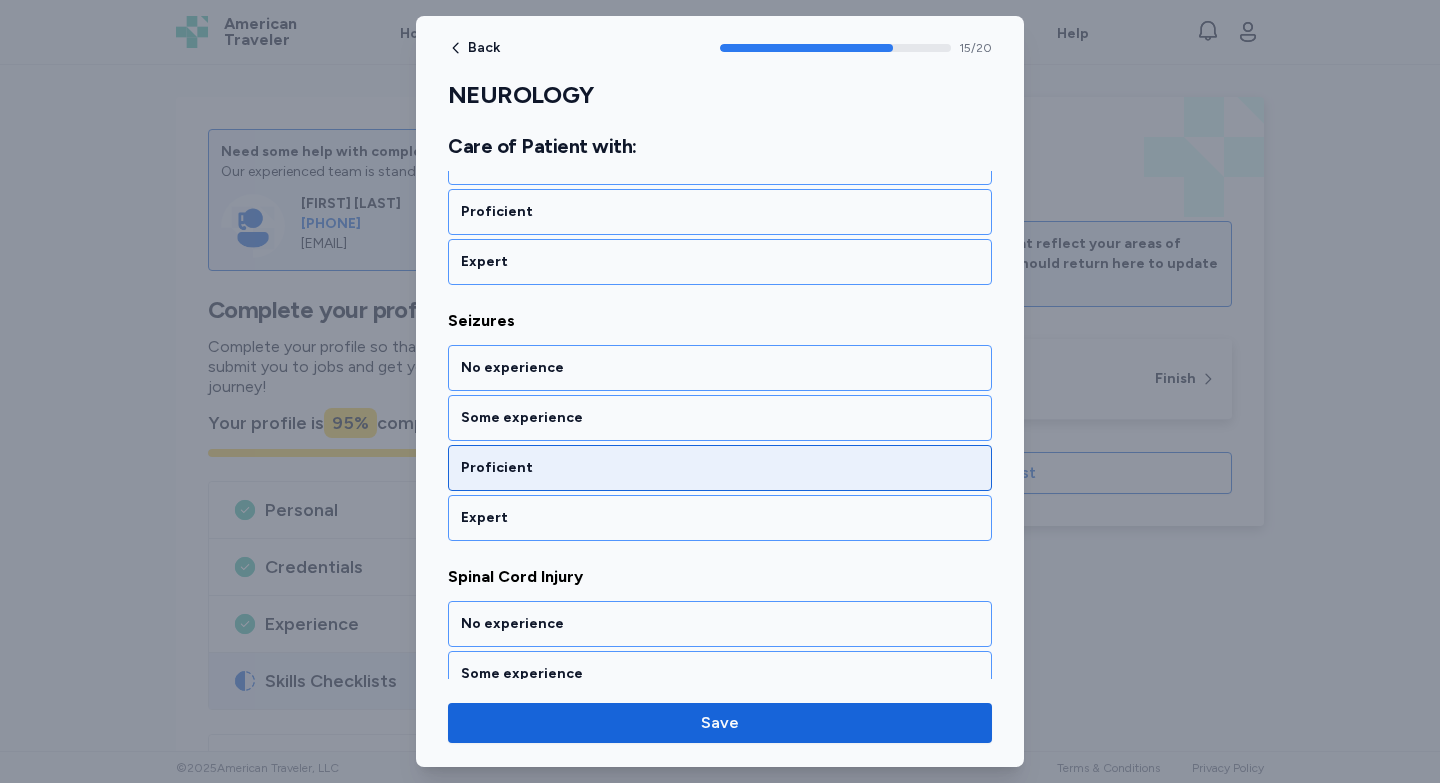click on "Proficient" at bounding box center [720, 468] 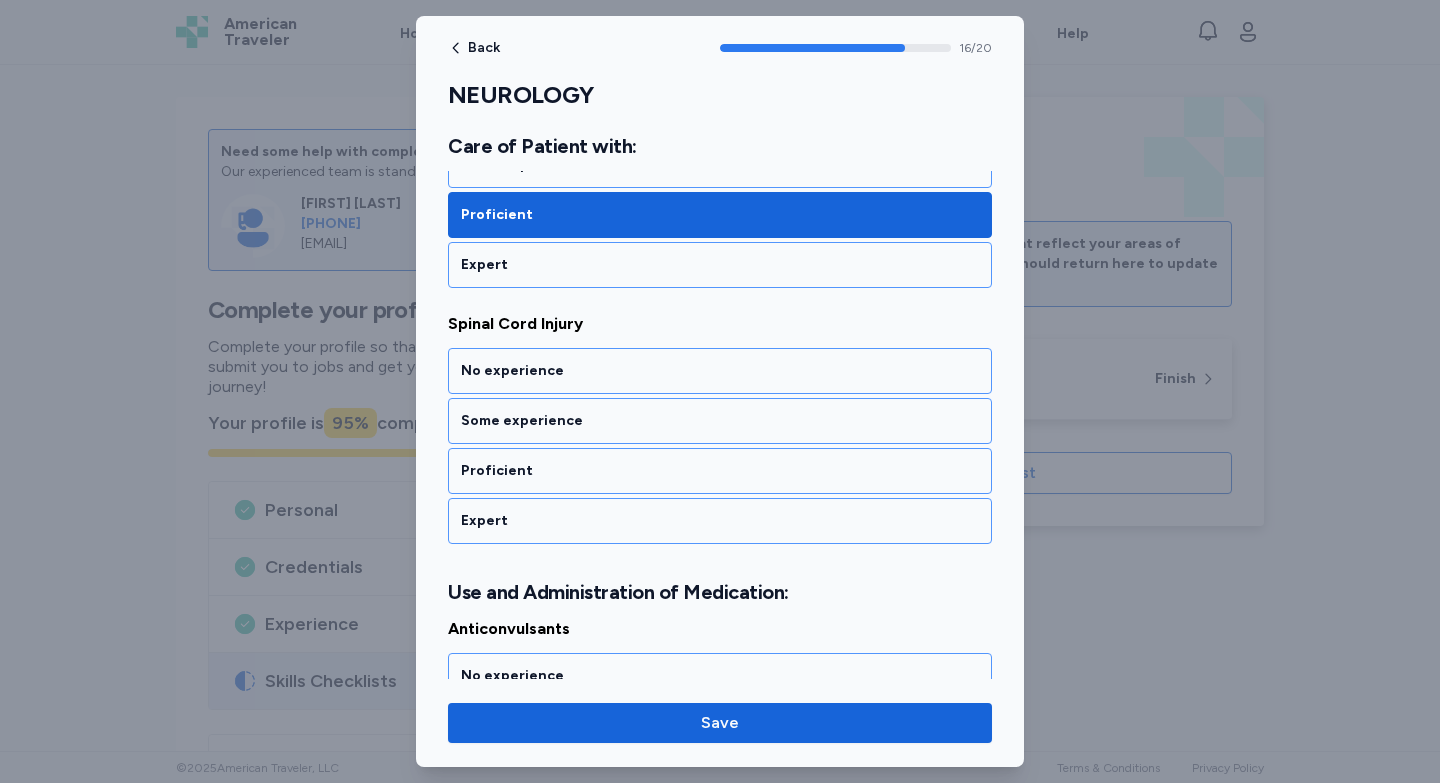 scroll, scrollTop: 4350, scrollLeft: 0, axis: vertical 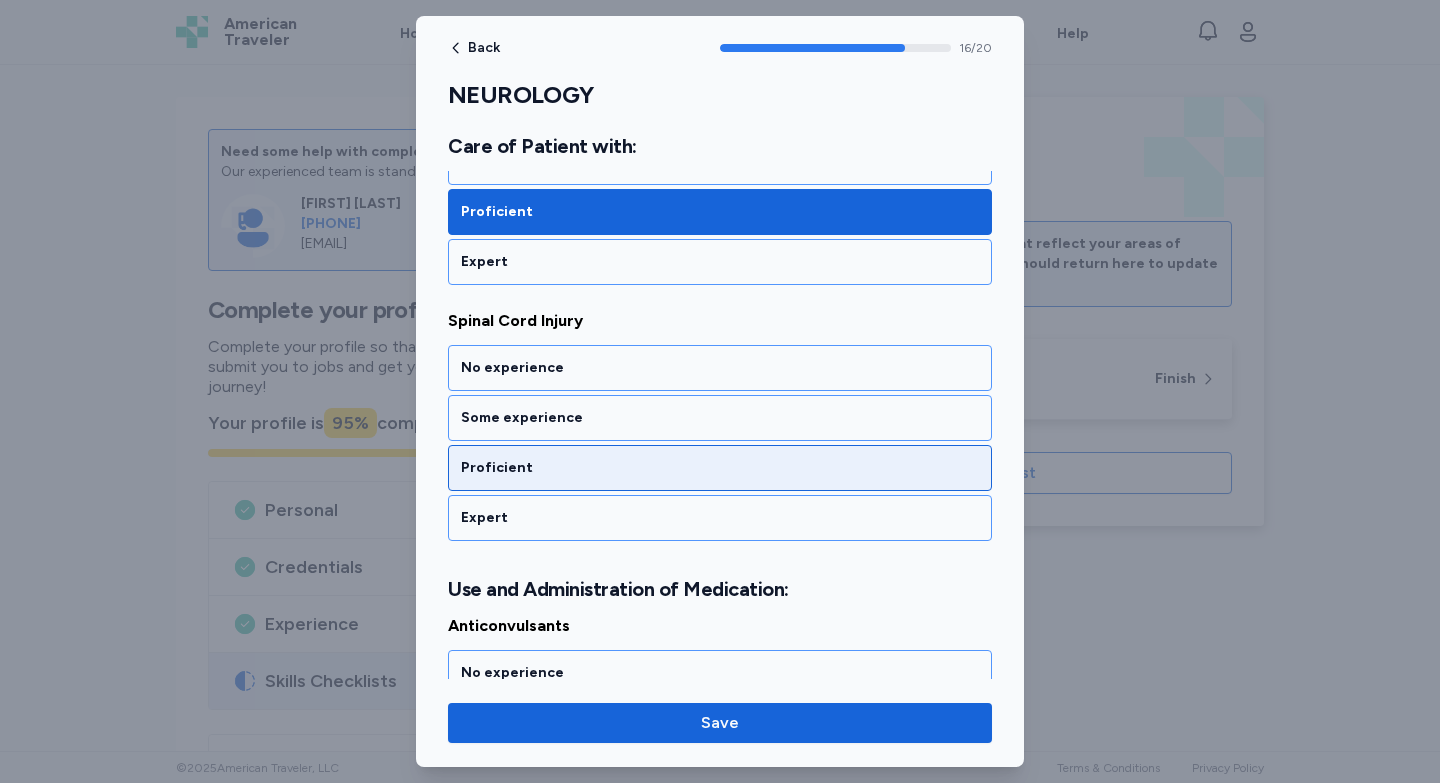 click on "Proficient" at bounding box center [720, 468] 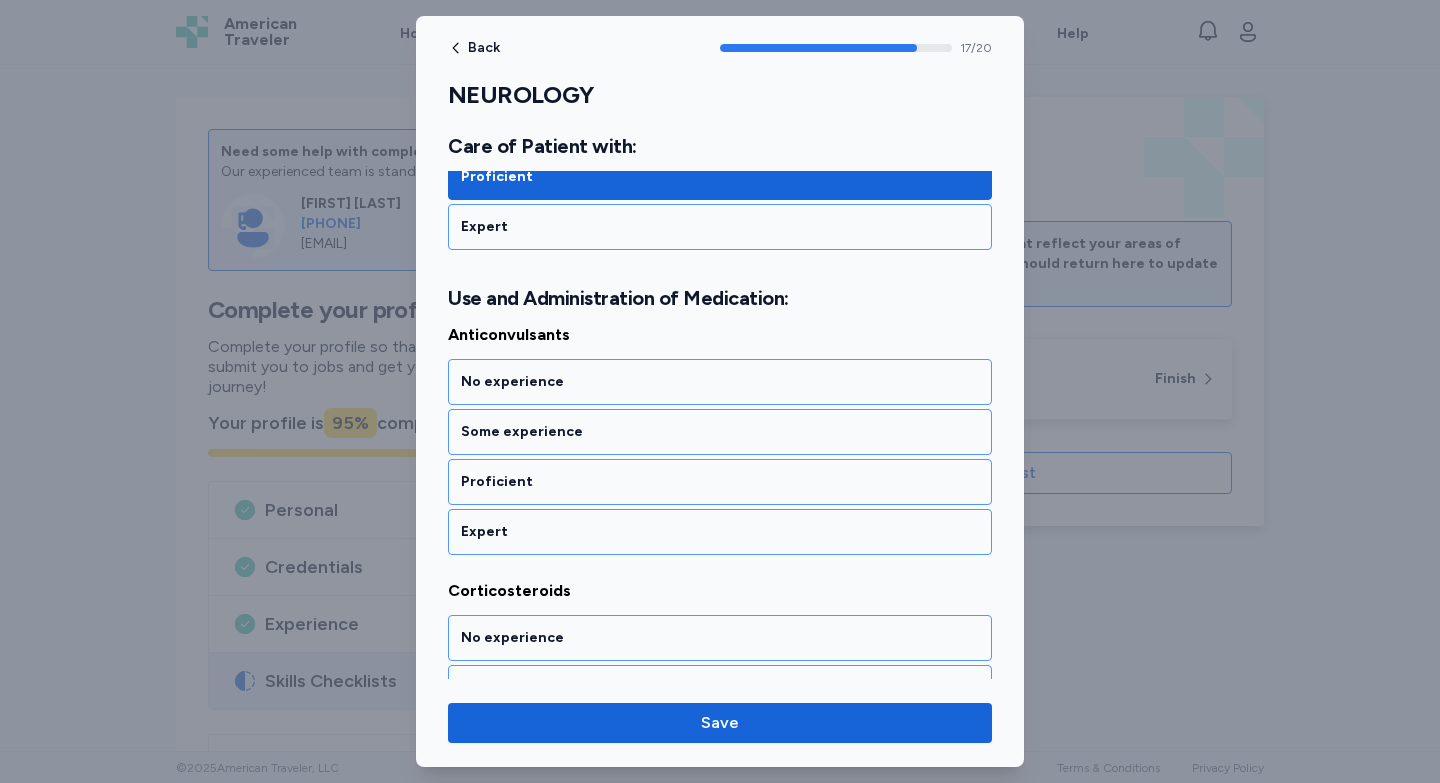 scroll, scrollTop: 4655, scrollLeft: 0, axis: vertical 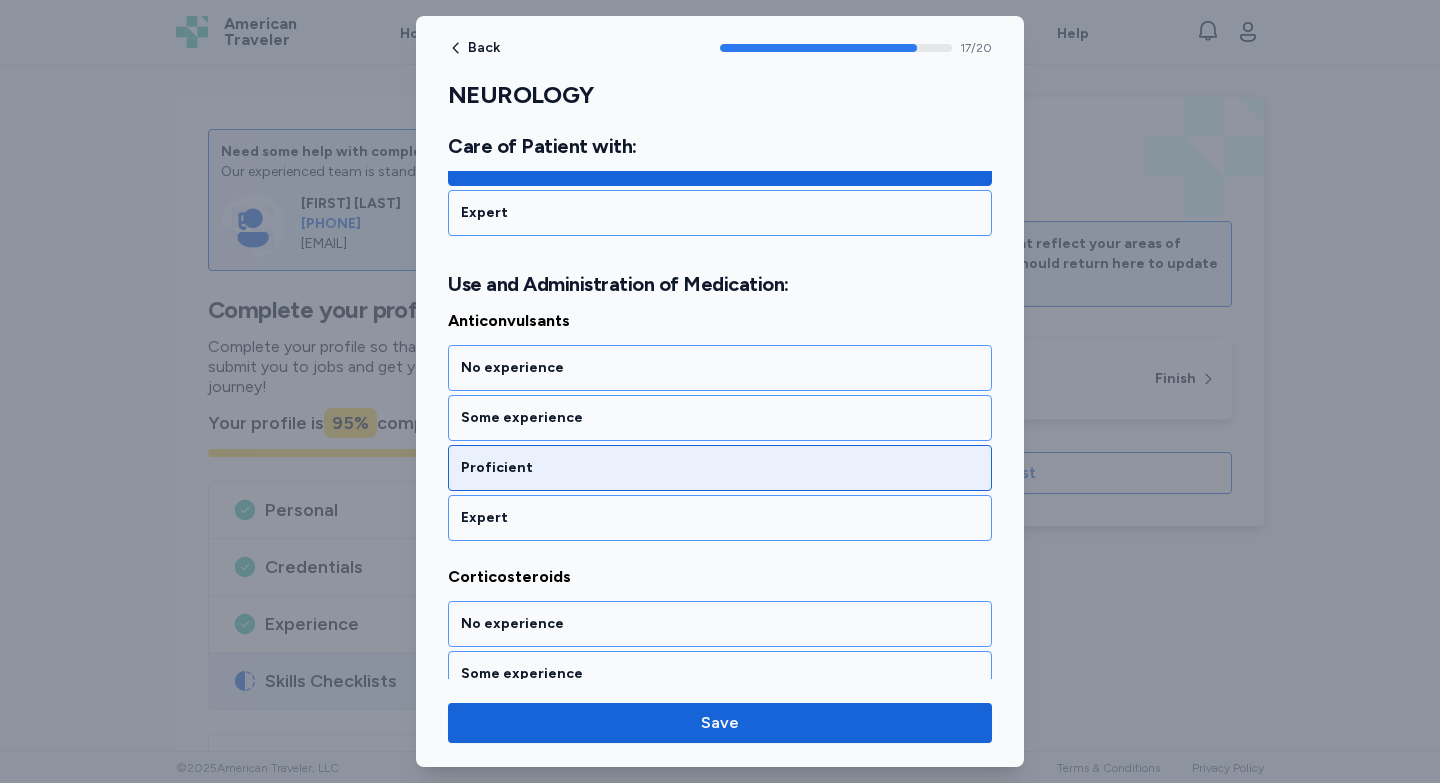 click on "Proficient" at bounding box center [720, 468] 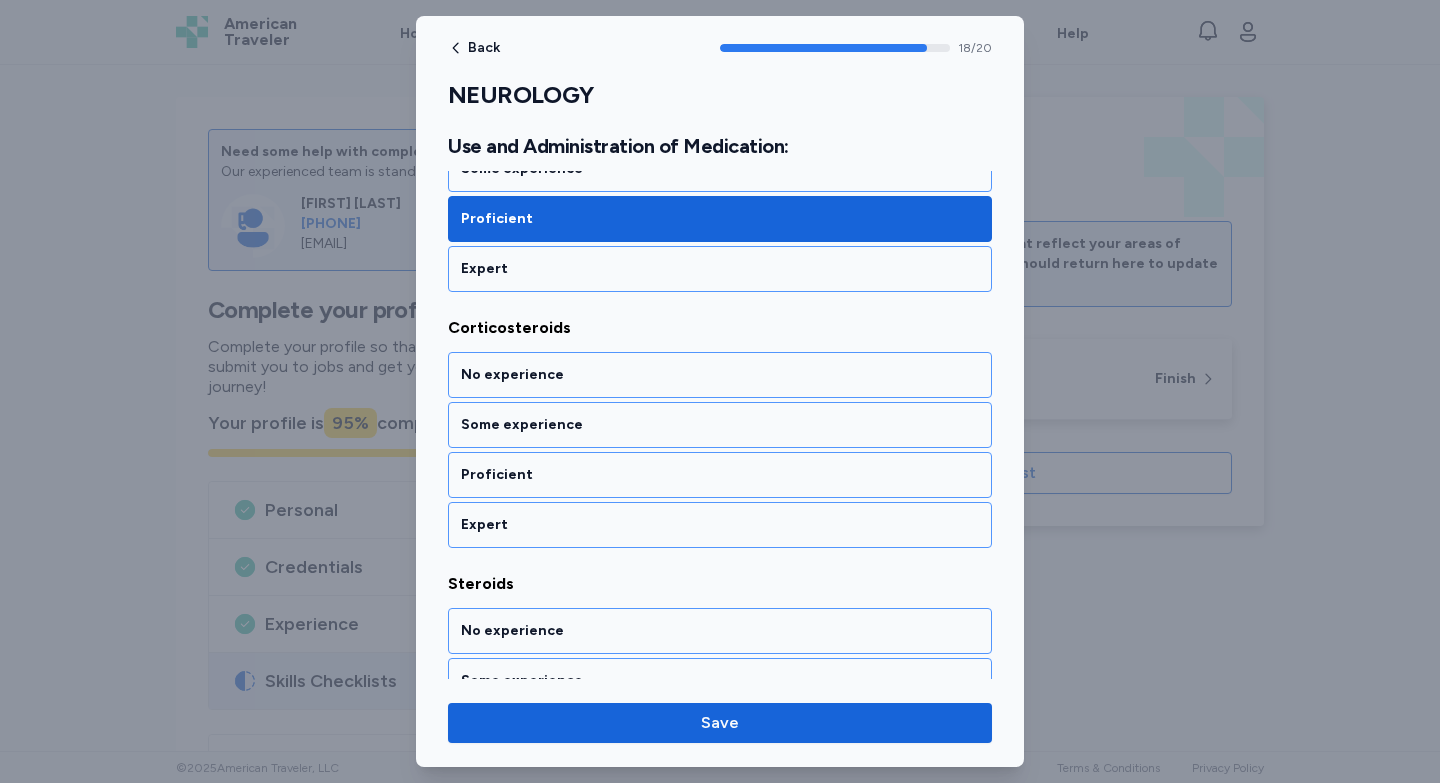 scroll, scrollTop: 4911, scrollLeft: 0, axis: vertical 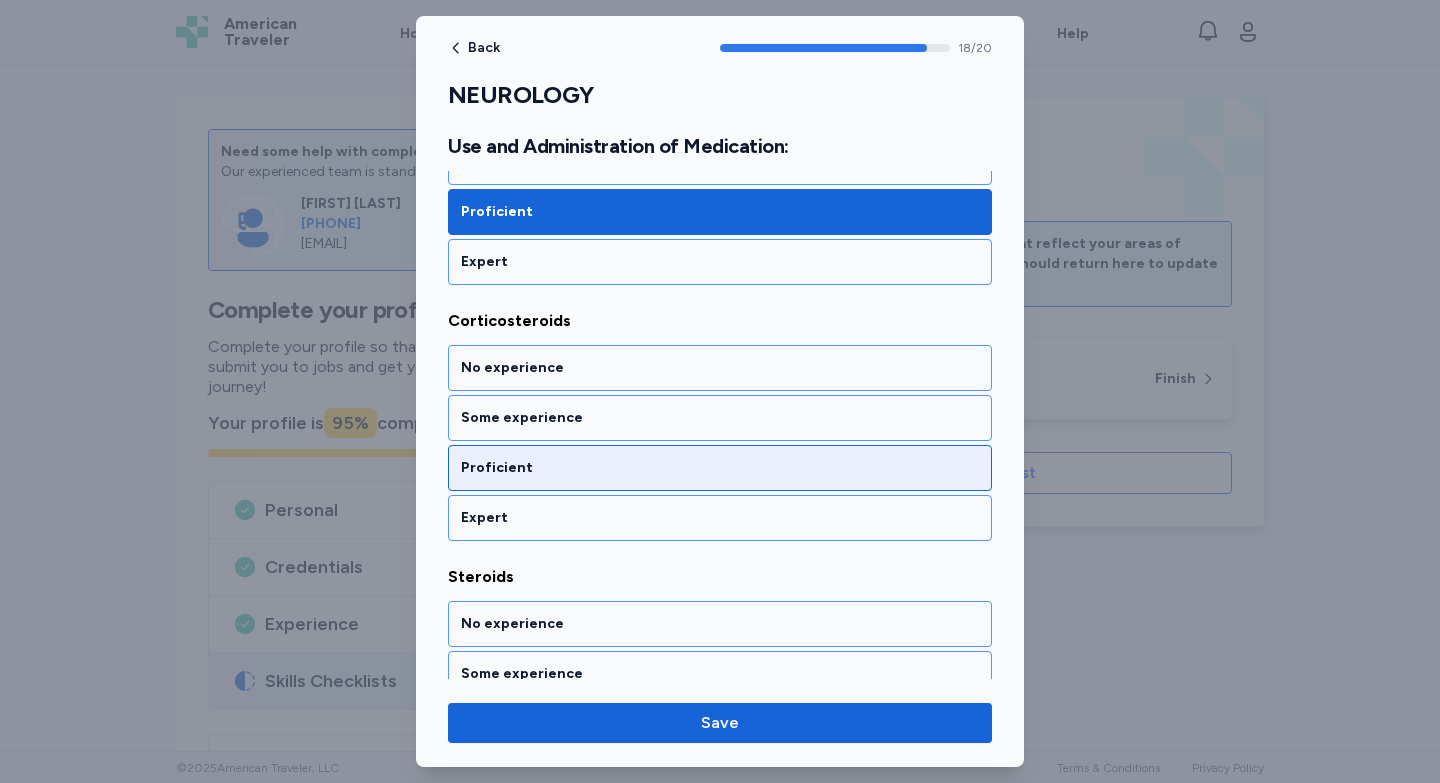 click on "Proficient" at bounding box center (720, 468) 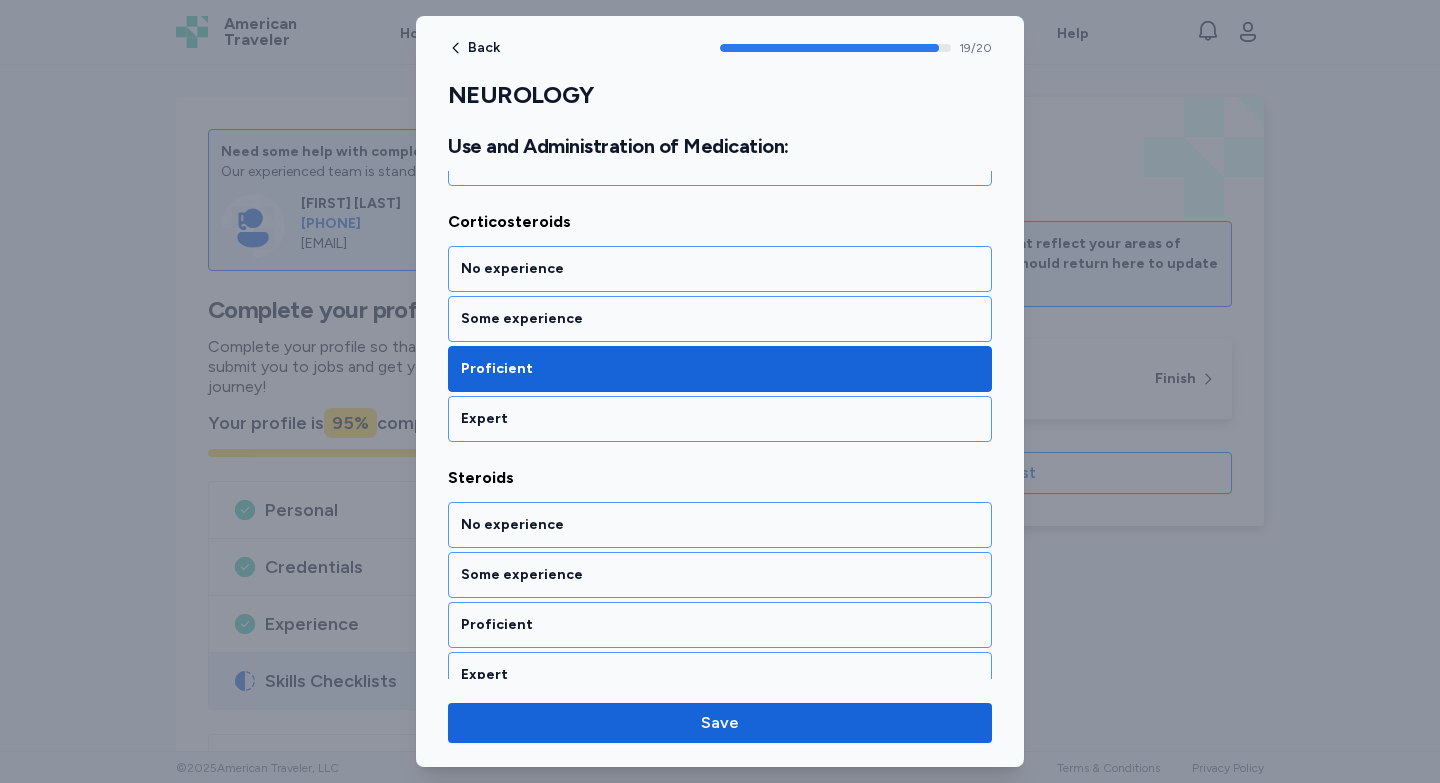 scroll, scrollTop: 5033, scrollLeft: 0, axis: vertical 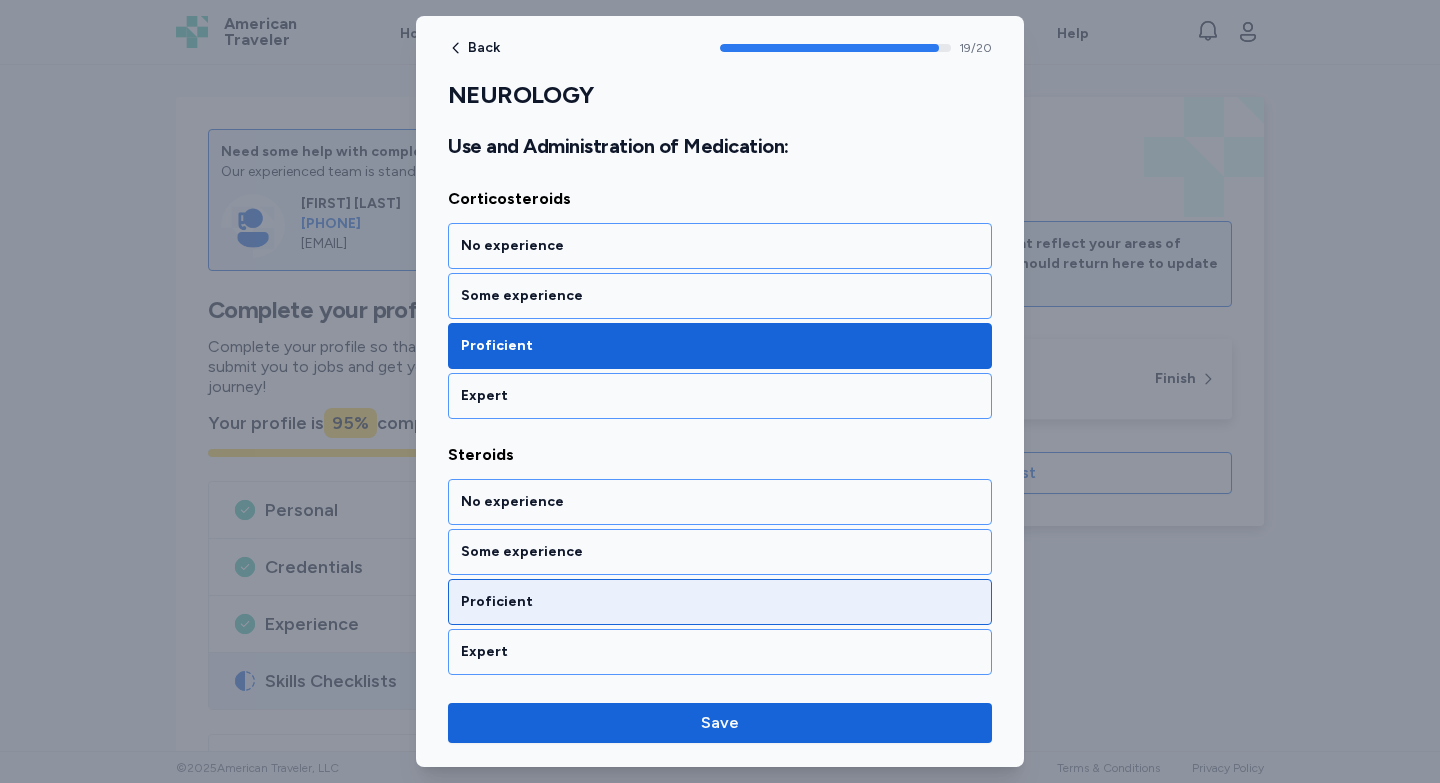 click on "Proficient" at bounding box center (720, 602) 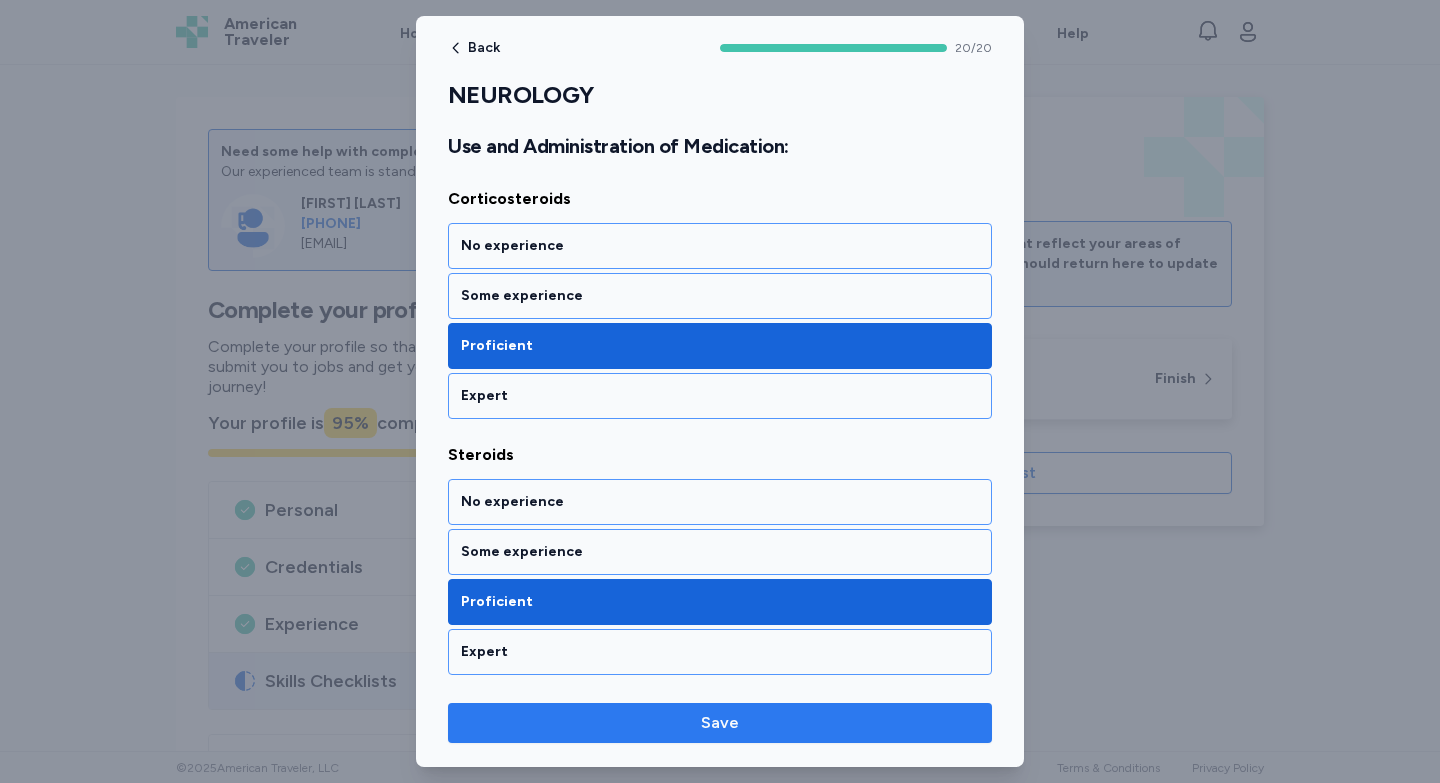 click on "Save" at bounding box center [720, 723] 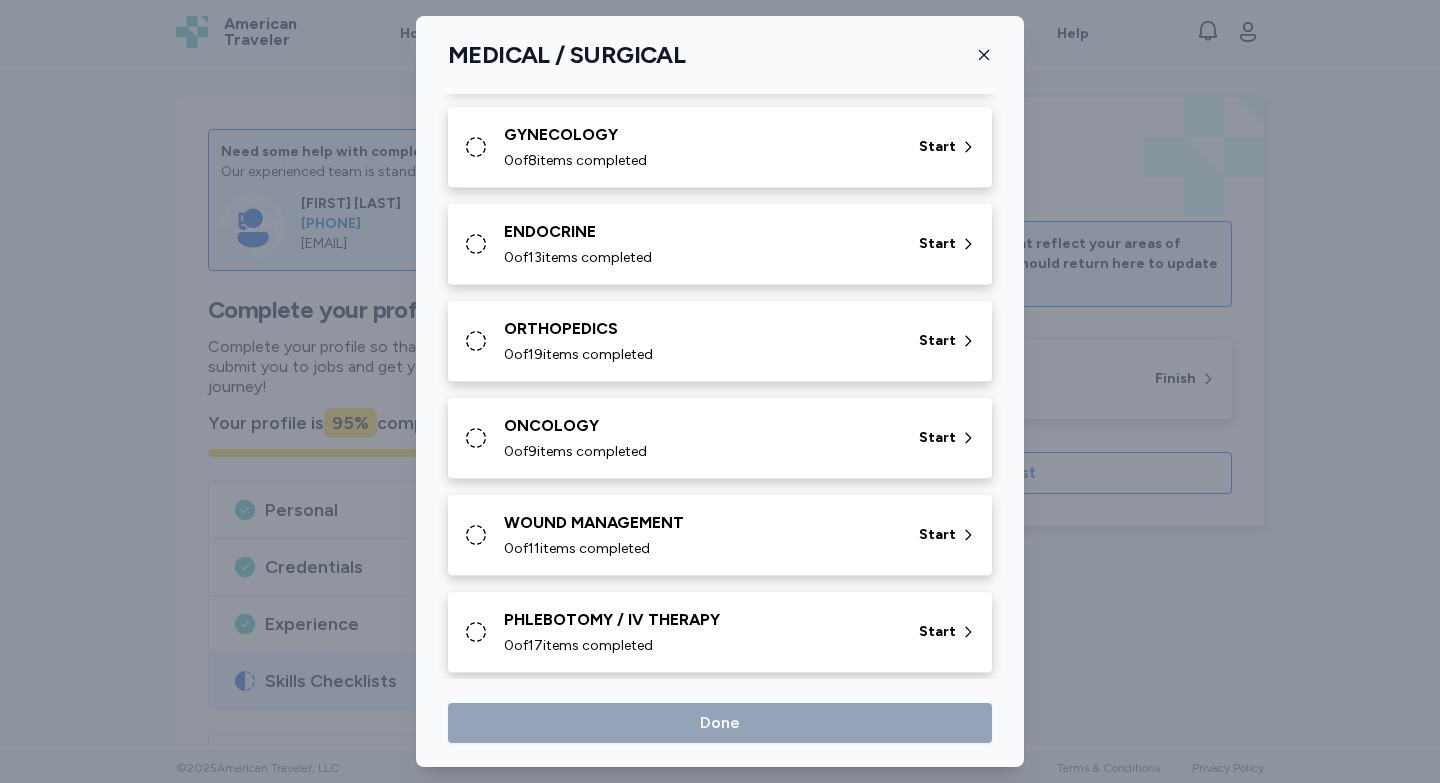 scroll, scrollTop: 915, scrollLeft: 0, axis: vertical 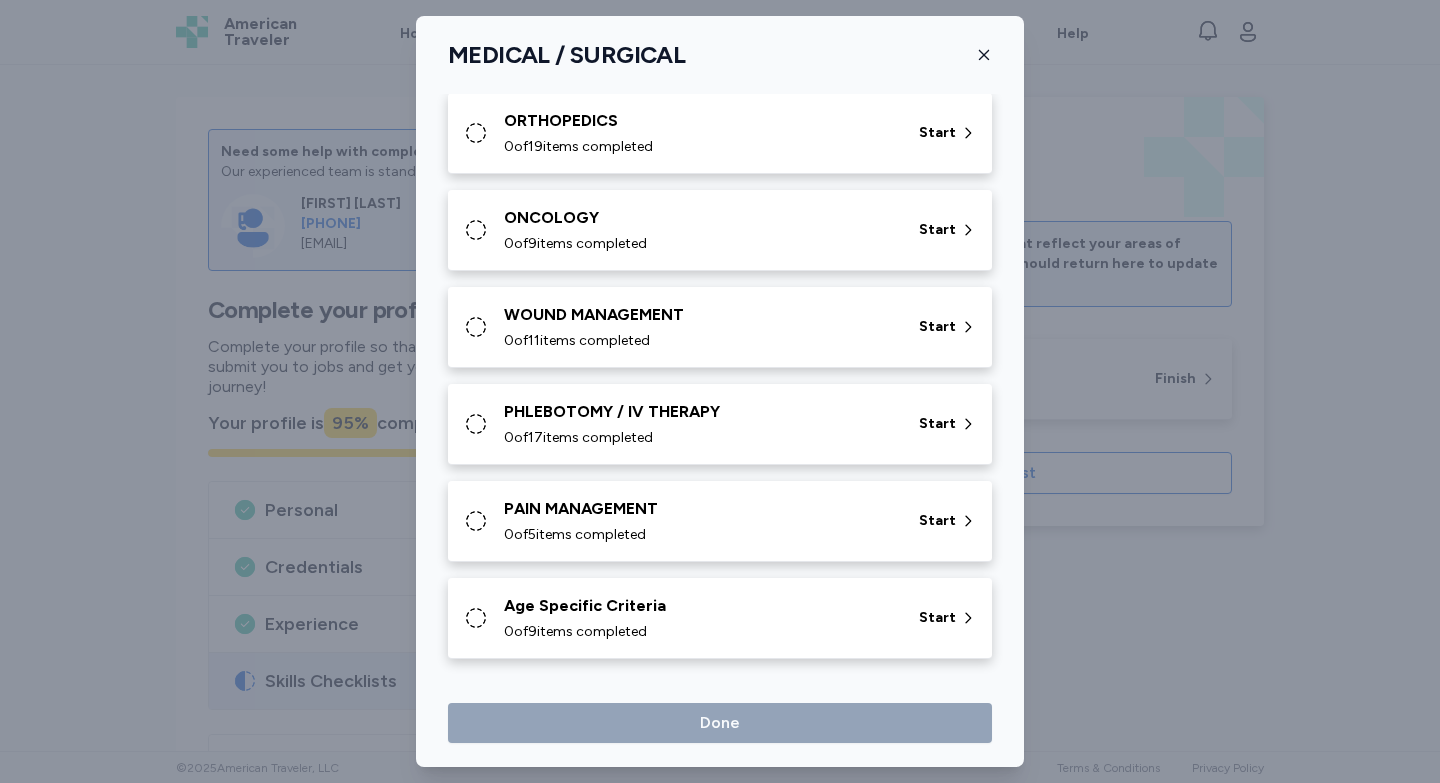 click on "Age Specific Criteria" at bounding box center (699, 606) 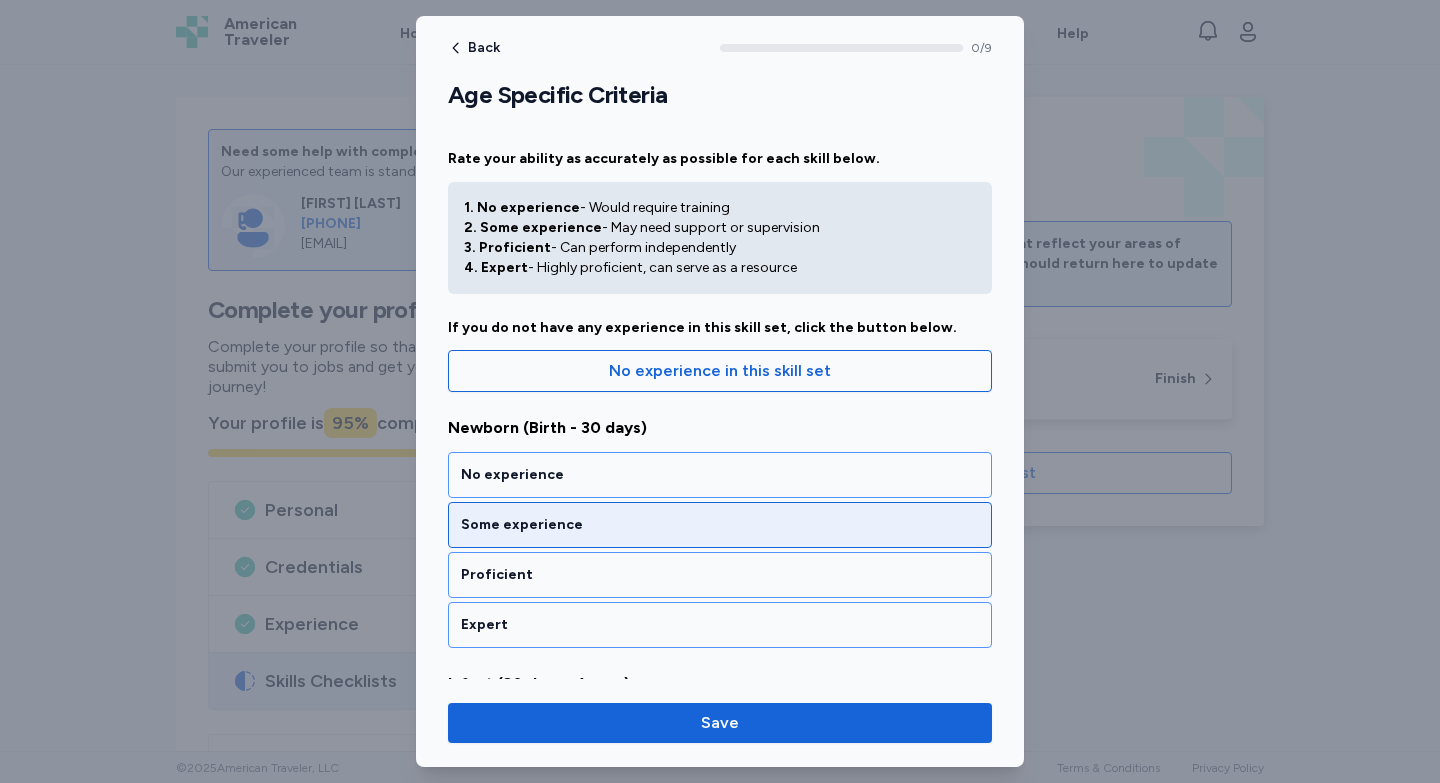 click on "Some experience" at bounding box center (720, 525) 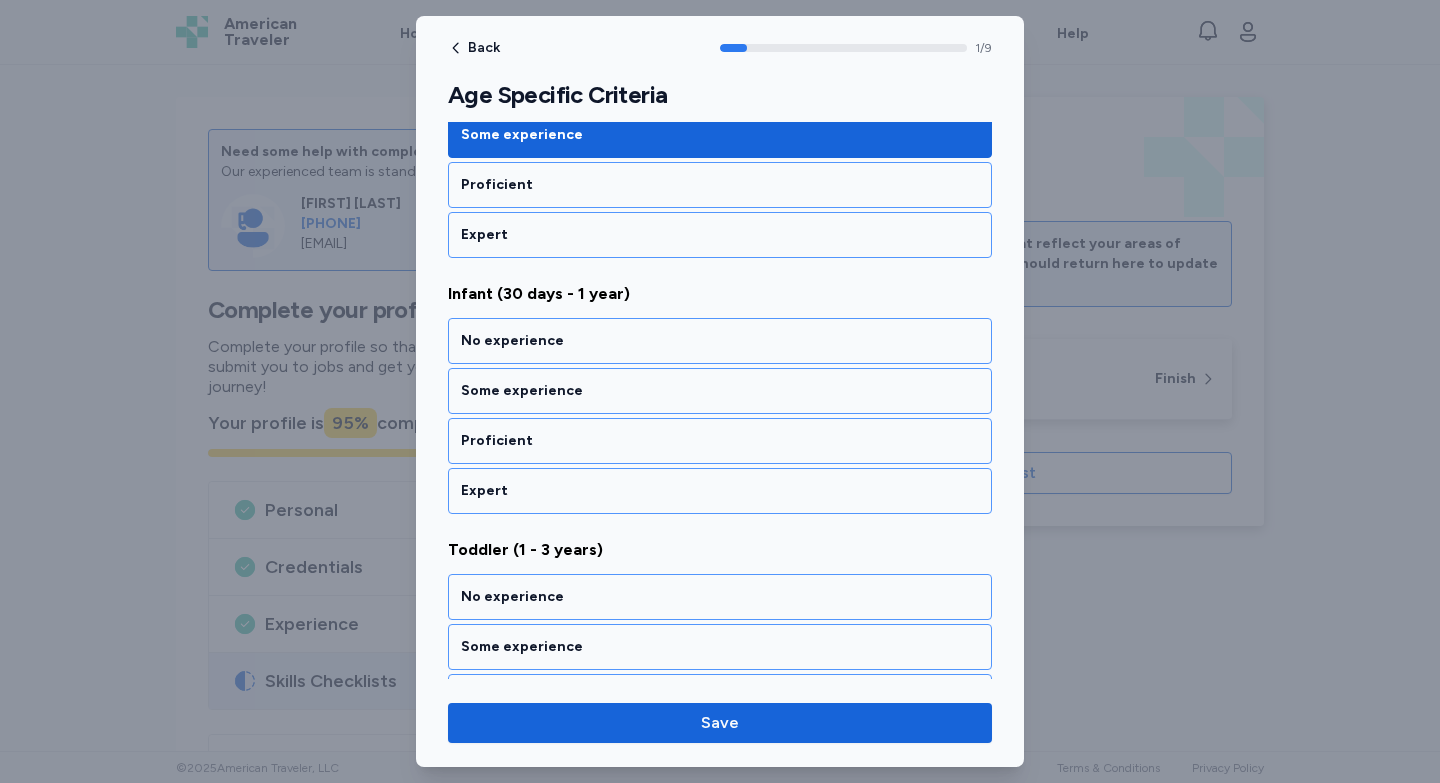 scroll, scrollTop: 433, scrollLeft: 0, axis: vertical 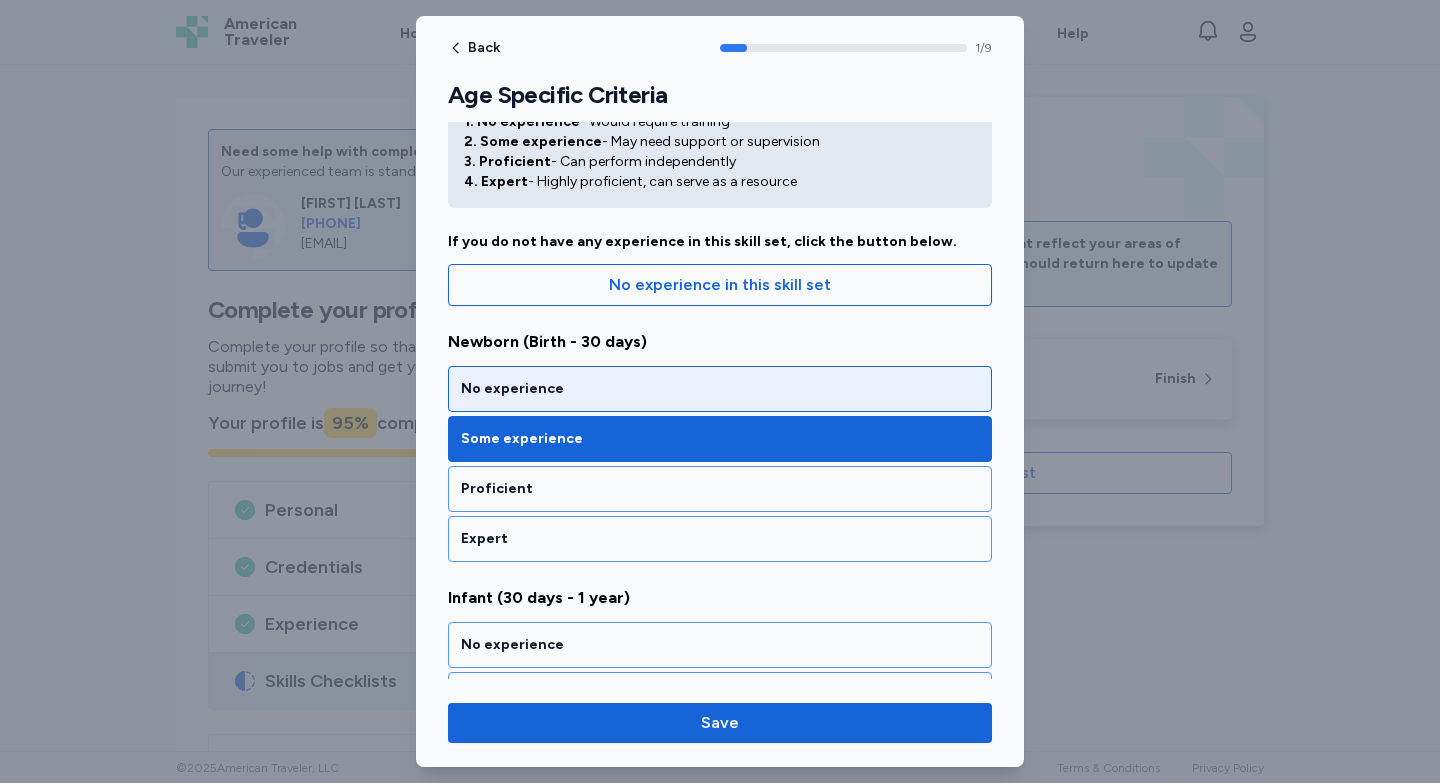 click on "No experience" at bounding box center [720, 389] 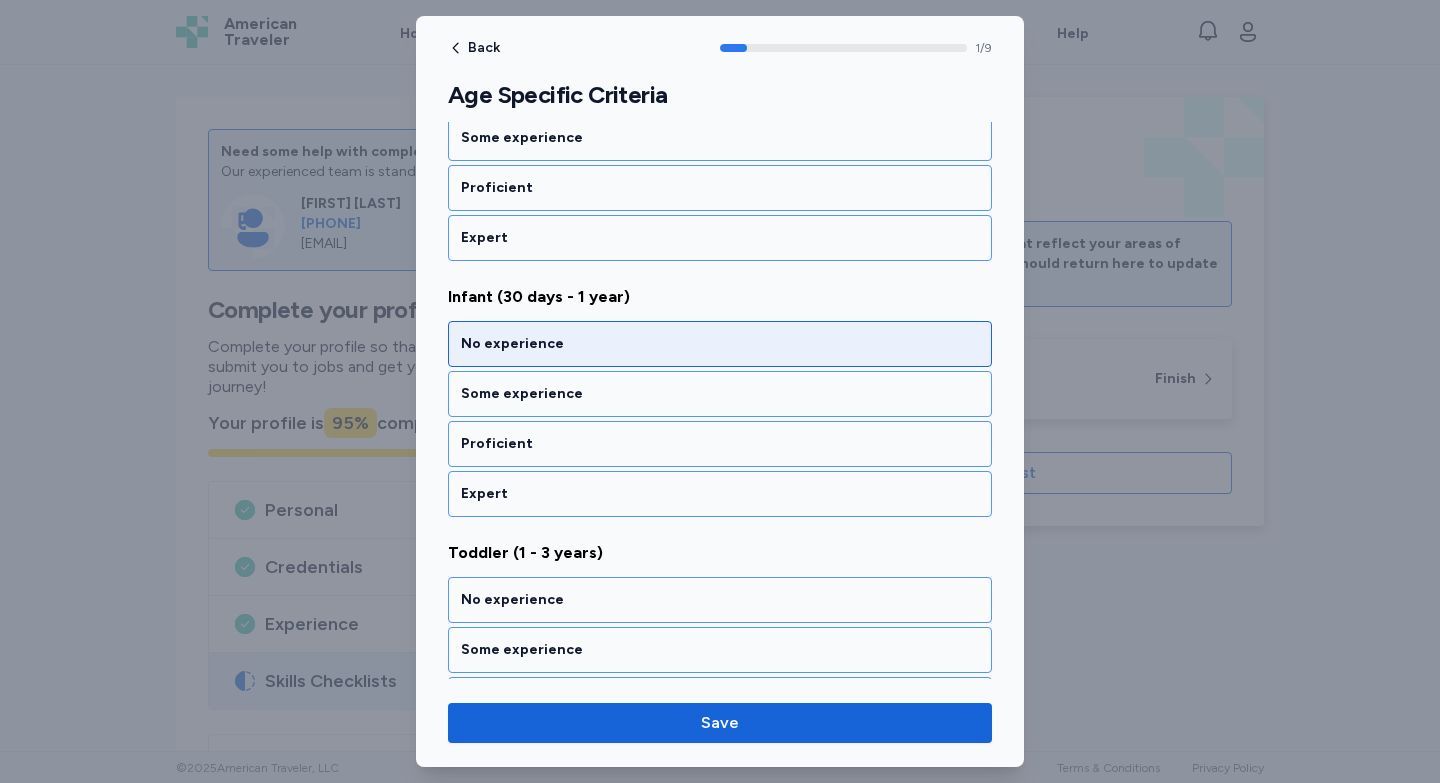 click on "No experience" at bounding box center (720, 344) 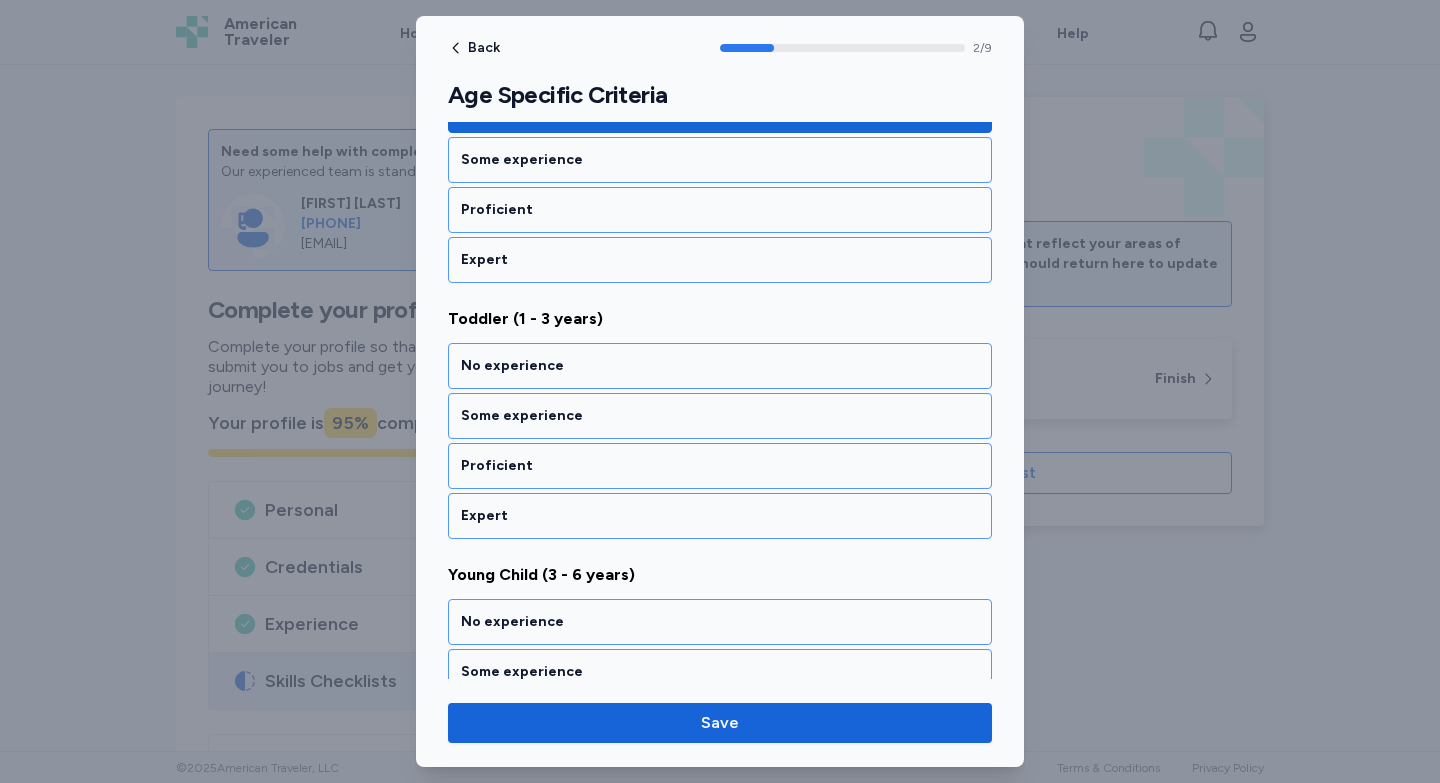 scroll, scrollTop: 643, scrollLeft: 0, axis: vertical 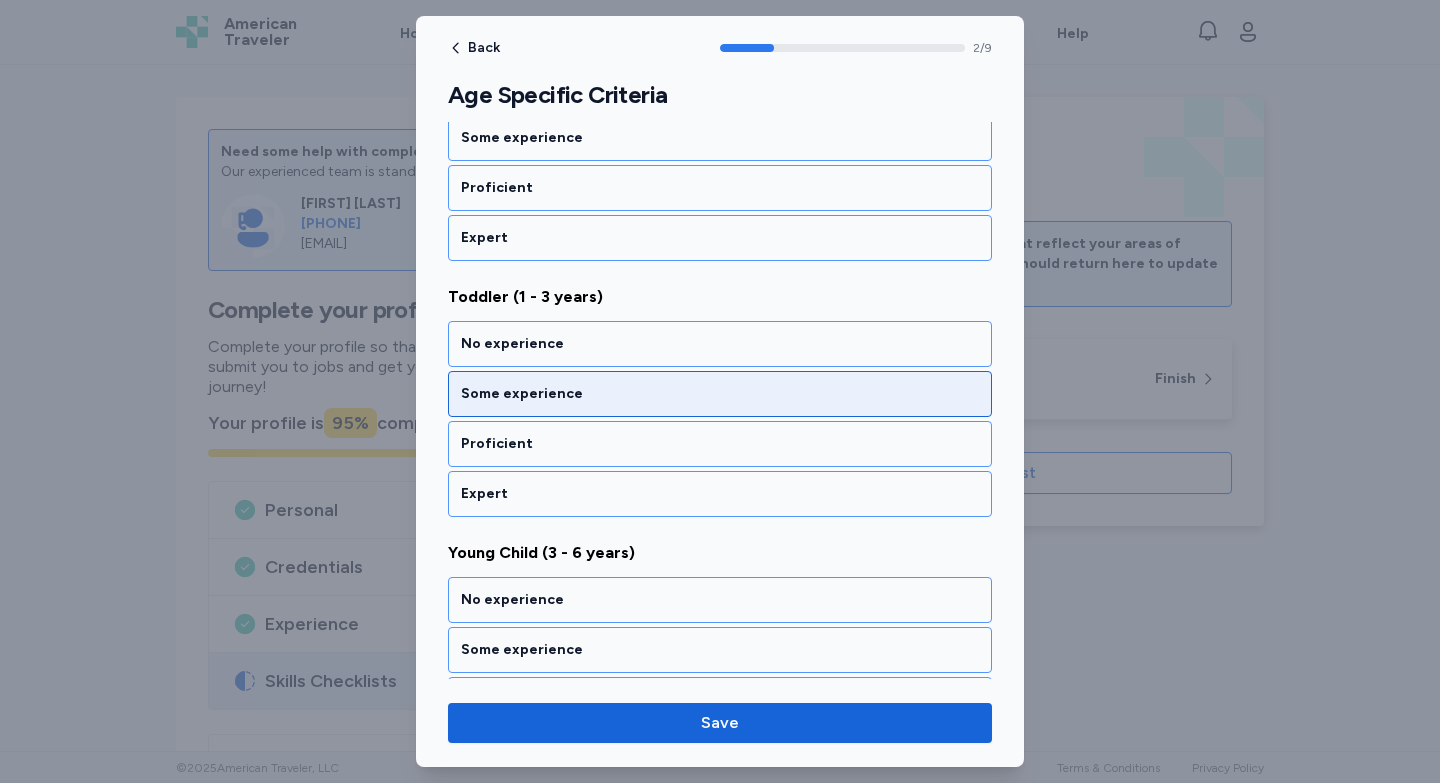 click on "Some experience" at bounding box center [720, 394] 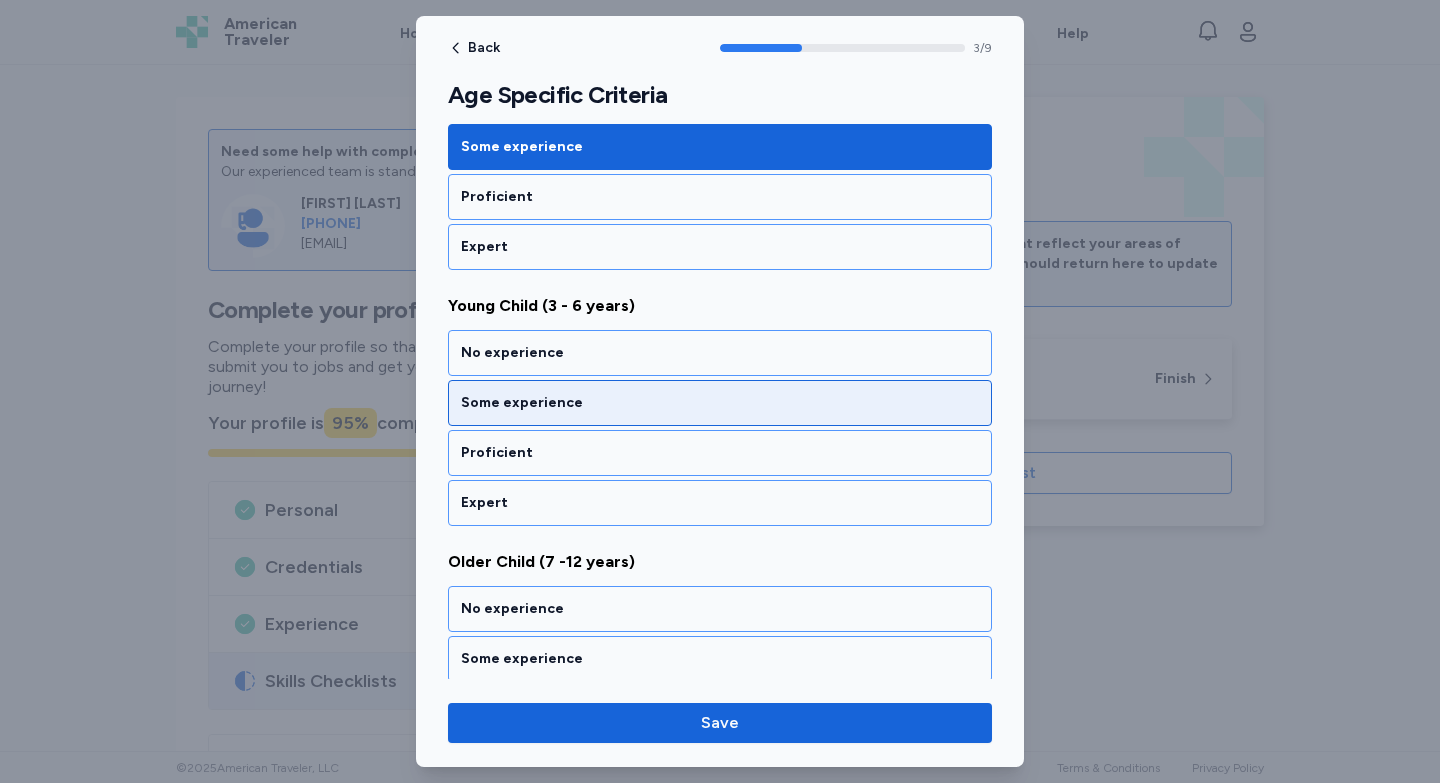 scroll, scrollTop: 899, scrollLeft: 0, axis: vertical 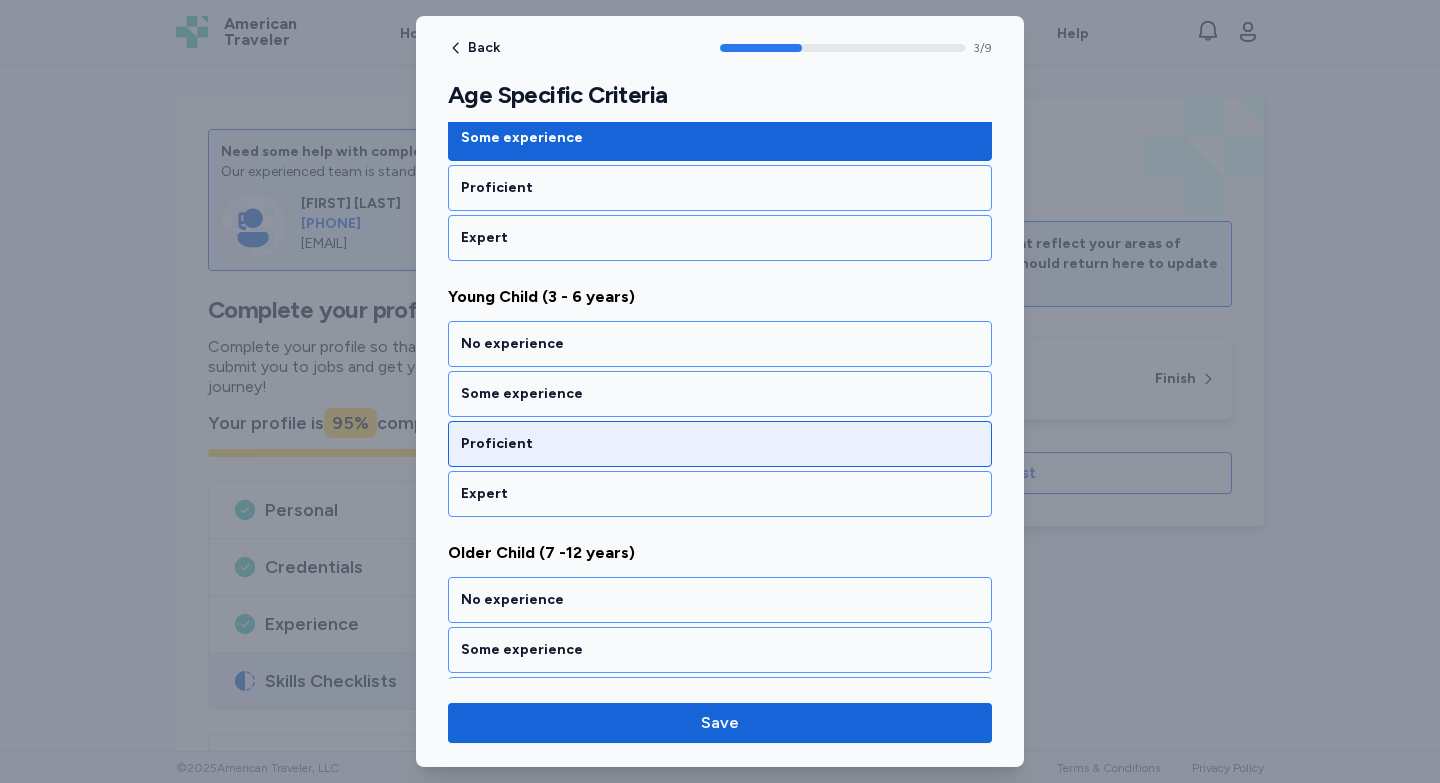 click on "Proficient" at bounding box center (720, 444) 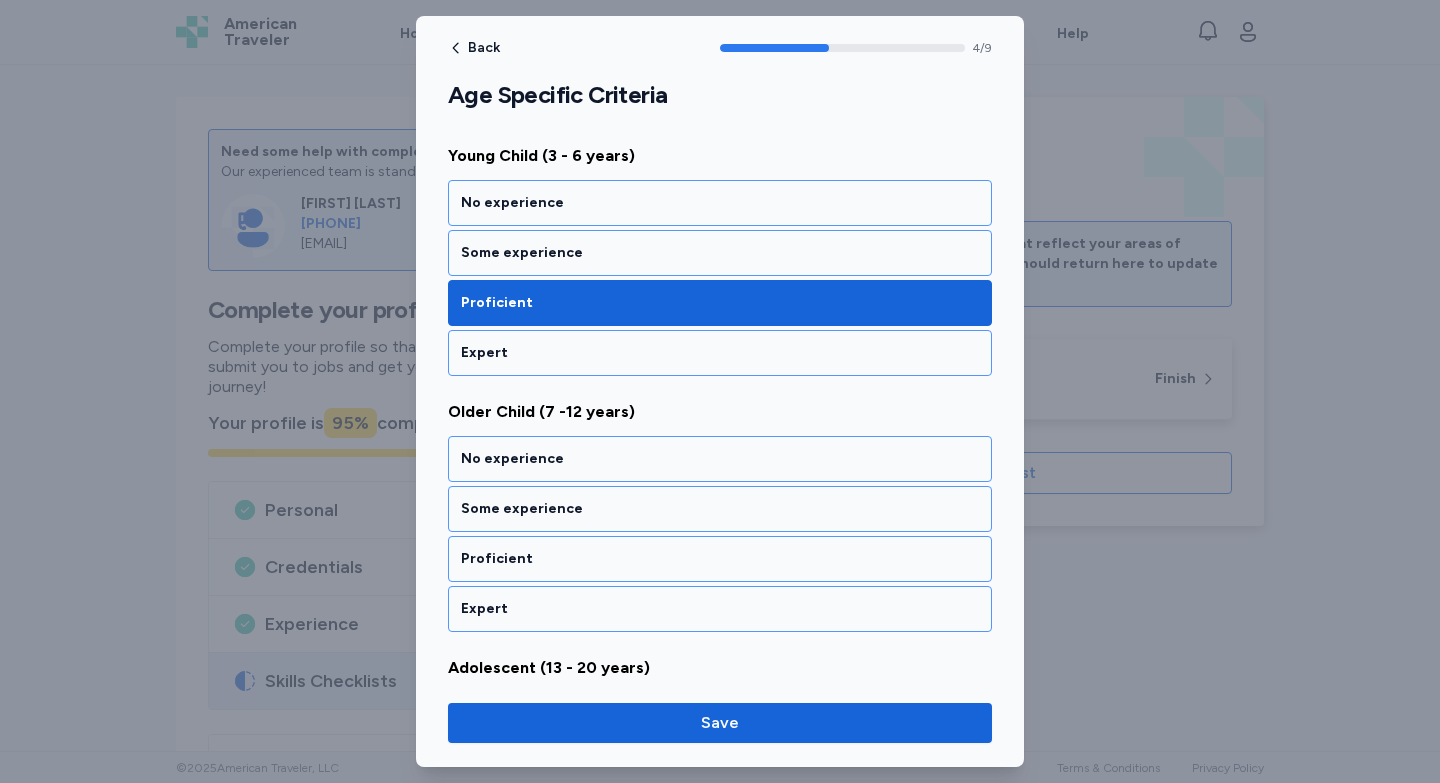 scroll, scrollTop: 1155, scrollLeft: 0, axis: vertical 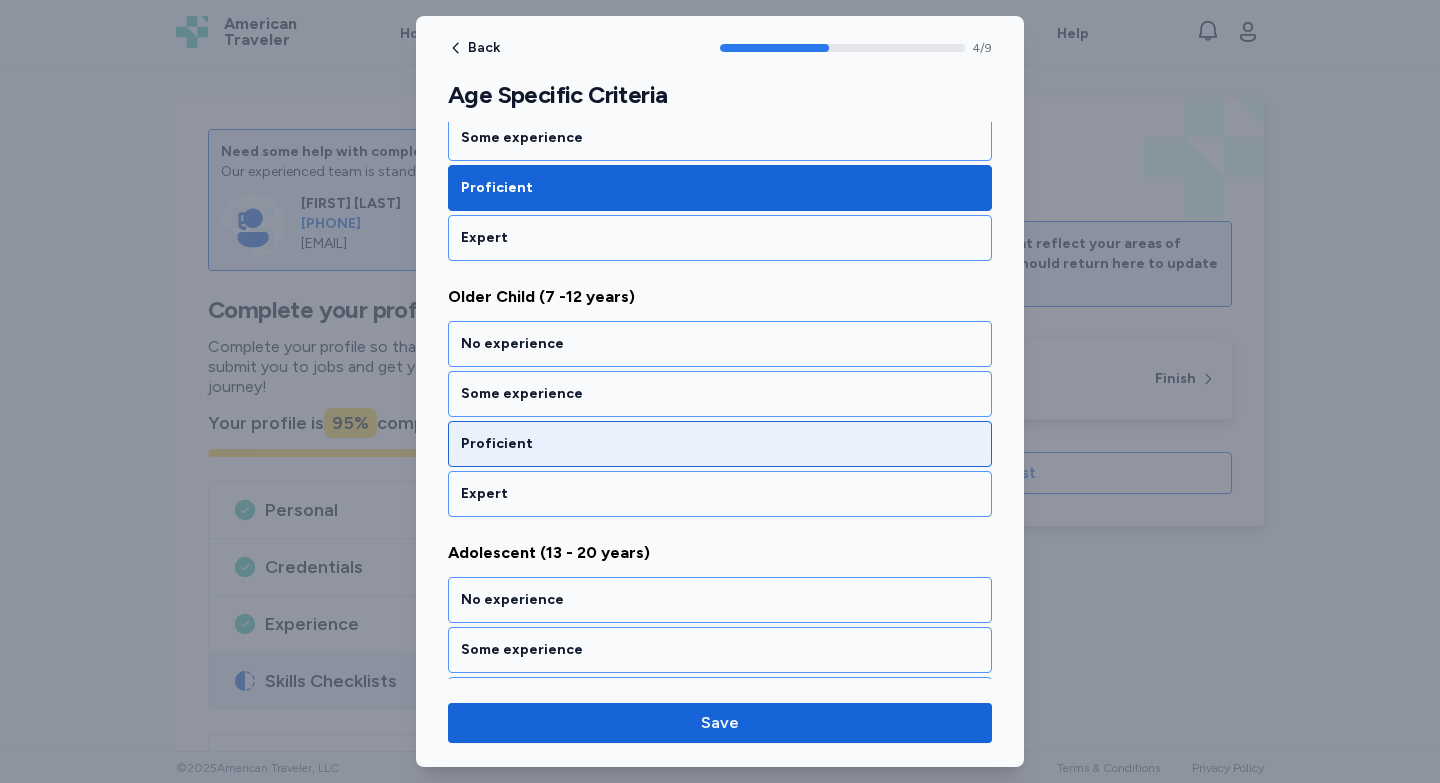 click on "Proficient" at bounding box center [720, 444] 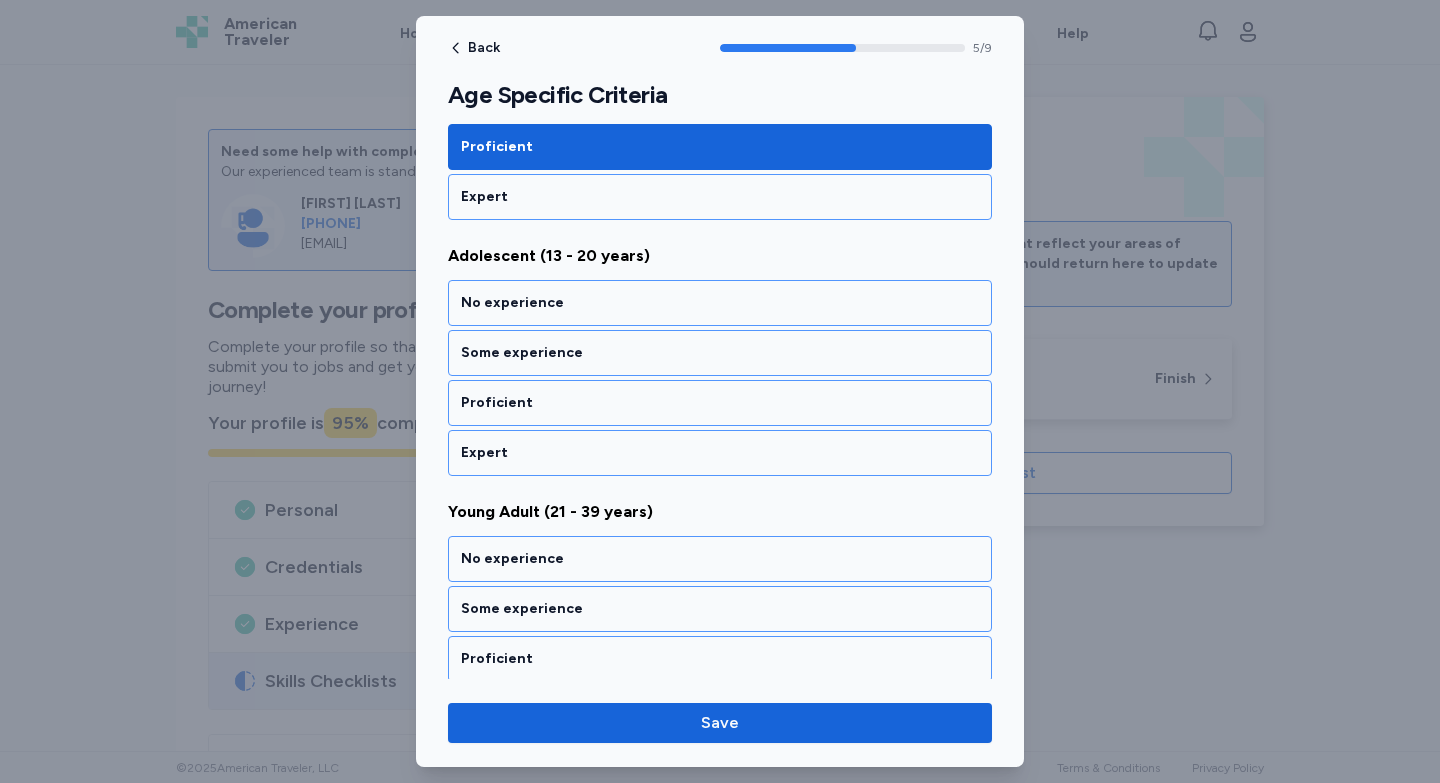 scroll, scrollTop: 1451, scrollLeft: 0, axis: vertical 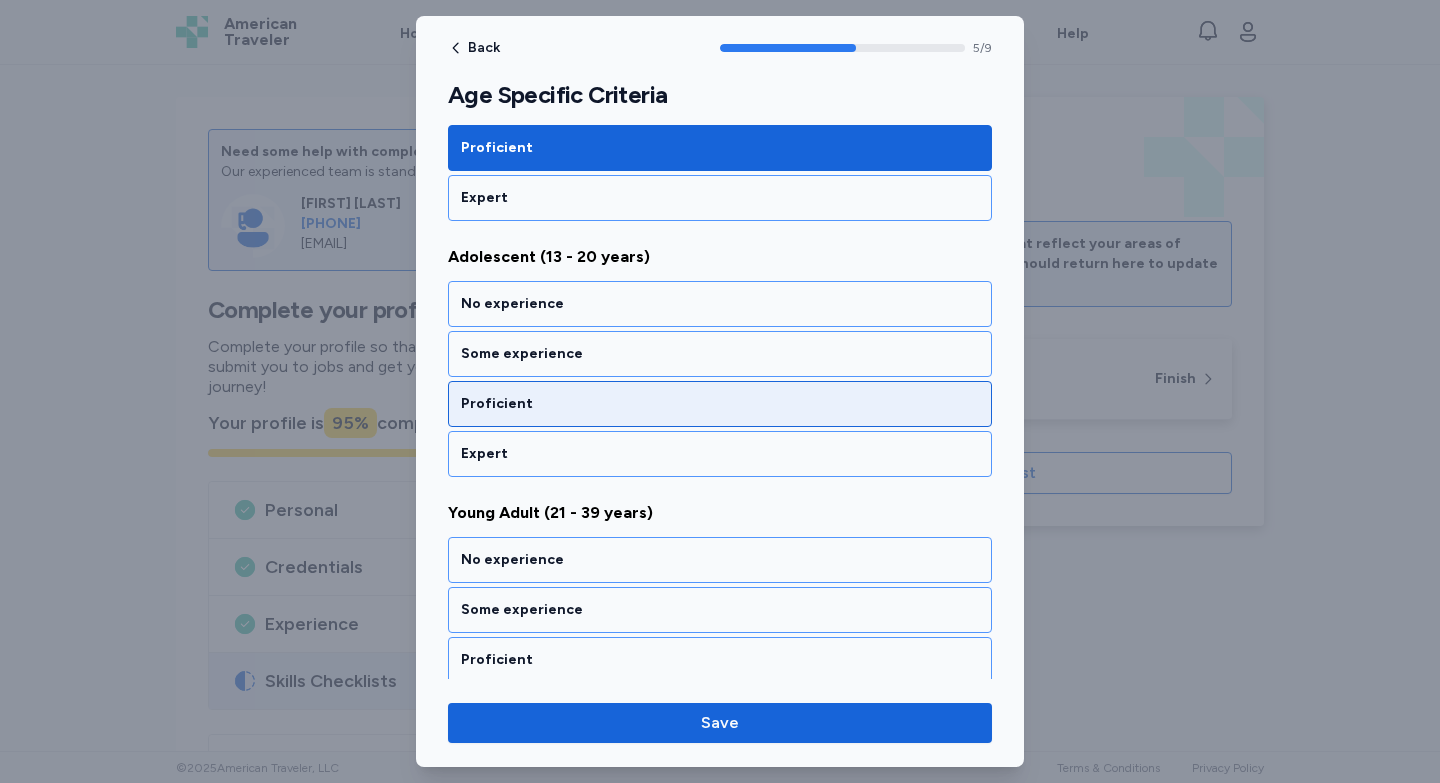 click on "Proficient" at bounding box center [720, 404] 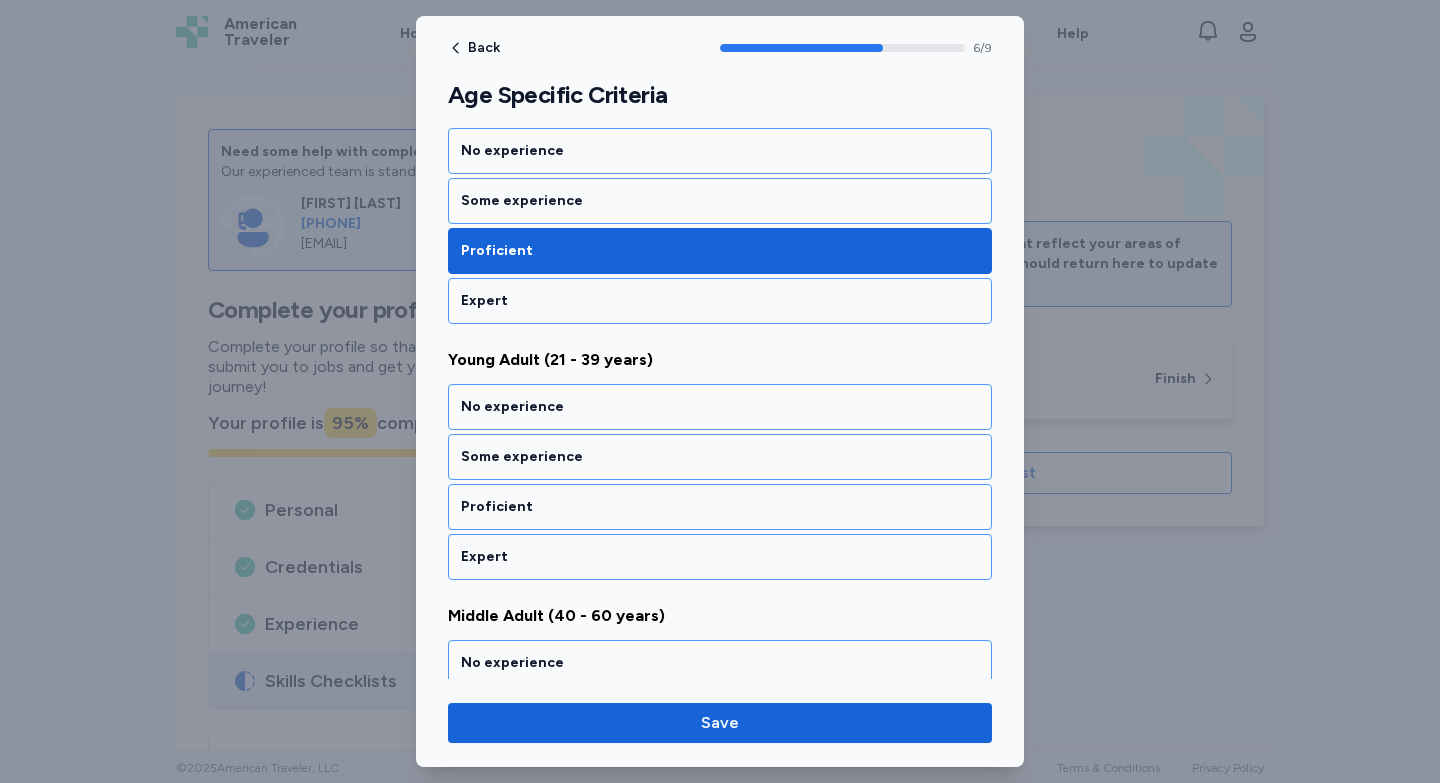 scroll, scrollTop: 1667, scrollLeft: 0, axis: vertical 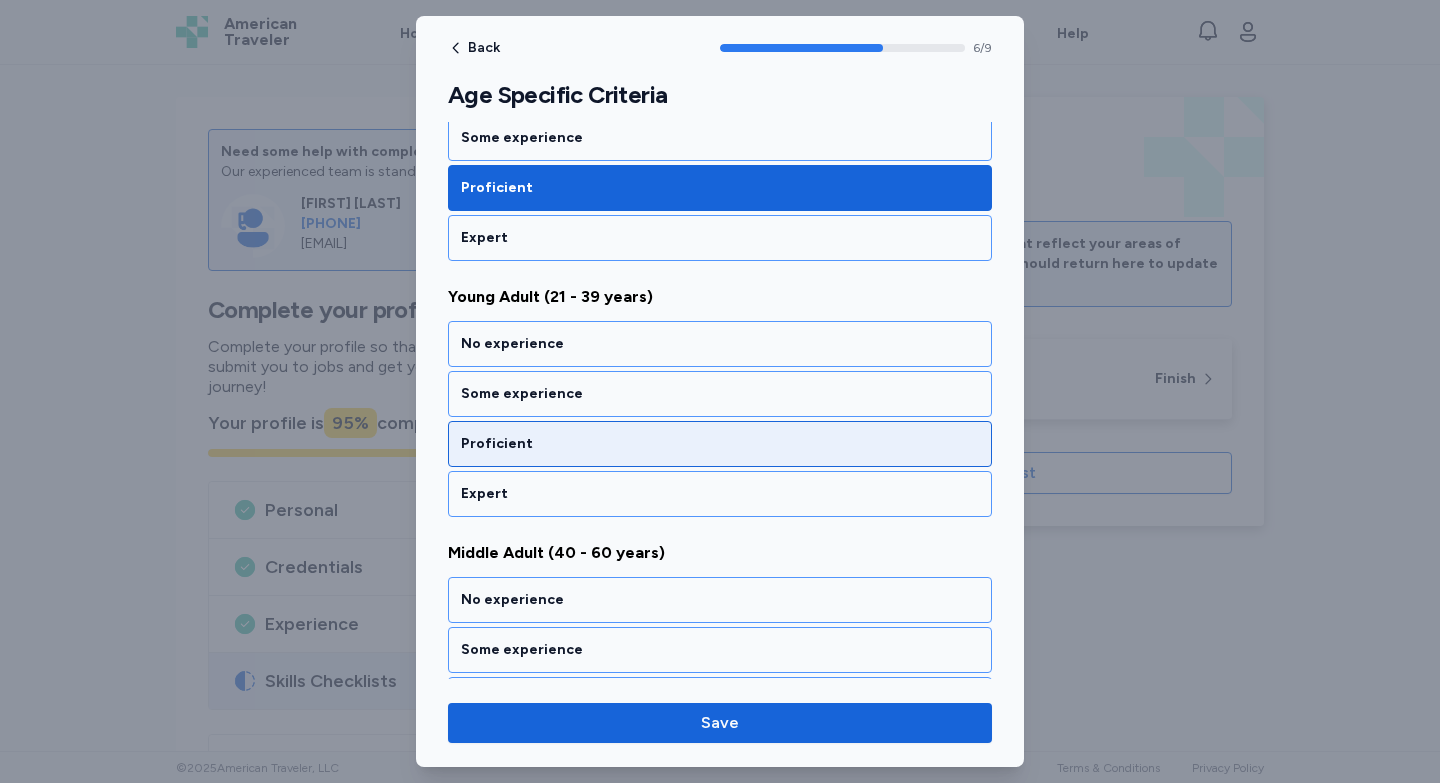 click on "Proficient" at bounding box center [720, 444] 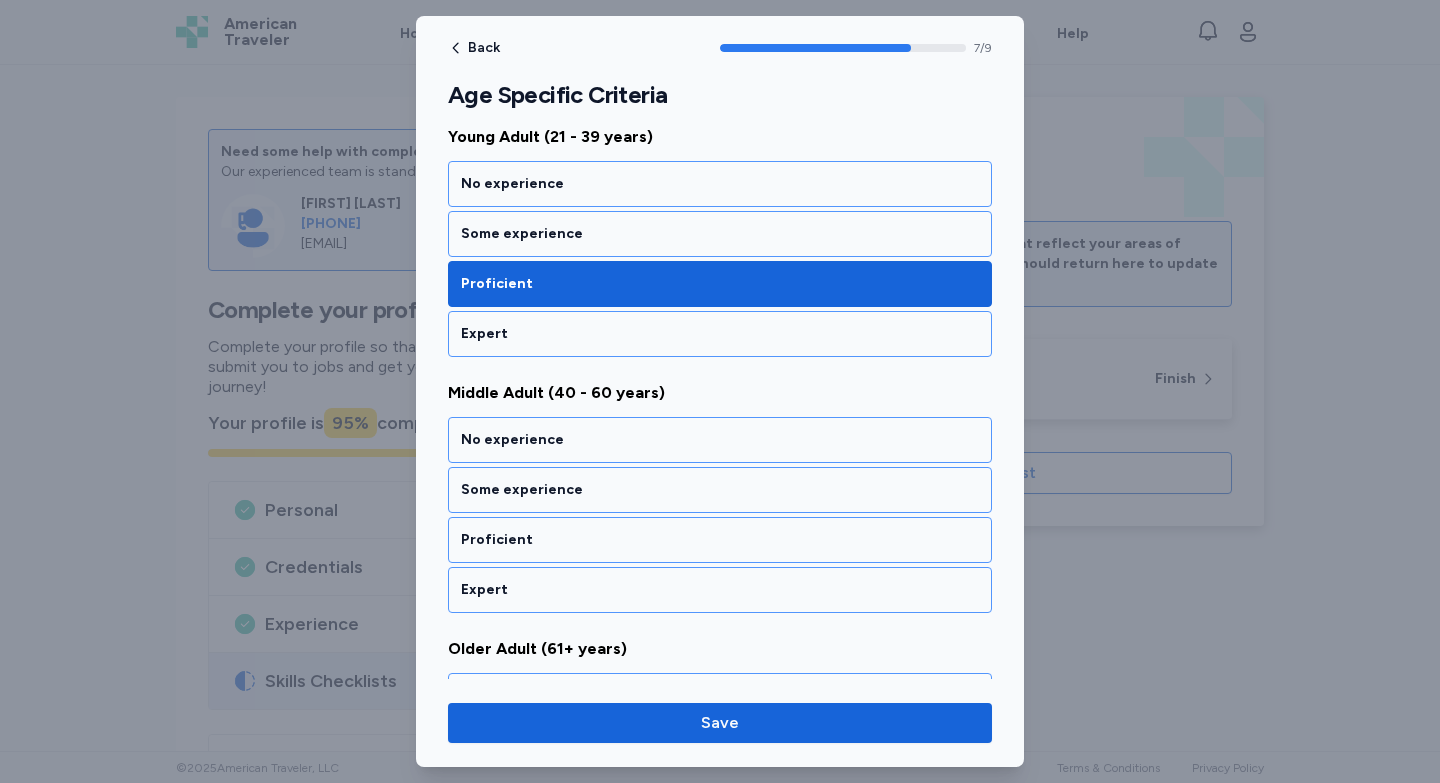 scroll, scrollTop: 1923, scrollLeft: 0, axis: vertical 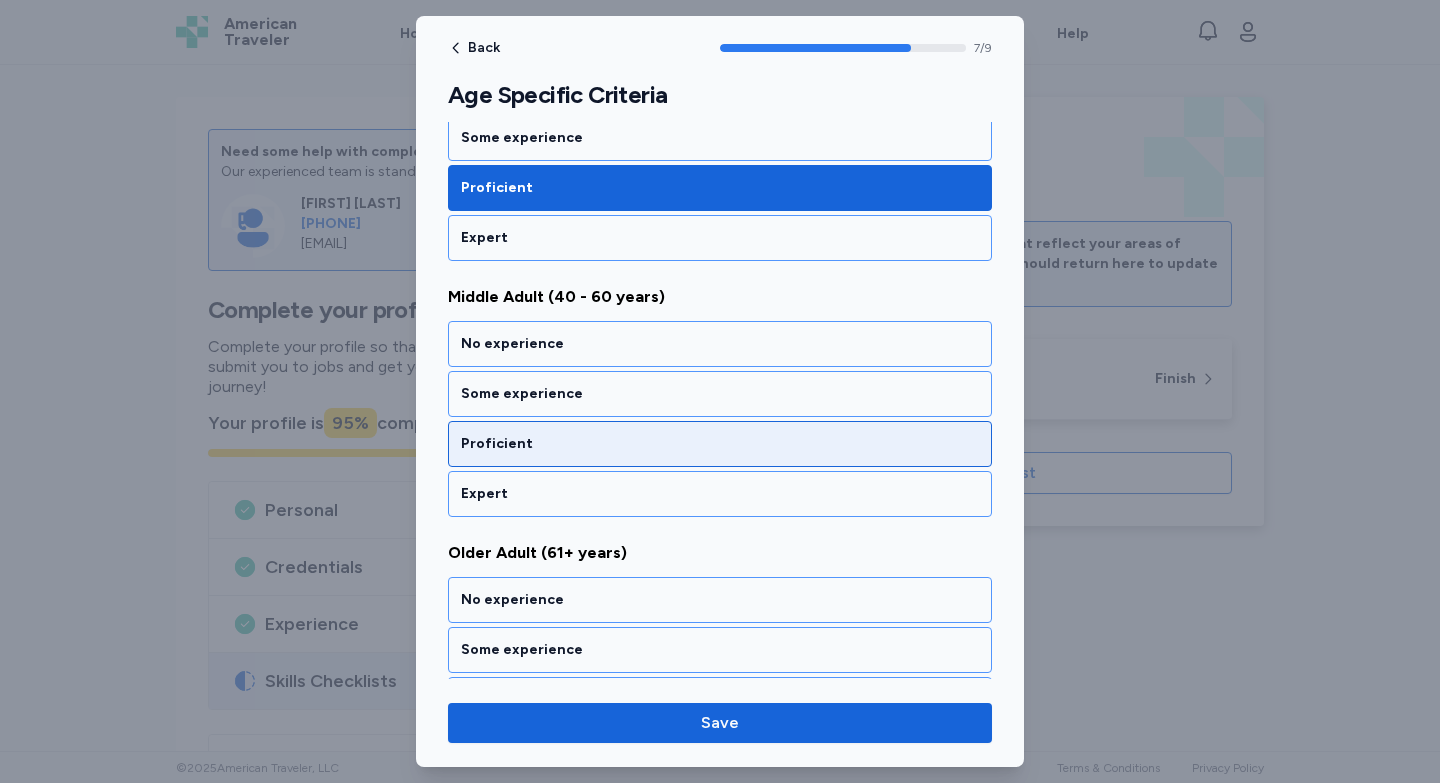 click on "Proficient" at bounding box center [720, 444] 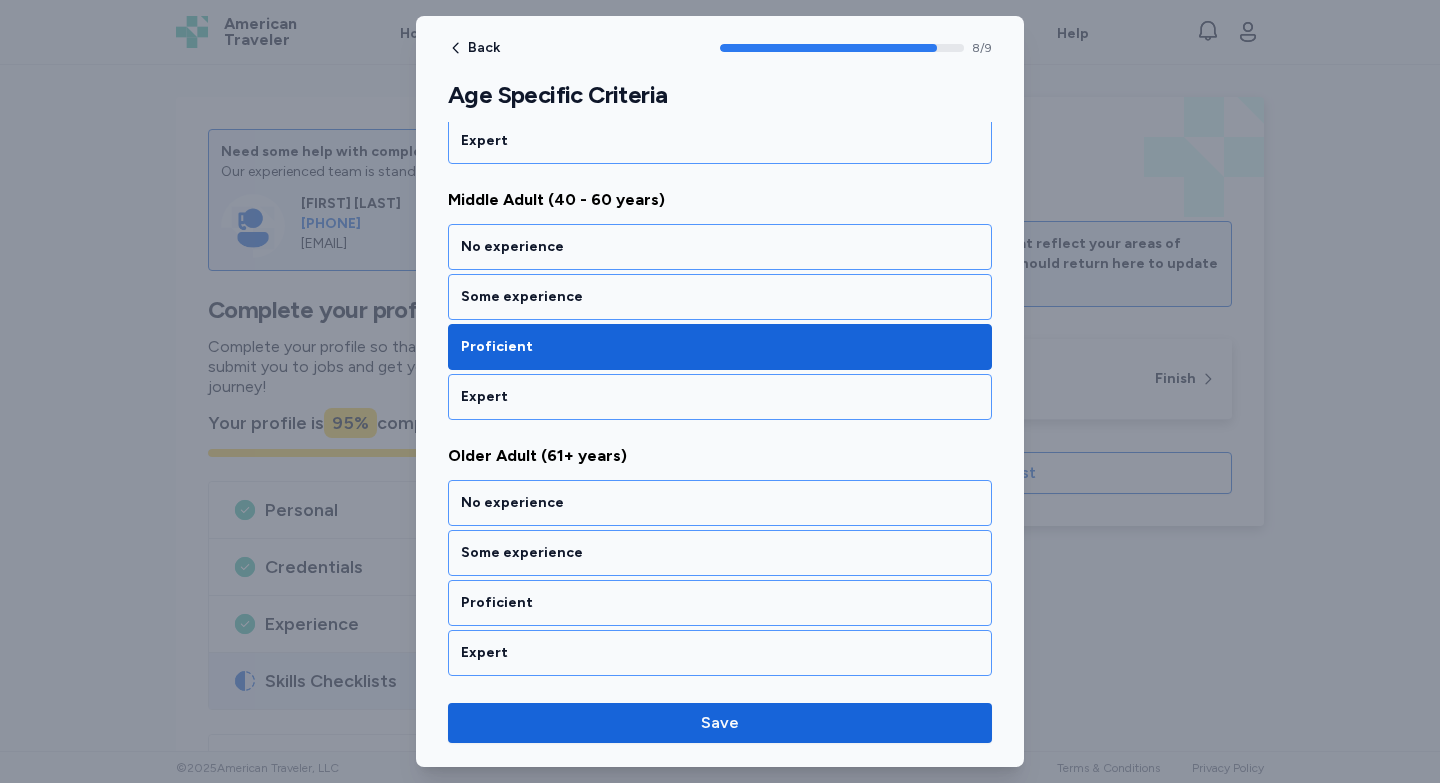 scroll, scrollTop: 2021, scrollLeft: 0, axis: vertical 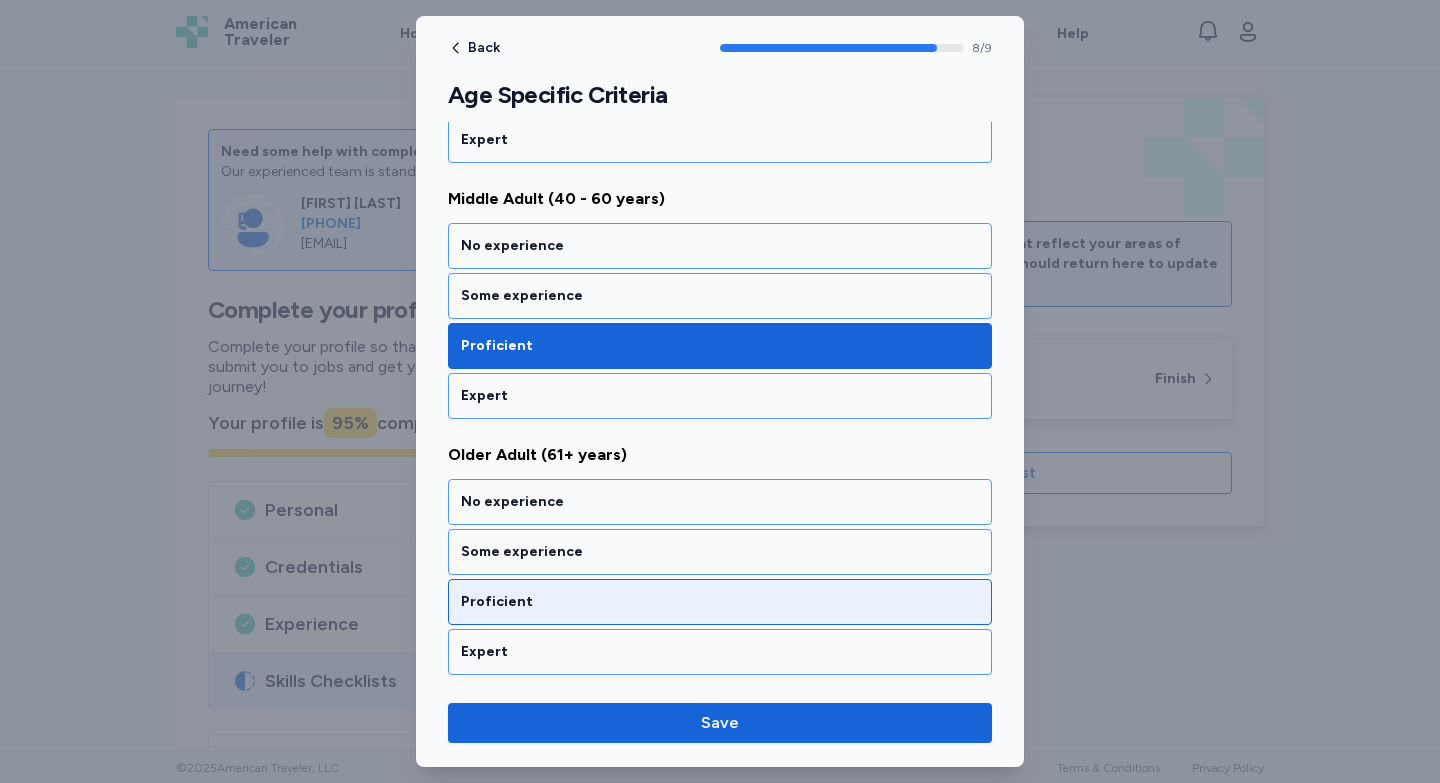 click on "Proficient" at bounding box center [720, 602] 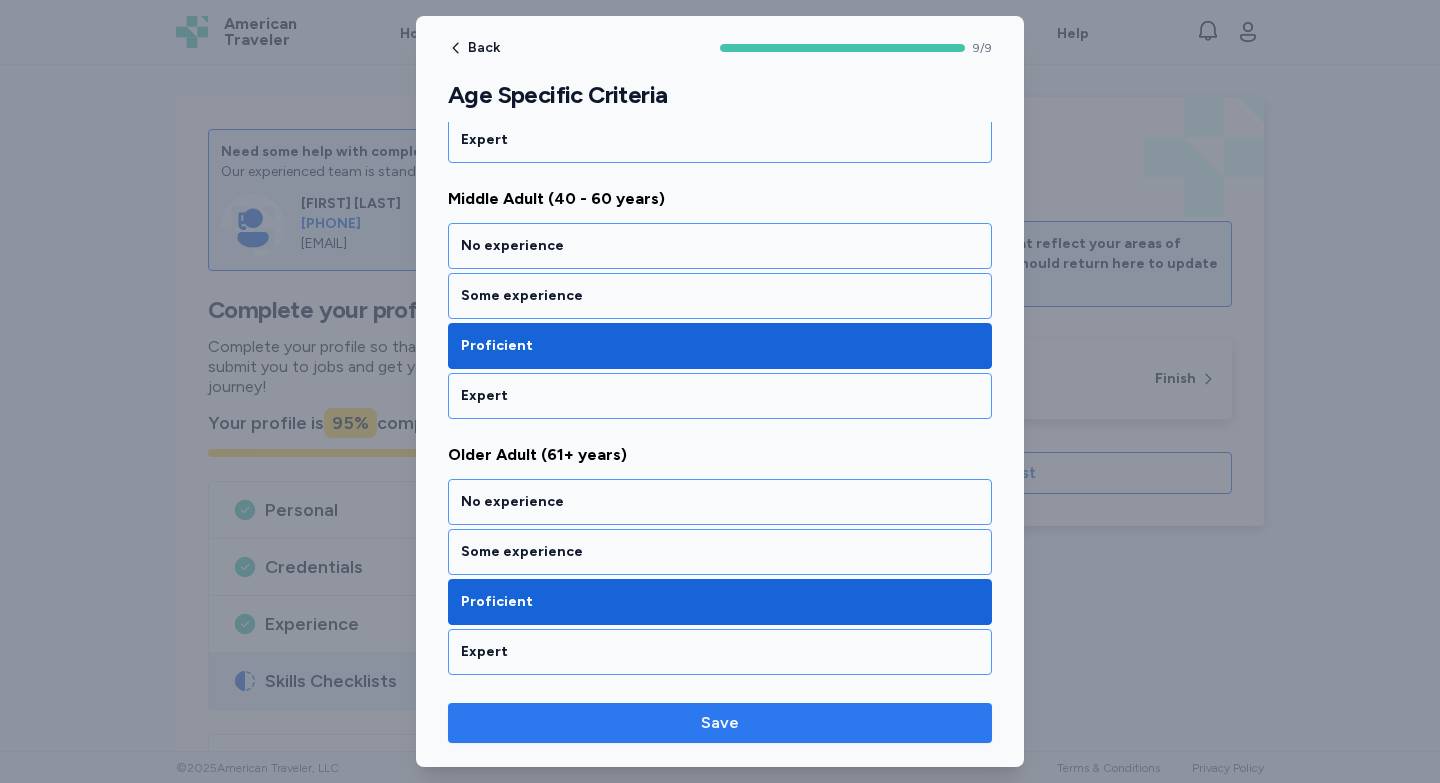 click on "Save" at bounding box center (720, 723) 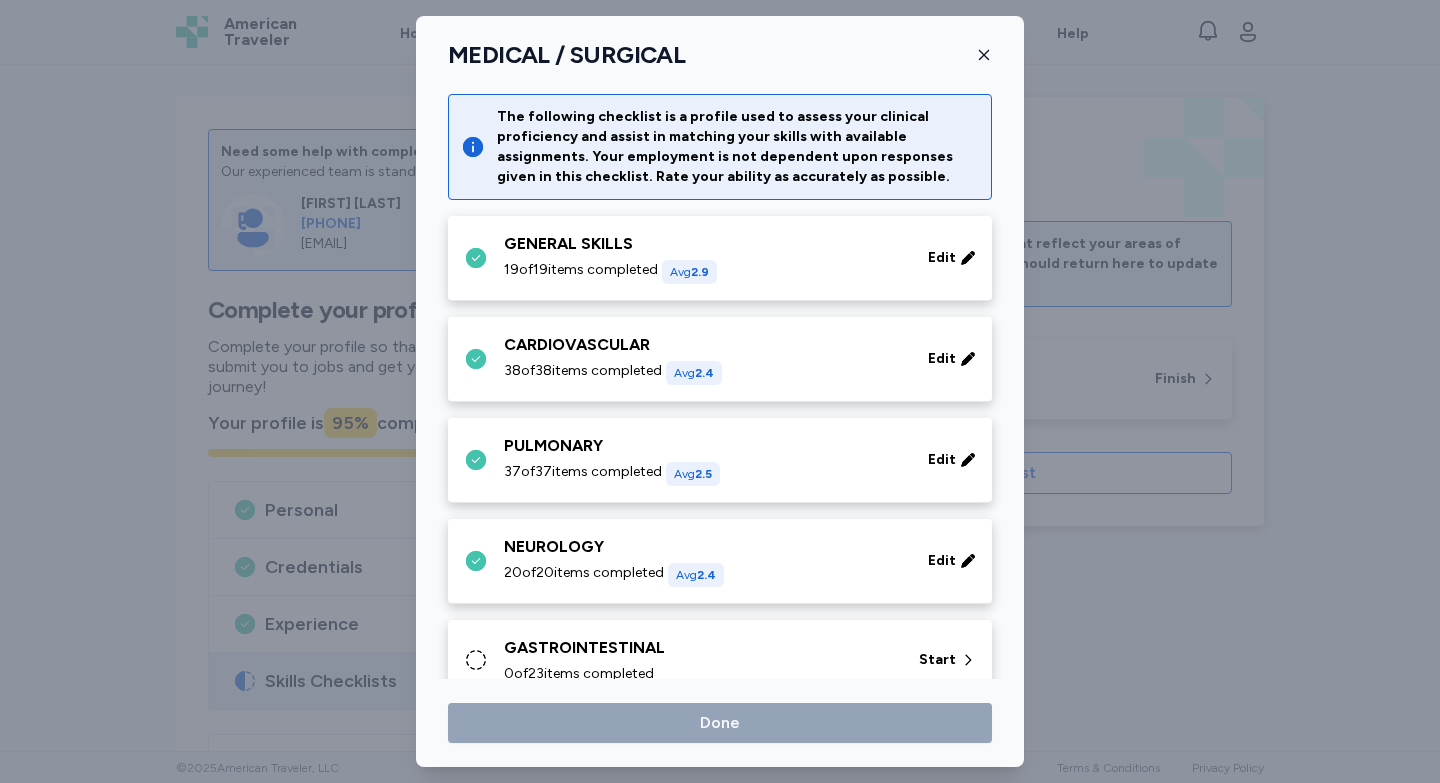 scroll, scrollTop: 915, scrollLeft: 0, axis: vertical 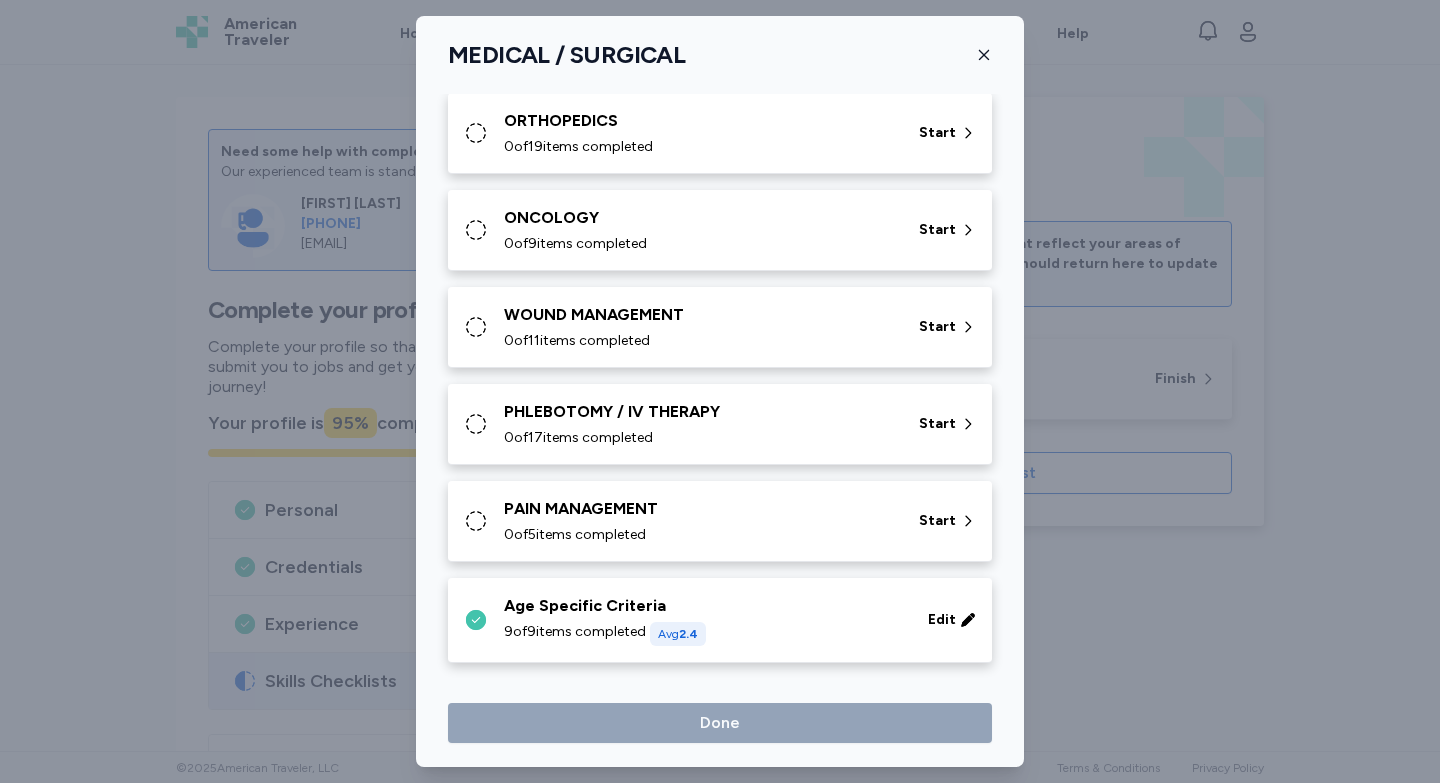 click on "0  of  5  items completed" at bounding box center (699, 535) 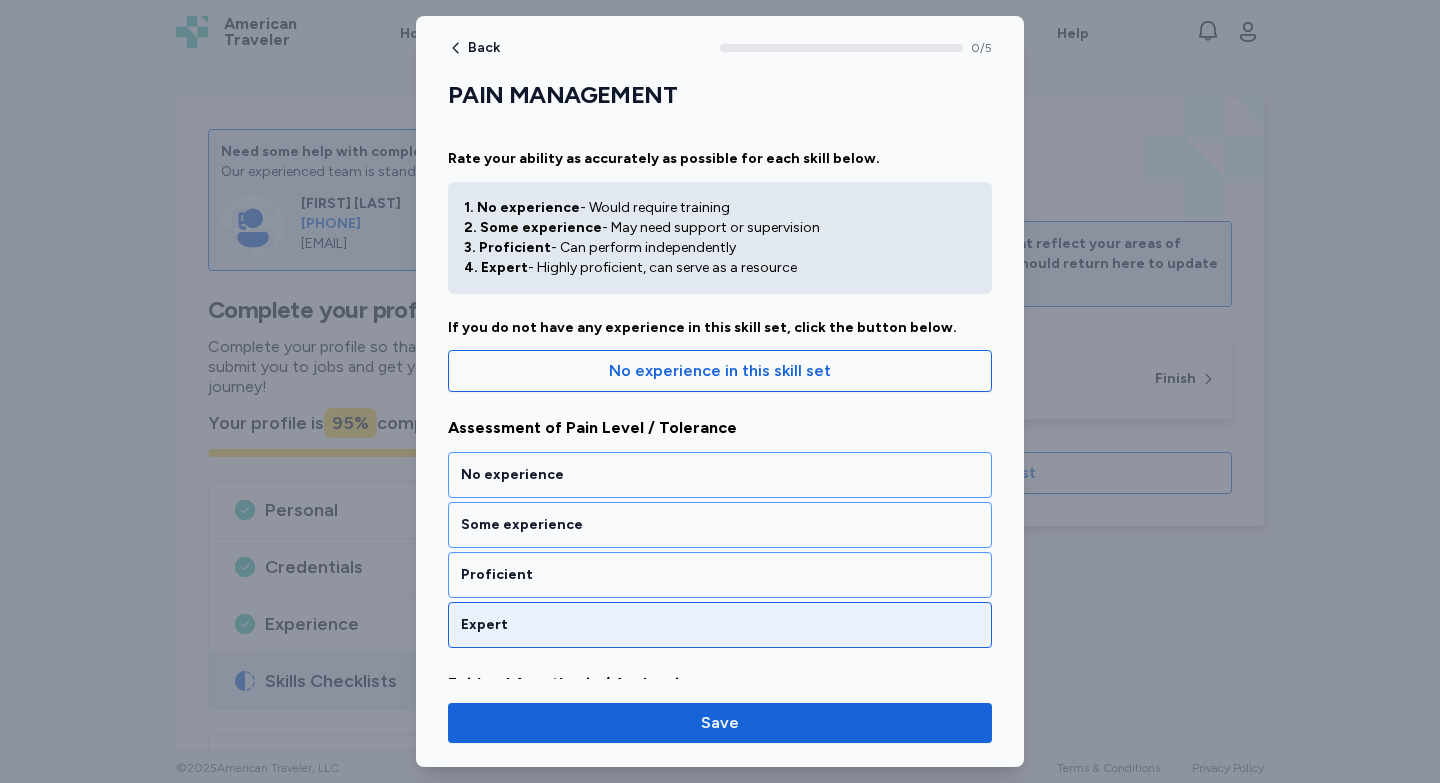 click on "Expert" at bounding box center [720, 625] 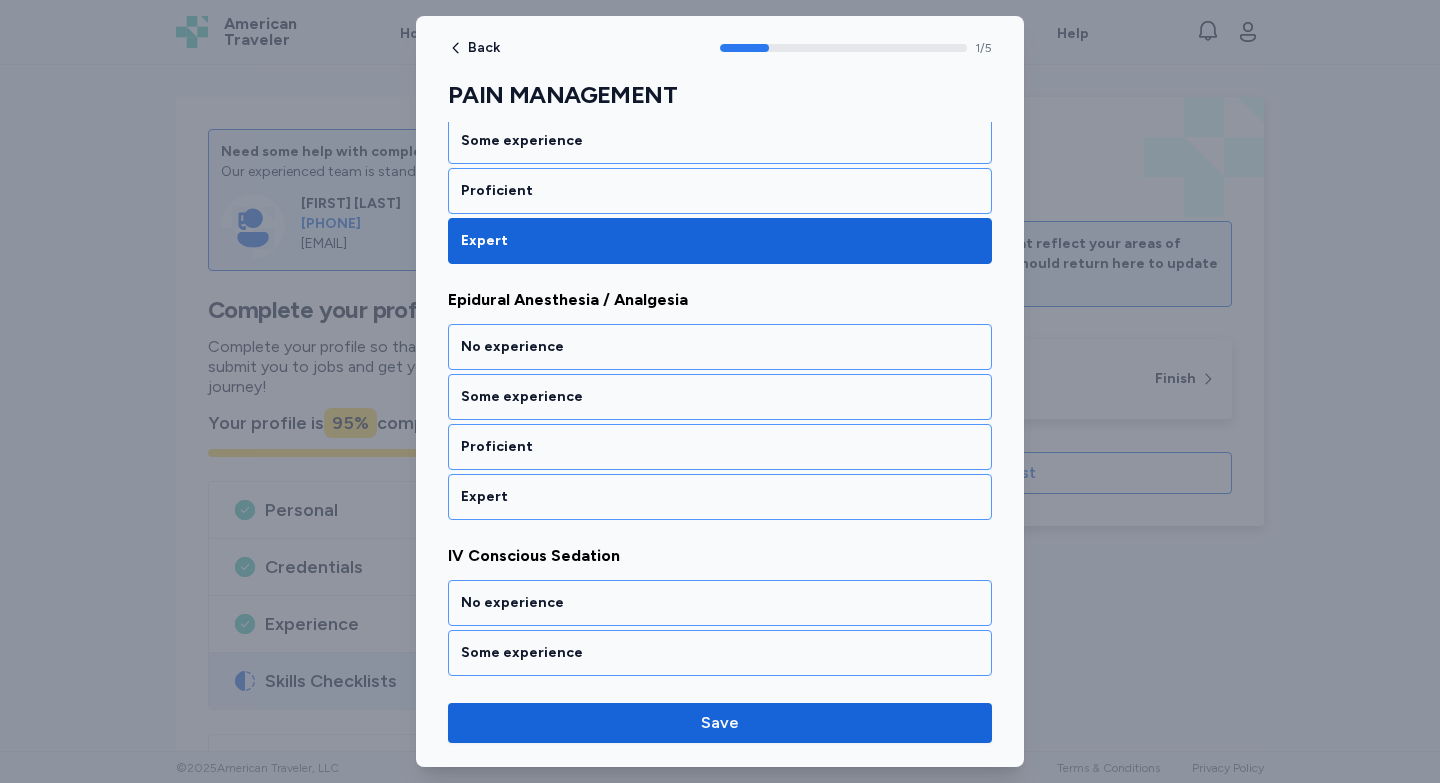 scroll, scrollTop: 387, scrollLeft: 0, axis: vertical 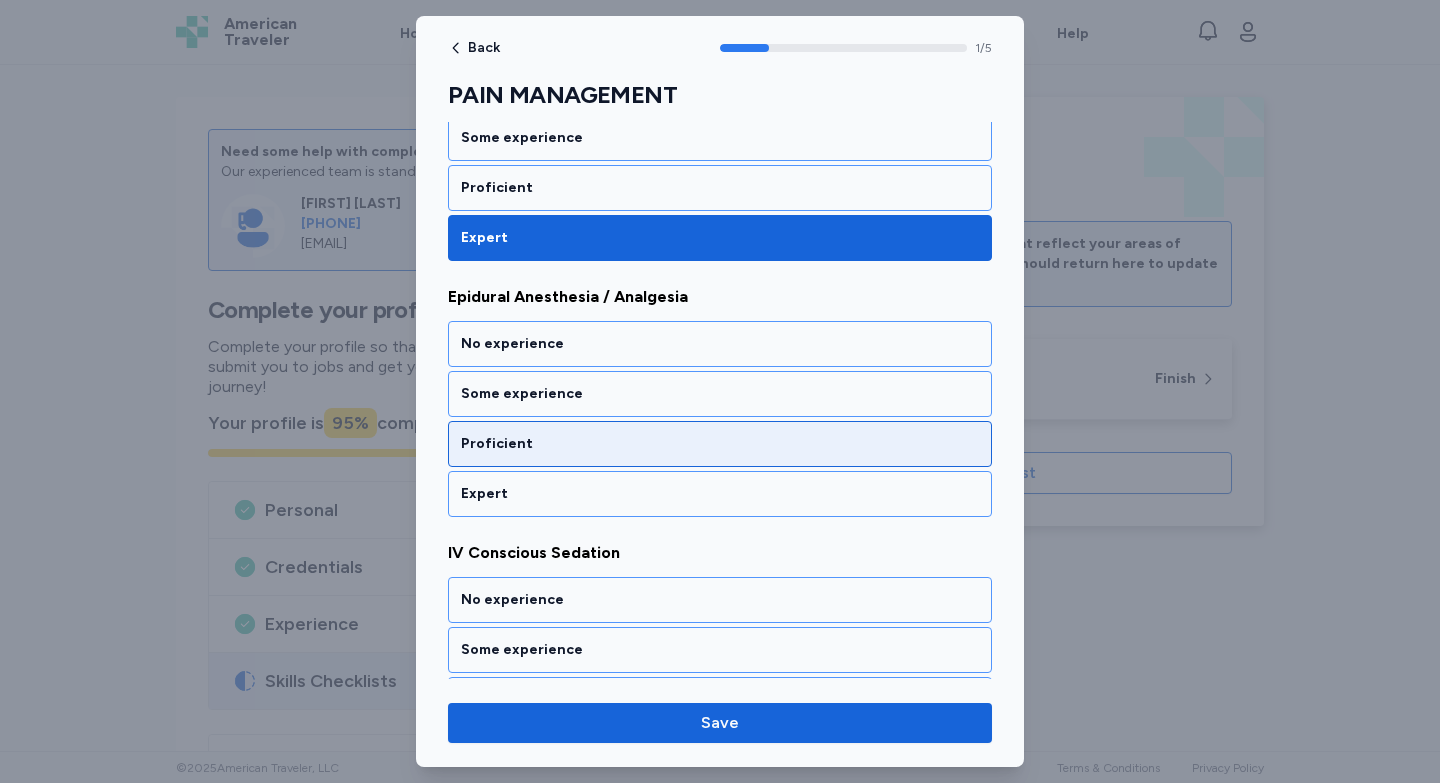 click on "Proficient" at bounding box center (720, 444) 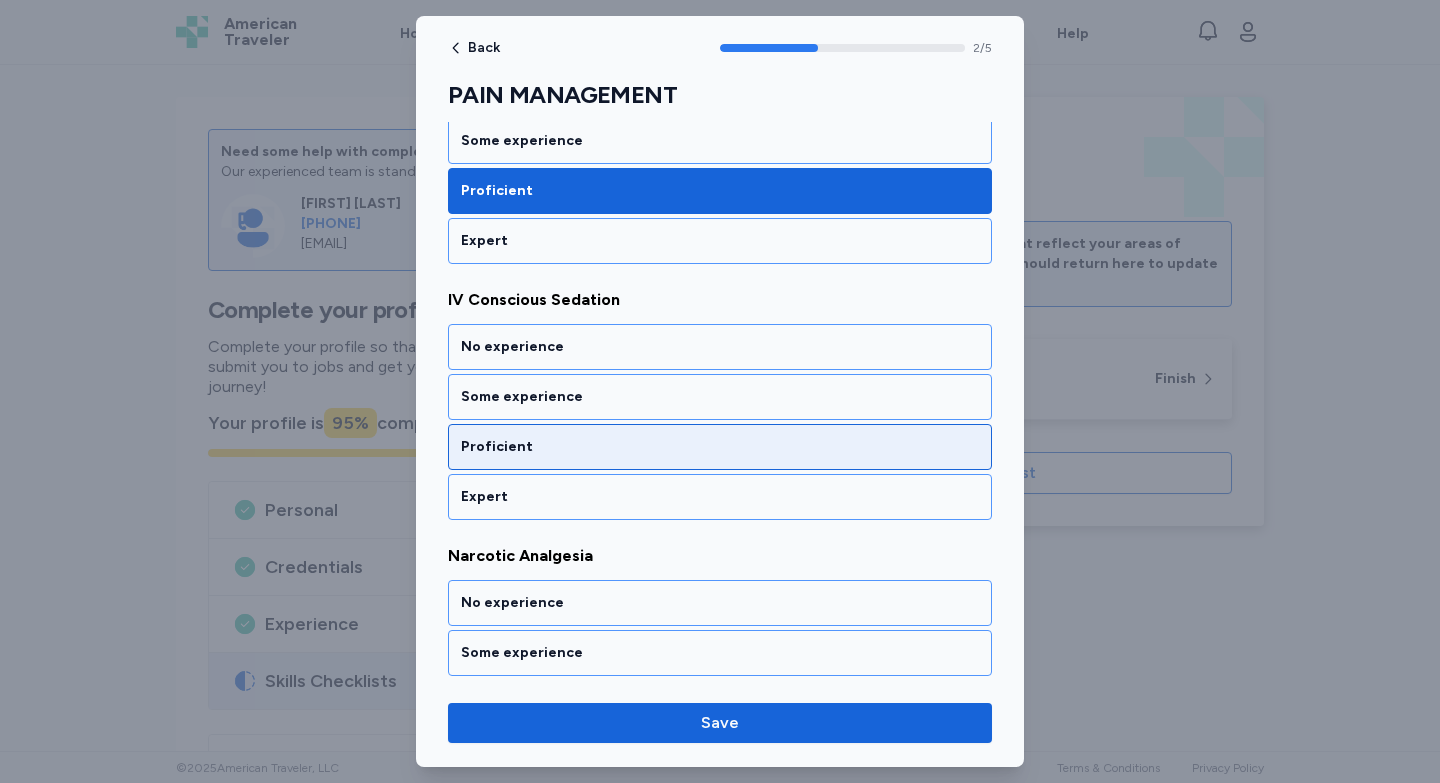 scroll, scrollTop: 643, scrollLeft: 0, axis: vertical 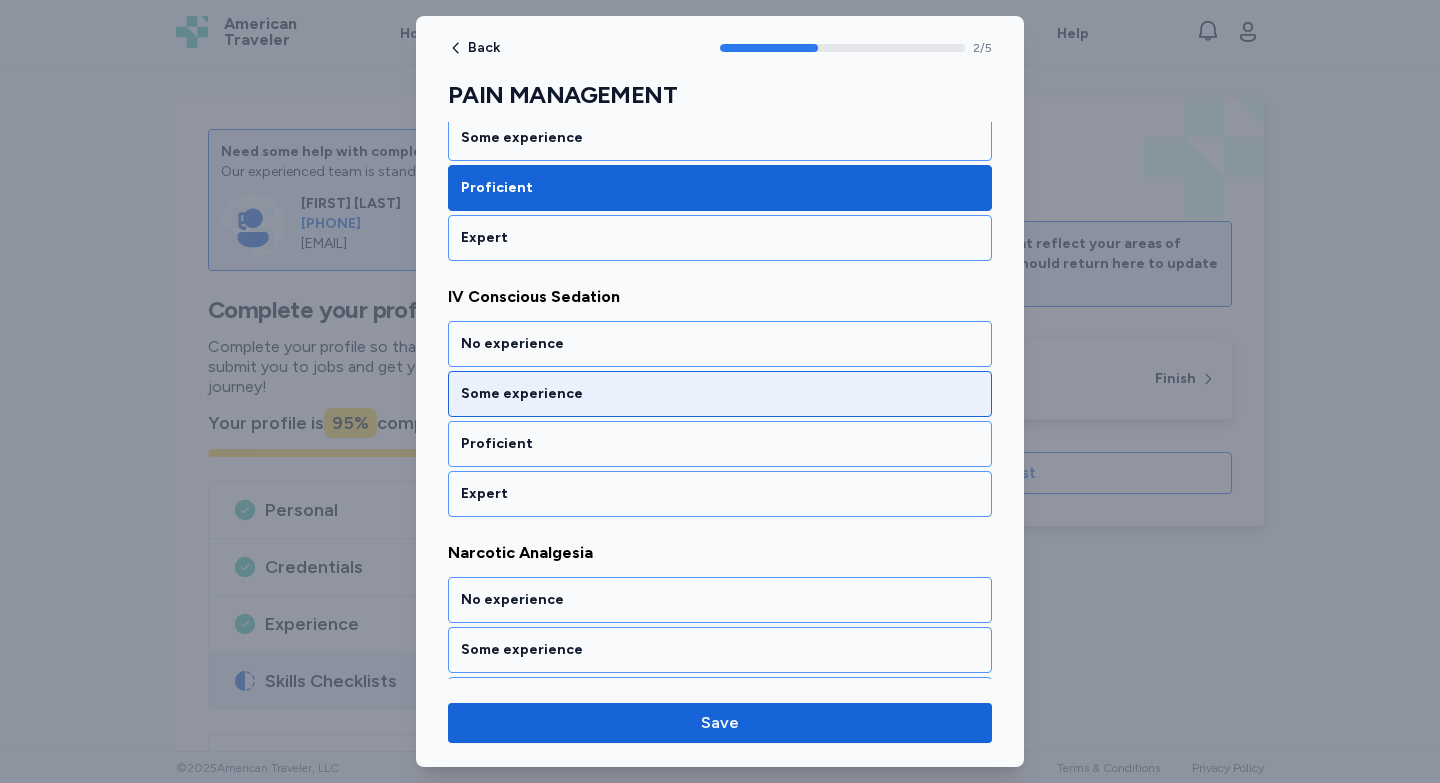click on "Some experience" at bounding box center [720, 394] 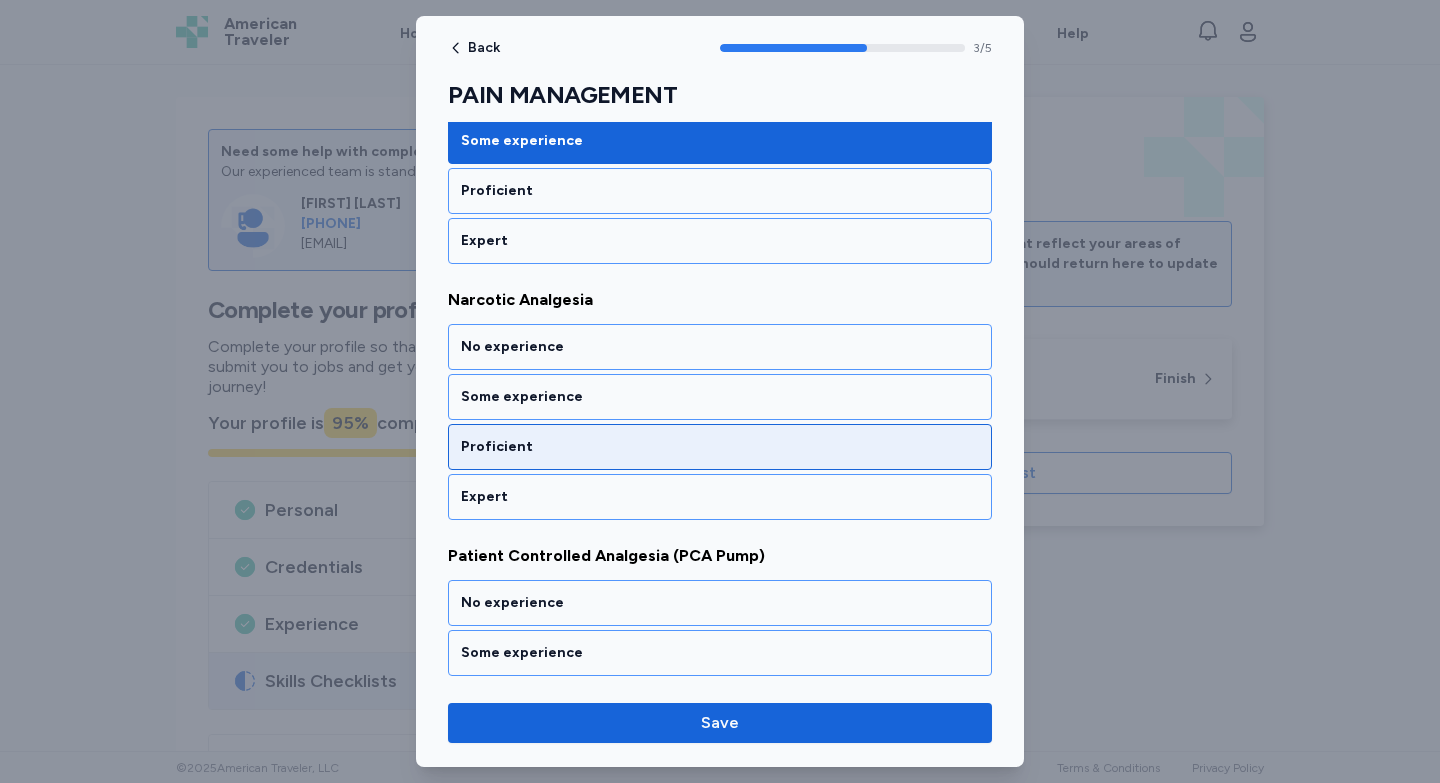 scroll, scrollTop: 899, scrollLeft: 0, axis: vertical 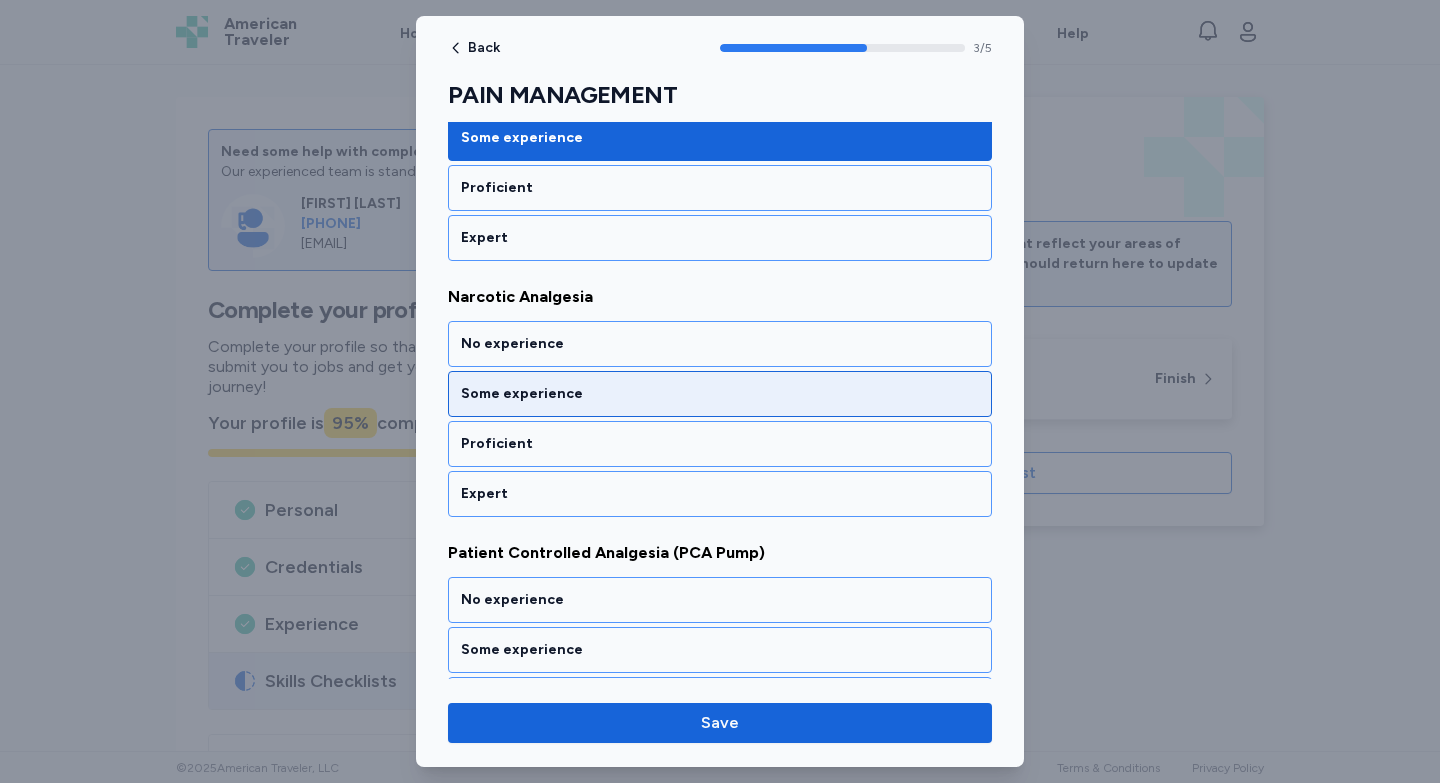 click on "Some experience" at bounding box center [720, 394] 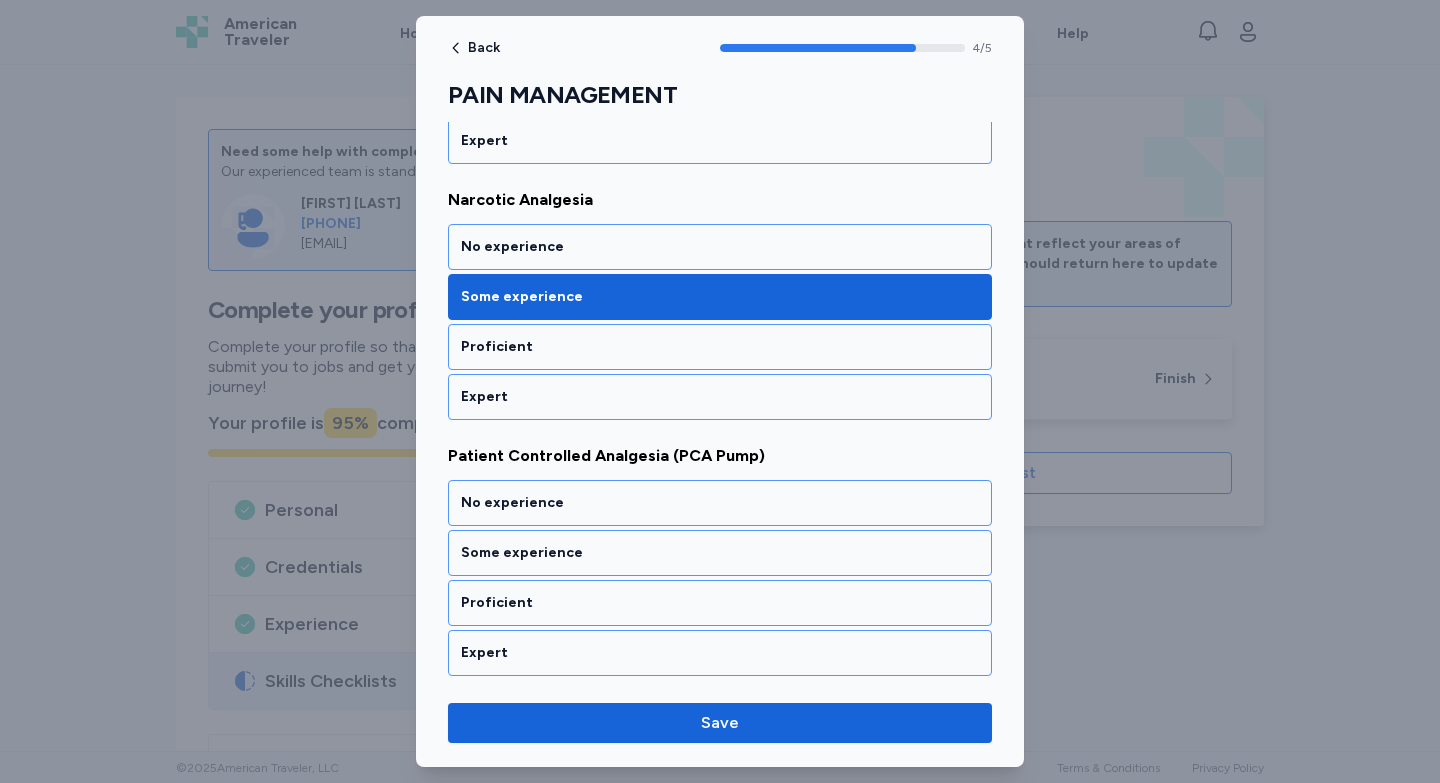 scroll, scrollTop: 997, scrollLeft: 0, axis: vertical 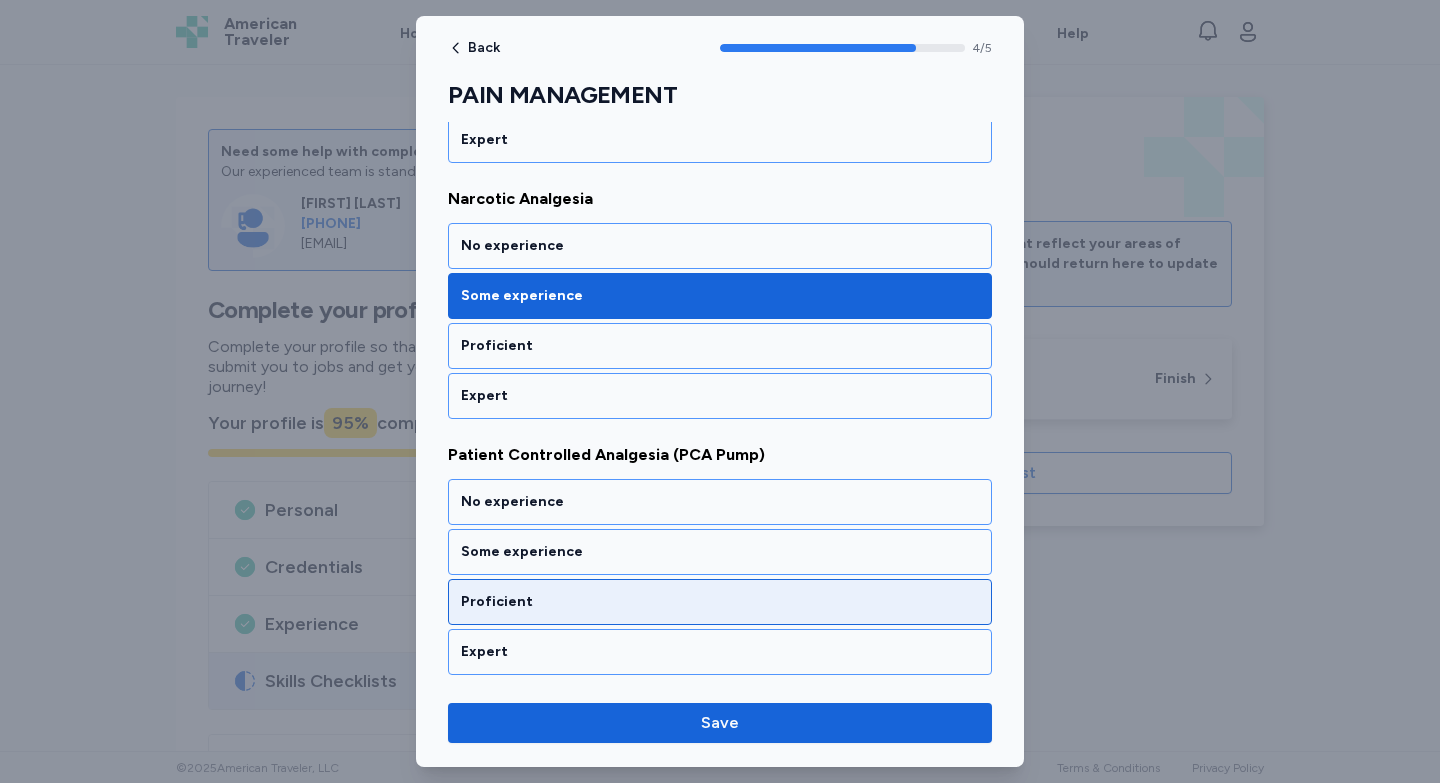 click on "Proficient" at bounding box center (720, 602) 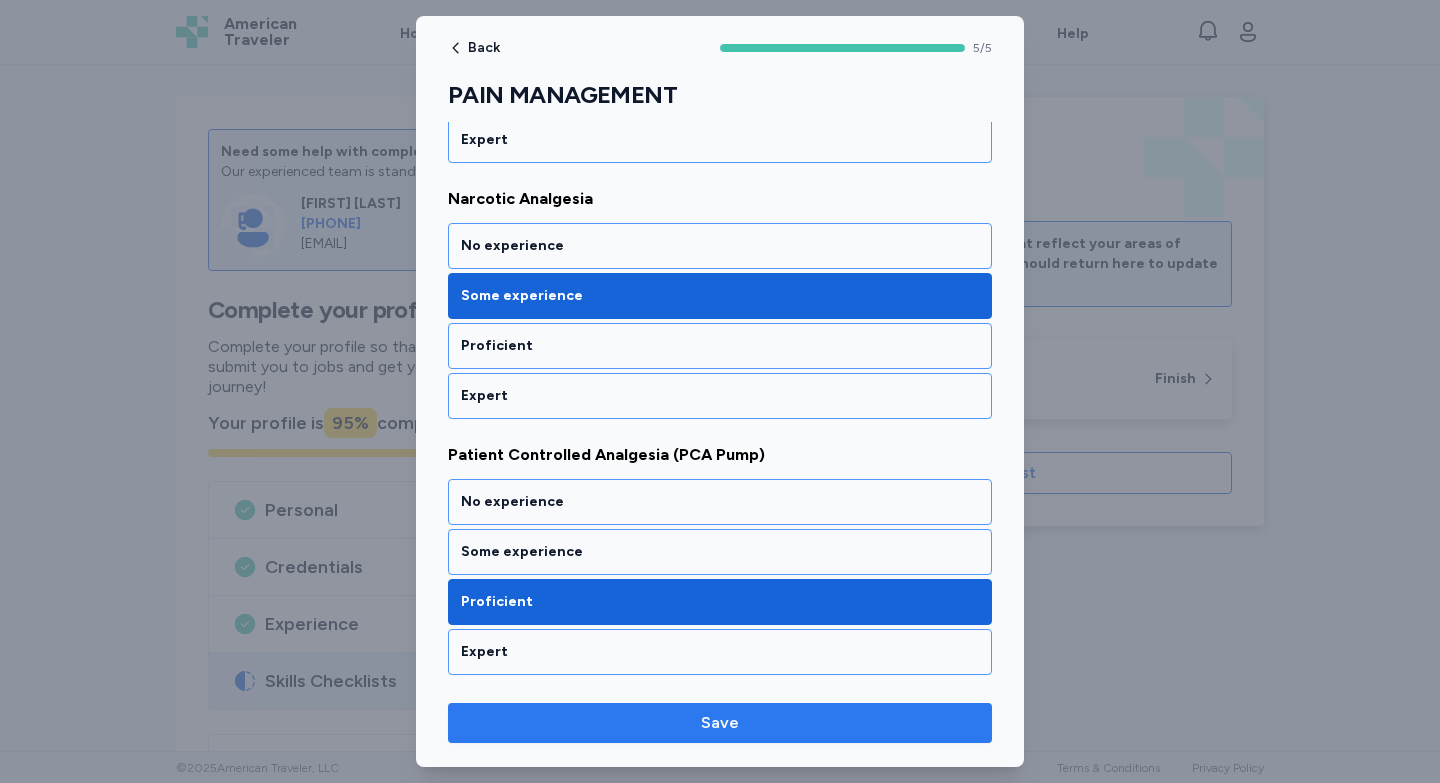 click on "Save" at bounding box center (720, 723) 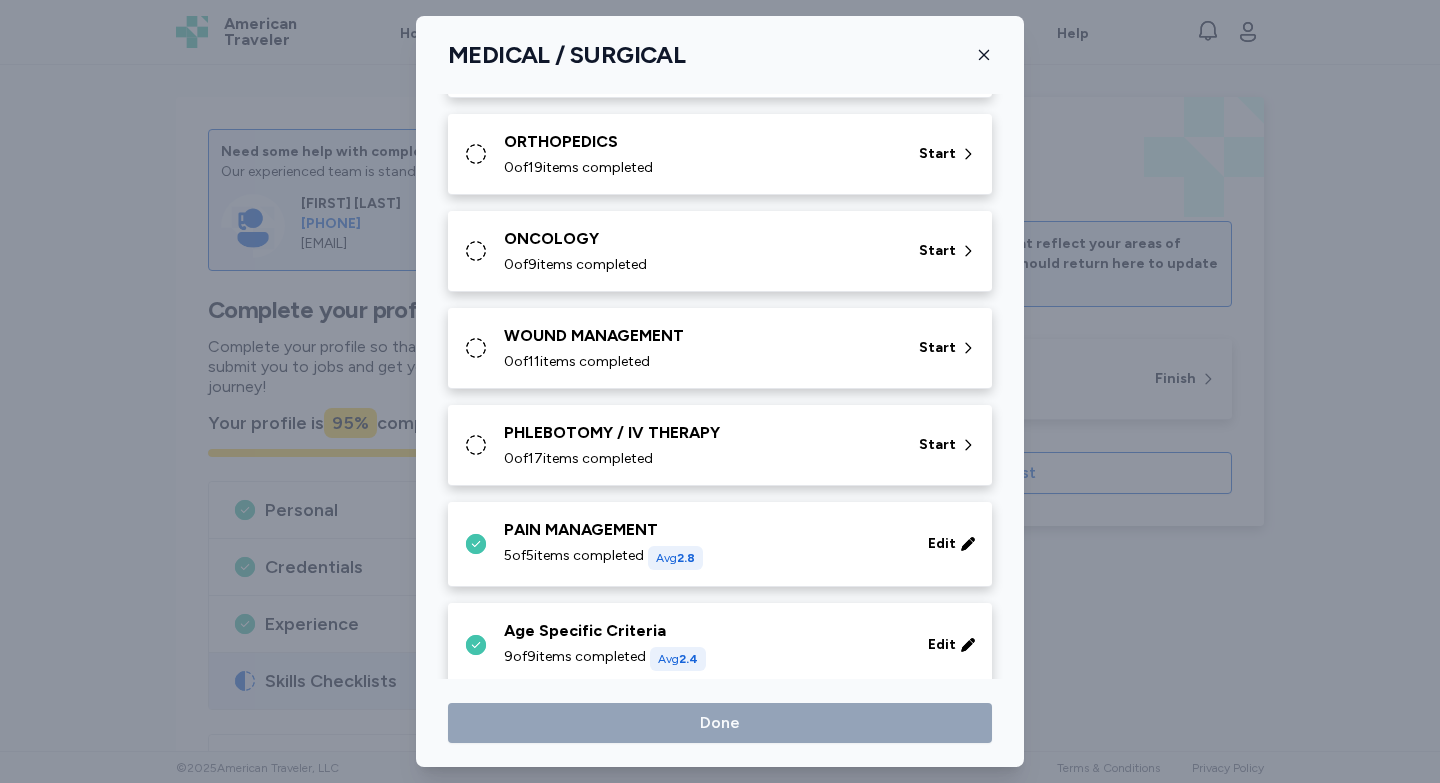 scroll, scrollTop: 923, scrollLeft: 0, axis: vertical 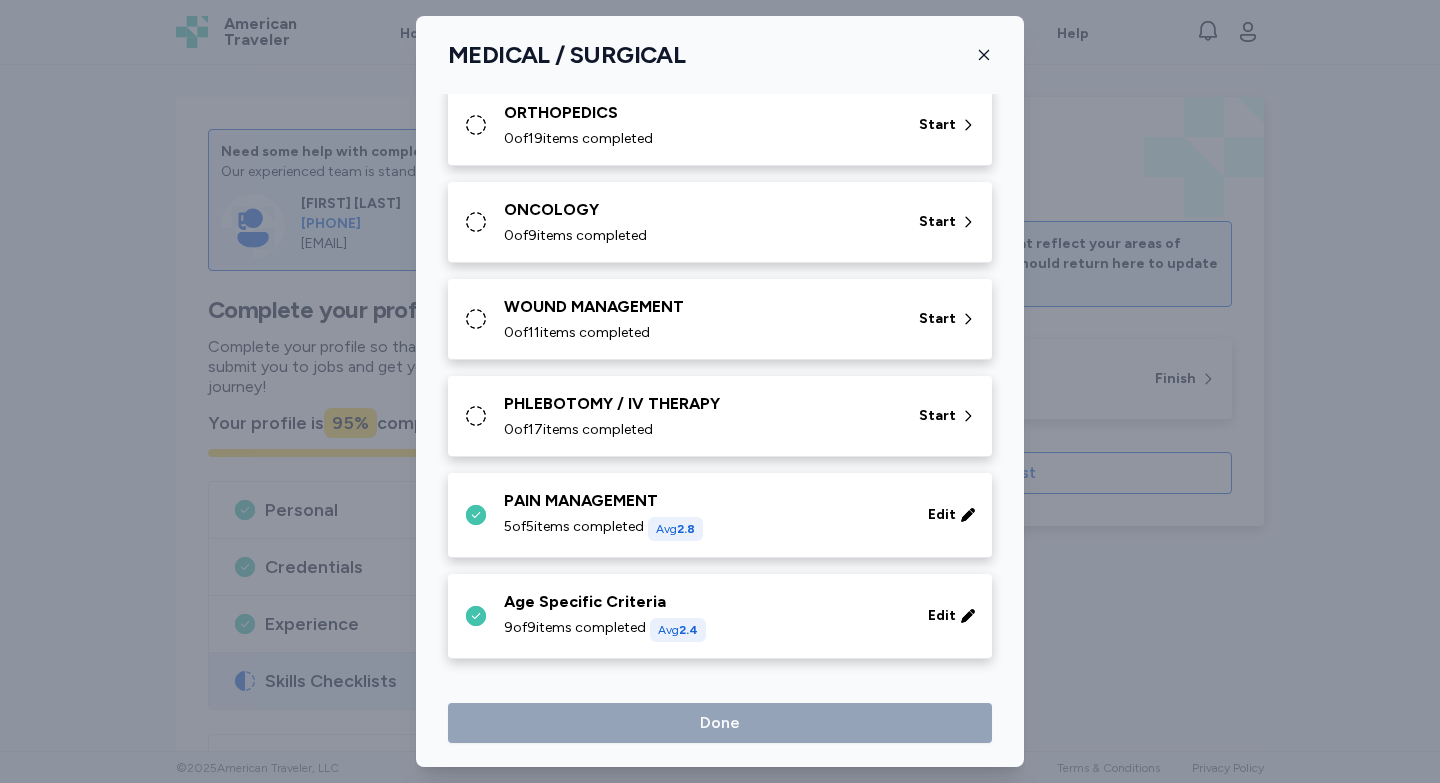 click on "0  of  17  items completed" at bounding box center (699, 430) 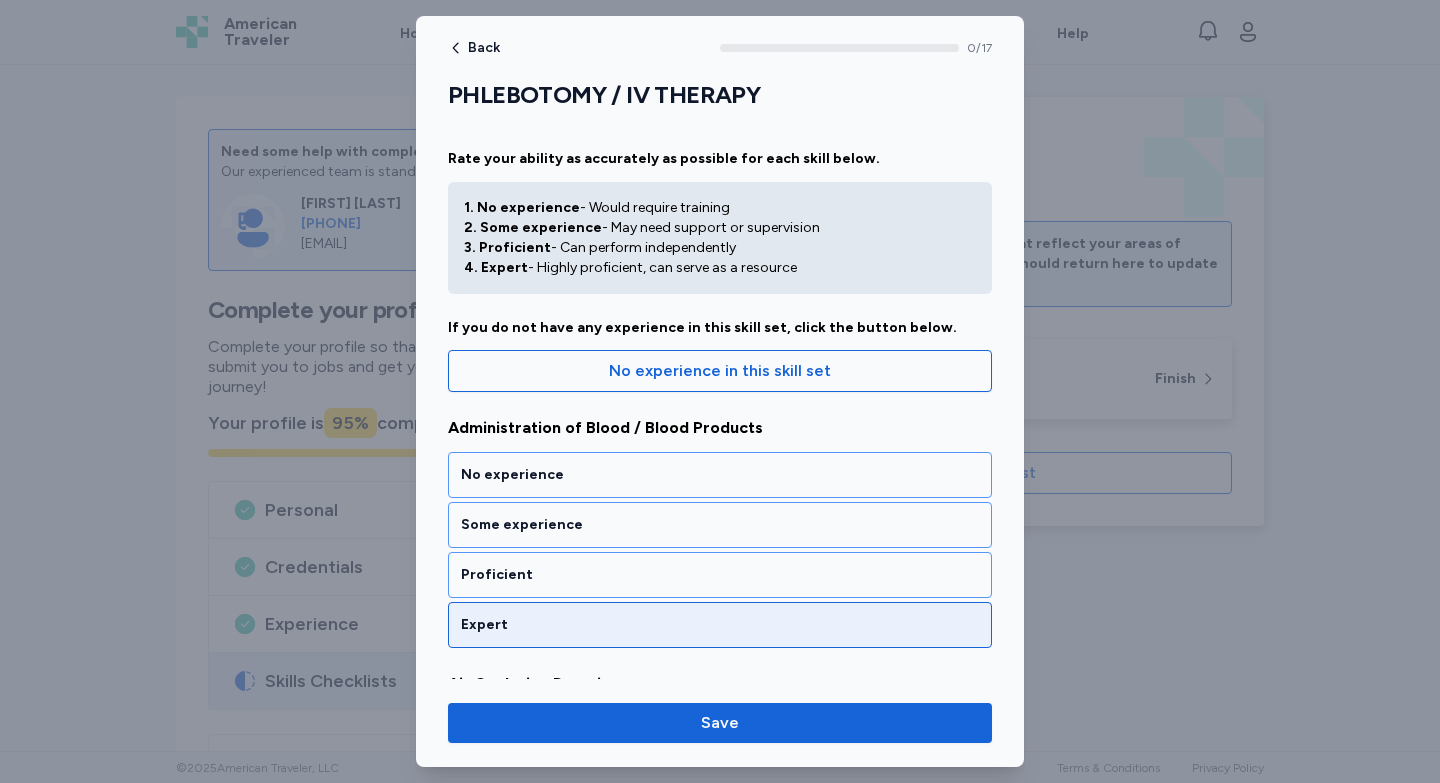 click on "Expert" at bounding box center (720, 625) 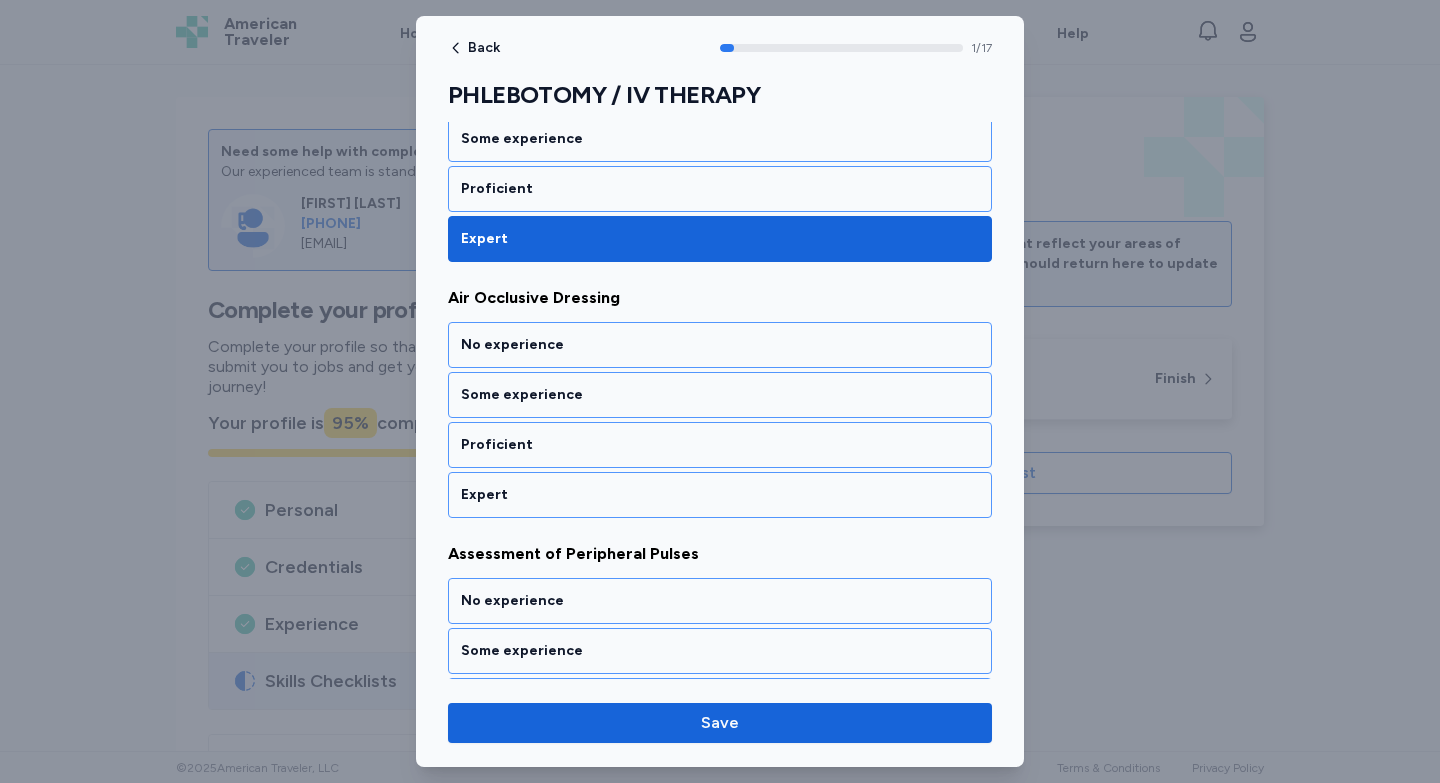 scroll, scrollTop: 387, scrollLeft: 0, axis: vertical 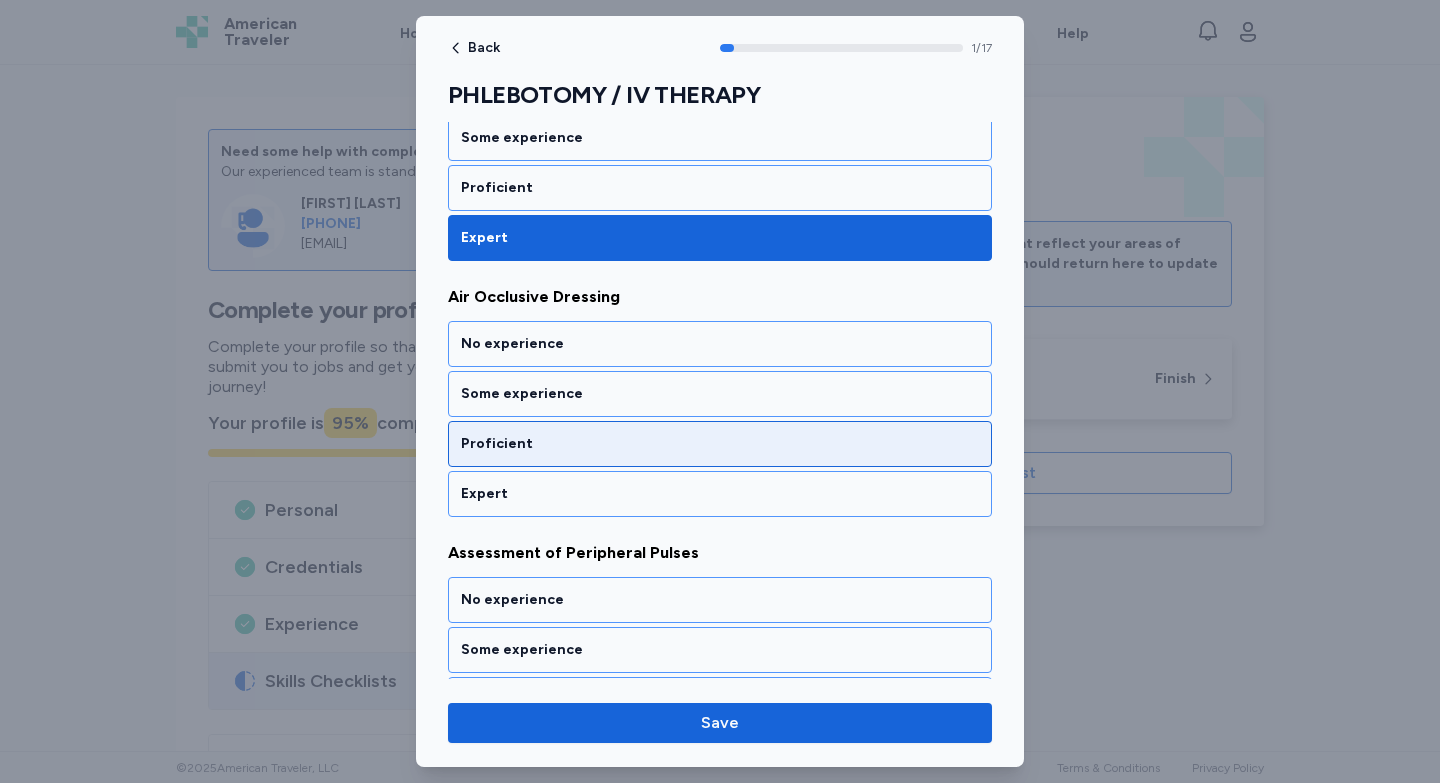 click on "Proficient" at bounding box center (720, 444) 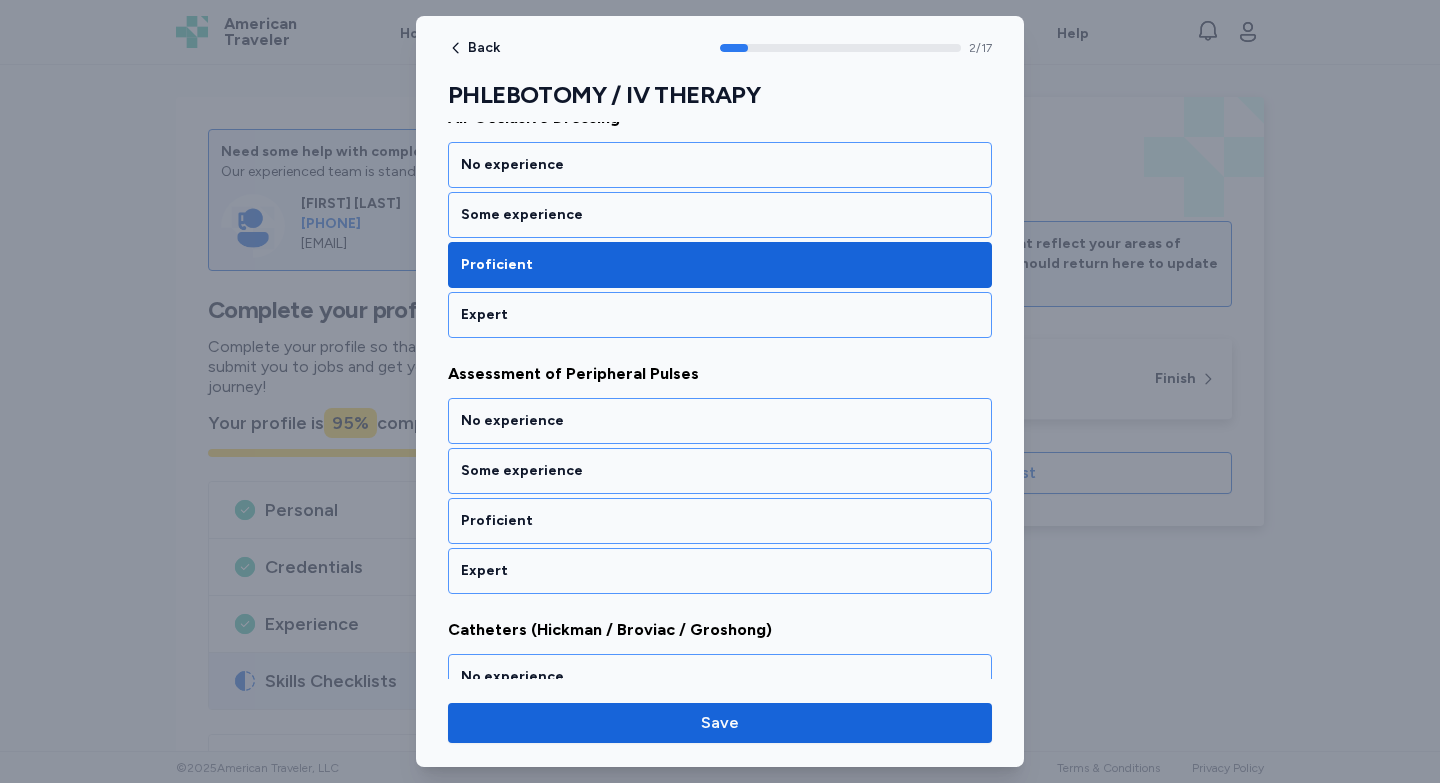 scroll, scrollTop: 643, scrollLeft: 0, axis: vertical 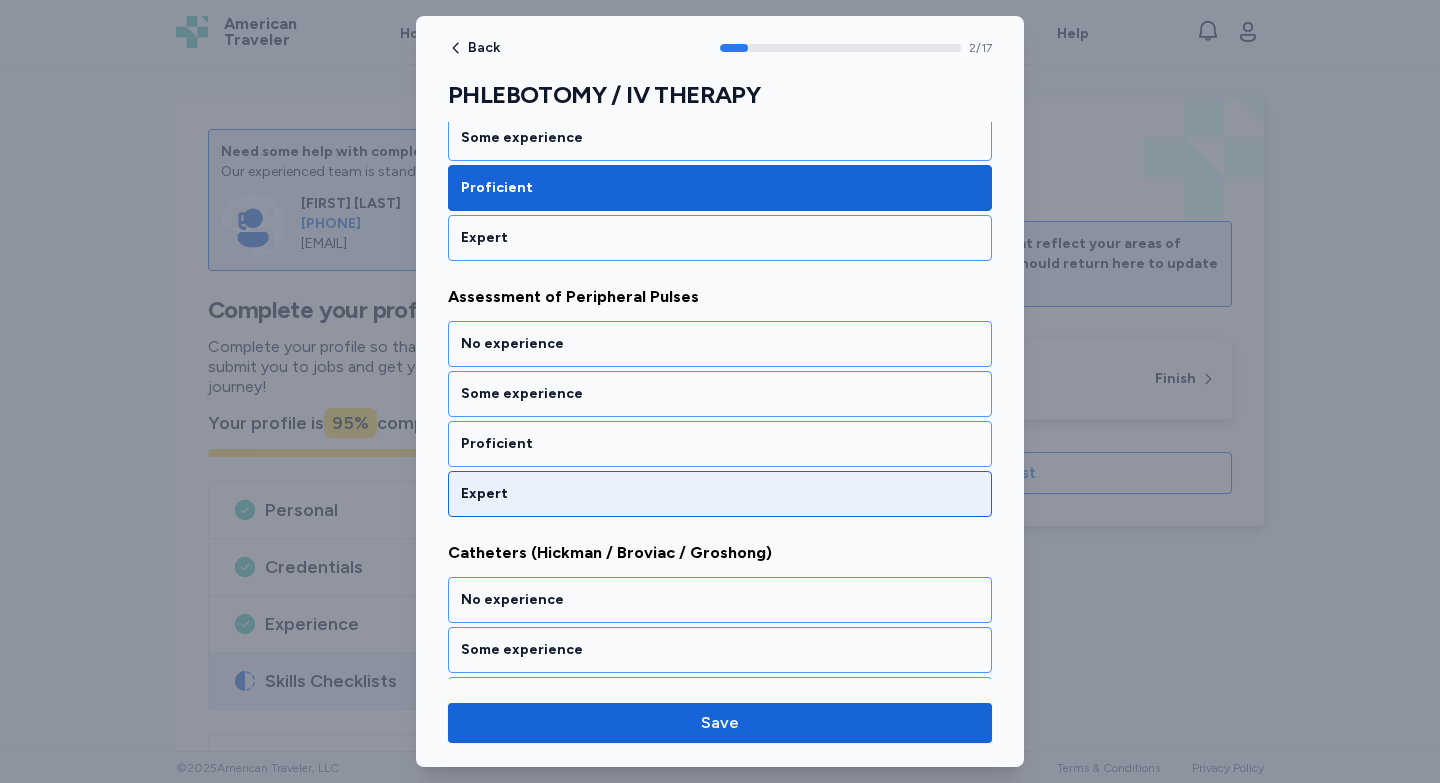click on "Expert" at bounding box center [720, 494] 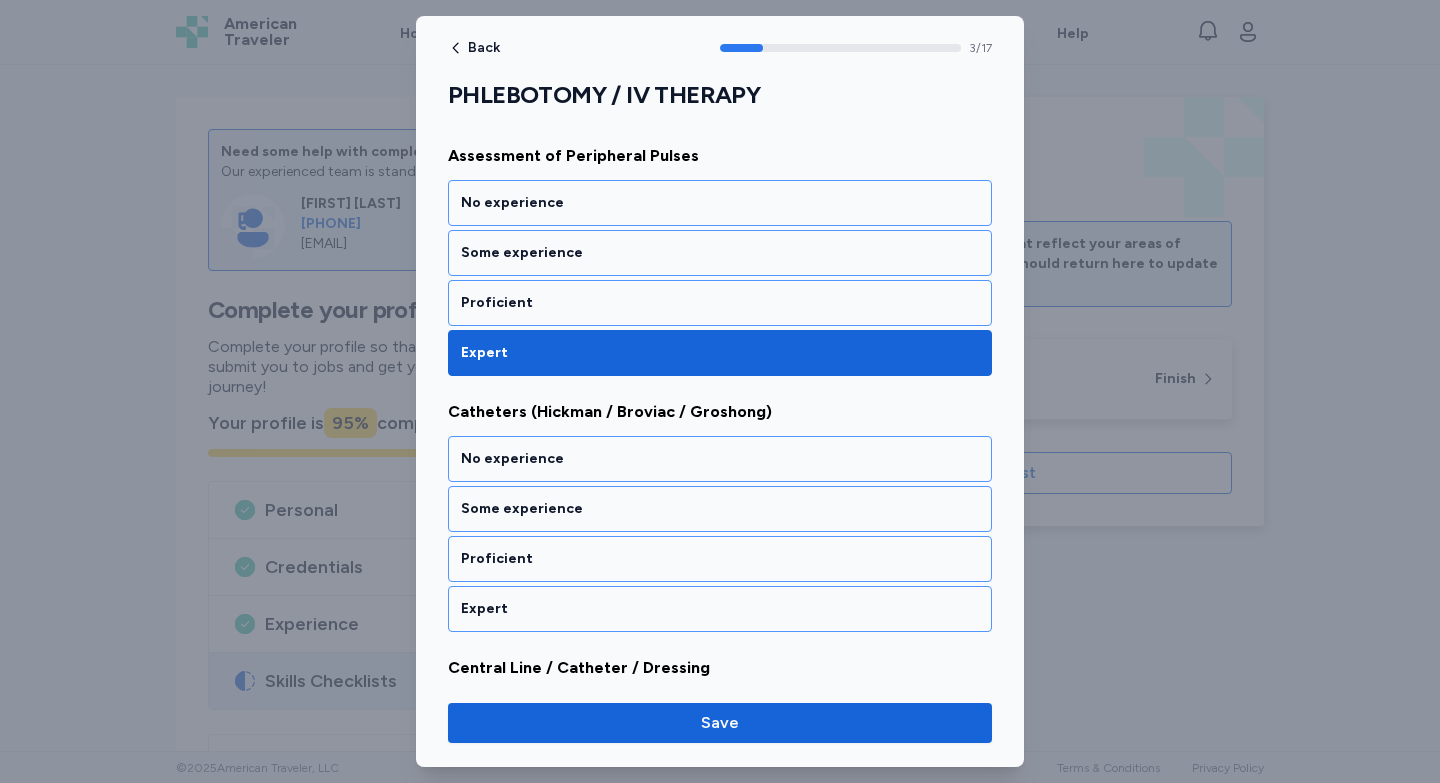 scroll, scrollTop: 899, scrollLeft: 0, axis: vertical 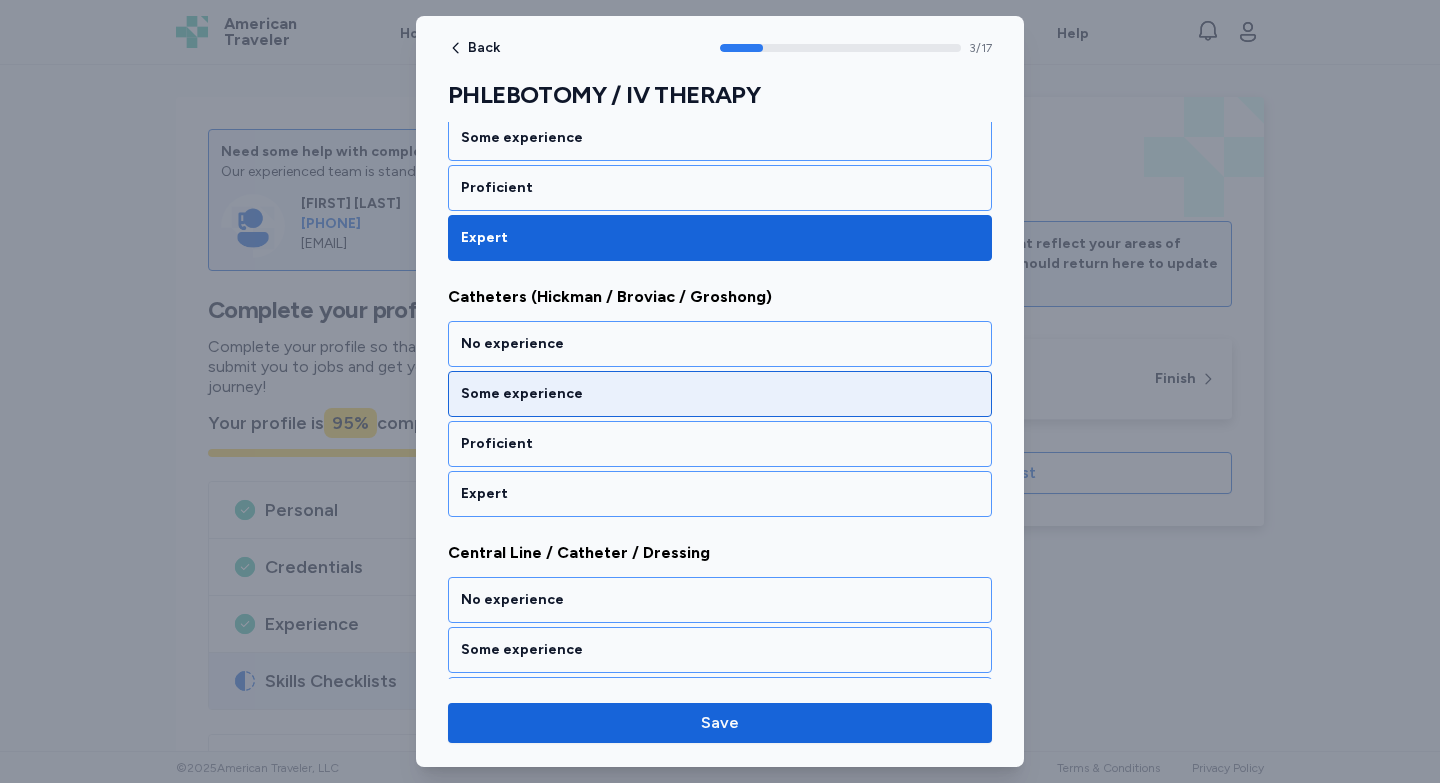 click on "Some experience" at bounding box center [720, 394] 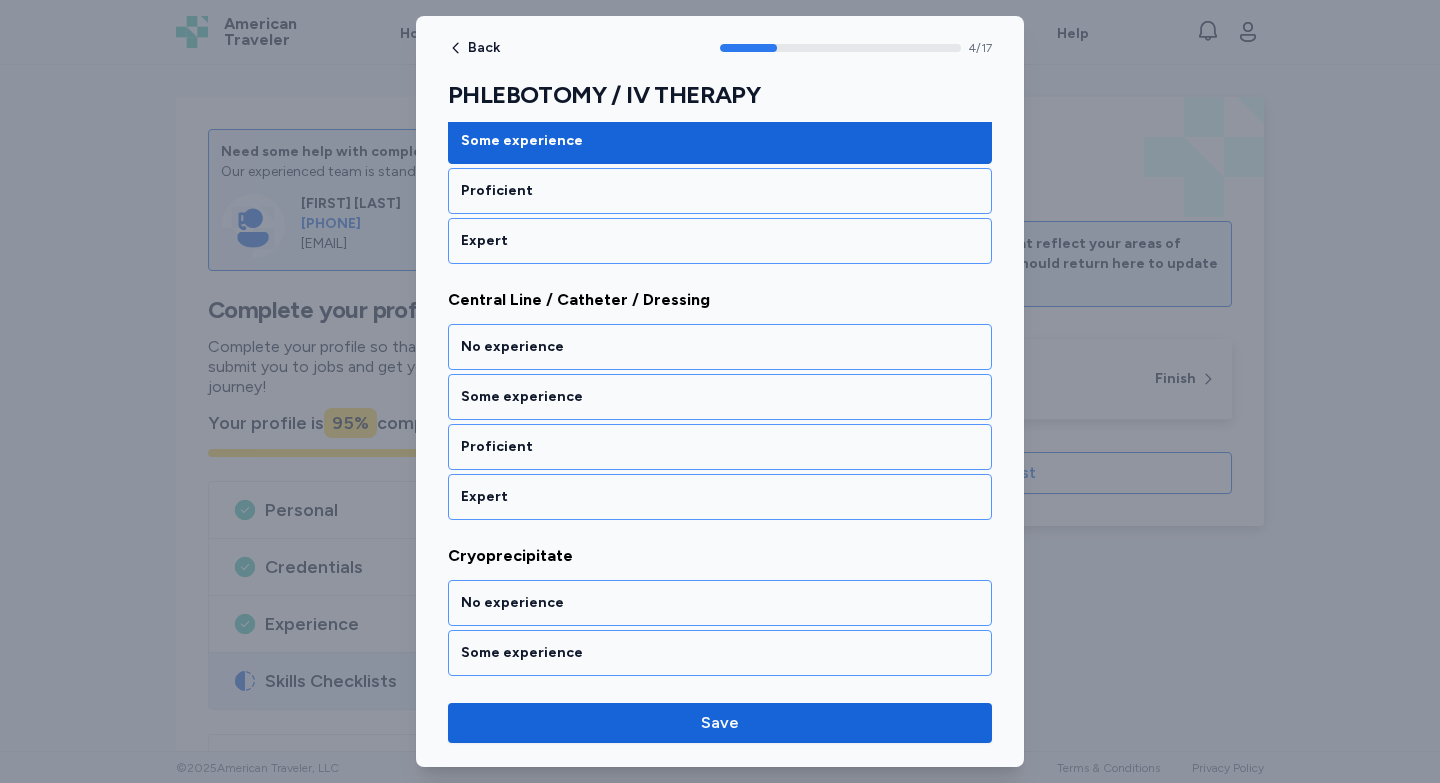 scroll, scrollTop: 1155, scrollLeft: 0, axis: vertical 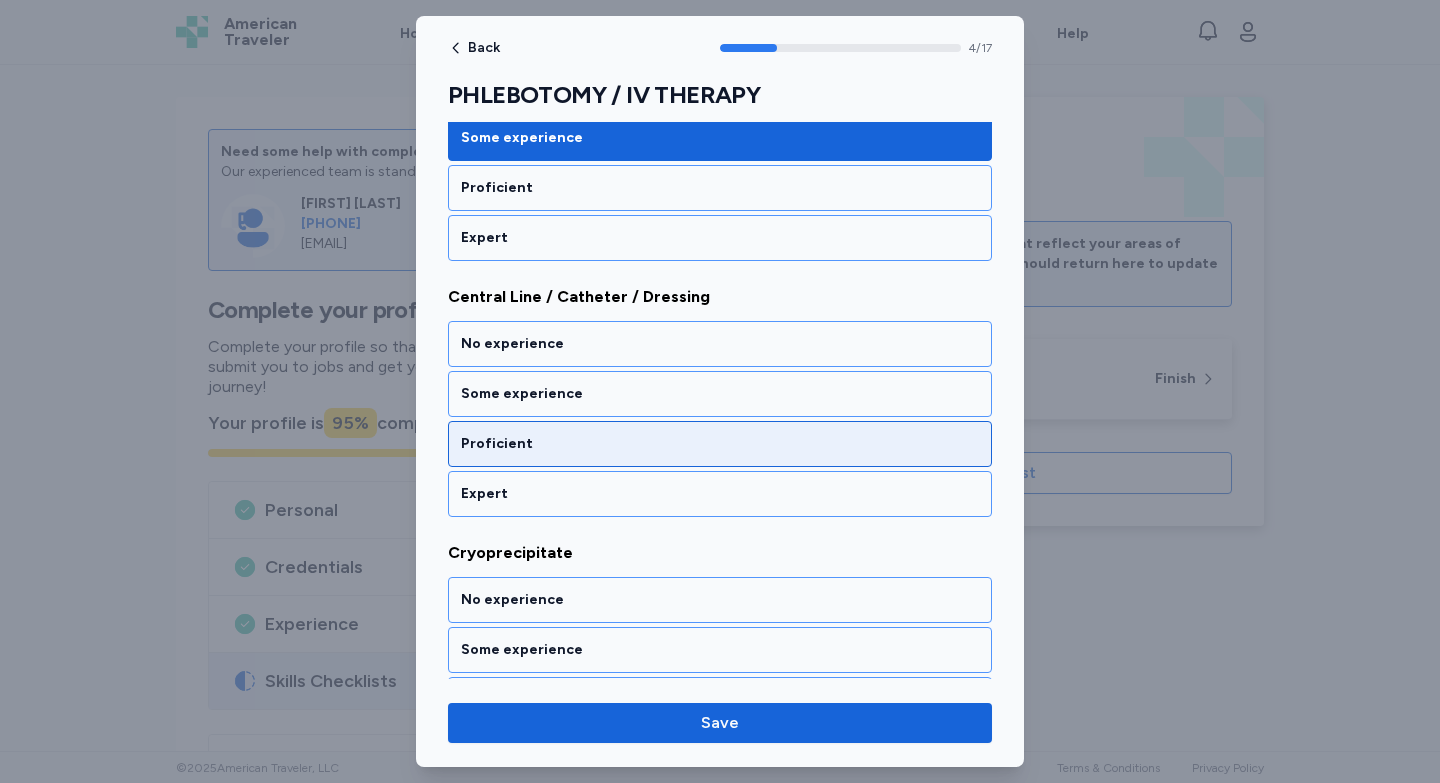click on "Proficient" at bounding box center (720, 444) 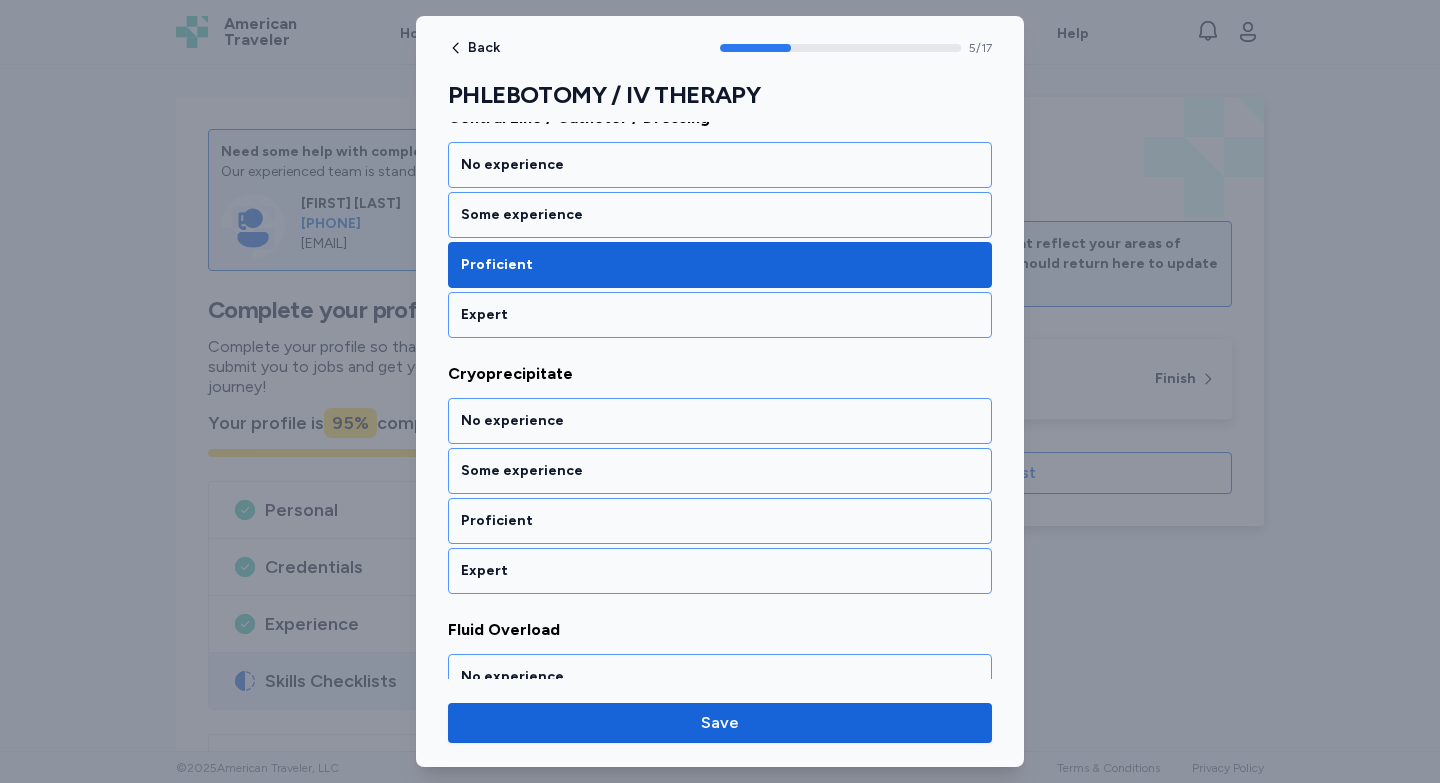 scroll, scrollTop: 1411, scrollLeft: 0, axis: vertical 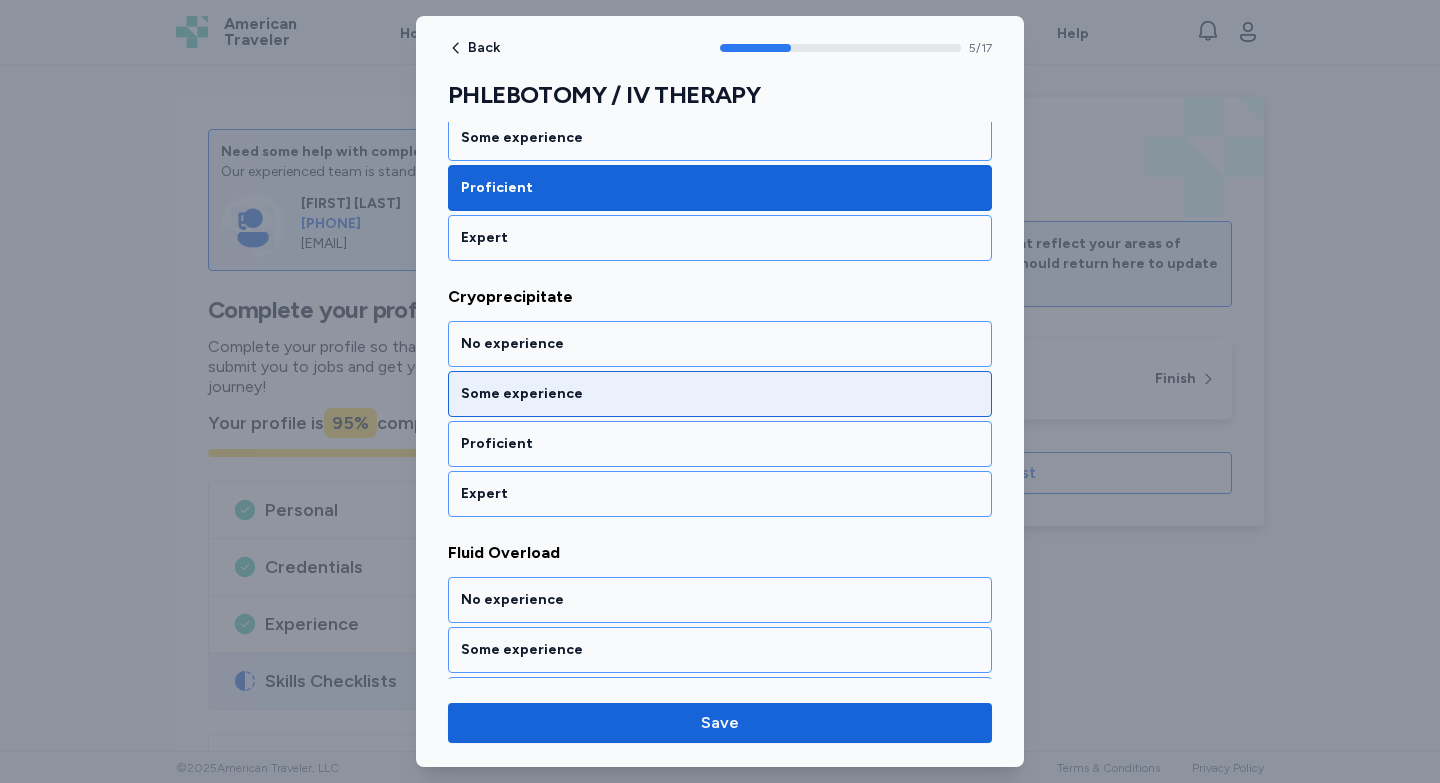 click on "Some experience" at bounding box center [720, 394] 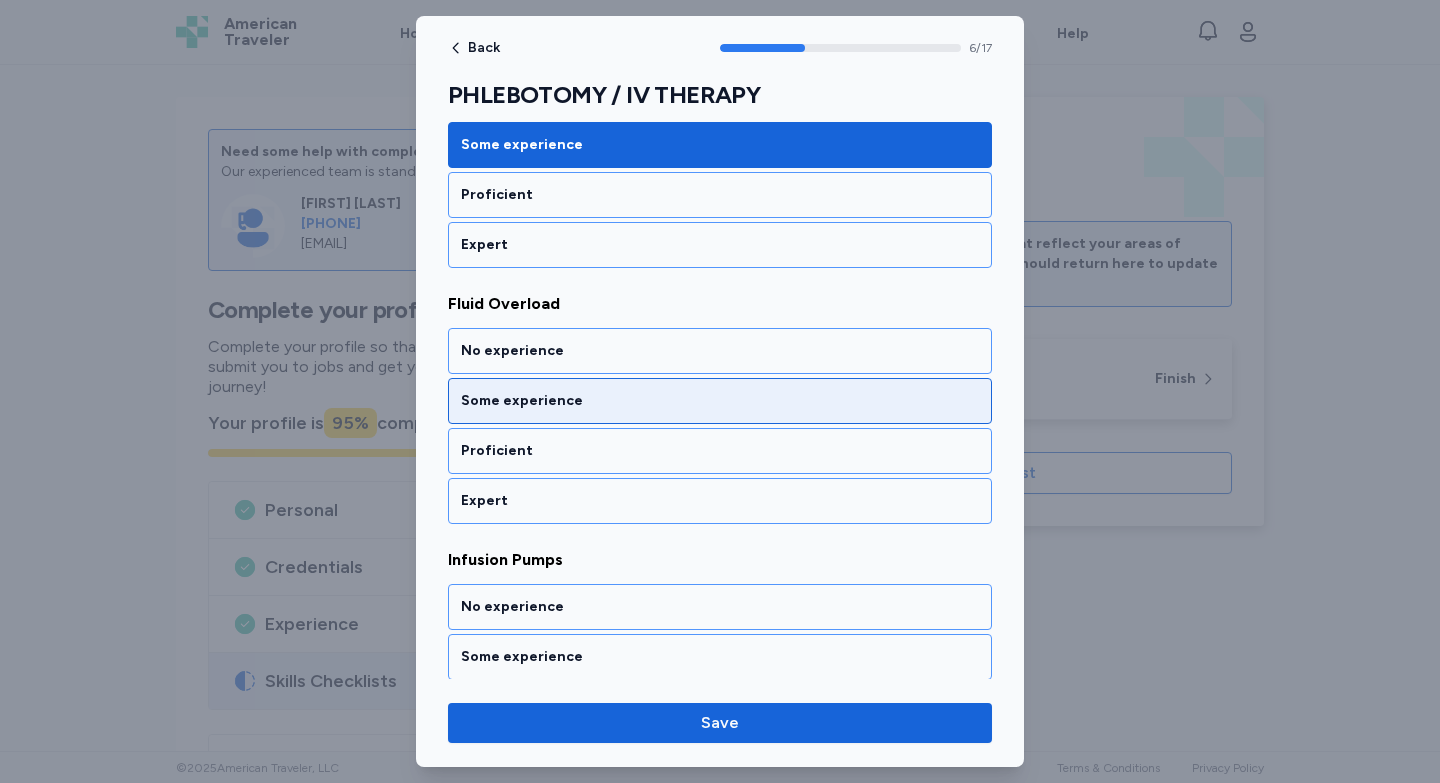 scroll, scrollTop: 1667, scrollLeft: 0, axis: vertical 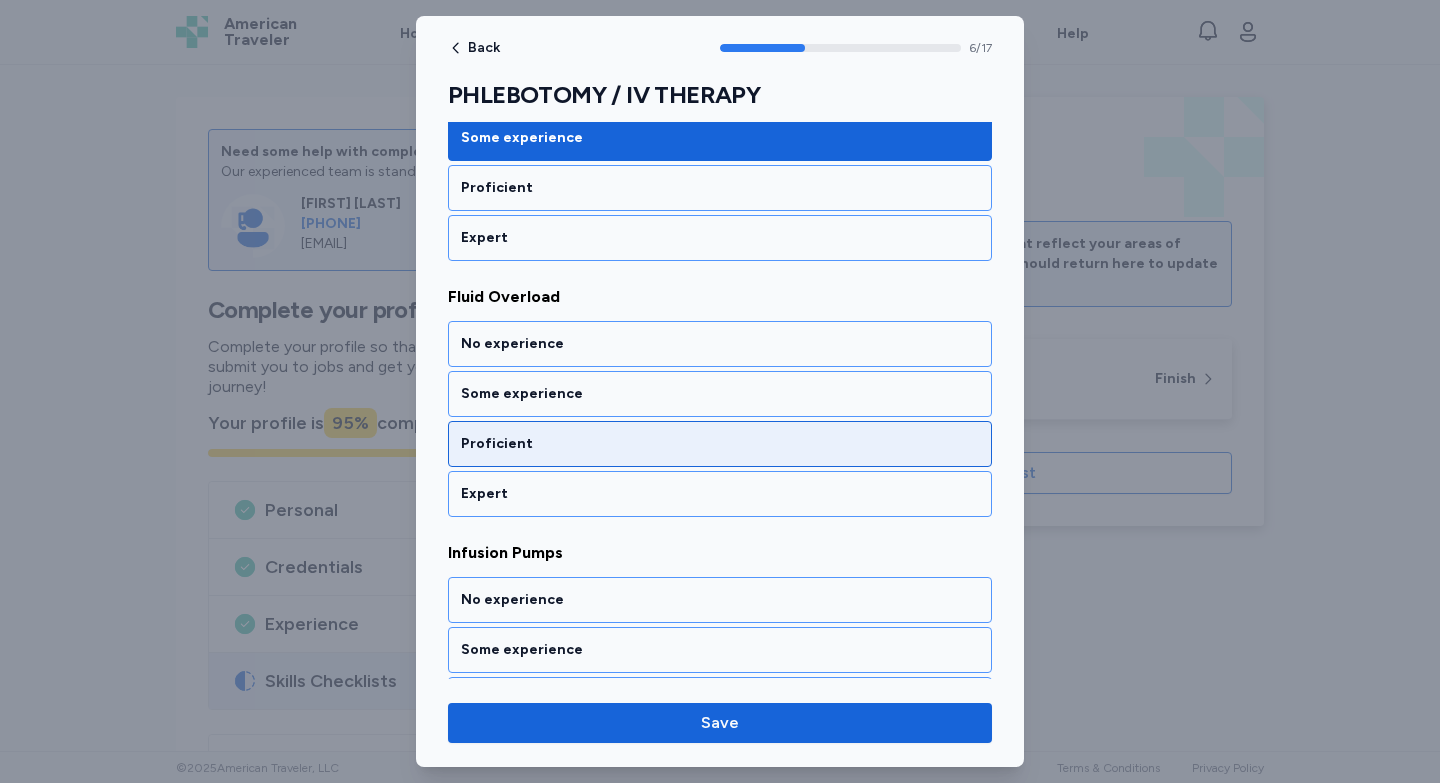click on "Proficient" at bounding box center [720, 444] 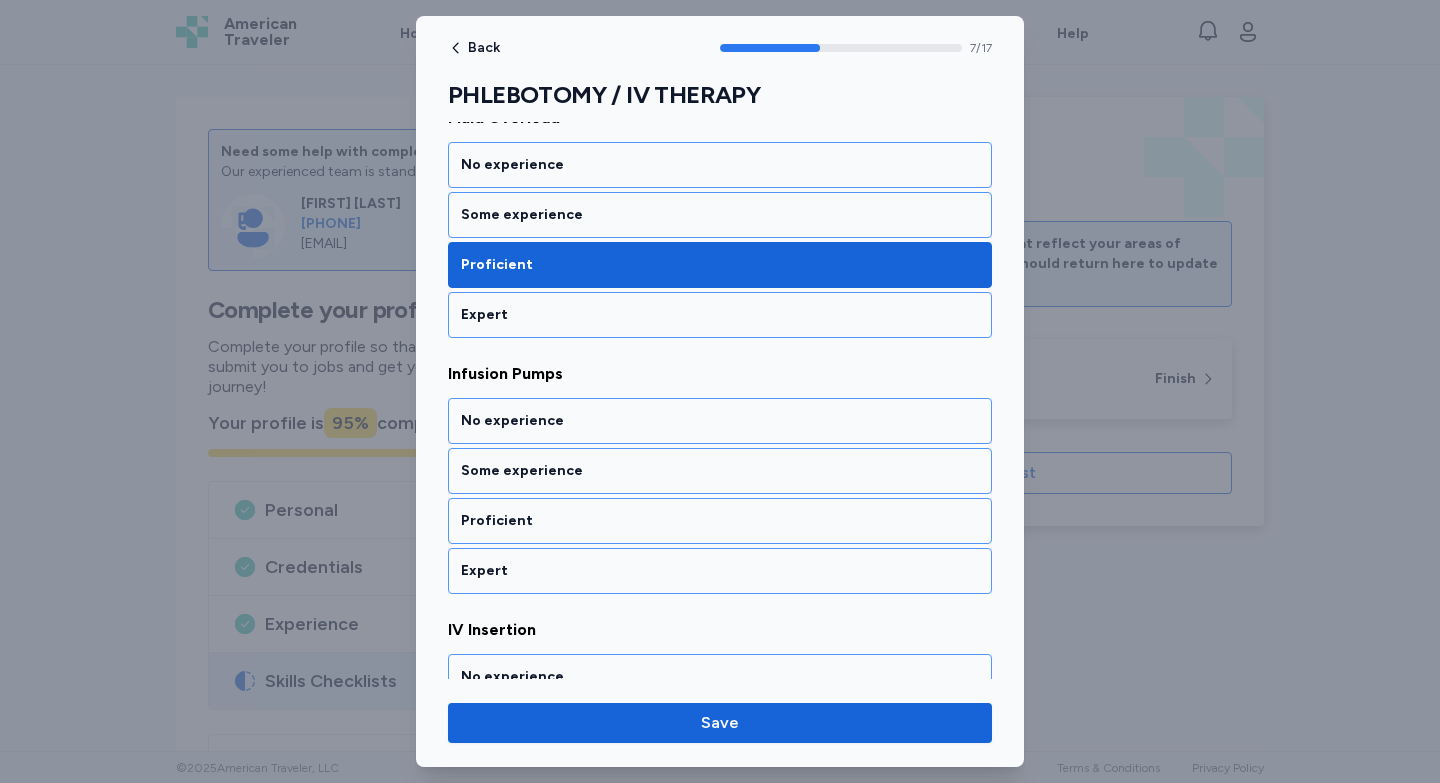 scroll, scrollTop: 1923, scrollLeft: 0, axis: vertical 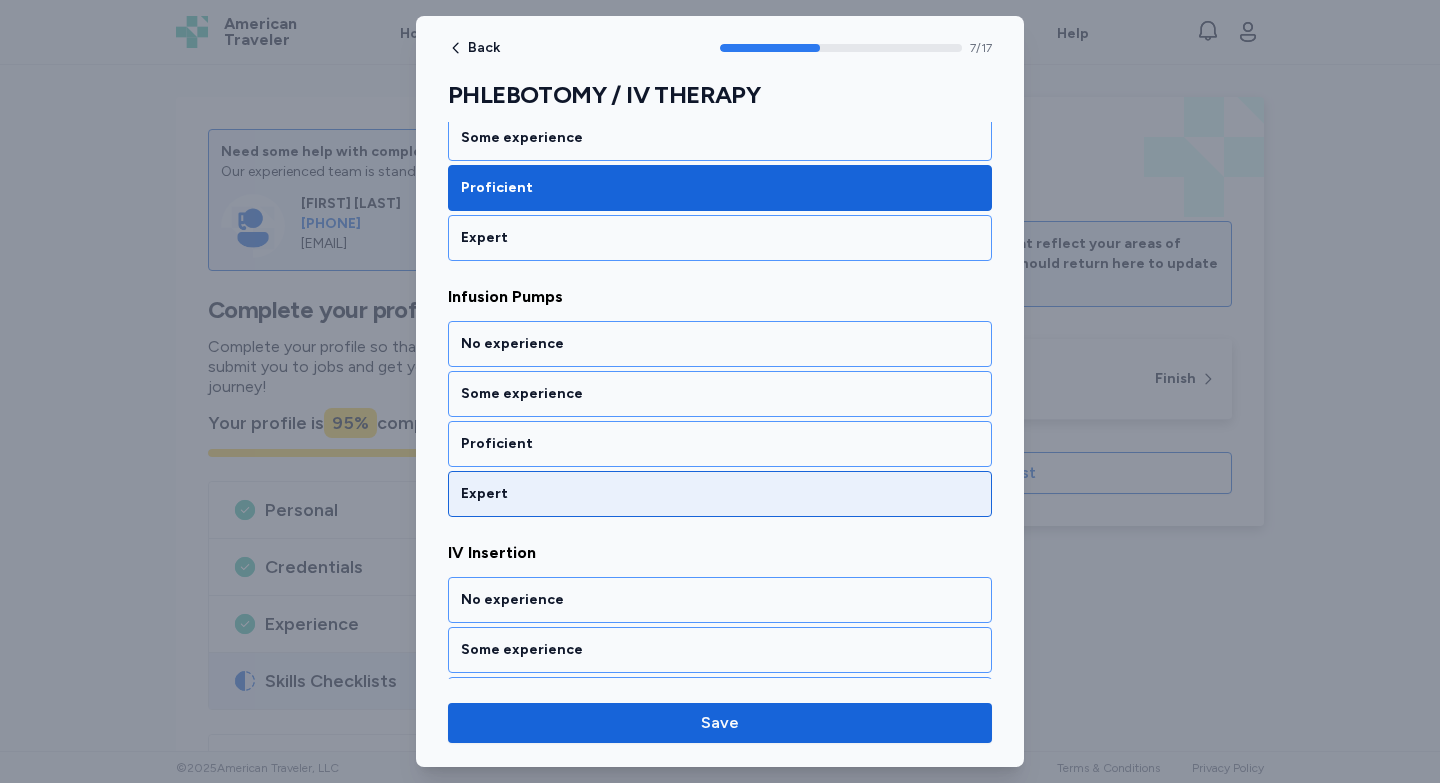 click on "Expert" at bounding box center (720, 494) 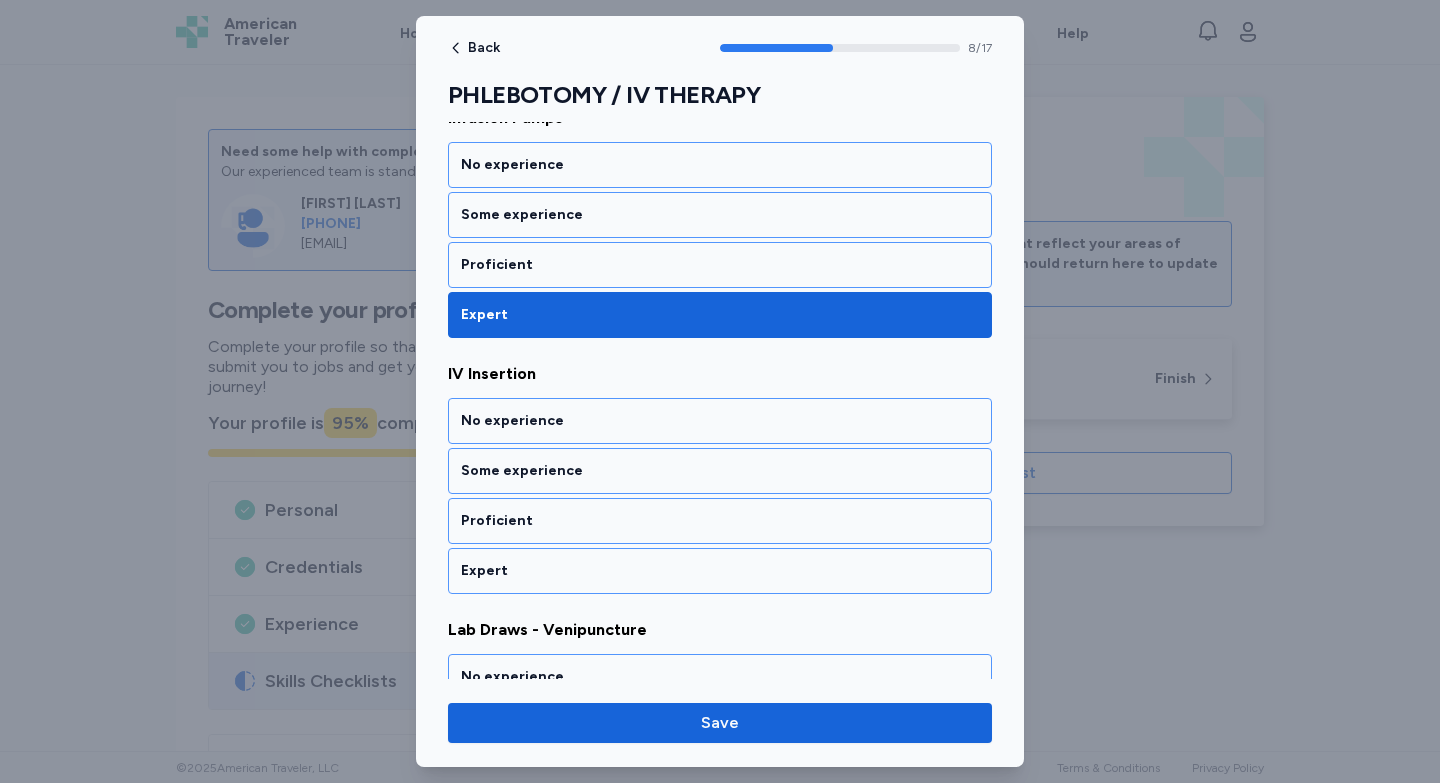 scroll, scrollTop: 2179, scrollLeft: 0, axis: vertical 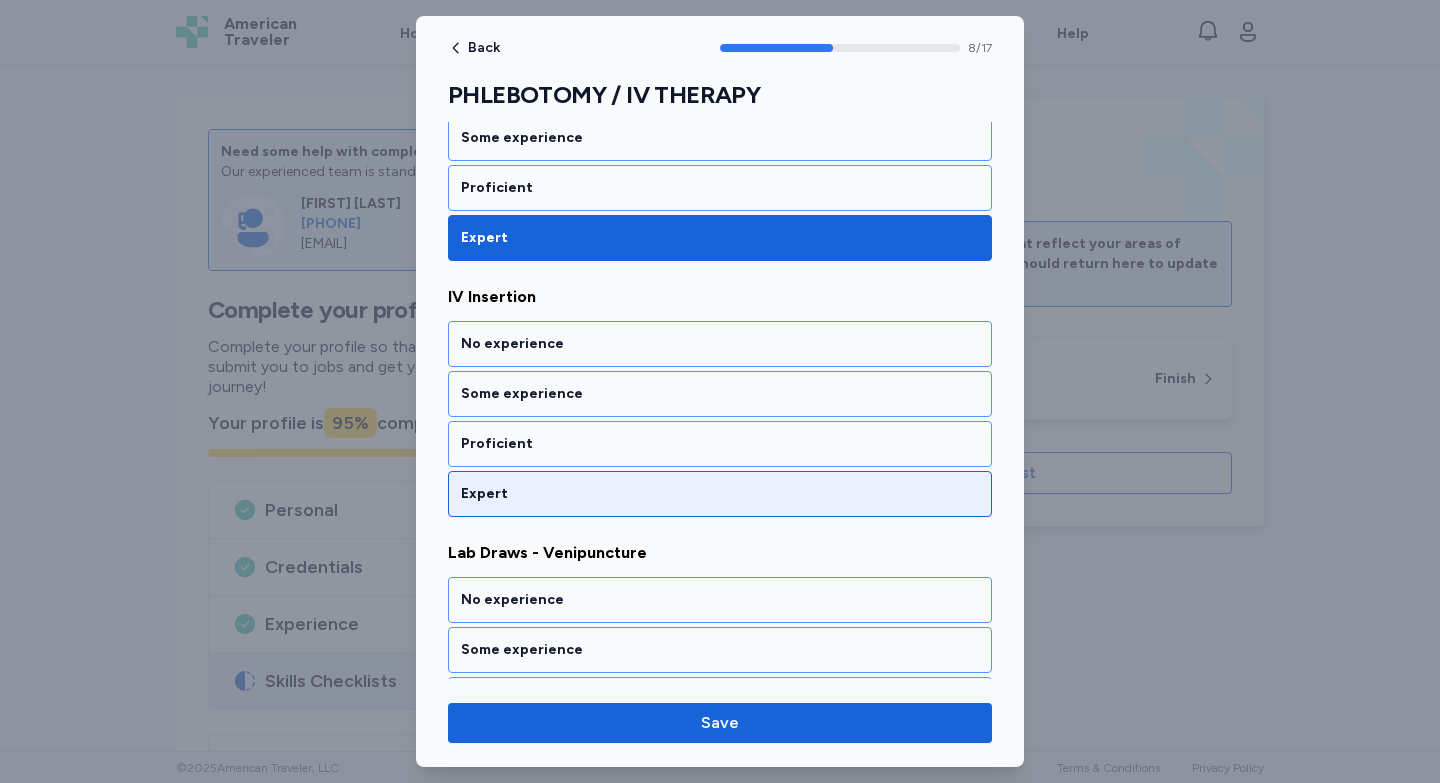 click on "Expert" at bounding box center (720, 494) 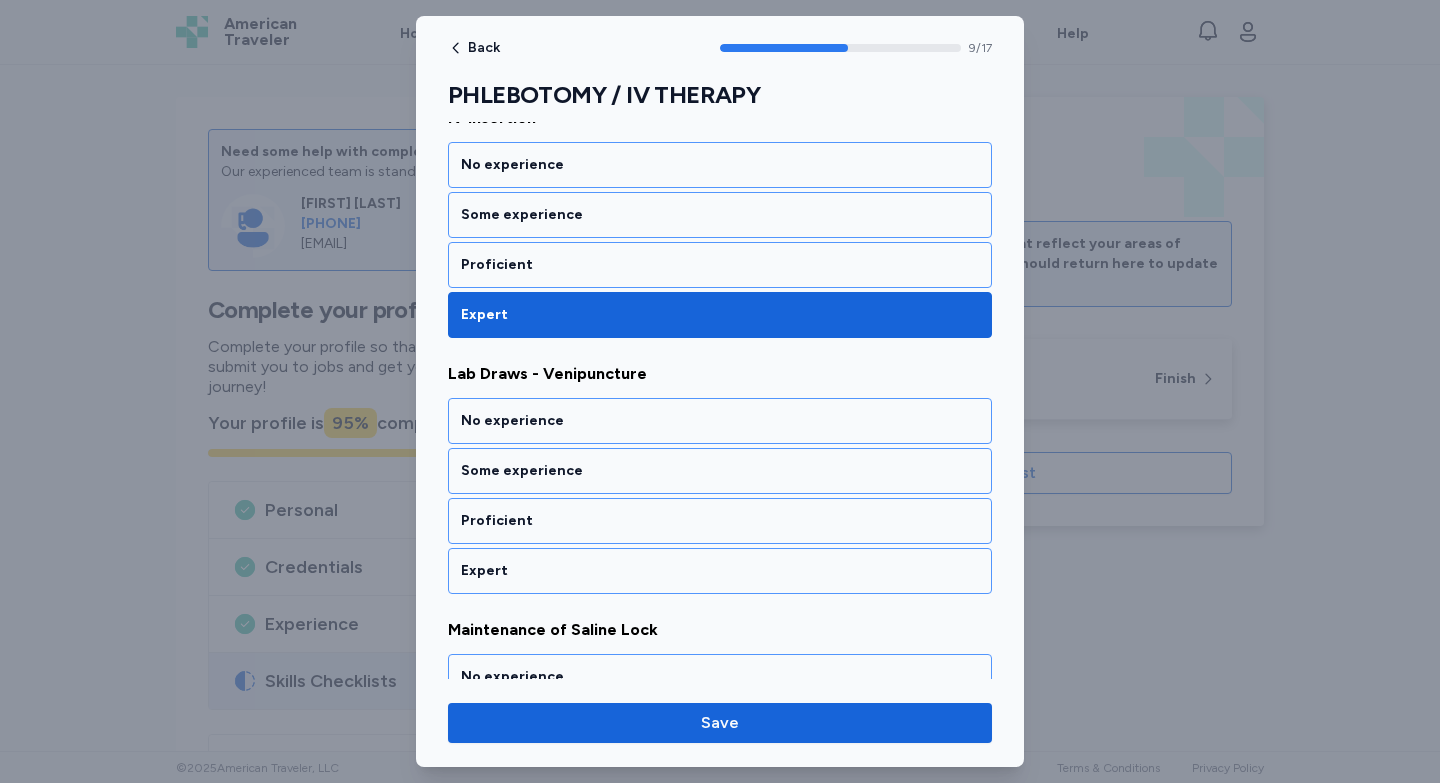 scroll, scrollTop: 2435, scrollLeft: 0, axis: vertical 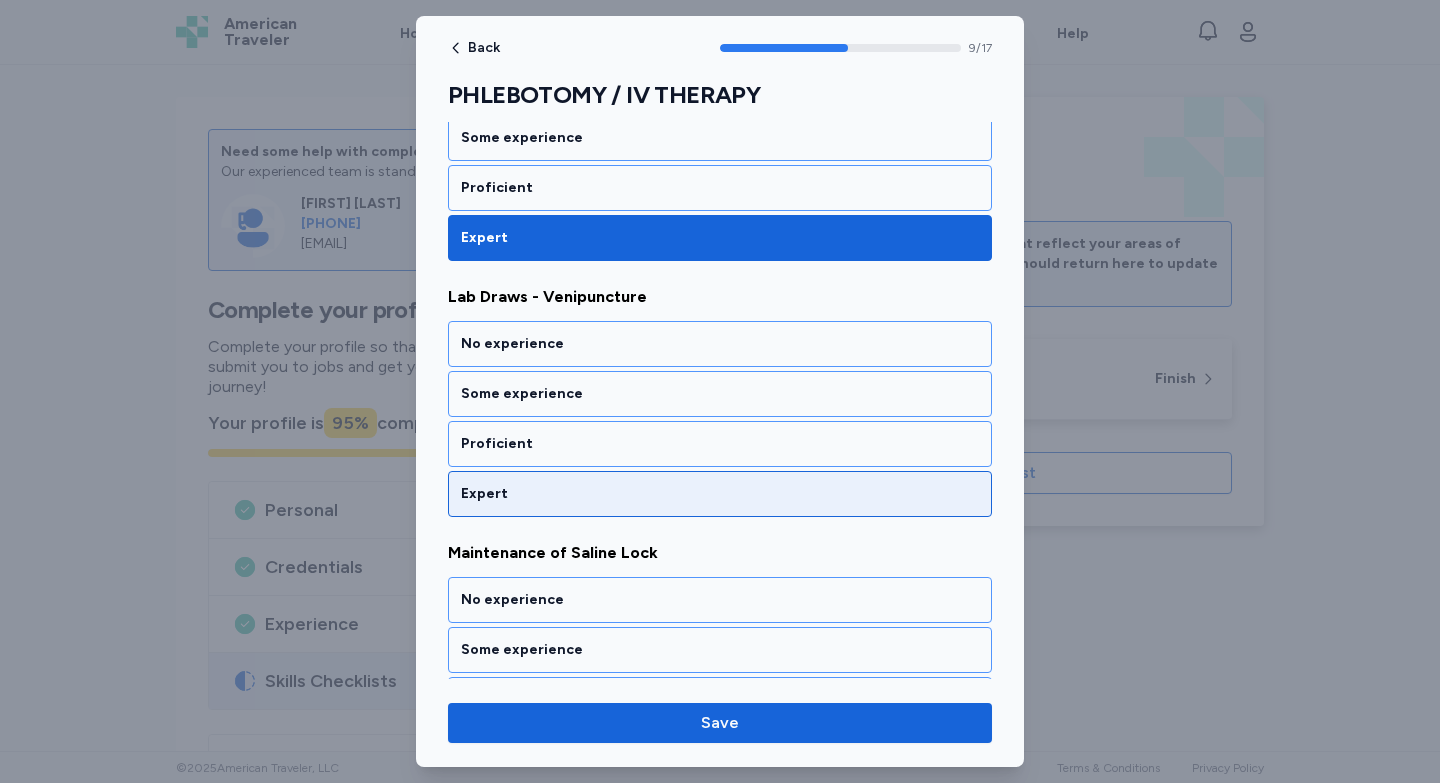 click on "Expert" at bounding box center [720, 494] 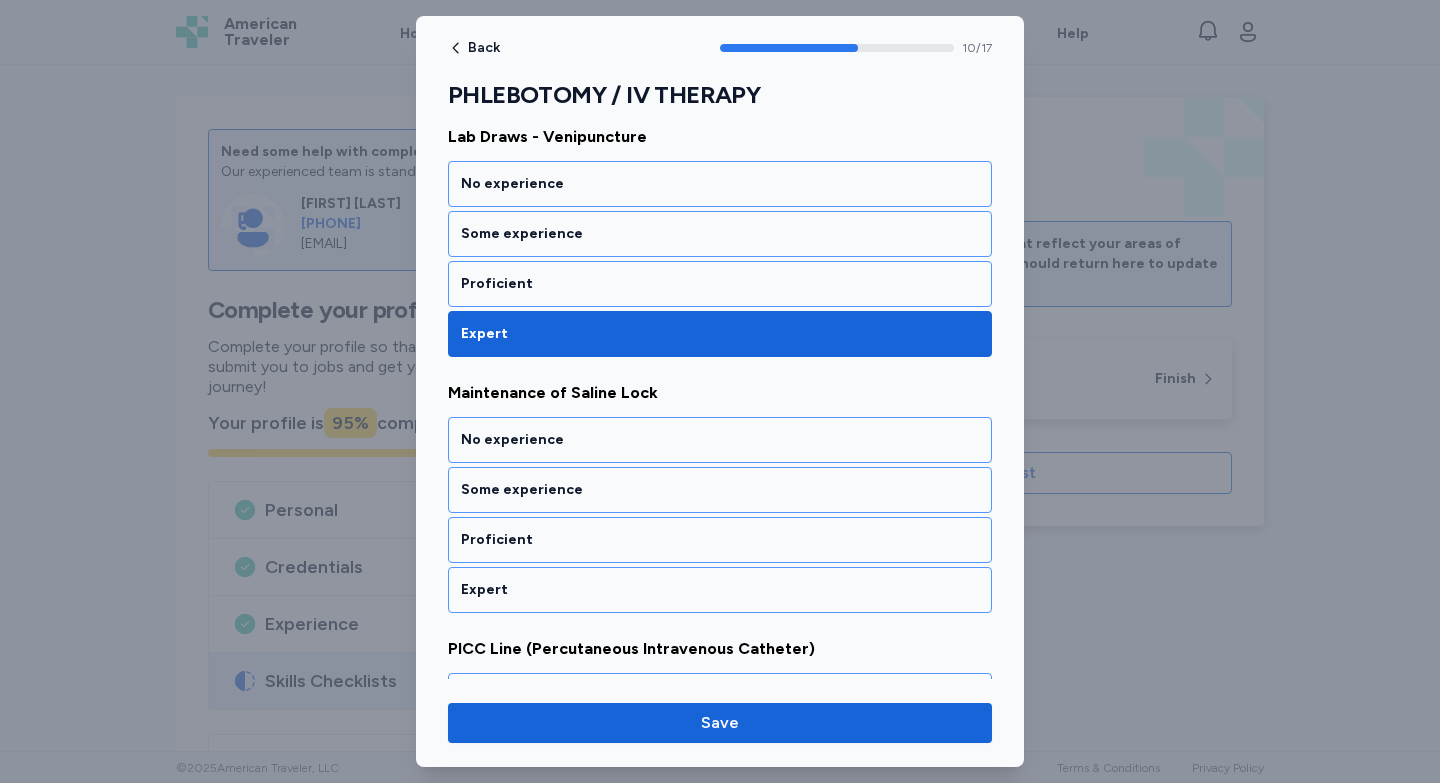 scroll, scrollTop: 2691, scrollLeft: 0, axis: vertical 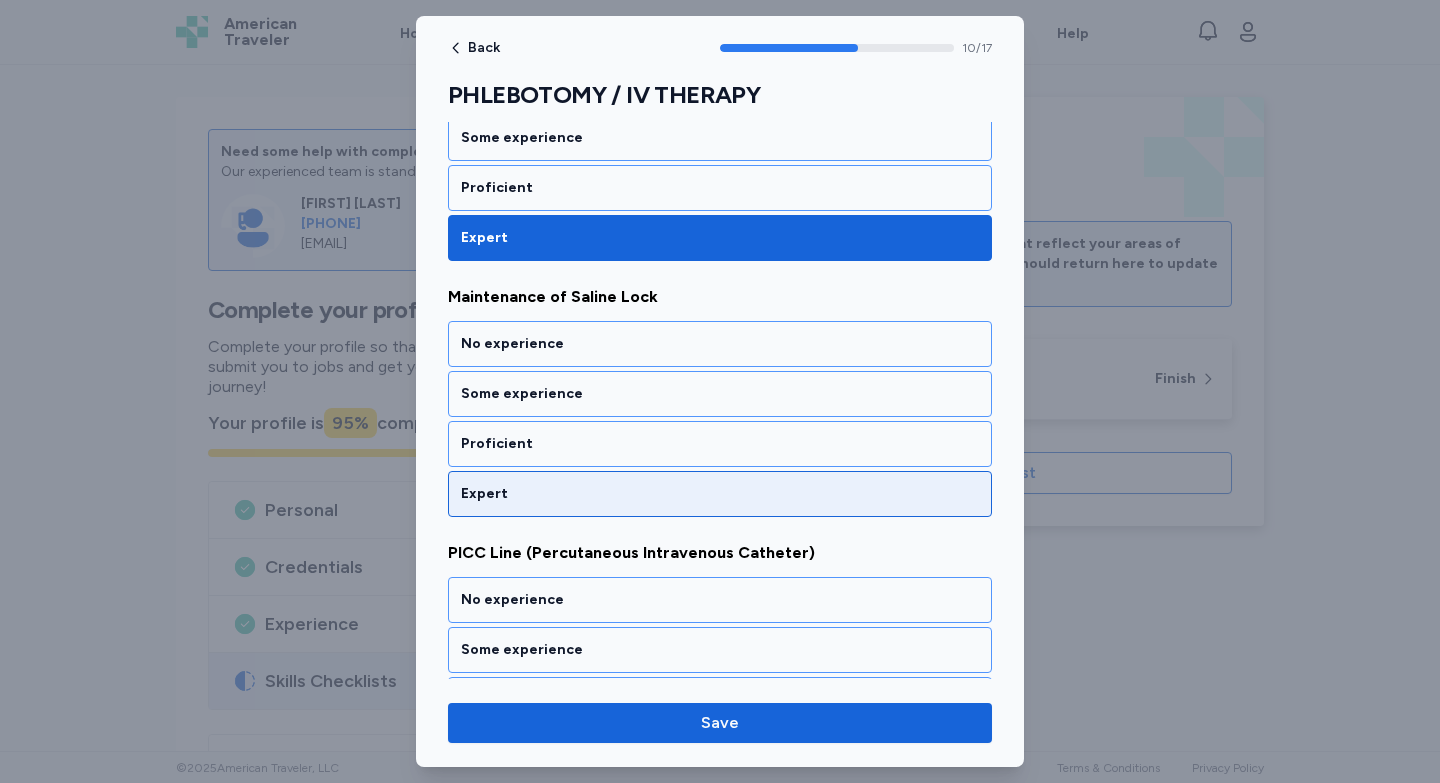 click on "Expert" at bounding box center [720, 494] 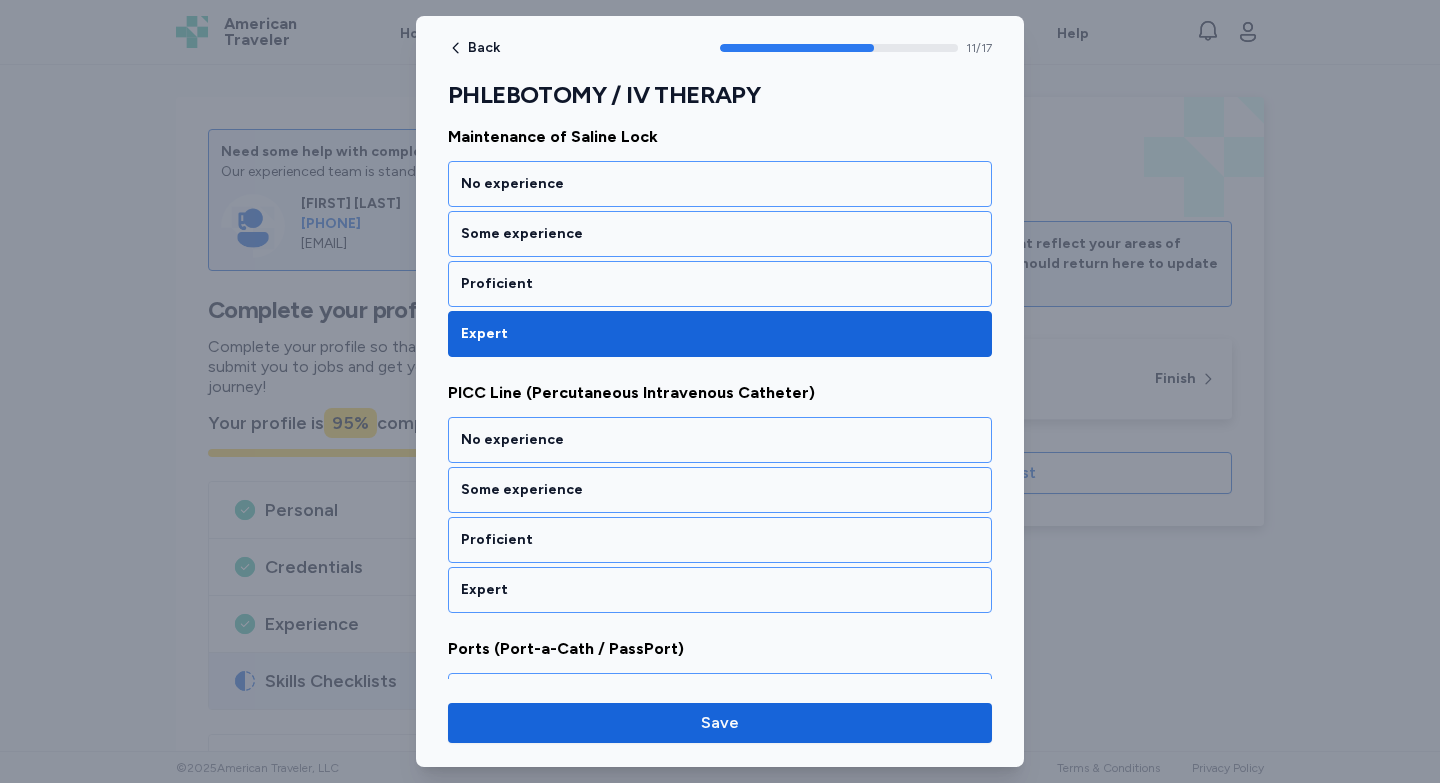scroll, scrollTop: 2947, scrollLeft: 0, axis: vertical 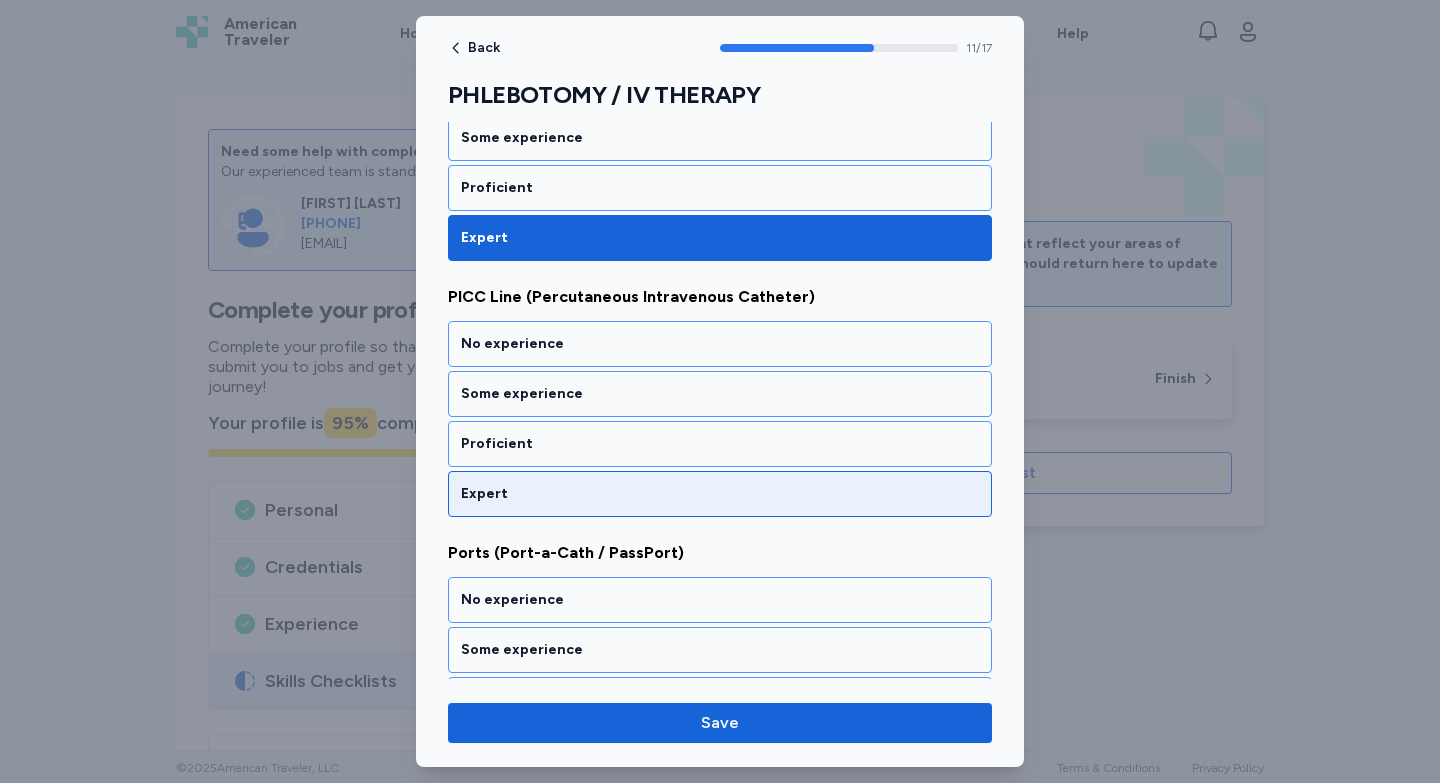 click on "Expert" at bounding box center [720, 494] 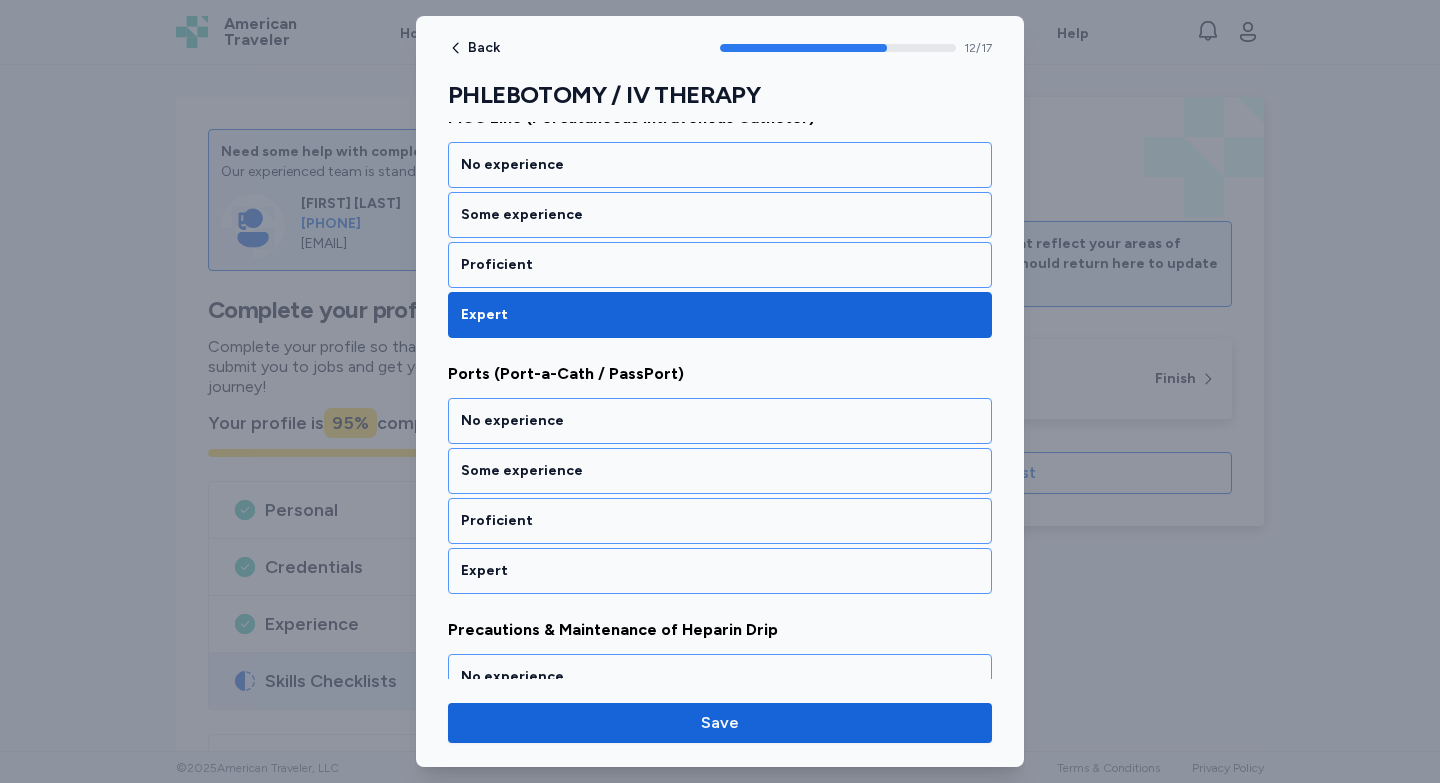 scroll, scrollTop: 3203, scrollLeft: 0, axis: vertical 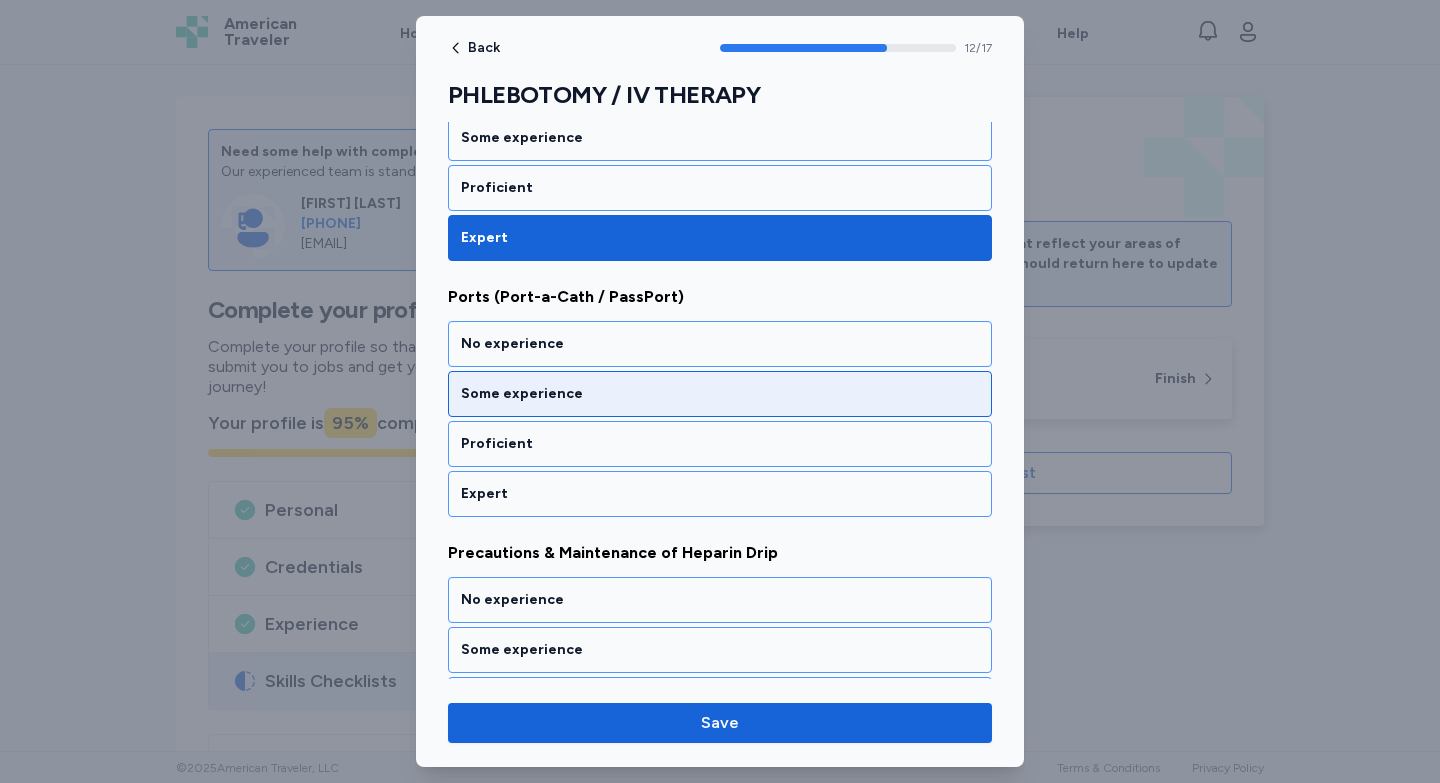 click on "Some experience" at bounding box center (720, 394) 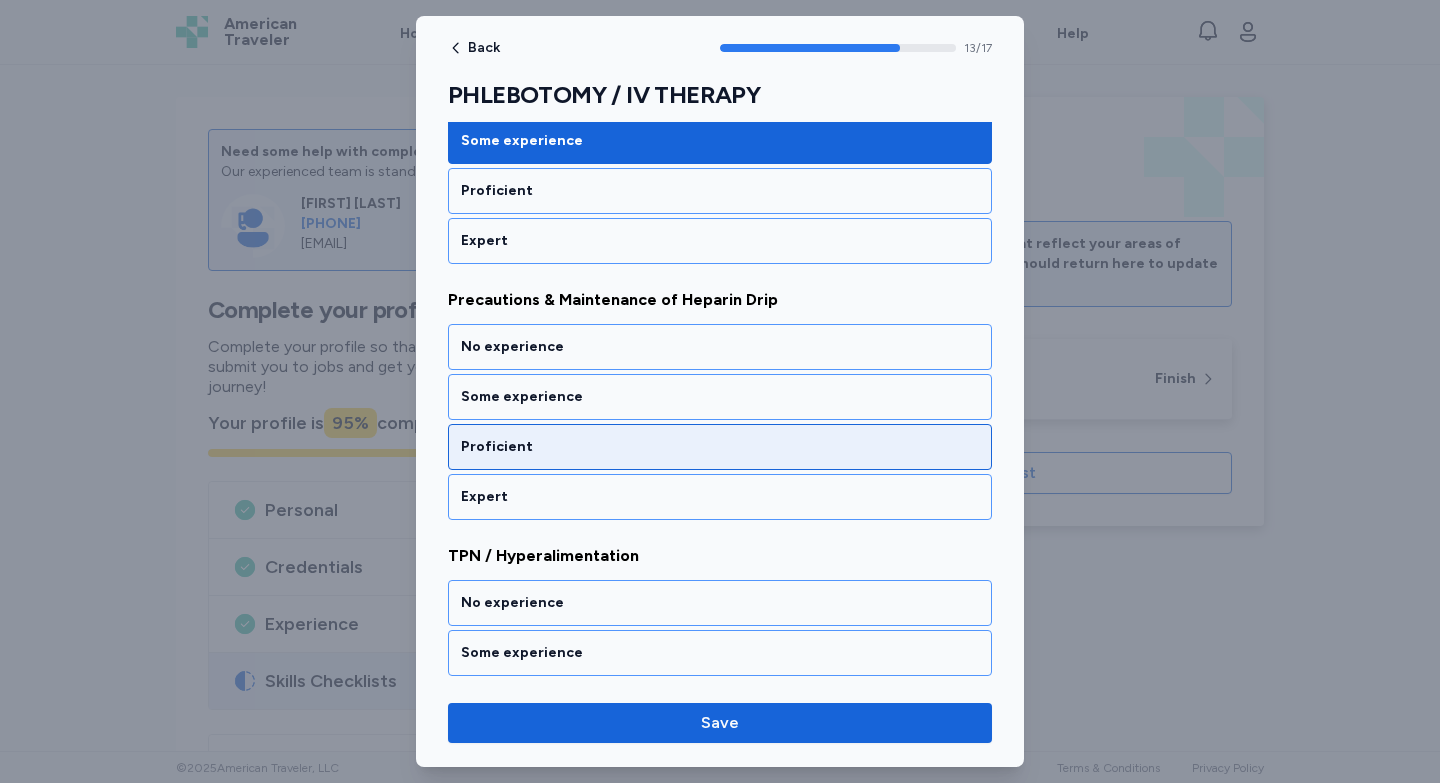 scroll, scrollTop: 3459, scrollLeft: 0, axis: vertical 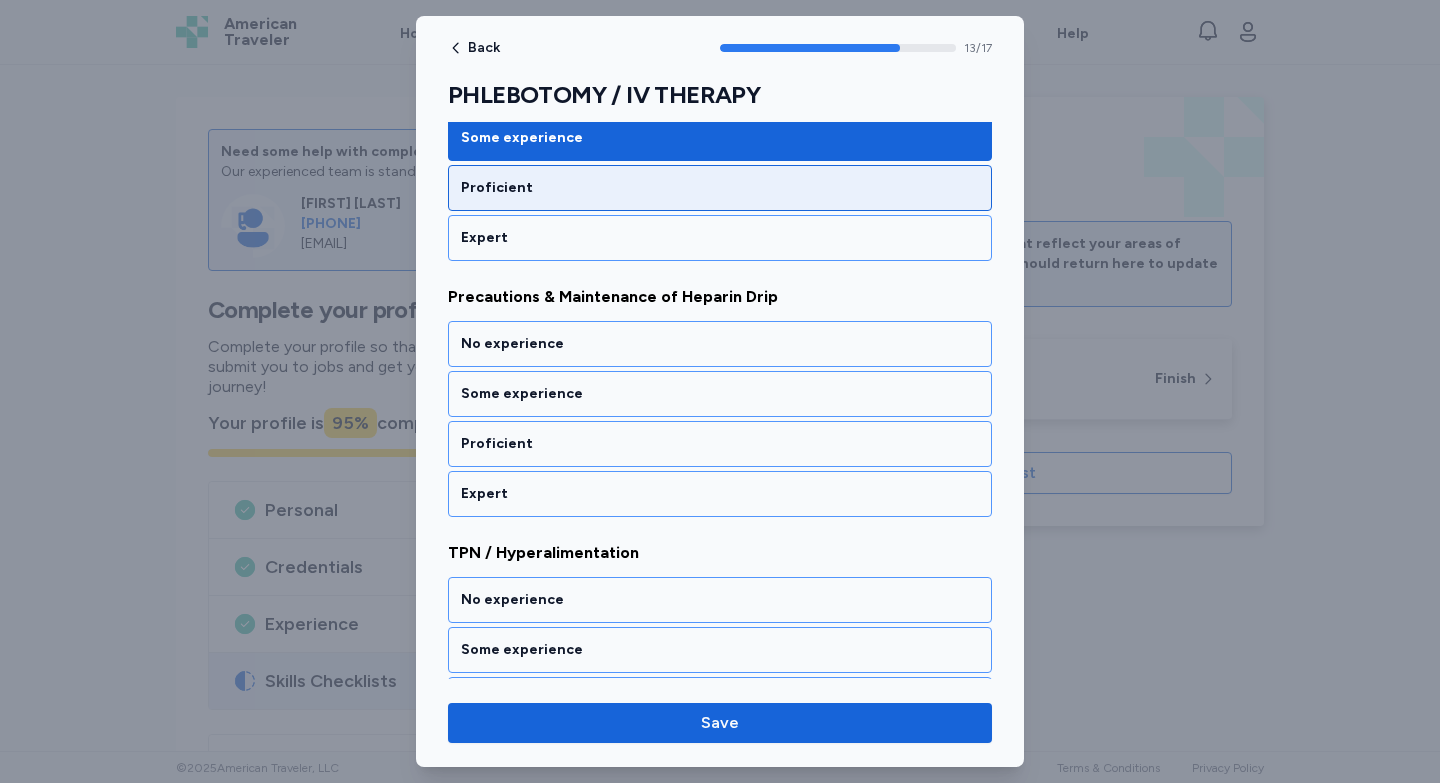 click on "Proficient" at bounding box center (720, 188) 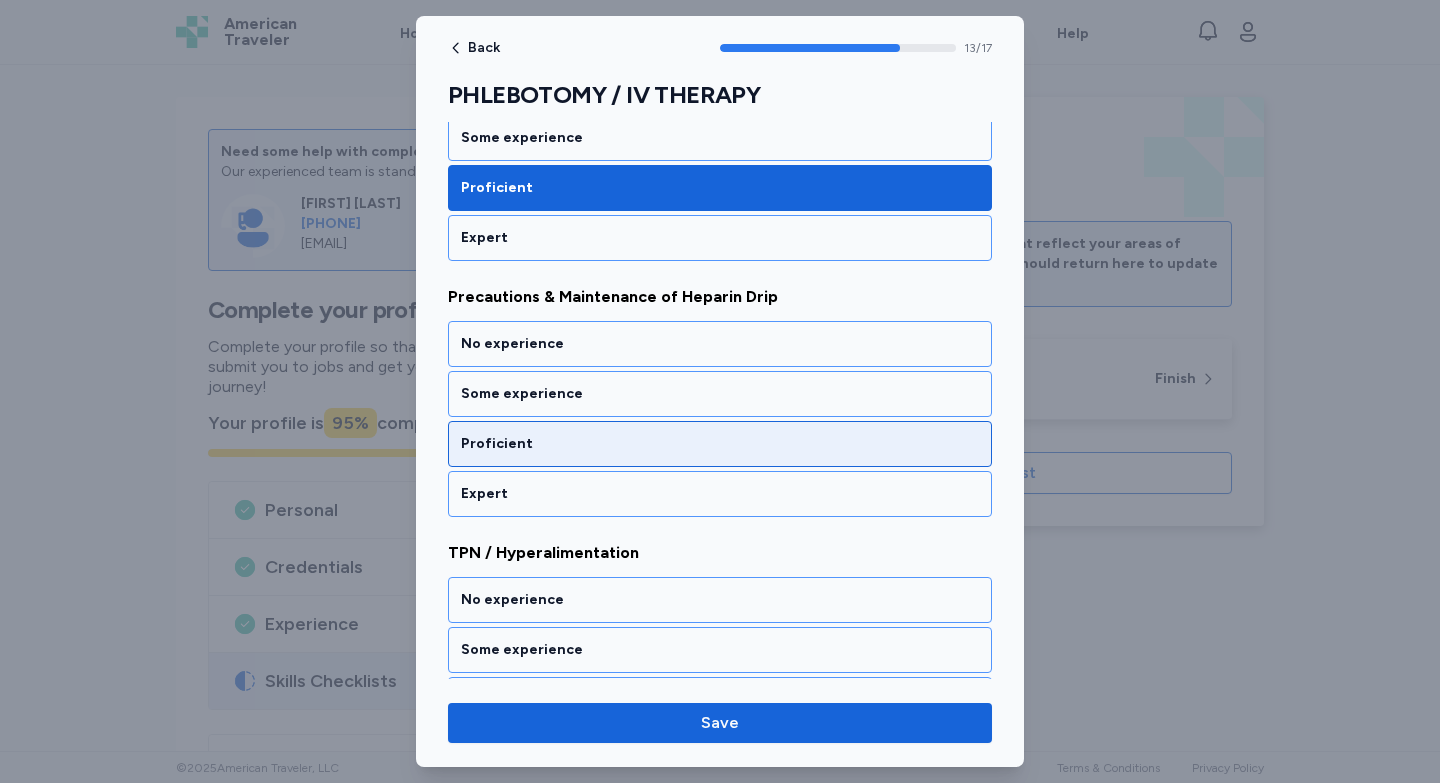 click on "Proficient" at bounding box center (720, 444) 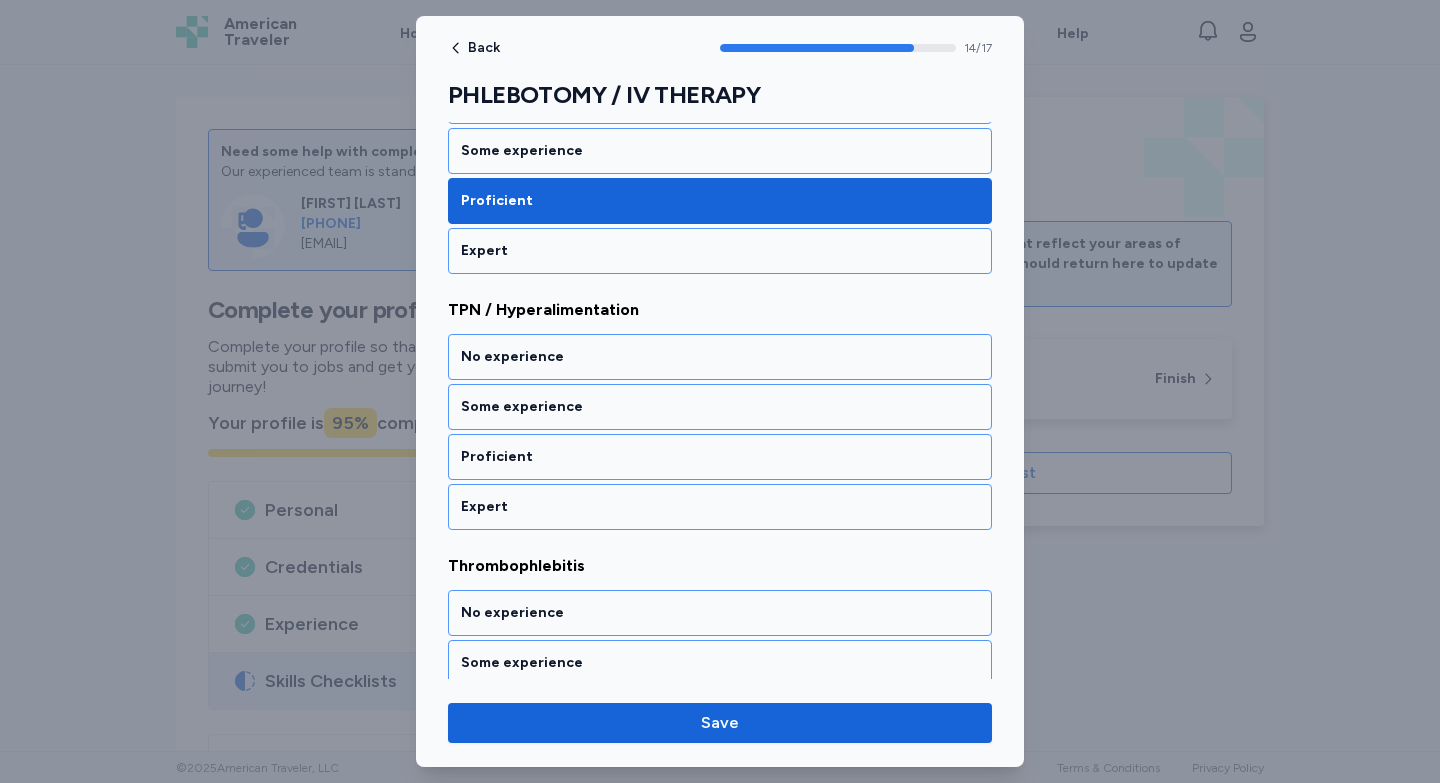 scroll, scrollTop: 3715, scrollLeft: 0, axis: vertical 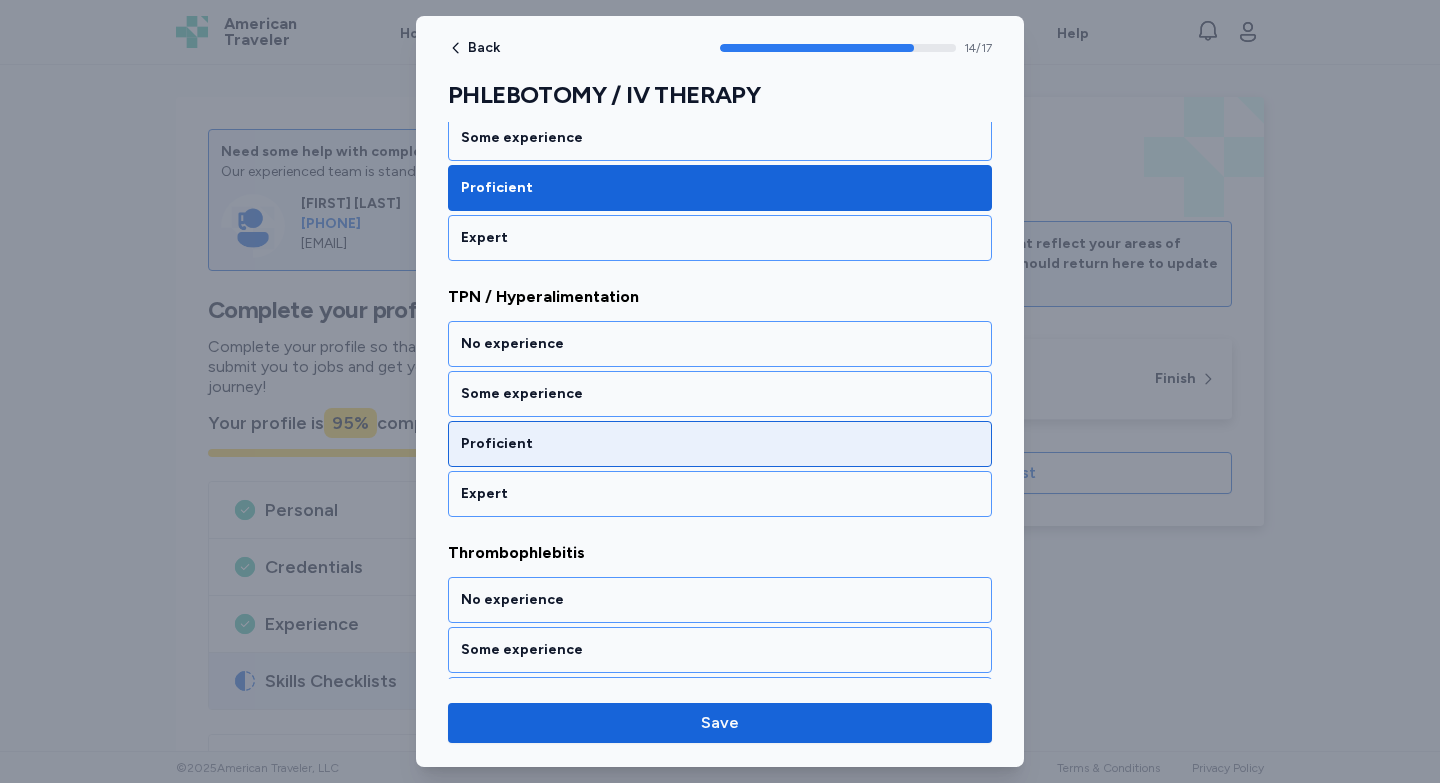 click on "Proficient" at bounding box center (720, 444) 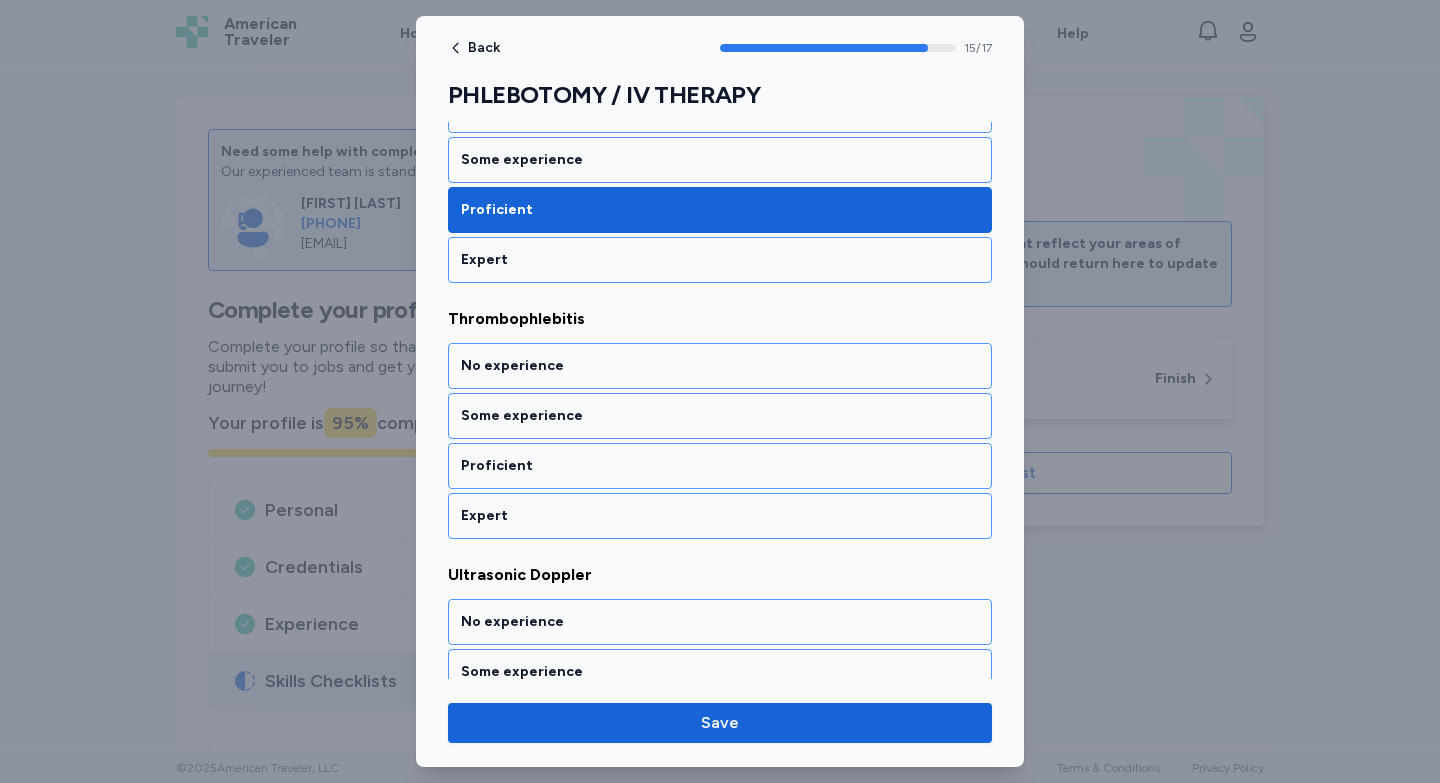 scroll, scrollTop: 3971, scrollLeft: 0, axis: vertical 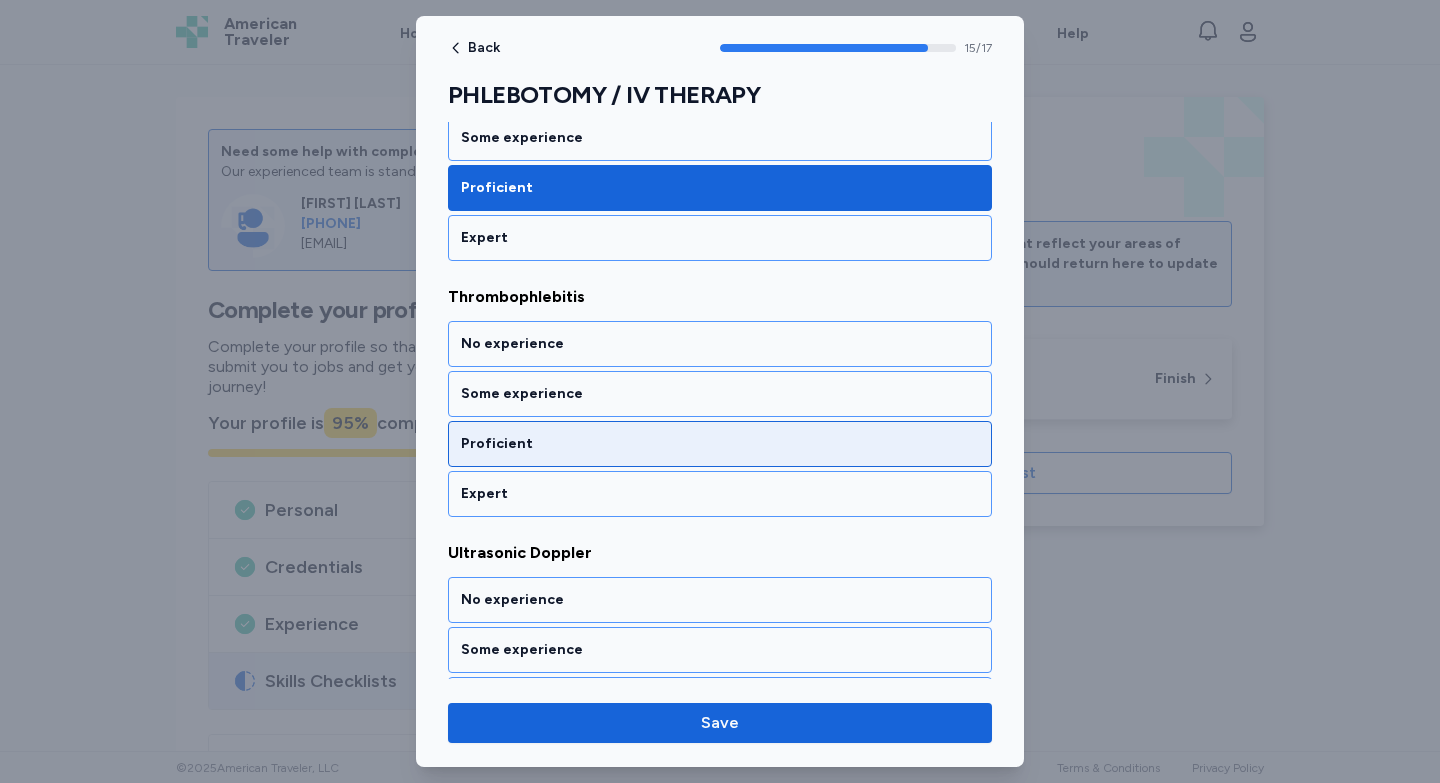 click on "Proficient" at bounding box center (720, 444) 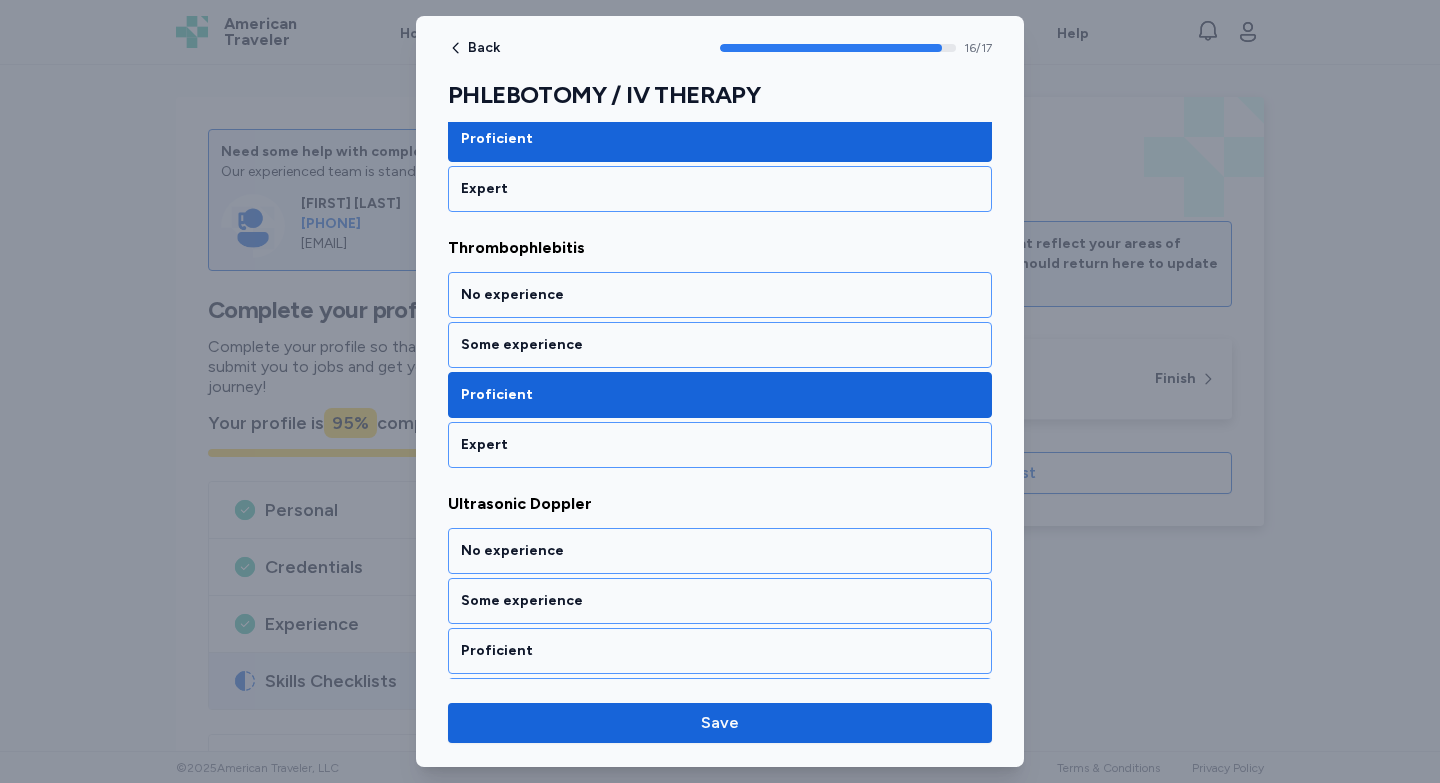 scroll, scrollTop: 4069, scrollLeft: 0, axis: vertical 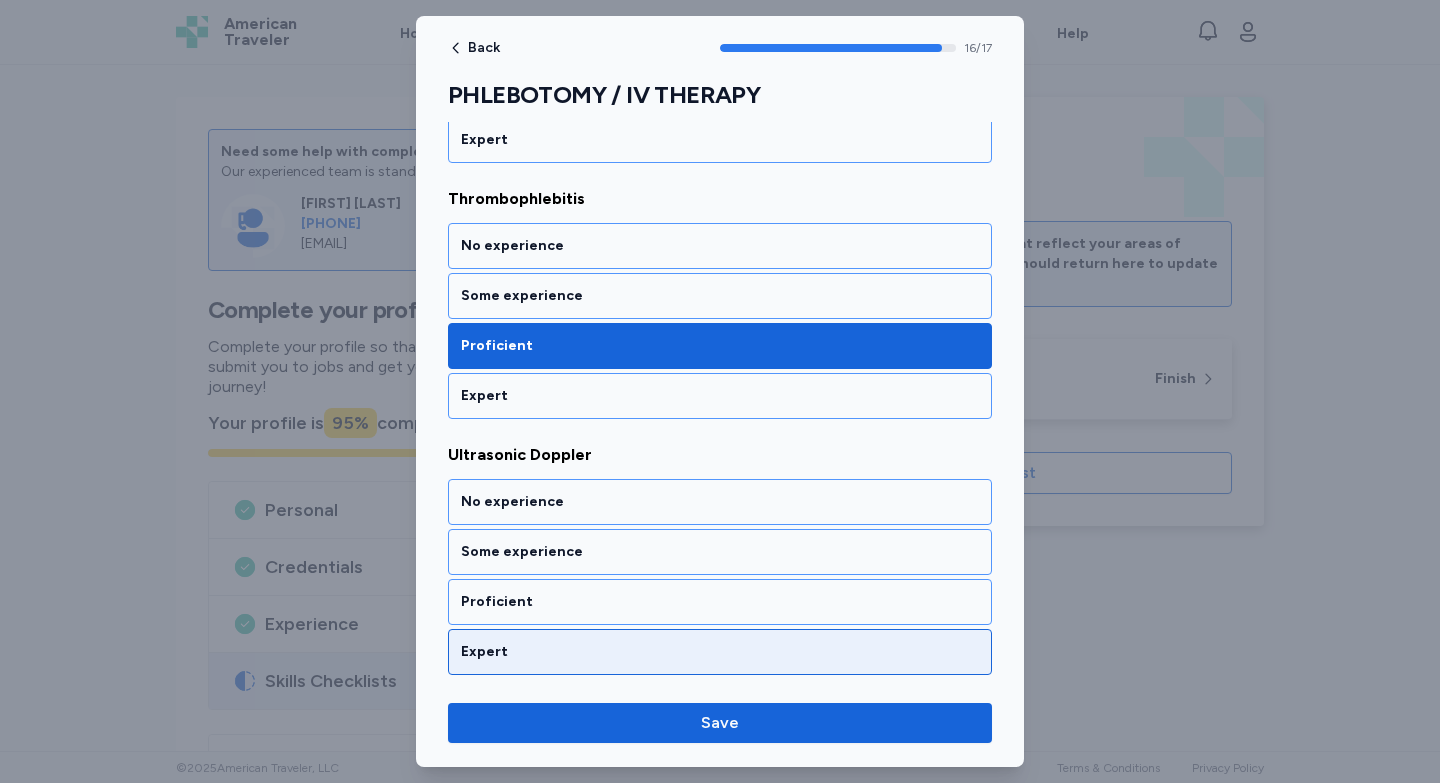 click on "Expert" at bounding box center (720, 652) 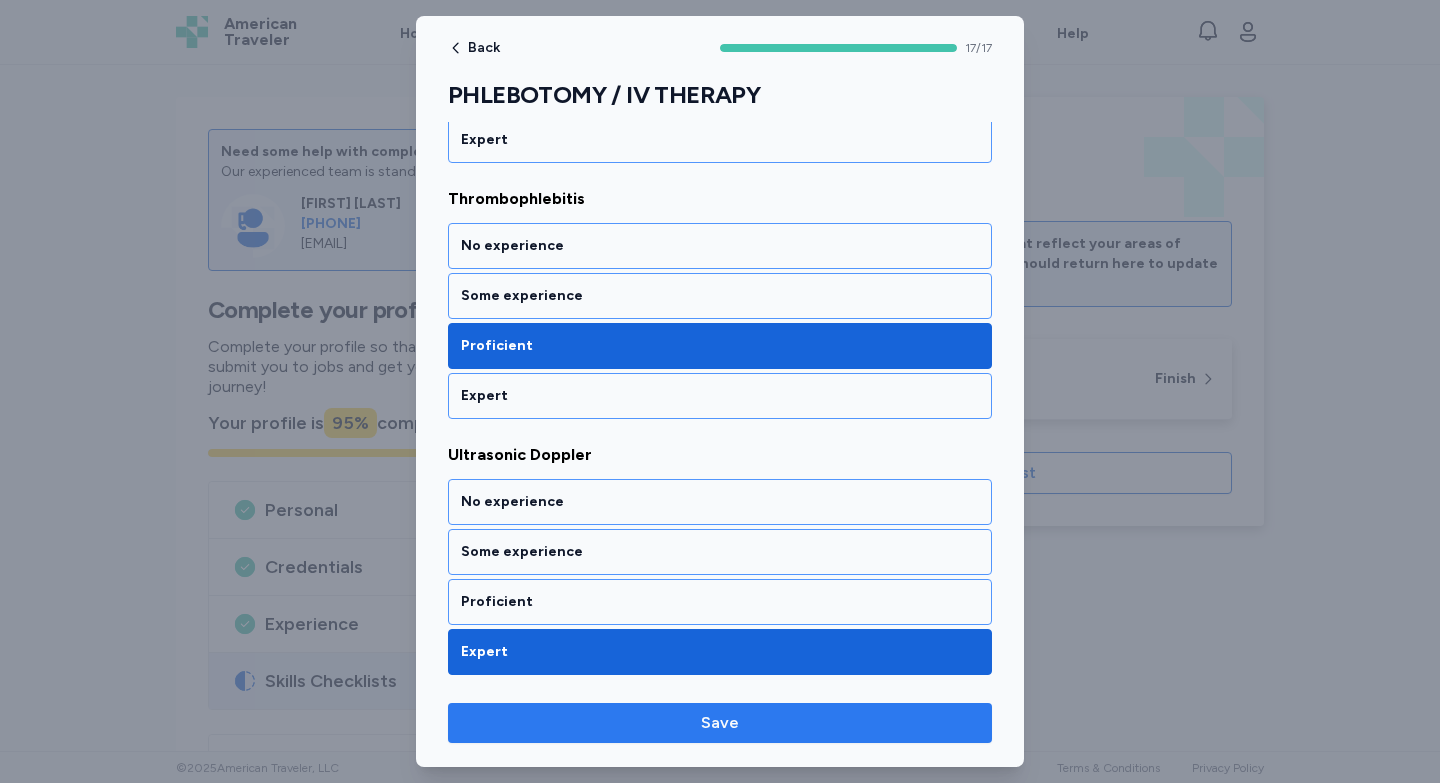 click on "Save" at bounding box center [720, 723] 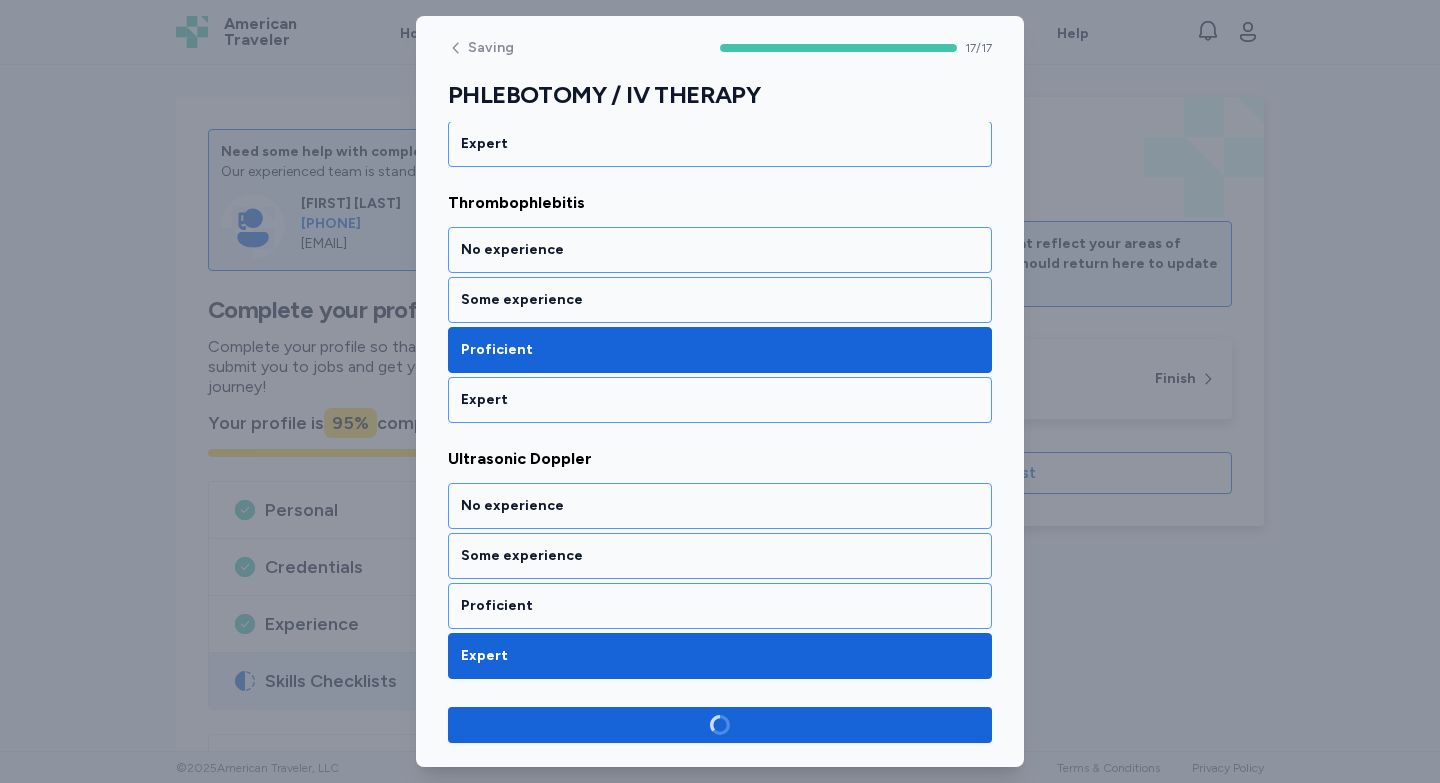 scroll, scrollTop: 4065, scrollLeft: 0, axis: vertical 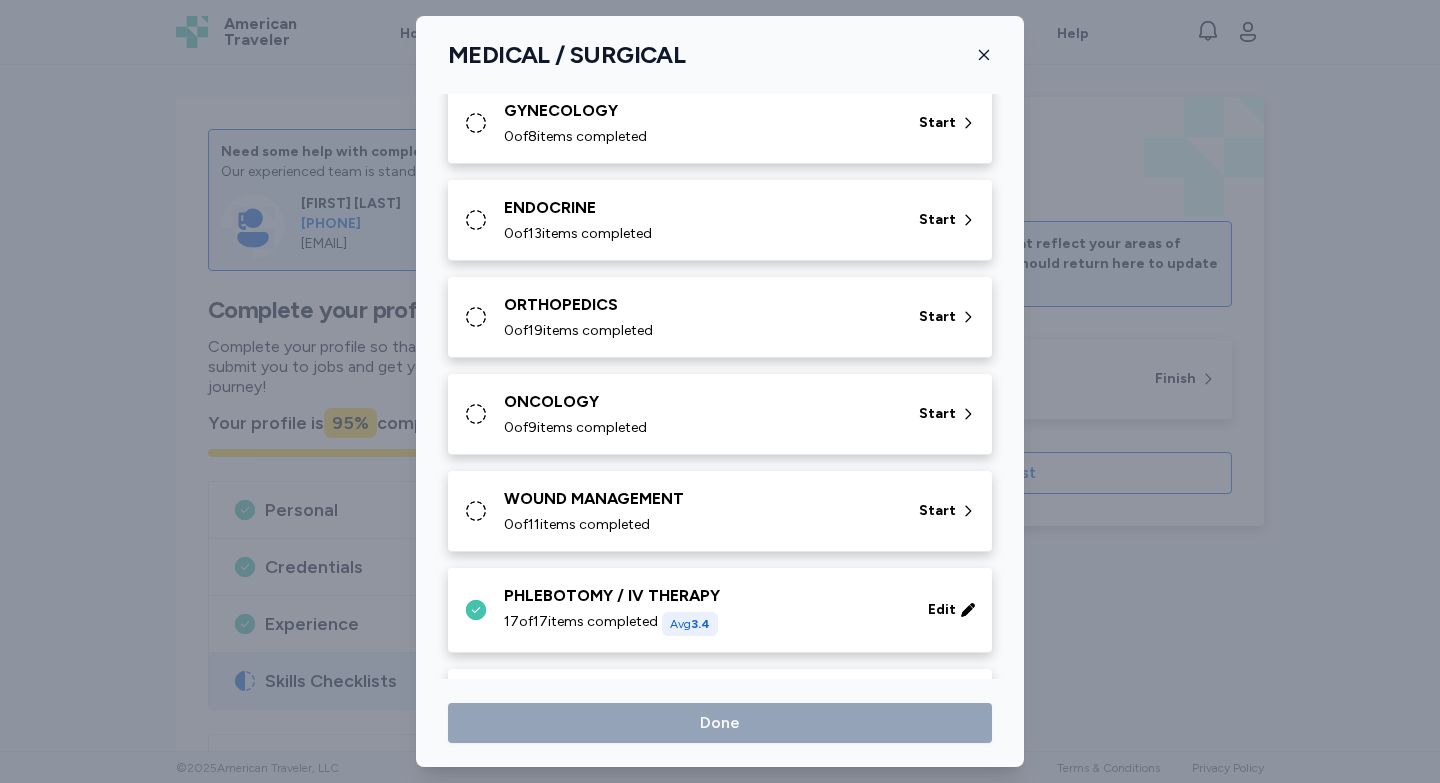 click on "WOUND MANAGEMENT" at bounding box center (699, 499) 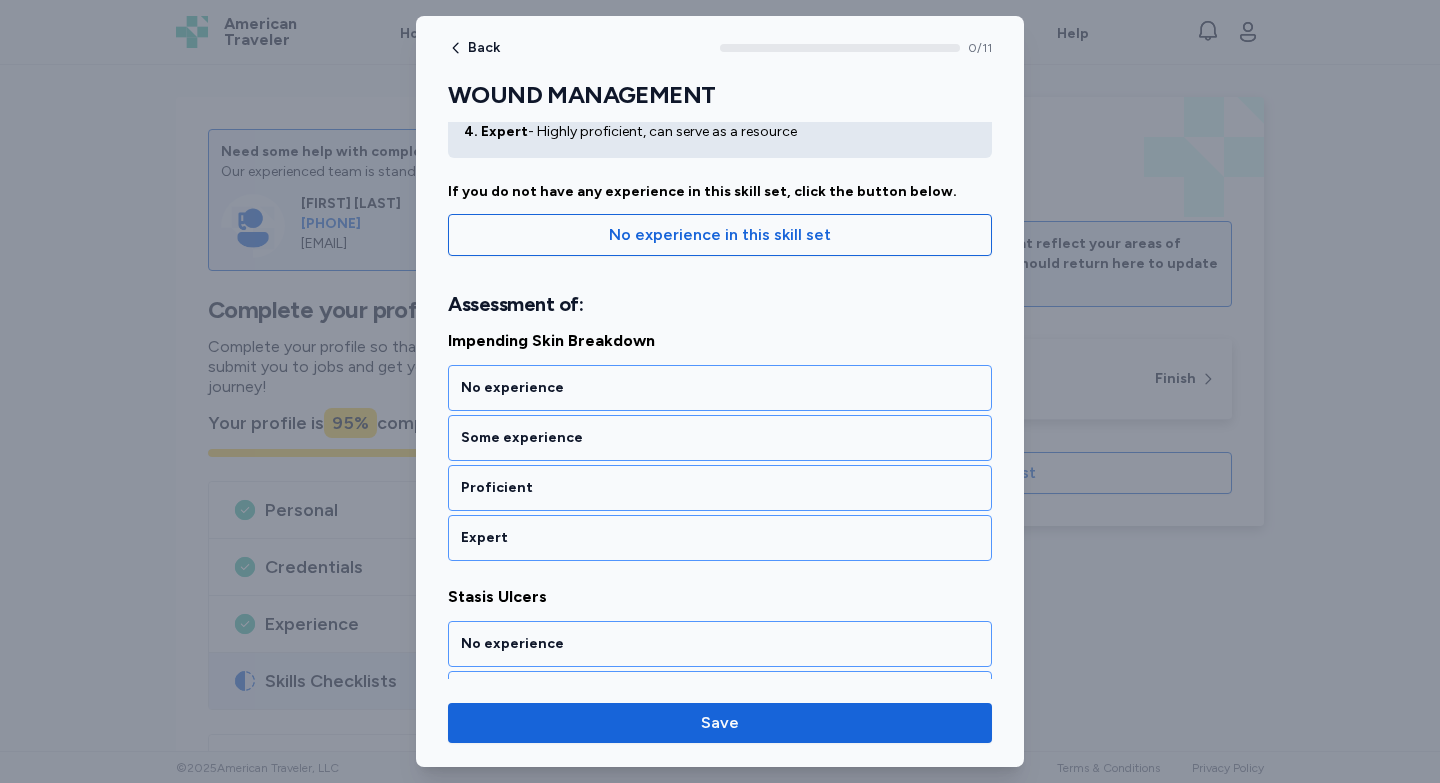 scroll, scrollTop: 180, scrollLeft: 0, axis: vertical 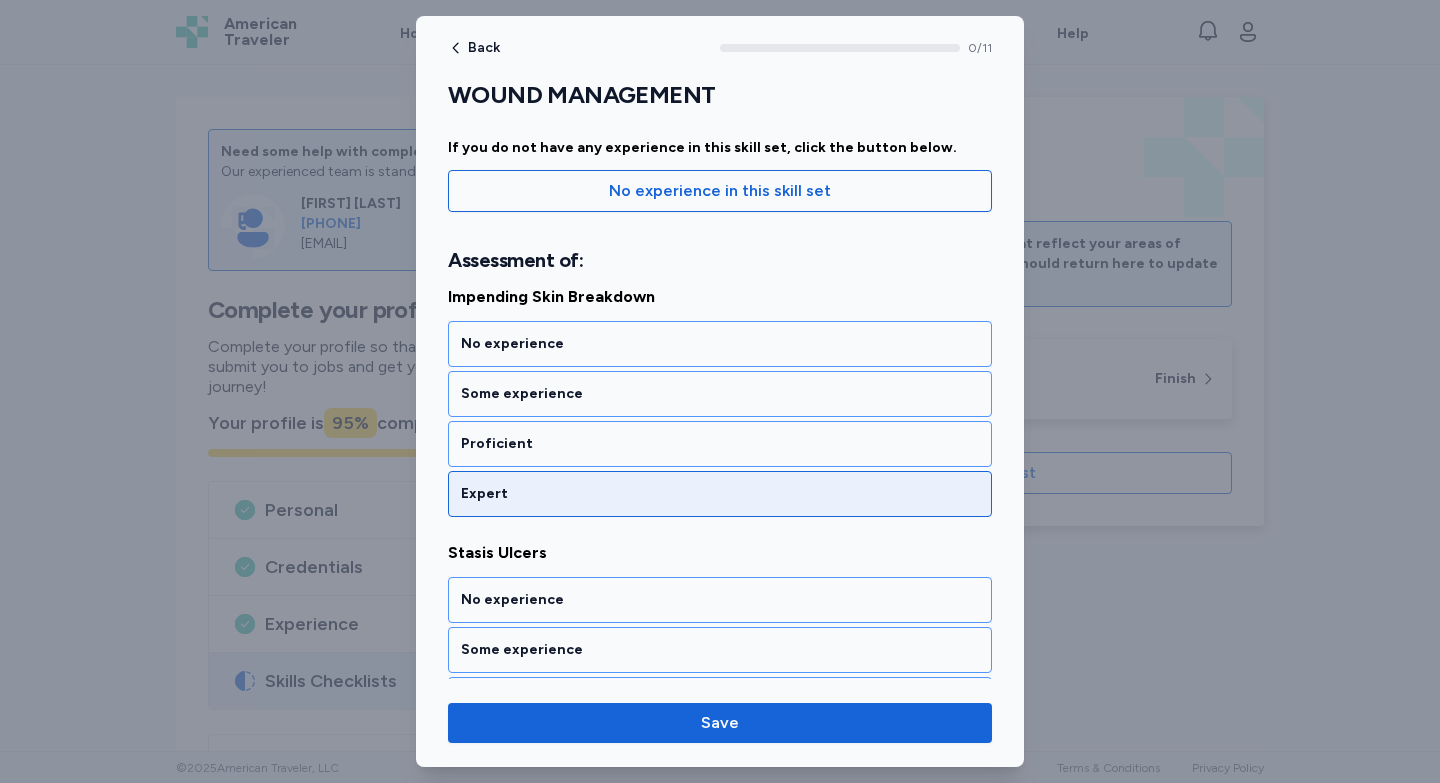 click on "Expert" at bounding box center (720, 494) 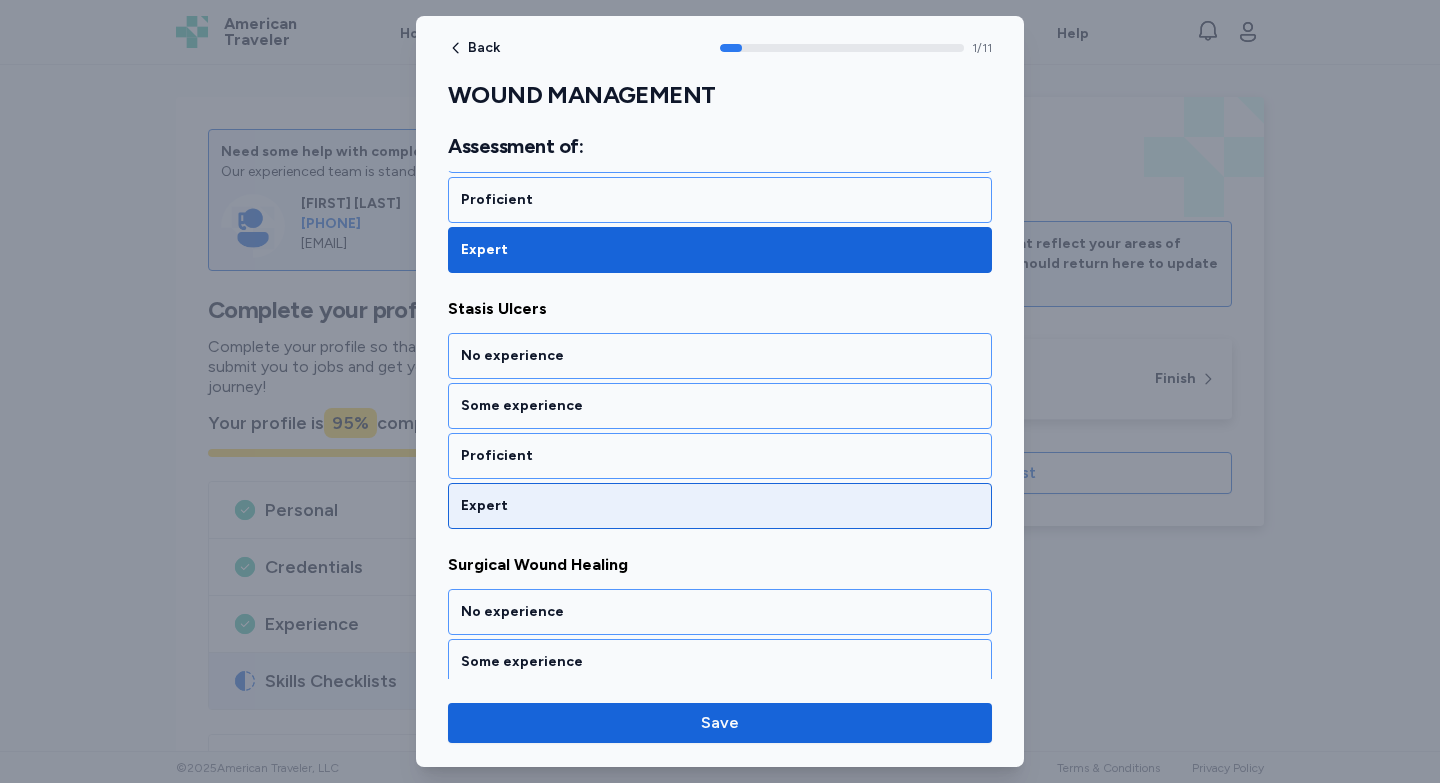 click on "Expert" at bounding box center (720, 506) 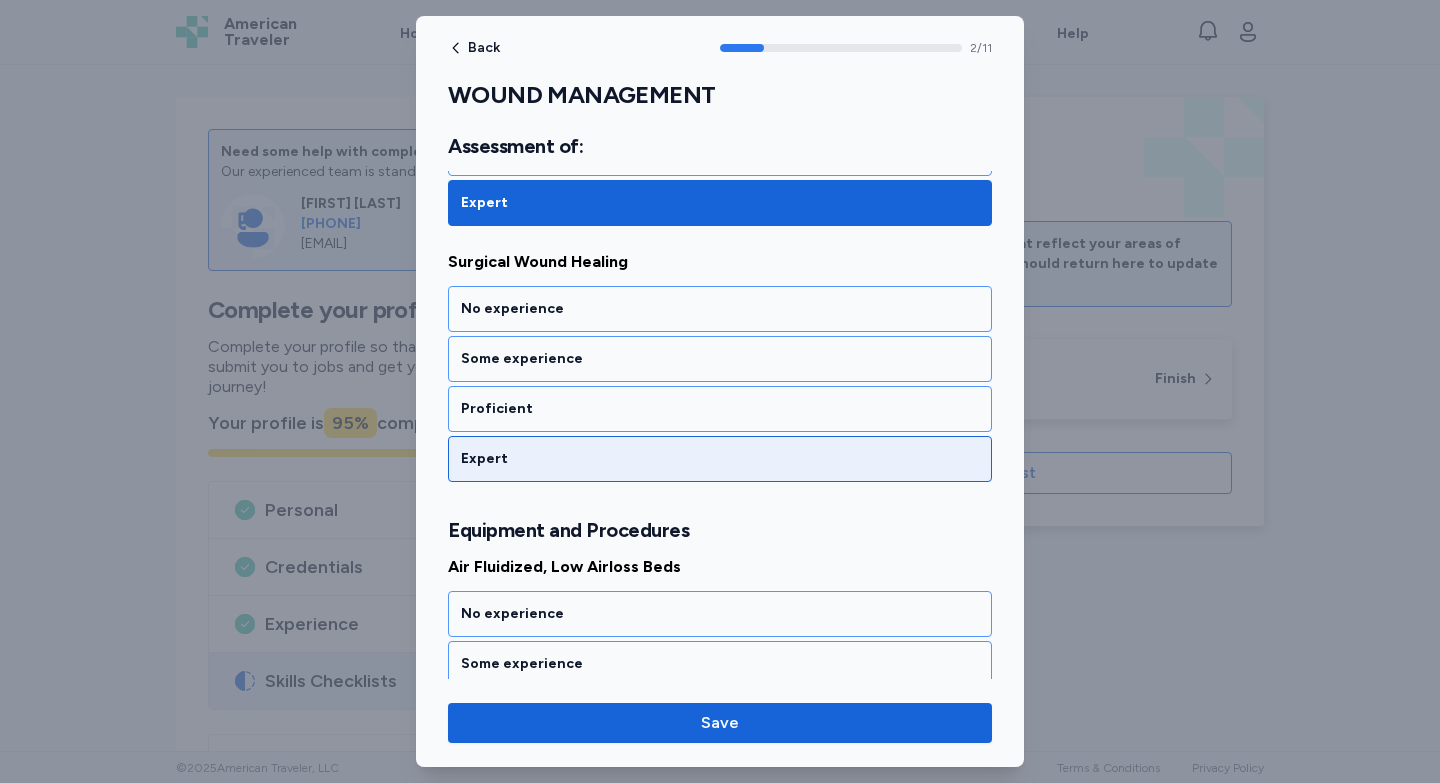 click on "Expert" at bounding box center [720, 459] 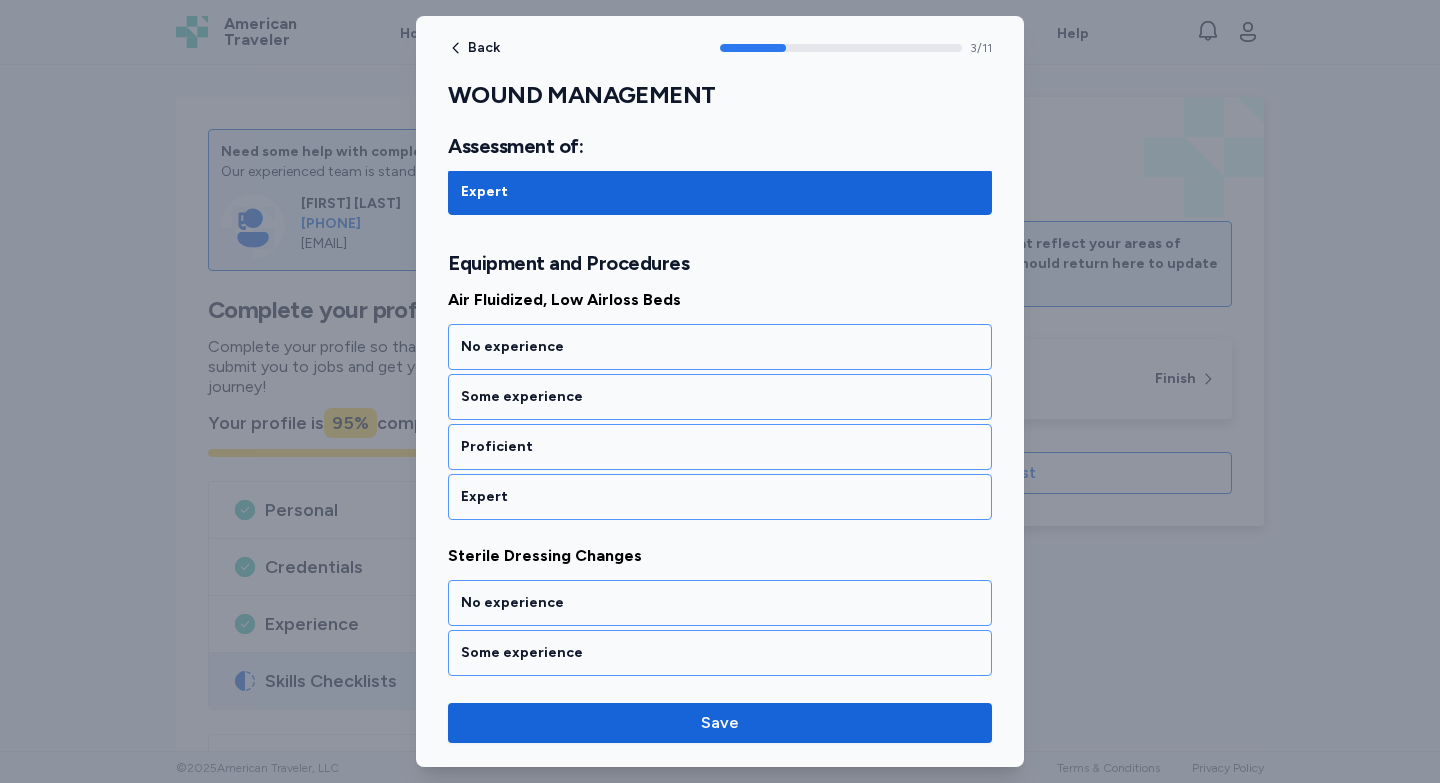 scroll, scrollTop: 993, scrollLeft: 0, axis: vertical 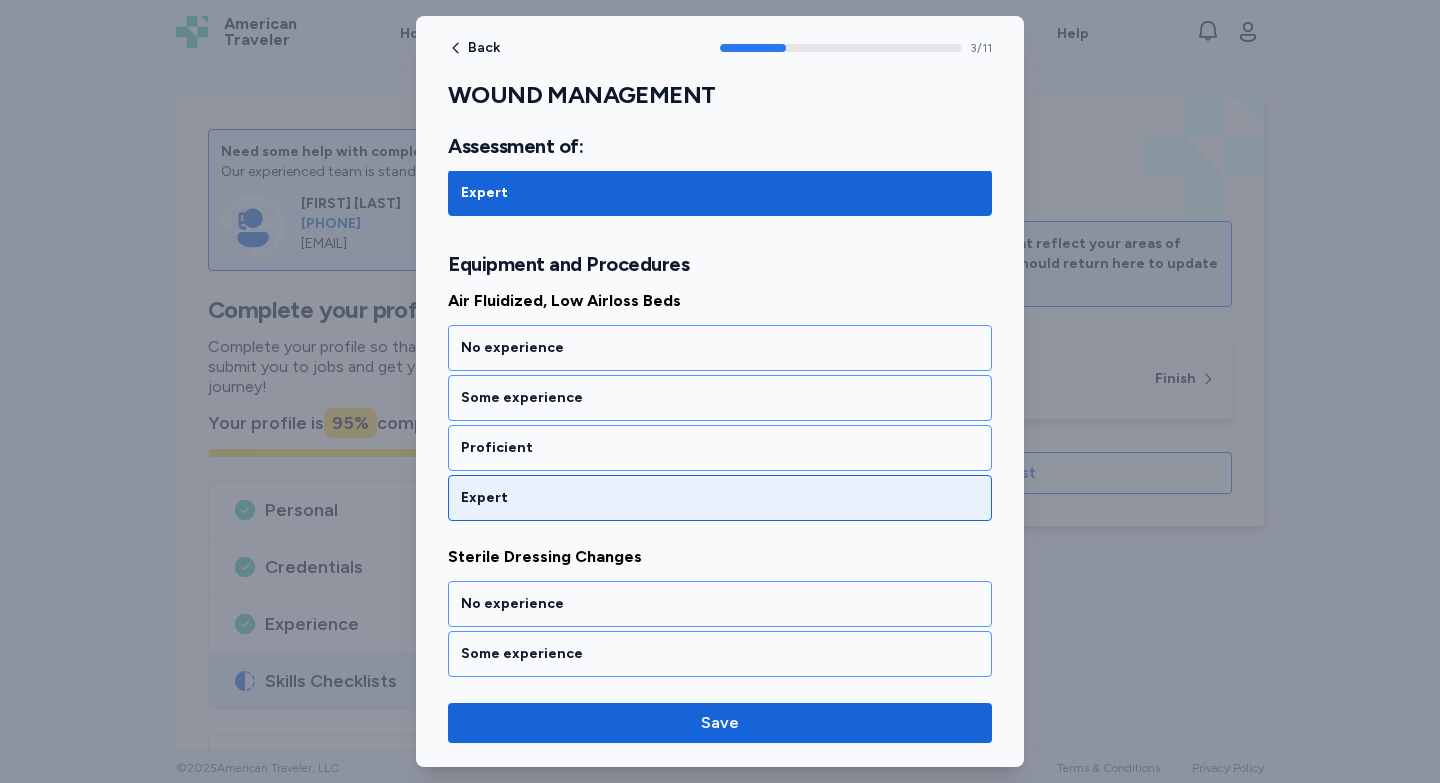 click on "Expert" at bounding box center (720, 498) 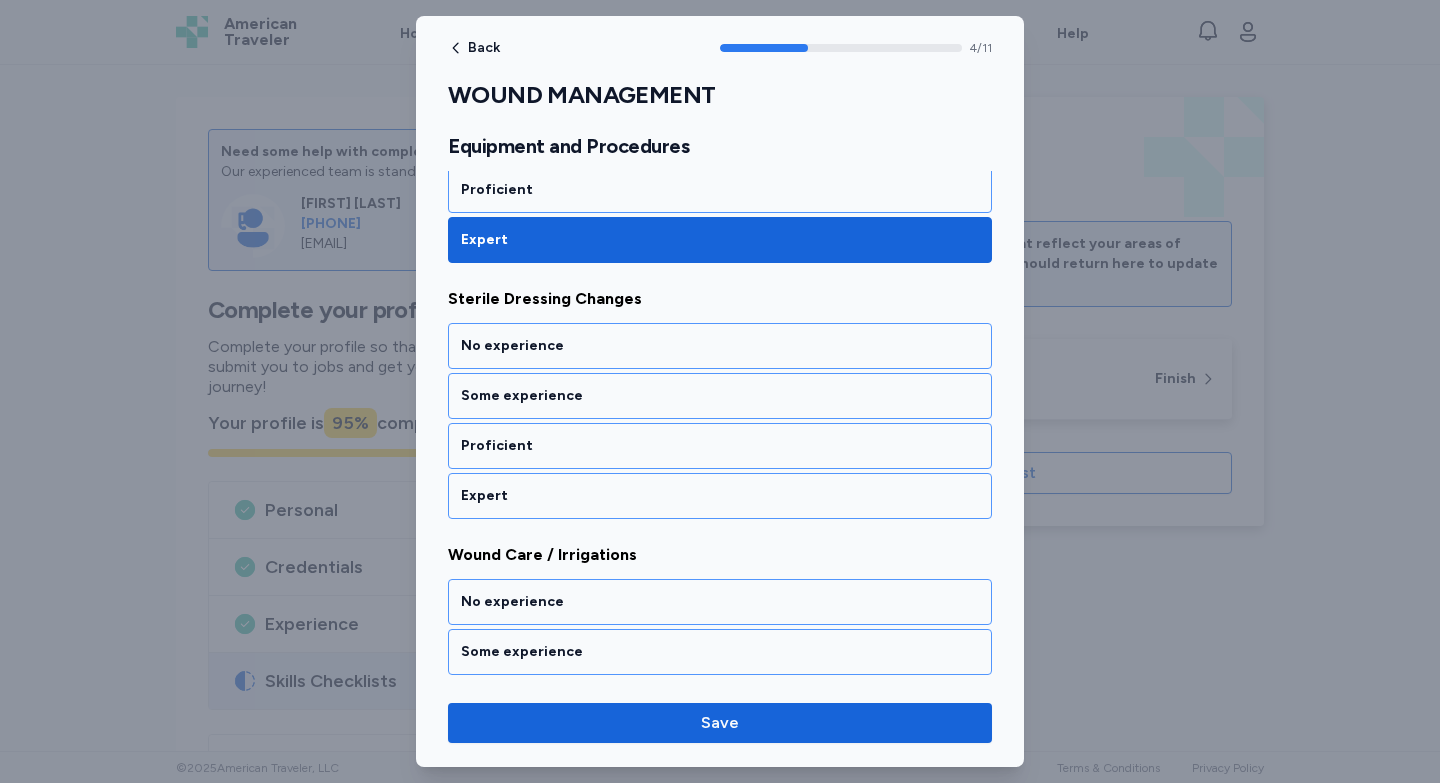 scroll, scrollTop: 1269, scrollLeft: 0, axis: vertical 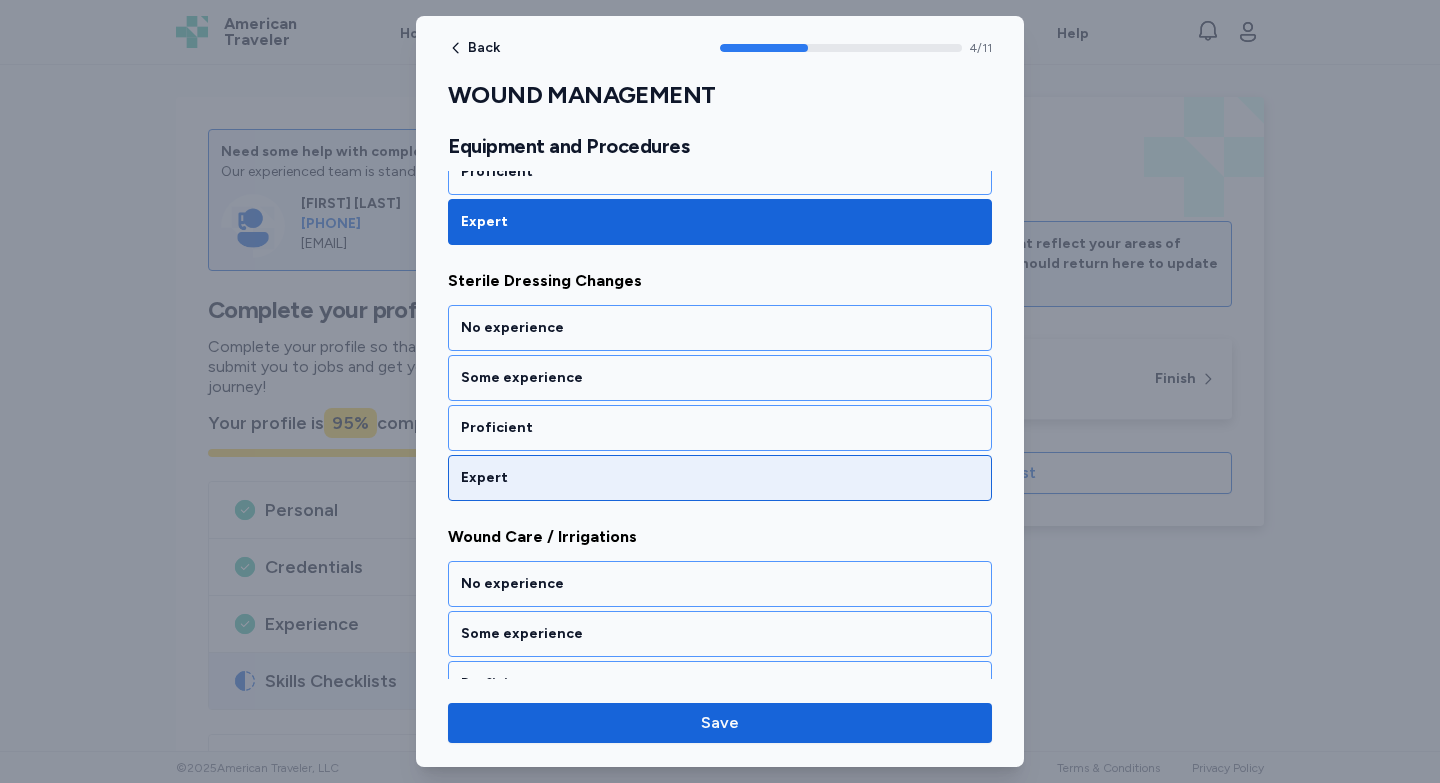 click on "Expert" at bounding box center (720, 478) 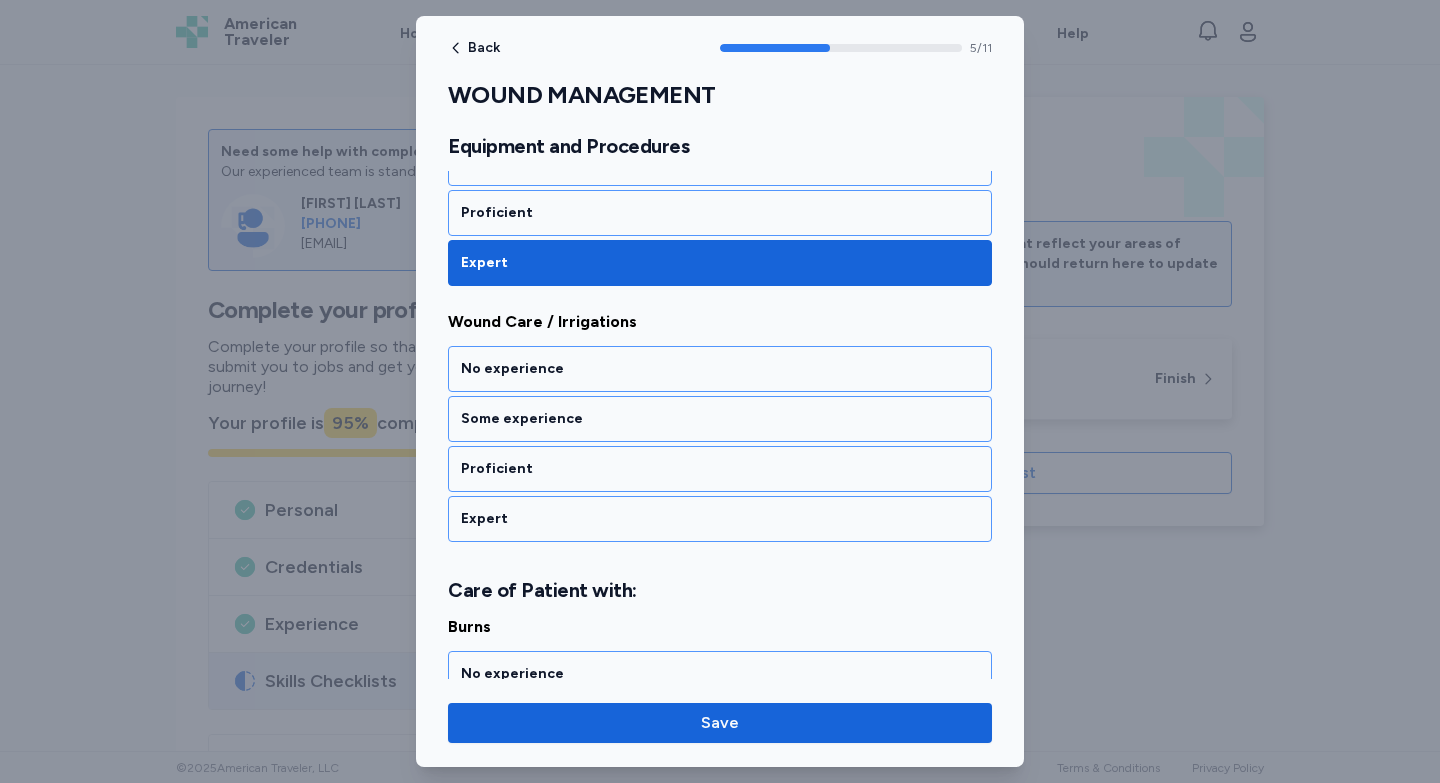 scroll, scrollTop: 1485, scrollLeft: 0, axis: vertical 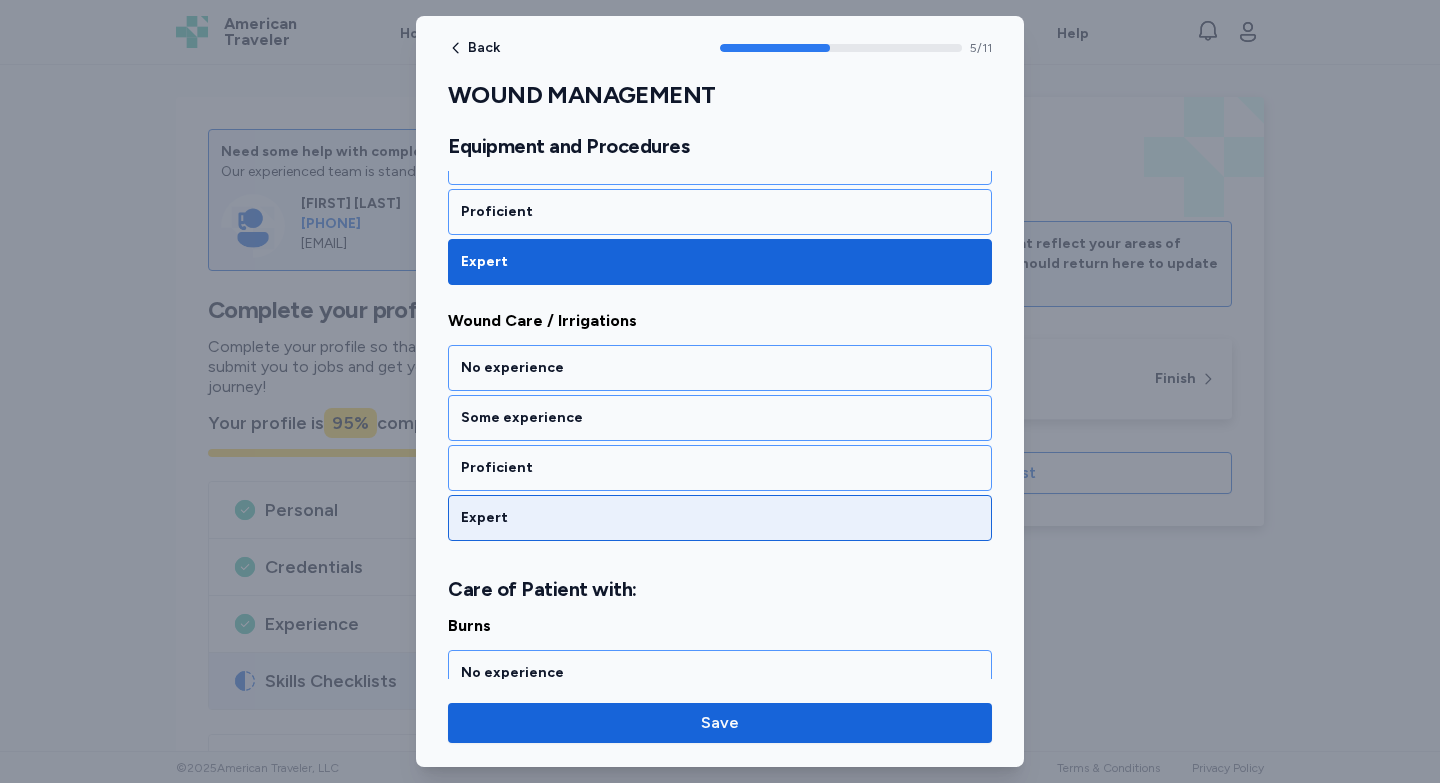 click on "Expert" at bounding box center [720, 518] 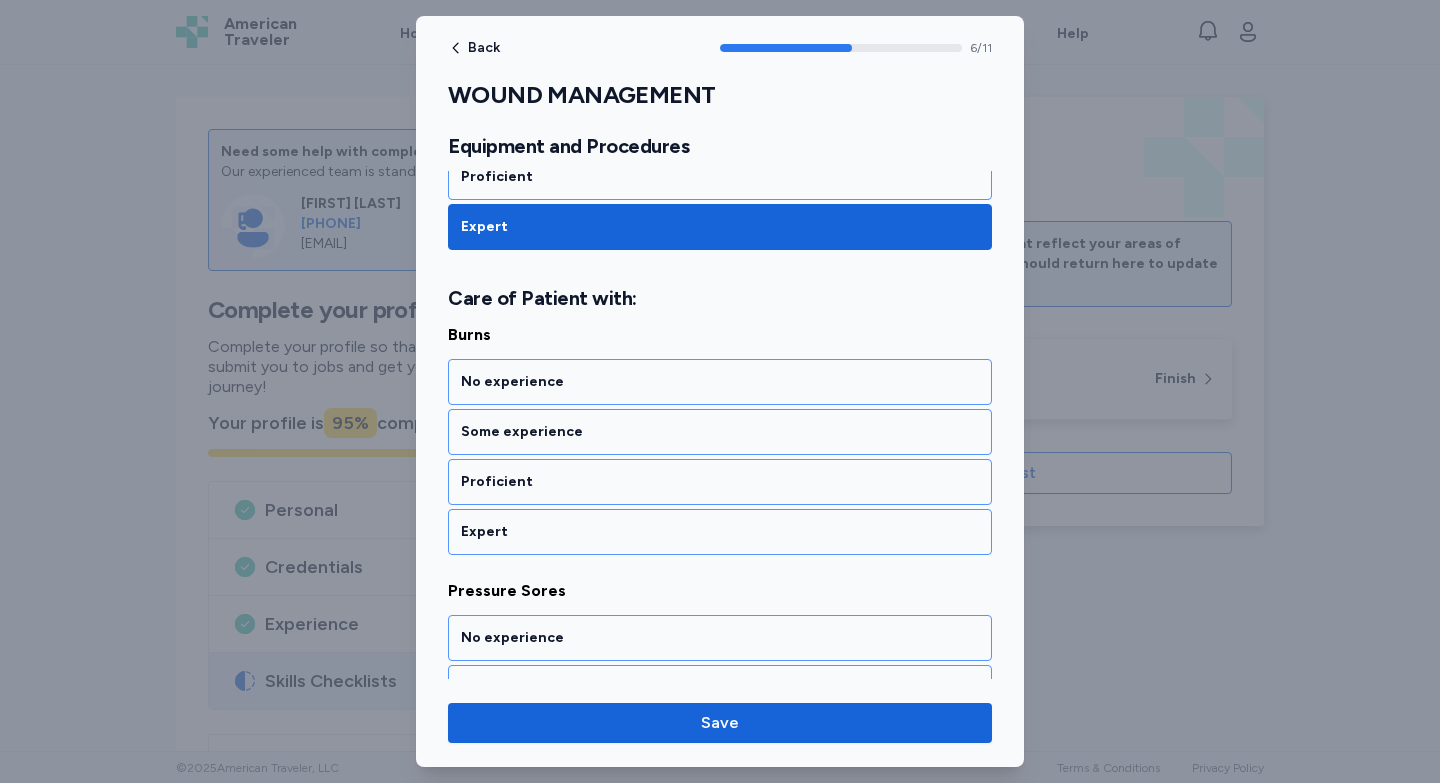 scroll, scrollTop: 1790, scrollLeft: 0, axis: vertical 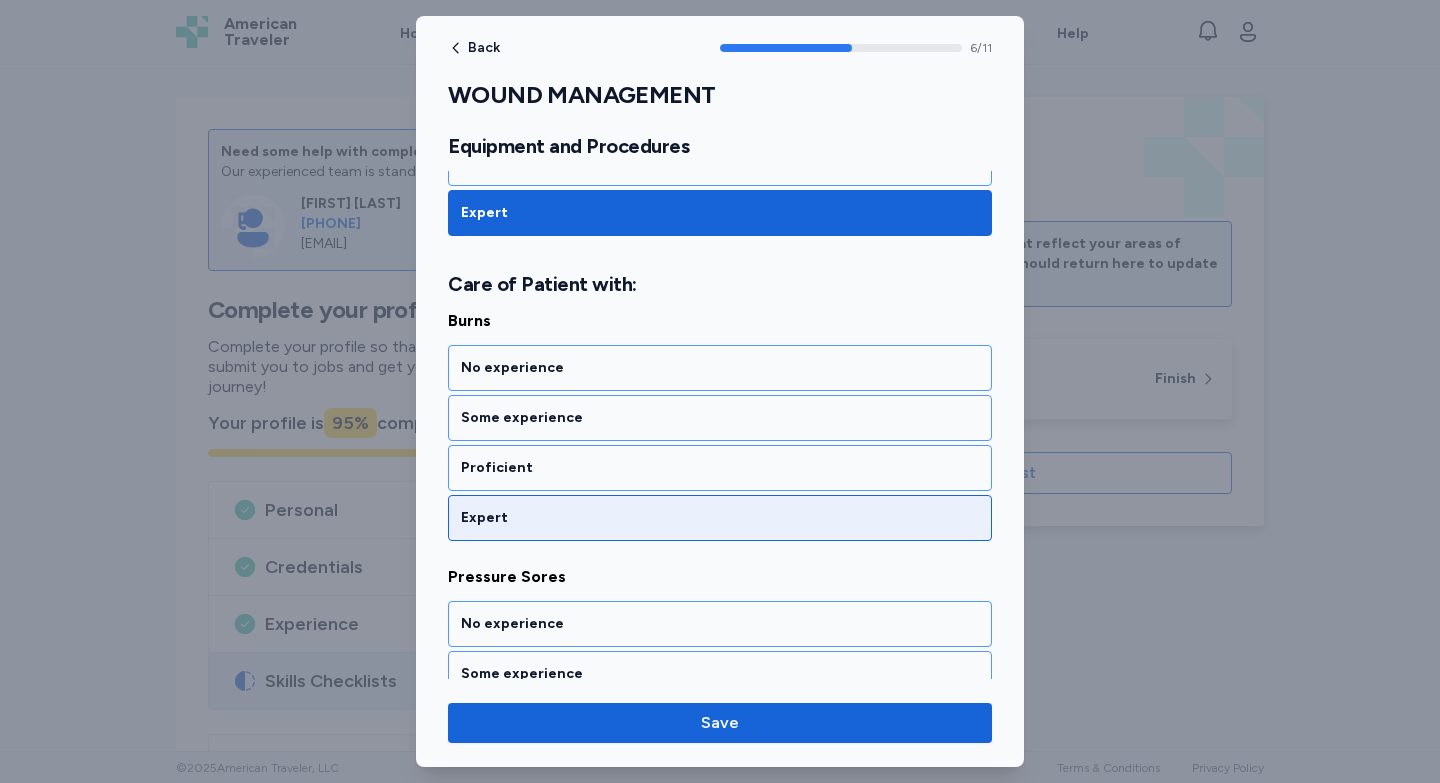 click on "Expert" at bounding box center [720, 518] 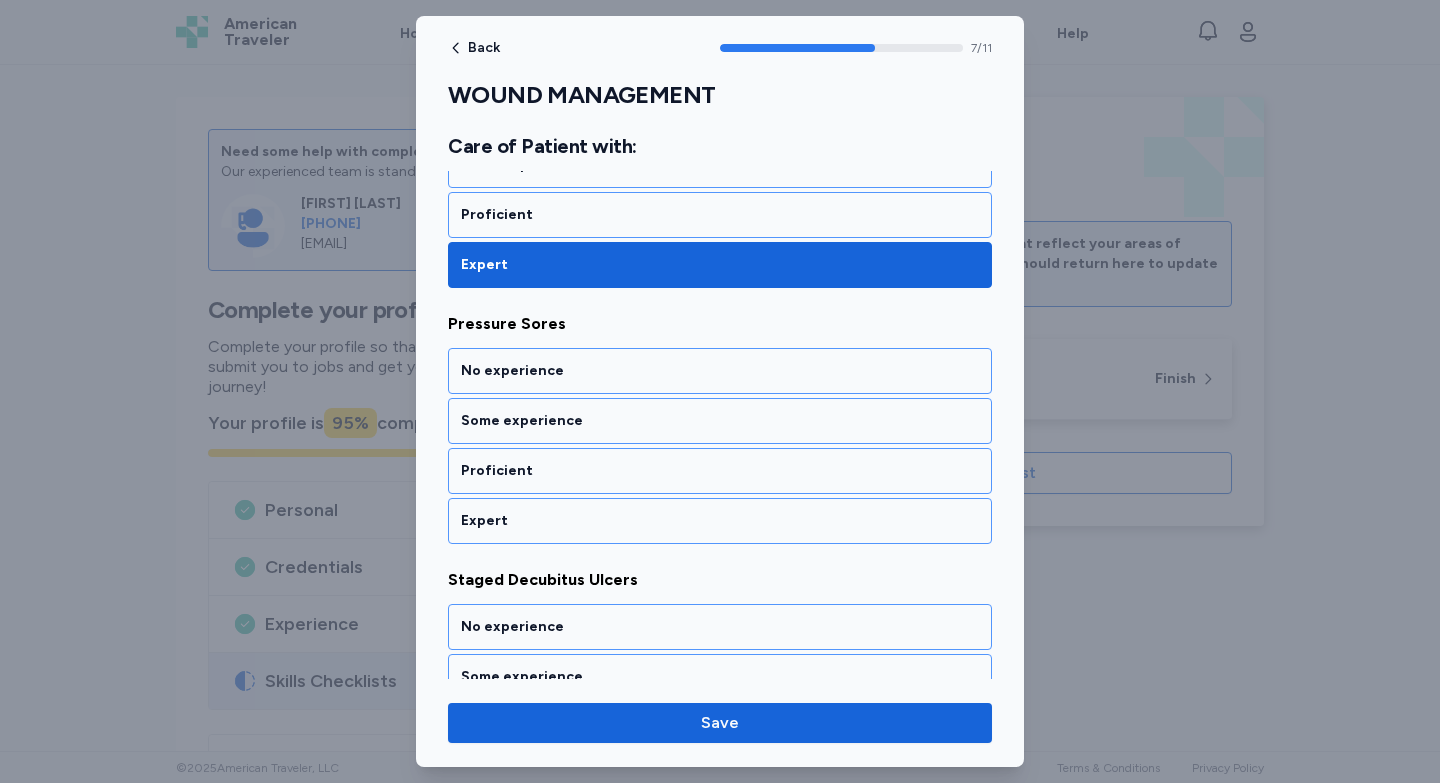 scroll, scrollTop: 2046, scrollLeft: 0, axis: vertical 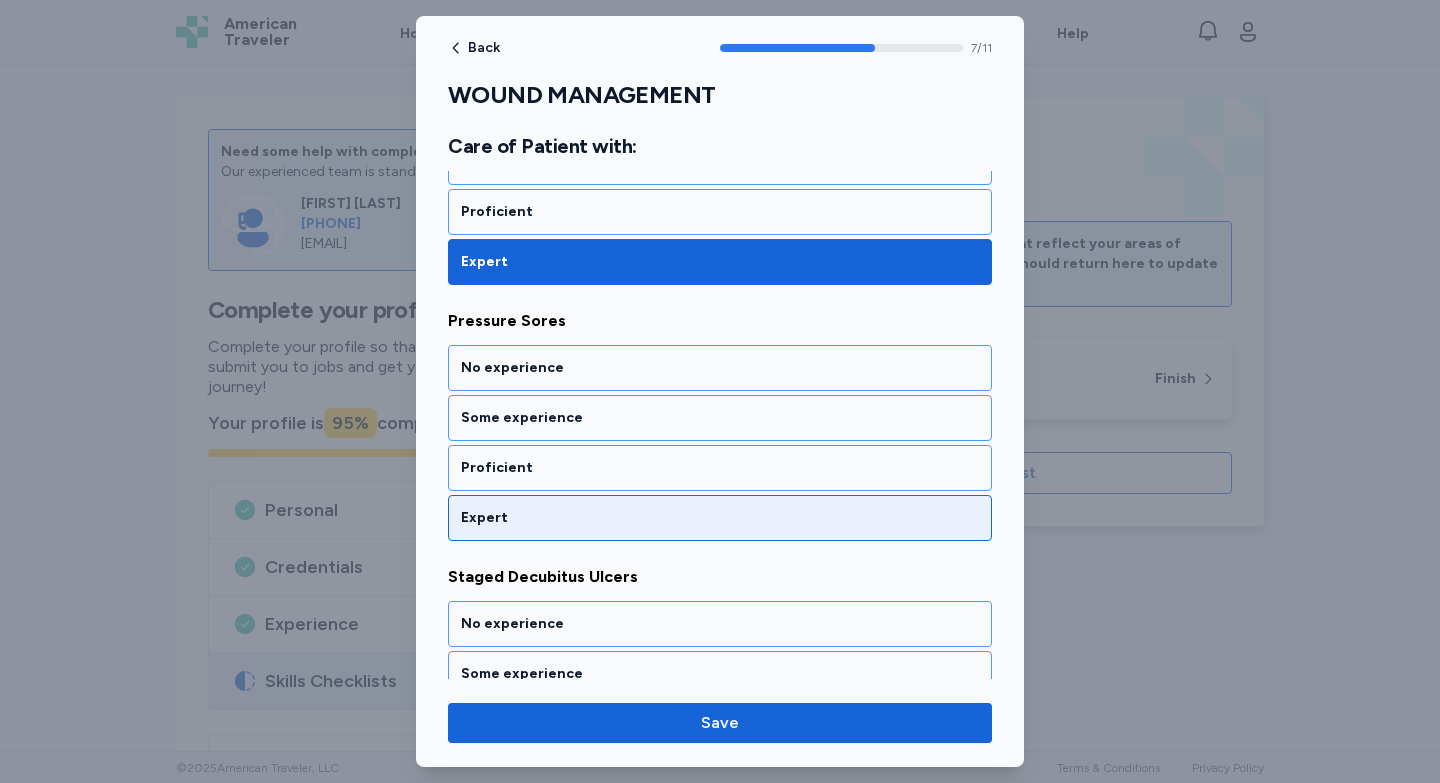 click on "Expert" at bounding box center (720, 518) 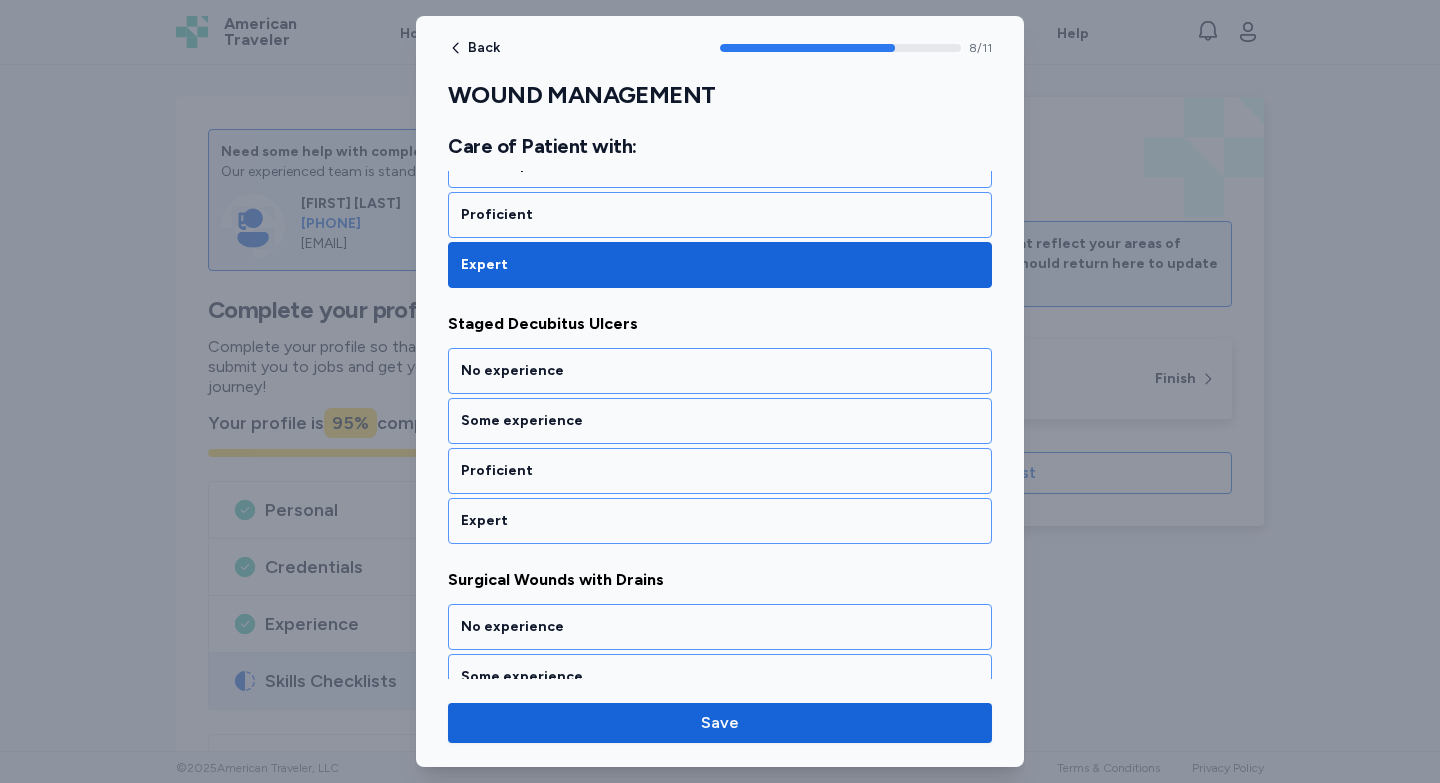 scroll, scrollTop: 2302, scrollLeft: 0, axis: vertical 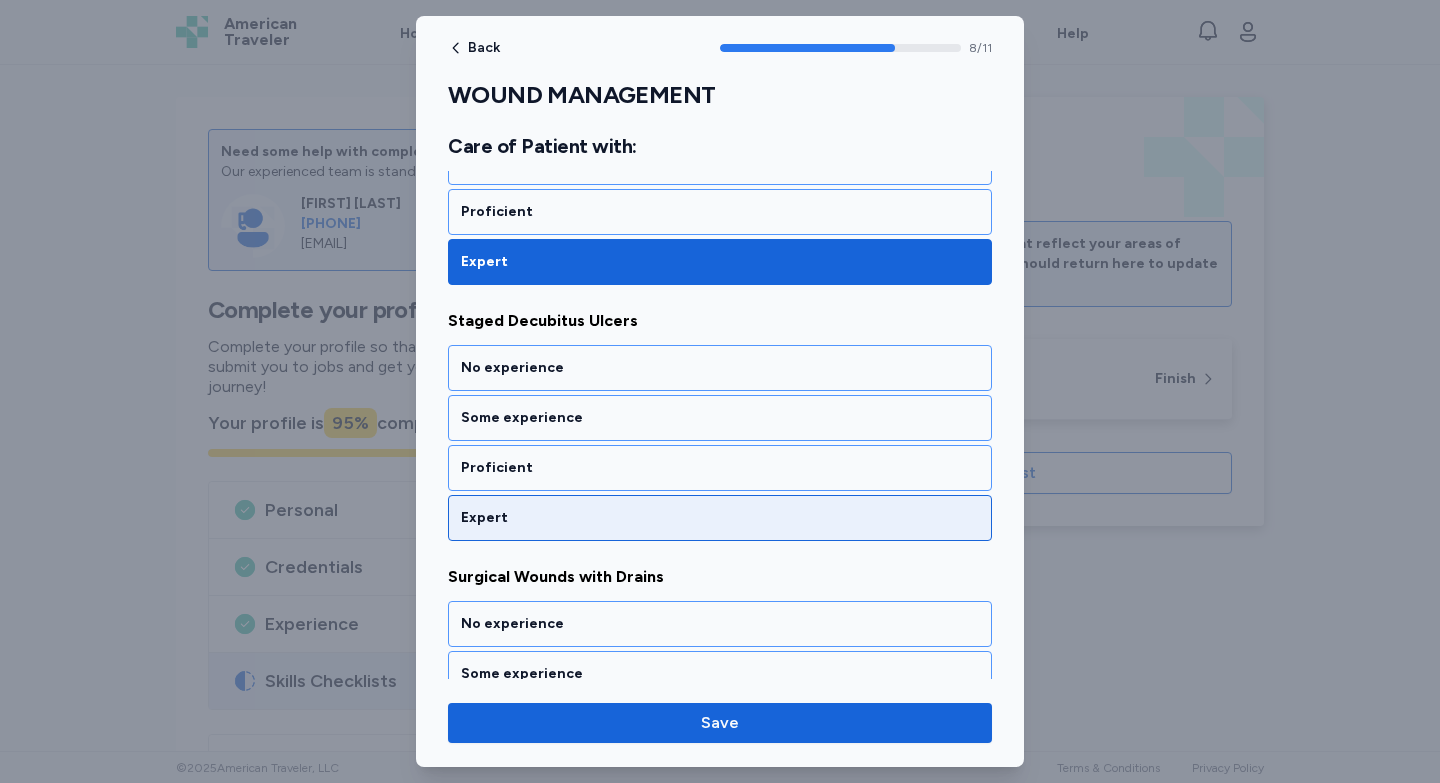 click on "Expert" at bounding box center [720, 518] 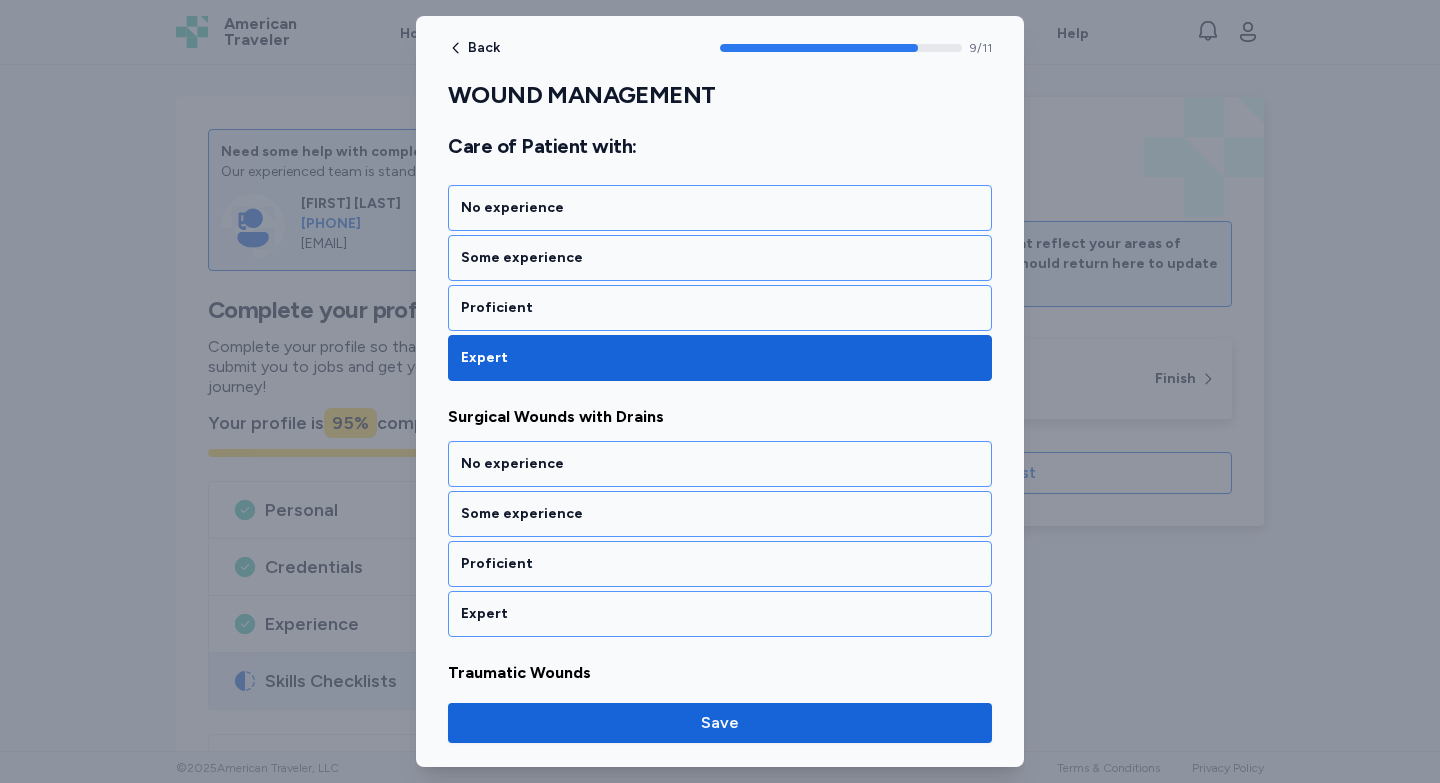 scroll, scrollTop: 2558, scrollLeft: 0, axis: vertical 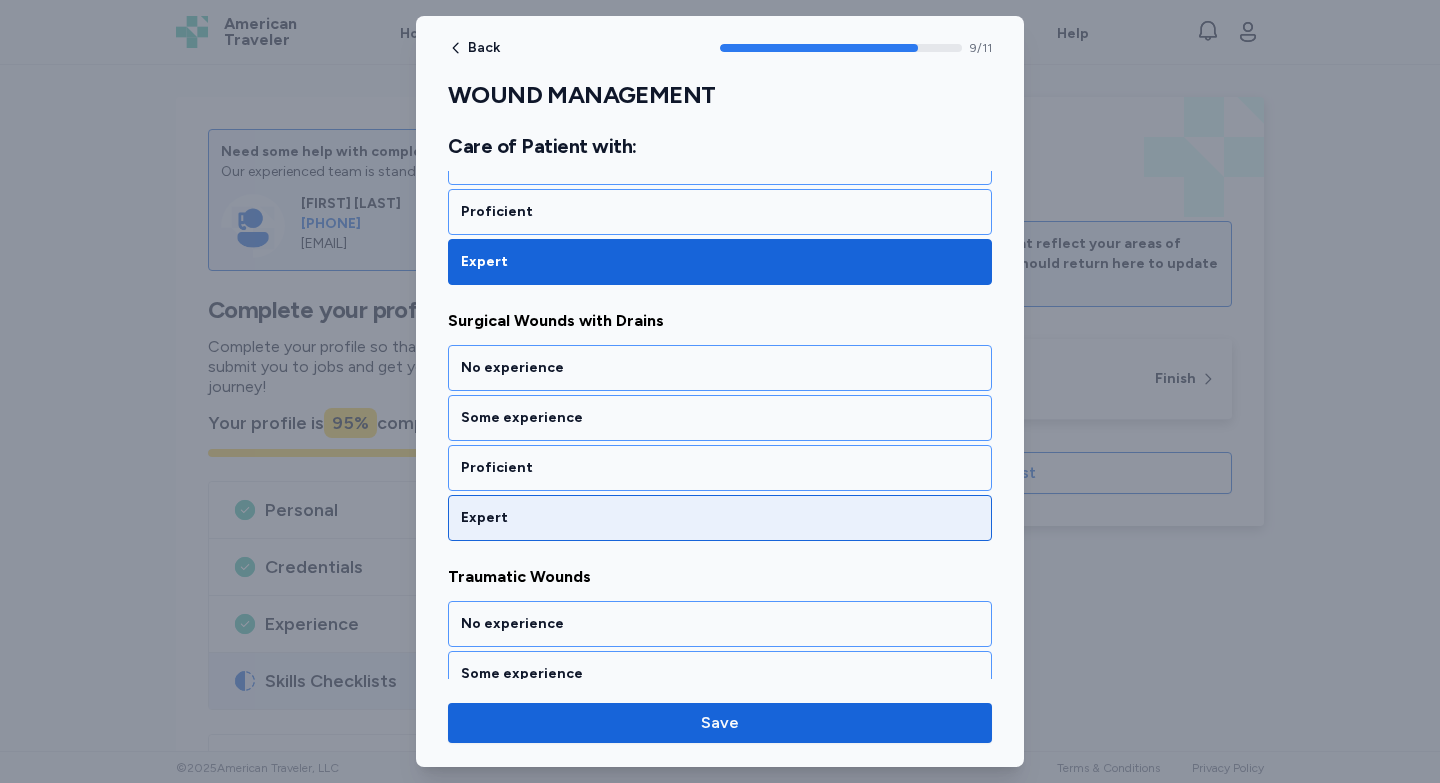 click on "Expert" at bounding box center [720, 518] 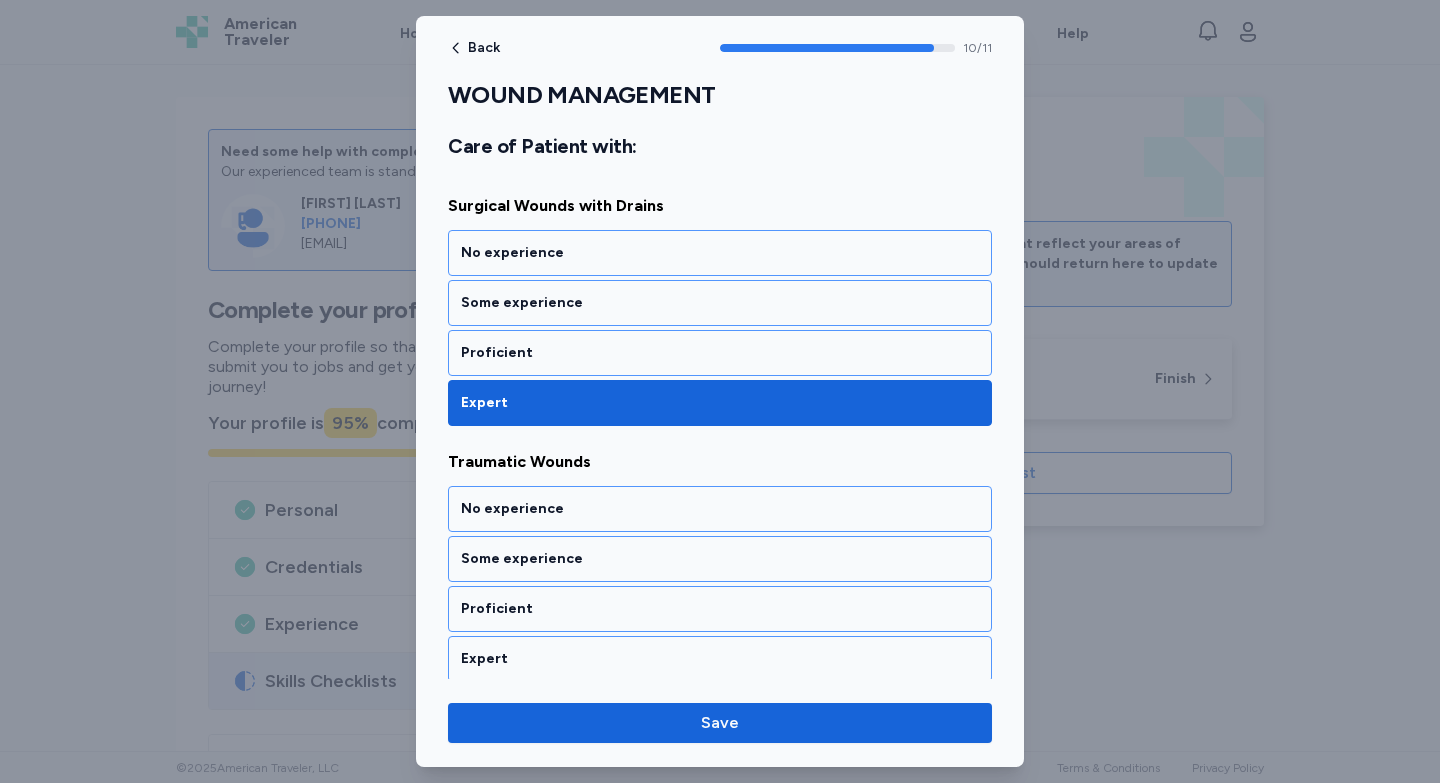 scroll, scrollTop: 2680, scrollLeft: 0, axis: vertical 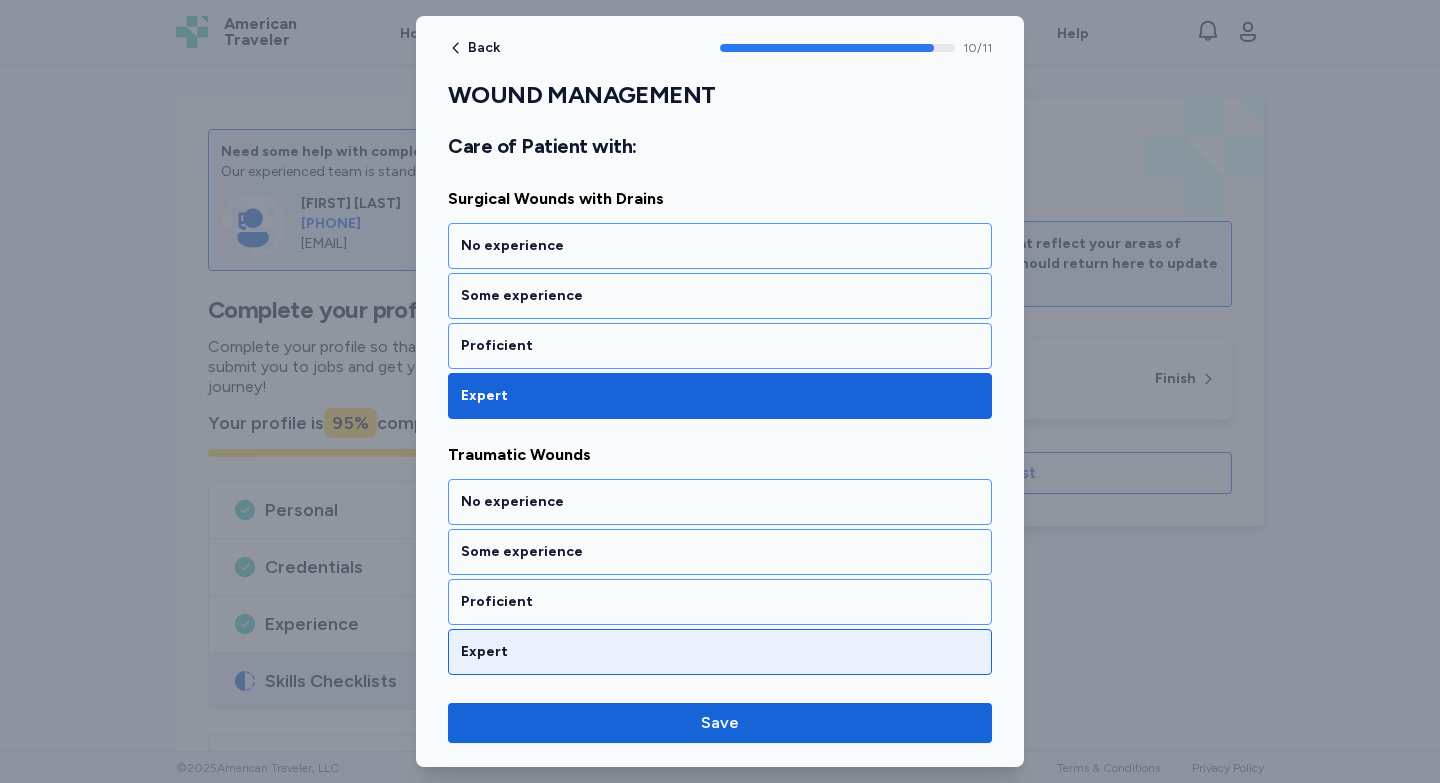click on "Expert" at bounding box center (720, 652) 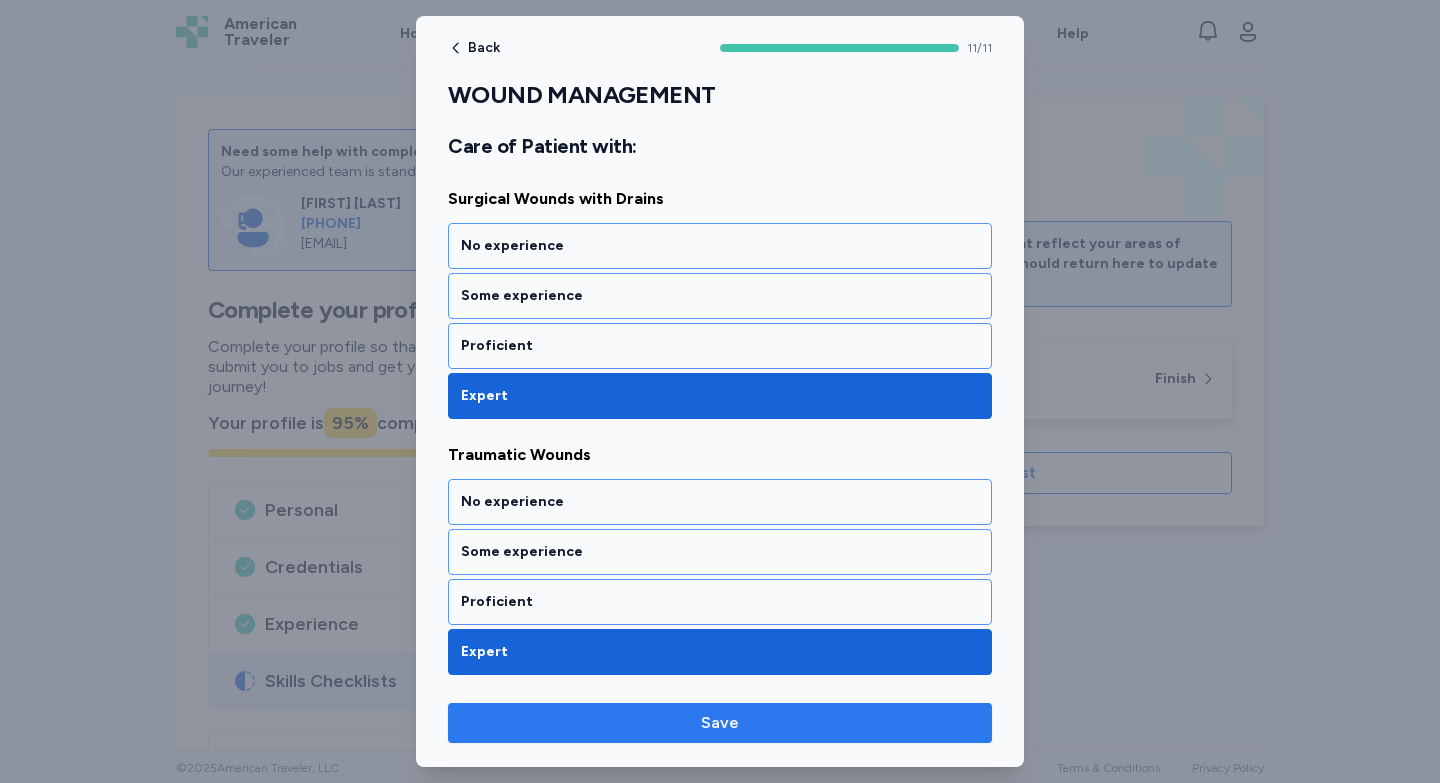 click on "Save" at bounding box center (720, 723) 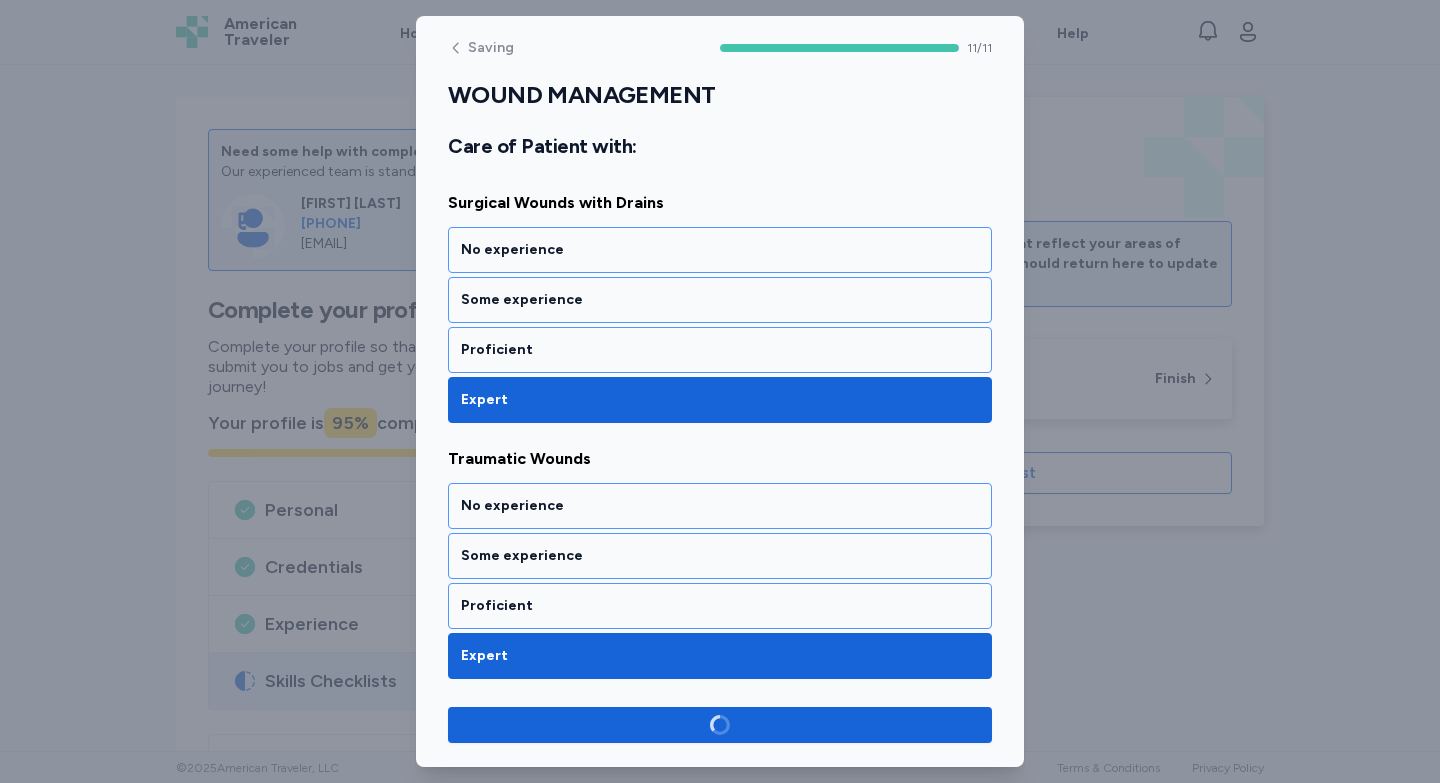 scroll, scrollTop: 2676, scrollLeft: 0, axis: vertical 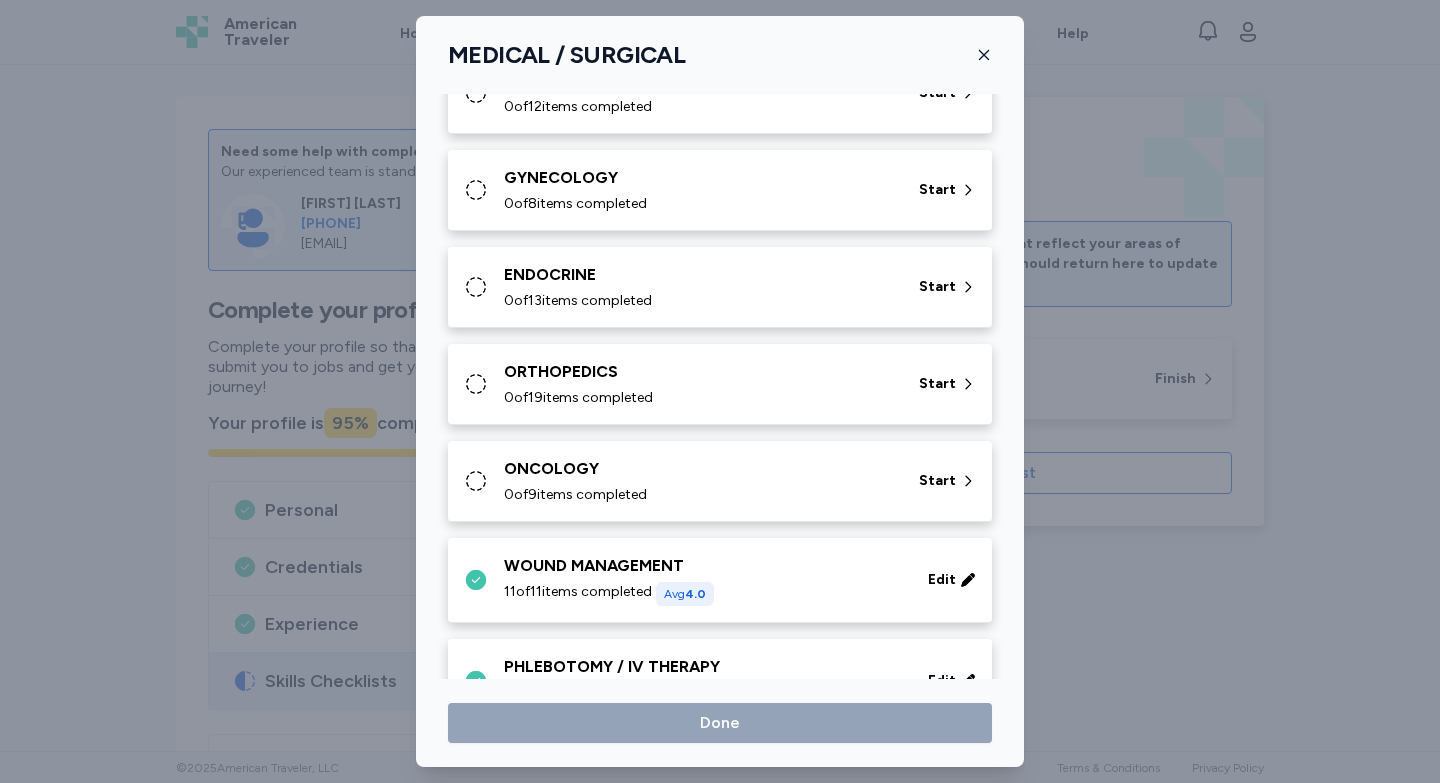 click on "ONCOLOGY" at bounding box center (699, 469) 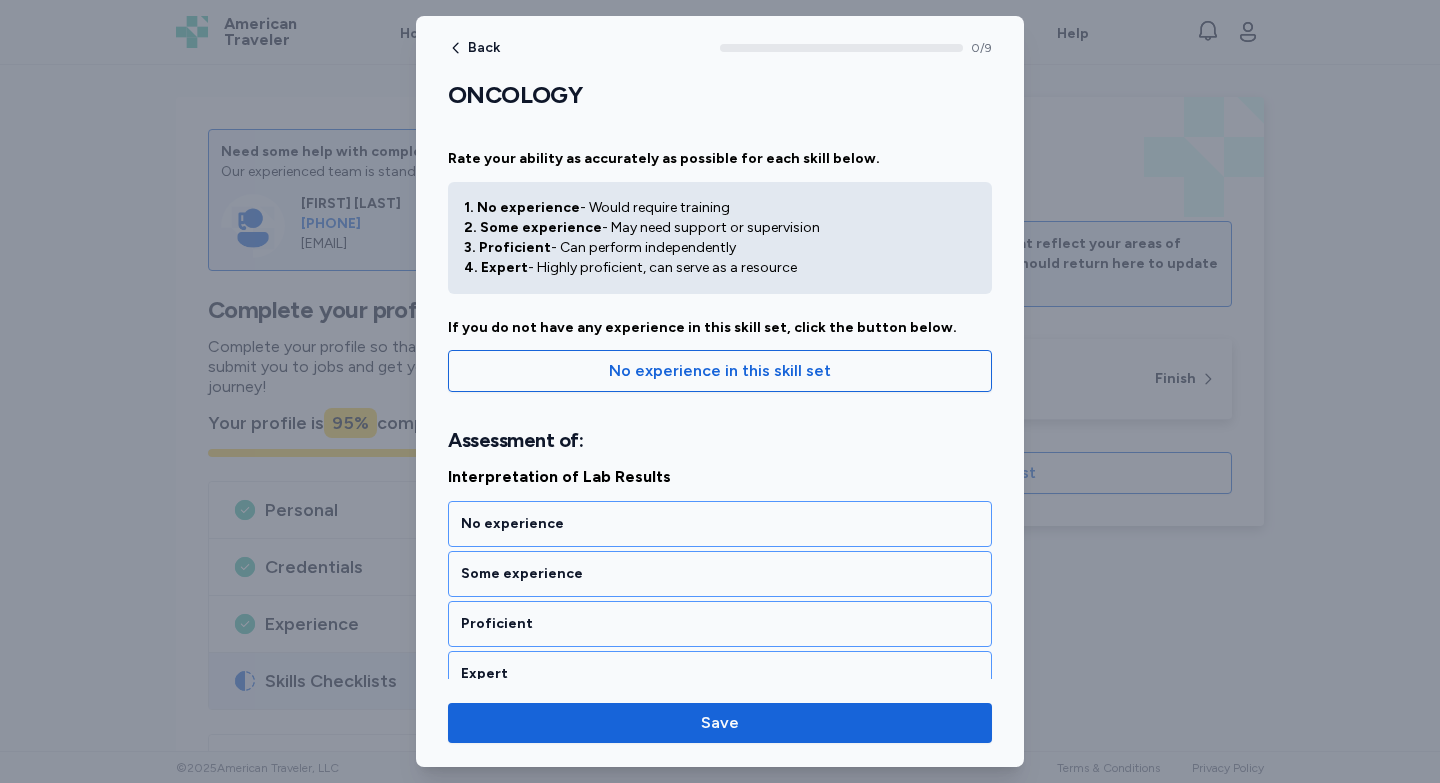 scroll, scrollTop: 0, scrollLeft: 0, axis: both 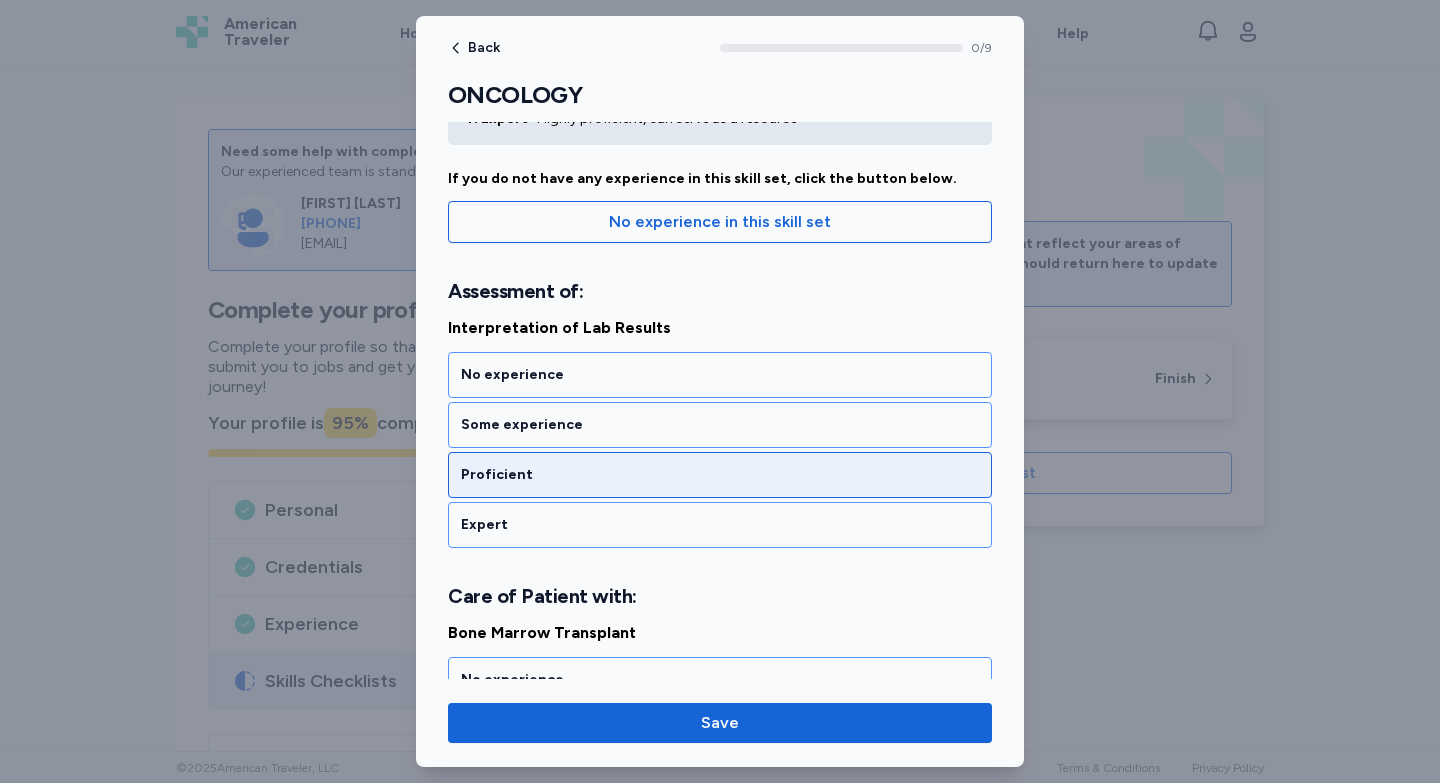 click on "Proficient" at bounding box center [720, 475] 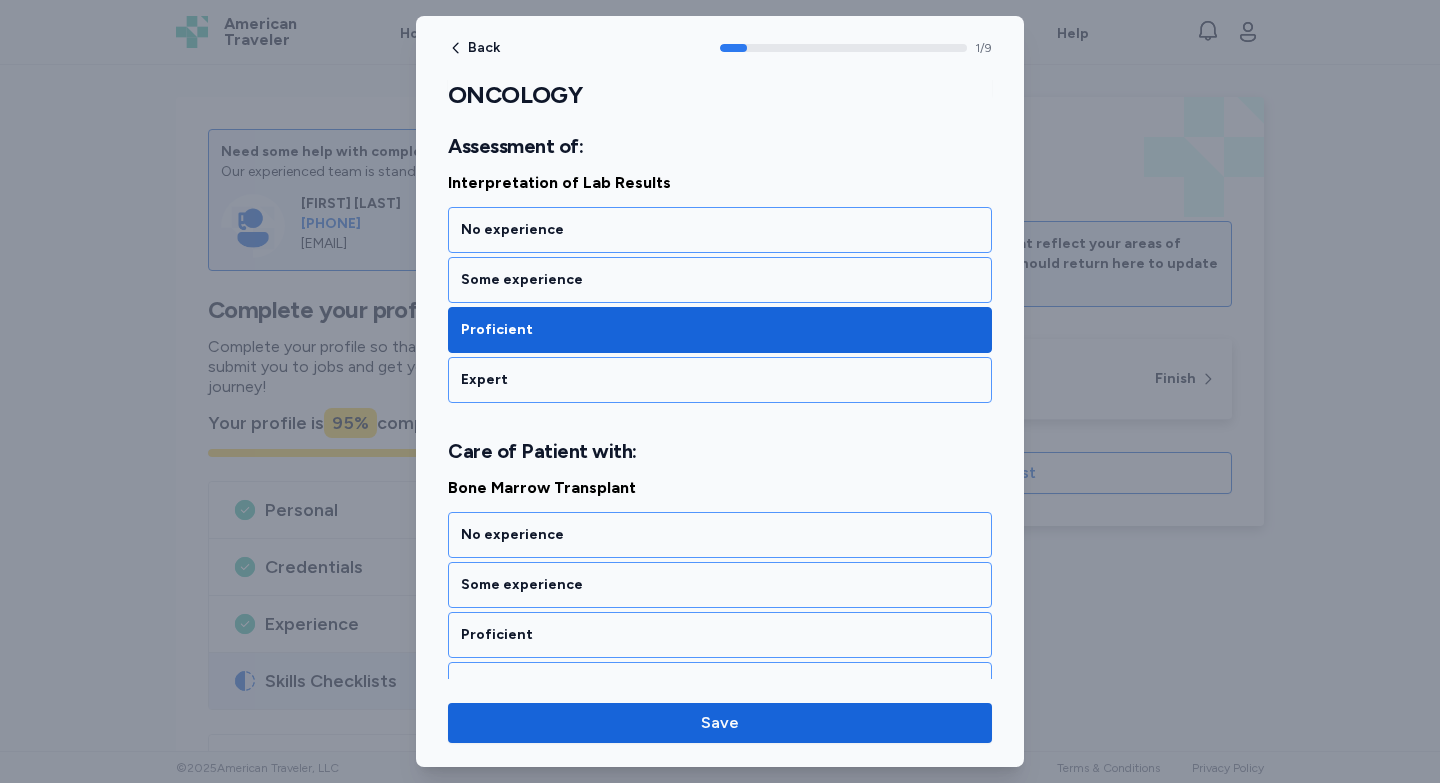 scroll, scrollTop: 461, scrollLeft: 0, axis: vertical 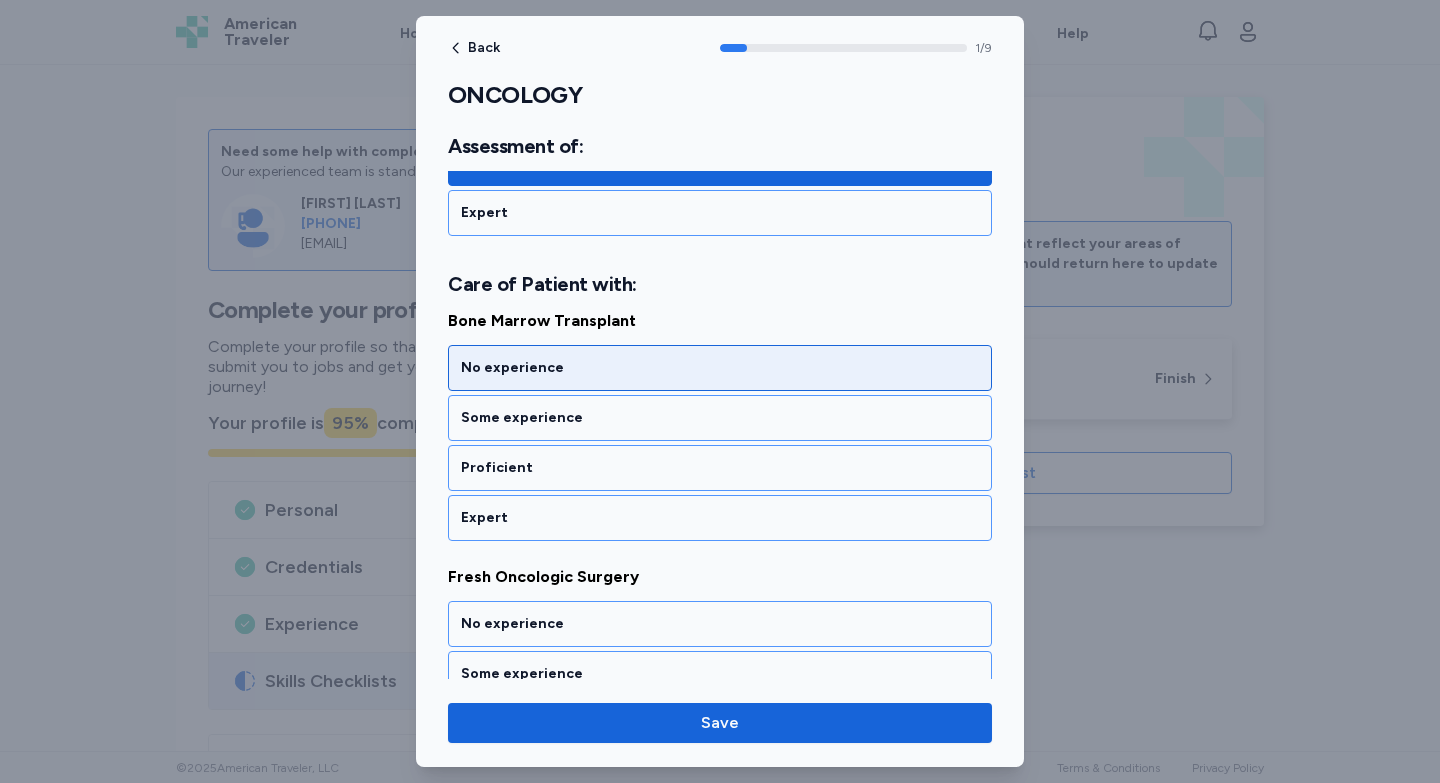 click on "No experience" at bounding box center (720, 368) 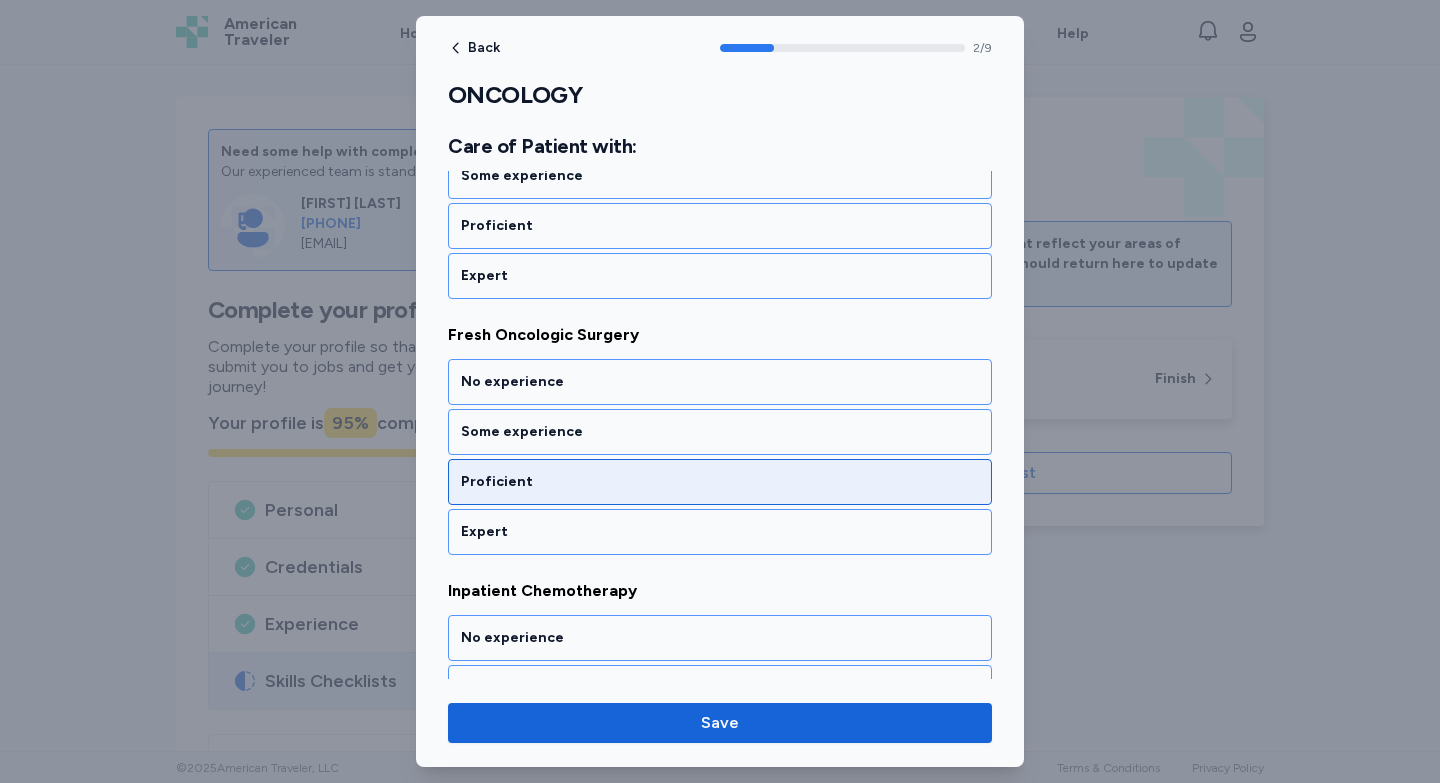 scroll, scrollTop: 717, scrollLeft: 0, axis: vertical 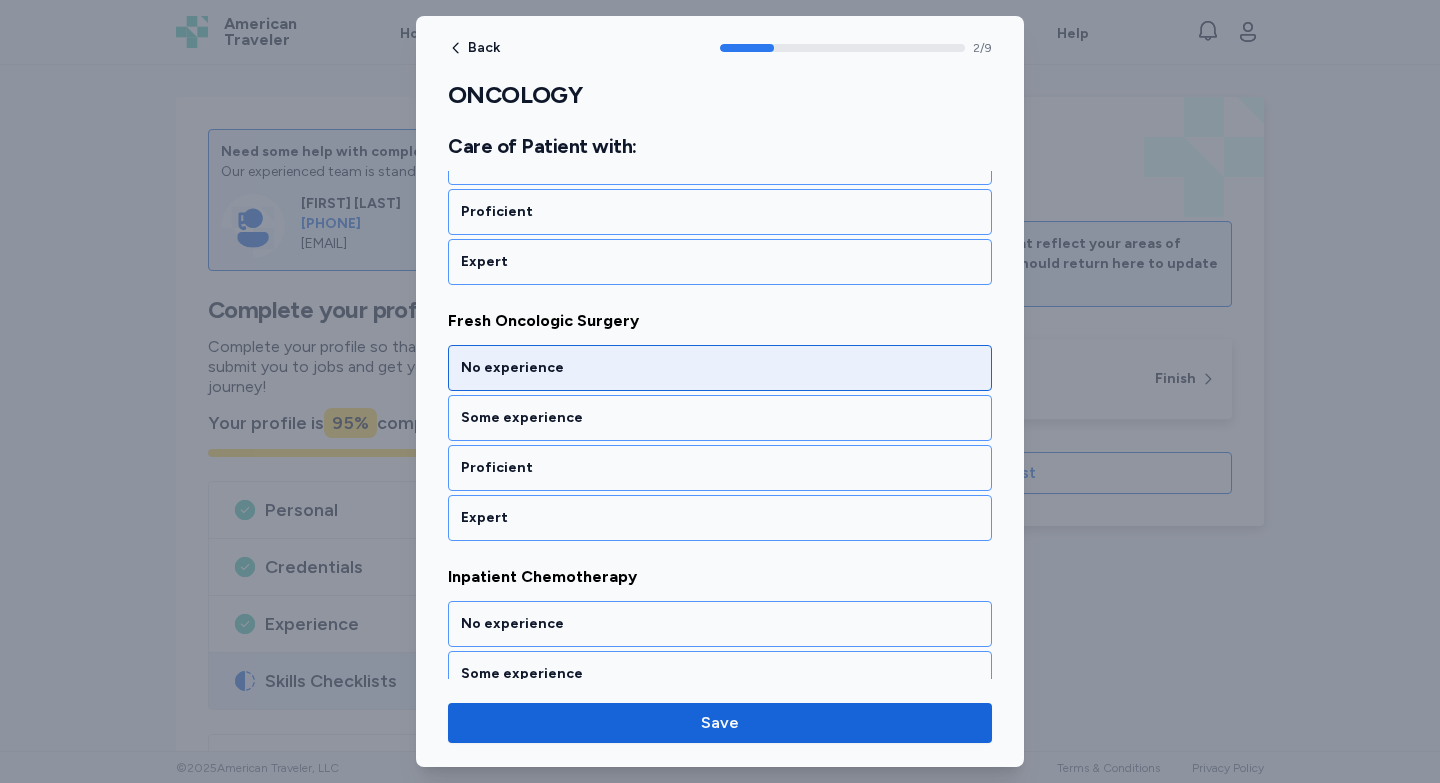 click on "No experience" at bounding box center (720, 368) 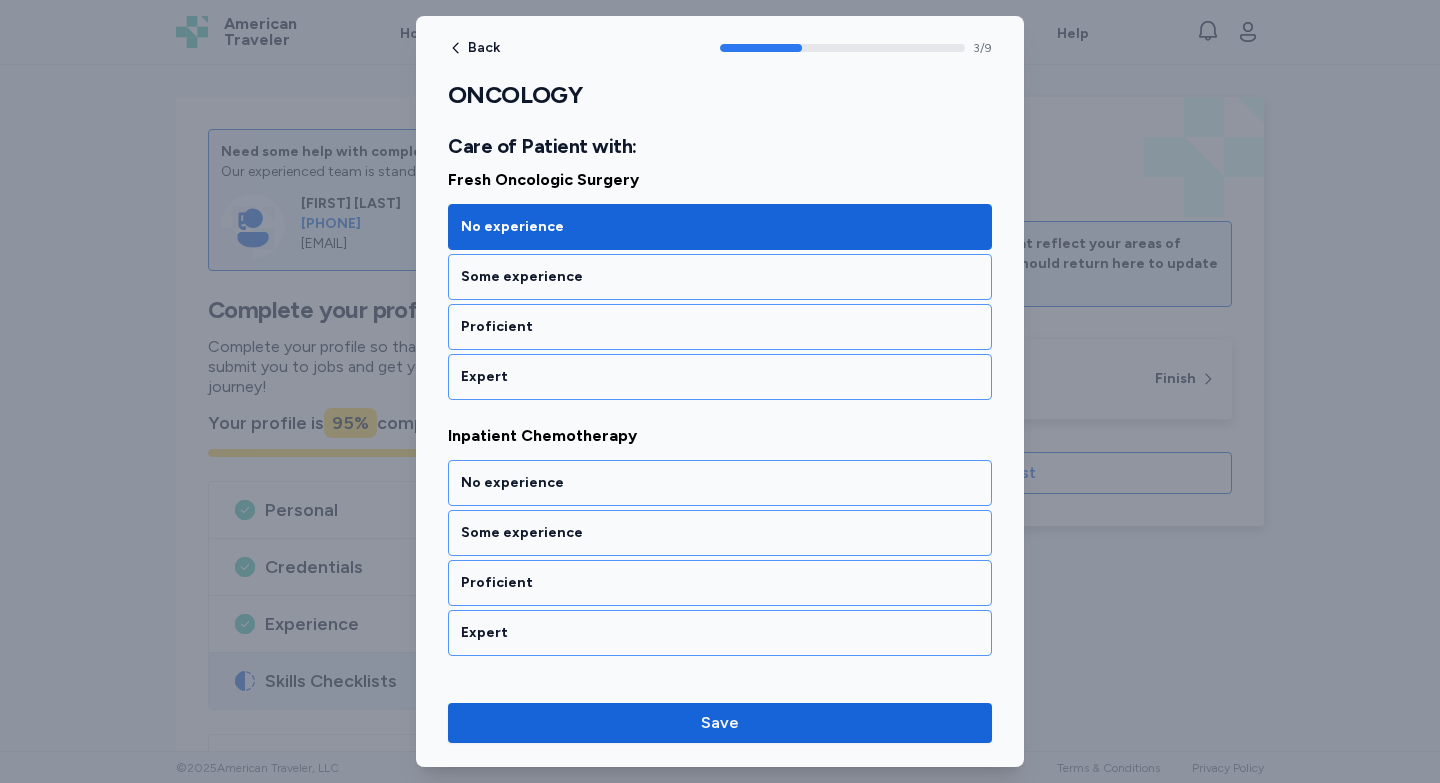 scroll, scrollTop: 973, scrollLeft: 0, axis: vertical 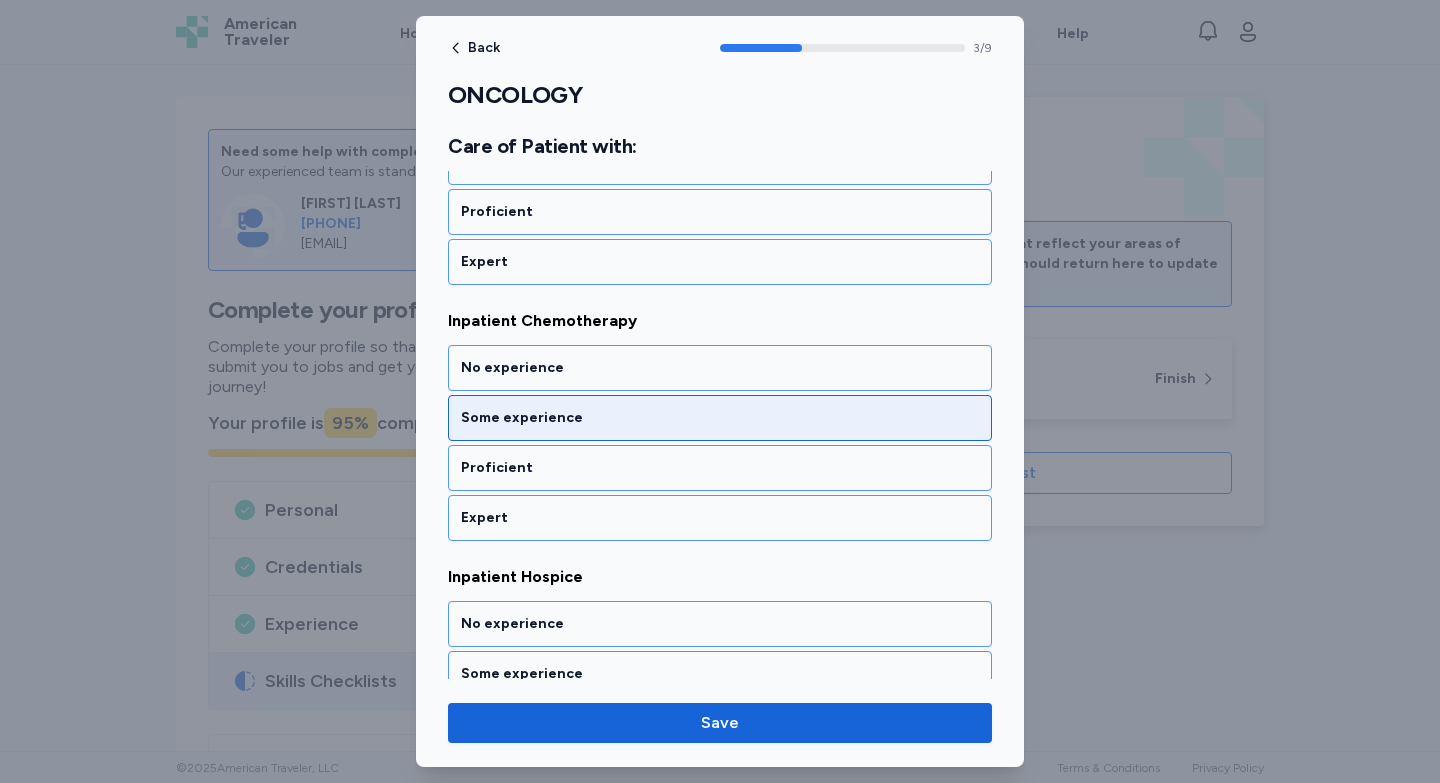 click on "Some experience" at bounding box center [720, 418] 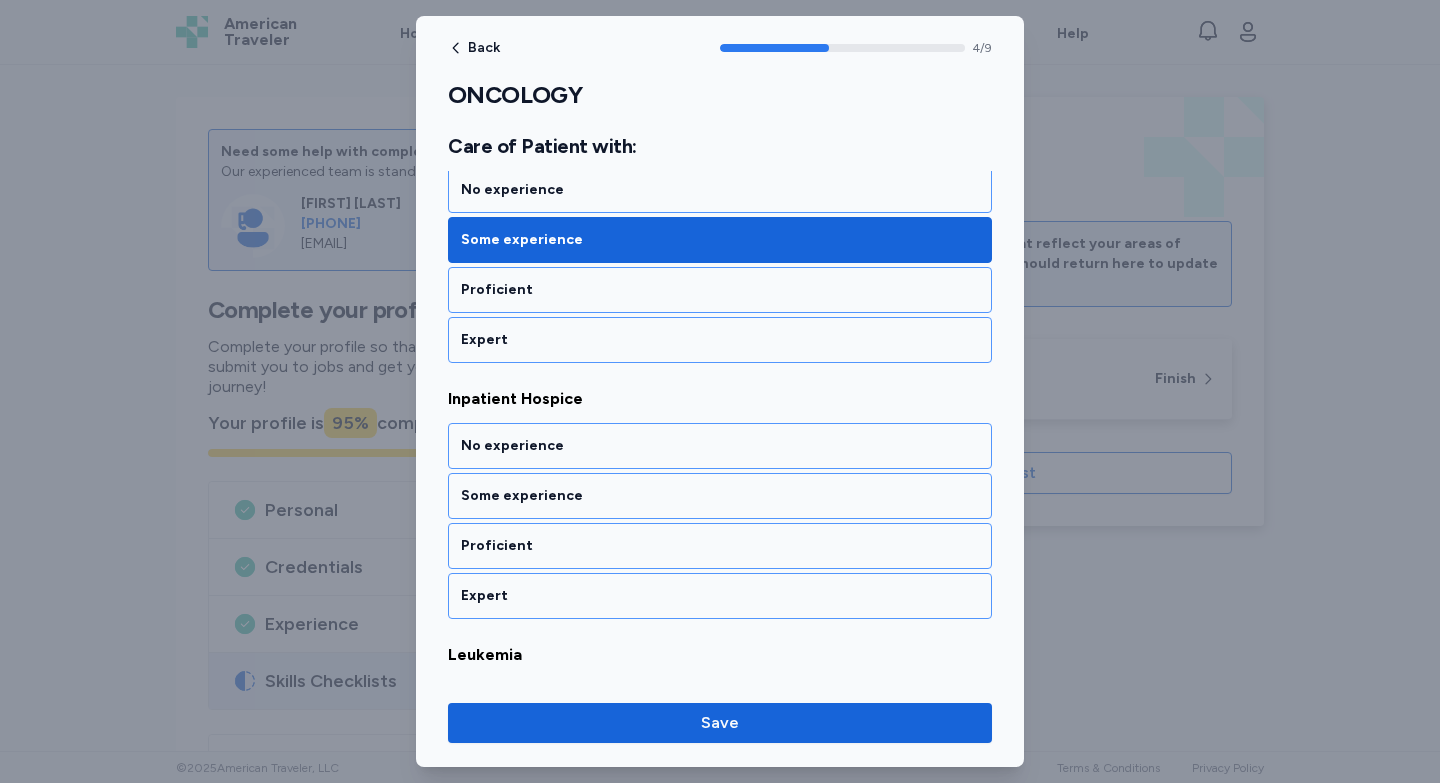 scroll, scrollTop: 1229, scrollLeft: 0, axis: vertical 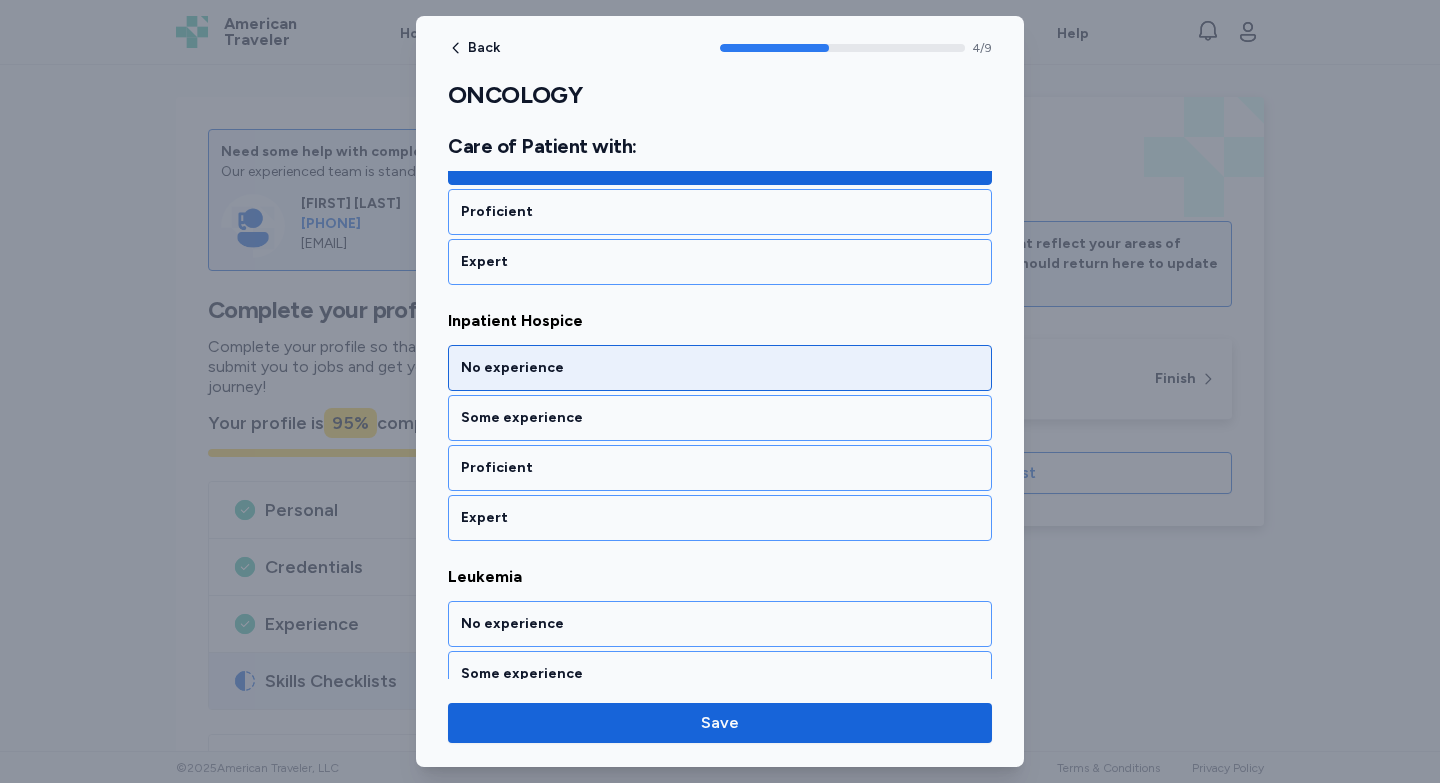 click on "No experience" at bounding box center [720, 368] 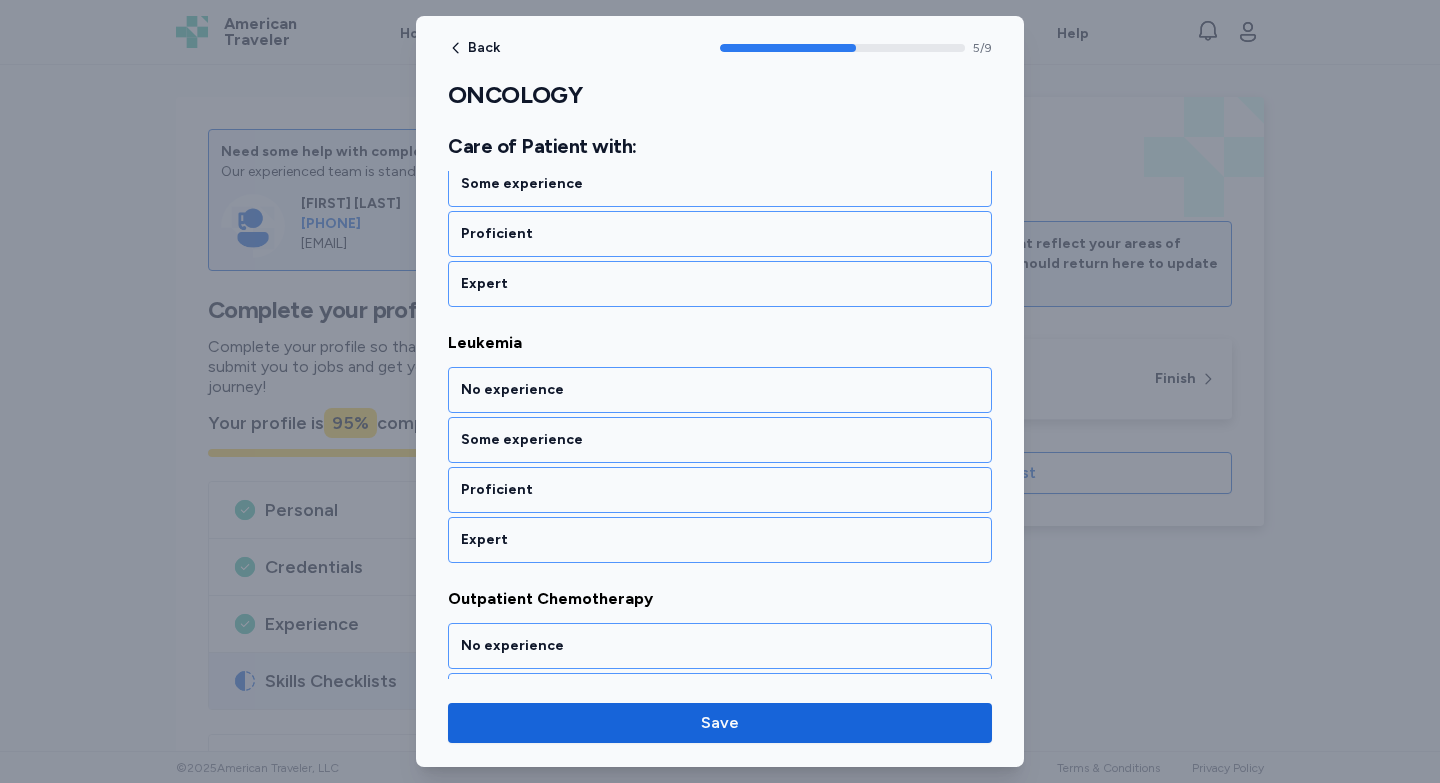scroll, scrollTop: 1485, scrollLeft: 0, axis: vertical 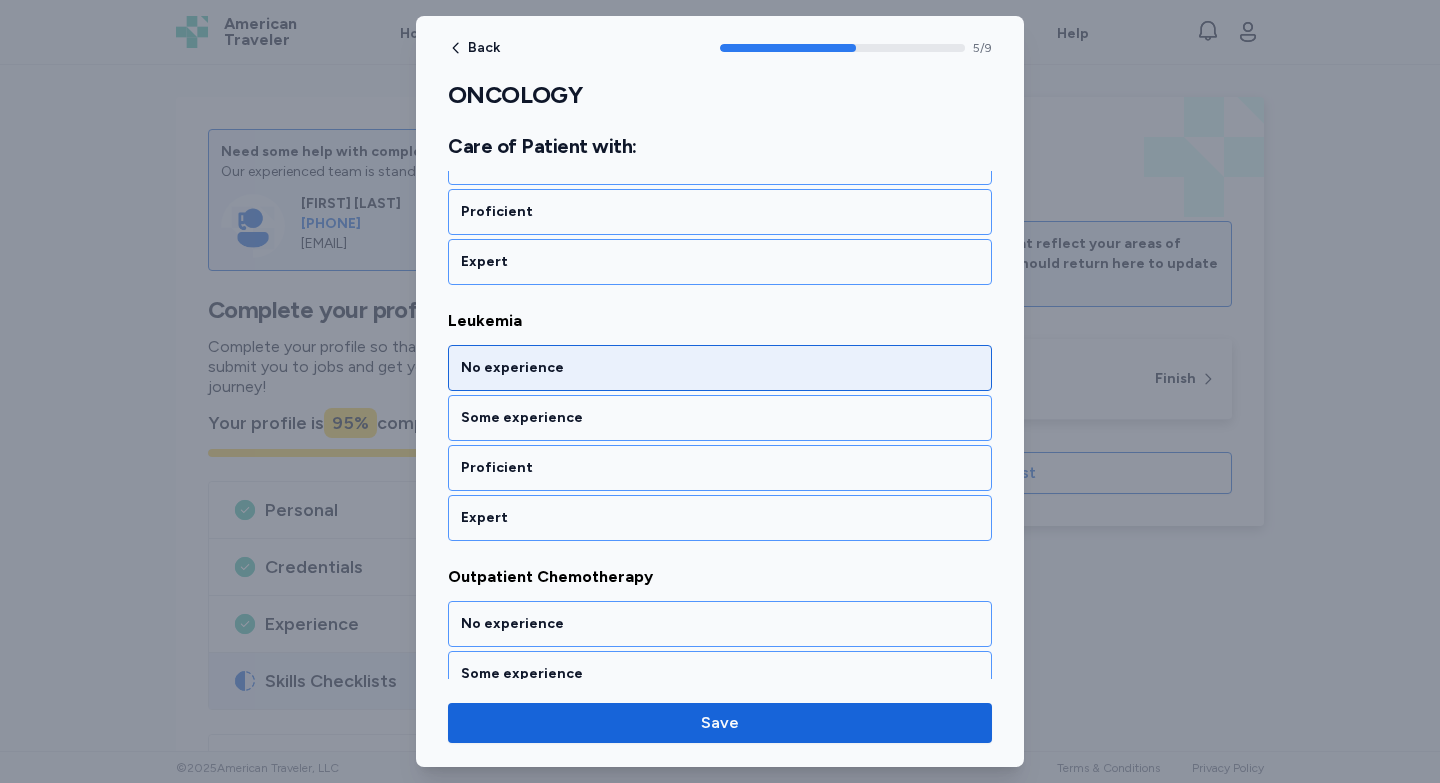 click on "No experience" at bounding box center (720, 368) 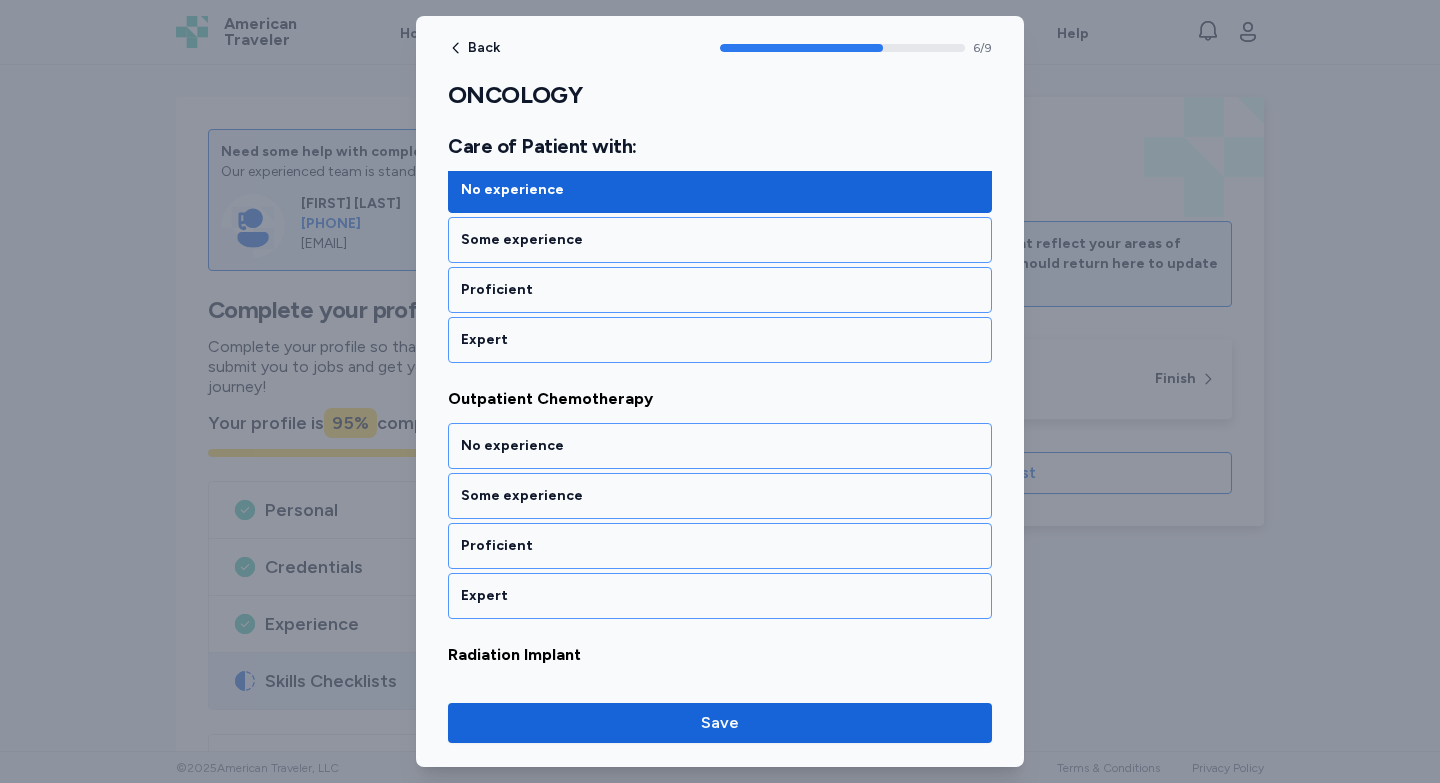 scroll, scrollTop: 1741, scrollLeft: 0, axis: vertical 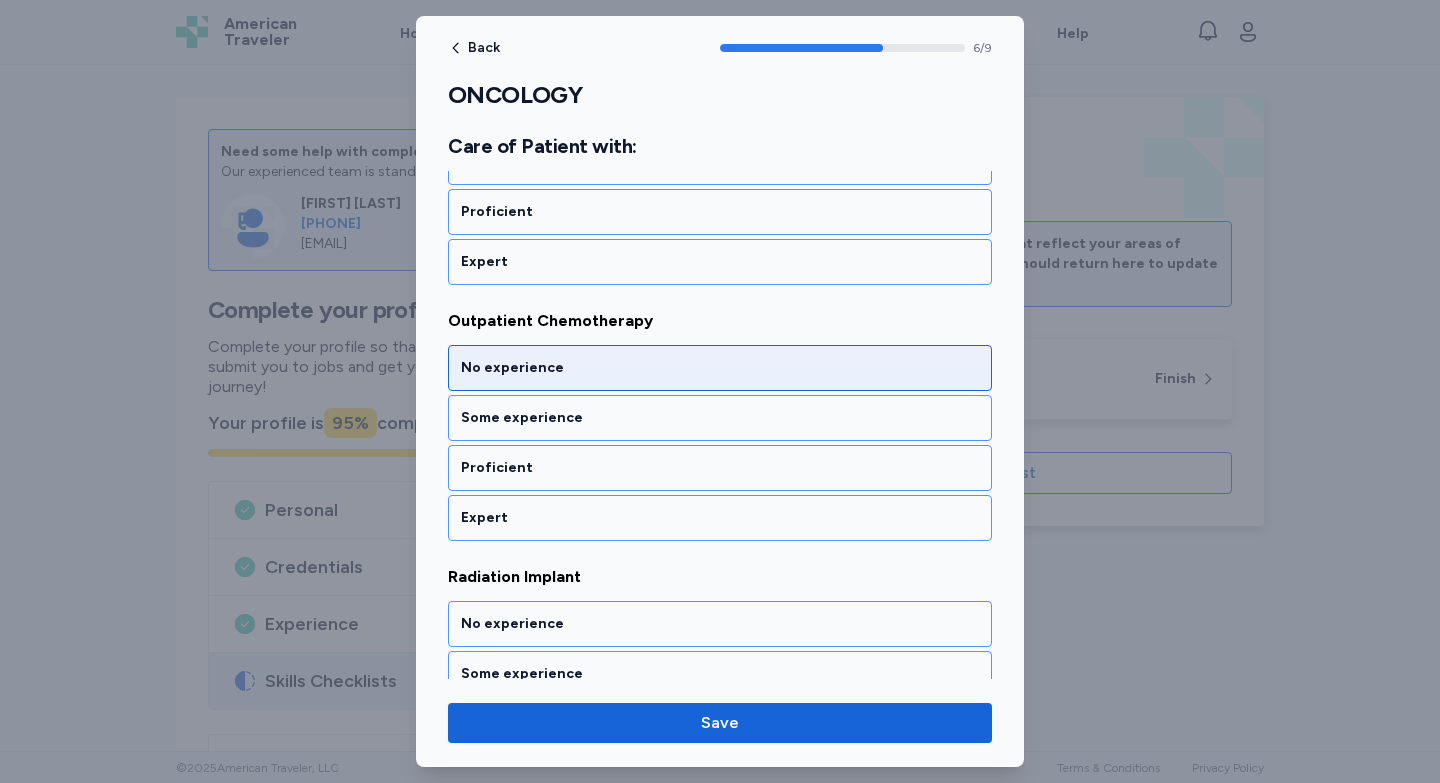 click on "No experience" at bounding box center (720, 368) 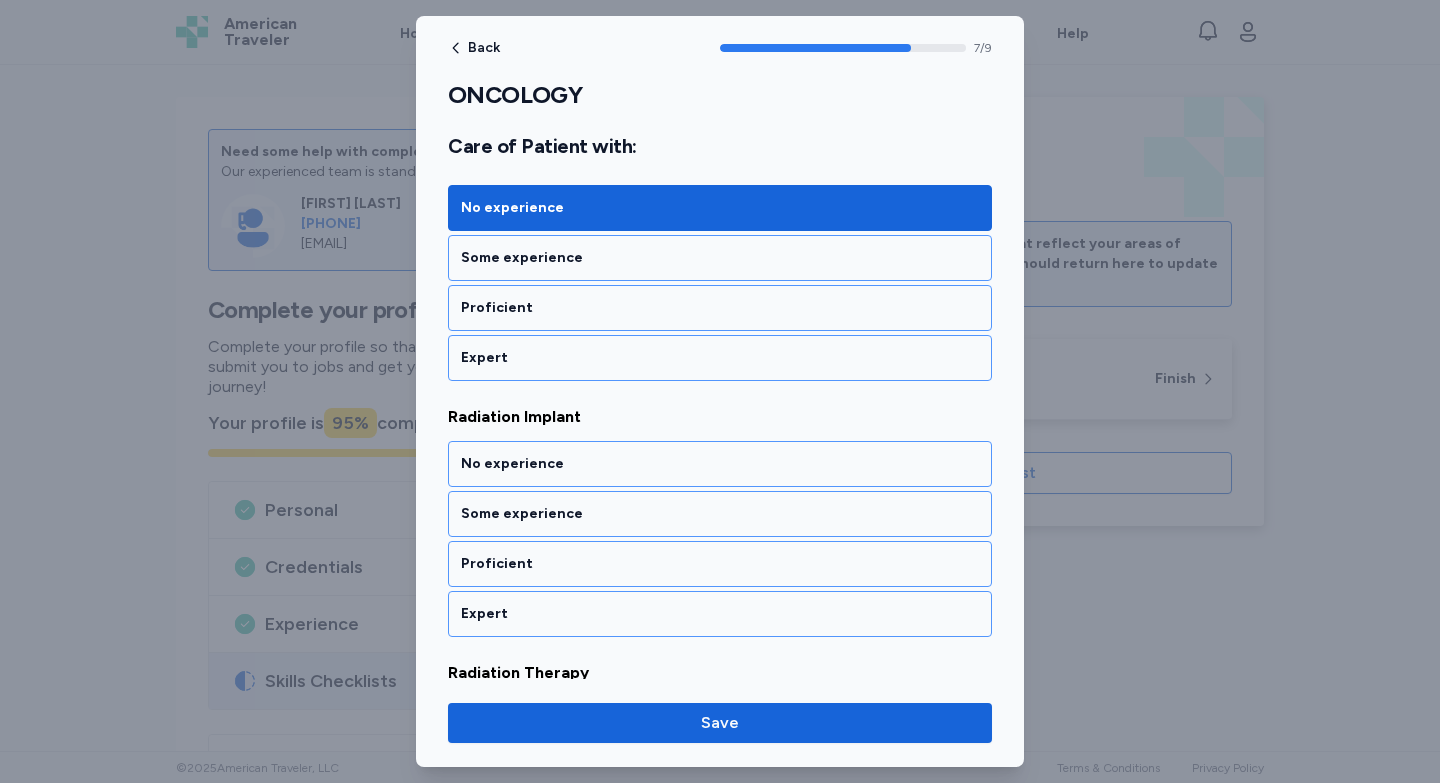 scroll, scrollTop: 1997, scrollLeft: 0, axis: vertical 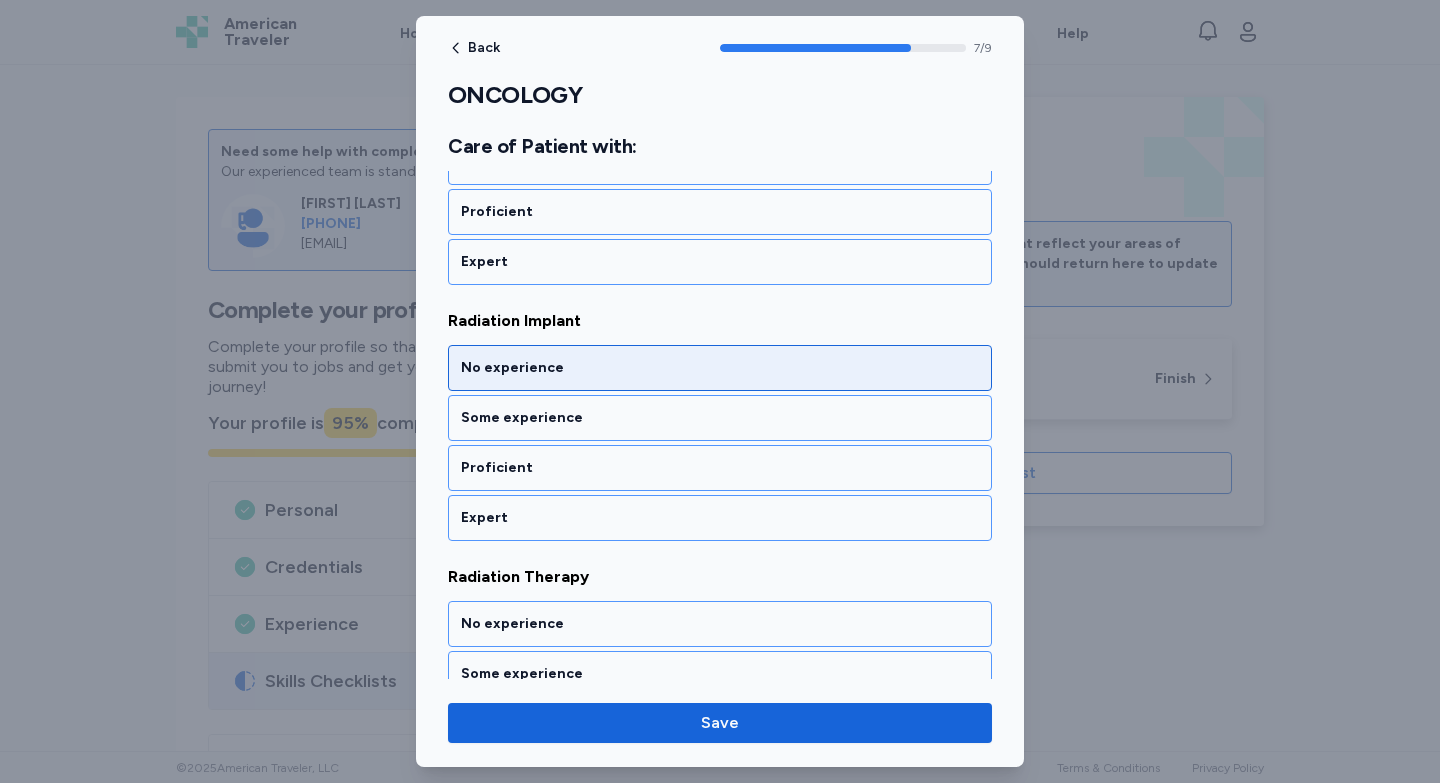 click on "No experience" at bounding box center (720, 368) 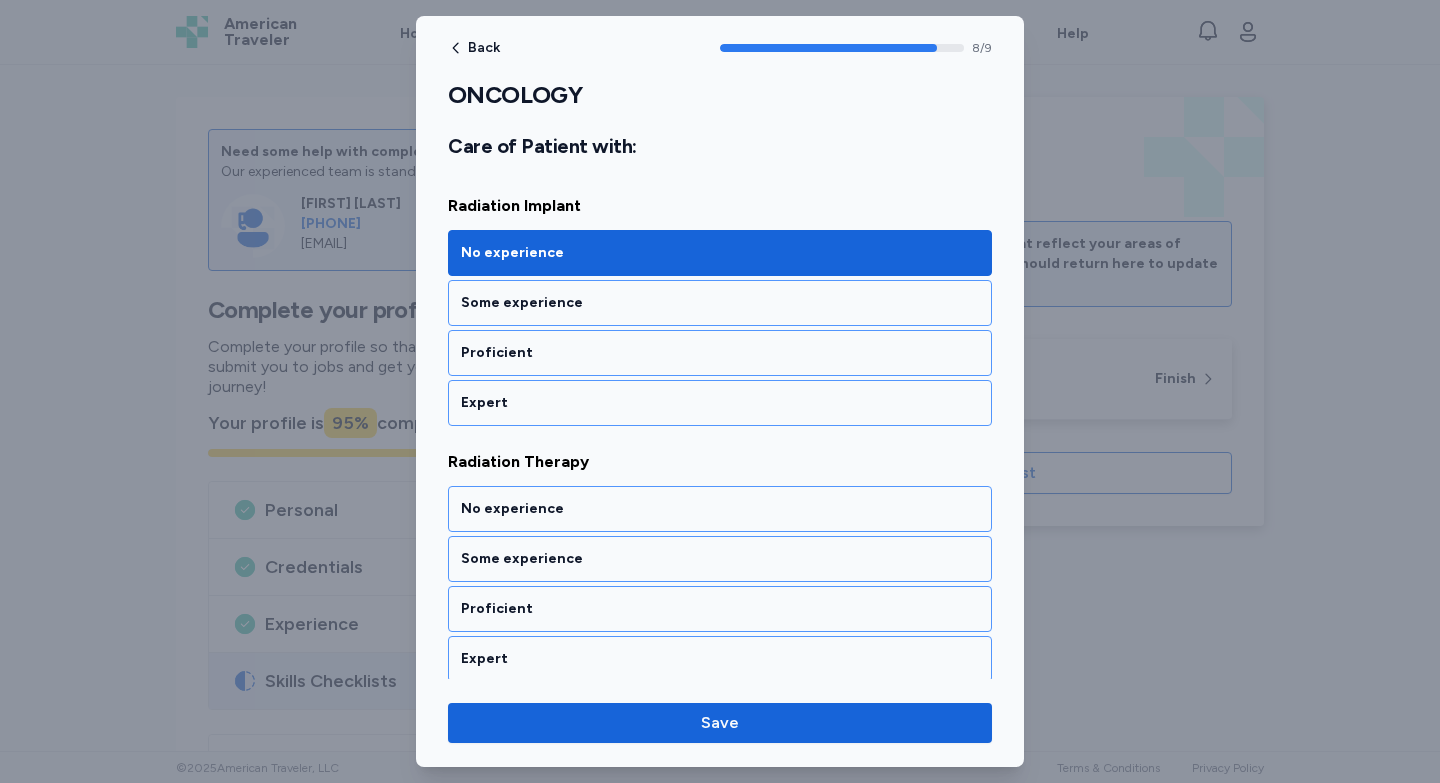 scroll, scrollTop: 2119, scrollLeft: 0, axis: vertical 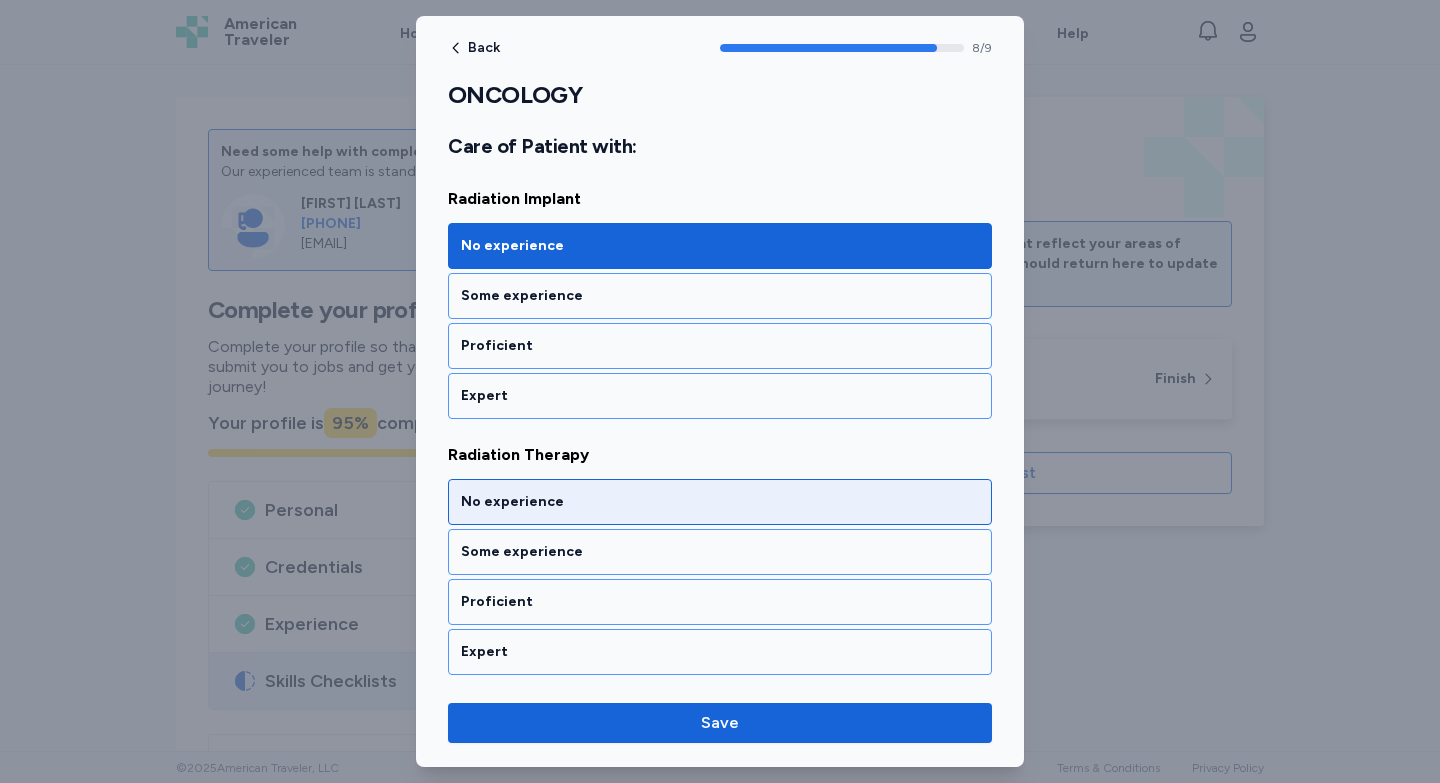 click on "No experience" at bounding box center [720, 502] 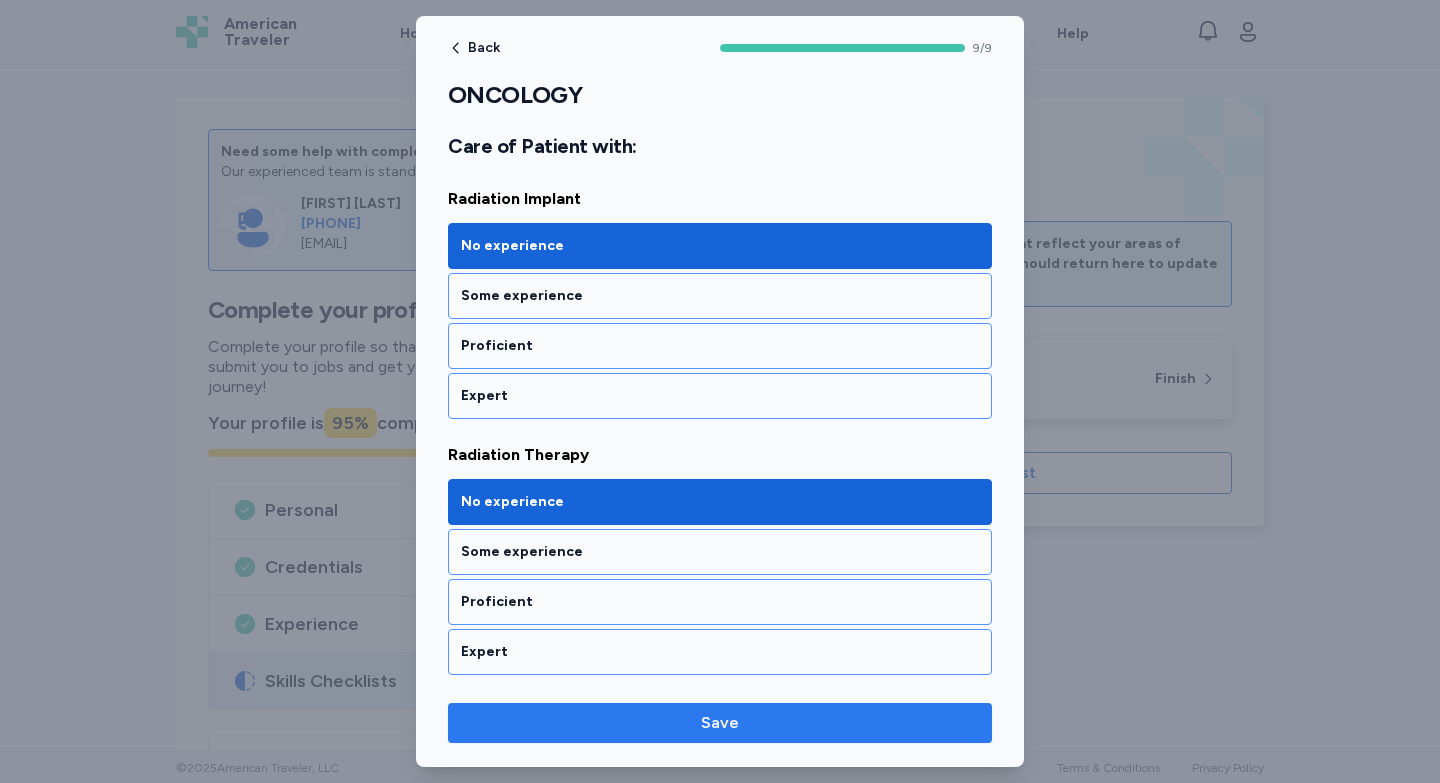click on "Save" at bounding box center (720, 723) 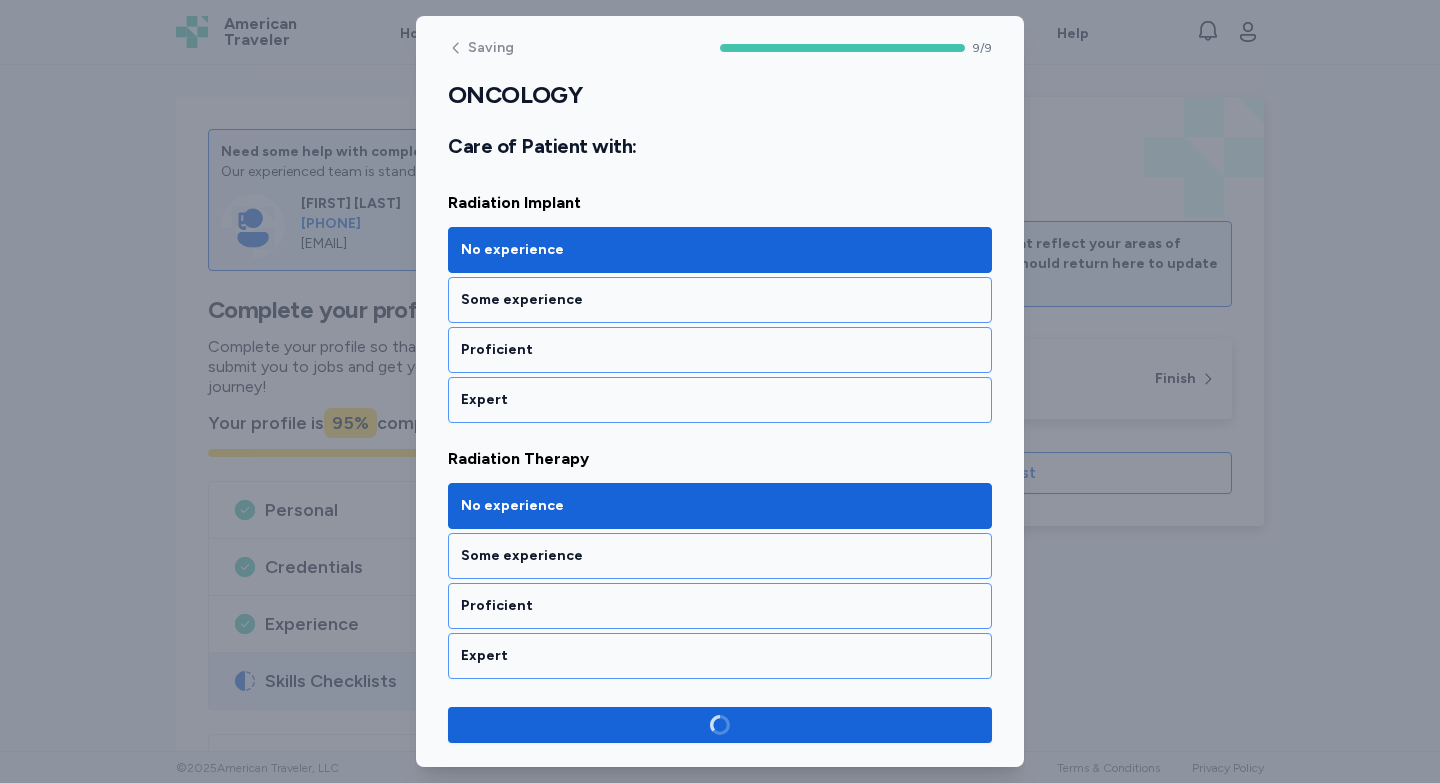 scroll, scrollTop: 2115, scrollLeft: 0, axis: vertical 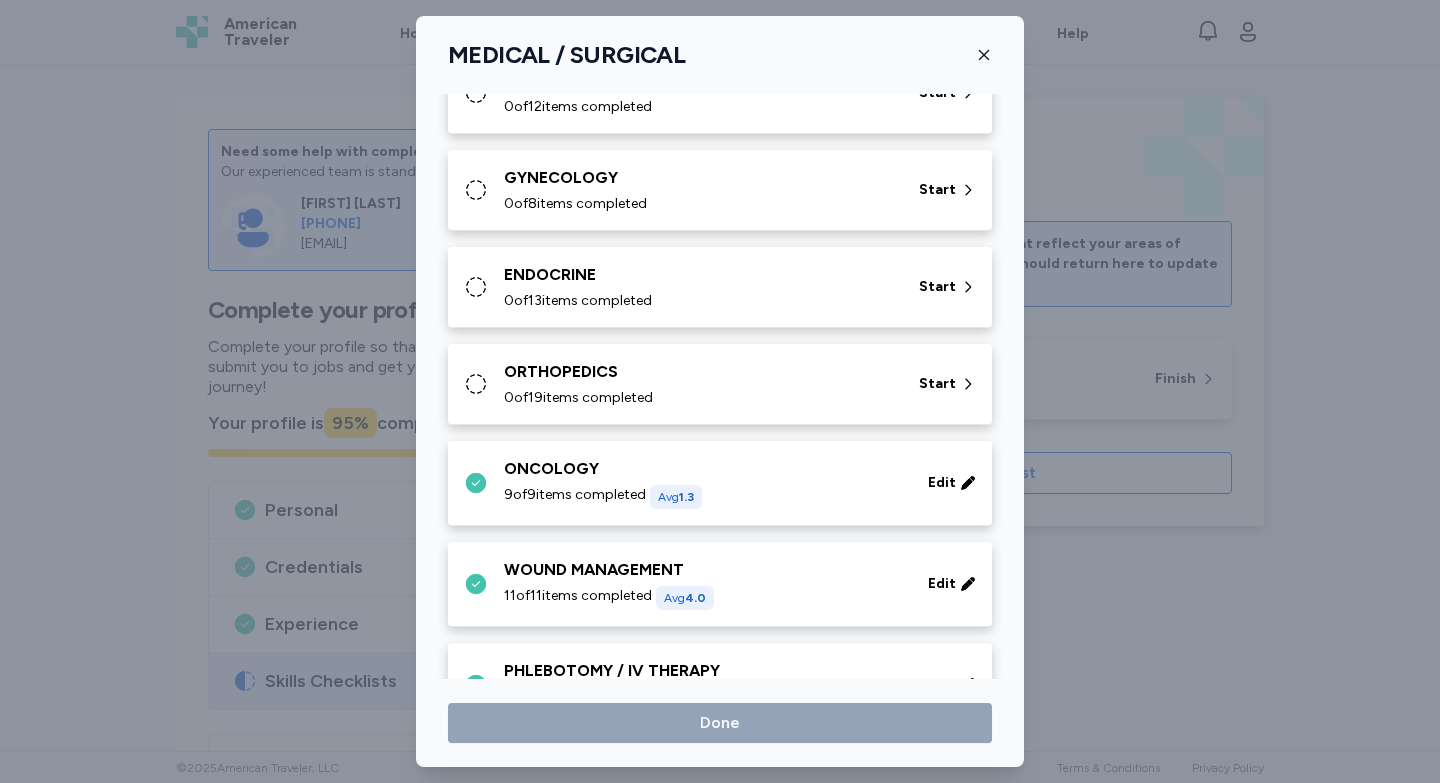 click on "ORTHOPEDICS" at bounding box center (699, 372) 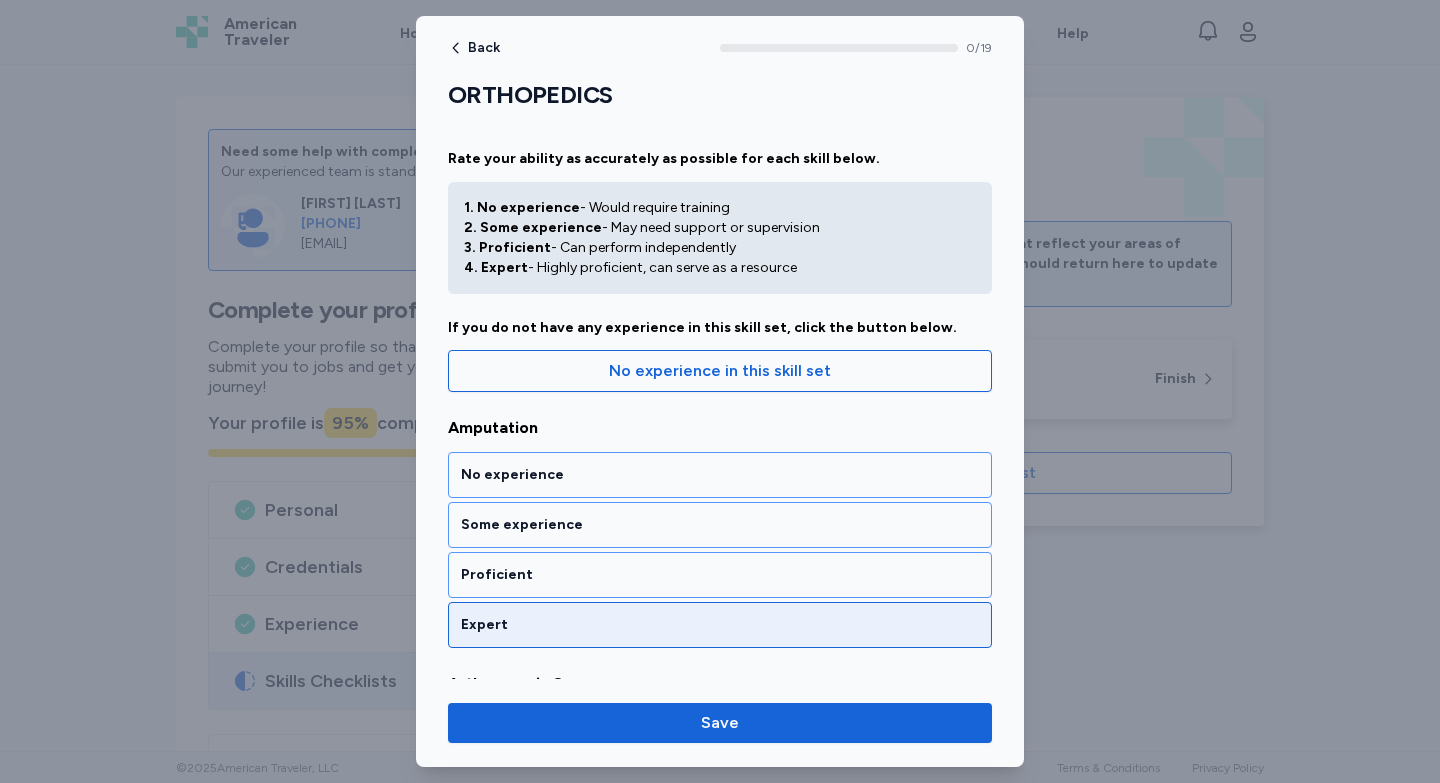 click on "Expert" at bounding box center (720, 625) 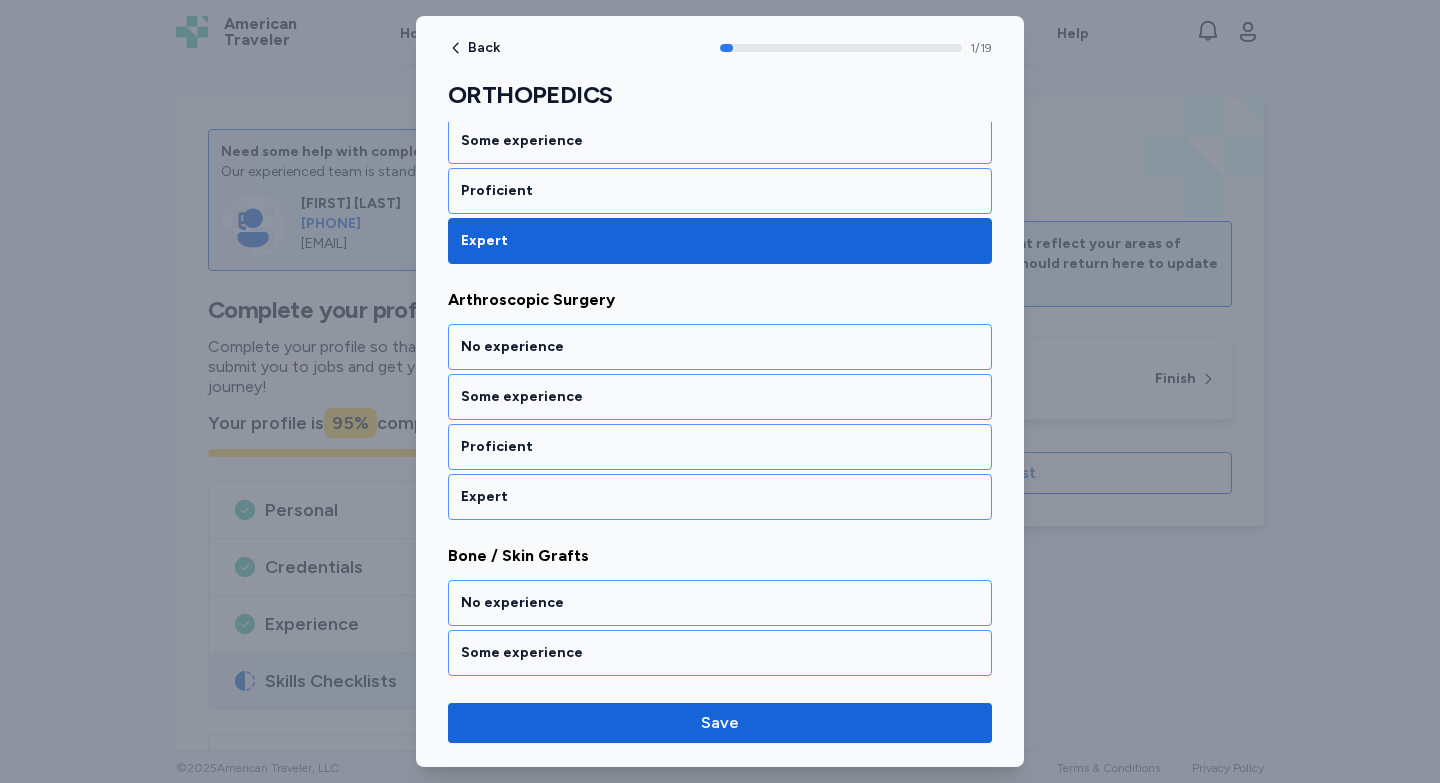 scroll, scrollTop: 387, scrollLeft: 0, axis: vertical 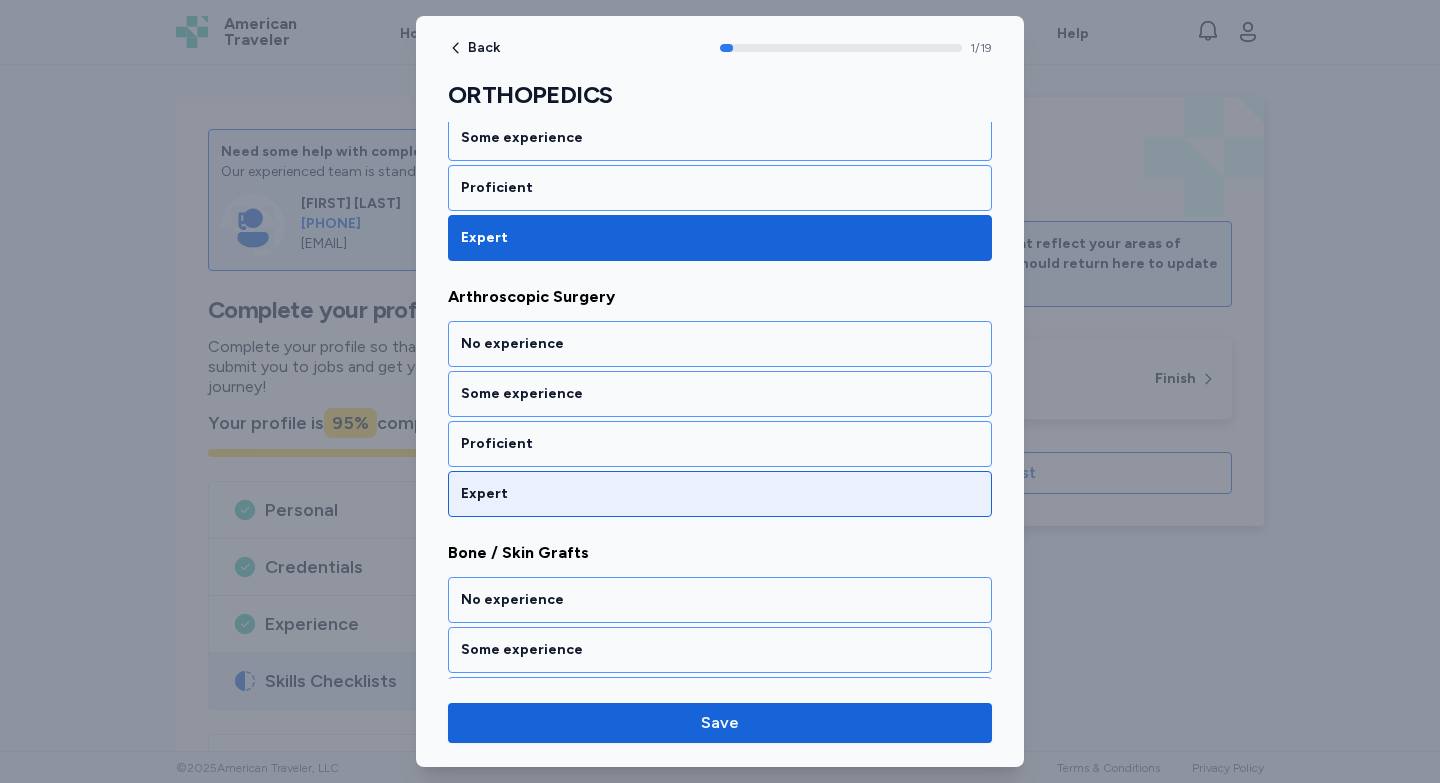 click on "Expert" at bounding box center [720, 494] 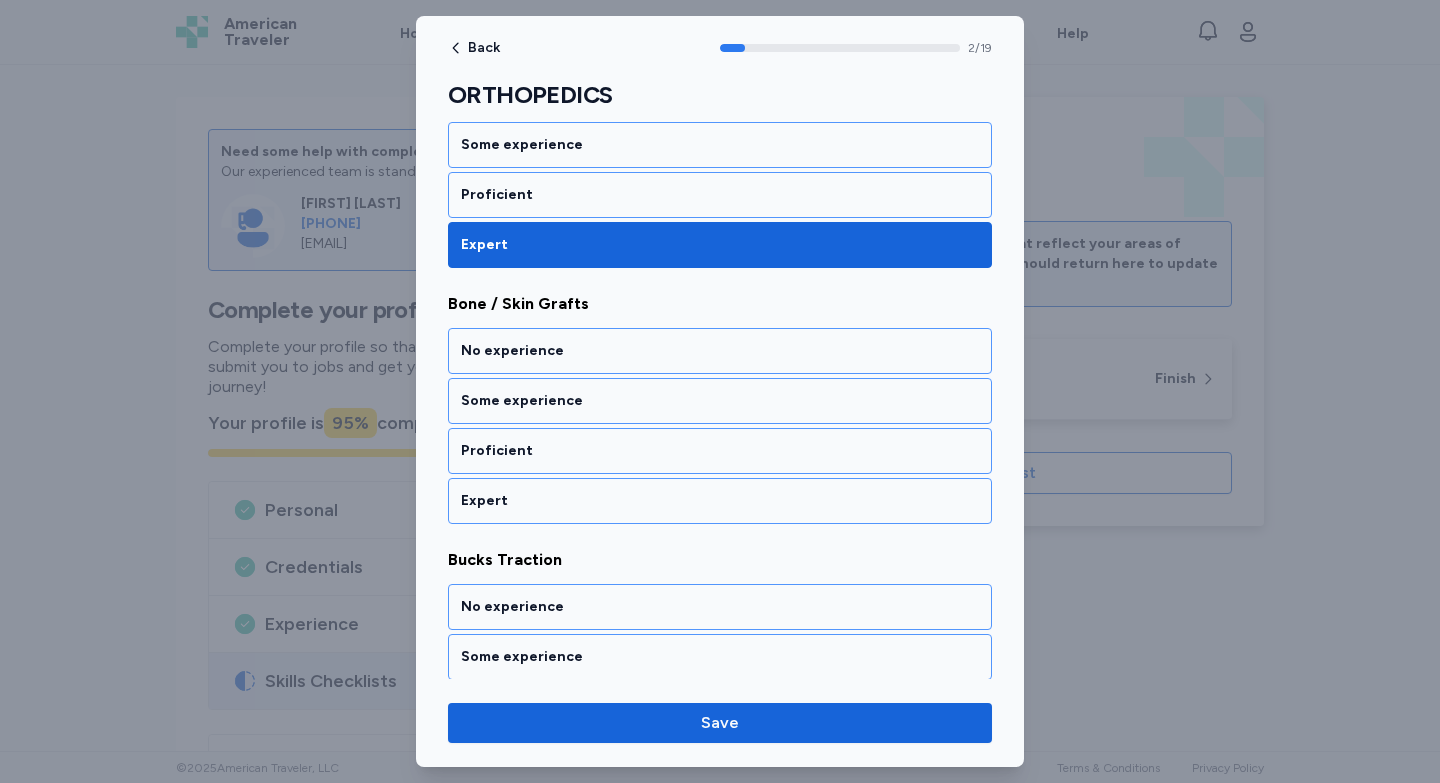 scroll, scrollTop: 643, scrollLeft: 0, axis: vertical 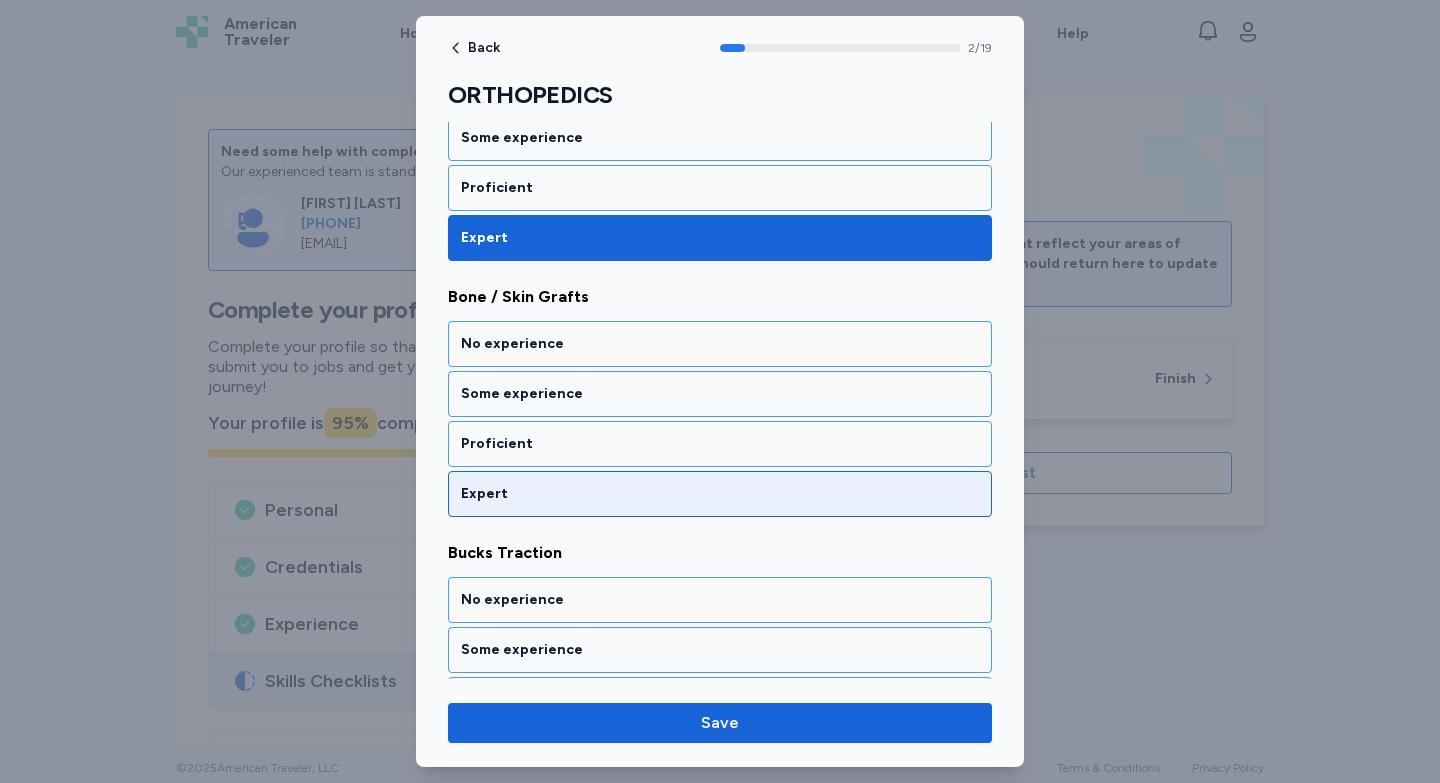 click on "Expert" at bounding box center [720, 494] 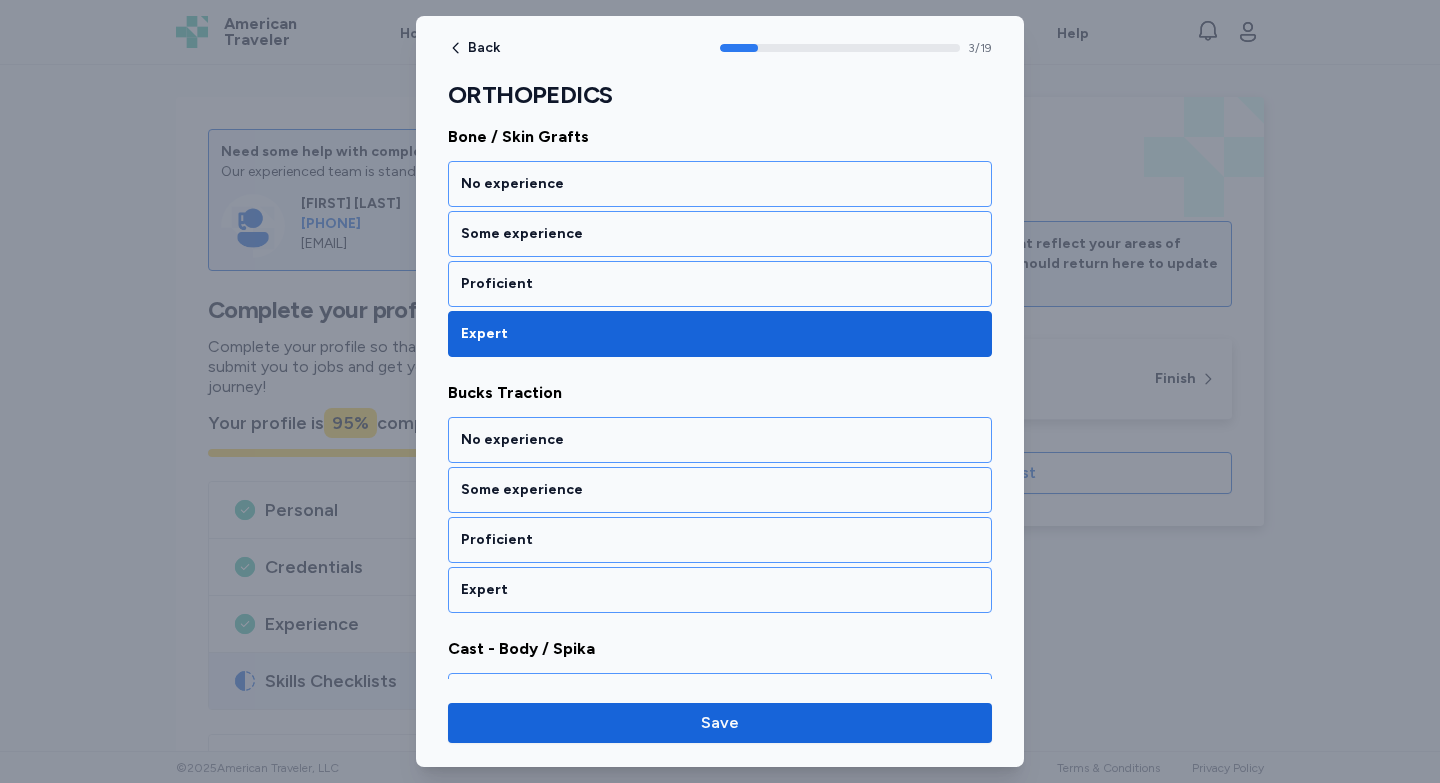 scroll, scrollTop: 899, scrollLeft: 0, axis: vertical 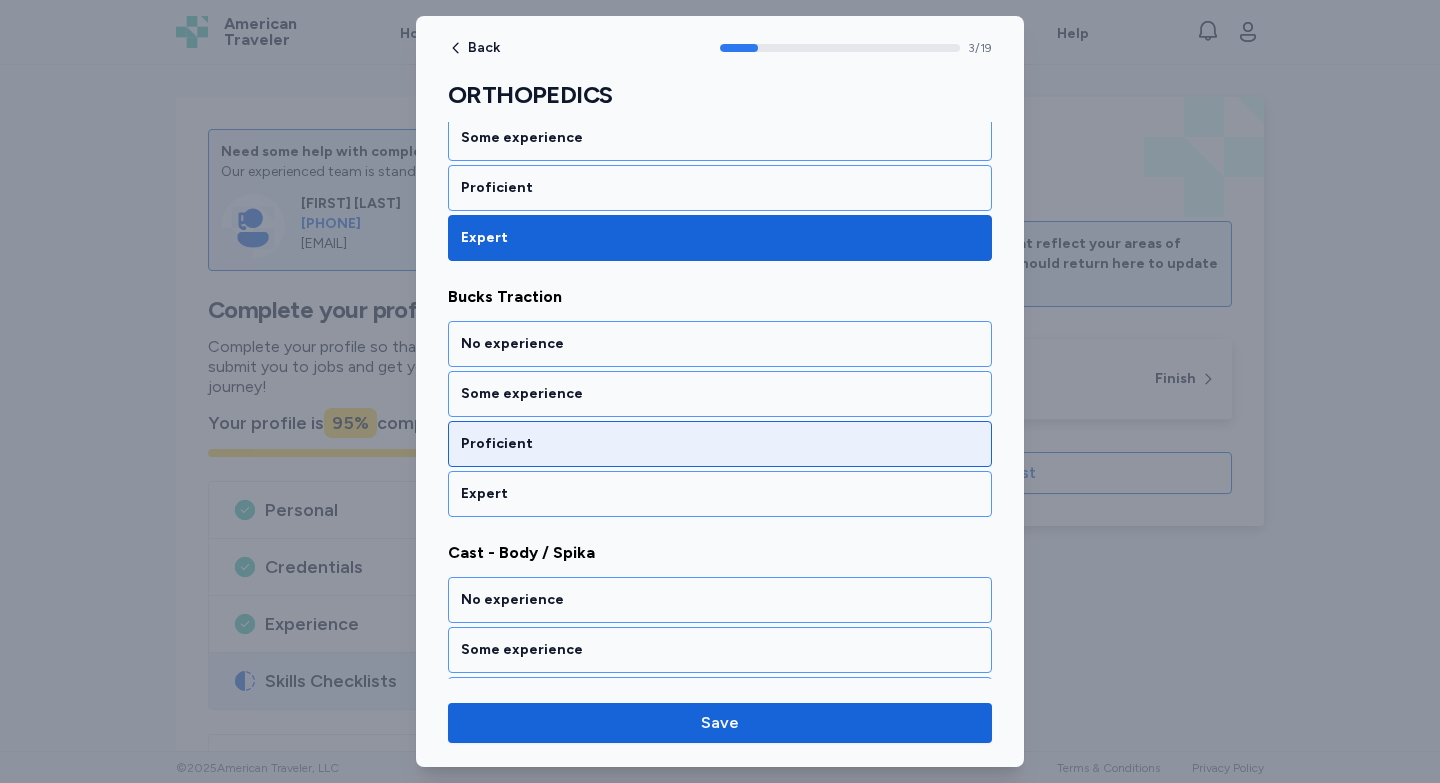 click on "Proficient" at bounding box center [720, 444] 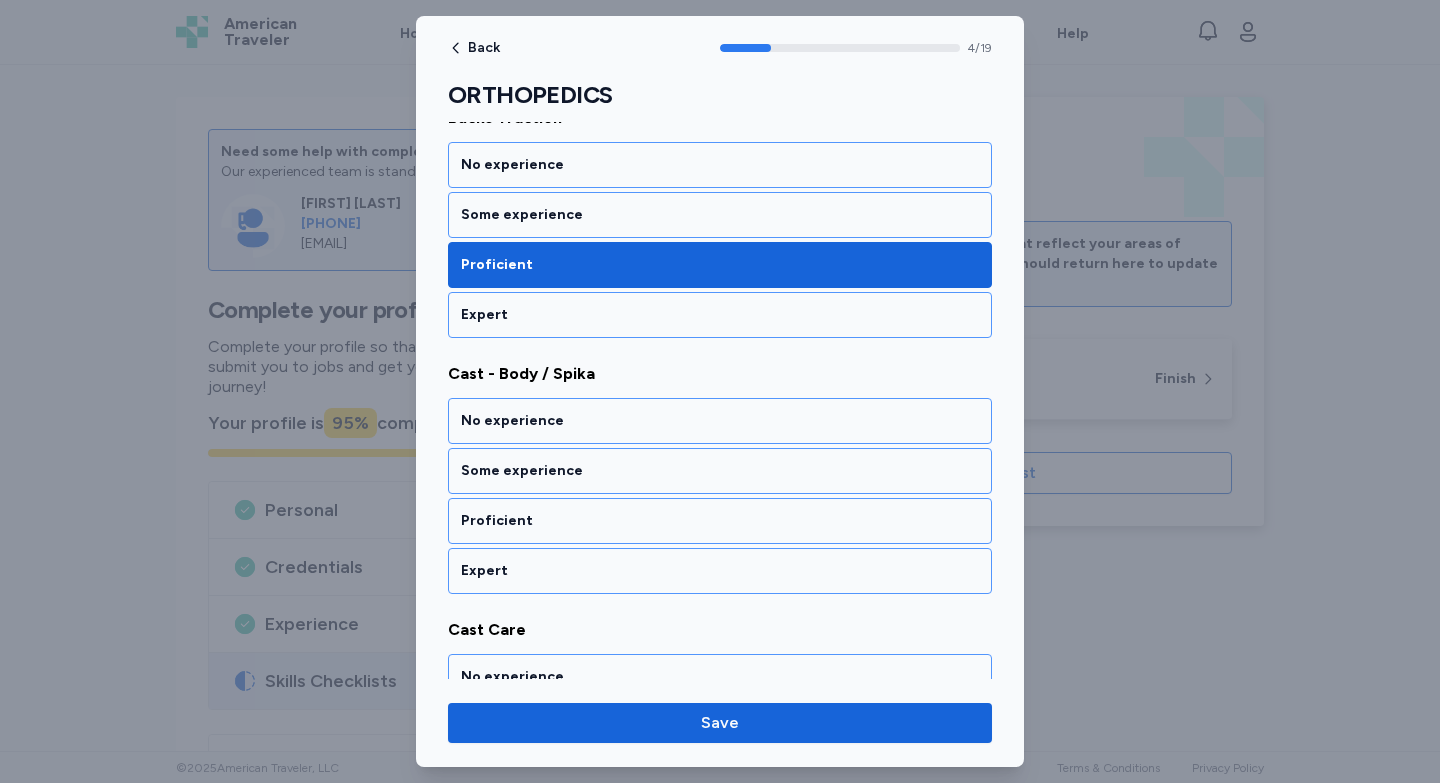 scroll, scrollTop: 1155, scrollLeft: 0, axis: vertical 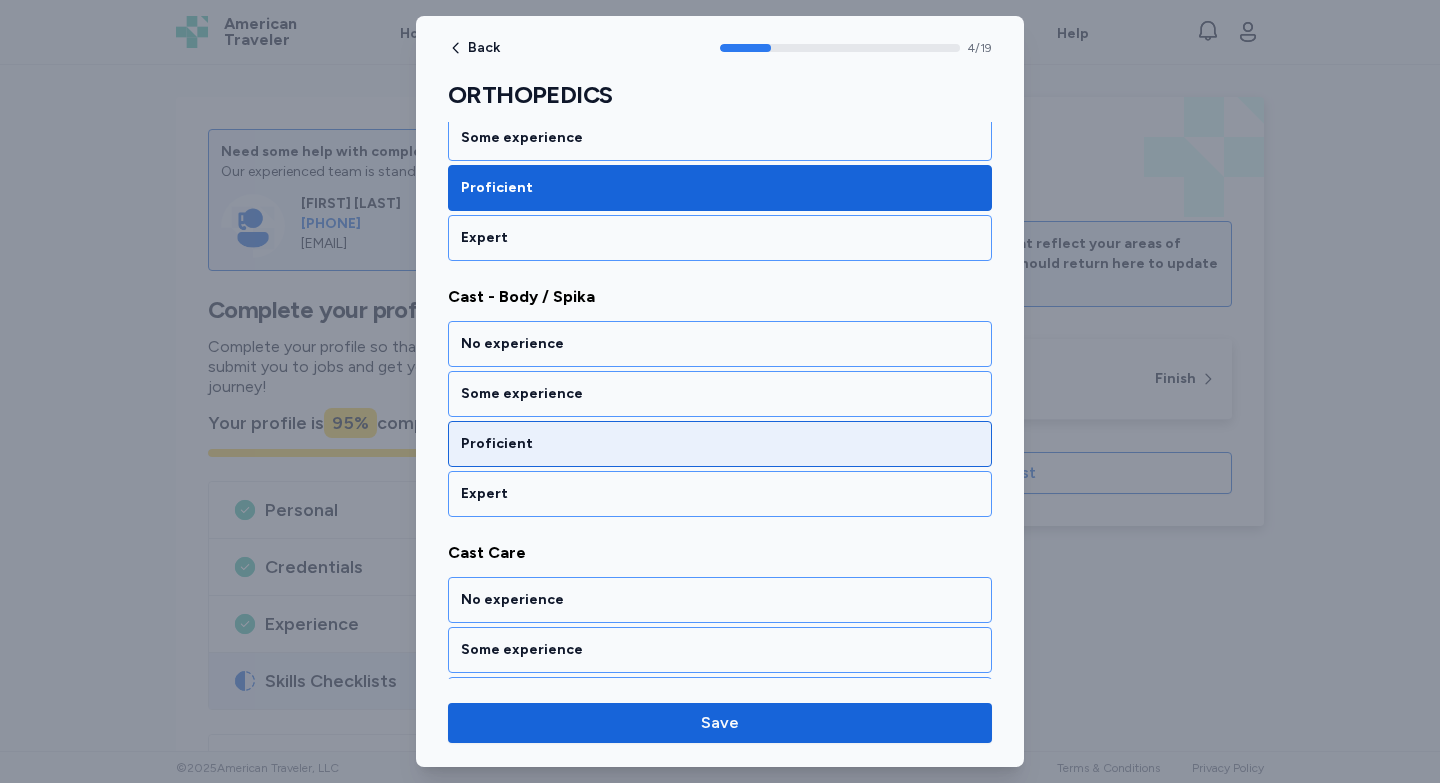 click on "Proficient" at bounding box center (720, 444) 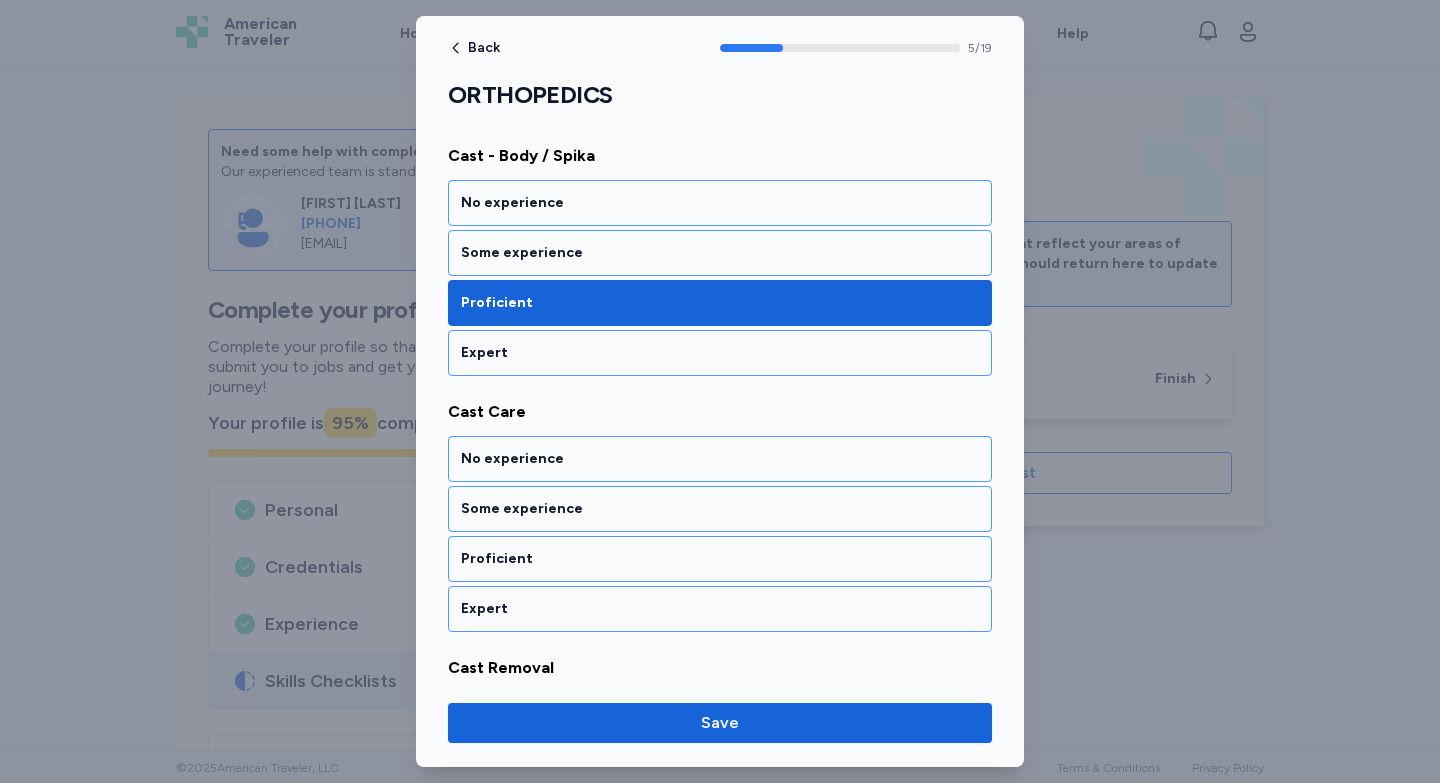 scroll, scrollTop: 1411, scrollLeft: 0, axis: vertical 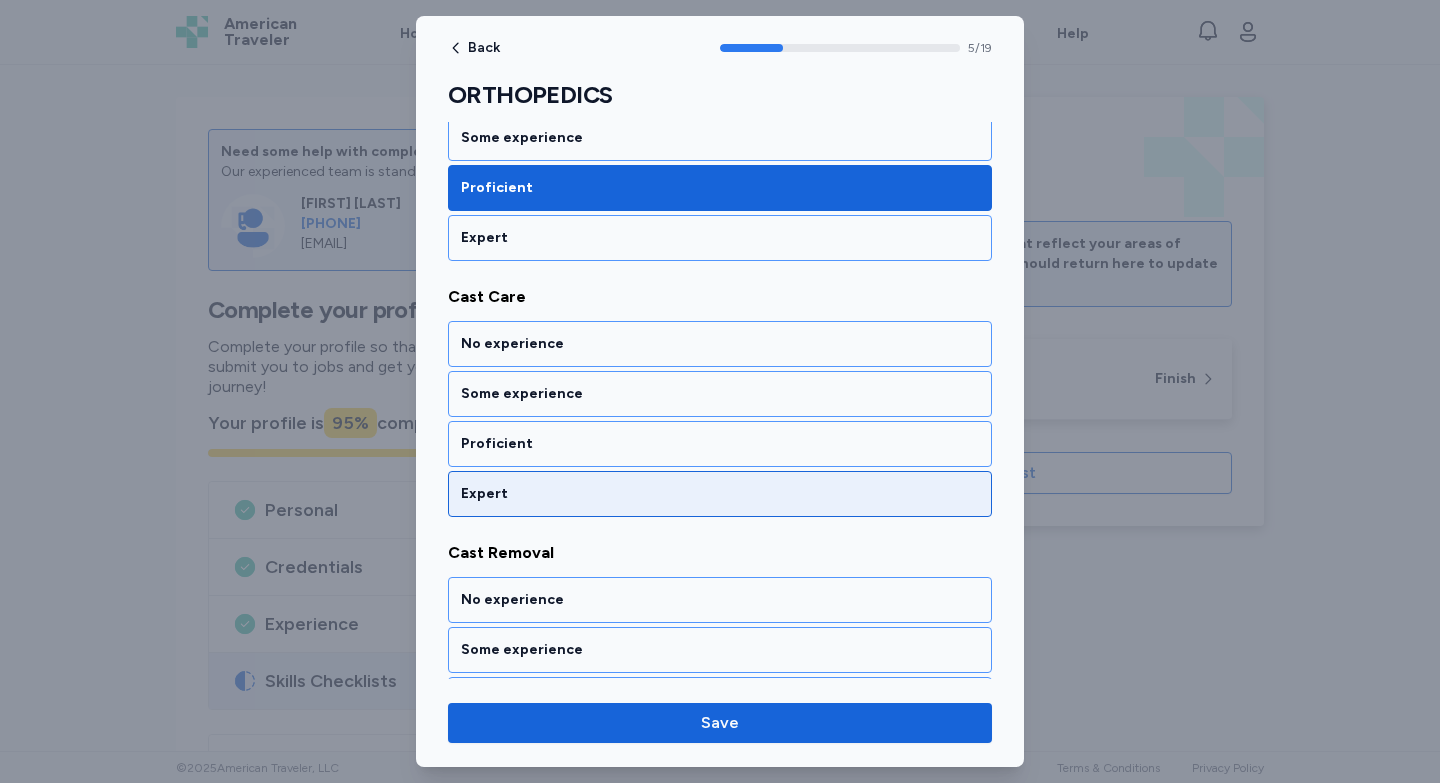 click on "Expert" at bounding box center [720, 494] 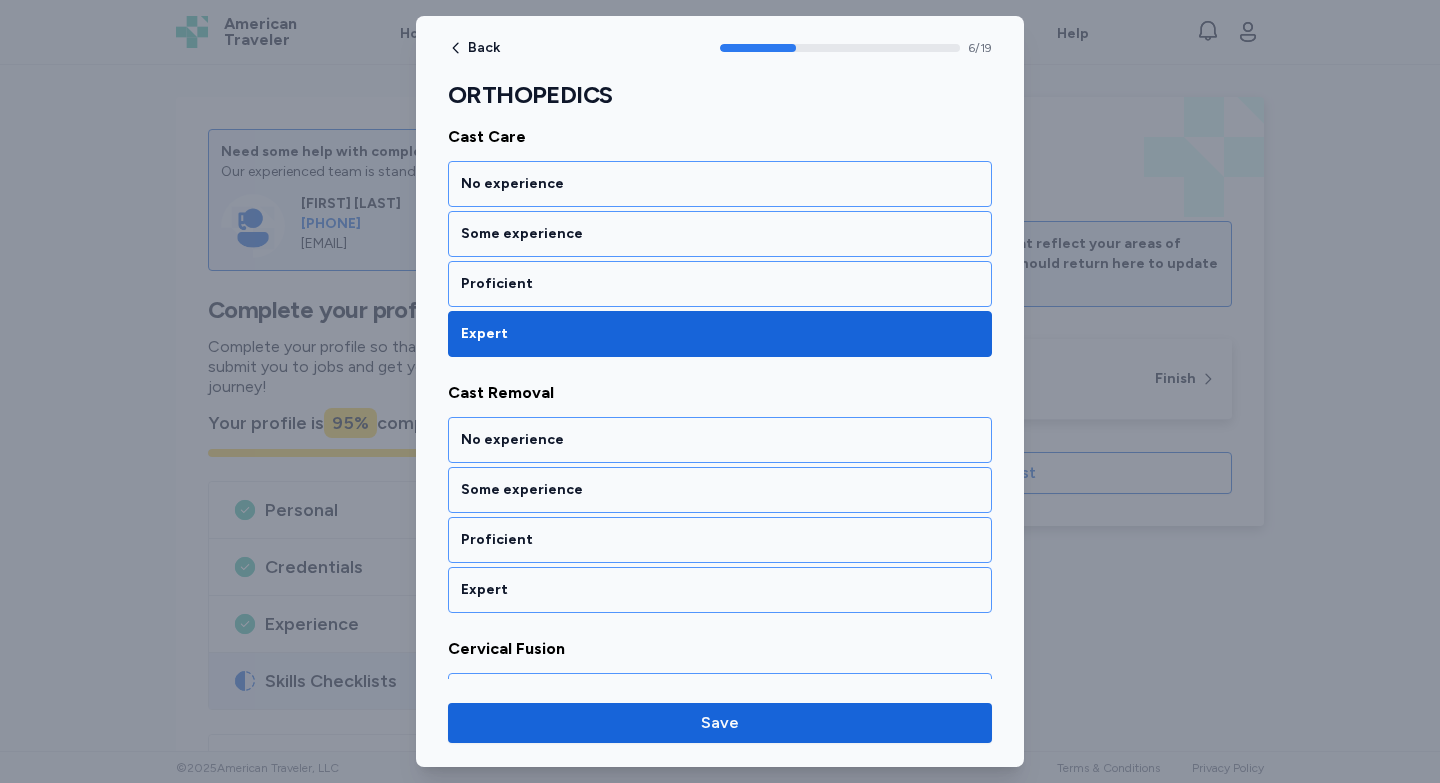 scroll, scrollTop: 1667, scrollLeft: 0, axis: vertical 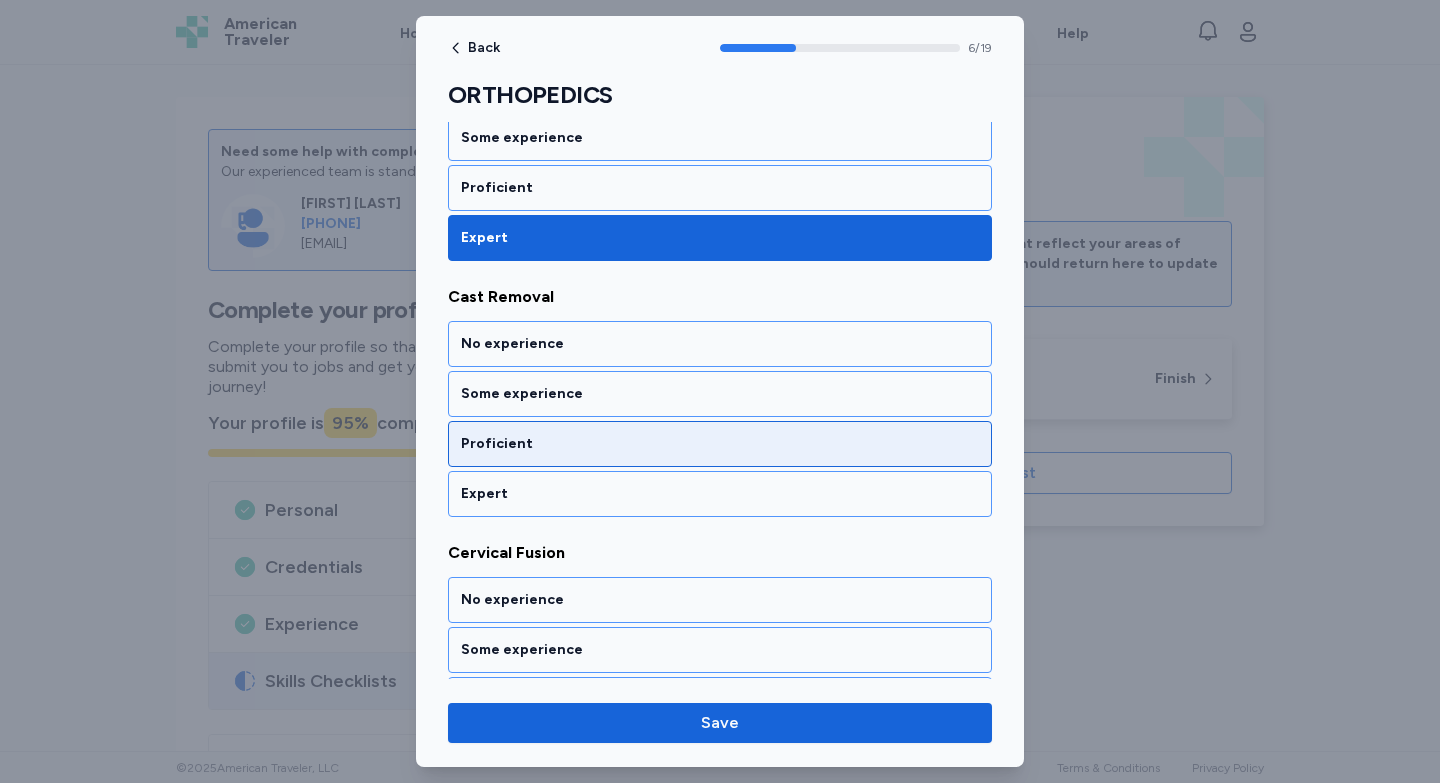 click on "Proficient" at bounding box center (720, 444) 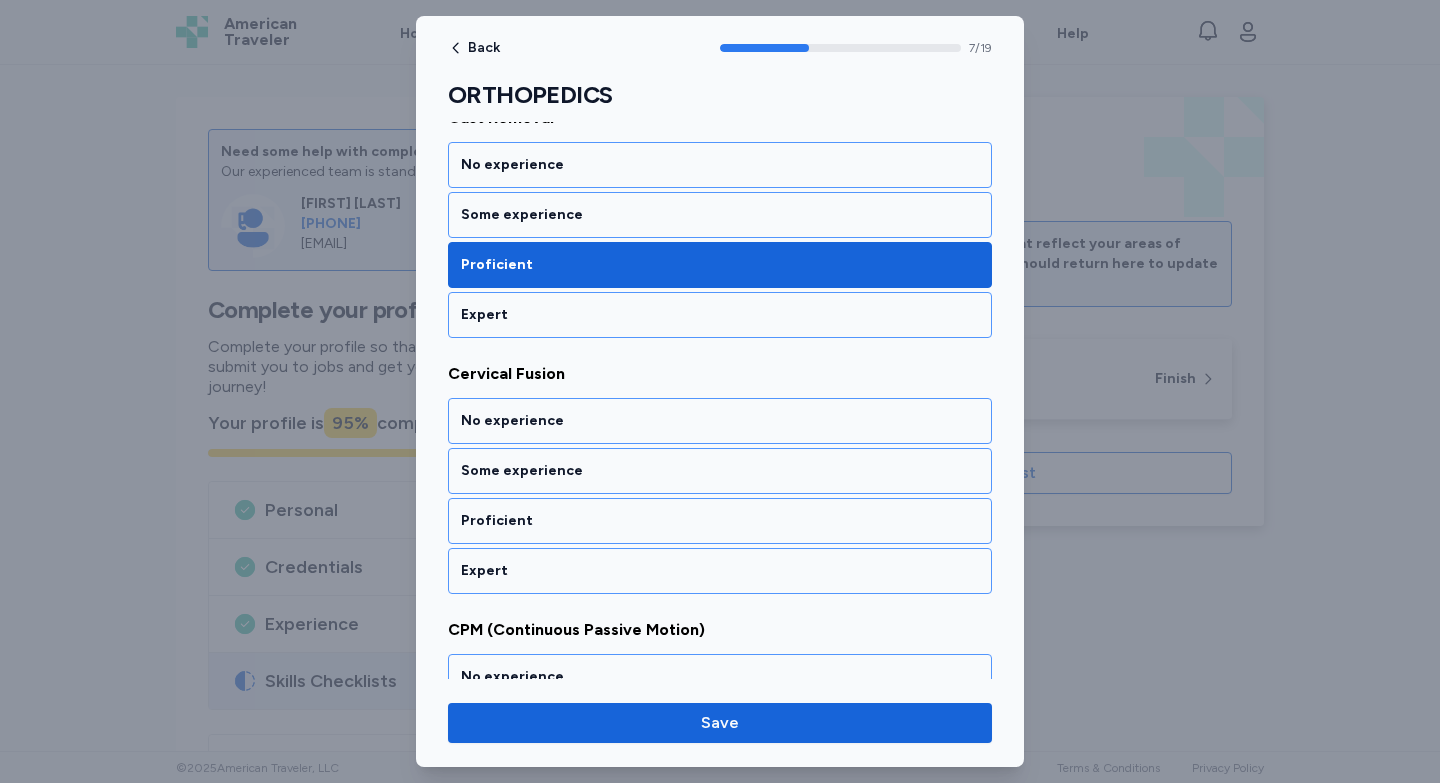 scroll, scrollTop: 1923, scrollLeft: 0, axis: vertical 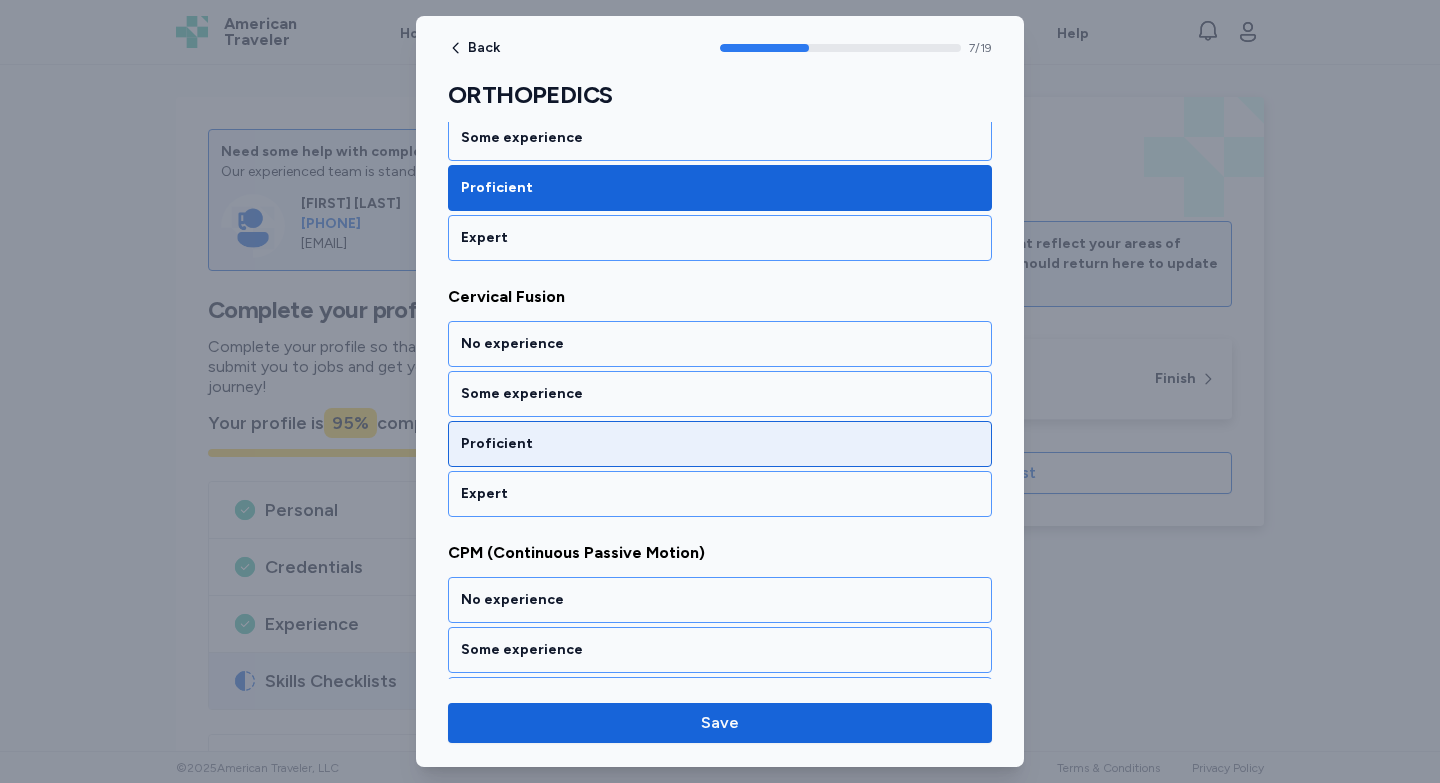 click on "Proficient" at bounding box center [720, 444] 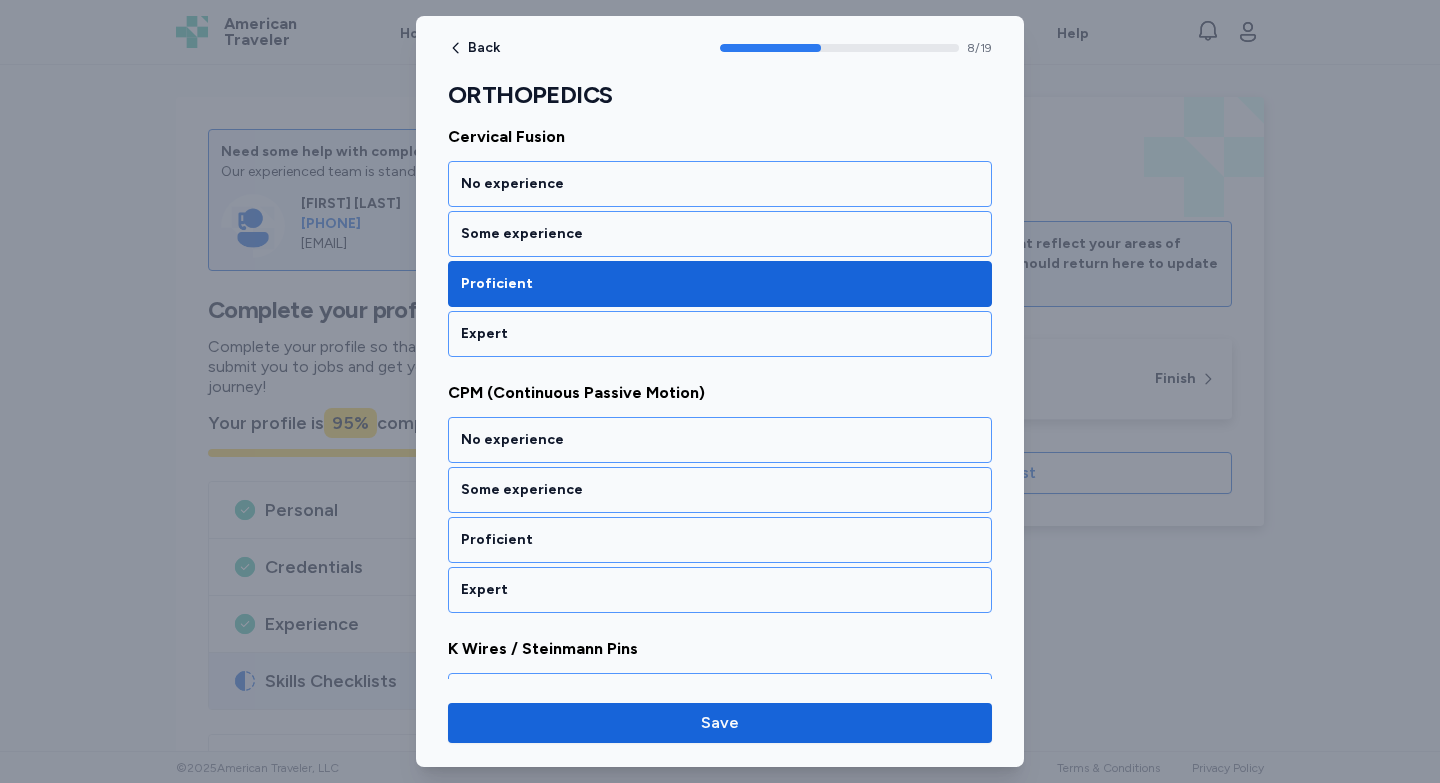 scroll, scrollTop: 2179, scrollLeft: 0, axis: vertical 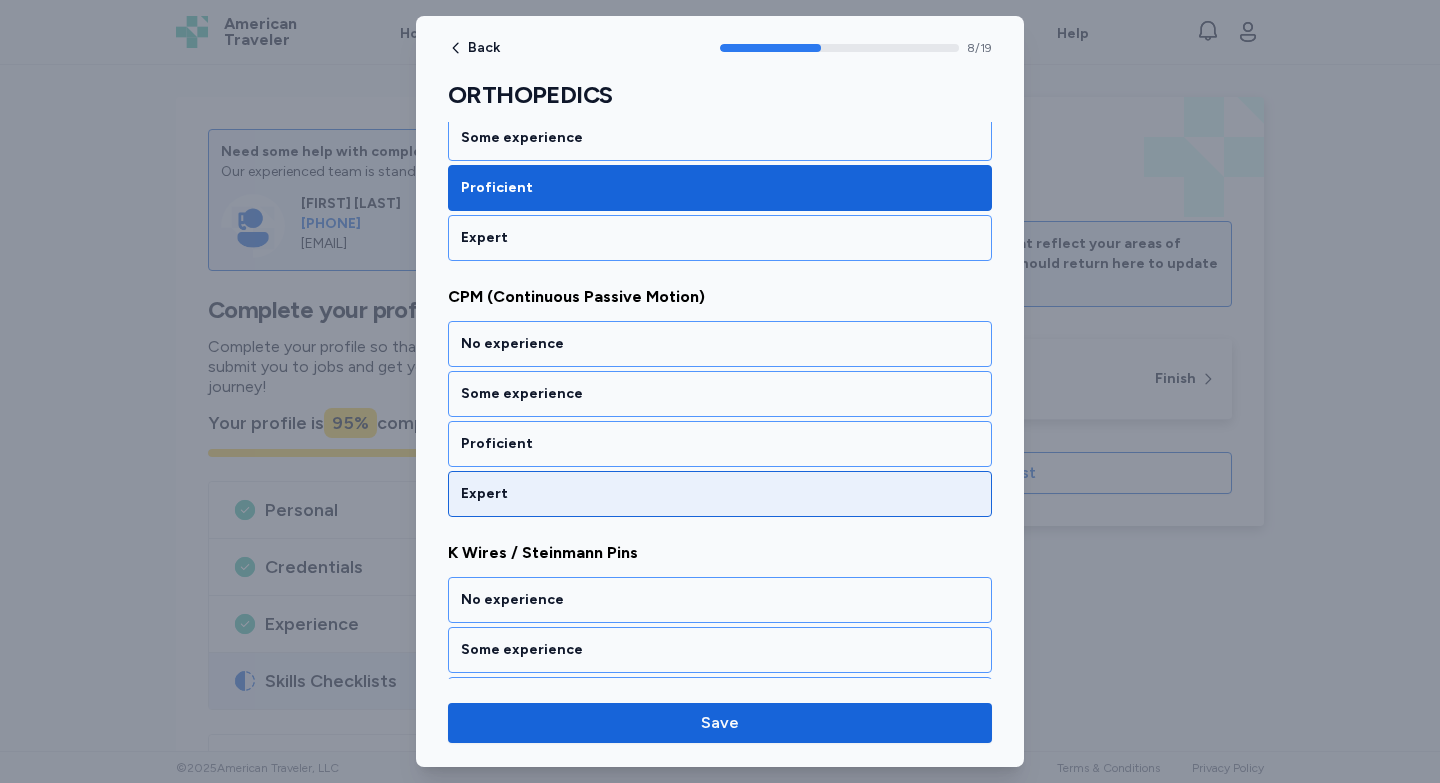 click on "Expert" at bounding box center (720, 494) 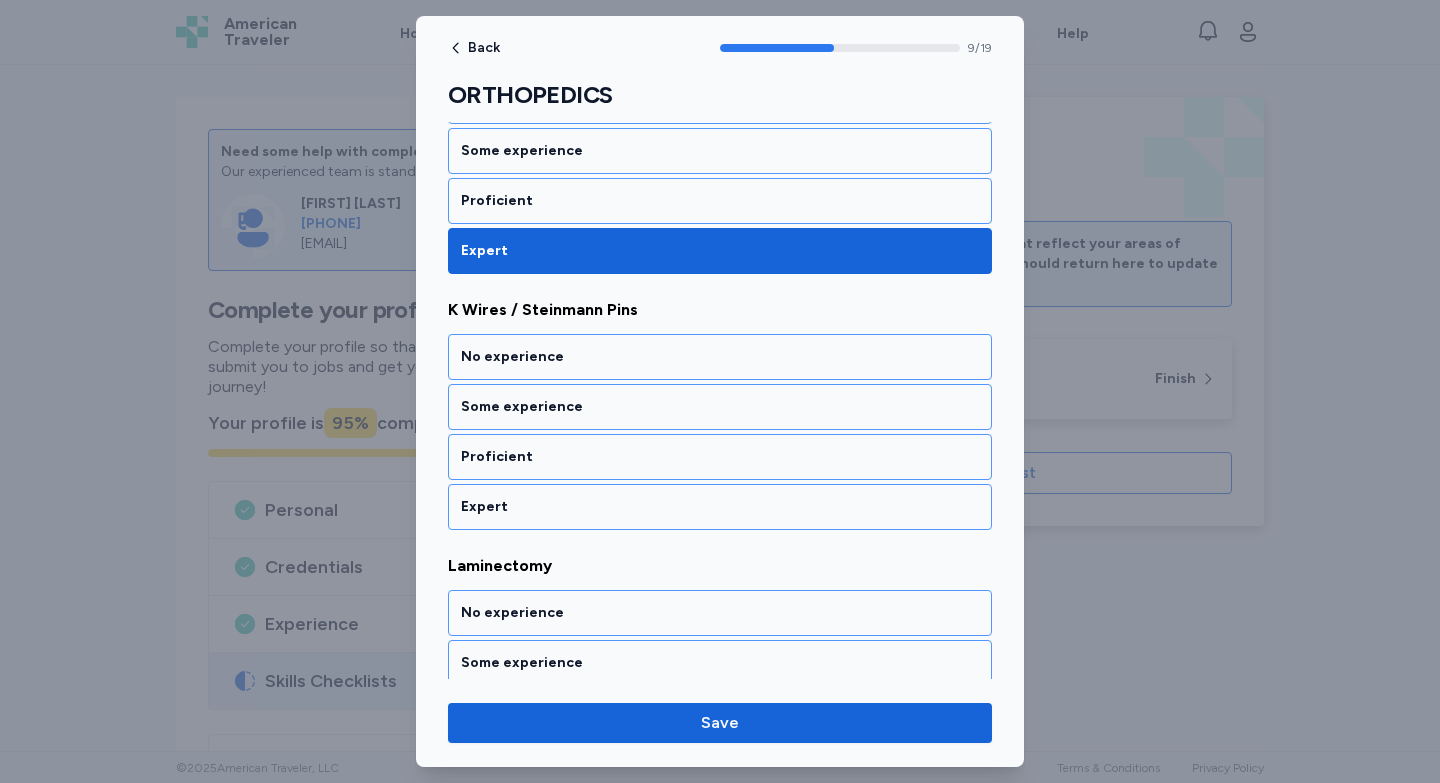 scroll, scrollTop: 2435, scrollLeft: 0, axis: vertical 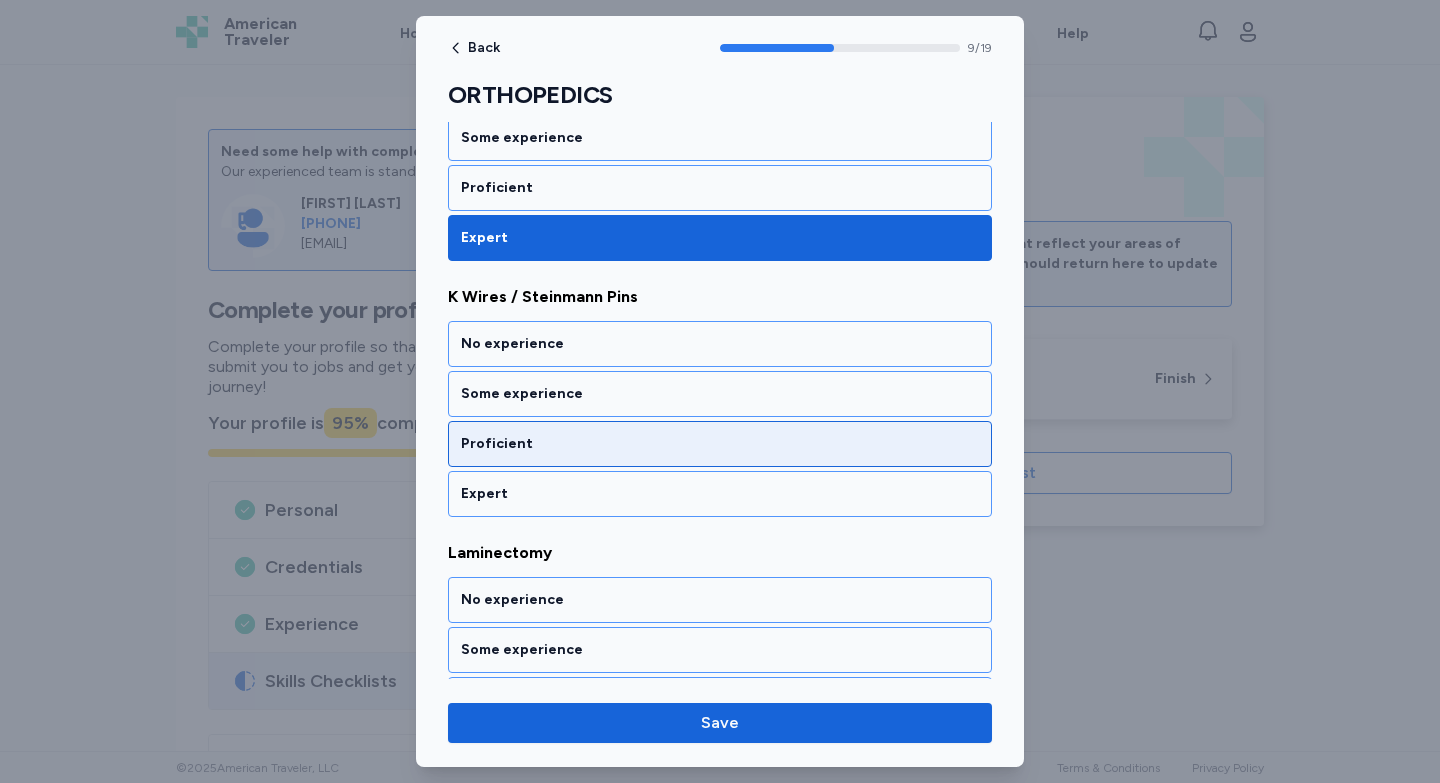 click on "Proficient" at bounding box center (720, 444) 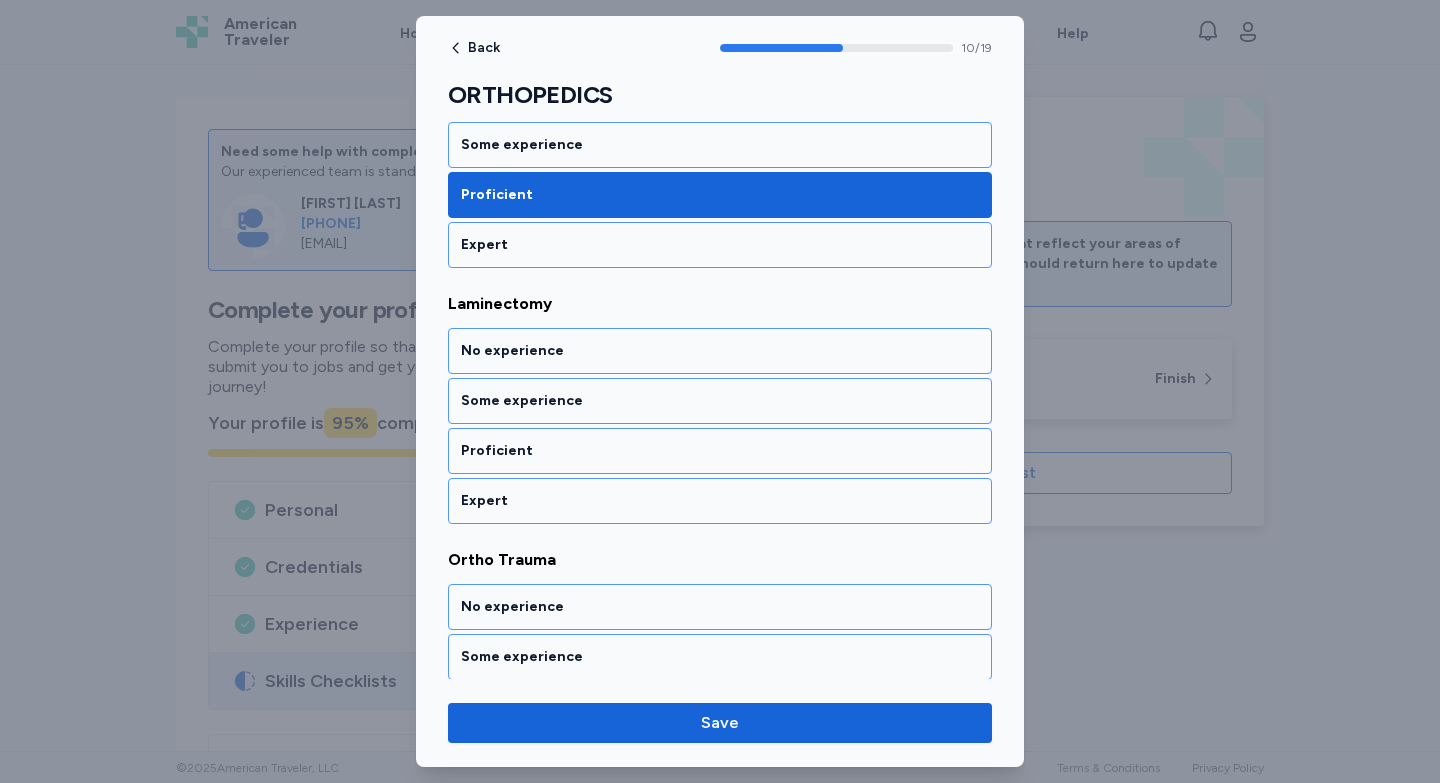scroll, scrollTop: 2691, scrollLeft: 0, axis: vertical 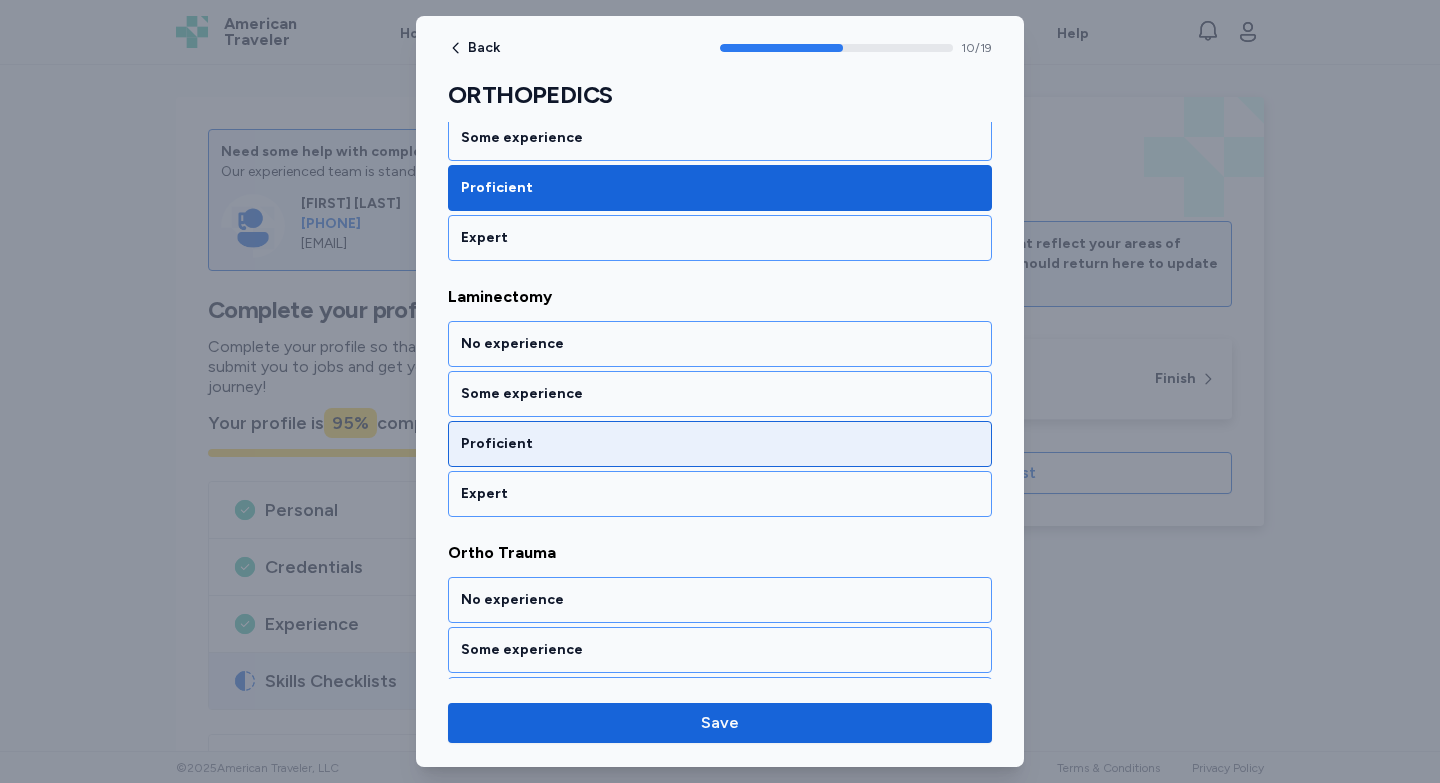 click on "Proficient" at bounding box center (720, 444) 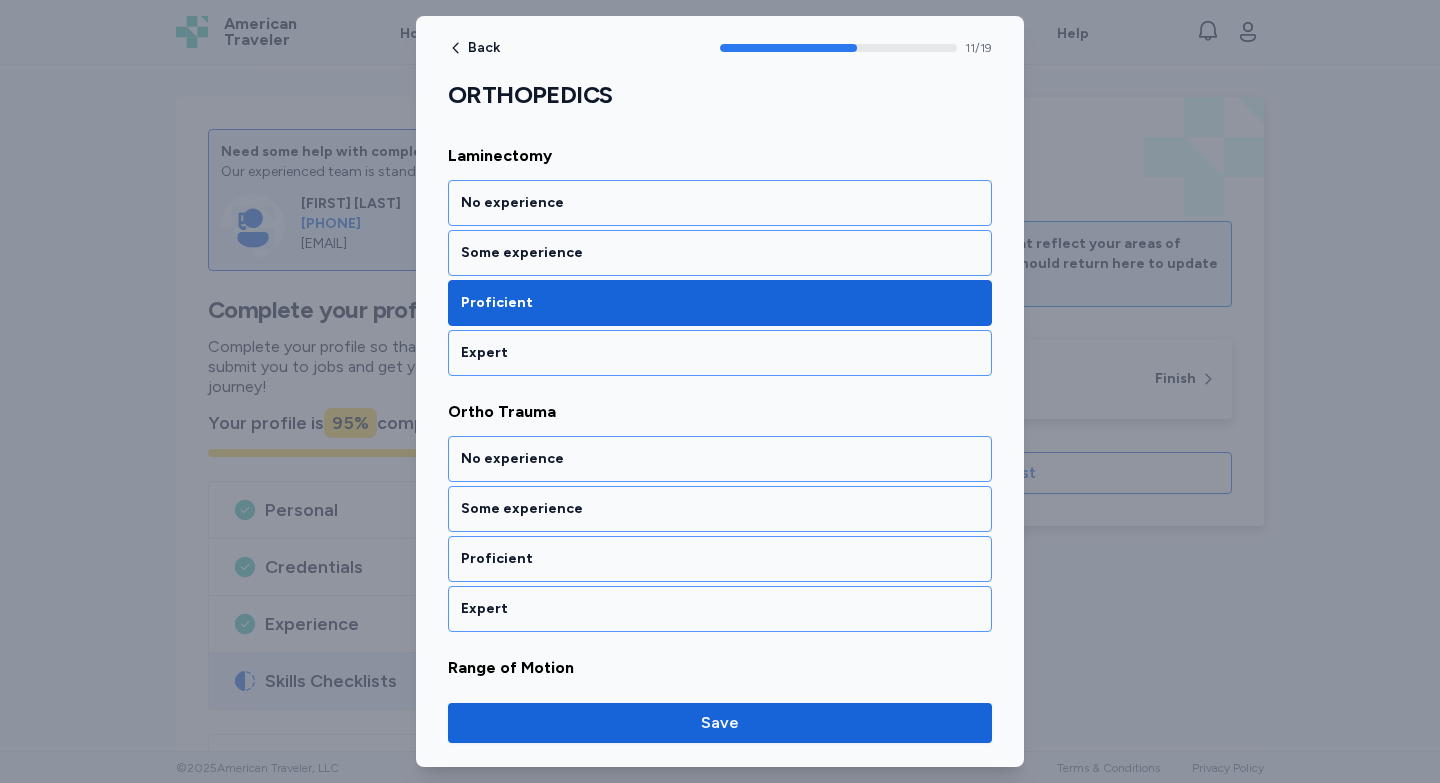 scroll, scrollTop: 2947, scrollLeft: 0, axis: vertical 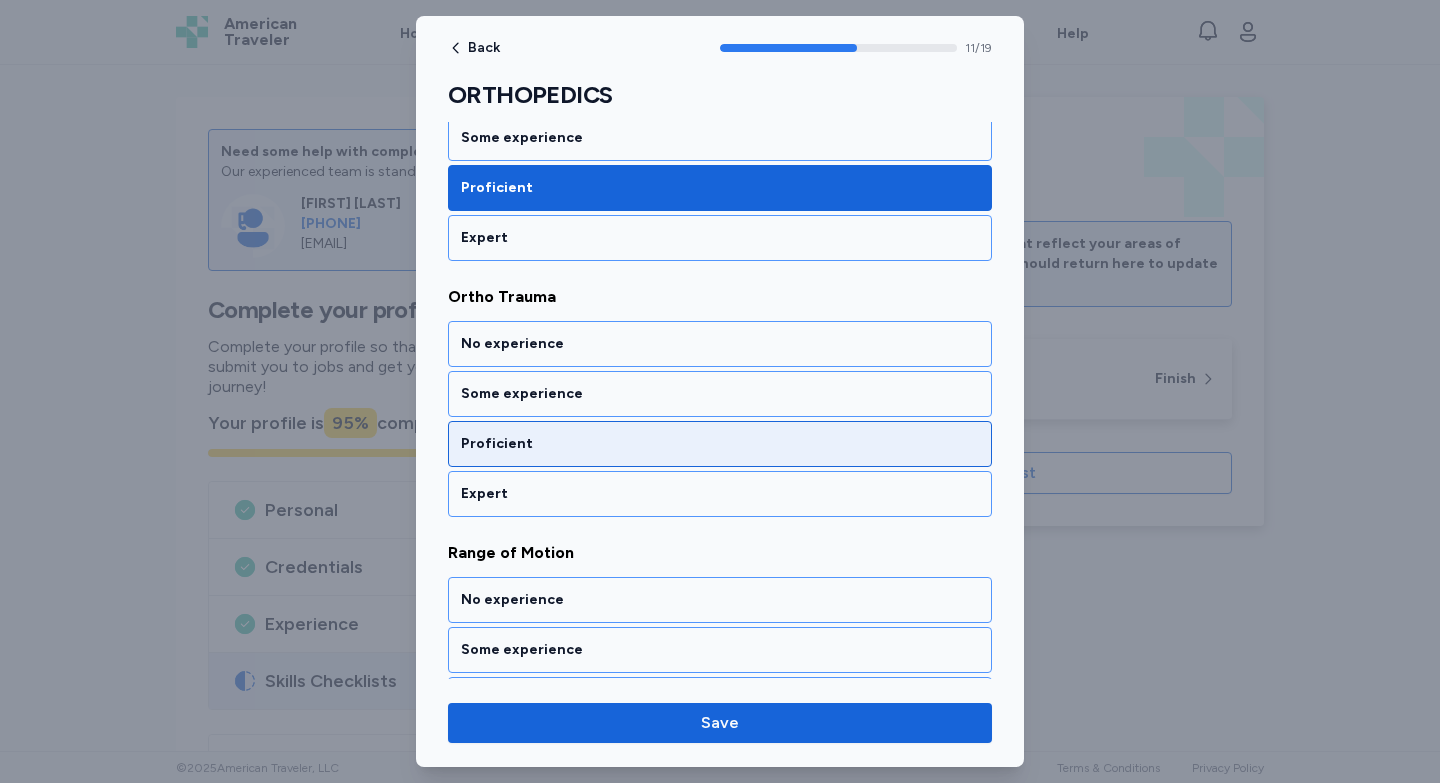 click on "Proficient" at bounding box center (720, 444) 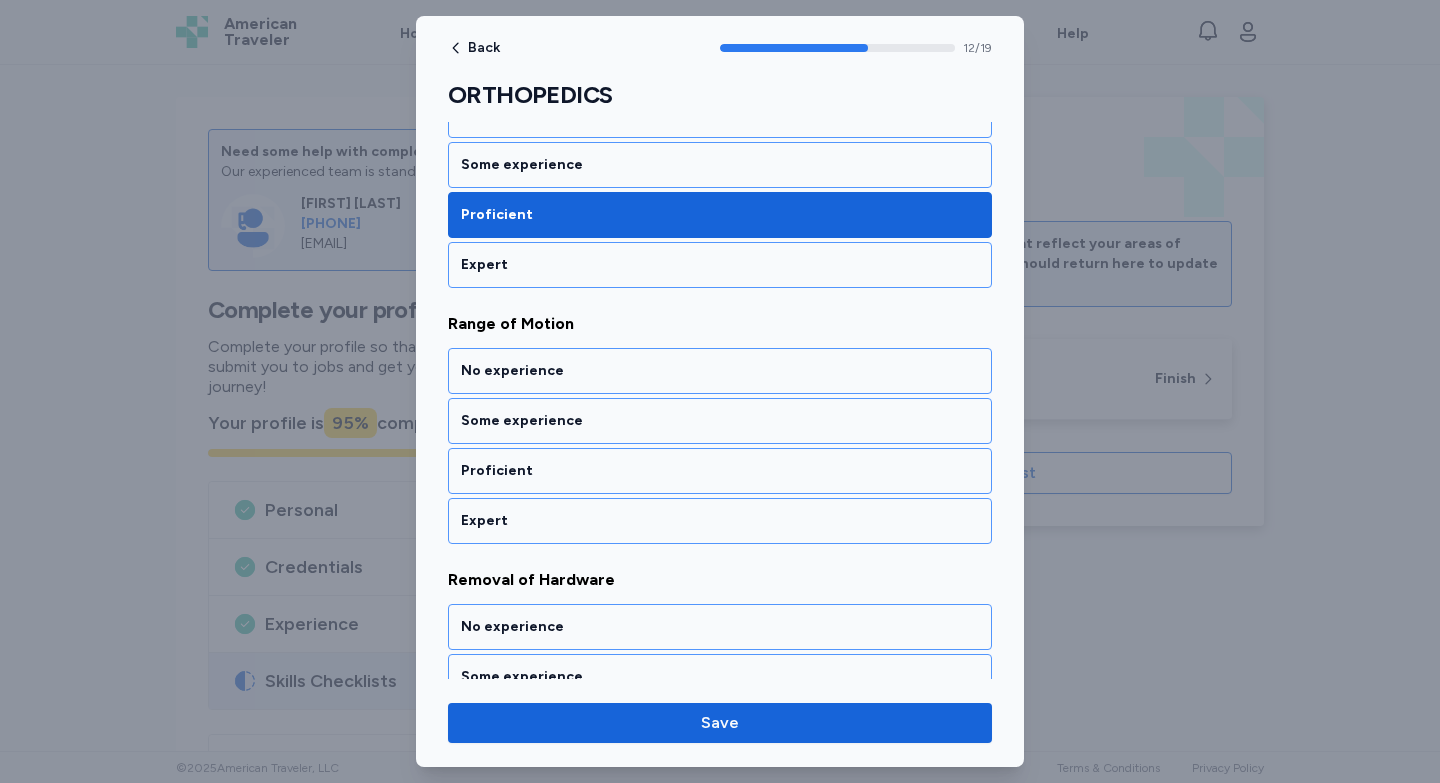 scroll, scrollTop: 3203, scrollLeft: 0, axis: vertical 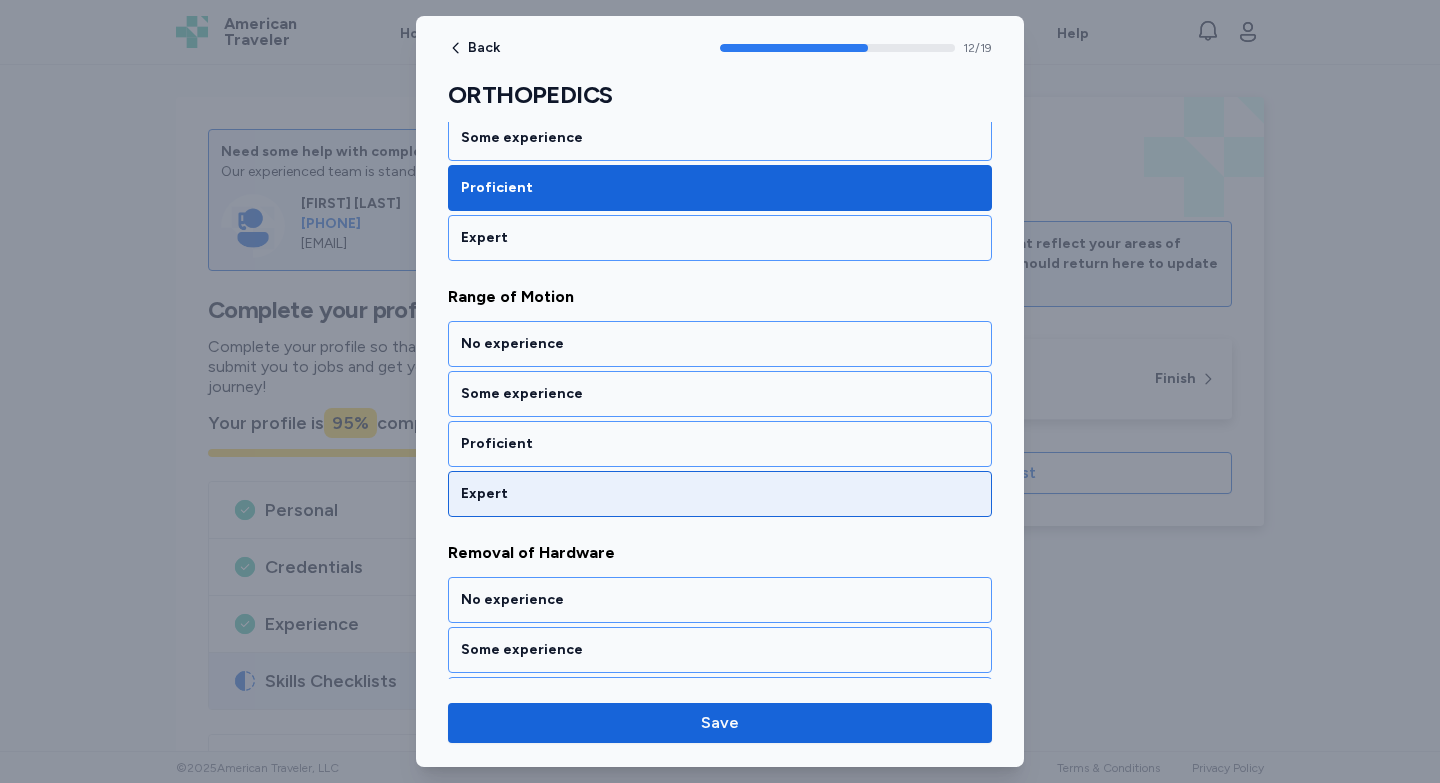 click on "Expert" at bounding box center [720, 494] 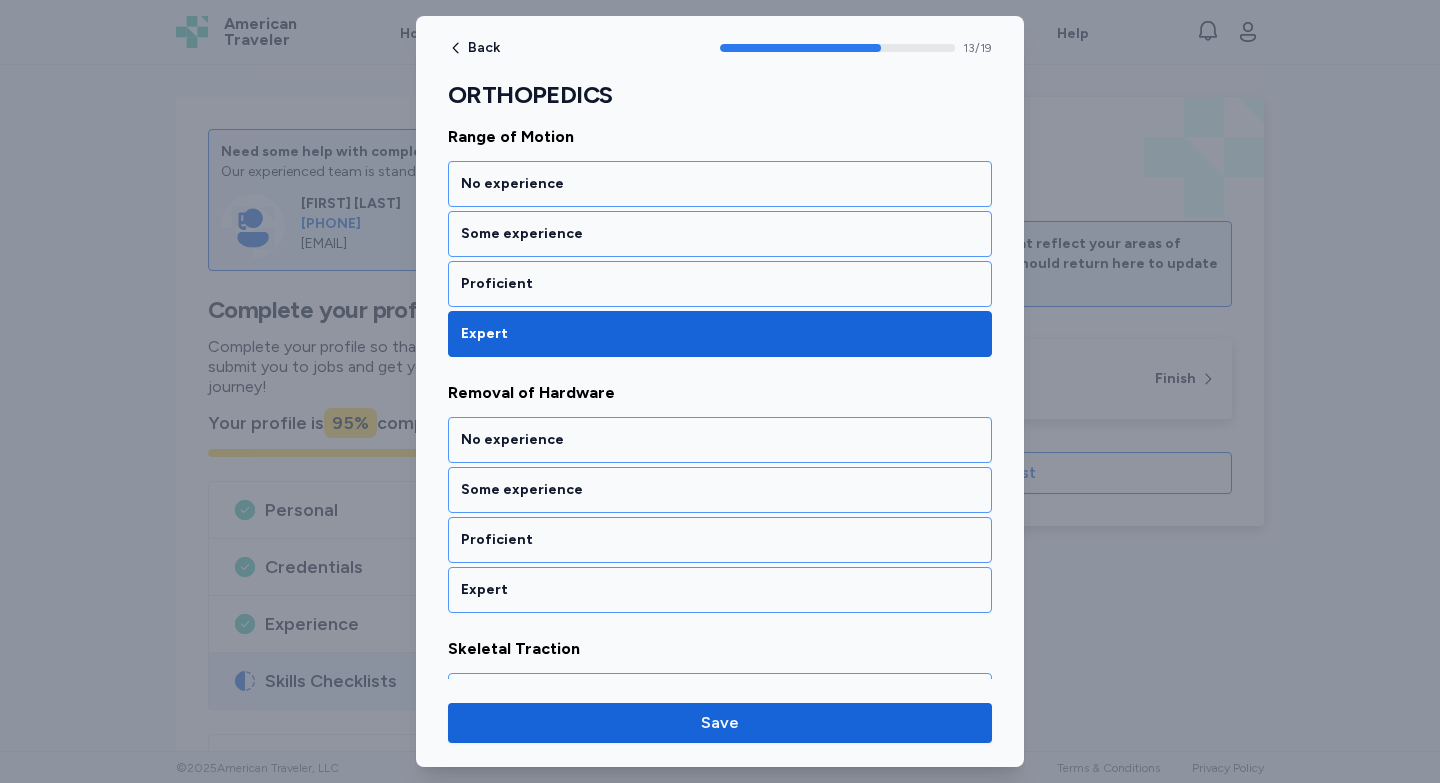 scroll, scrollTop: 3459, scrollLeft: 0, axis: vertical 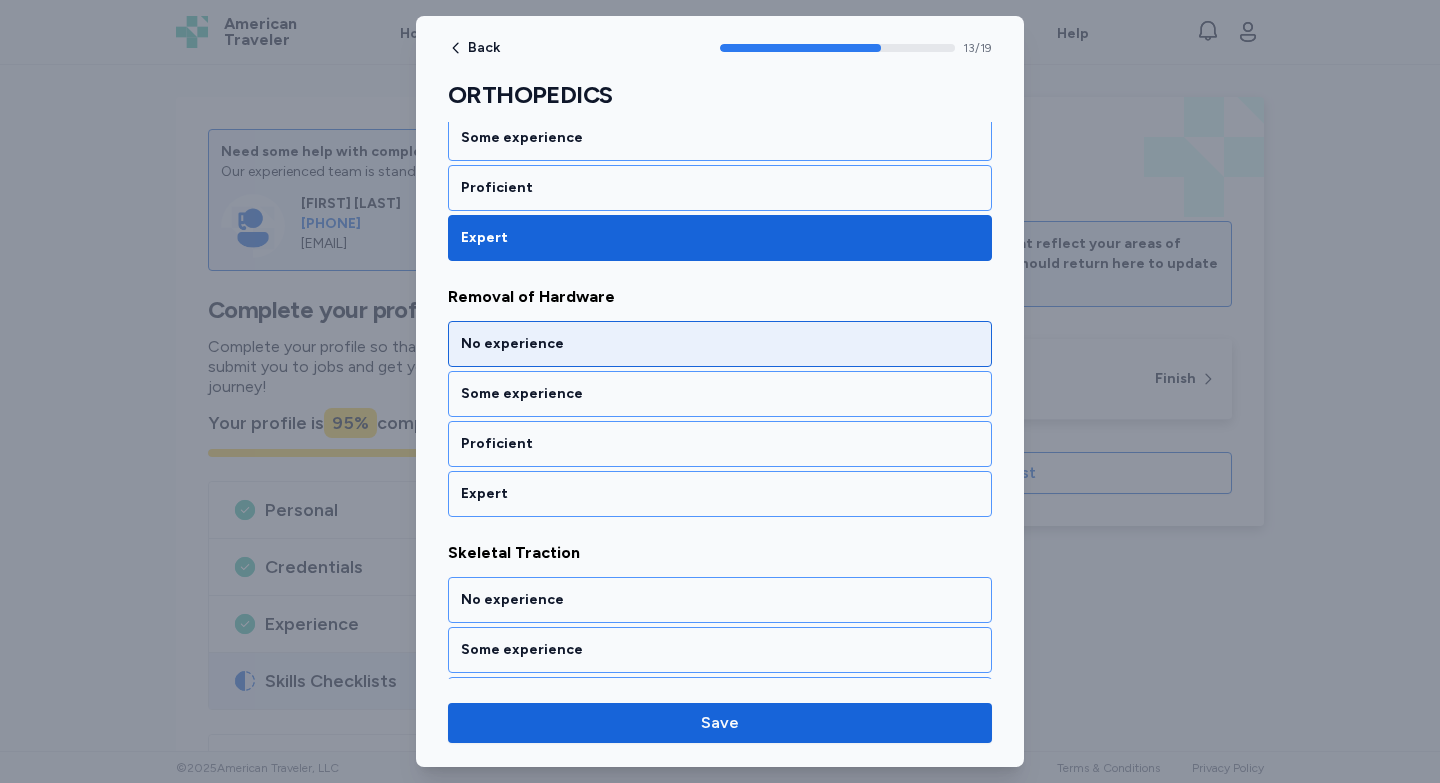 click on "No experience" at bounding box center (720, 344) 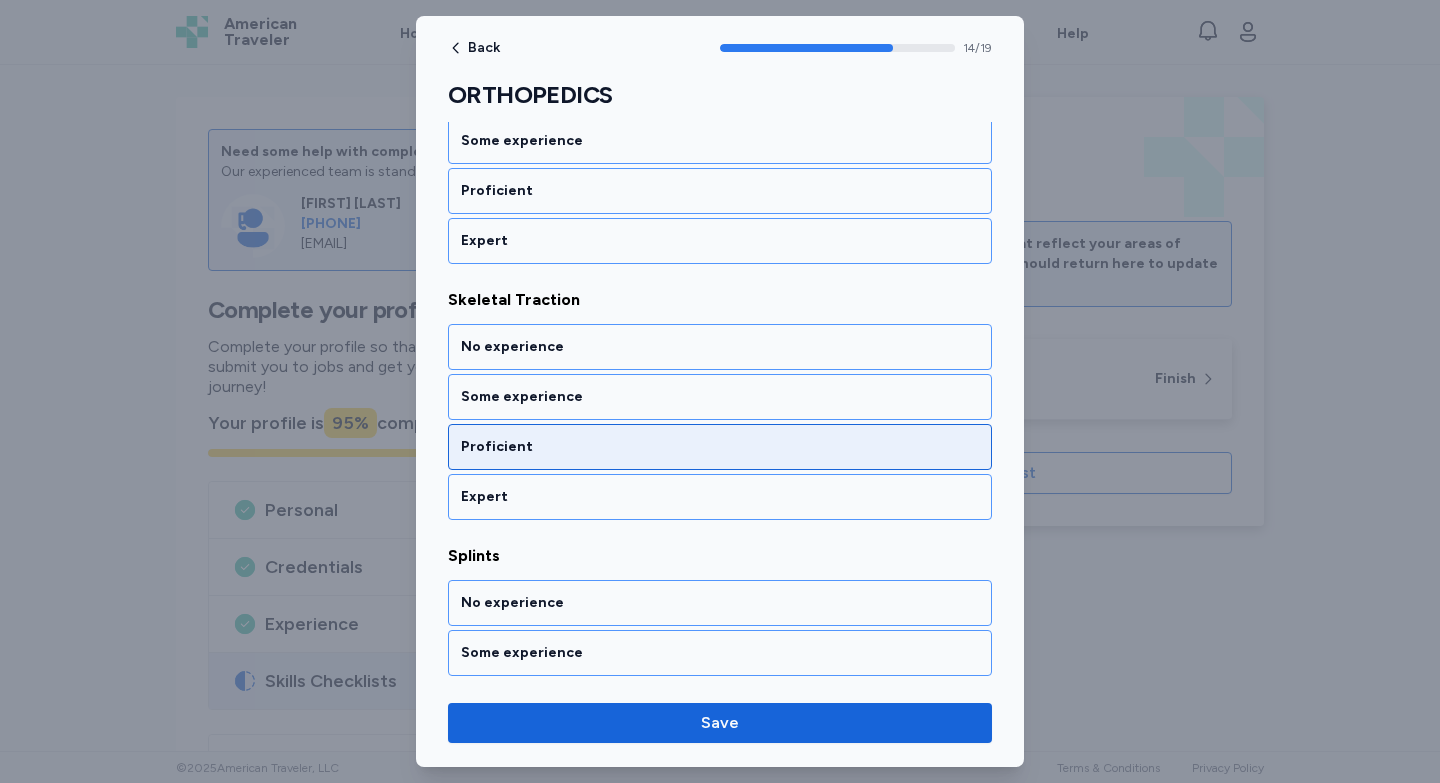 scroll, scrollTop: 3715, scrollLeft: 0, axis: vertical 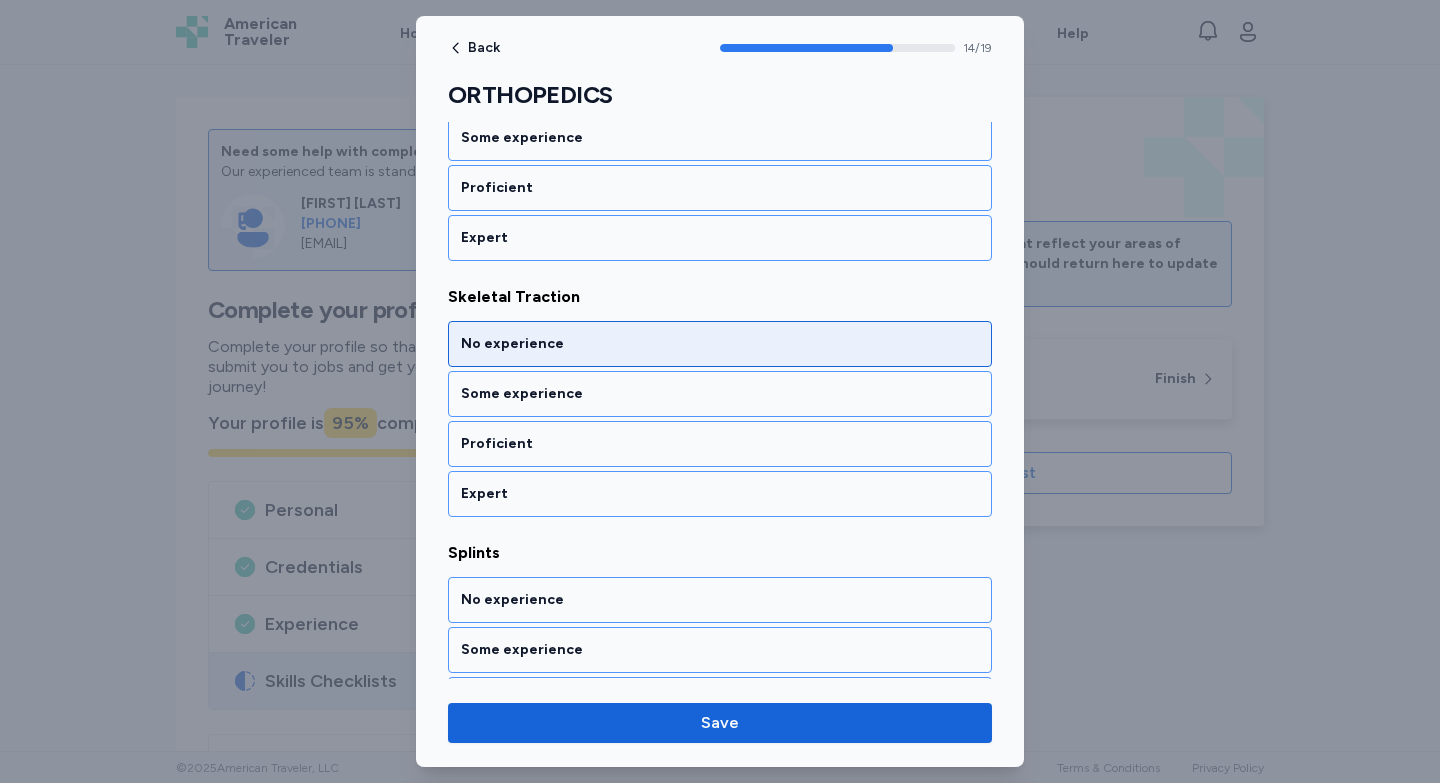 click on "No experience" at bounding box center (720, 344) 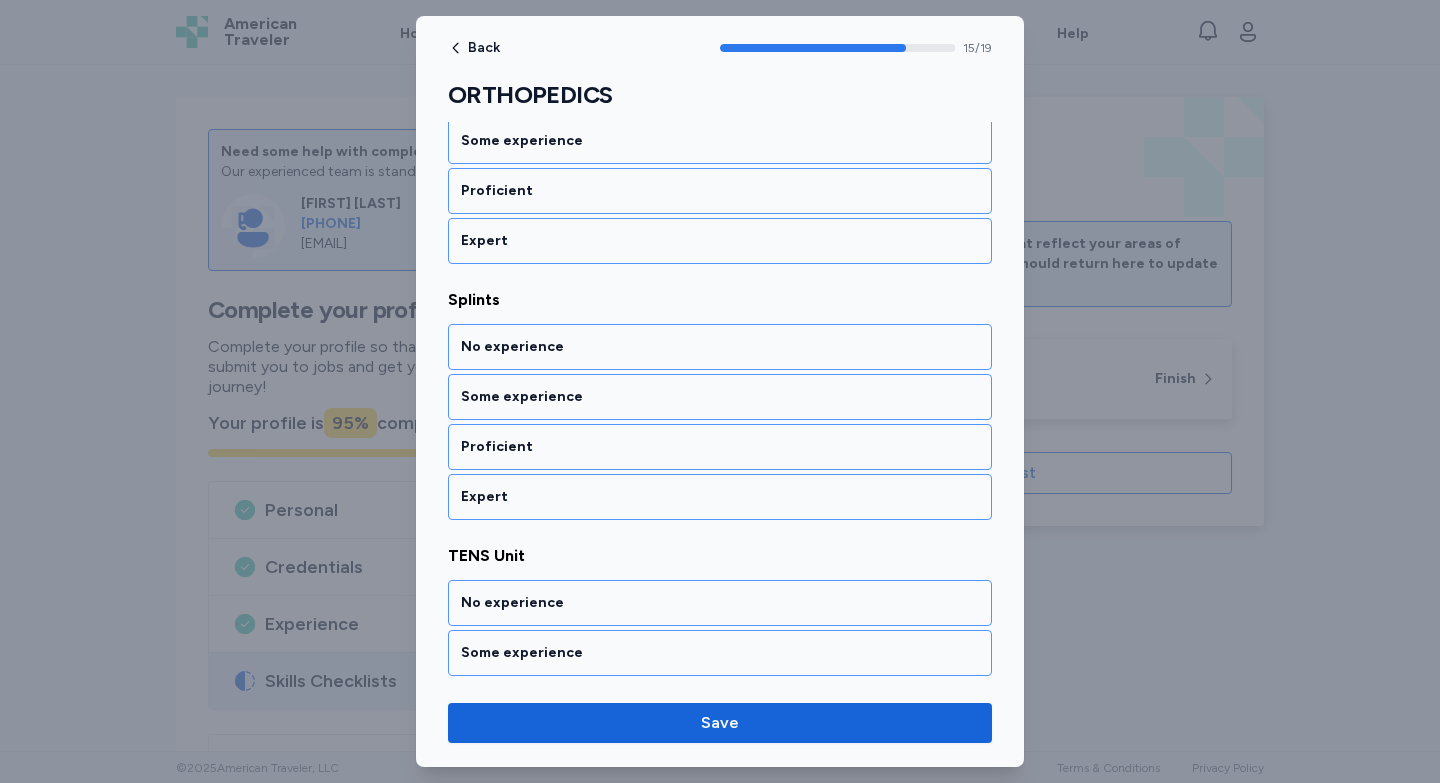 scroll, scrollTop: 3971, scrollLeft: 0, axis: vertical 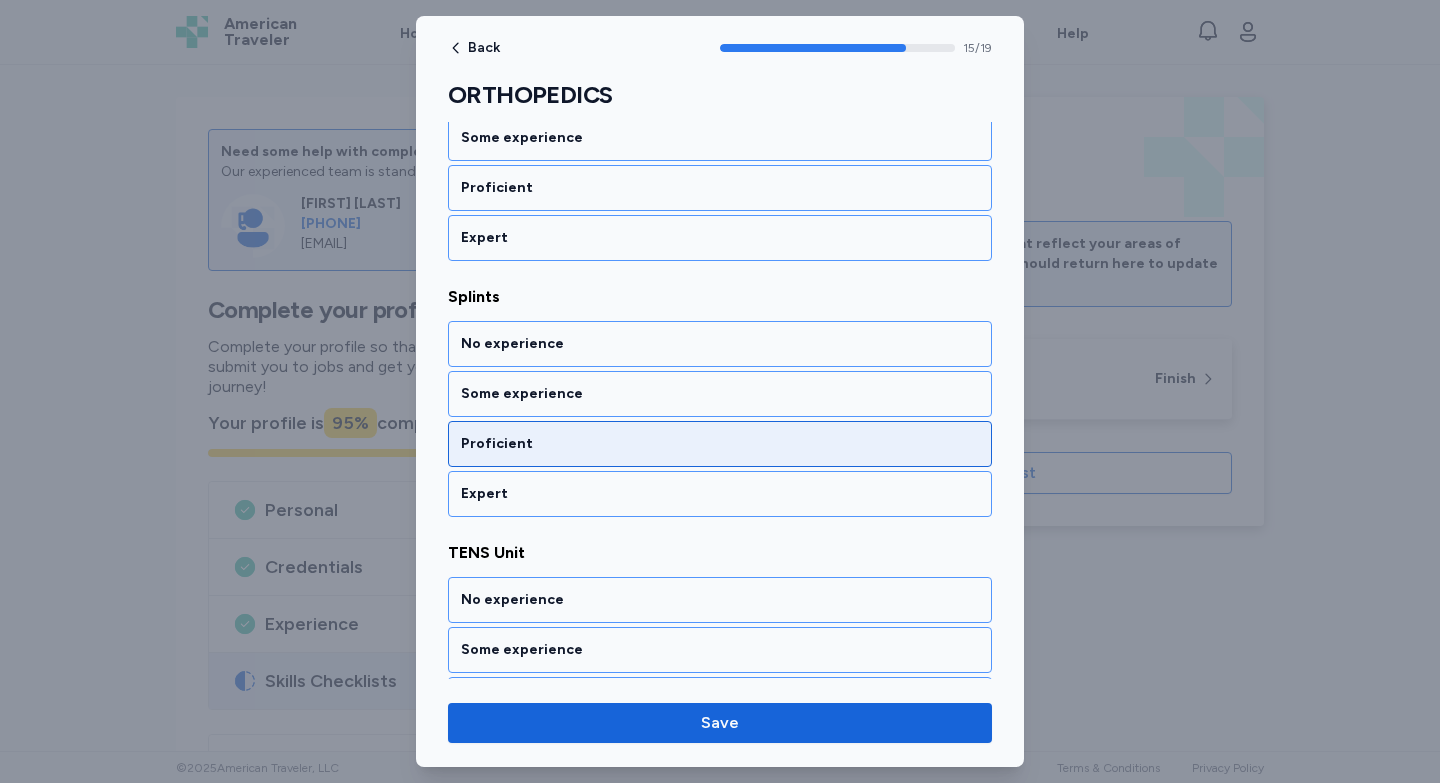 click on "Proficient" at bounding box center (720, 444) 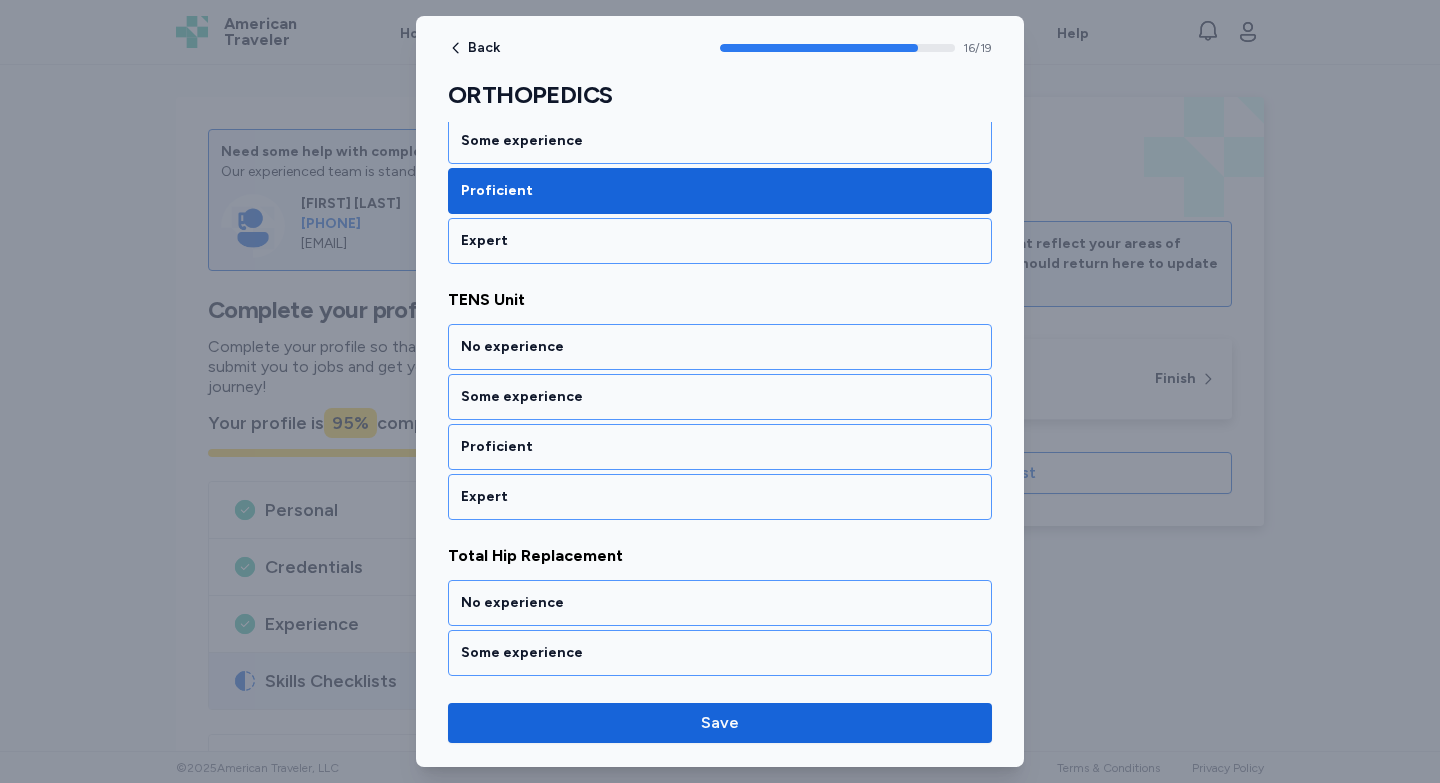 scroll, scrollTop: 4227, scrollLeft: 0, axis: vertical 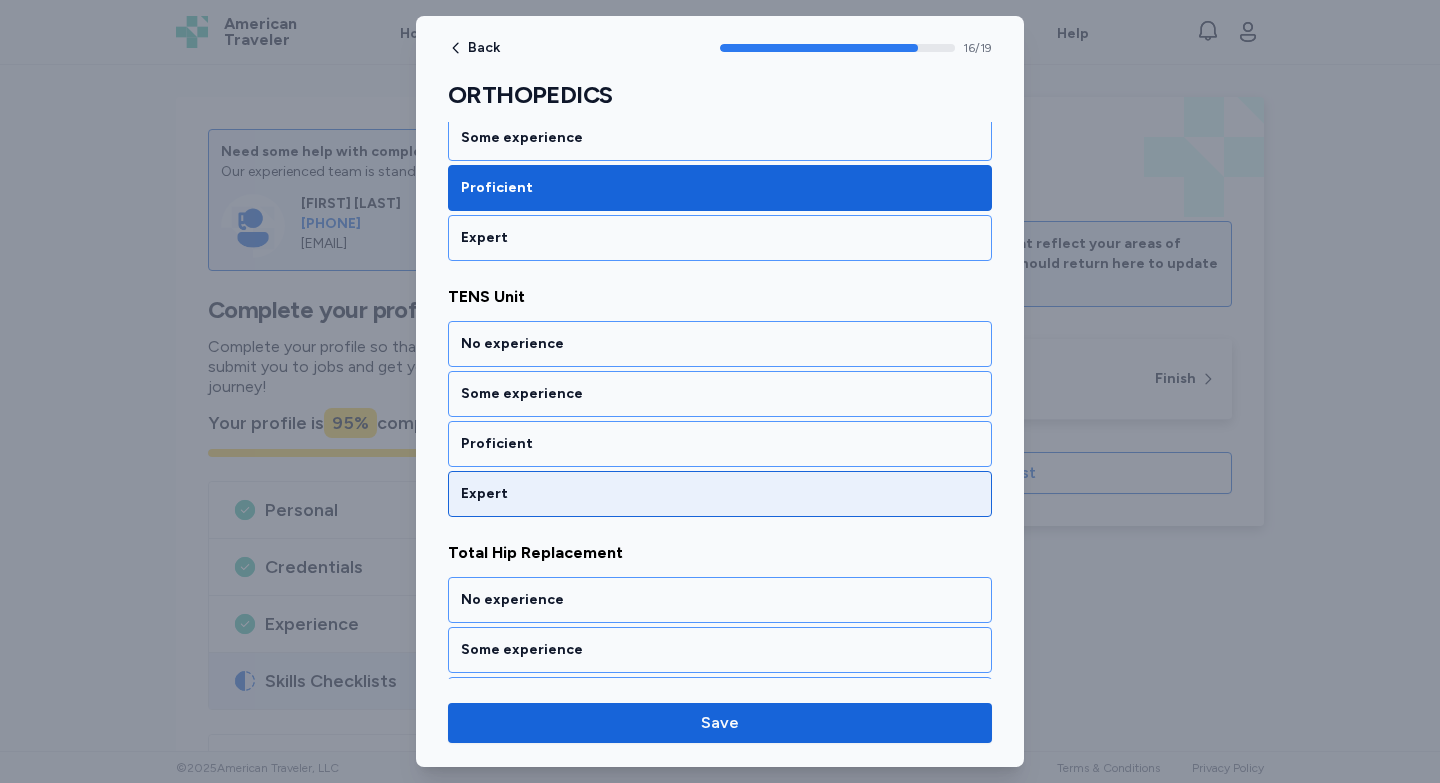 click on "Expert" at bounding box center (720, 494) 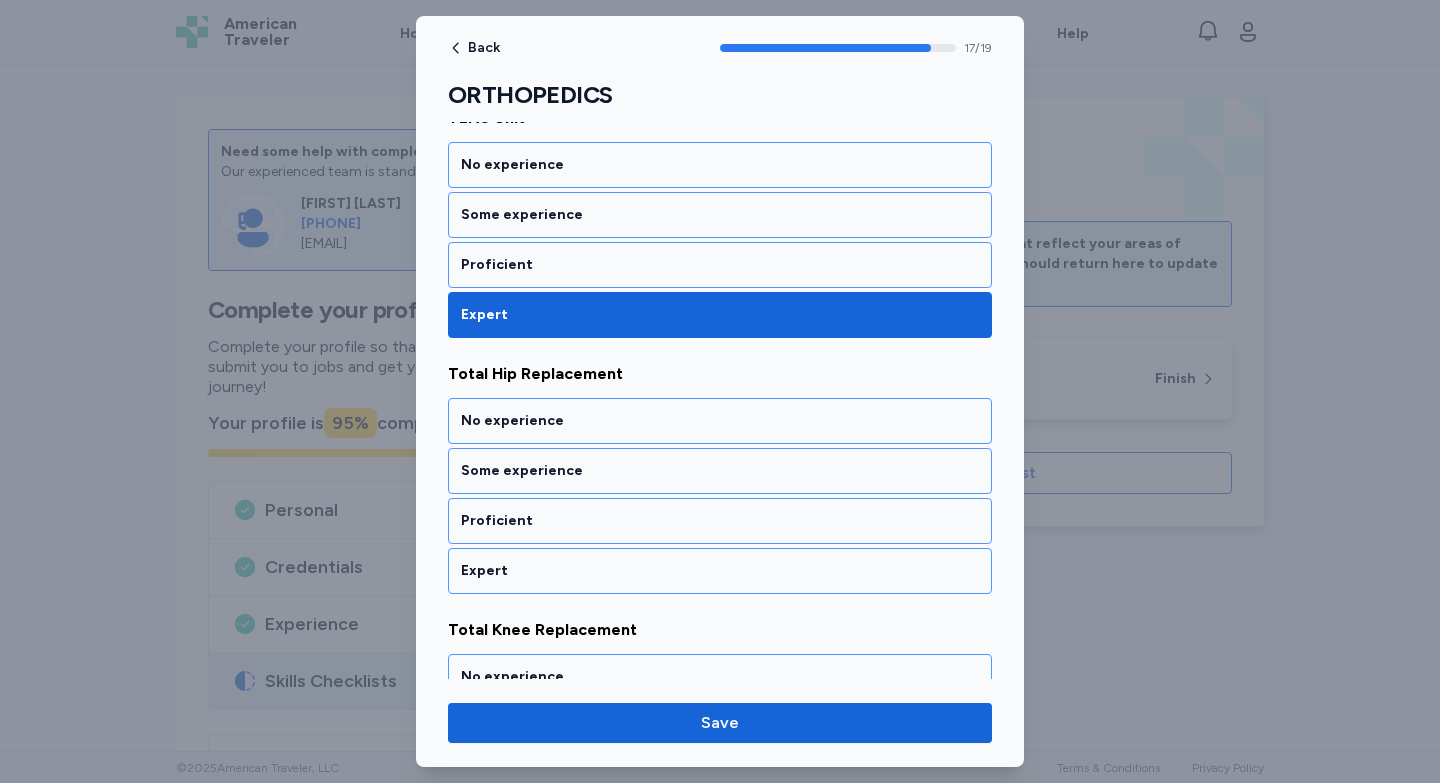 scroll, scrollTop: 4483, scrollLeft: 0, axis: vertical 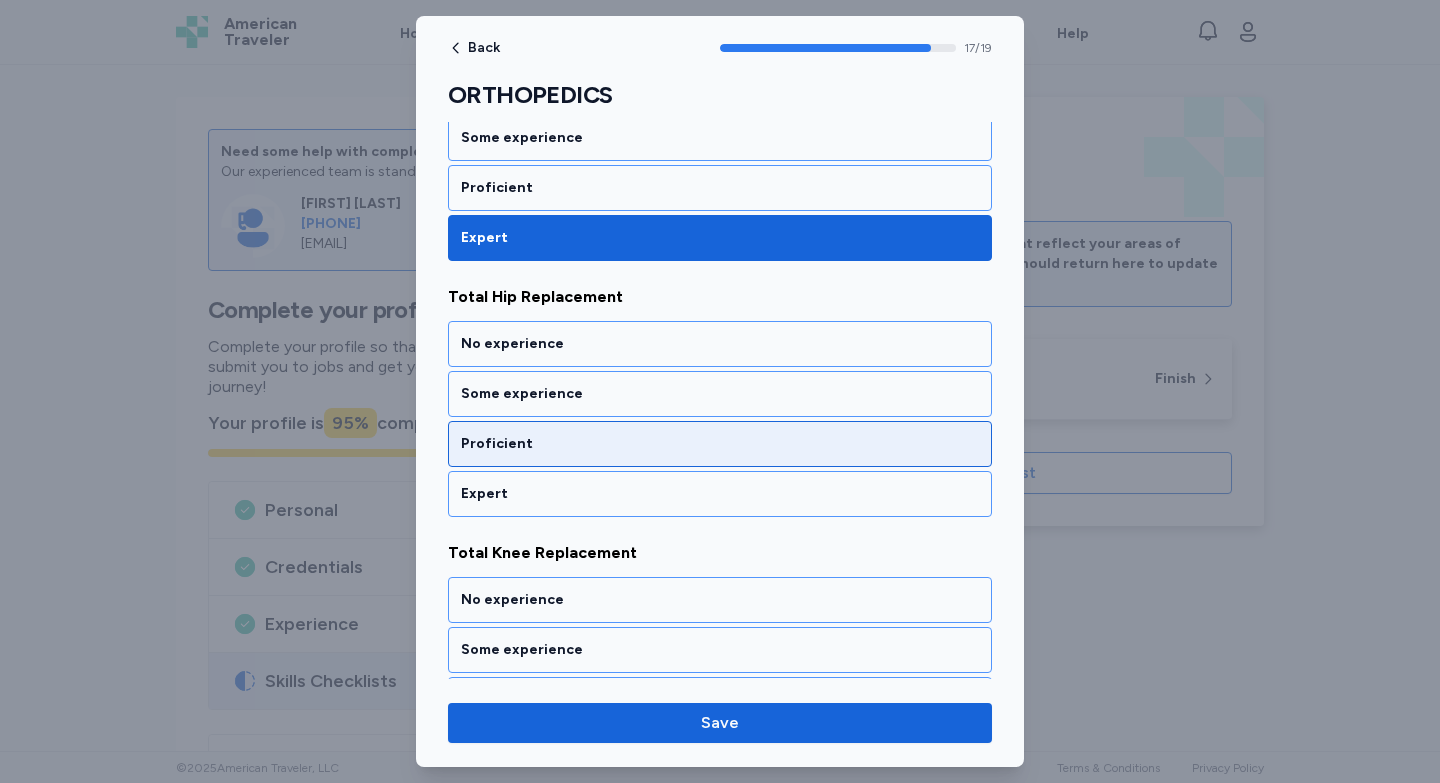 click on "Proficient" at bounding box center (720, 444) 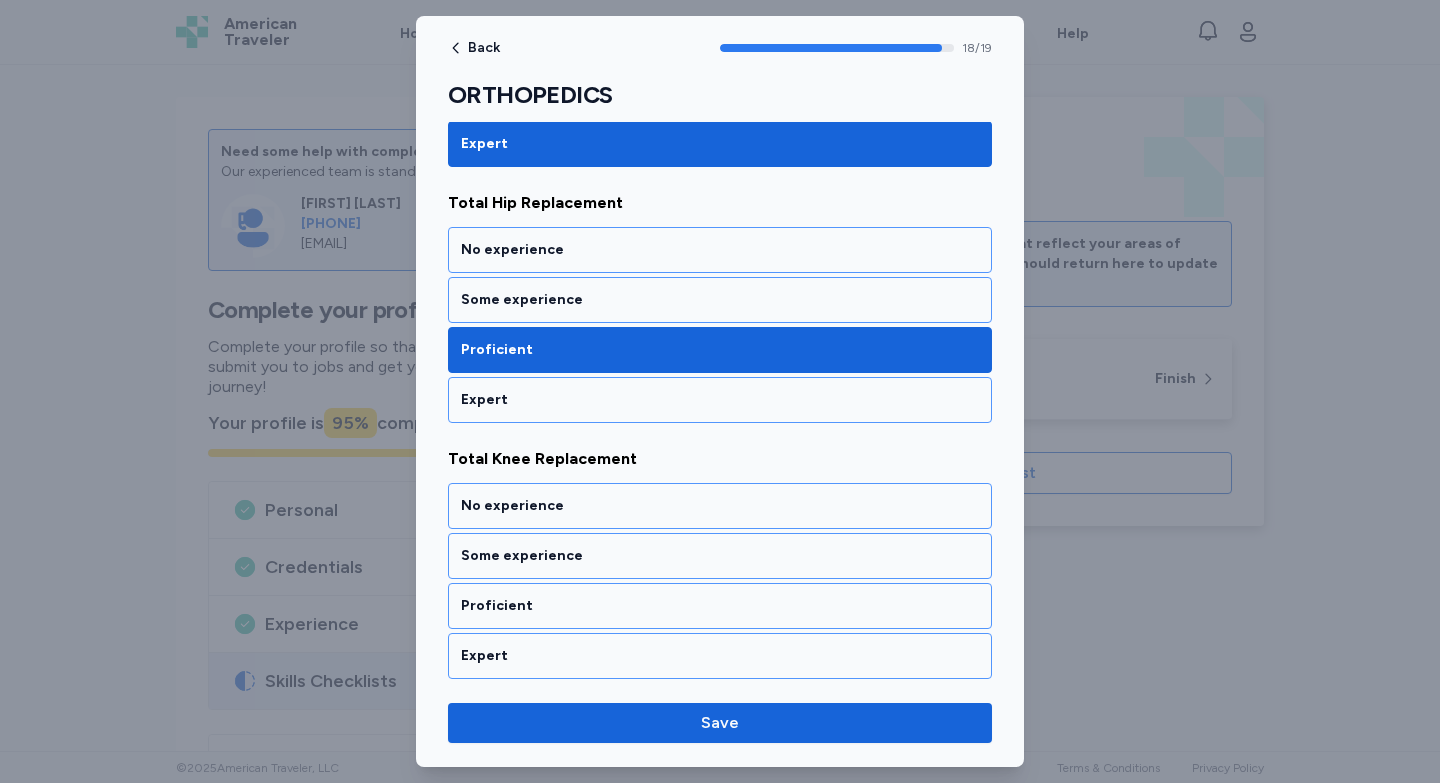 scroll, scrollTop: 4581, scrollLeft: 0, axis: vertical 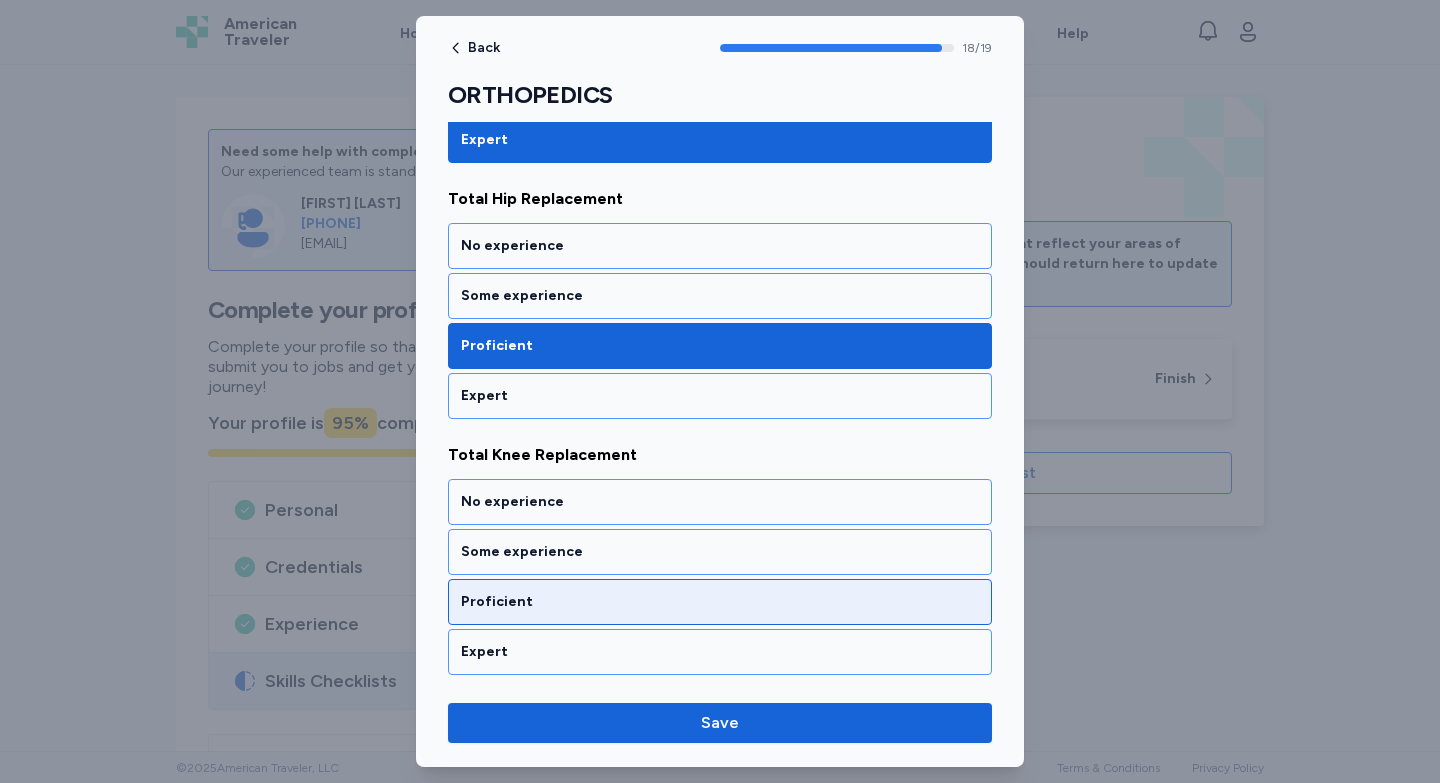 click on "Proficient" at bounding box center (720, 602) 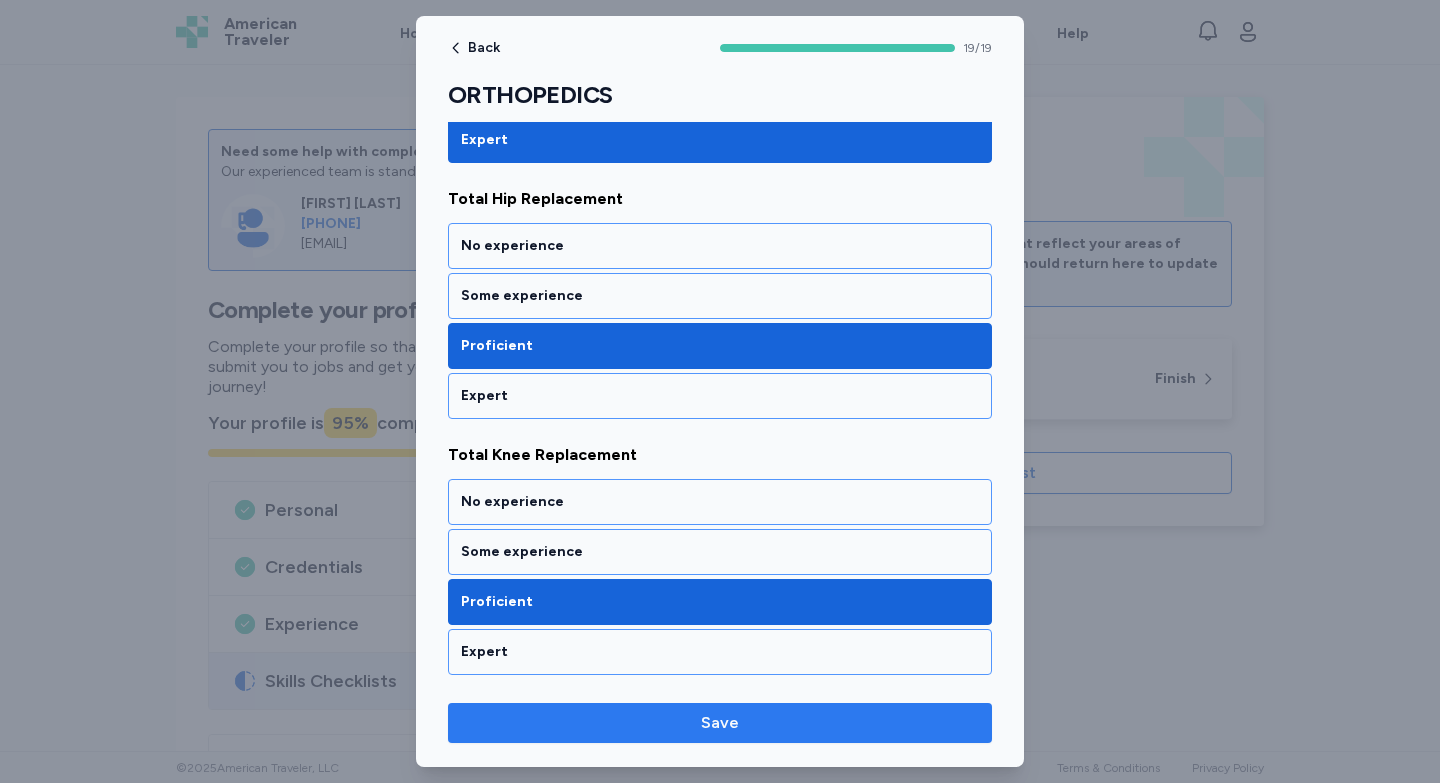 click on "Save" at bounding box center (720, 723) 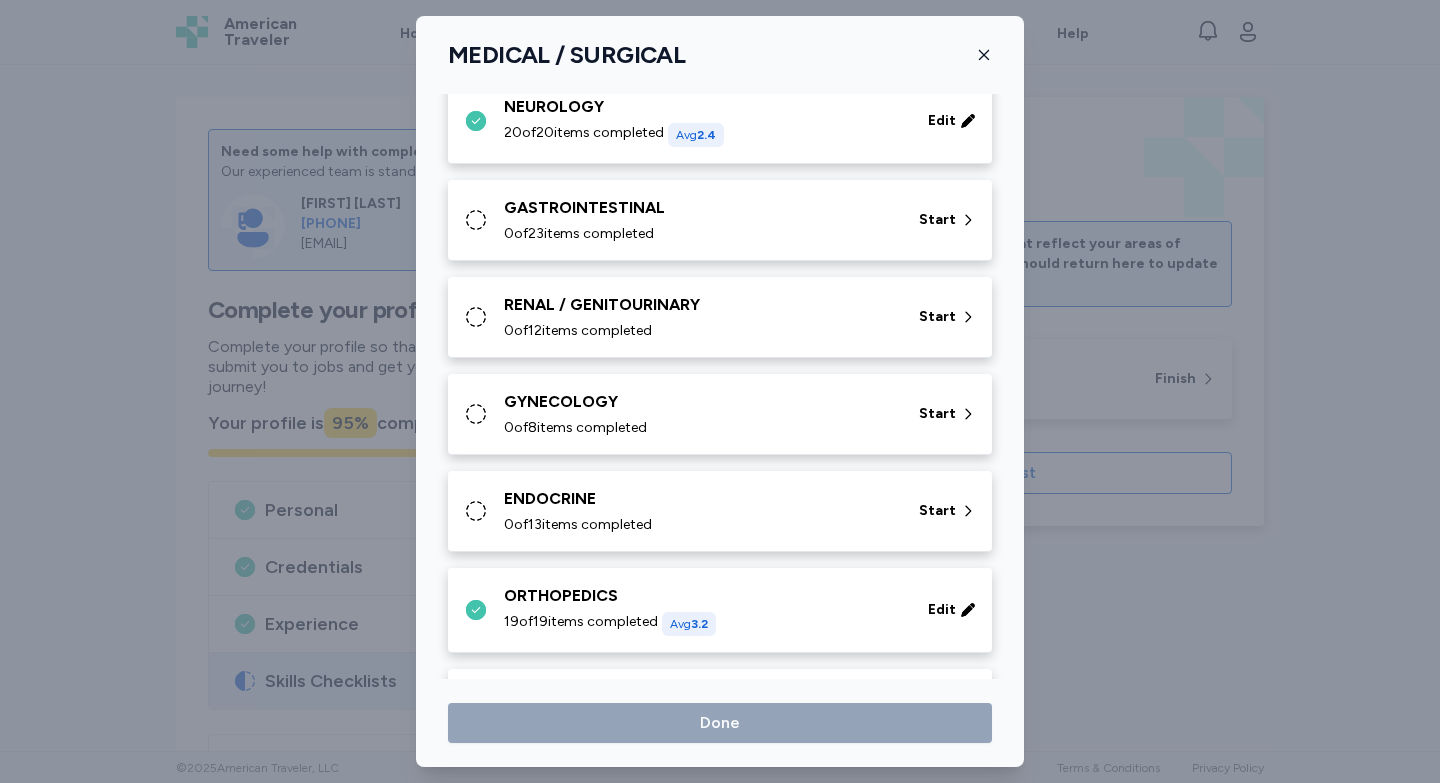 scroll, scrollTop: 444, scrollLeft: 0, axis: vertical 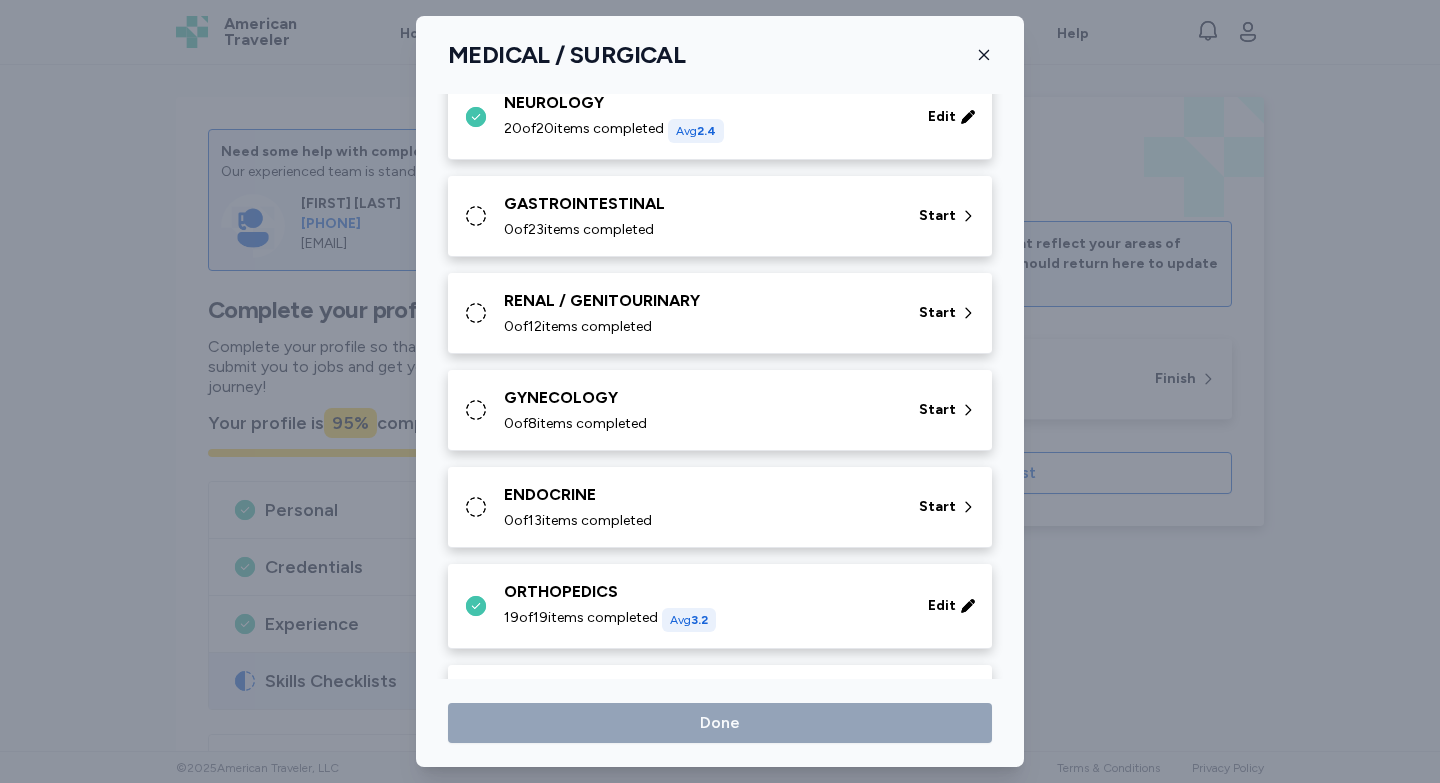 click on "RENAL / GENITOURINARY" at bounding box center (699, 301) 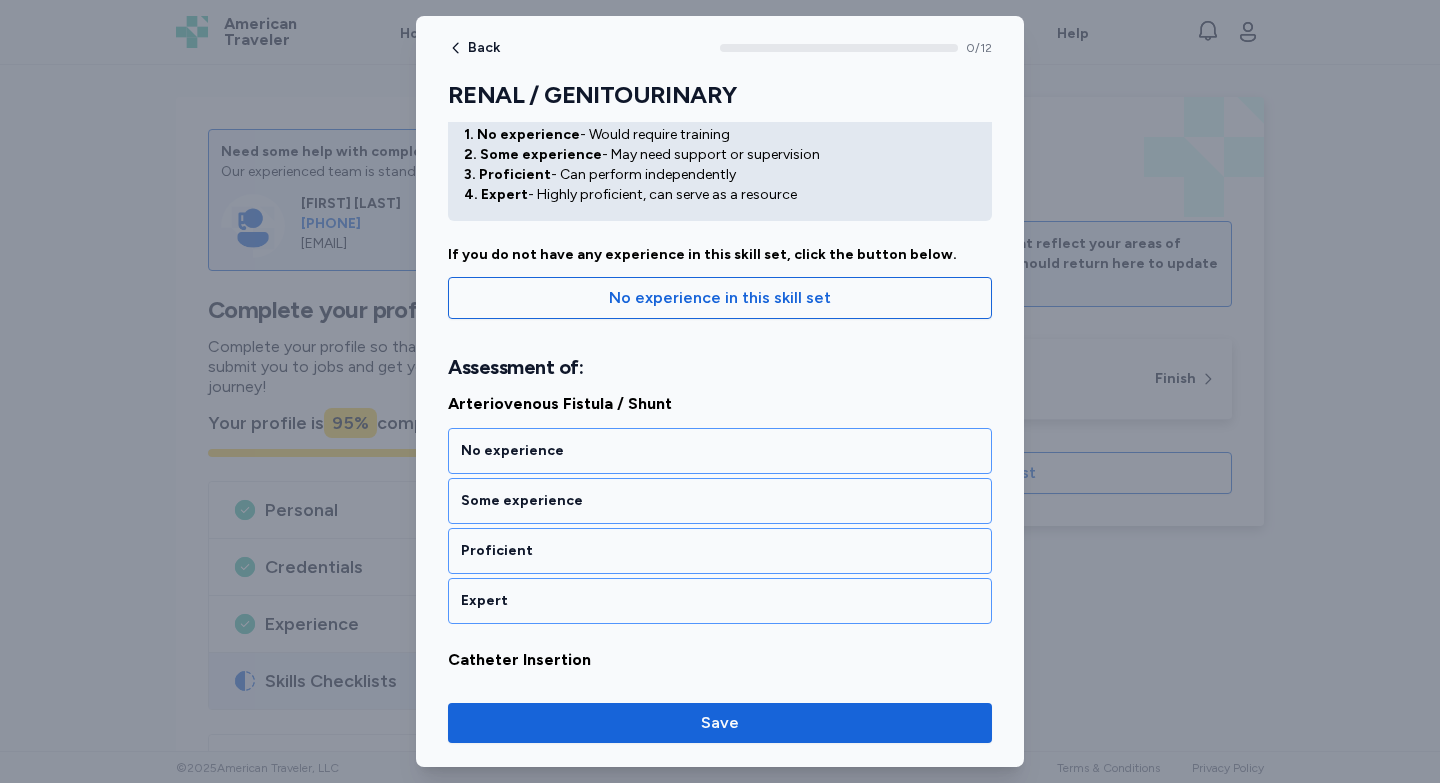 scroll, scrollTop: 90, scrollLeft: 0, axis: vertical 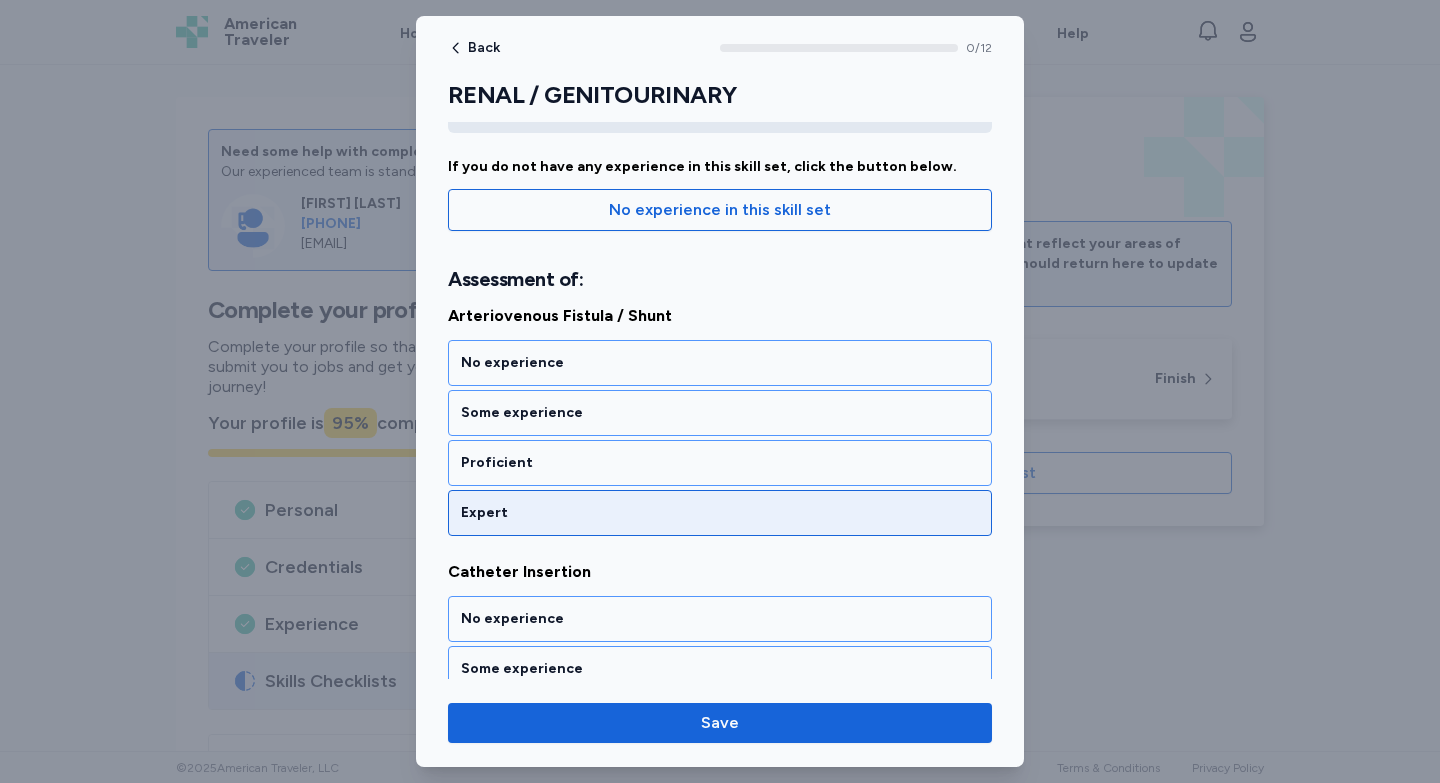 click on "Expert" at bounding box center (720, 513) 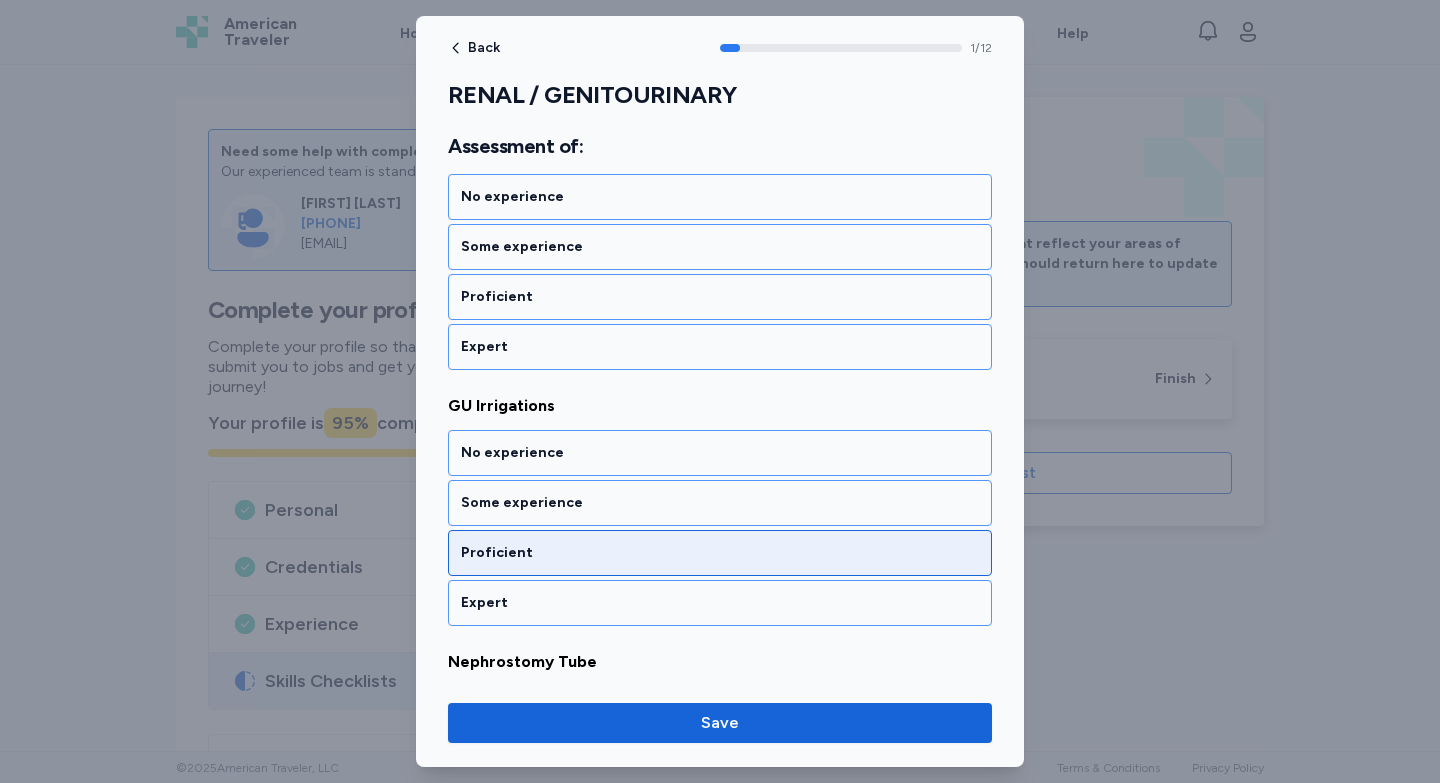 scroll, scrollTop: 412, scrollLeft: 0, axis: vertical 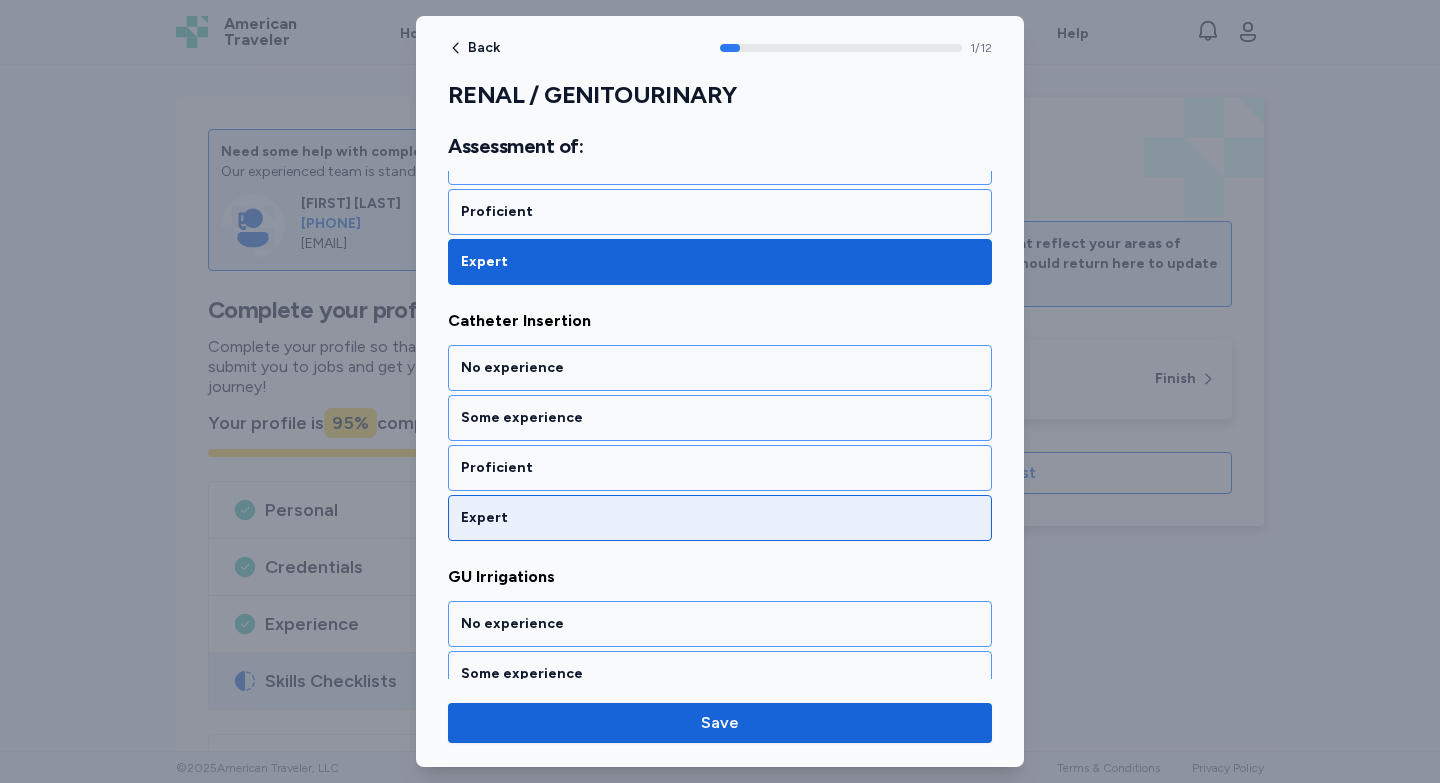 click on "Expert" at bounding box center [720, 518] 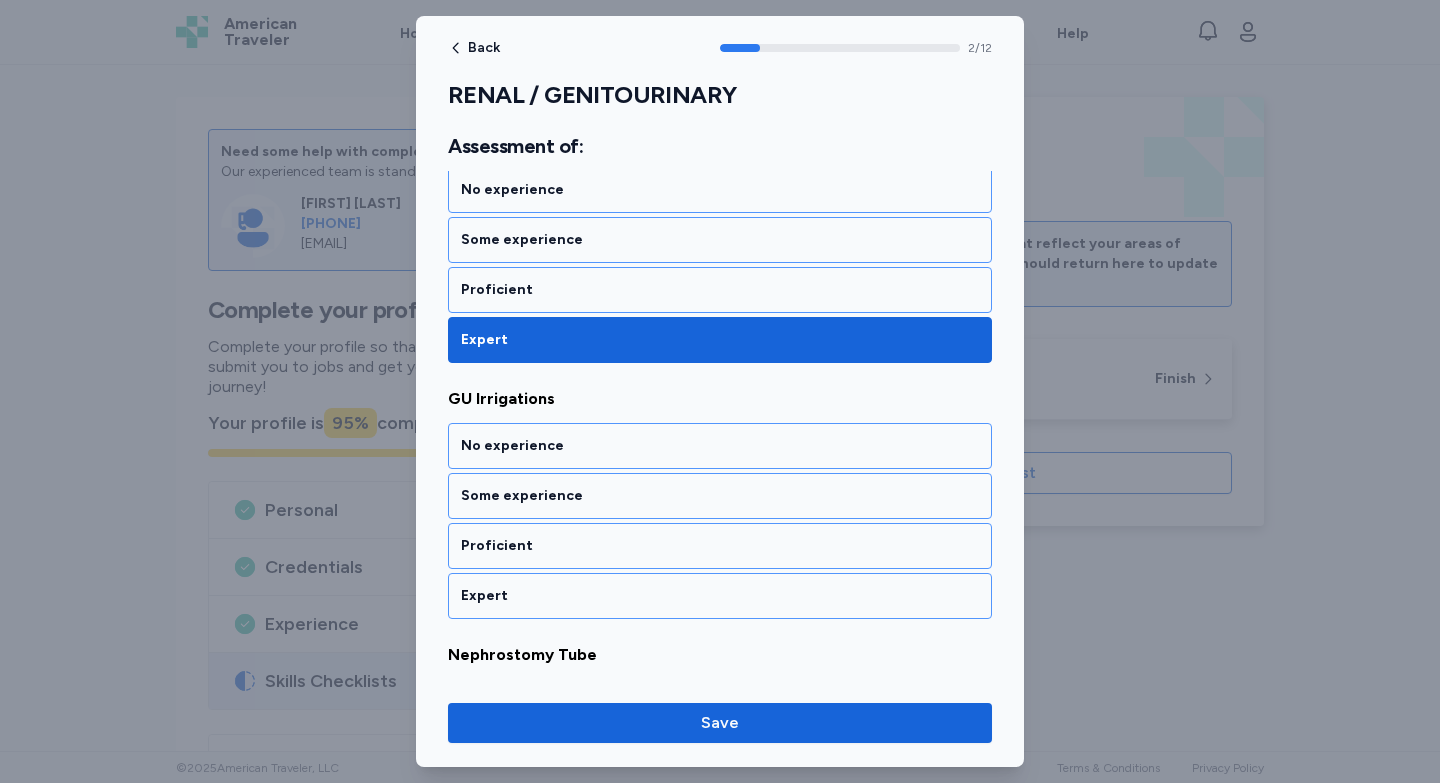 scroll, scrollTop: 668, scrollLeft: 0, axis: vertical 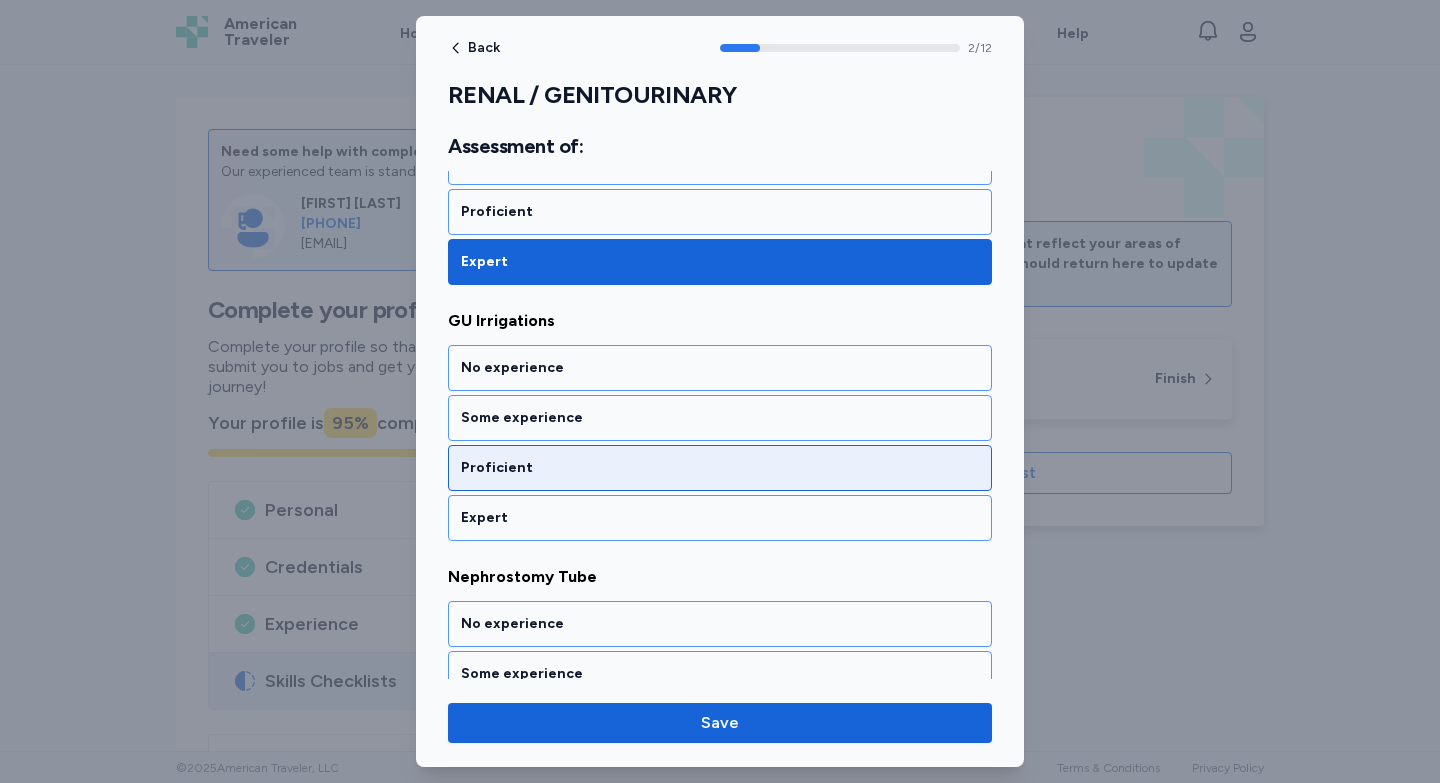 click on "Proficient" at bounding box center (720, 468) 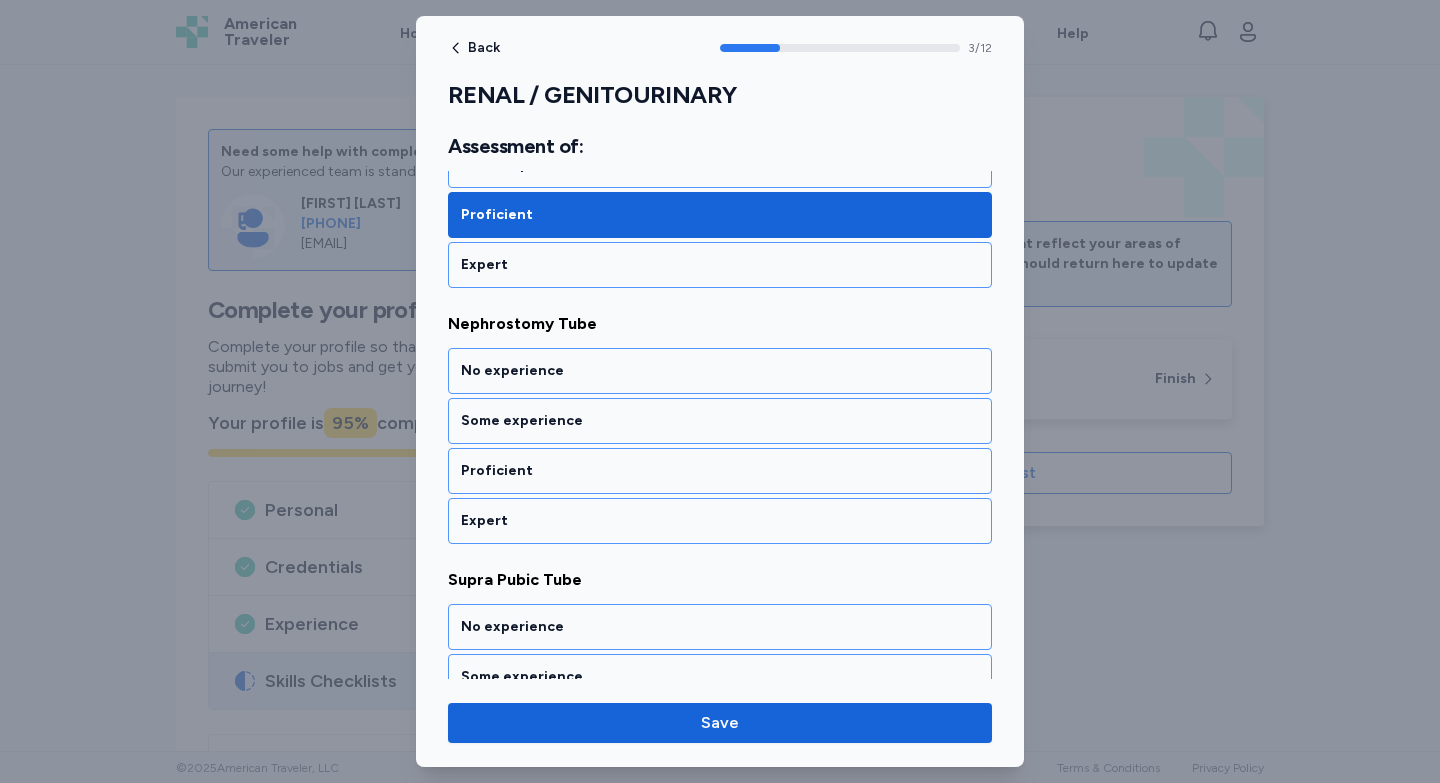 scroll, scrollTop: 924, scrollLeft: 0, axis: vertical 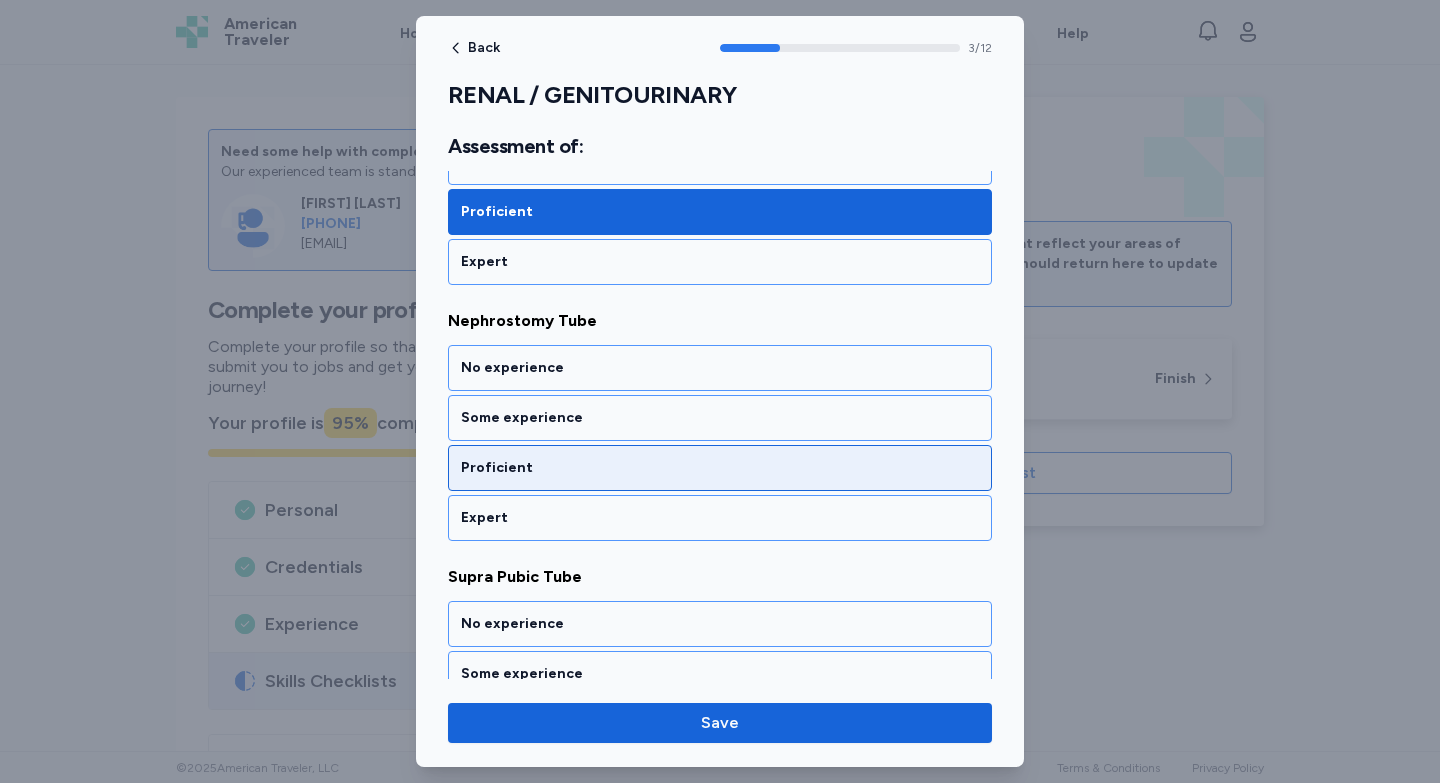 click on "Proficient" at bounding box center (720, 468) 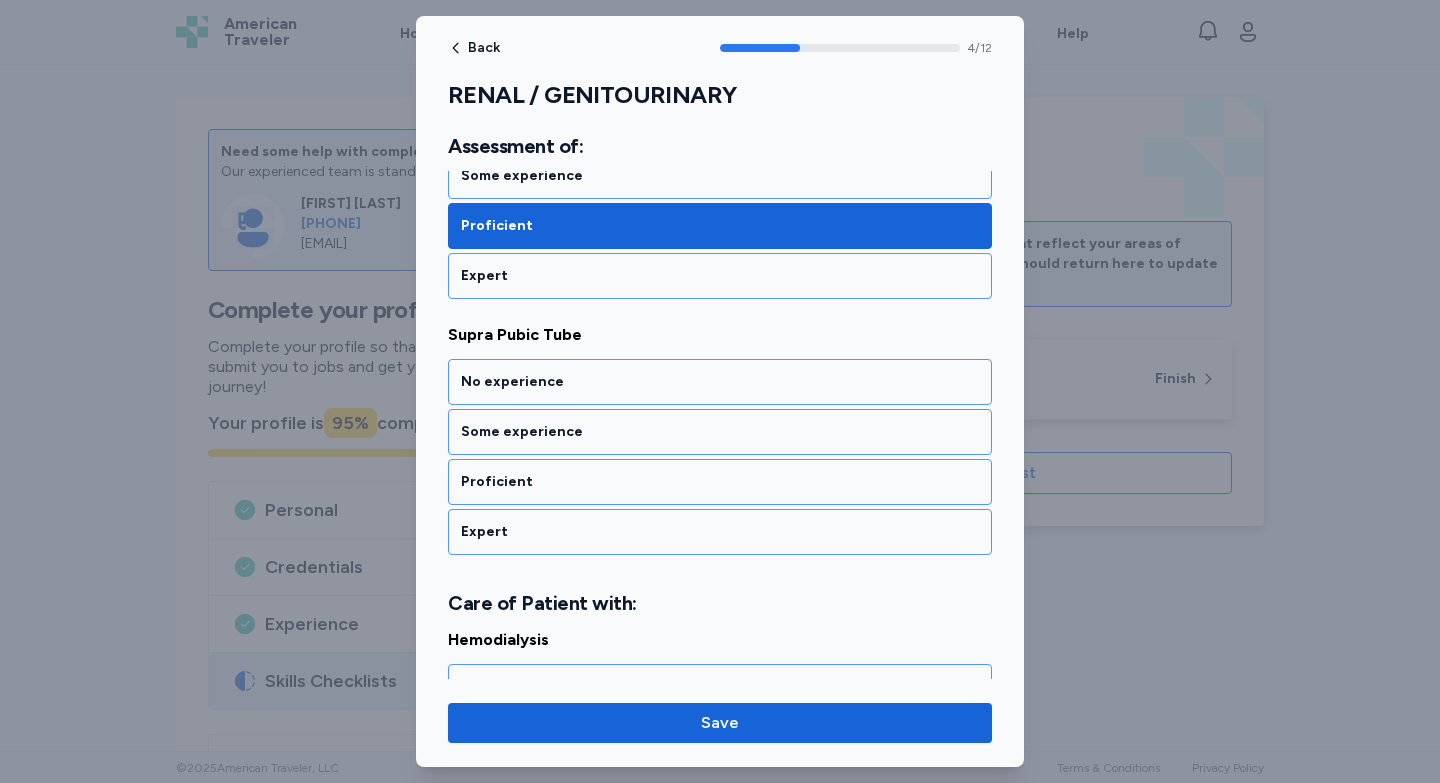 scroll, scrollTop: 1180, scrollLeft: 0, axis: vertical 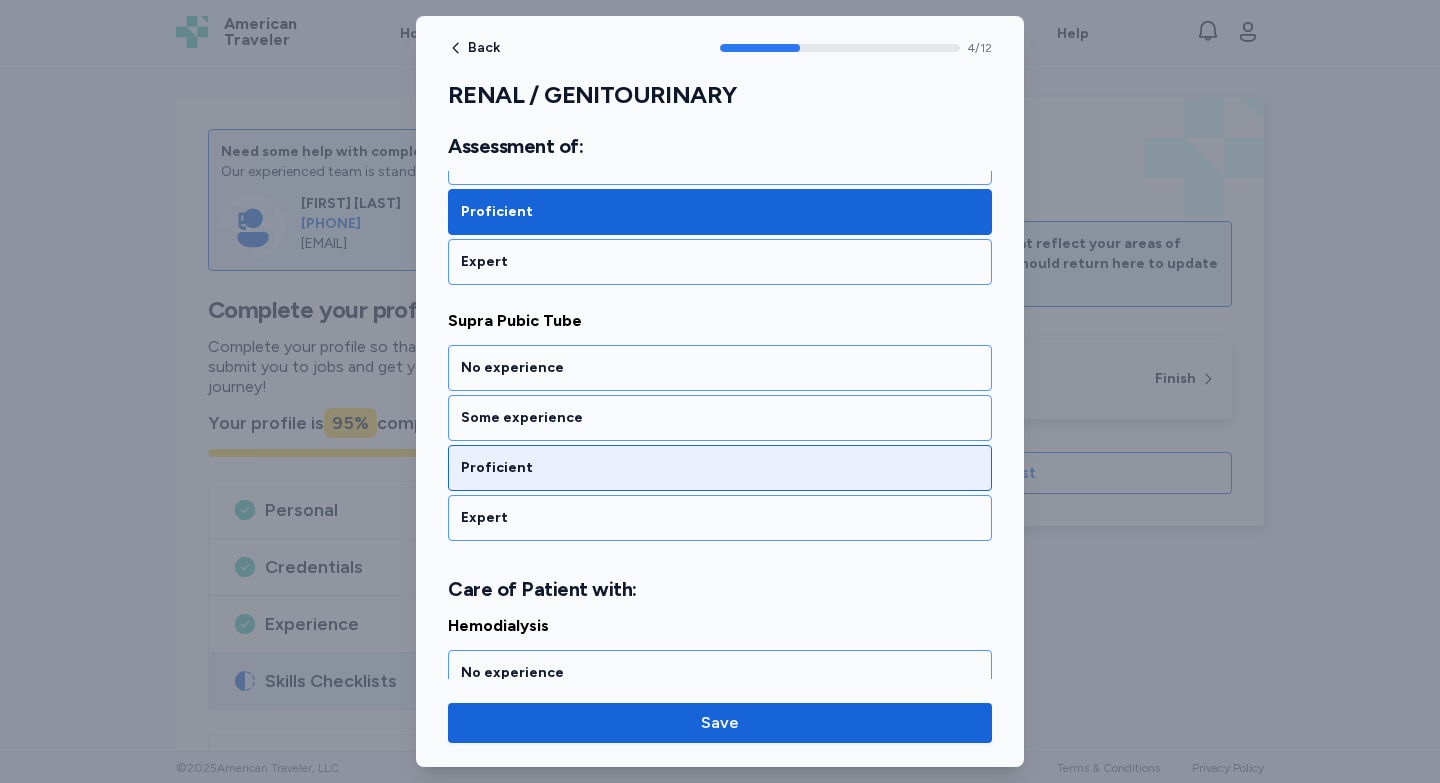 click on "Proficient" at bounding box center (720, 468) 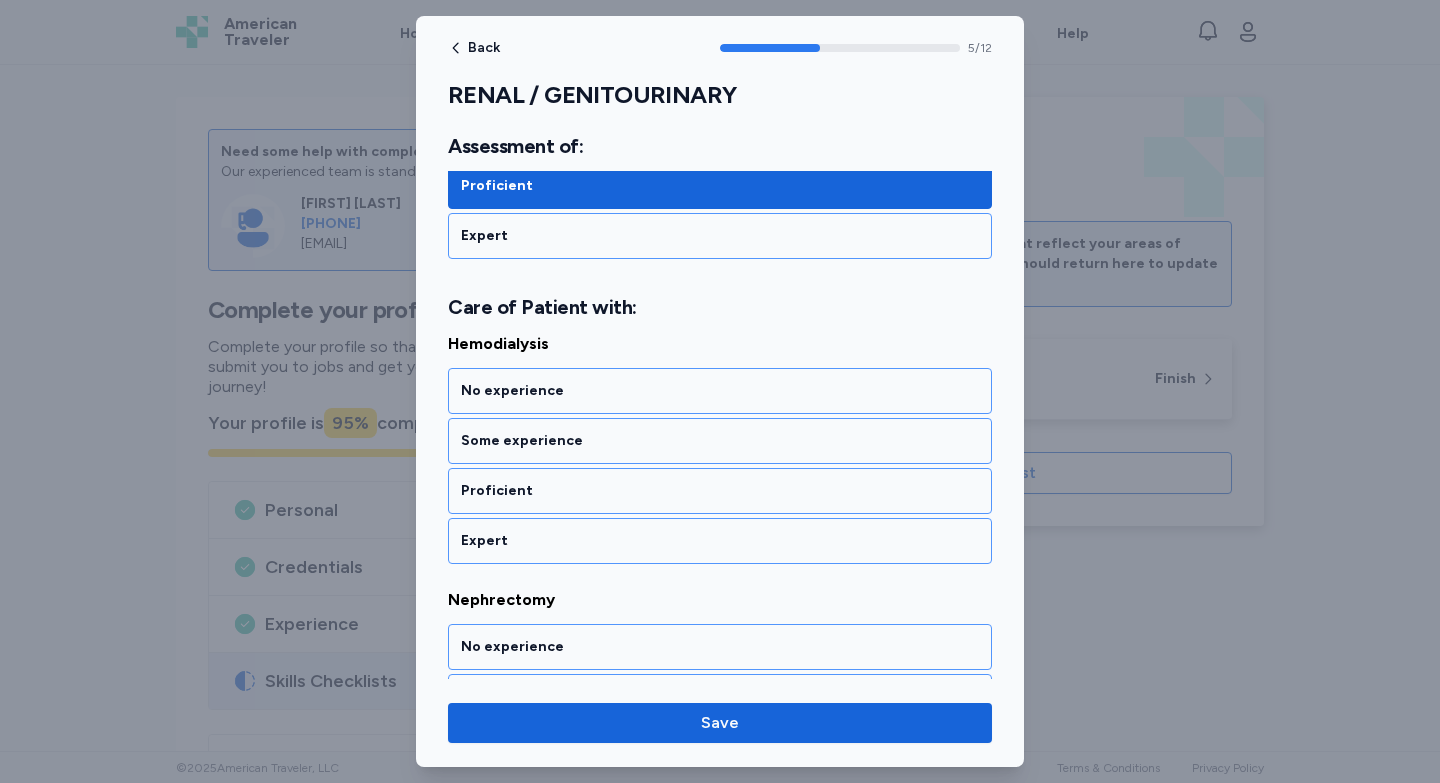 scroll, scrollTop: 1485, scrollLeft: 0, axis: vertical 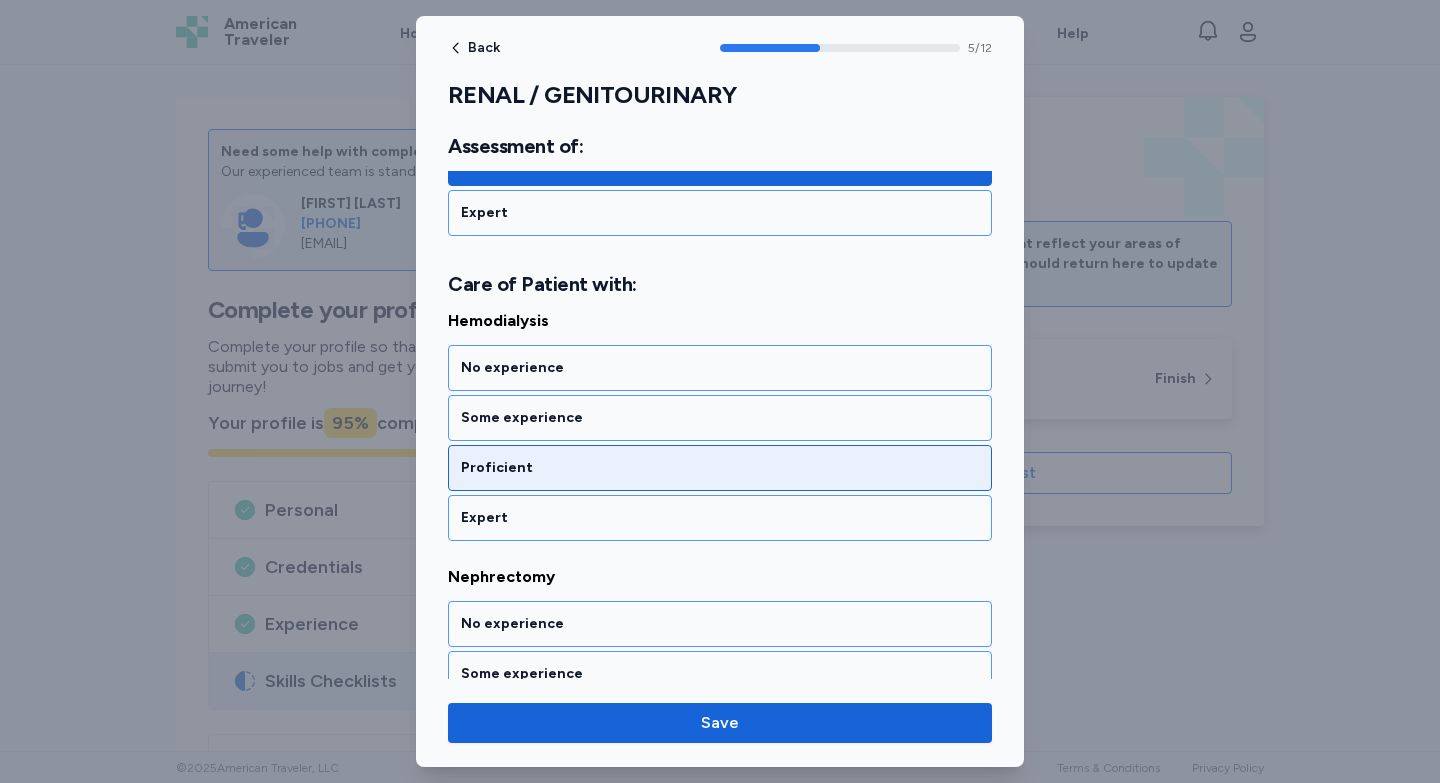 click on "Proficient" at bounding box center [720, 468] 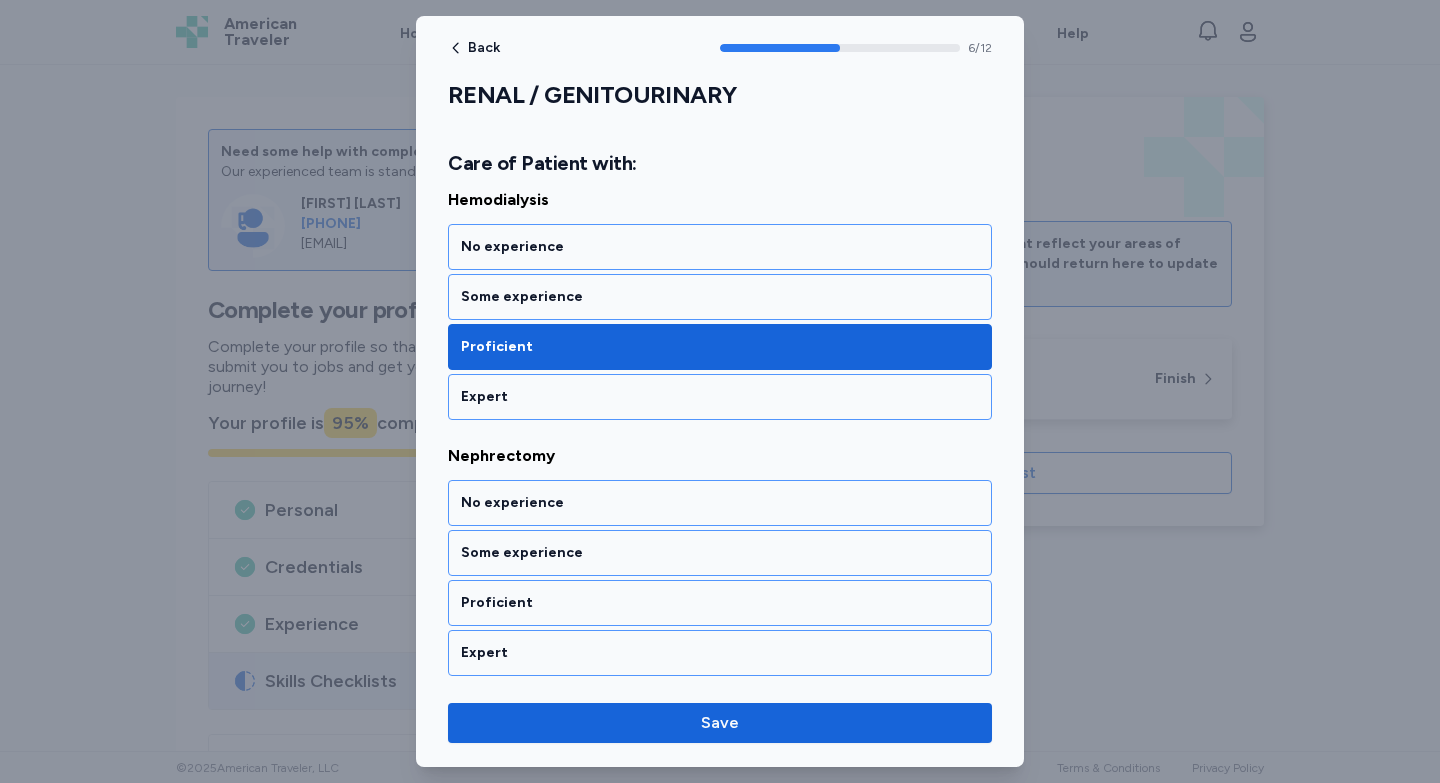 scroll, scrollTop: 1741, scrollLeft: 0, axis: vertical 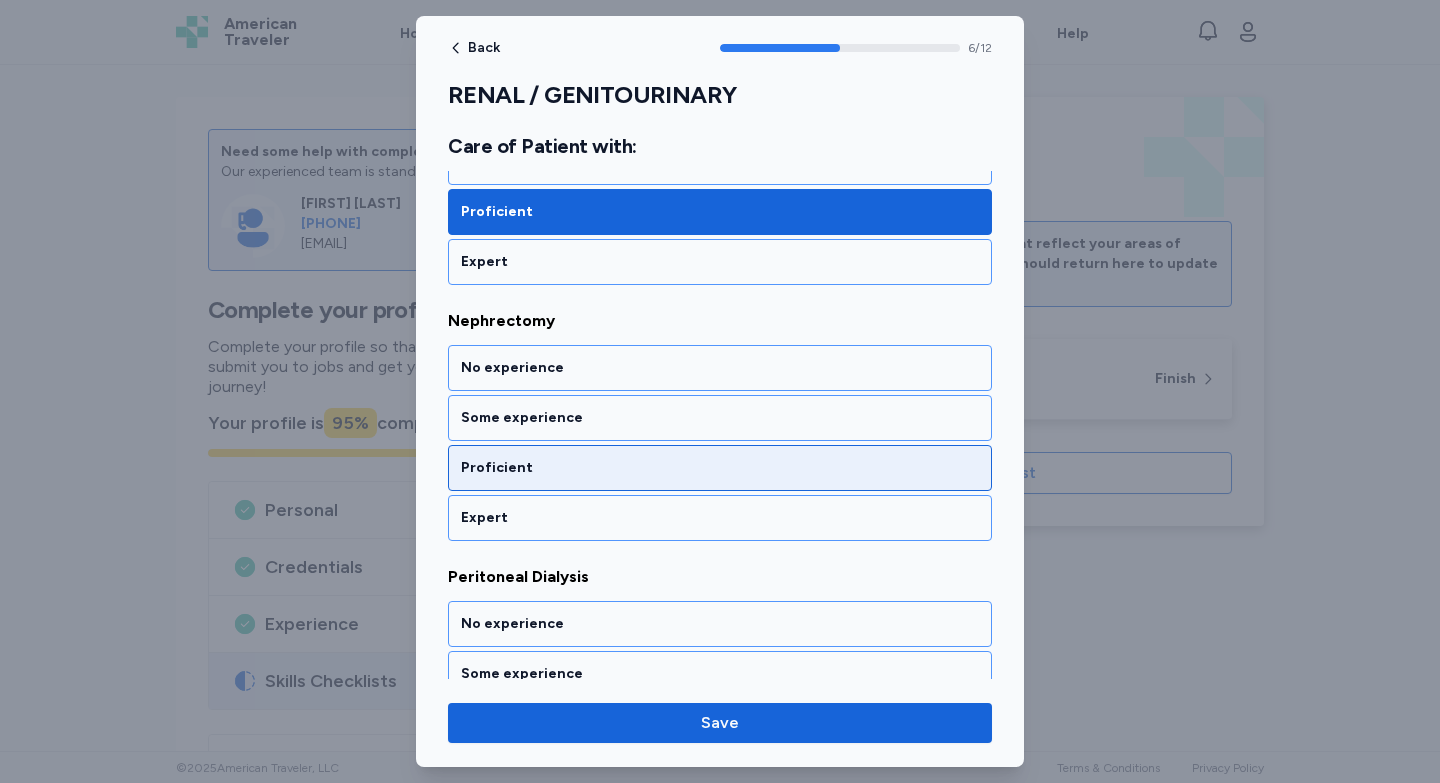 click on "Proficient" at bounding box center (720, 468) 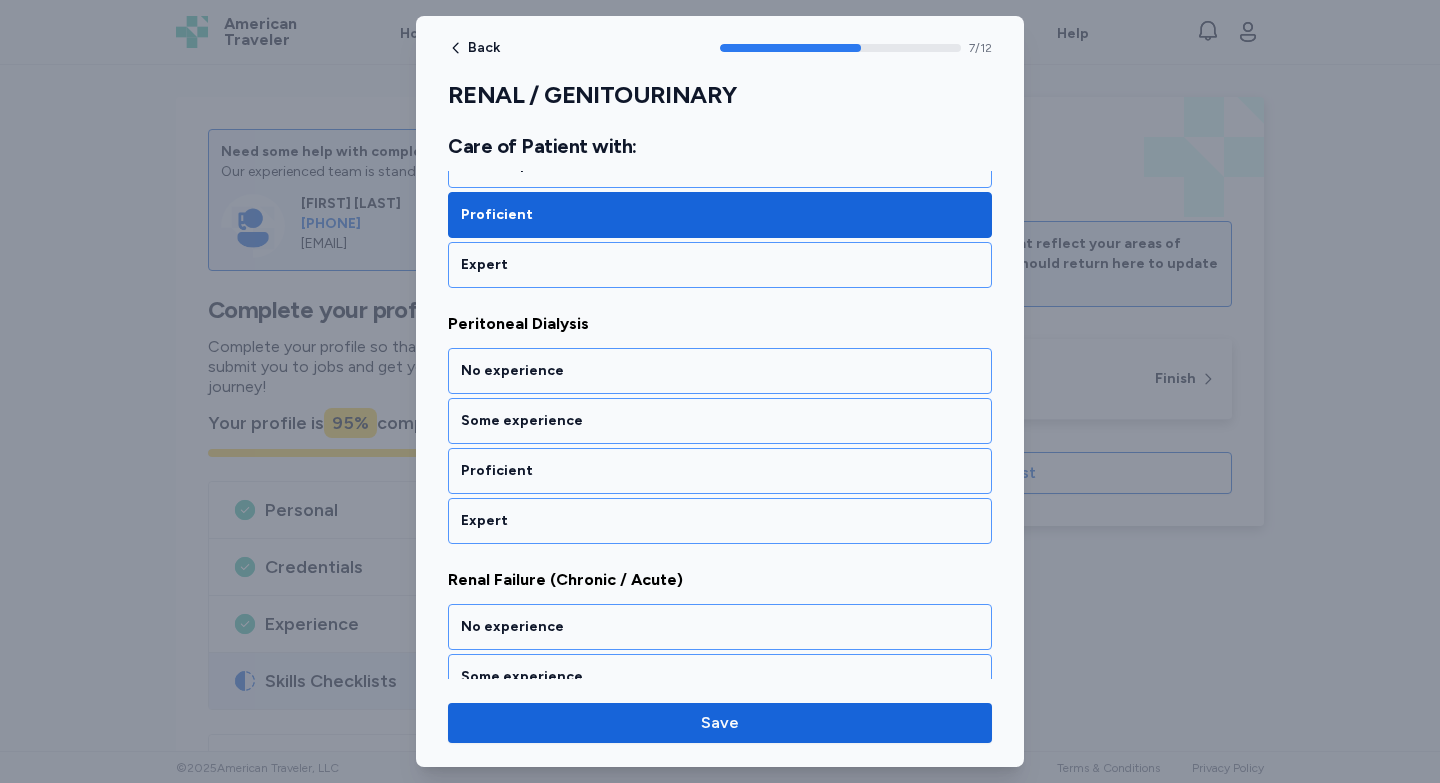 scroll, scrollTop: 1997, scrollLeft: 0, axis: vertical 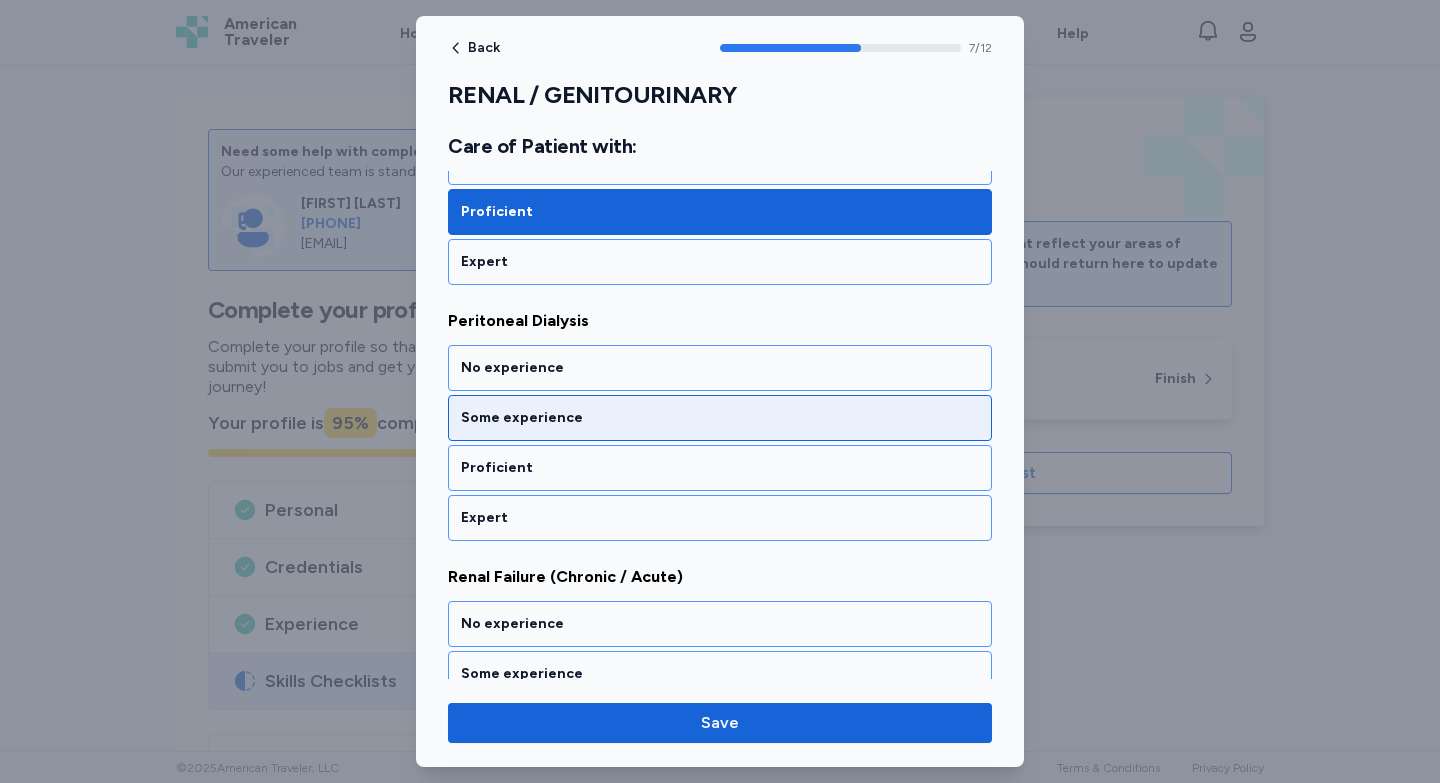 click on "Some experience" at bounding box center (720, 418) 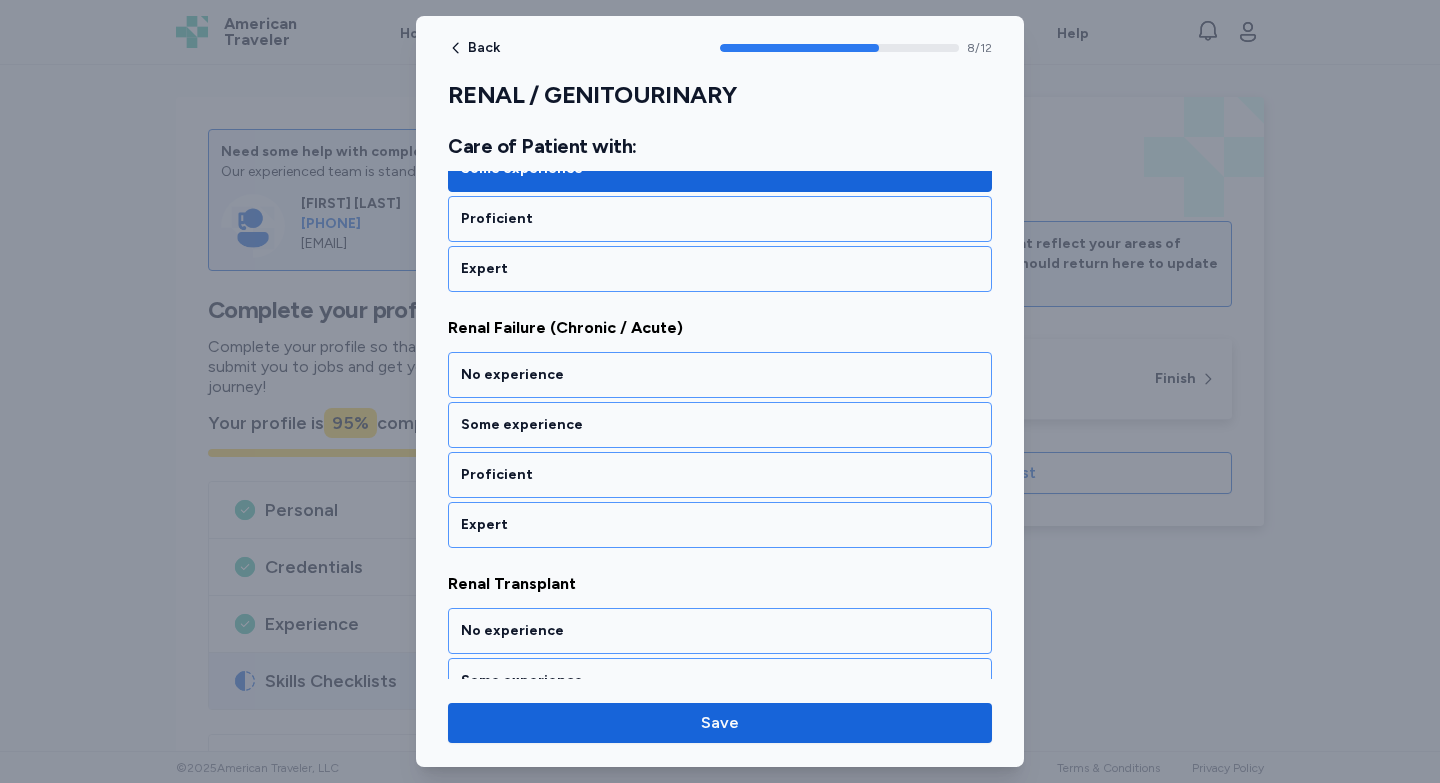 scroll, scrollTop: 2253, scrollLeft: 0, axis: vertical 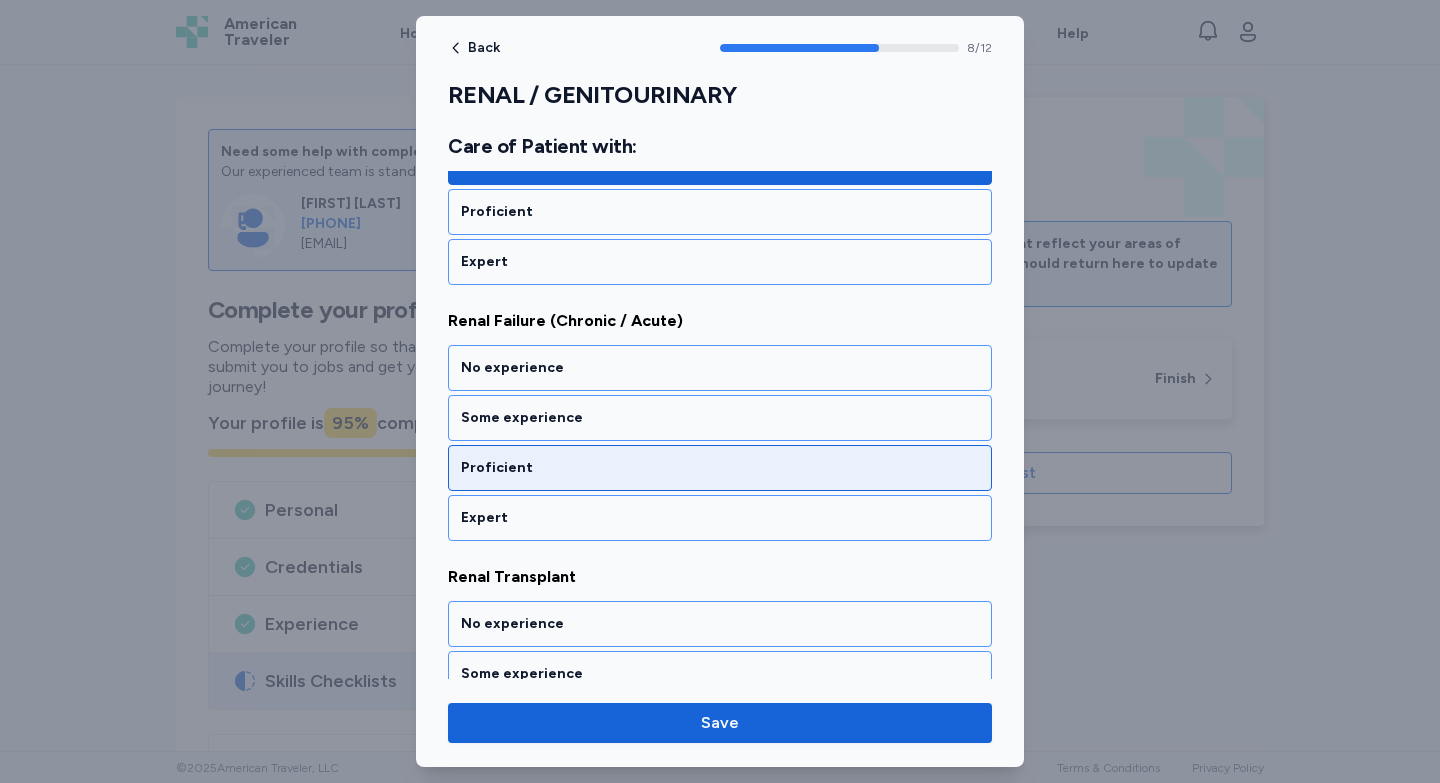 click on "Proficient" at bounding box center [720, 468] 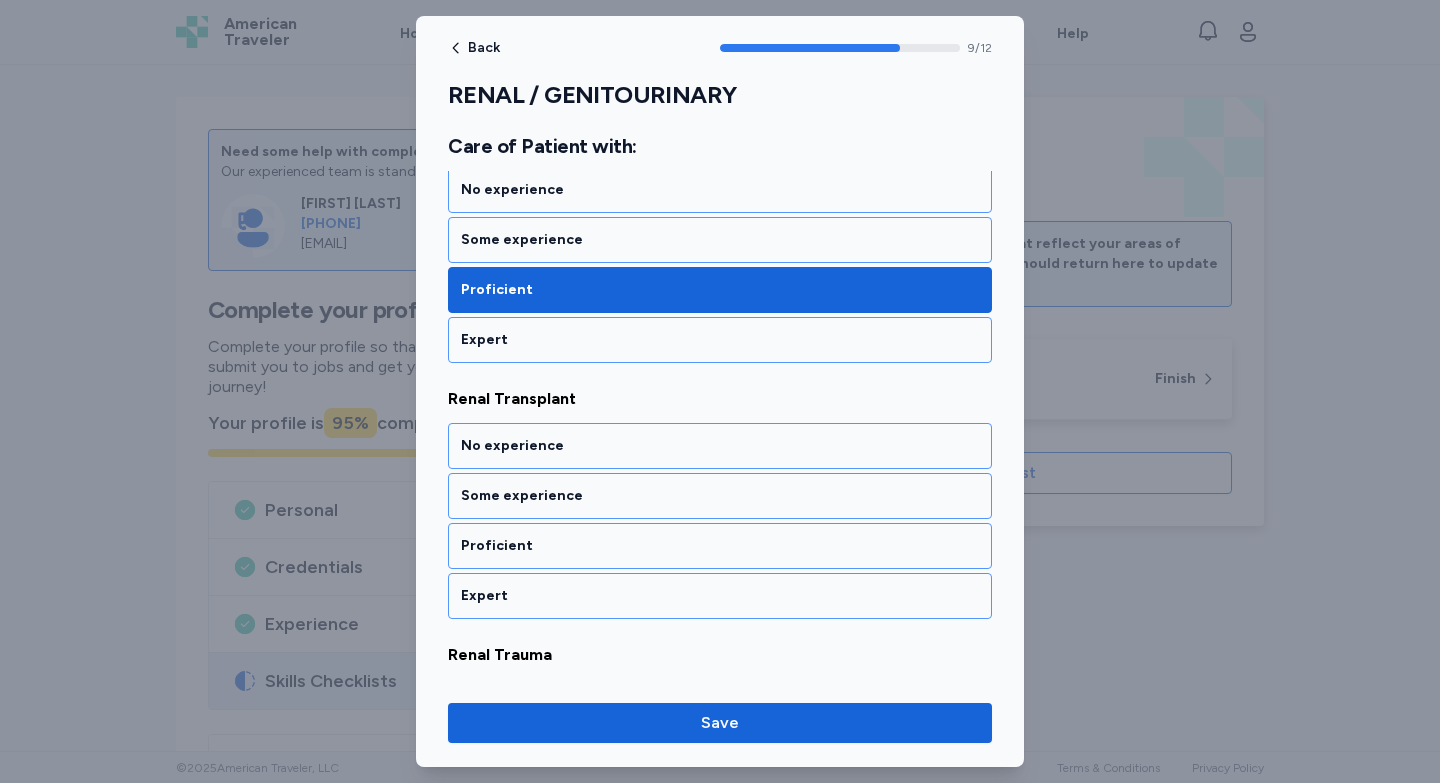scroll, scrollTop: 2509, scrollLeft: 0, axis: vertical 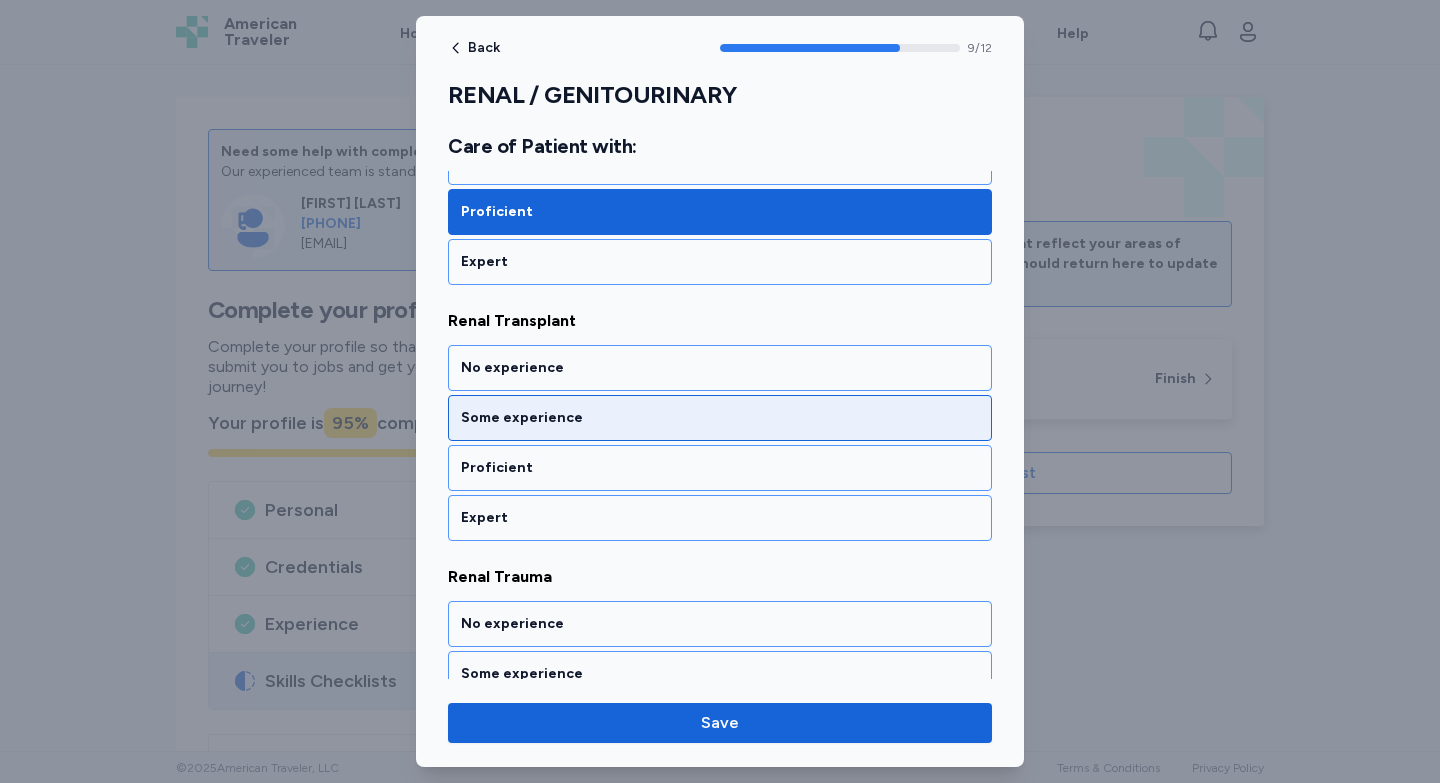 click on "Some experience" at bounding box center [720, 418] 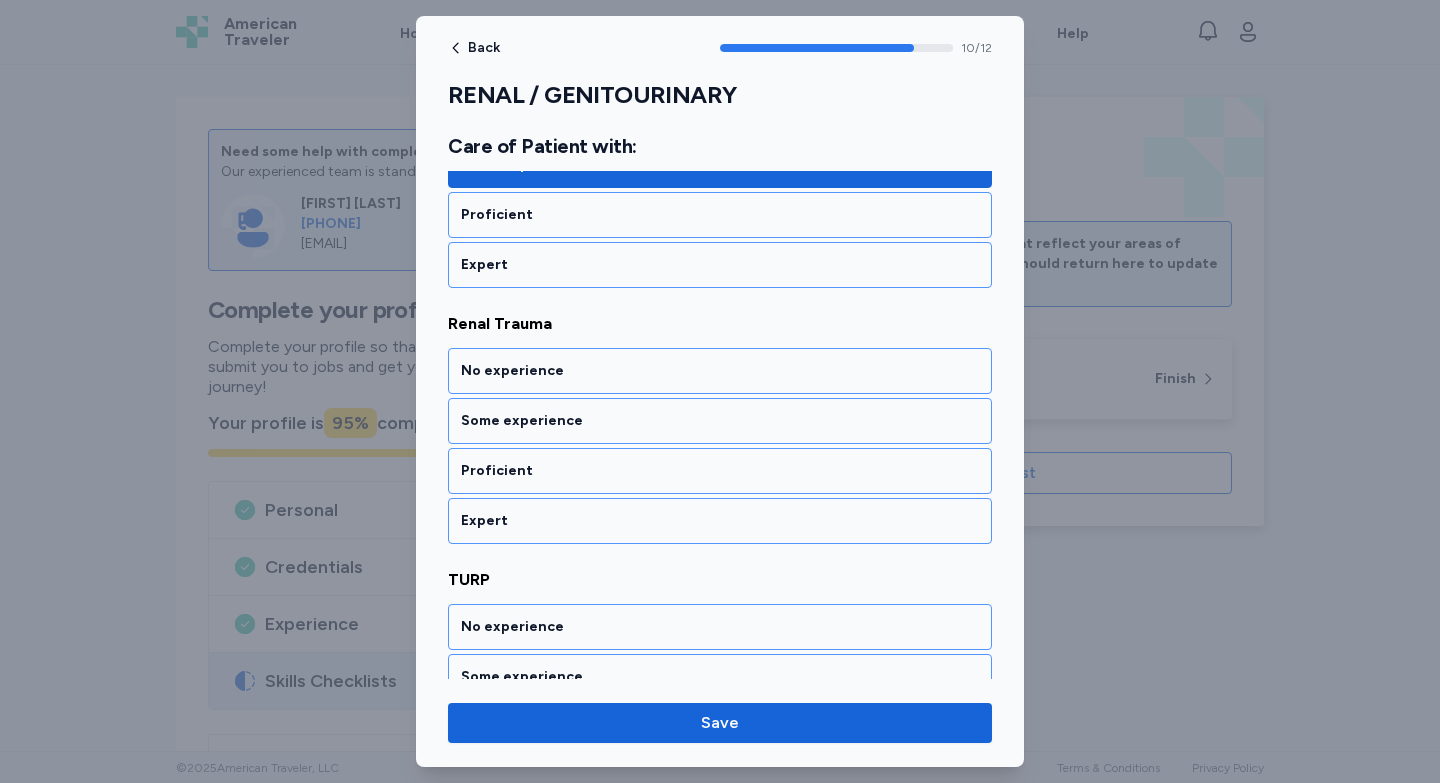 scroll, scrollTop: 2765, scrollLeft: 0, axis: vertical 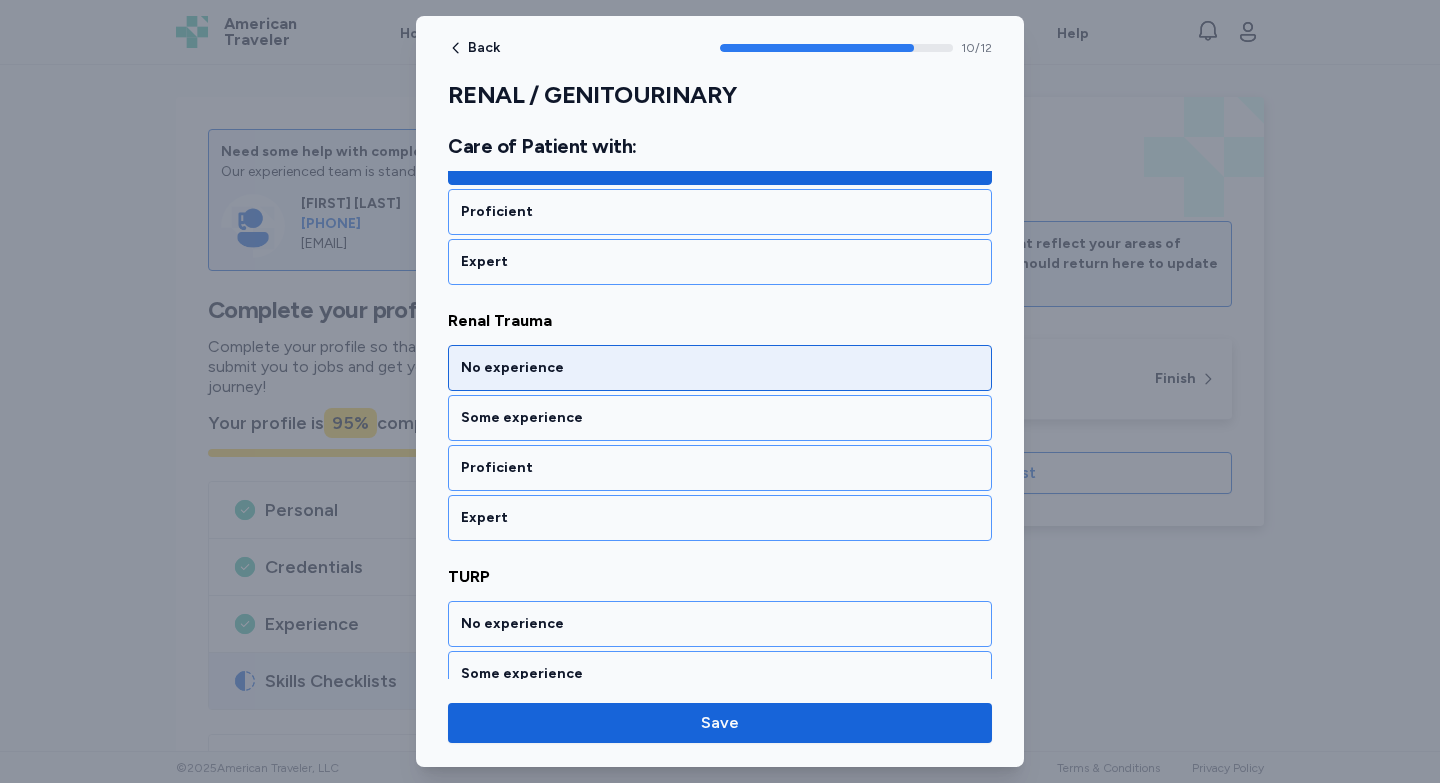 click on "No experience" at bounding box center (720, 368) 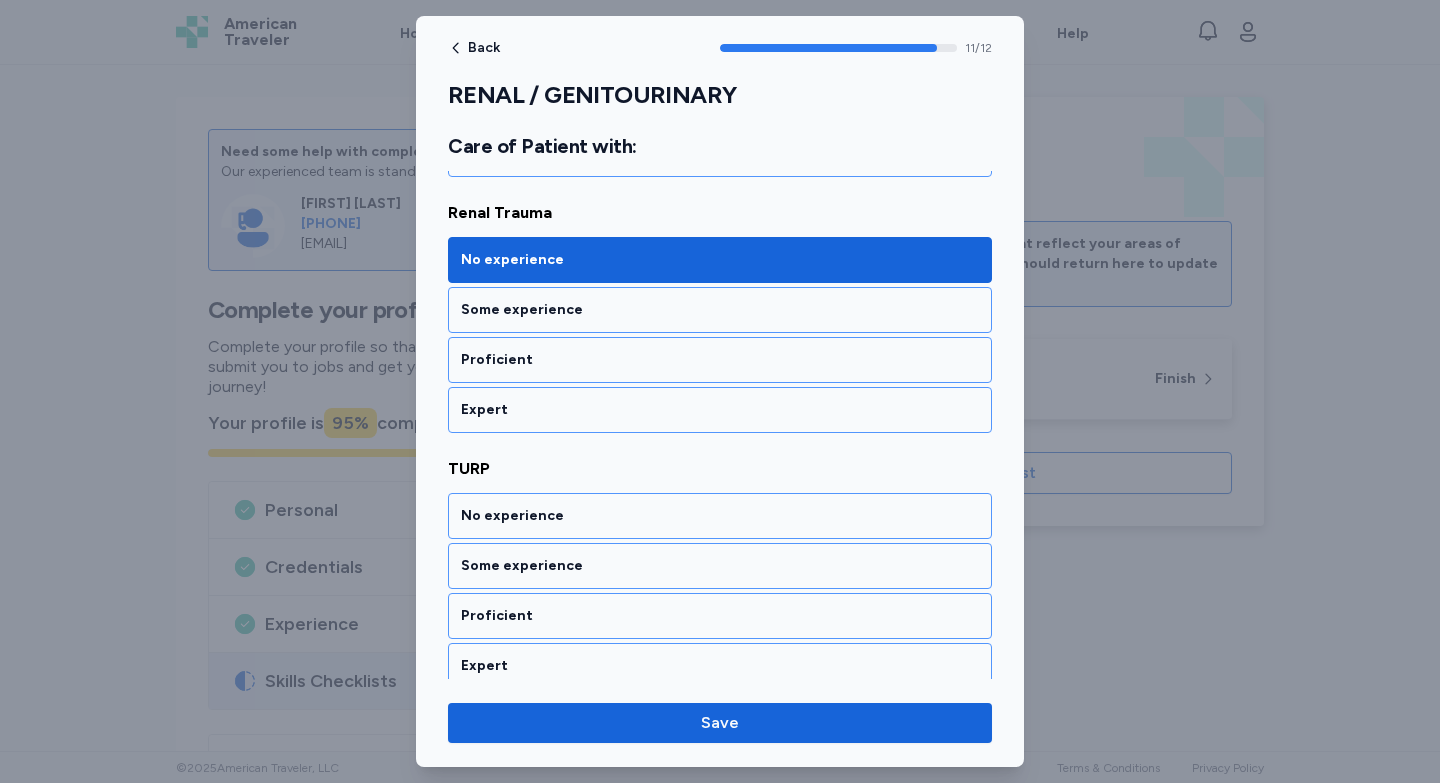scroll, scrollTop: 2887, scrollLeft: 0, axis: vertical 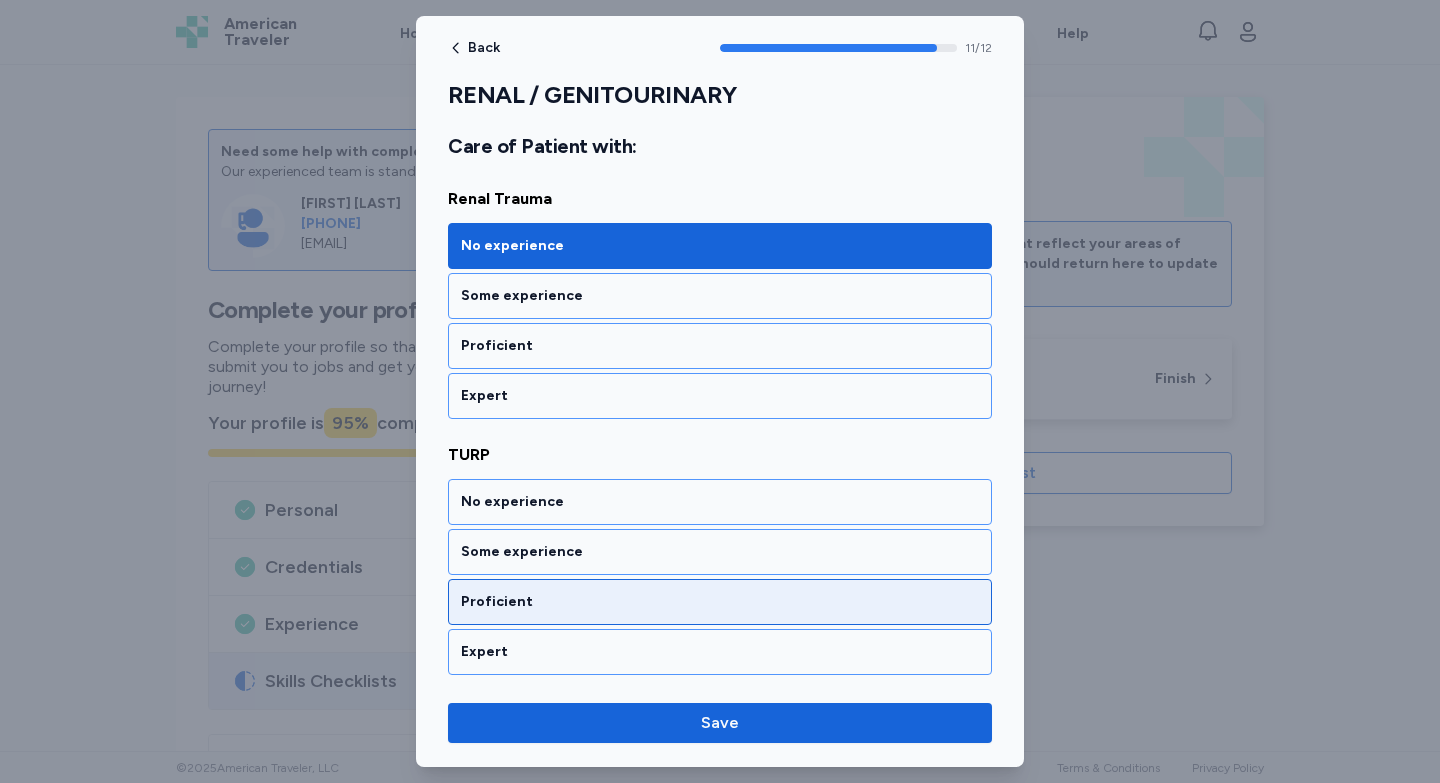 click on "Proficient" at bounding box center [720, 602] 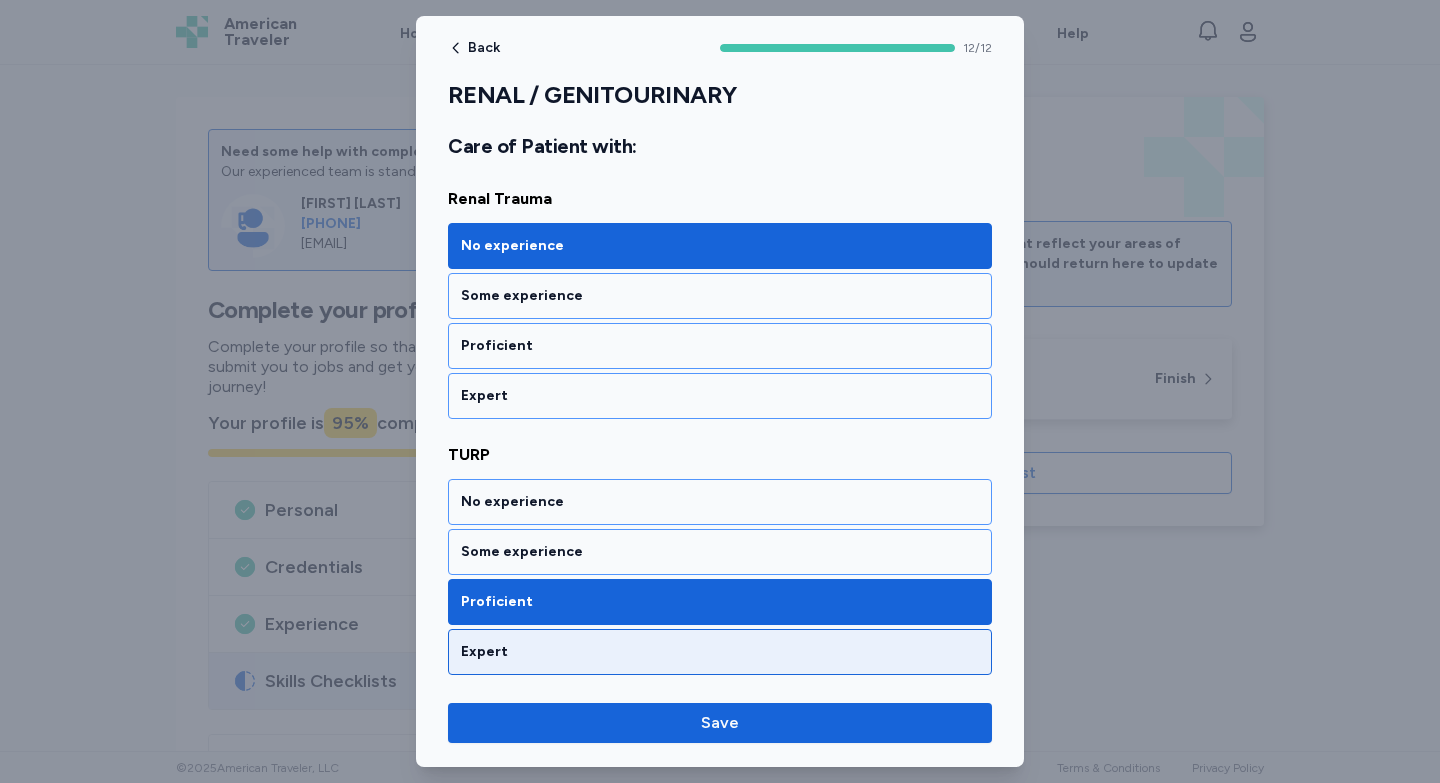 click on "Expert" at bounding box center [720, 652] 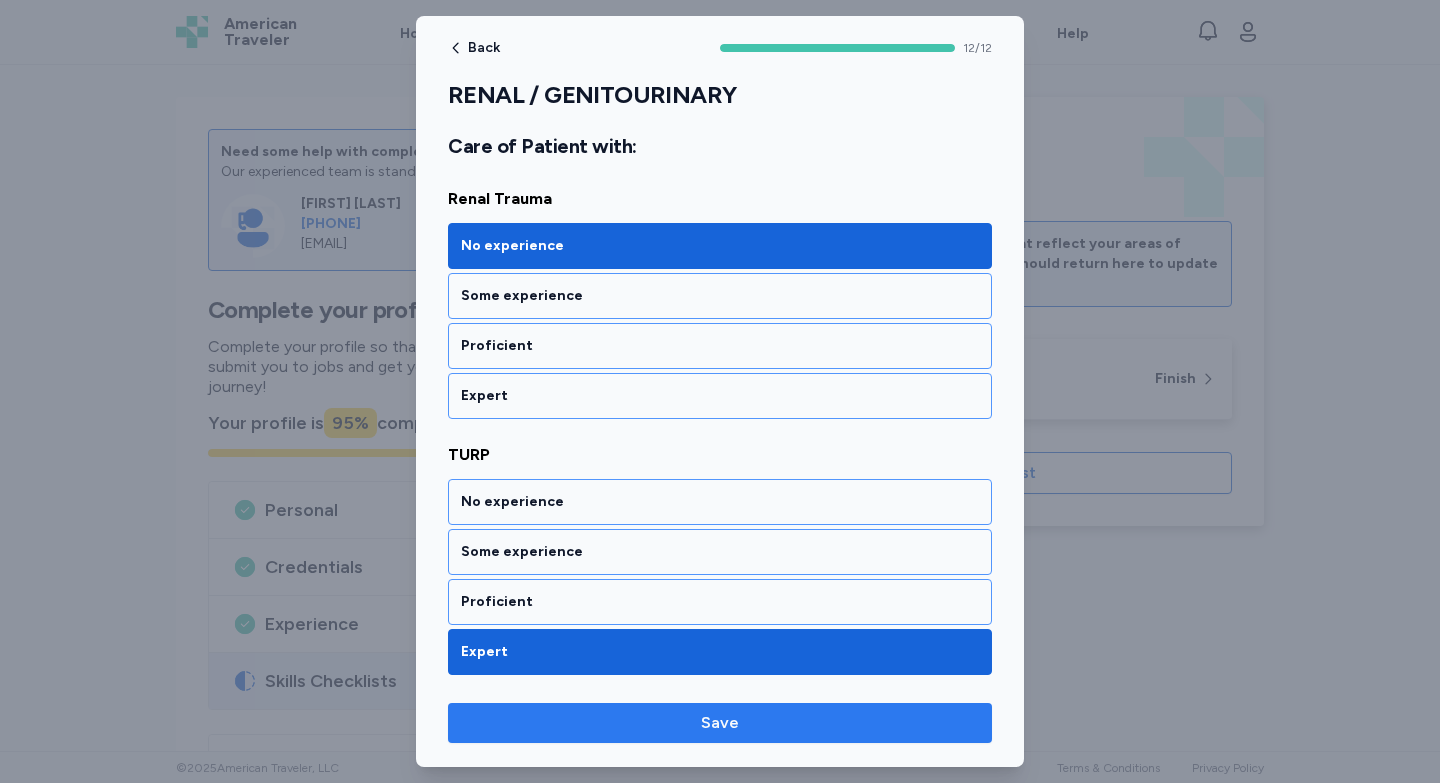 click on "Save" at bounding box center (720, 723) 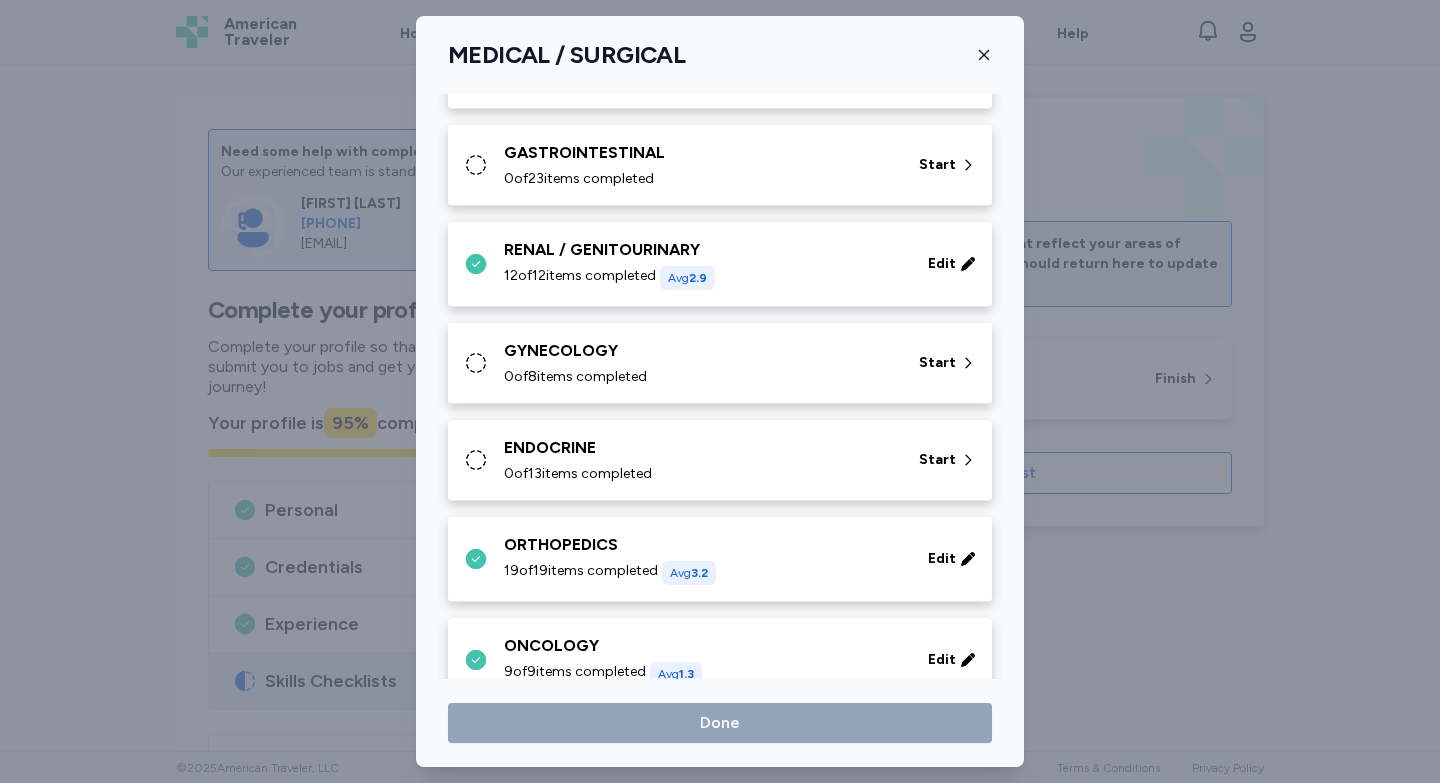 scroll, scrollTop: 496, scrollLeft: 0, axis: vertical 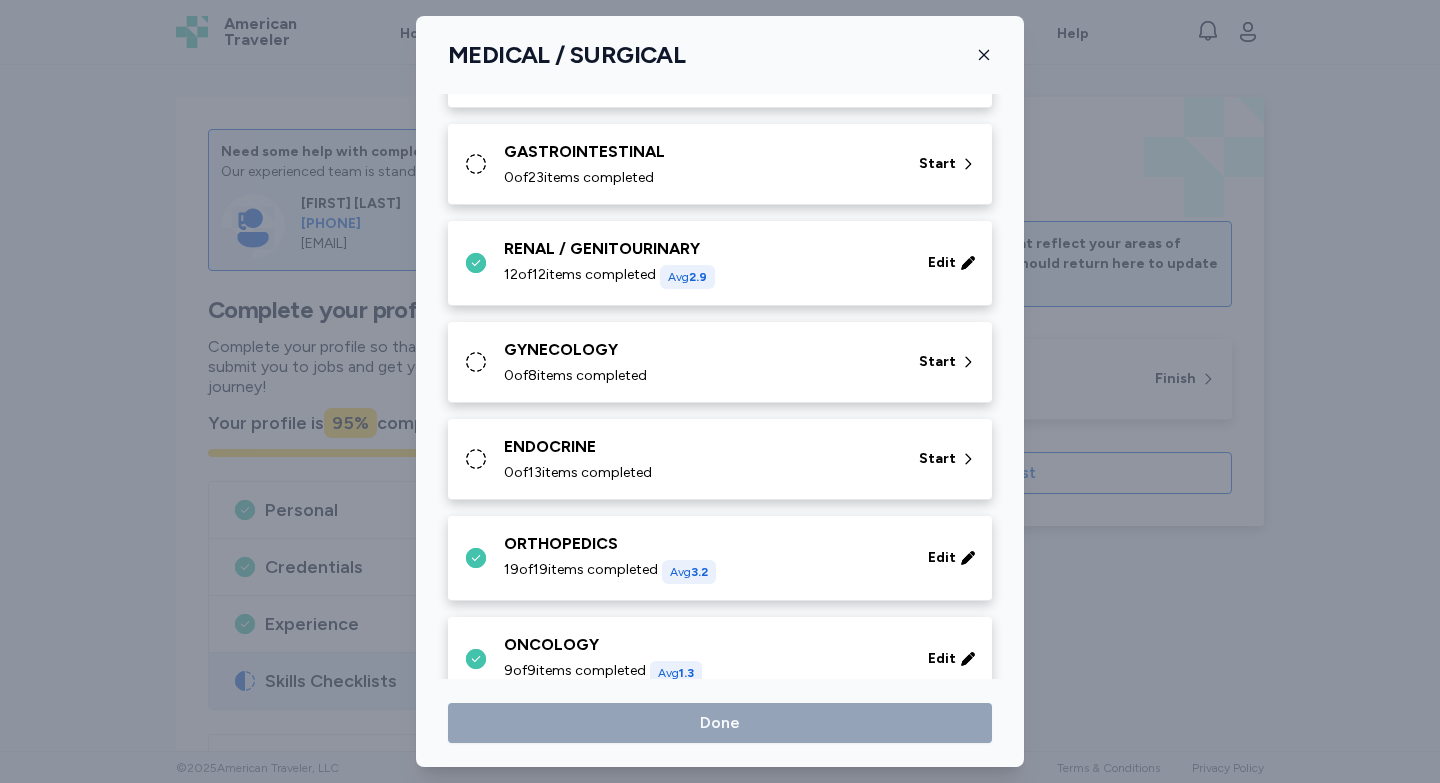 click on "ENDOCRINE" at bounding box center (699, 447) 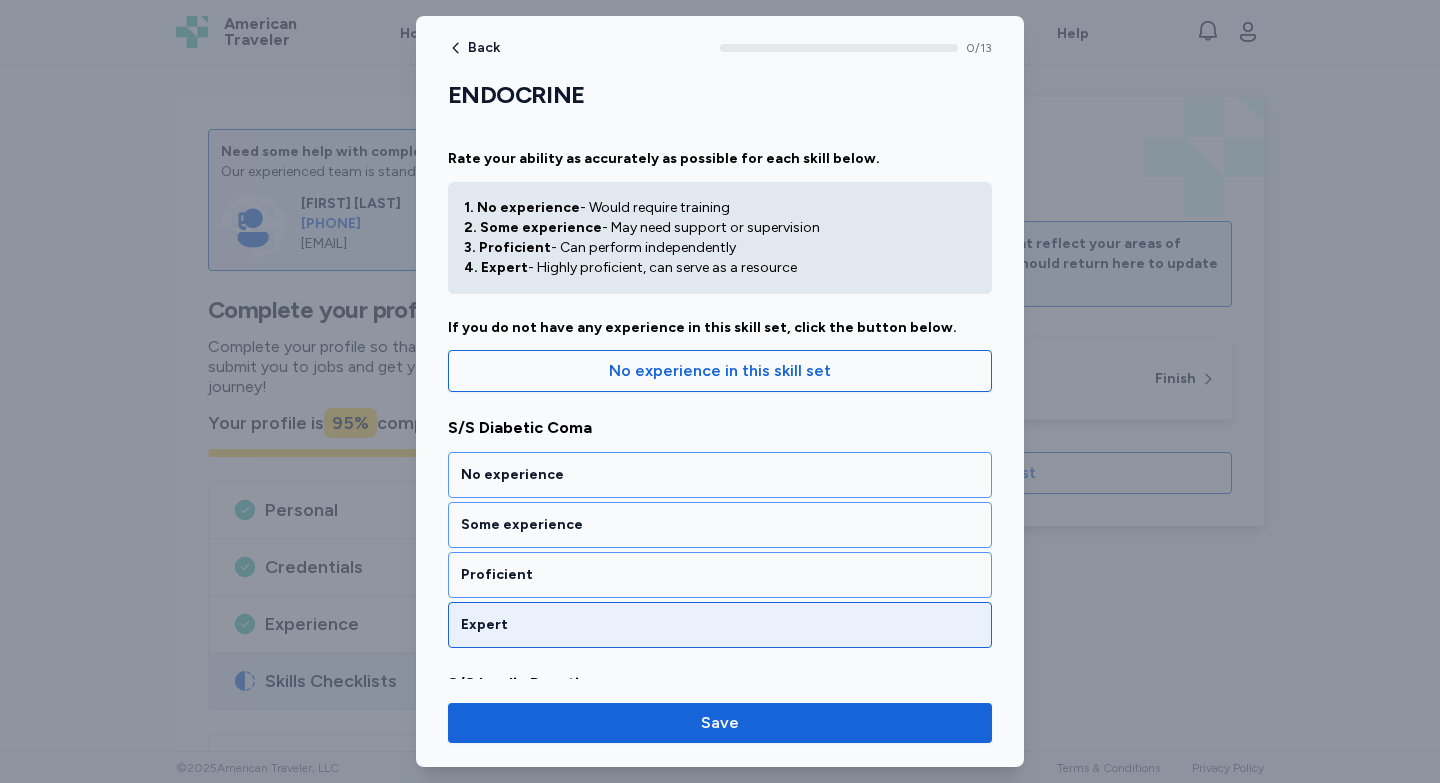 click on "Expert" at bounding box center (720, 625) 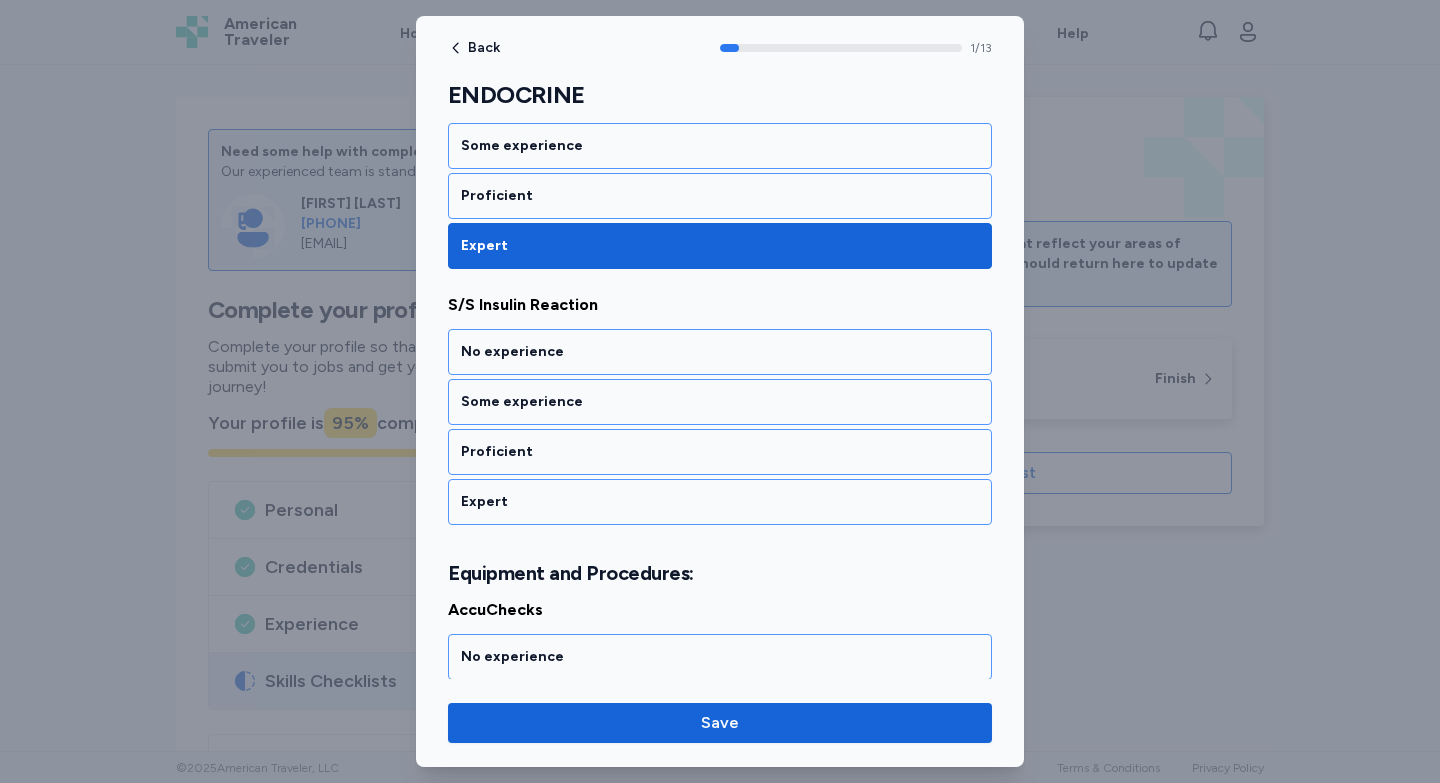 scroll, scrollTop: 387, scrollLeft: 0, axis: vertical 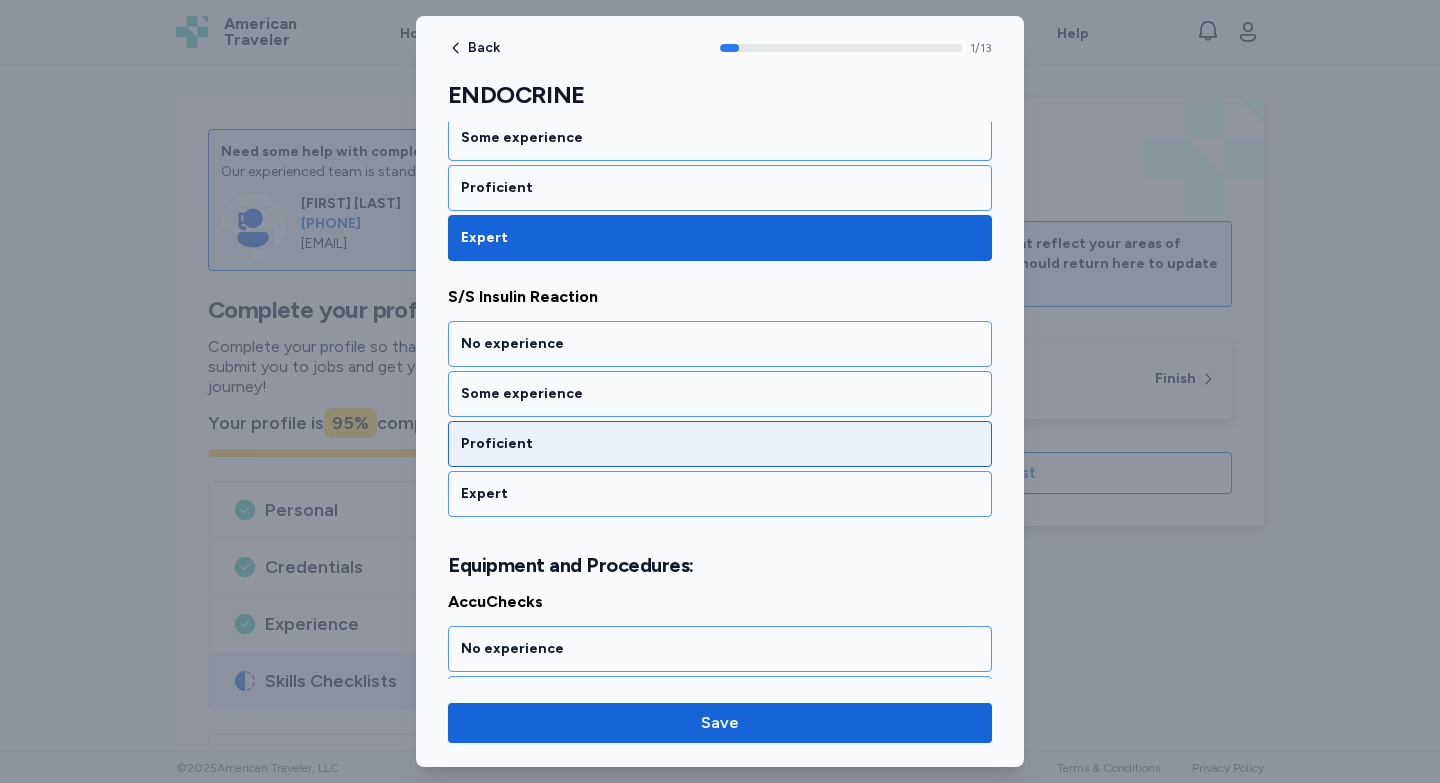 click on "Proficient" at bounding box center (720, 444) 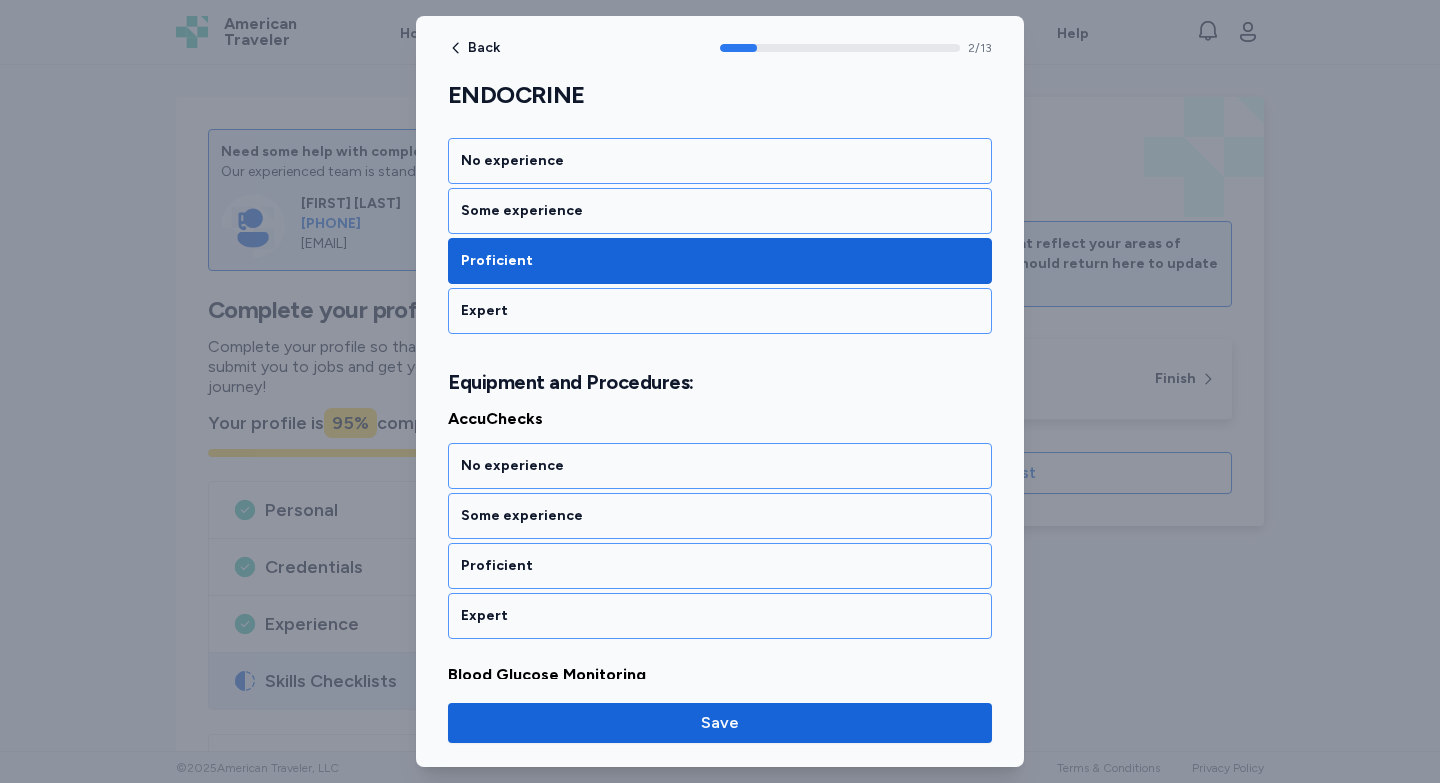 scroll, scrollTop: 668, scrollLeft: 0, axis: vertical 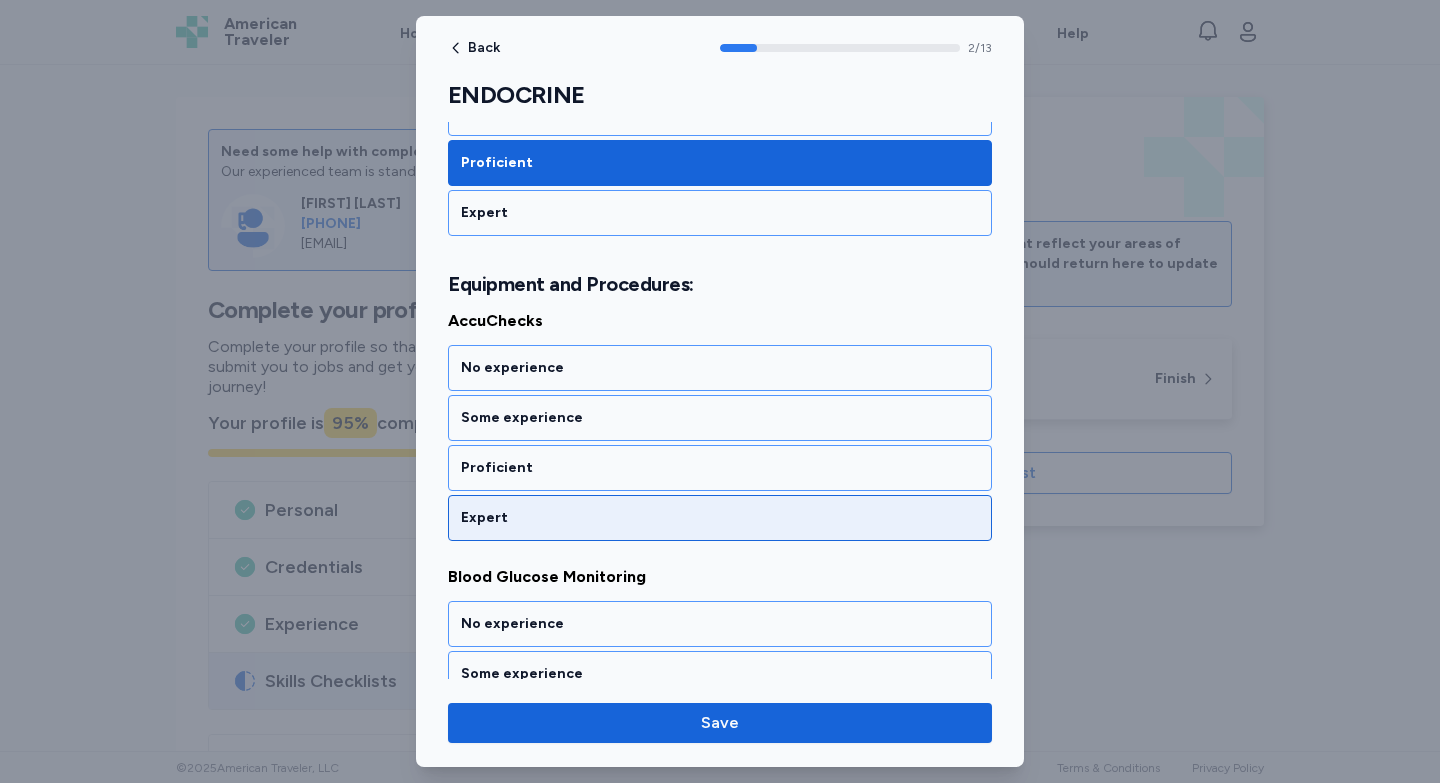 click on "Expert" at bounding box center (720, 518) 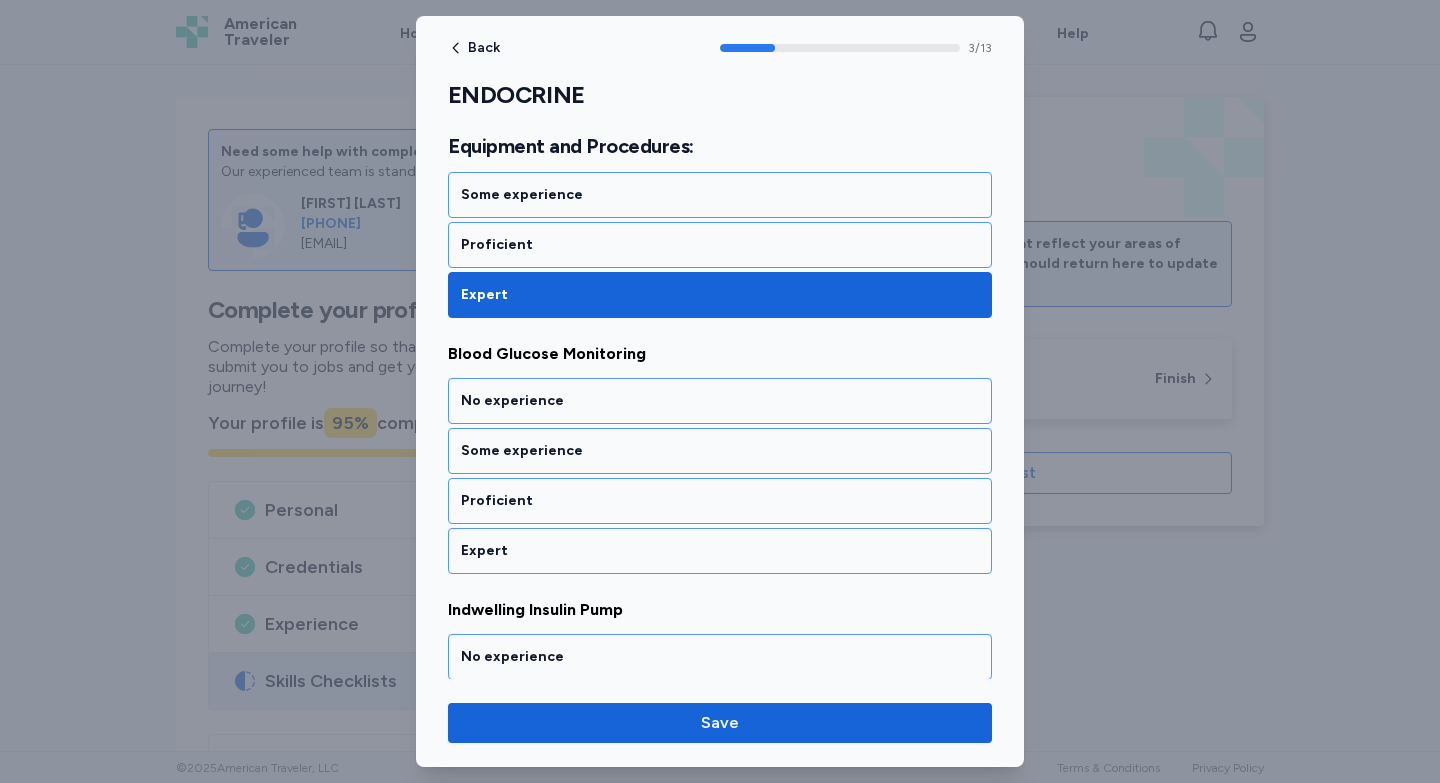 scroll, scrollTop: 924, scrollLeft: 0, axis: vertical 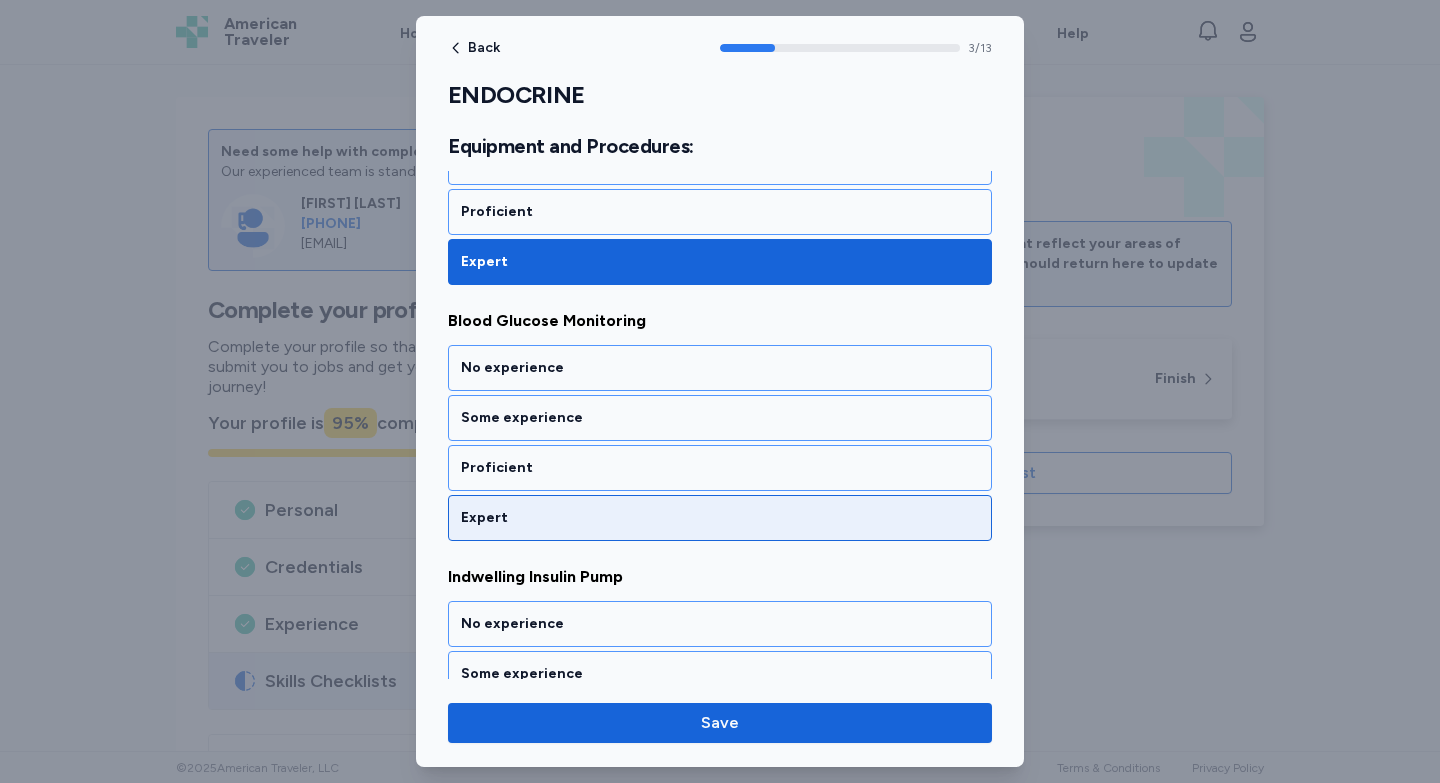 click on "Expert" at bounding box center (720, 518) 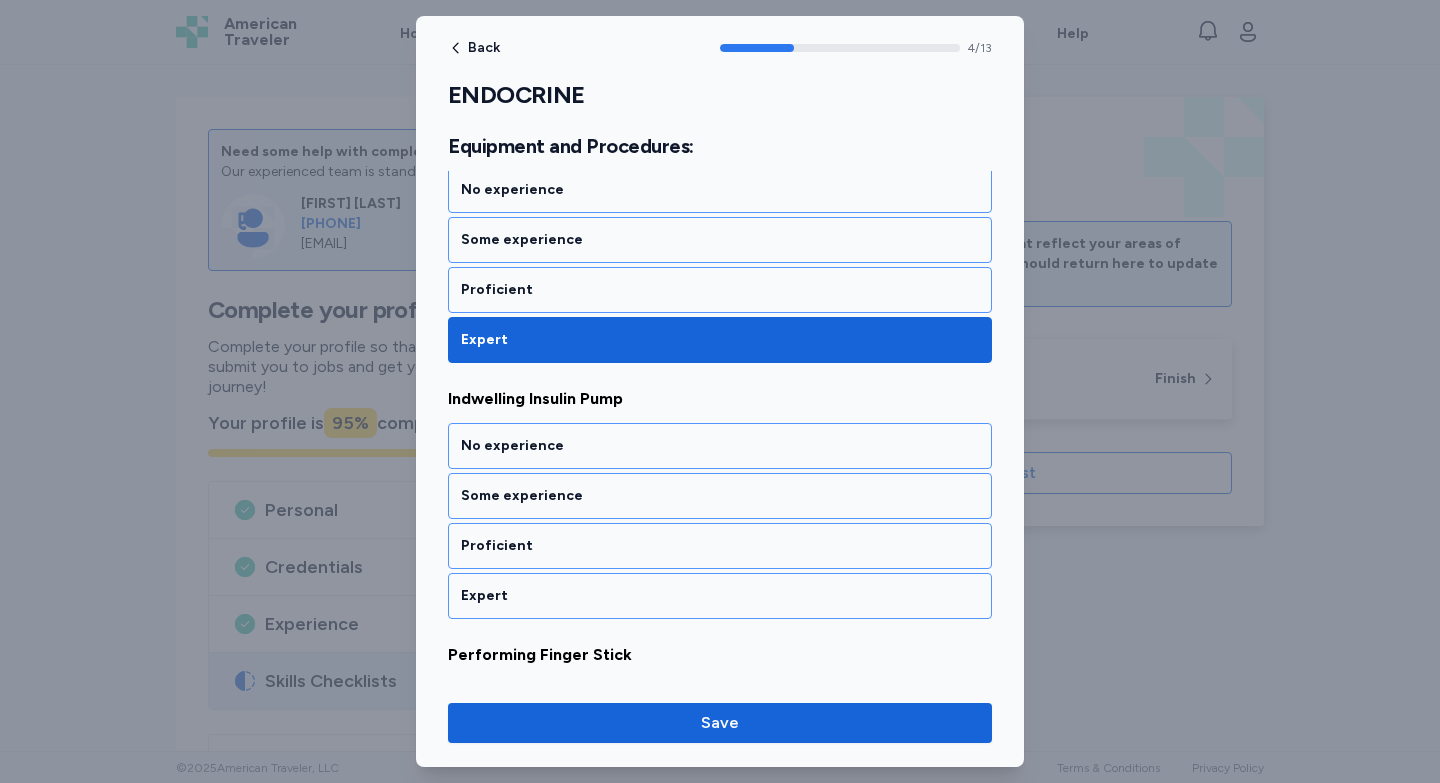 scroll, scrollTop: 1180, scrollLeft: 0, axis: vertical 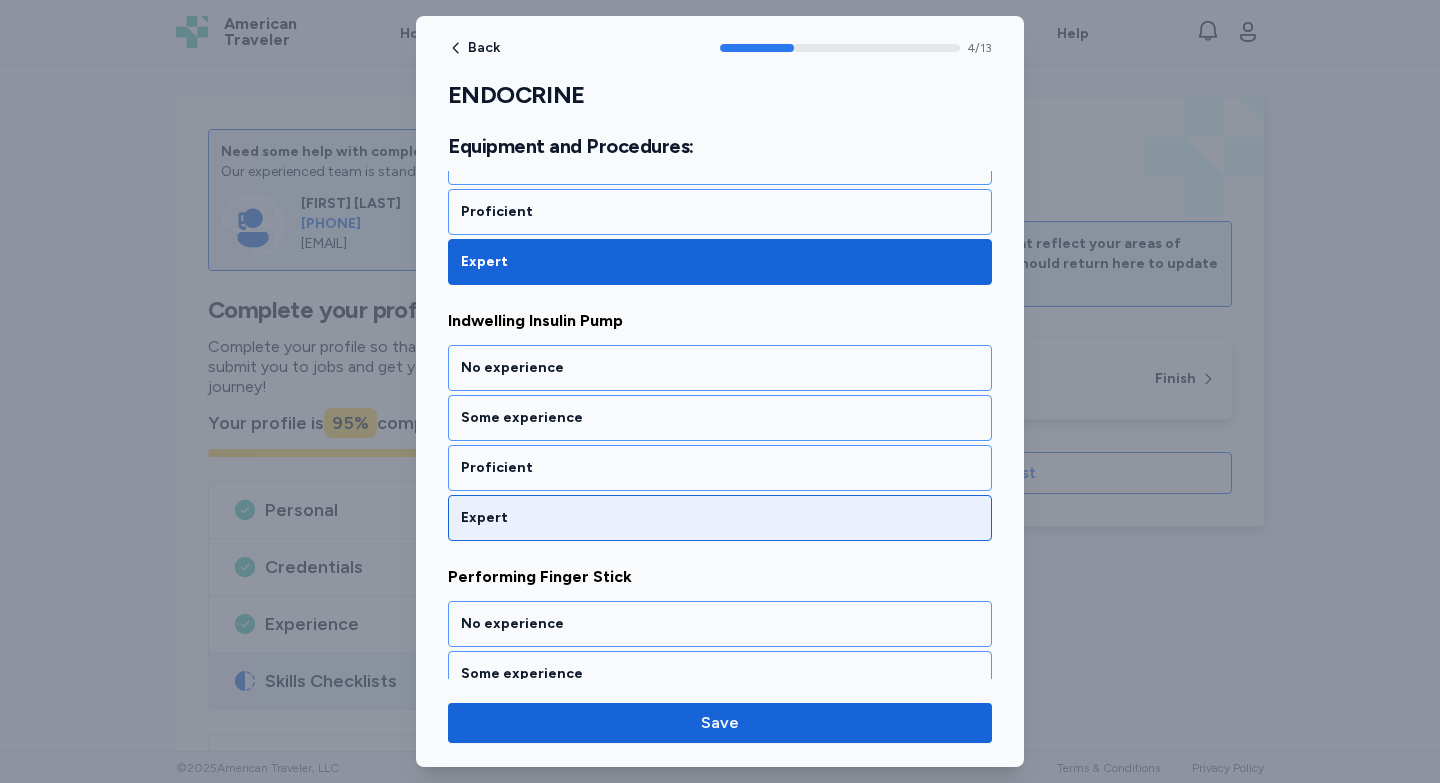 click on "Expert" at bounding box center [720, 518] 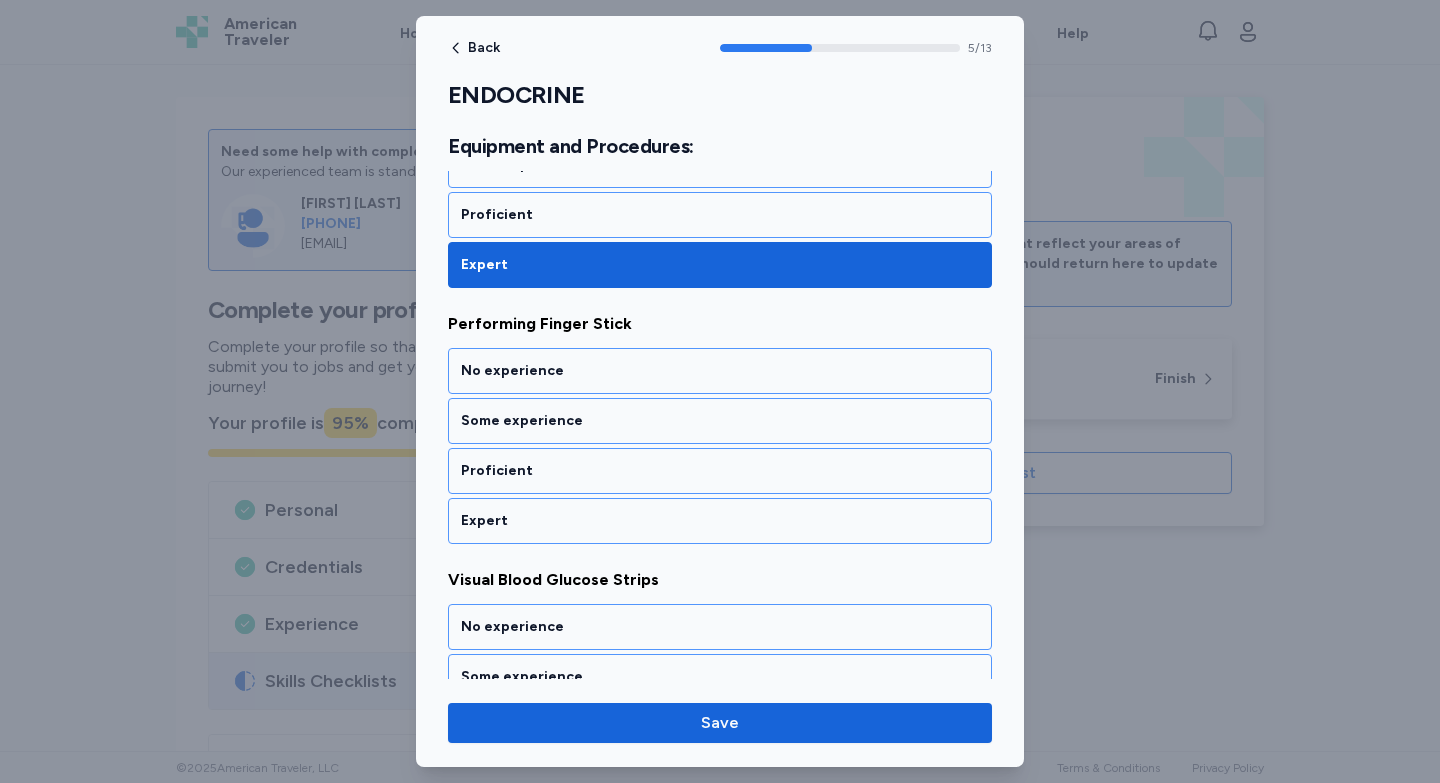 scroll, scrollTop: 1436, scrollLeft: 0, axis: vertical 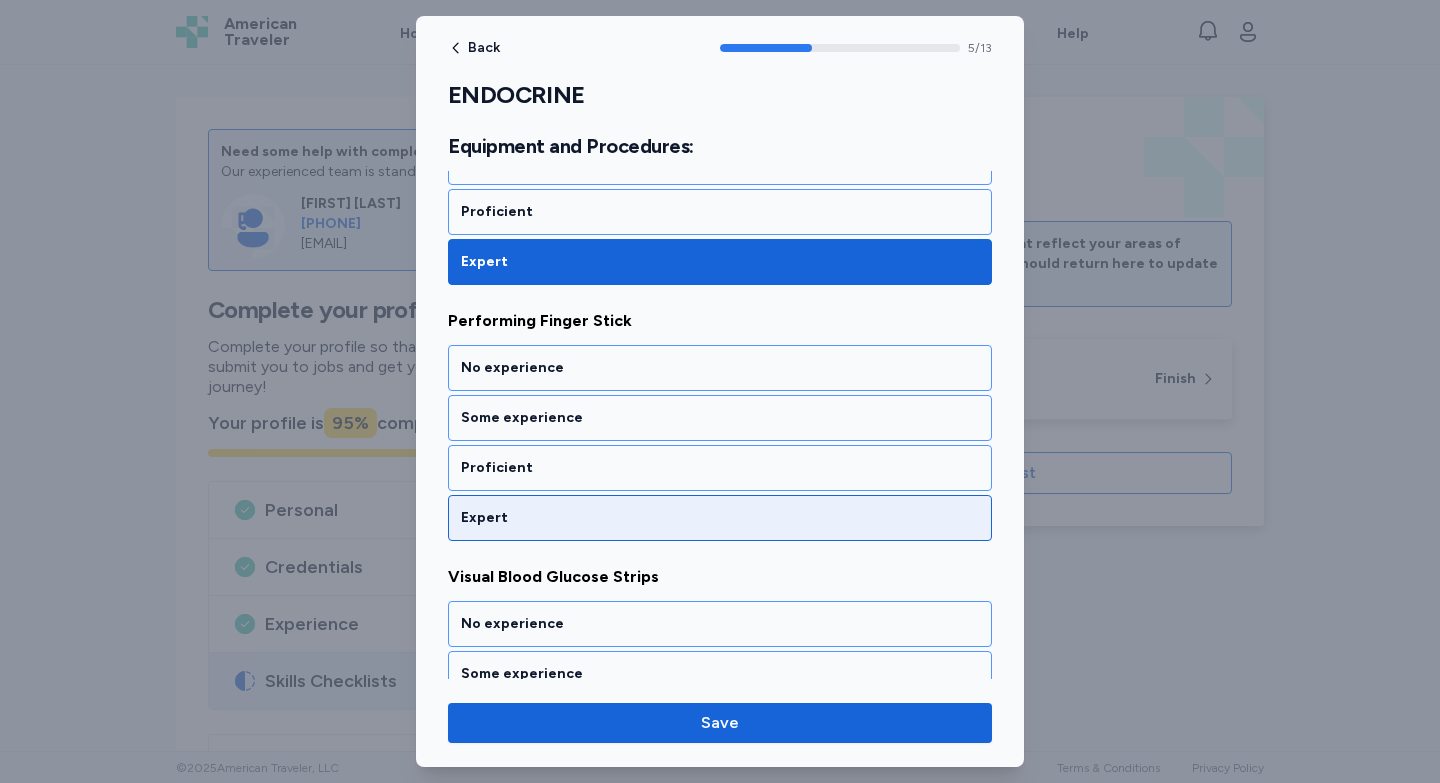 click on "Expert" at bounding box center [720, 518] 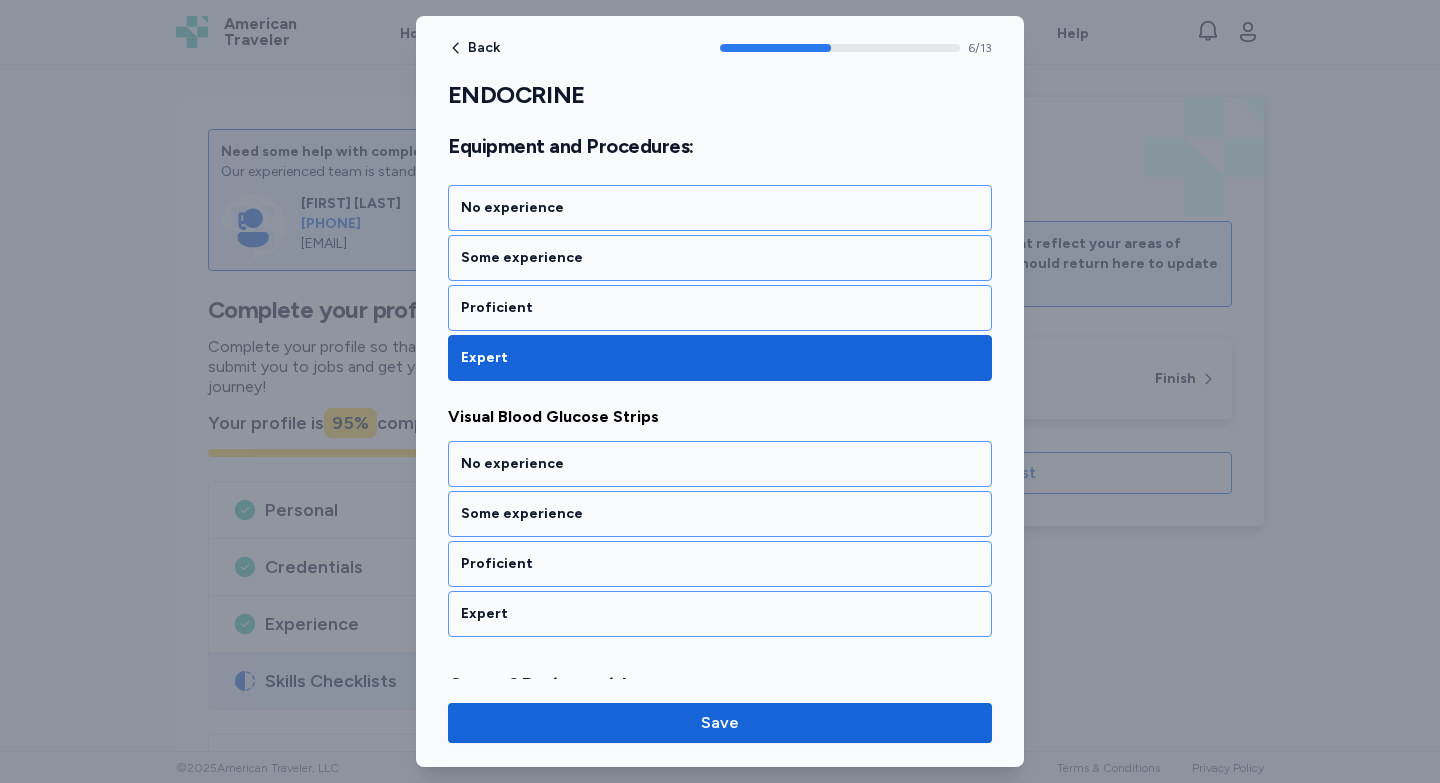 scroll, scrollTop: 1692, scrollLeft: 0, axis: vertical 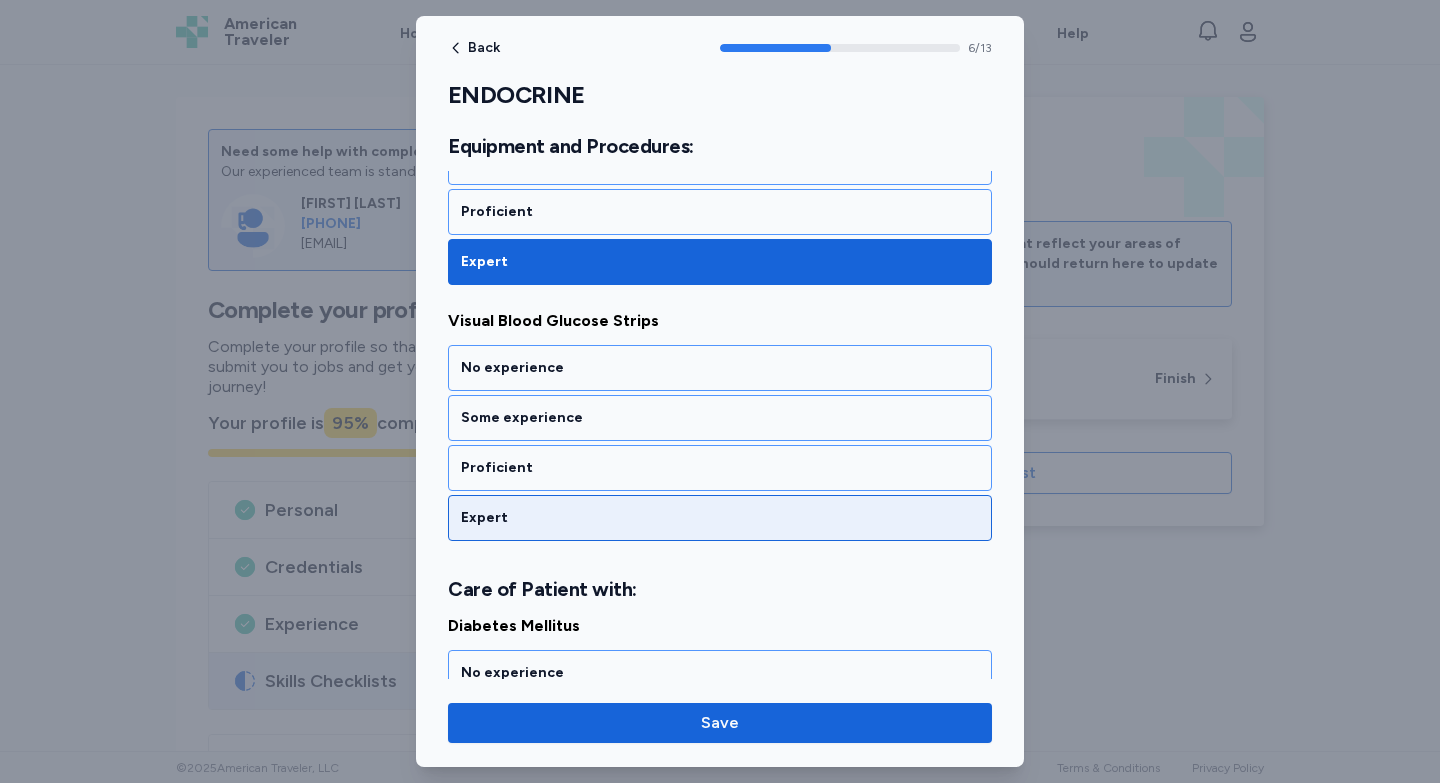 click on "Expert" at bounding box center (720, 518) 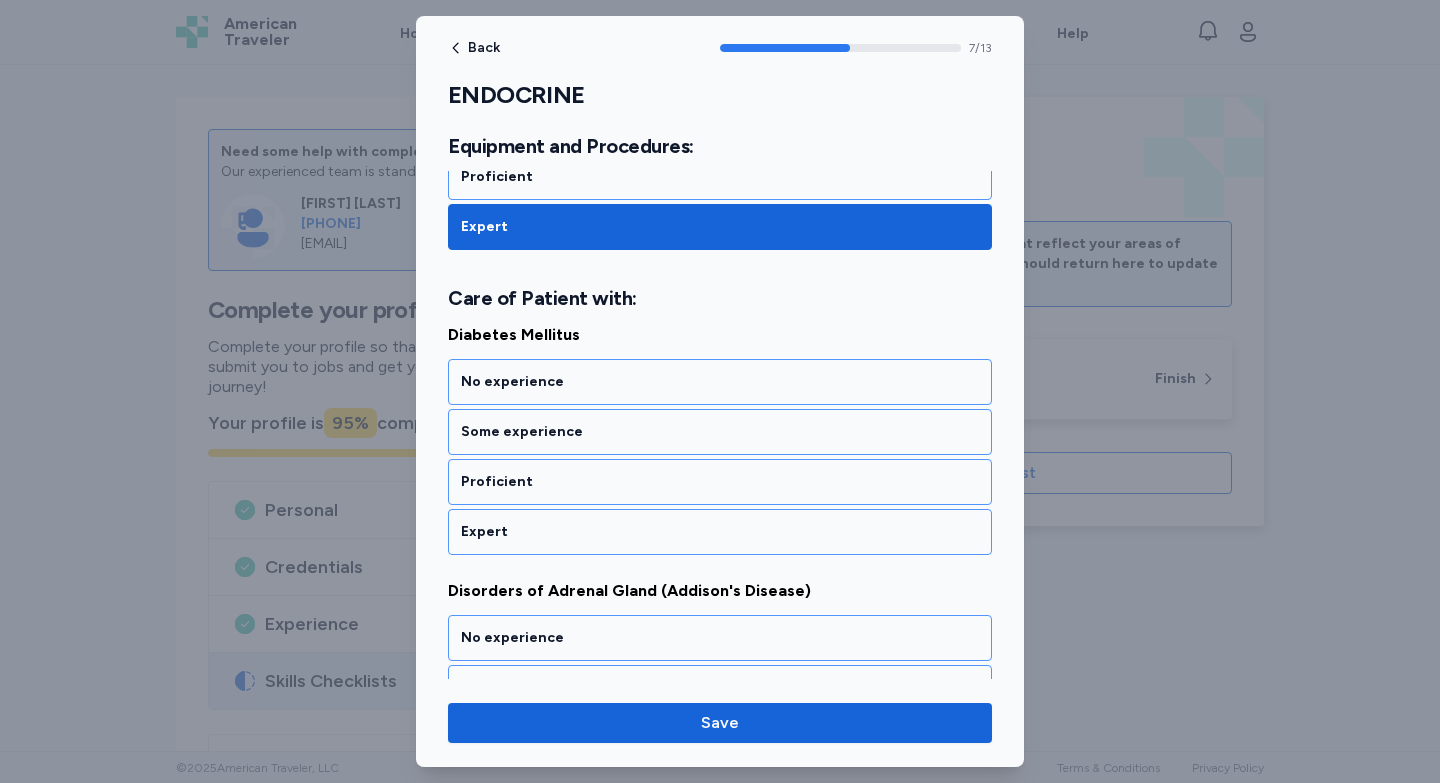 scroll, scrollTop: 1997, scrollLeft: 0, axis: vertical 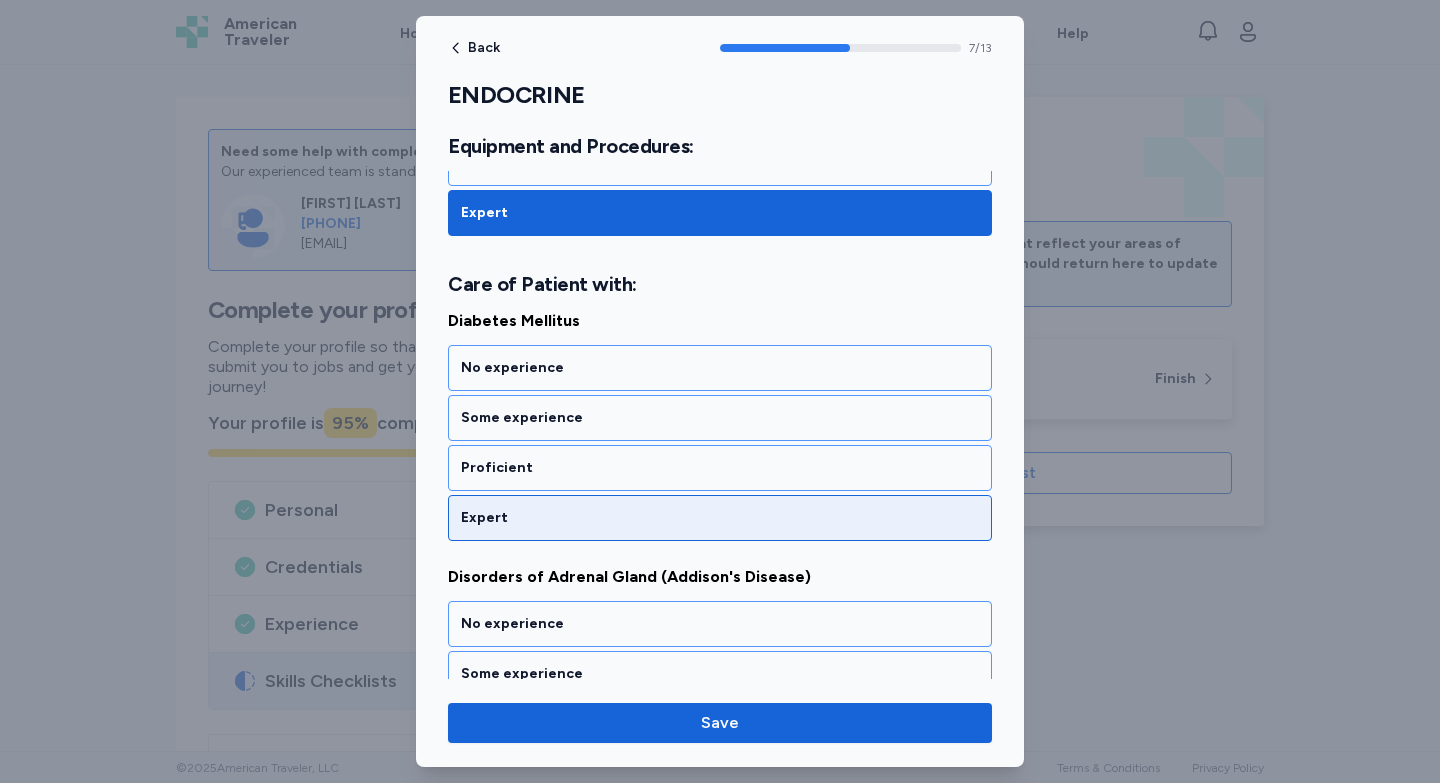 click on "Expert" at bounding box center (720, 518) 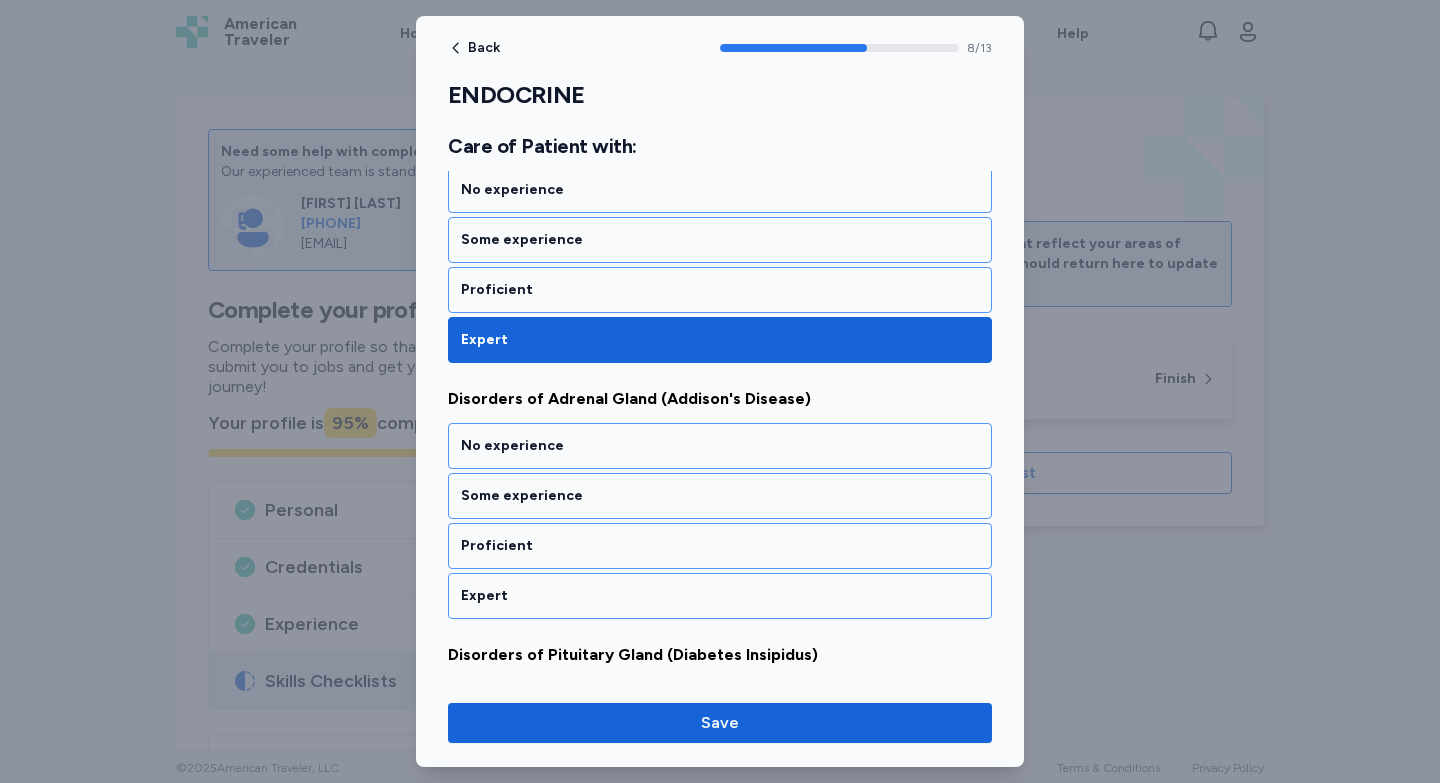 scroll, scrollTop: 2253, scrollLeft: 0, axis: vertical 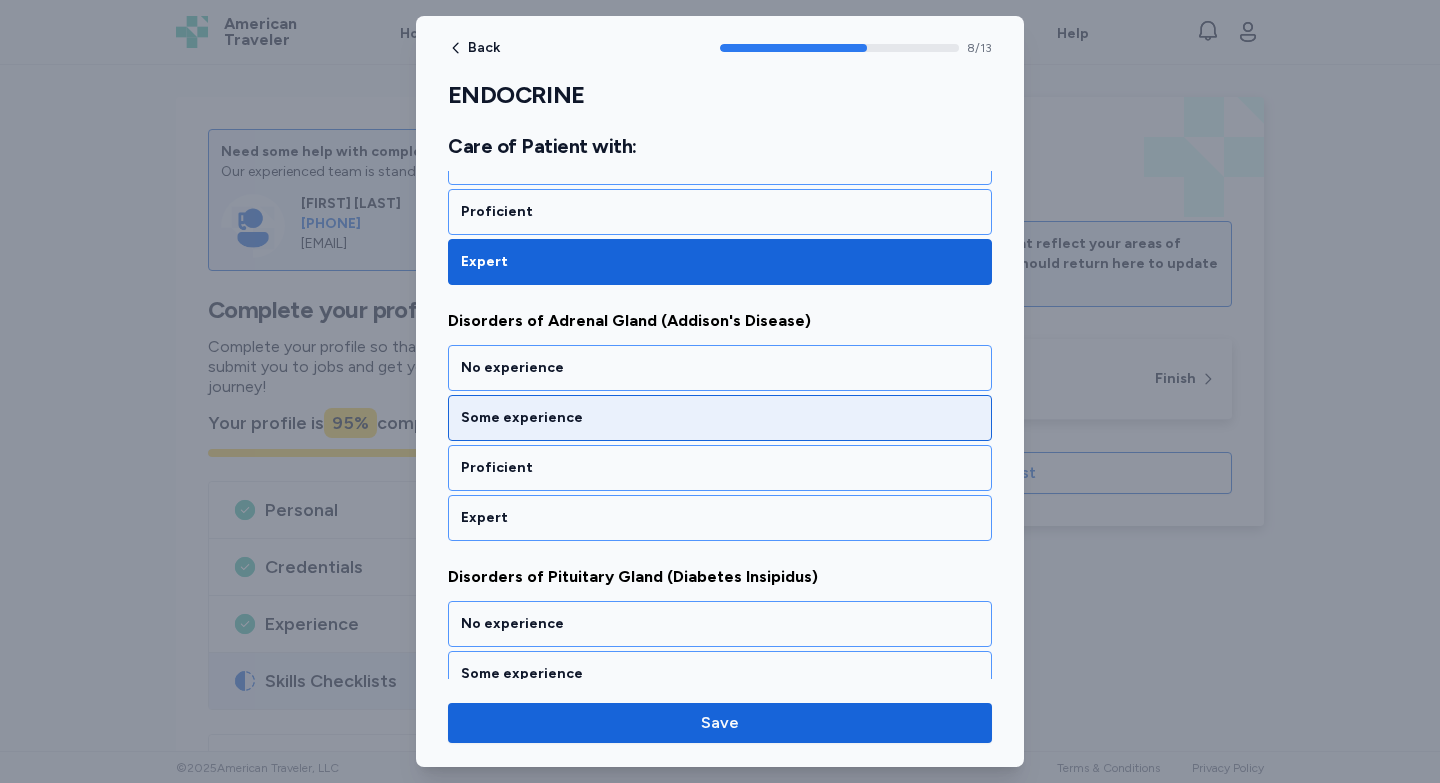 click on "Some experience" at bounding box center [720, 418] 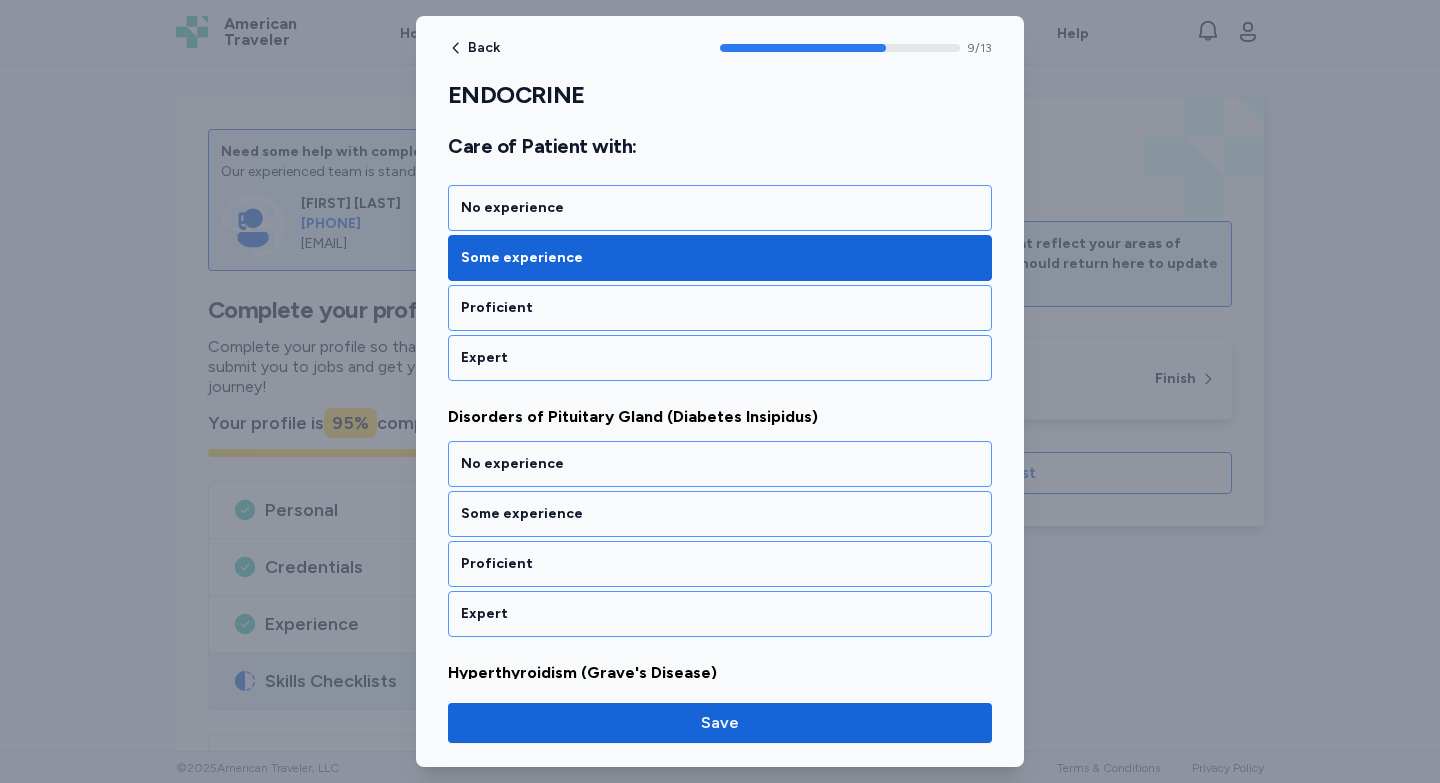 scroll, scrollTop: 2509, scrollLeft: 0, axis: vertical 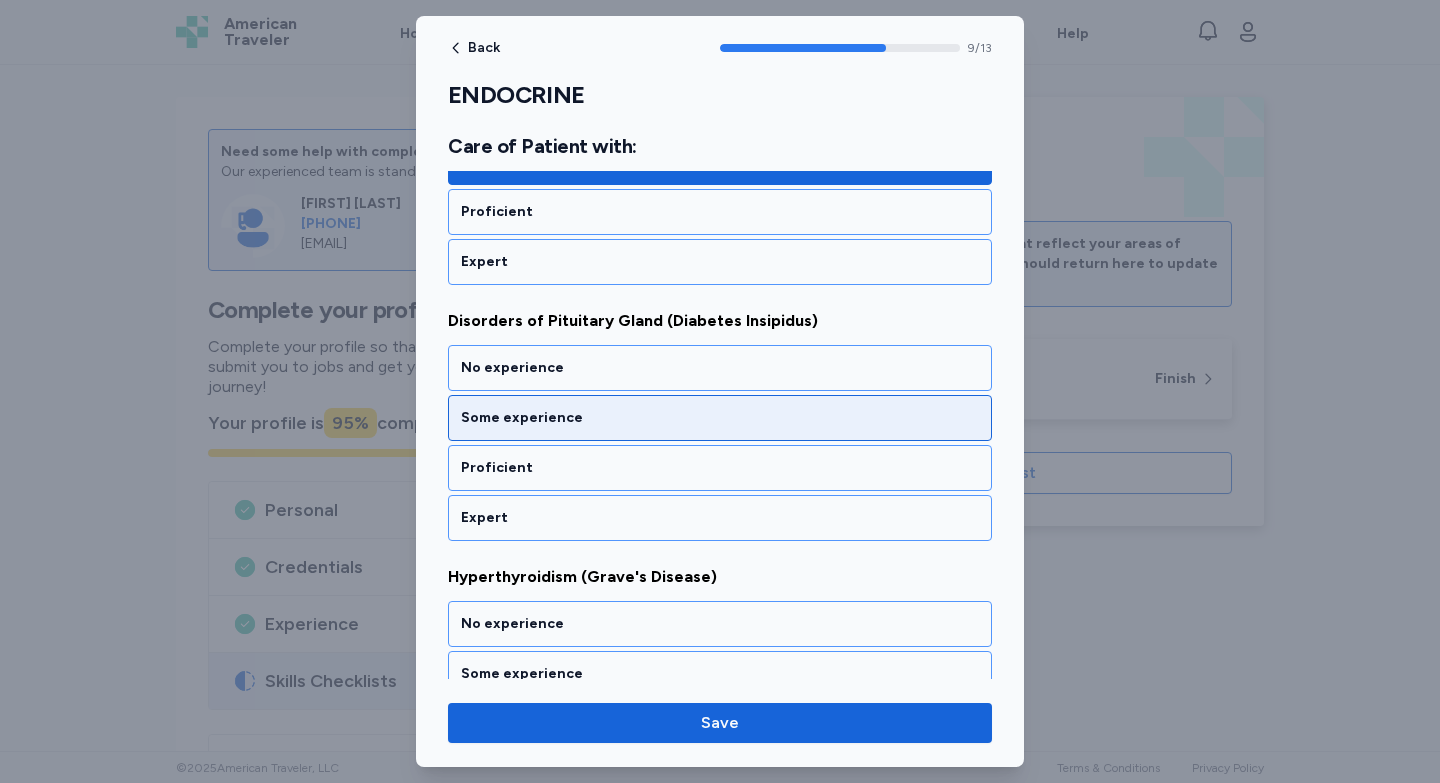 click on "Some experience" at bounding box center (720, 418) 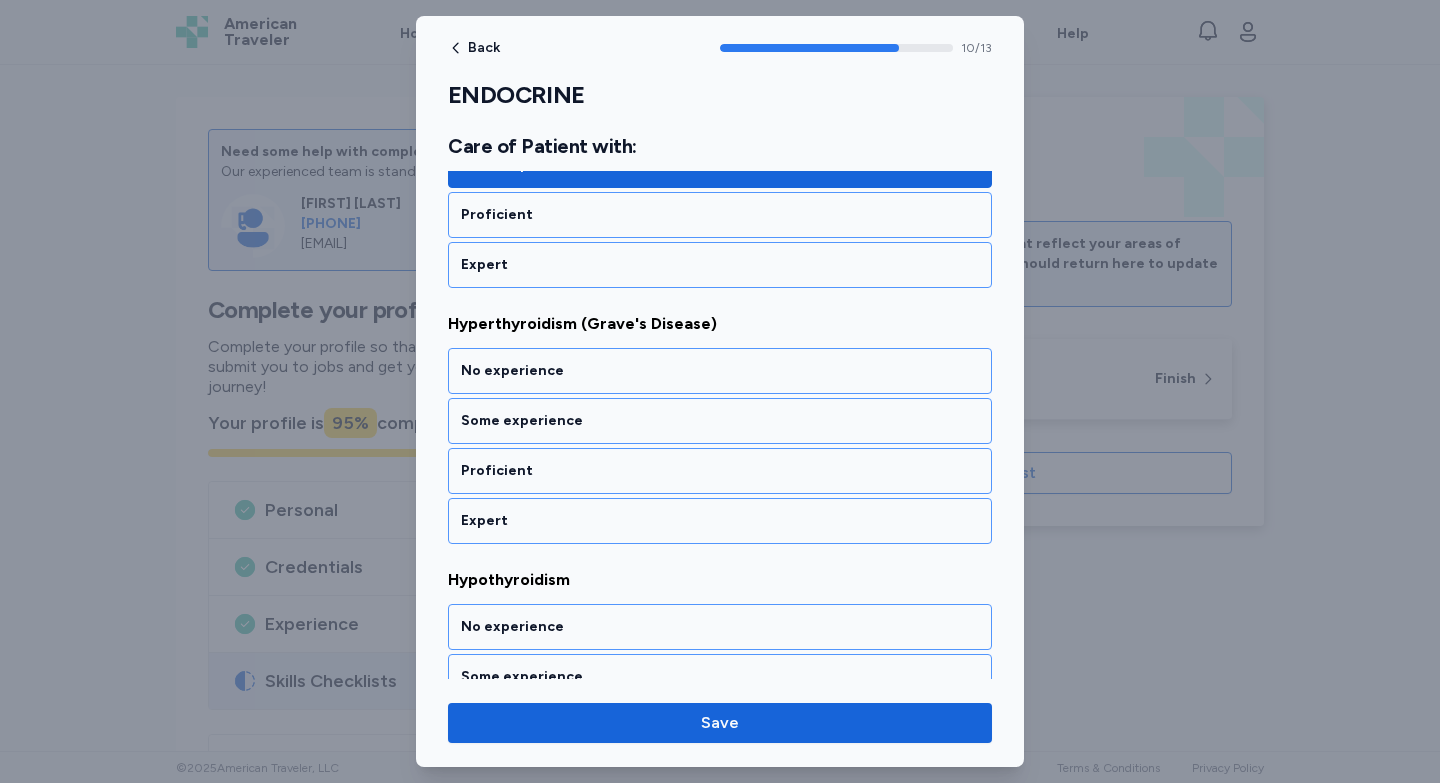 scroll, scrollTop: 2765, scrollLeft: 0, axis: vertical 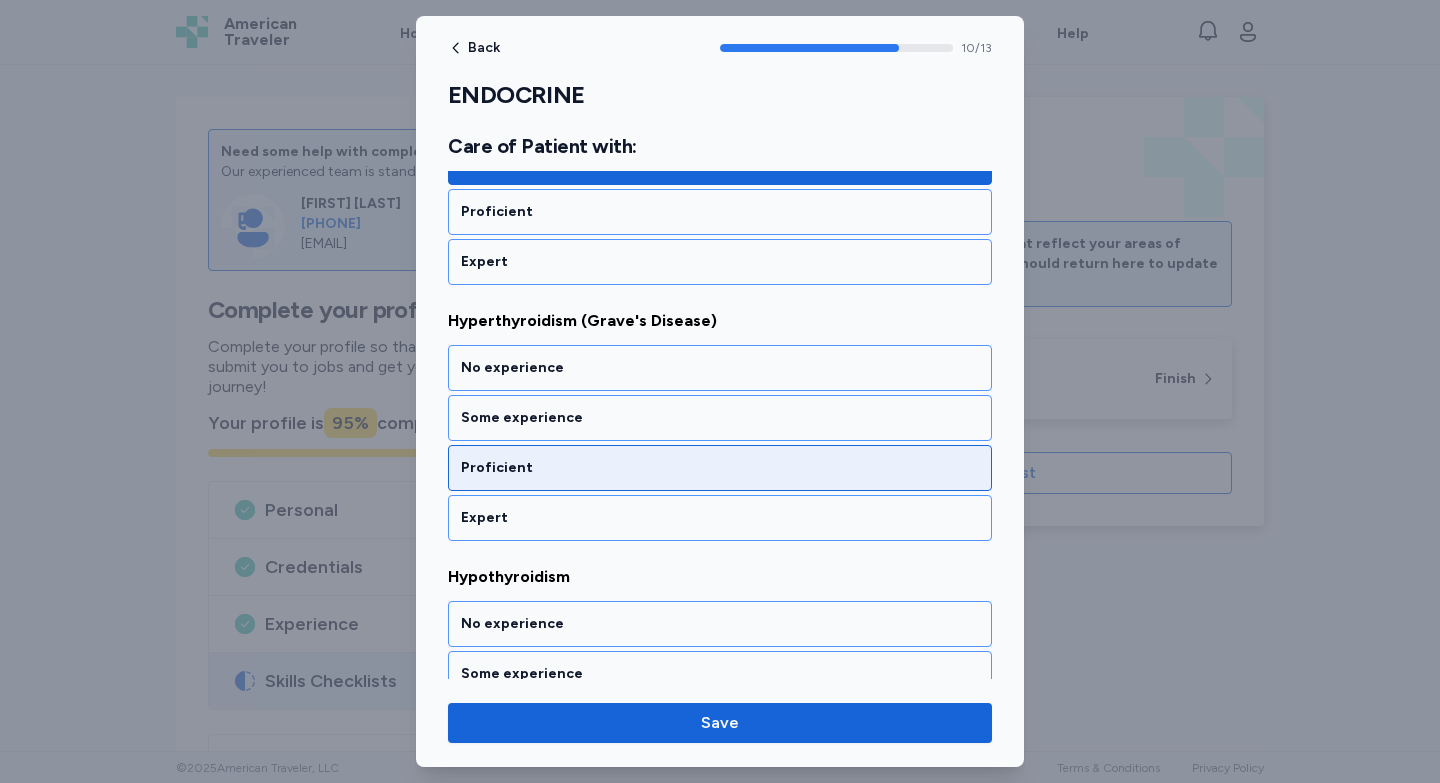 click on "Proficient" at bounding box center (720, 468) 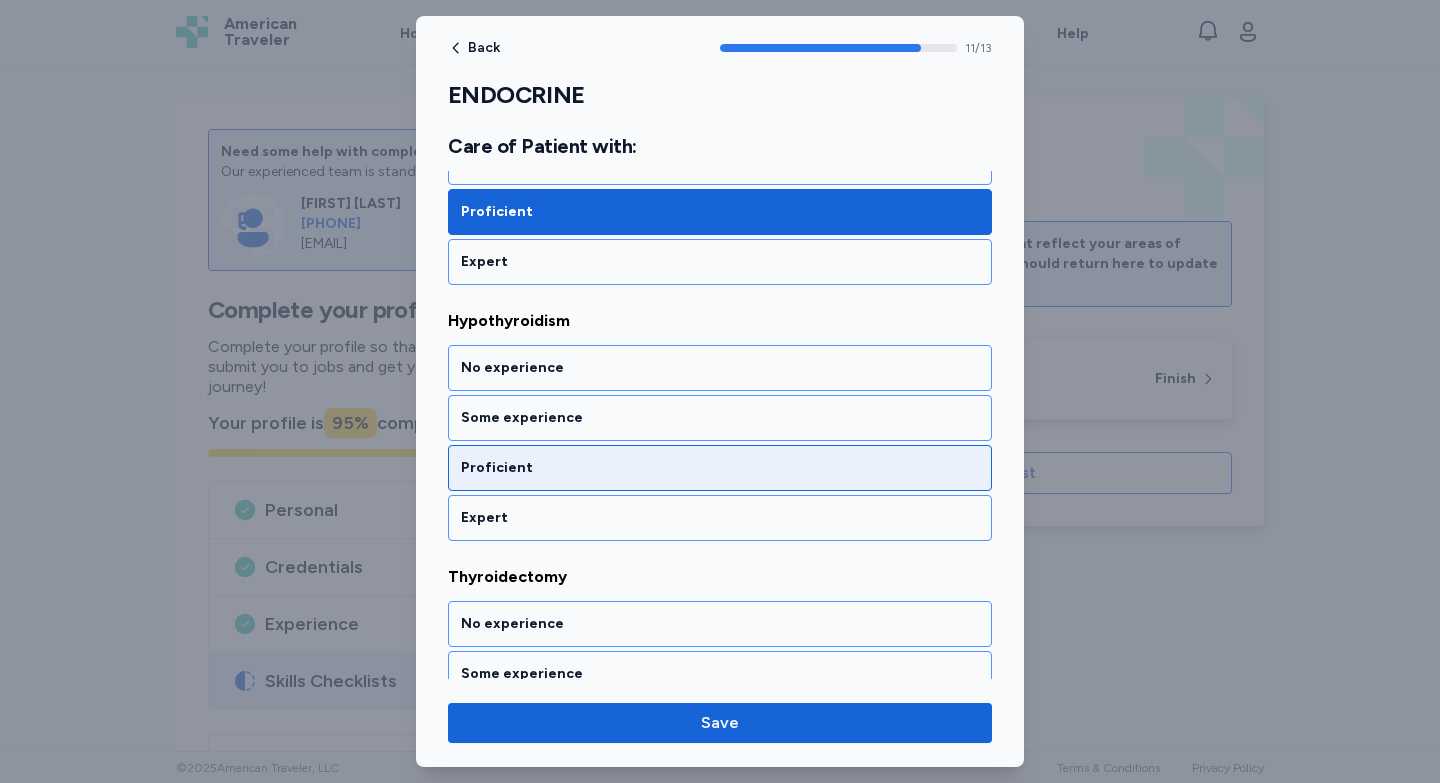 click on "Proficient" at bounding box center [720, 468] 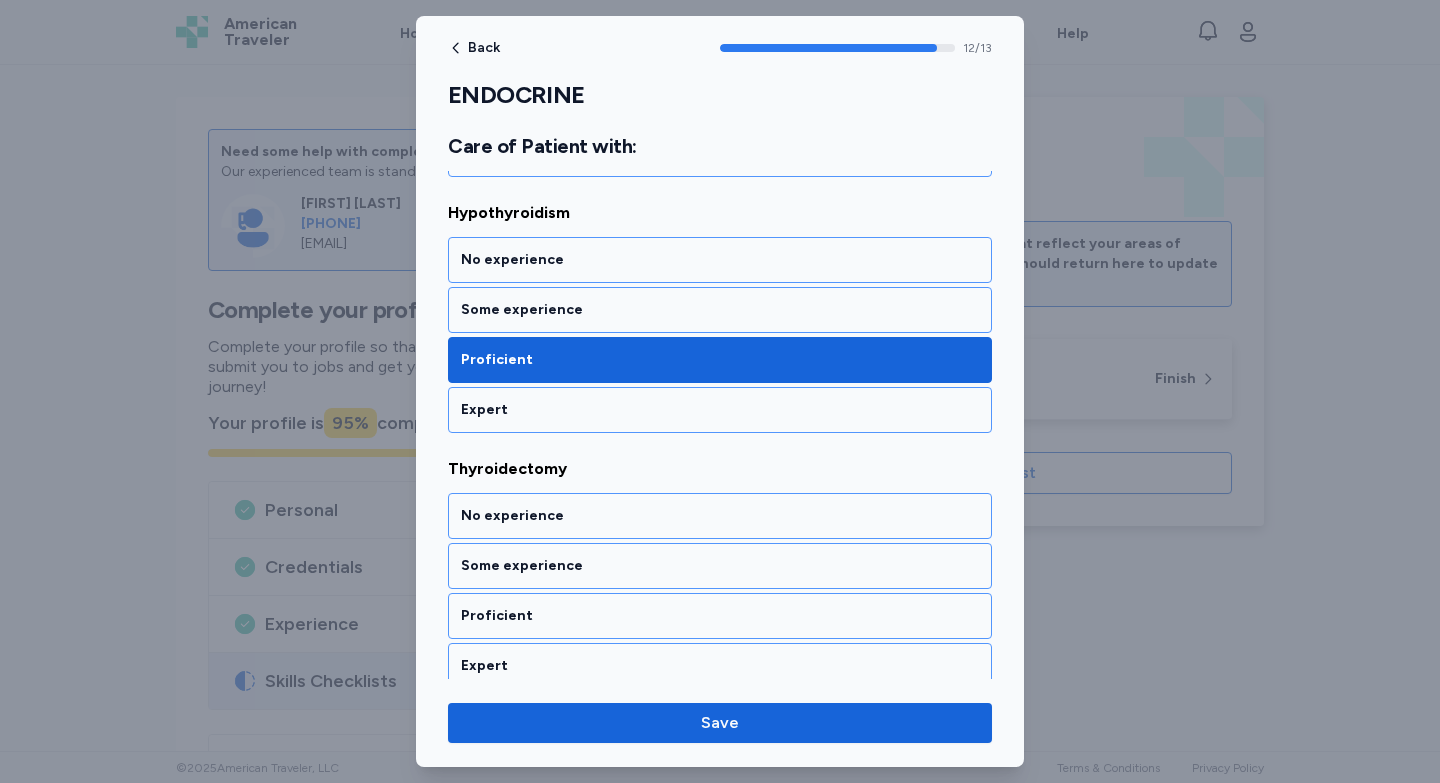 scroll, scrollTop: 3143, scrollLeft: 0, axis: vertical 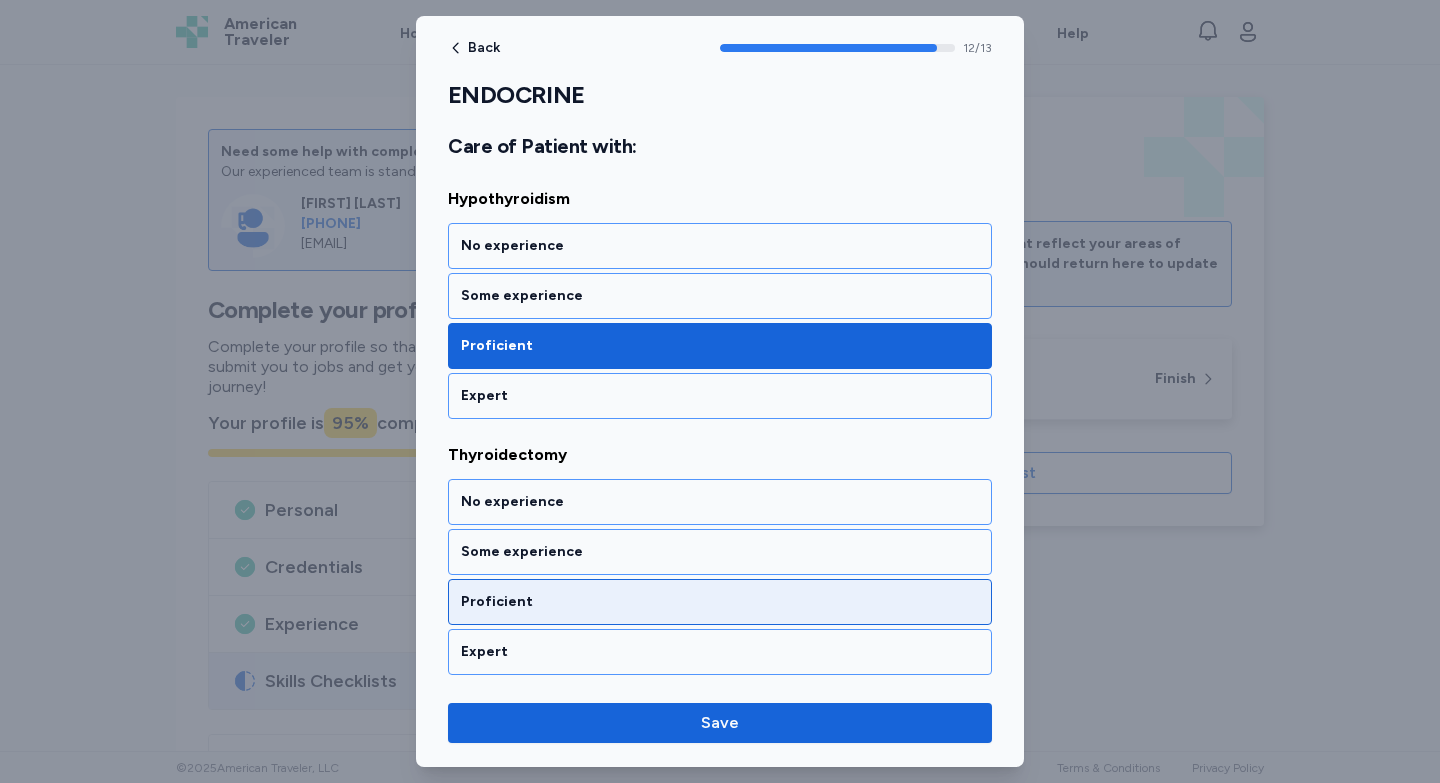 click on "Proficient" at bounding box center [720, 602] 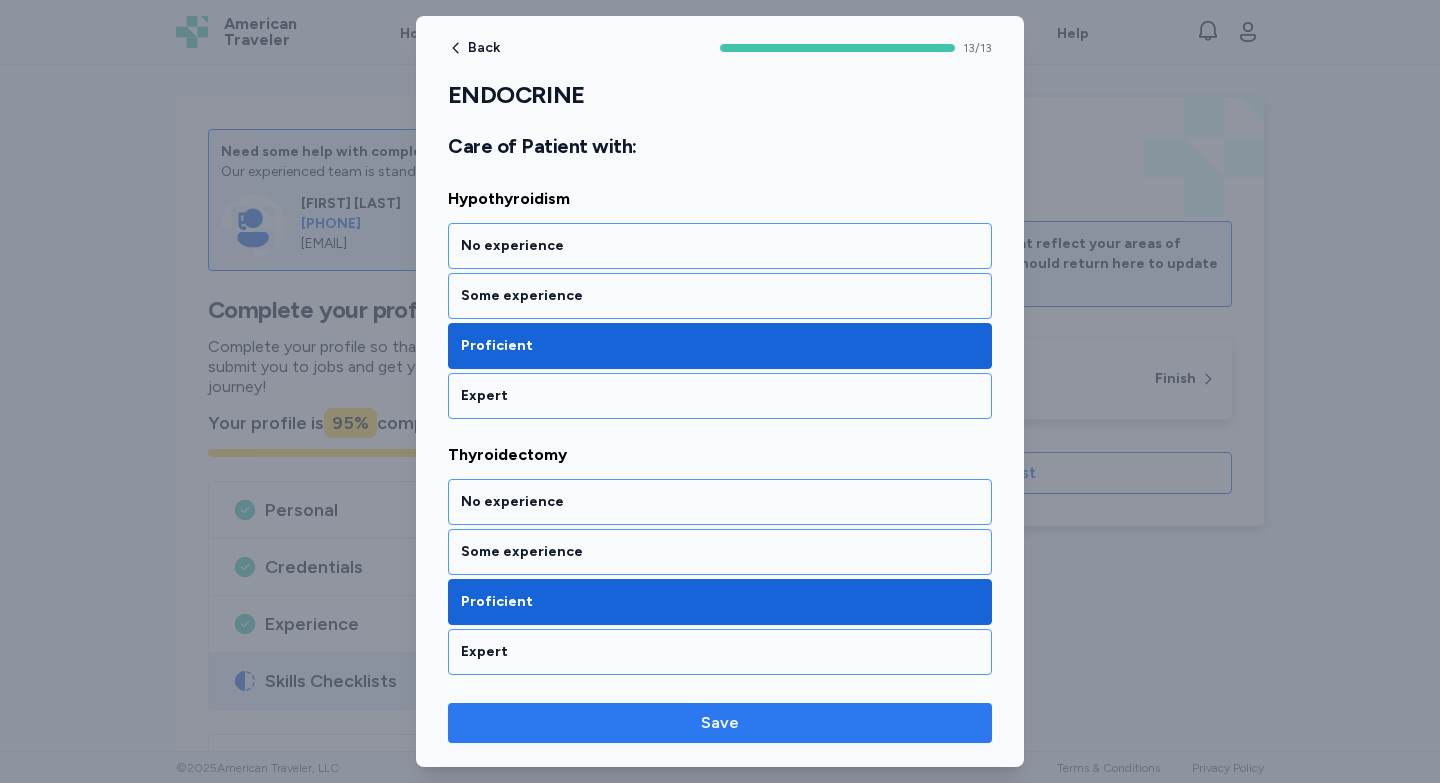 click on "Save" at bounding box center [720, 723] 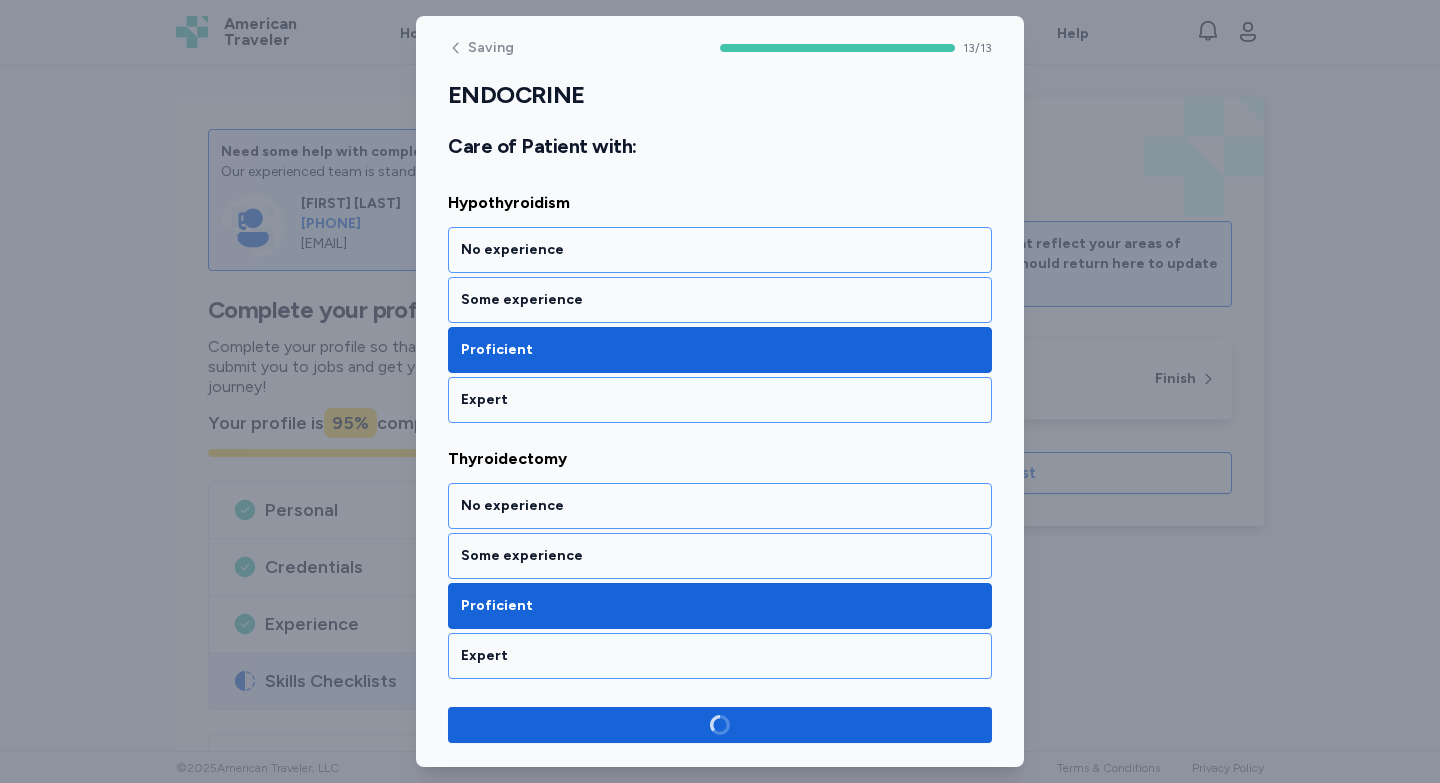 scroll, scrollTop: 3139, scrollLeft: 0, axis: vertical 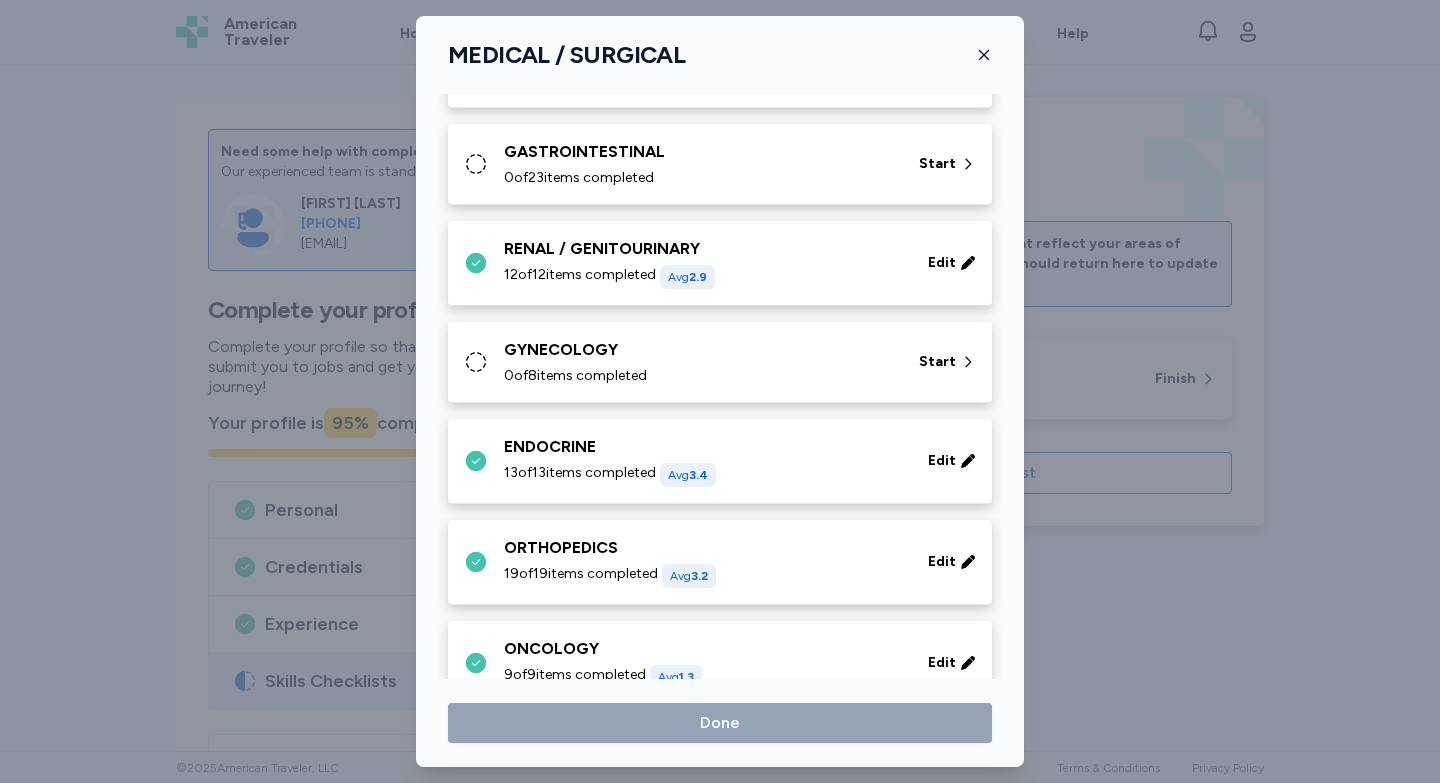 click on "GYNECOLOGY" at bounding box center (699, 350) 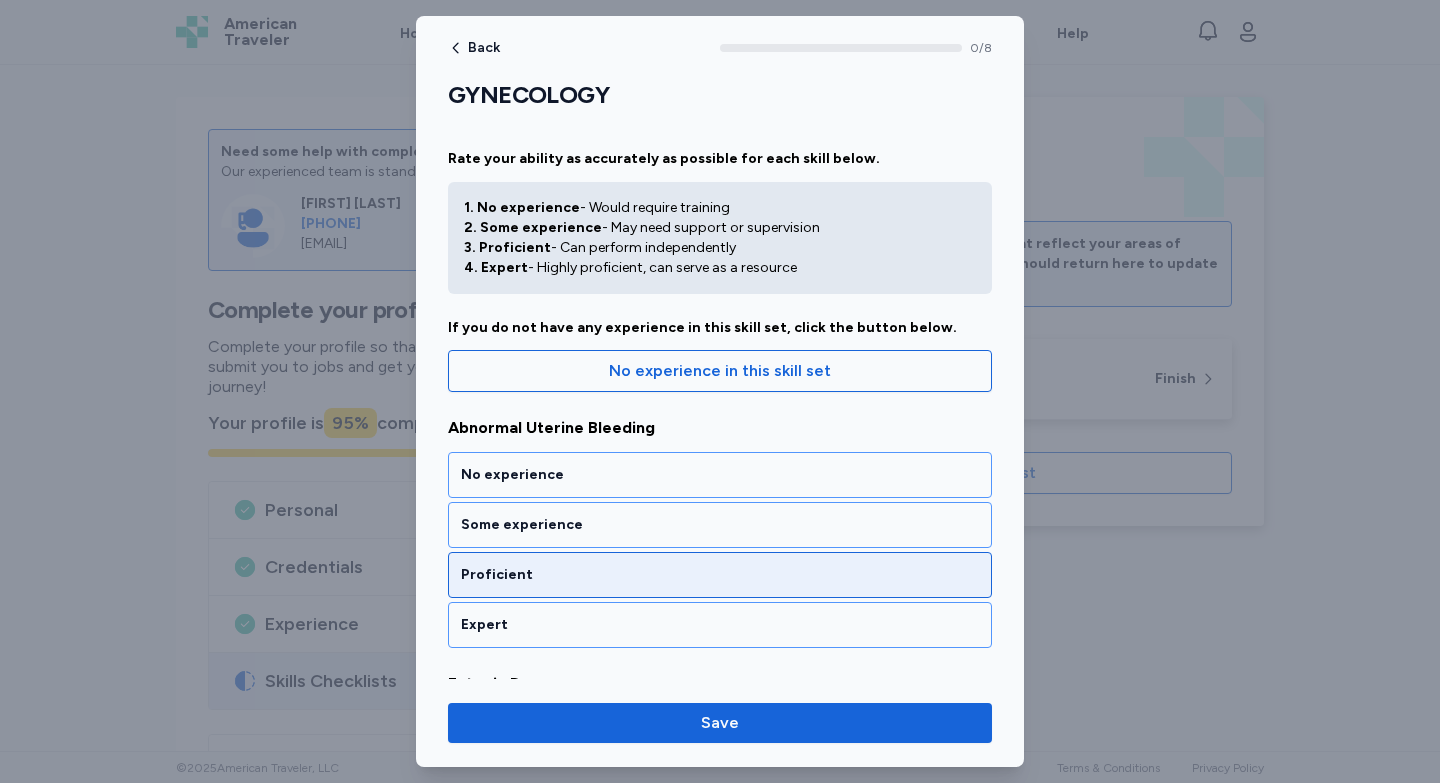 click on "Proficient" at bounding box center [720, 575] 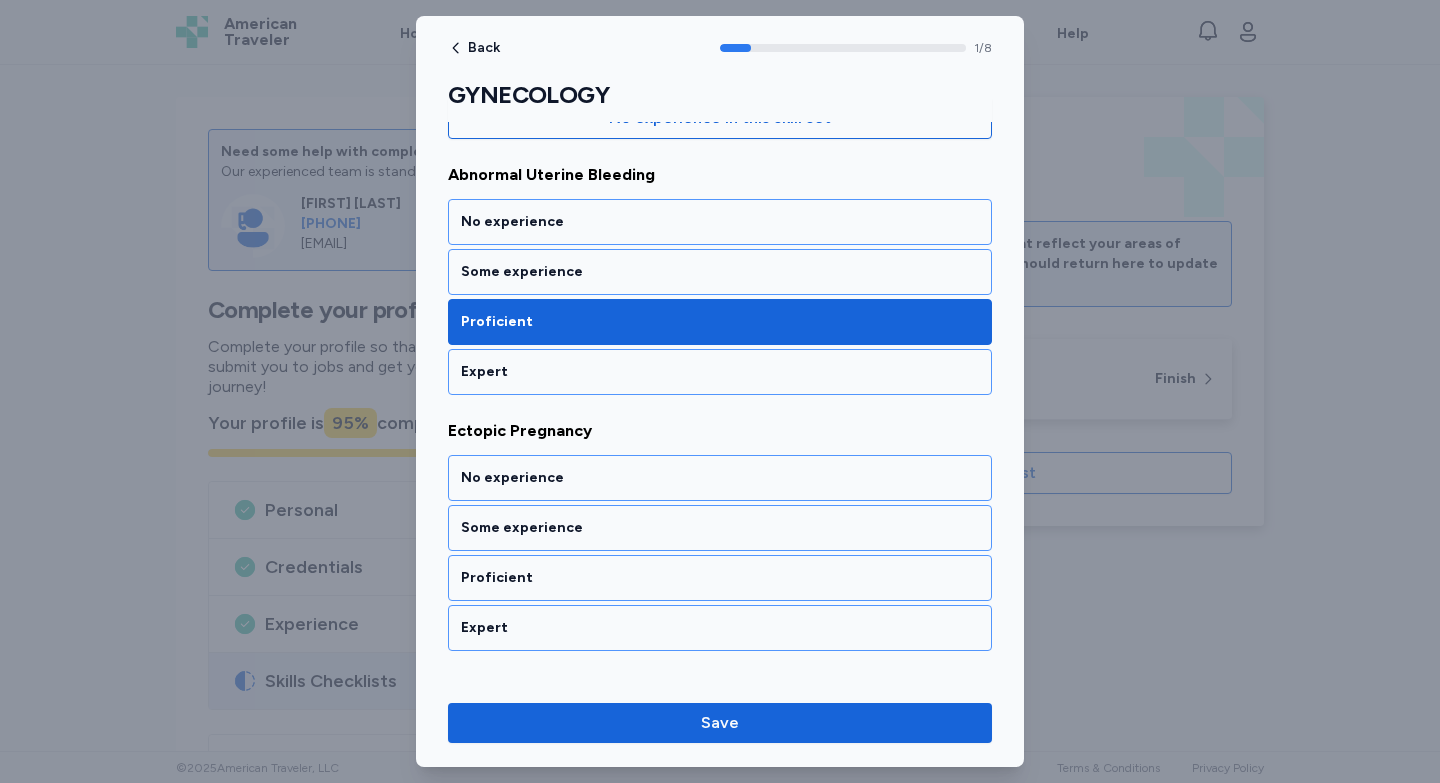 scroll, scrollTop: 209, scrollLeft: 0, axis: vertical 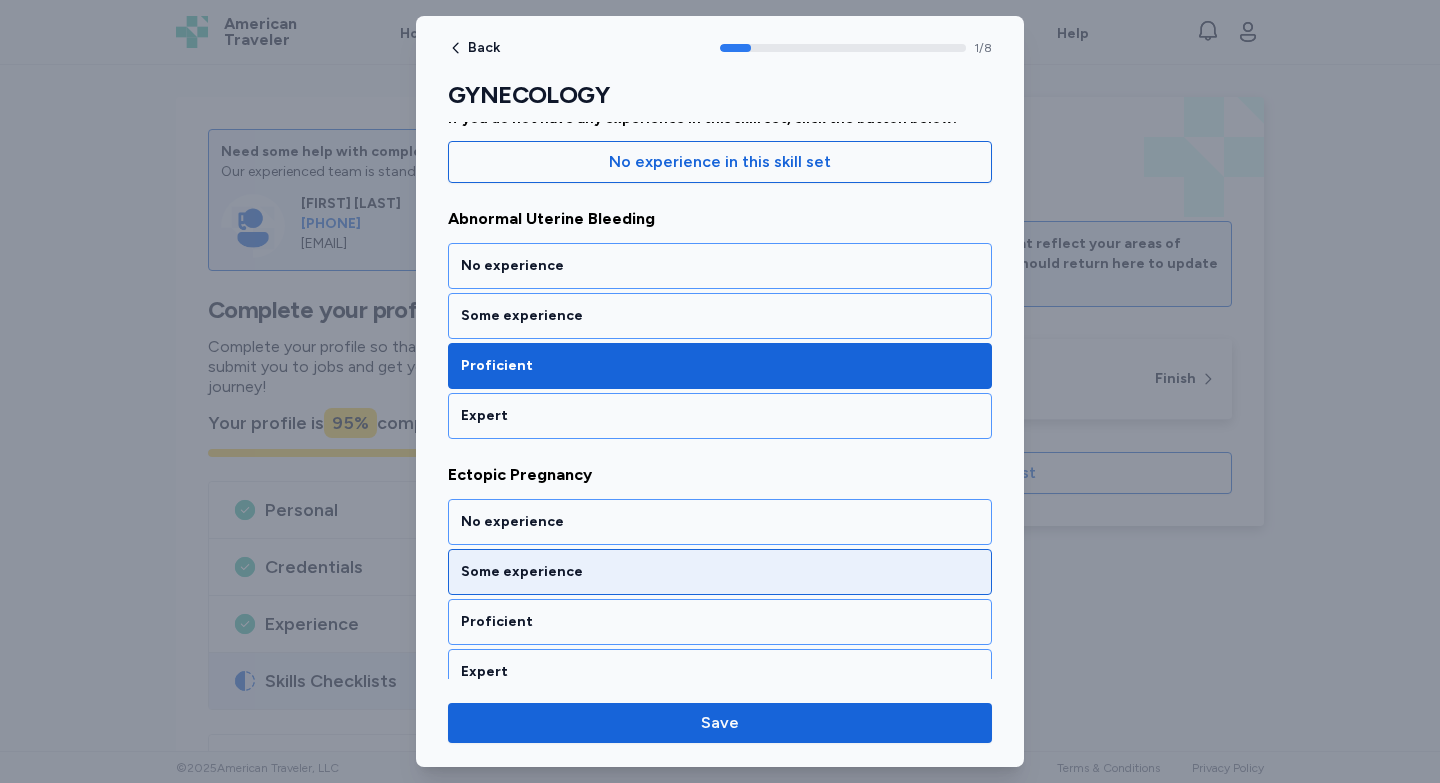 click on "Some experience" at bounding box center [720, 572] 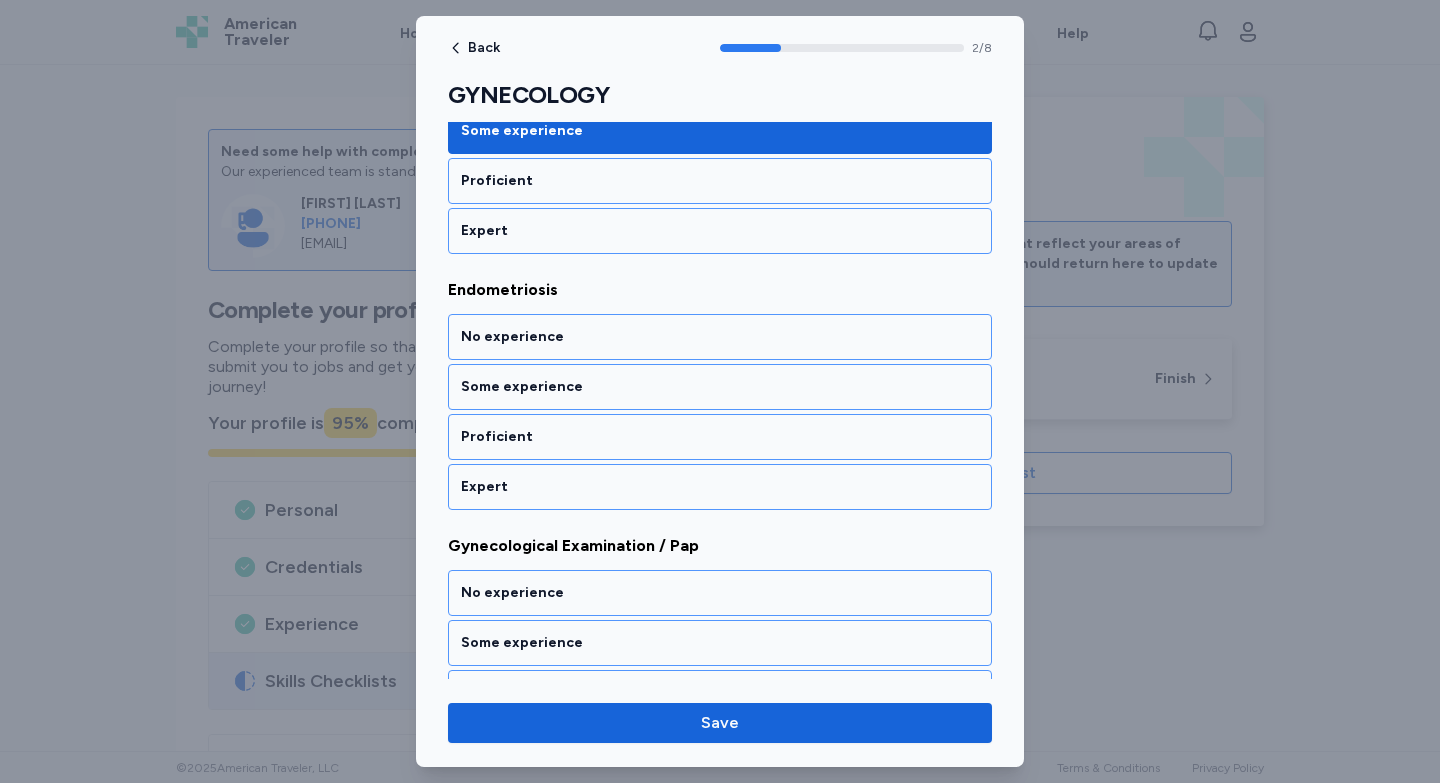 scroll, scrollTop: 654, scrollLeft: 0, axis: vertical 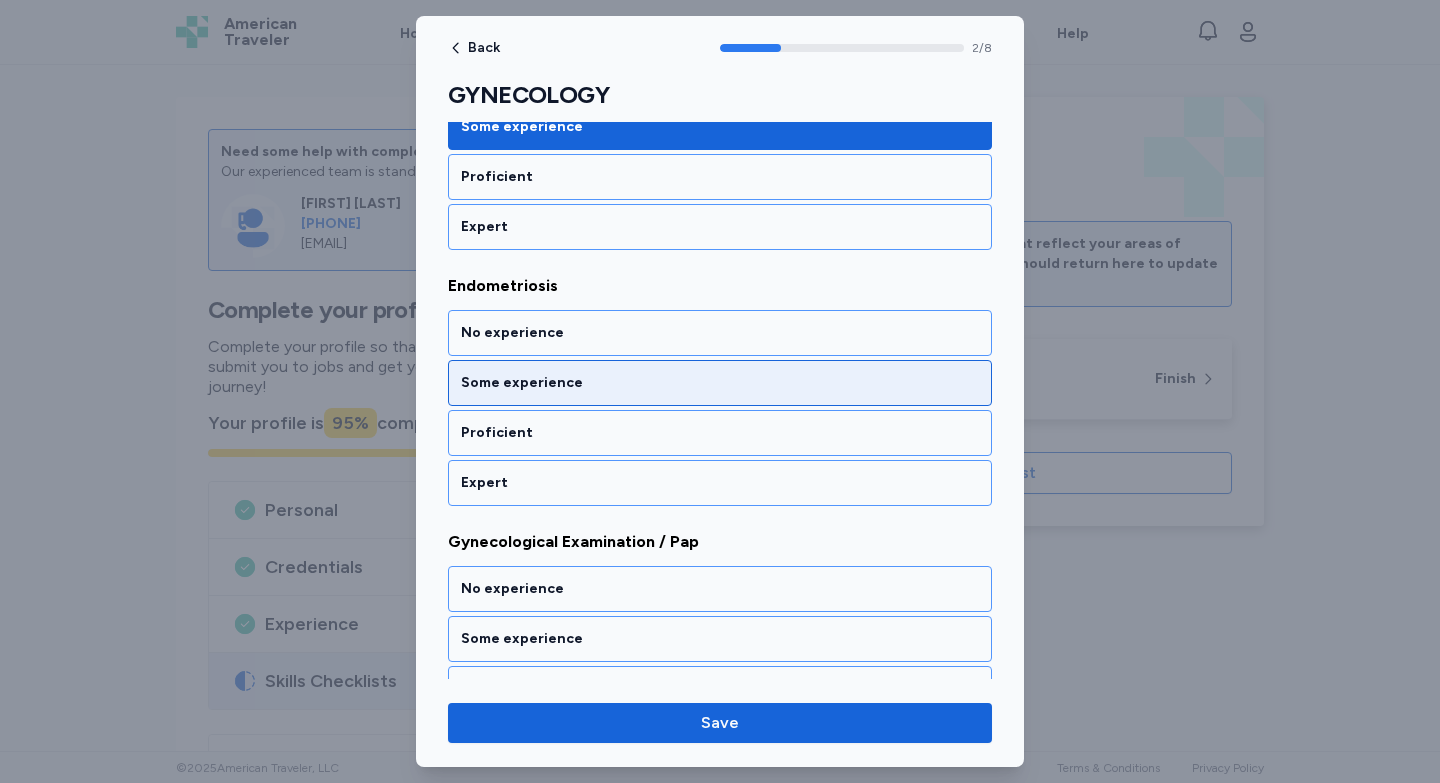 click on "Some experience" at bounding box center [720, 383] 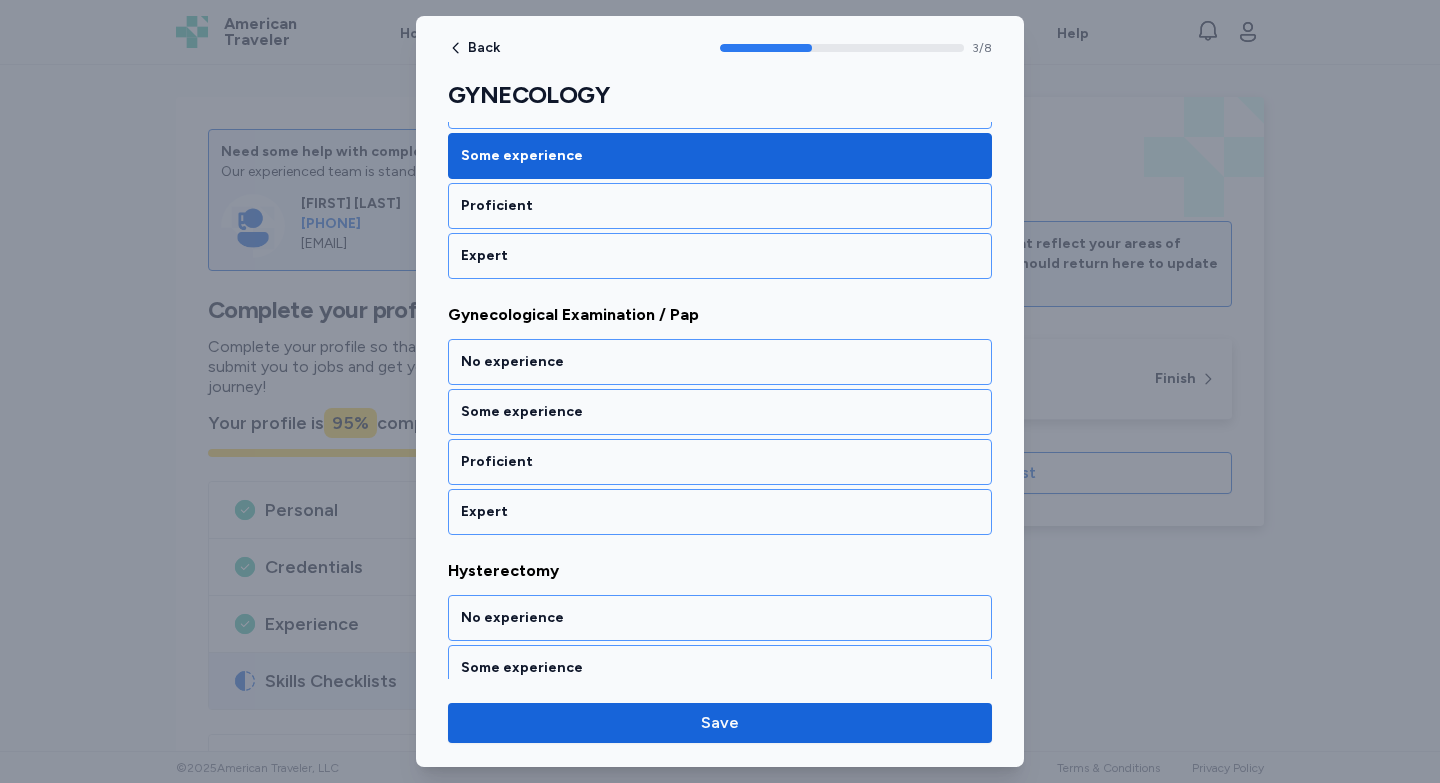scroll, scrollTop: 899, scrollLeft: 0, axis: vertical 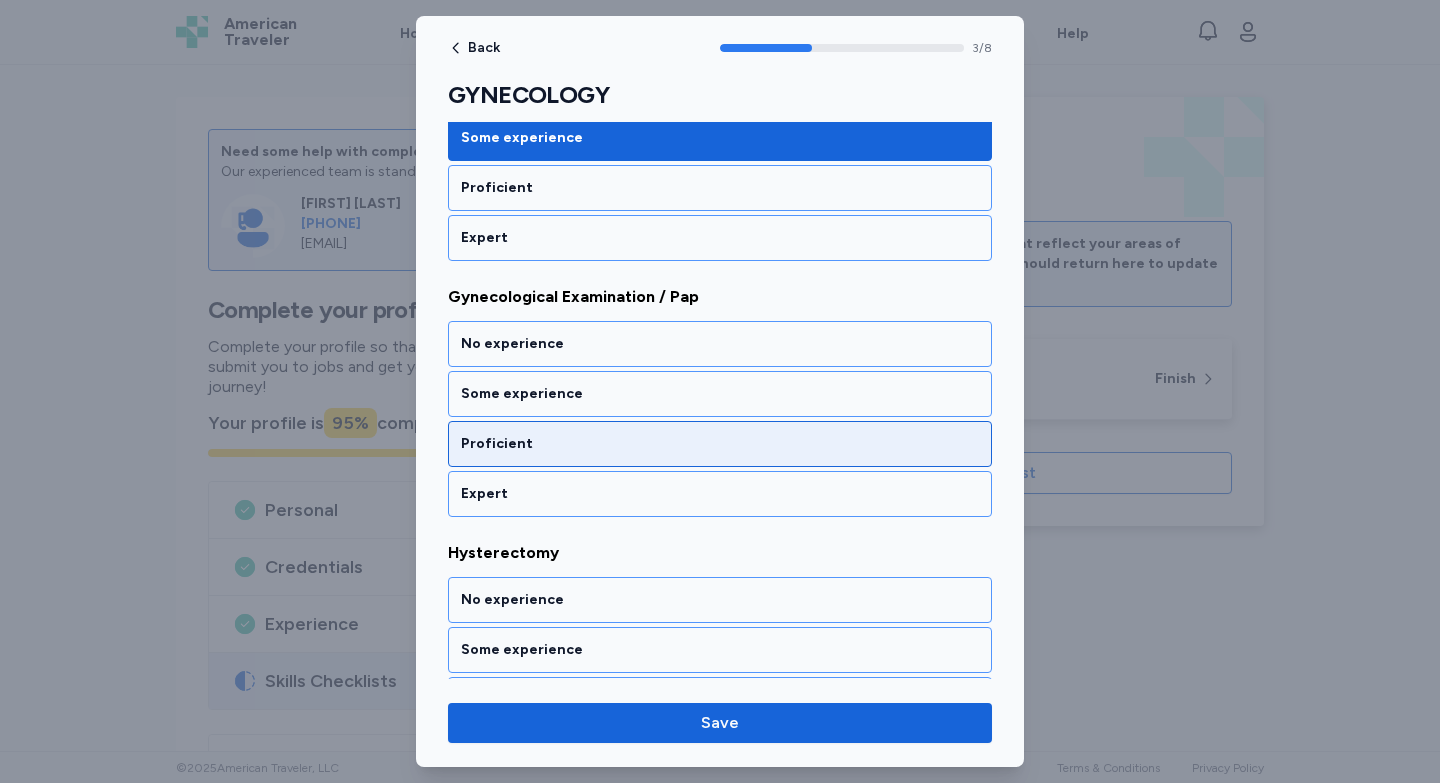 click on "Proficient" at bounding box center [720, 444] 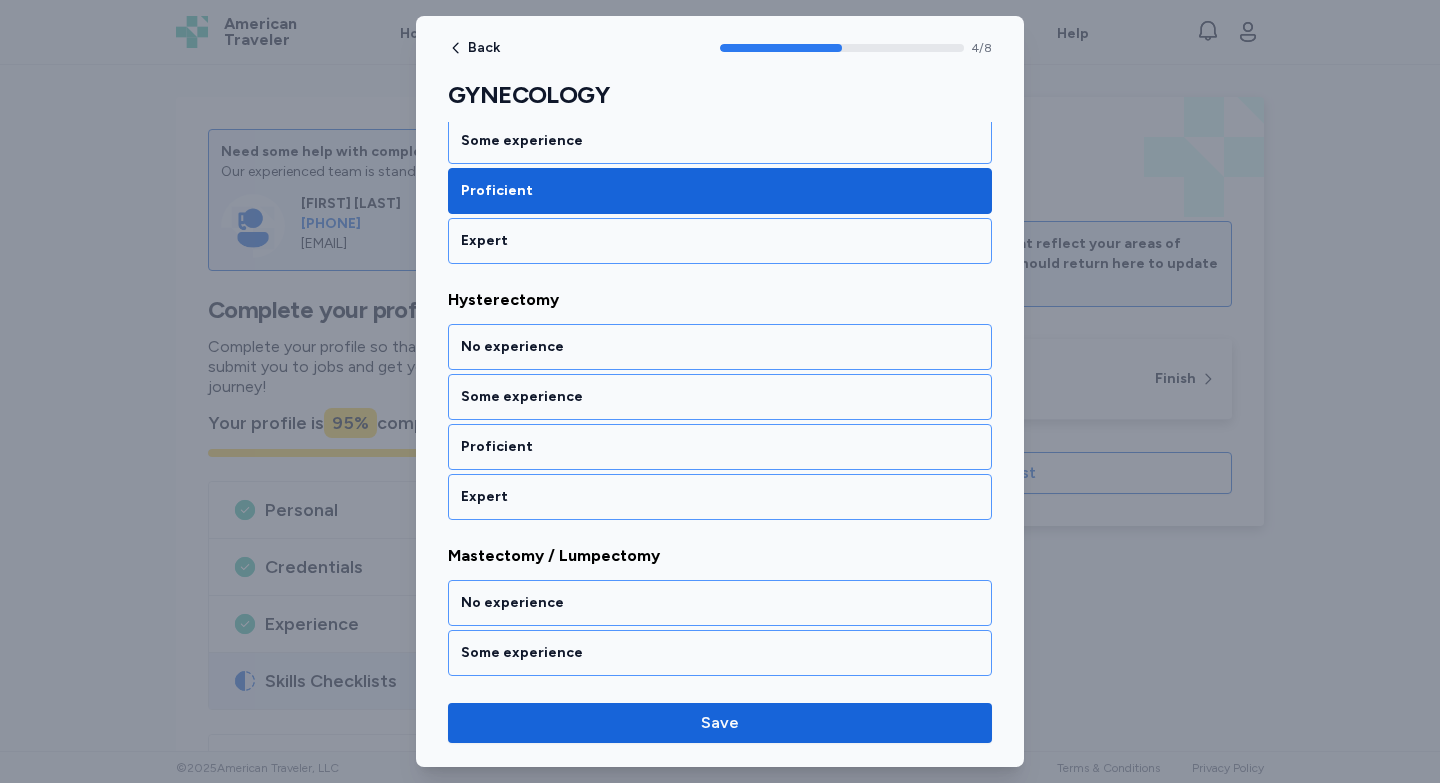 scroll, scrollTop: 1155, scrollLeft: 0, axis: vertical 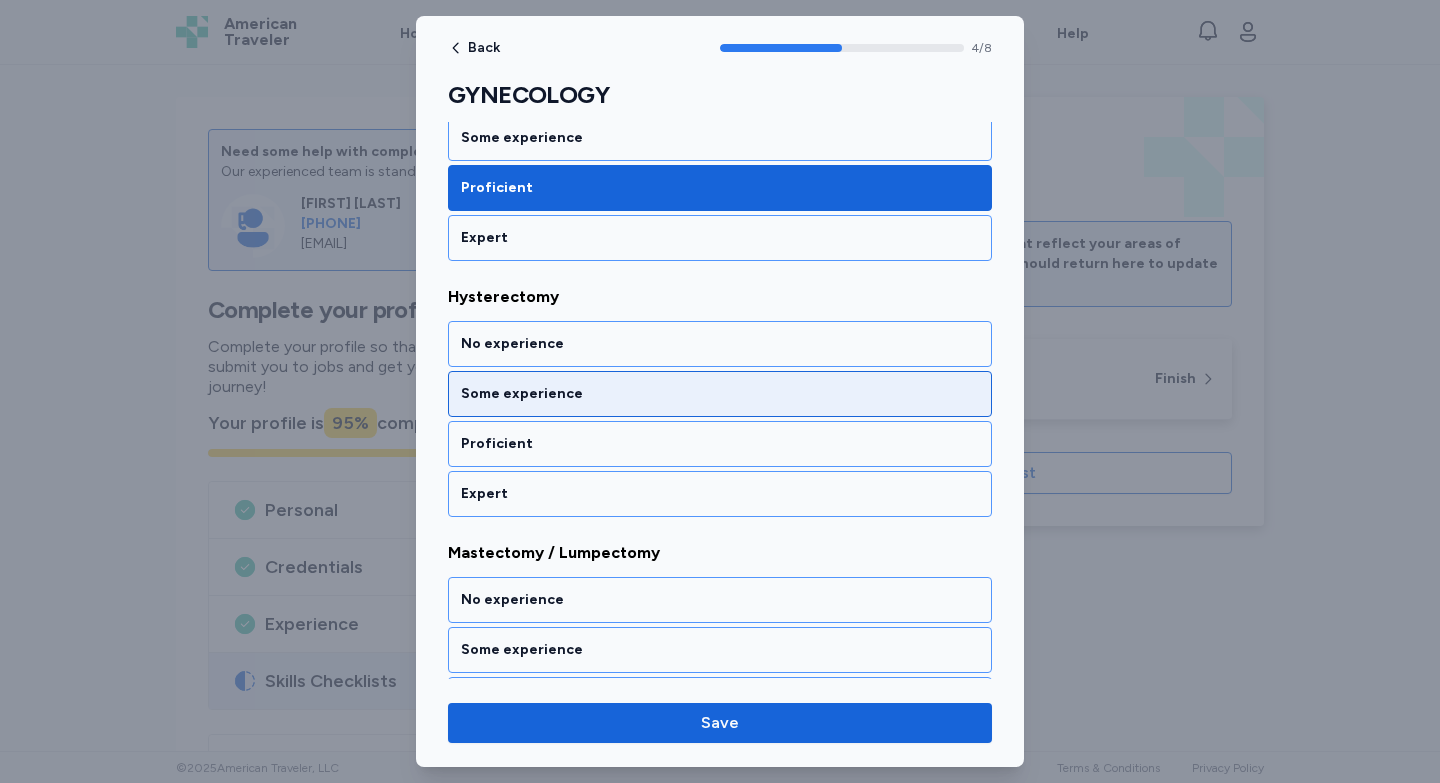 click on "Some experience" at bounding box center (720, 394) 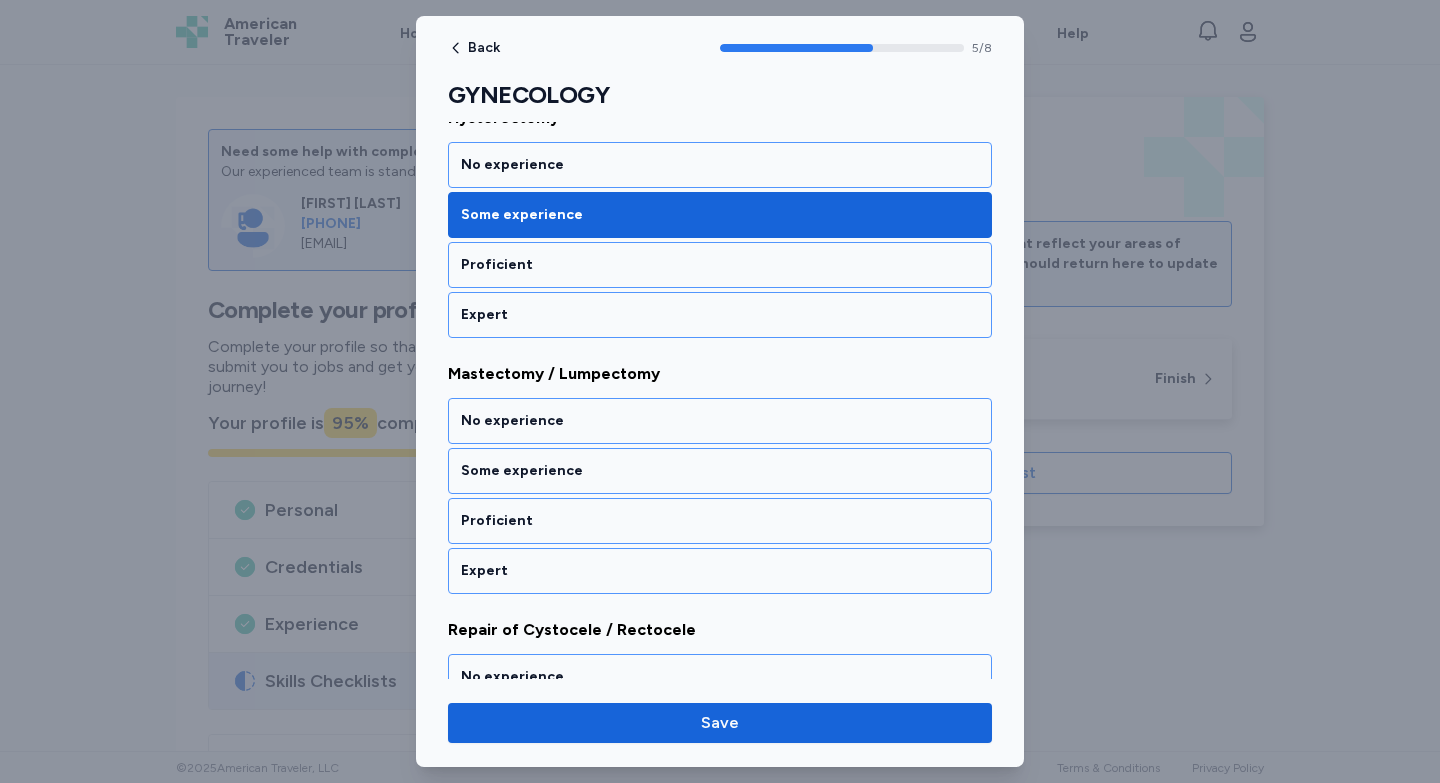 scroll, scrollTop: 1411, scrollLeft: 0, axis: vertical 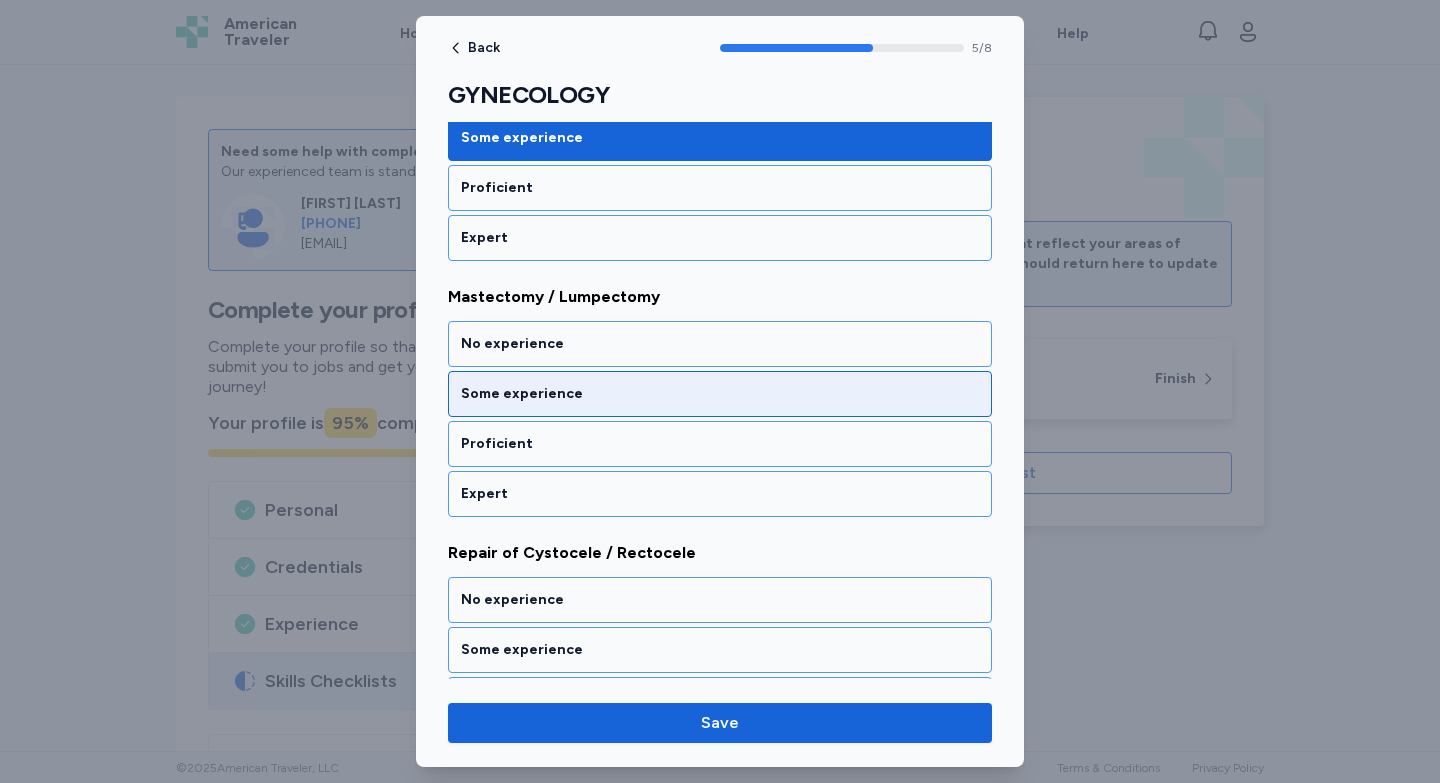 click on "Some experience" at bounding box center (720, 394) 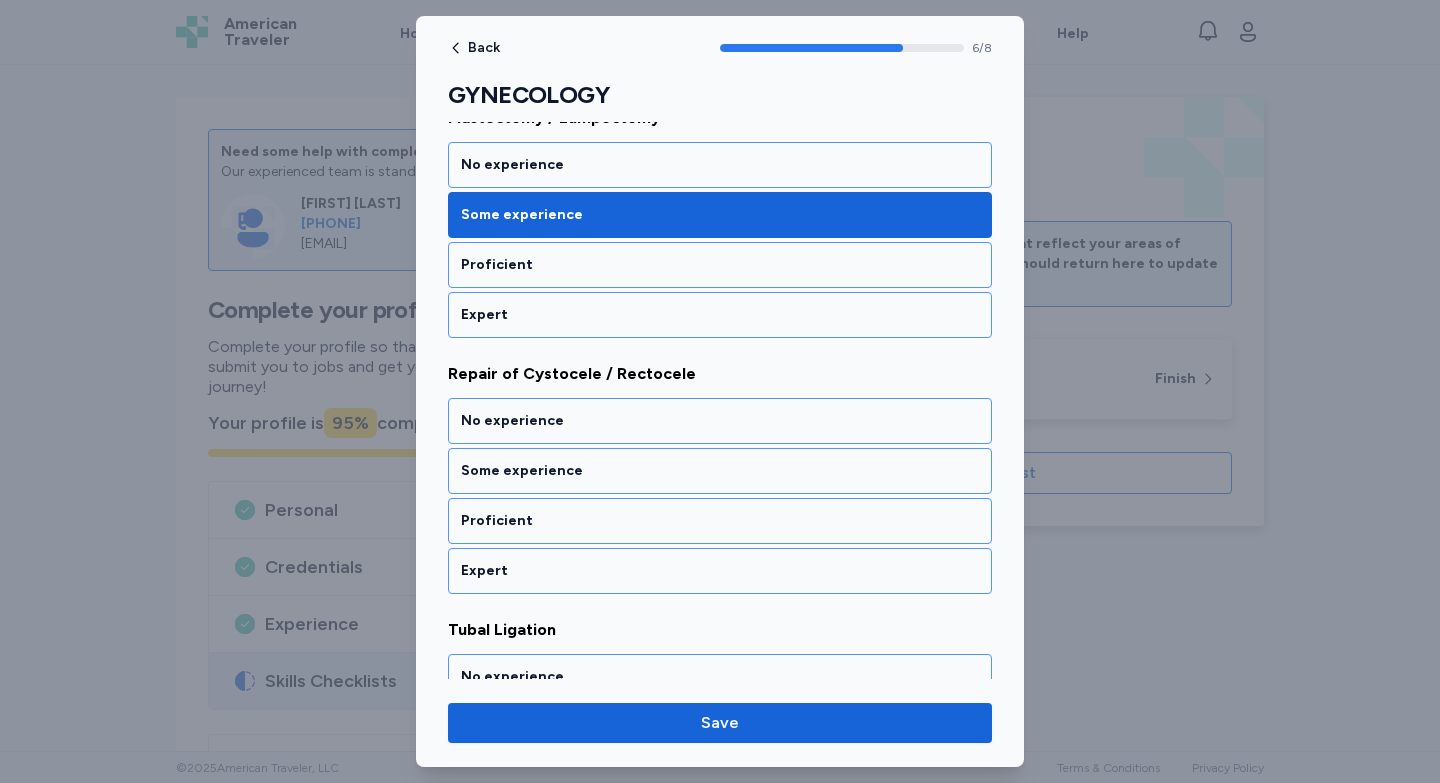 scroll, scrollTop: 1667, scrollLeft: 0, axis: vertical 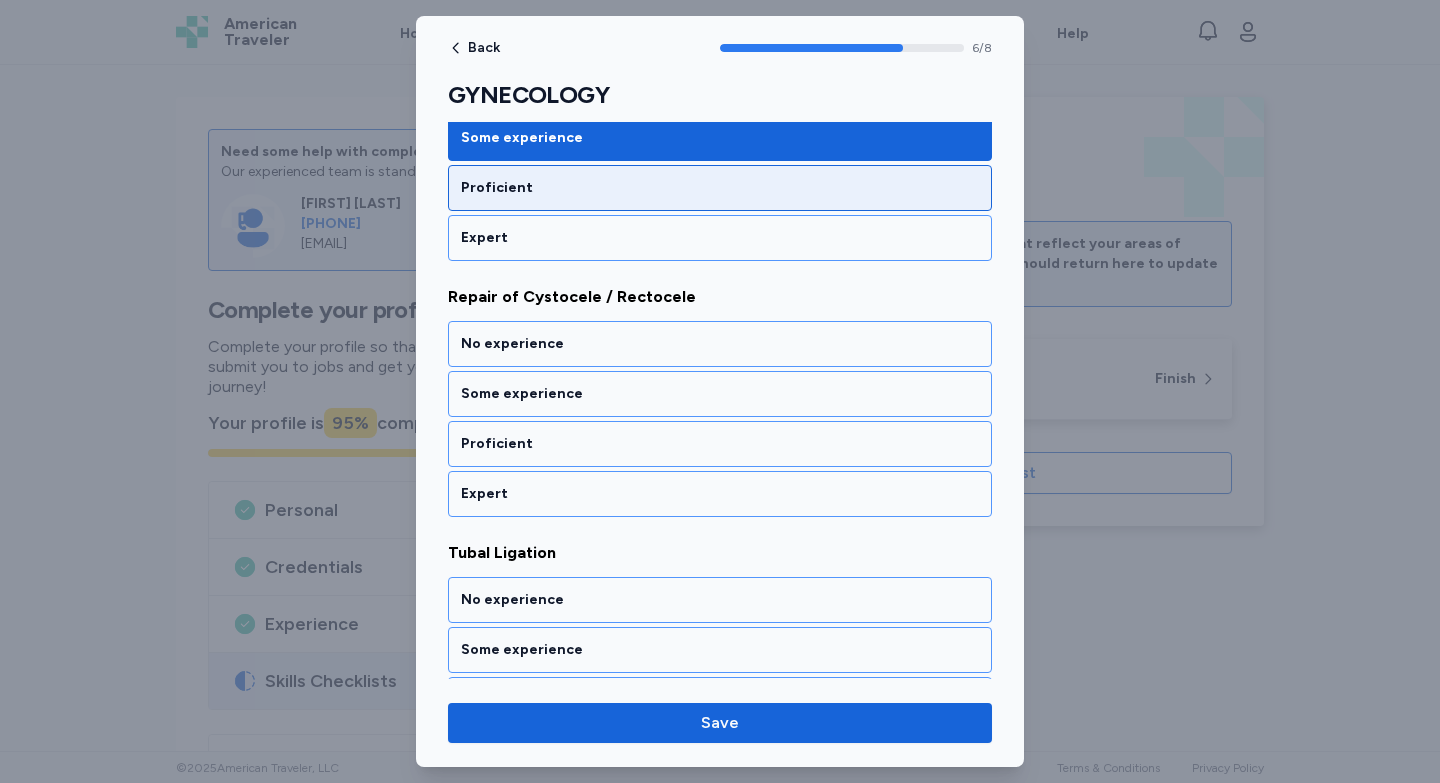 click on "Proficient" at bounding box center [720, 188] 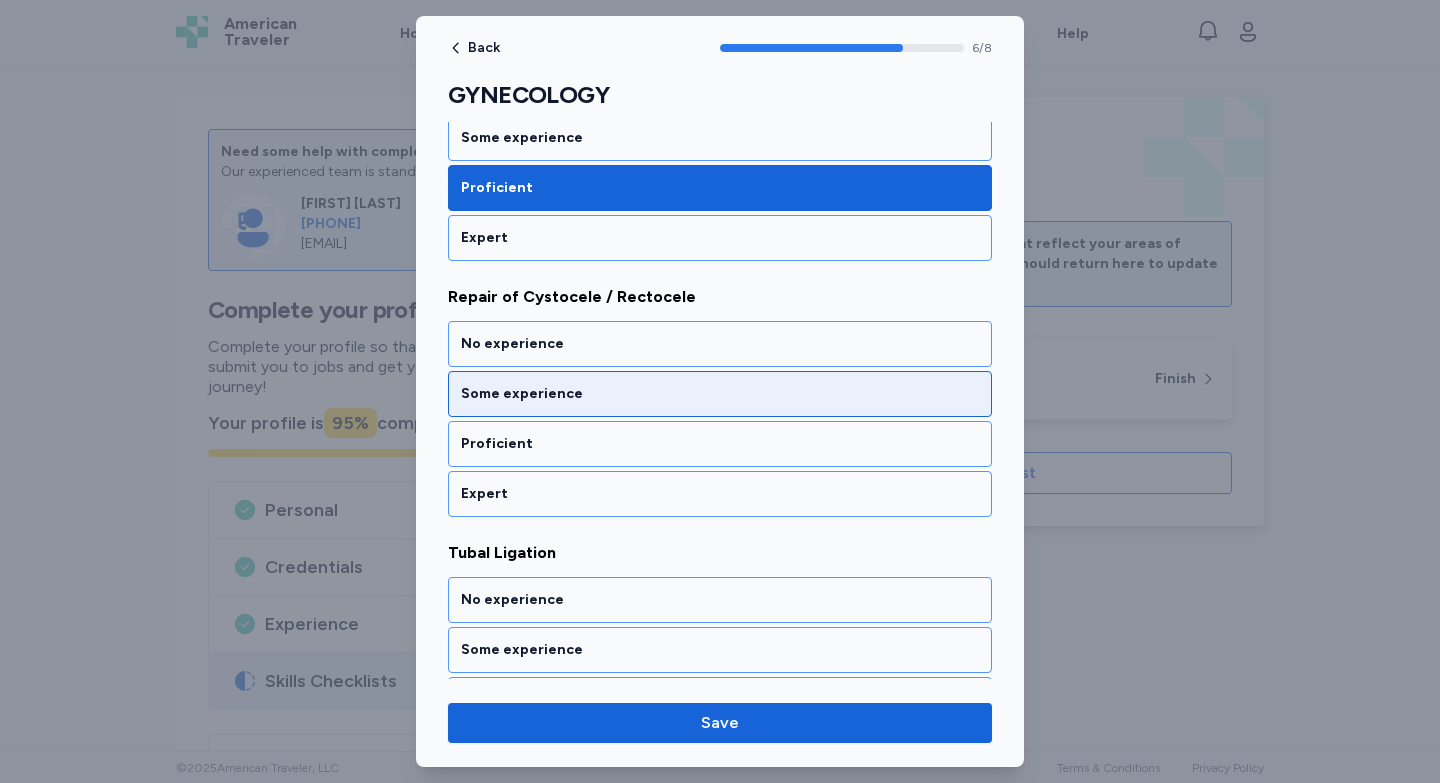 click on "Some experience" at bounding box center [720, 394] 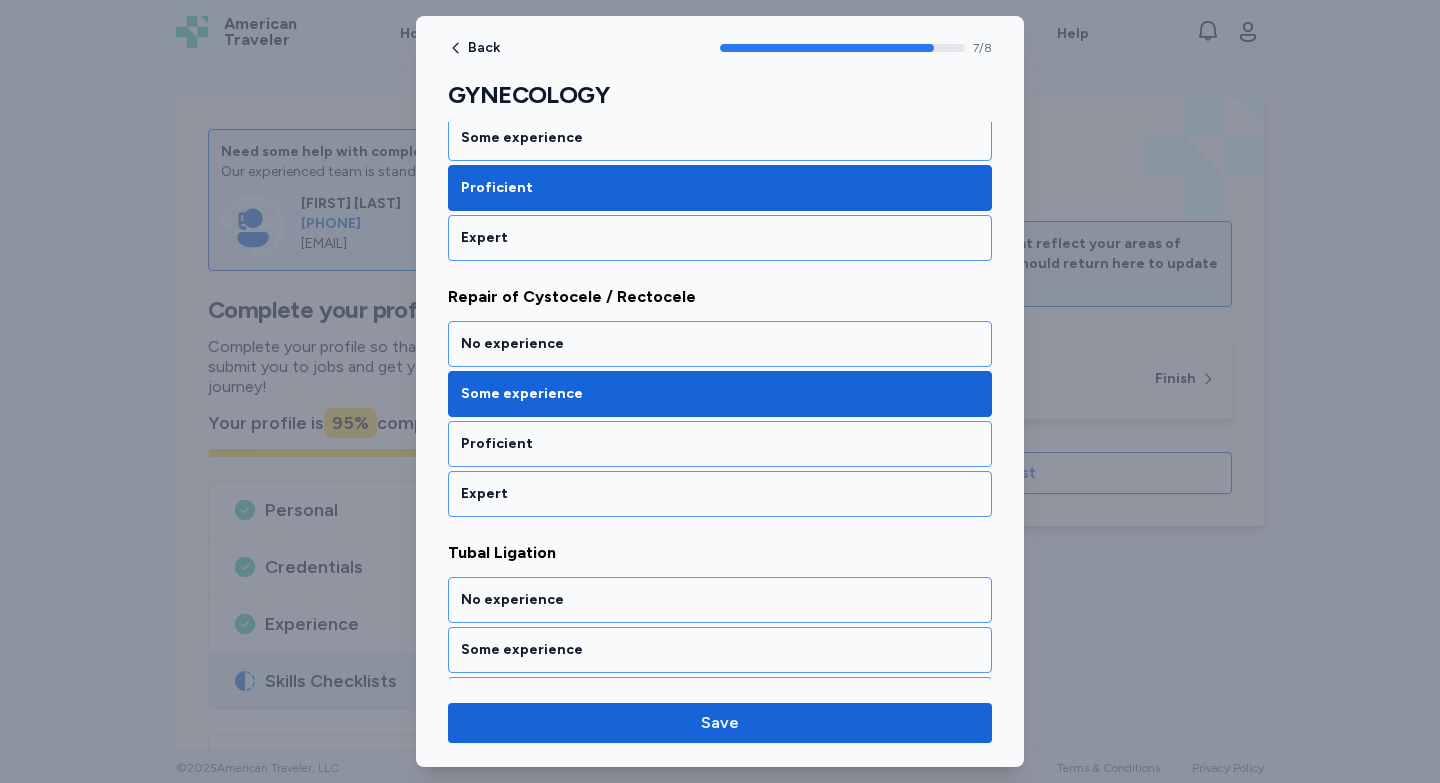 scroll, scrollTop: 1765, scrollLeft: 0, axis: vertical 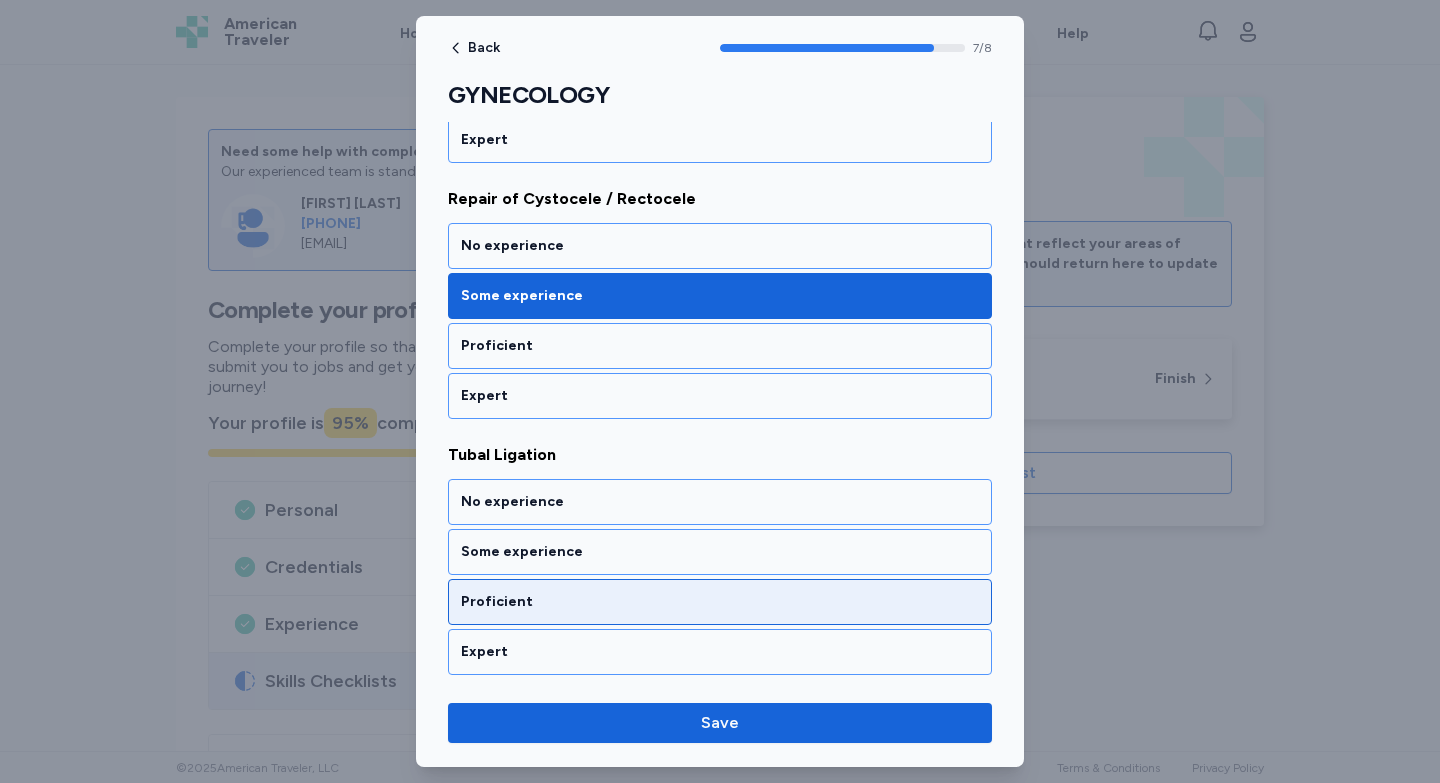click on "Proficient" at bounding box center [720, 602] 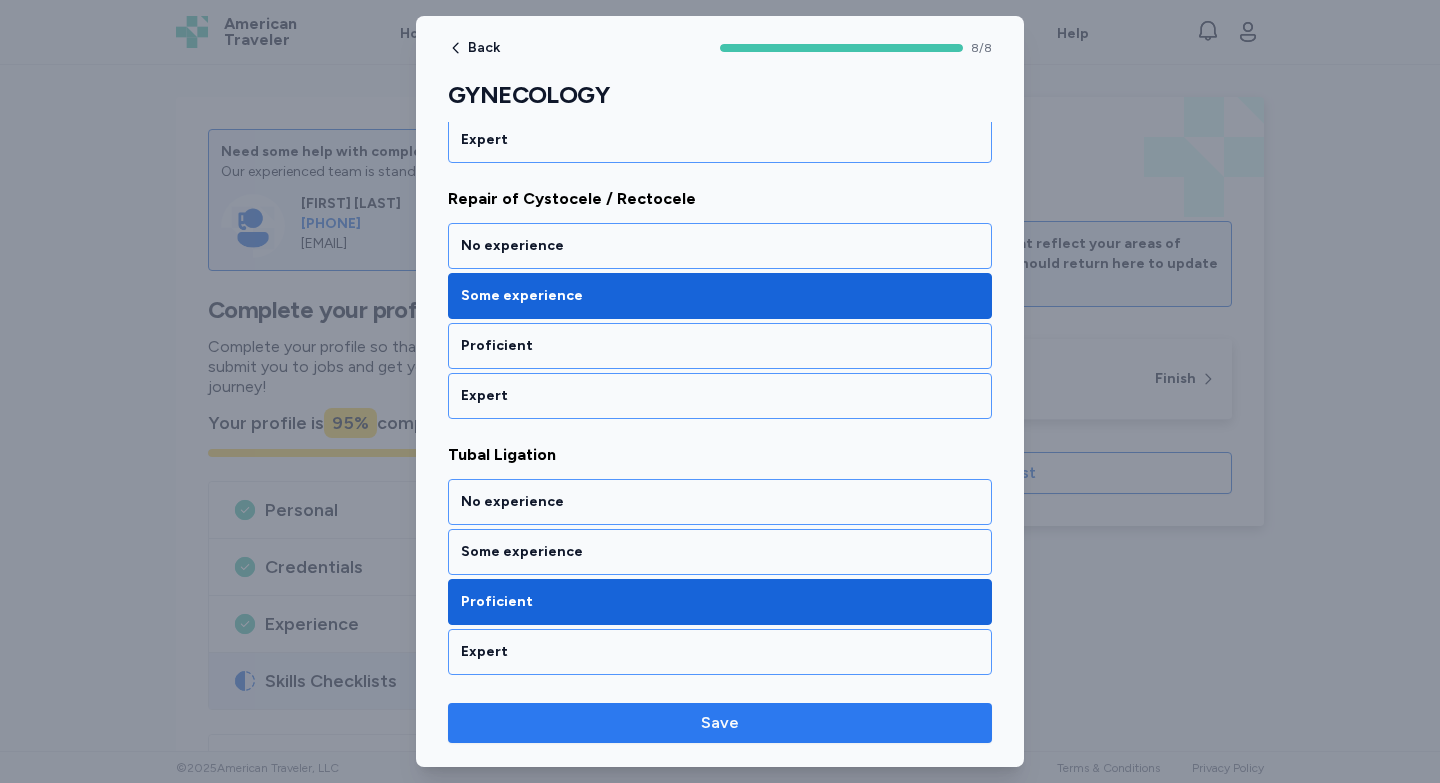 click on "Save" at bounding box center (720, 723) 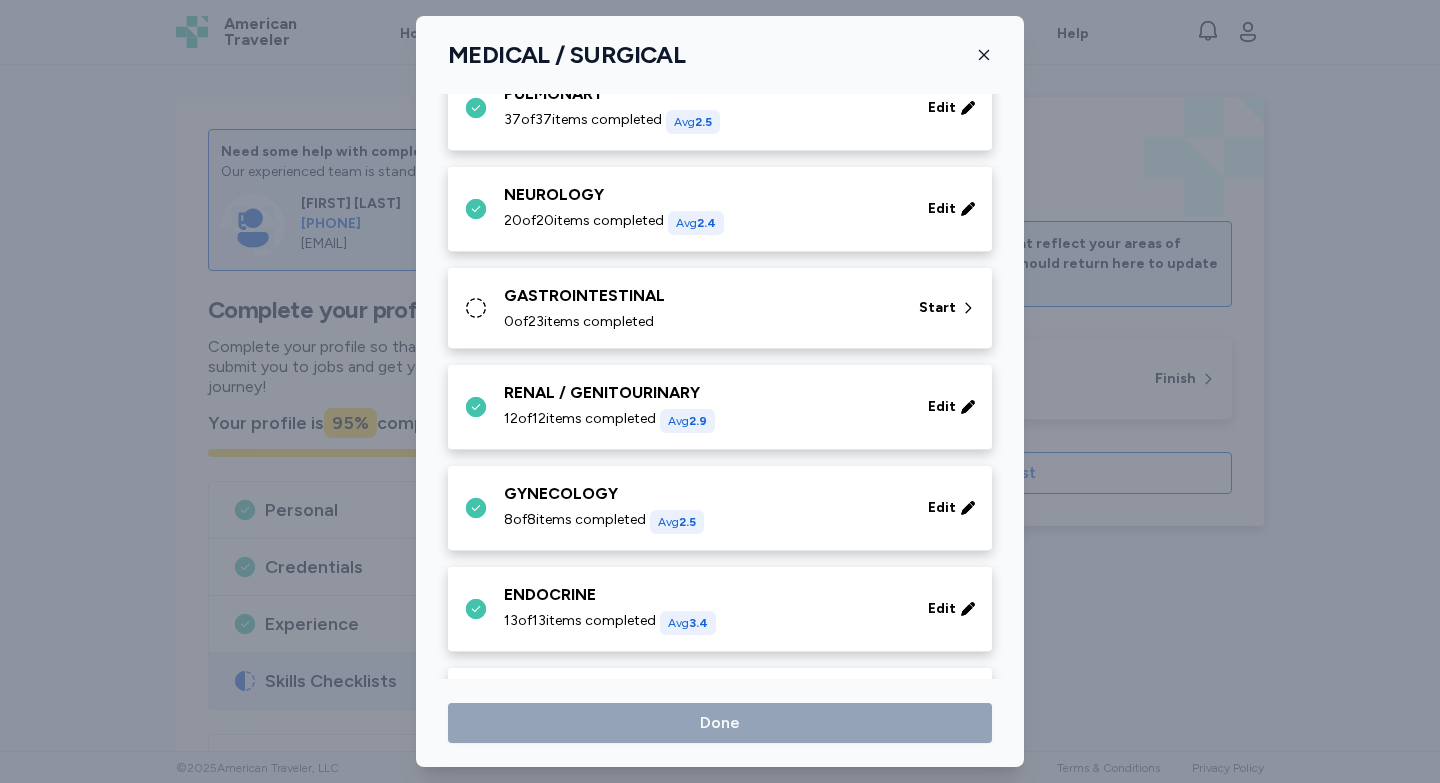 scroll, scrollTop: 319, scrollLeft: 0, axis: vertical 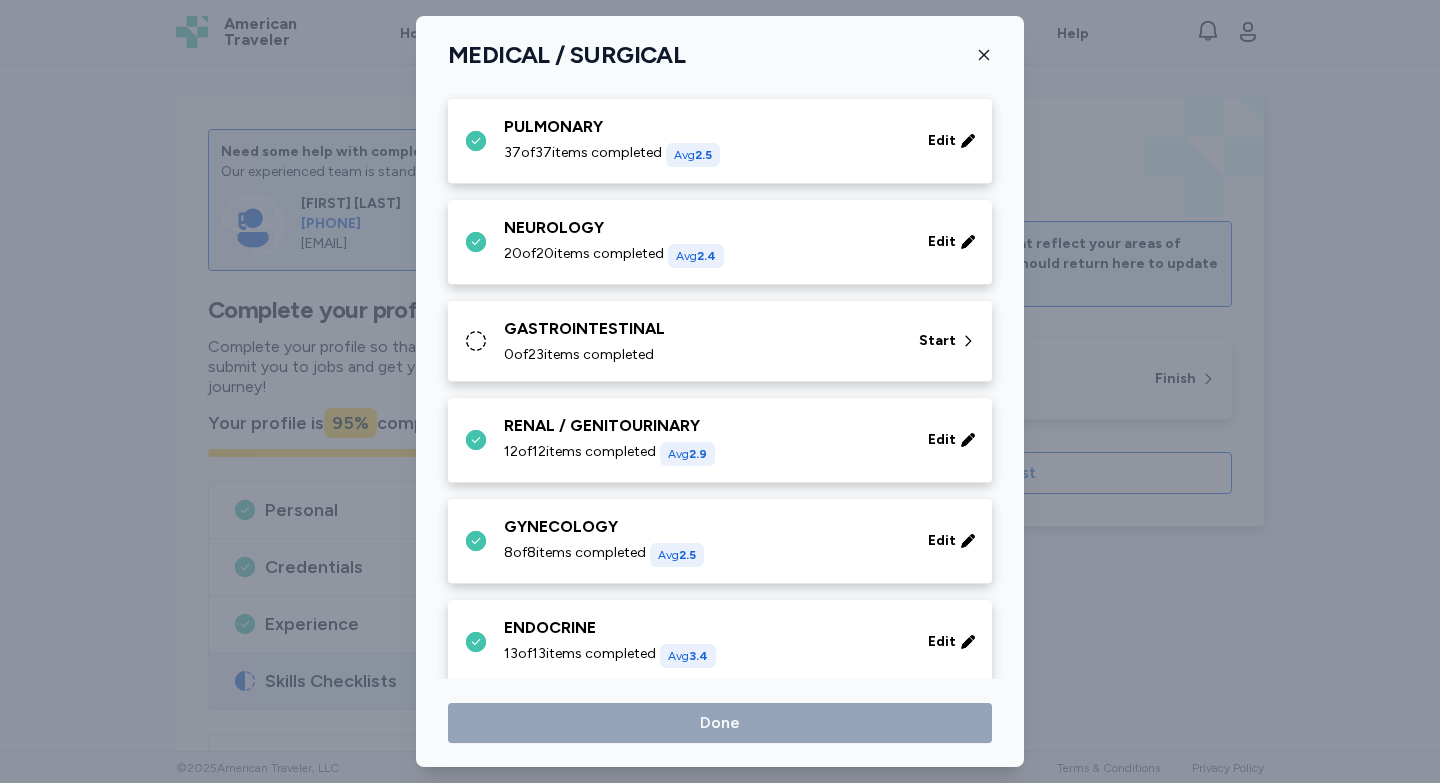 click on "0 of 23 items completed" at bounding box center [579, 355] 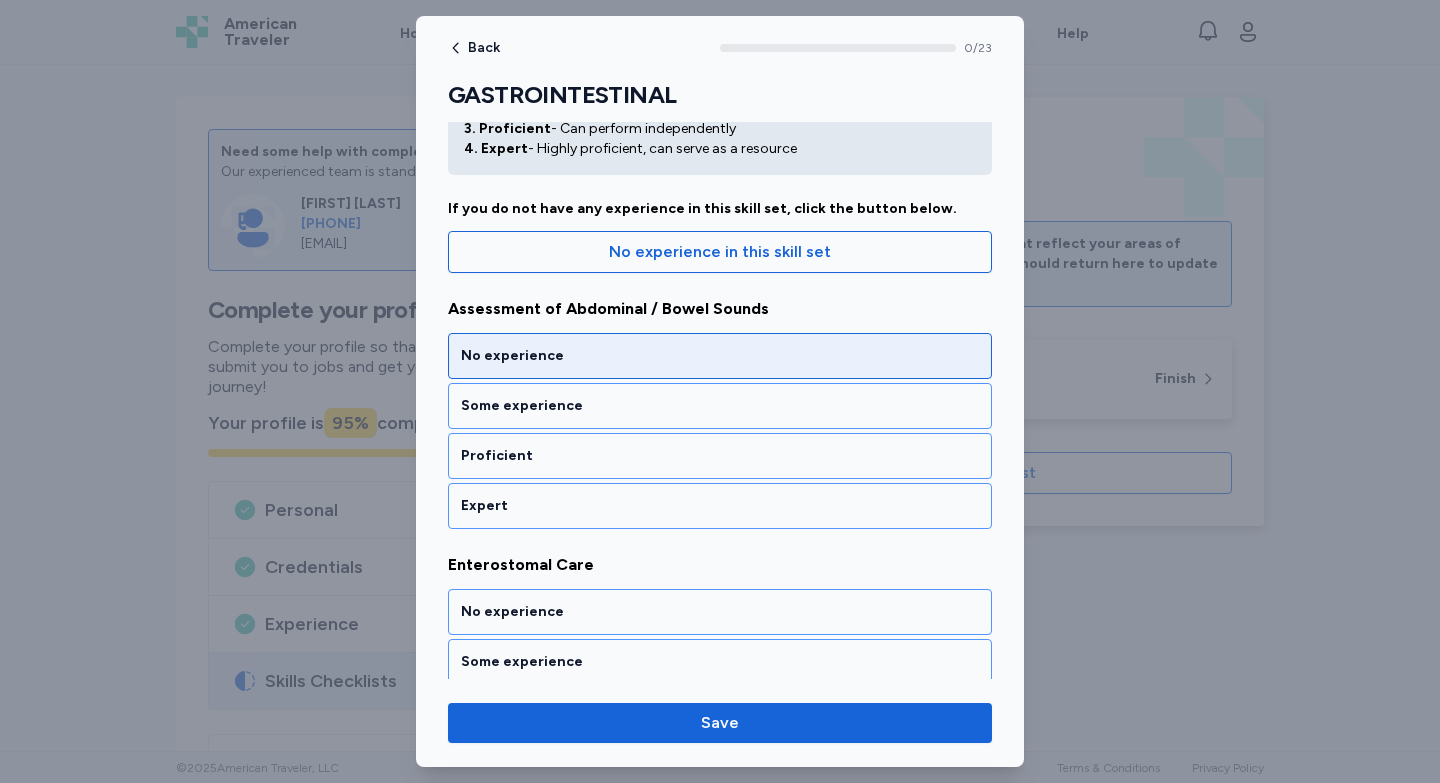 scroll, scrollTop: 131, scrollLeft: 0, axis: vertical 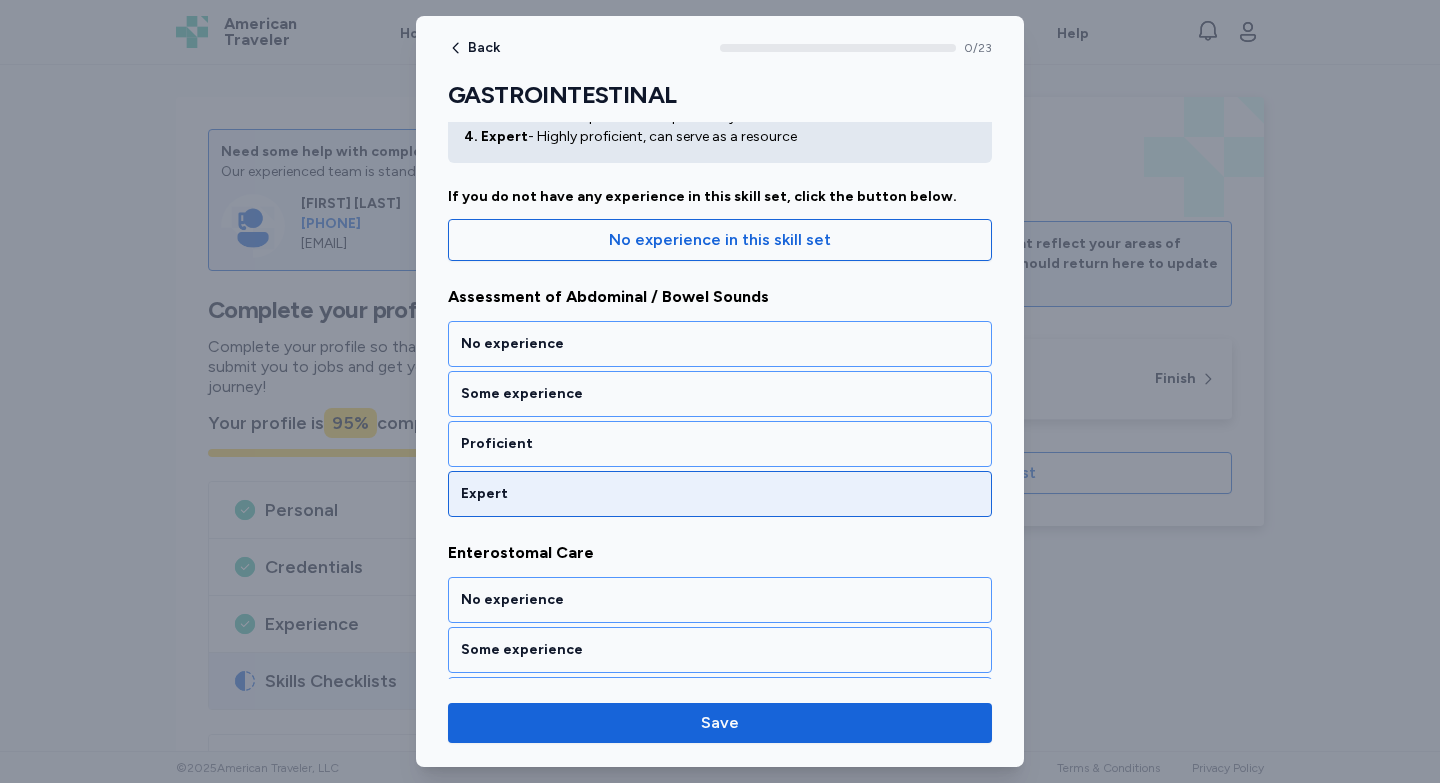 click on "Expert" at bounding box center (720, 494) 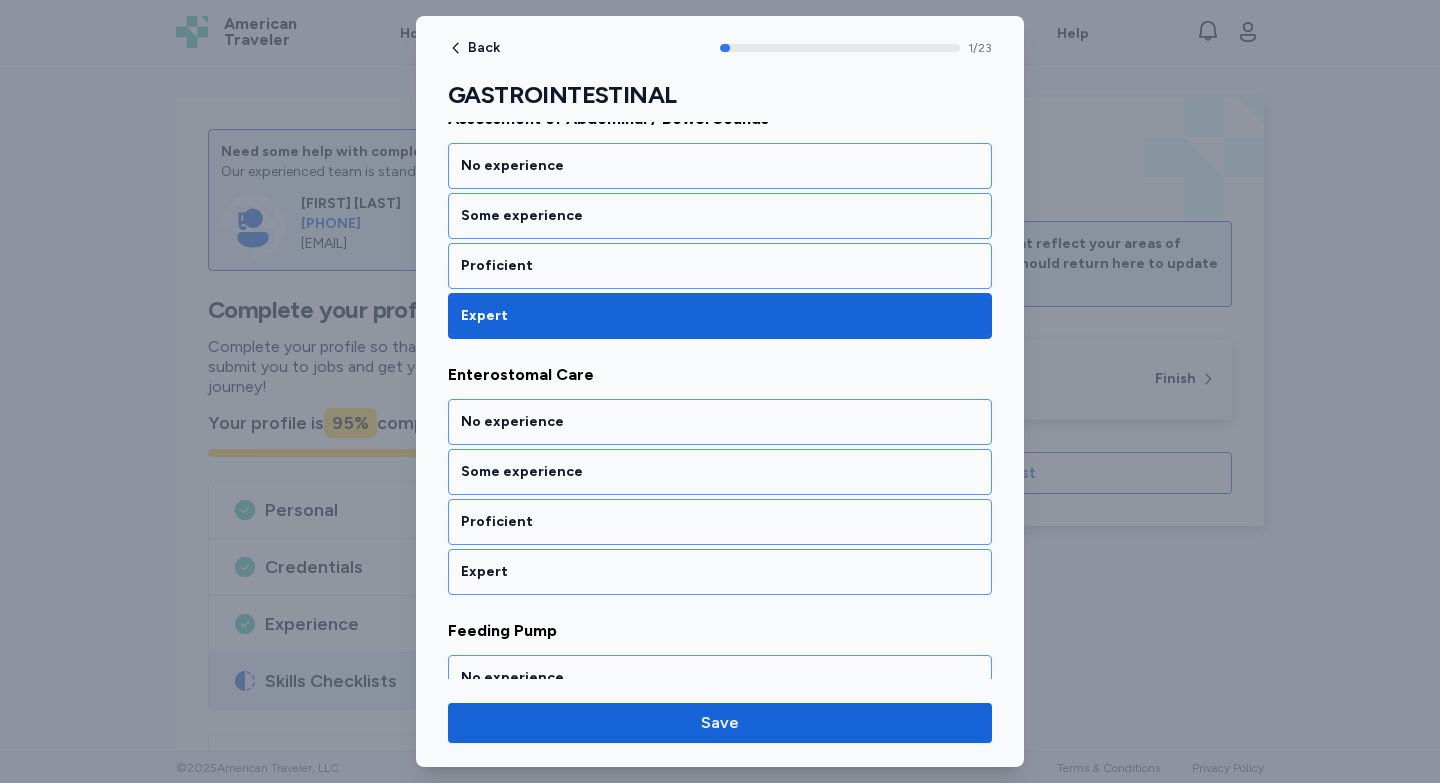 scroll, scrollTop: 387, scrollLeft: 0, axis: vertical 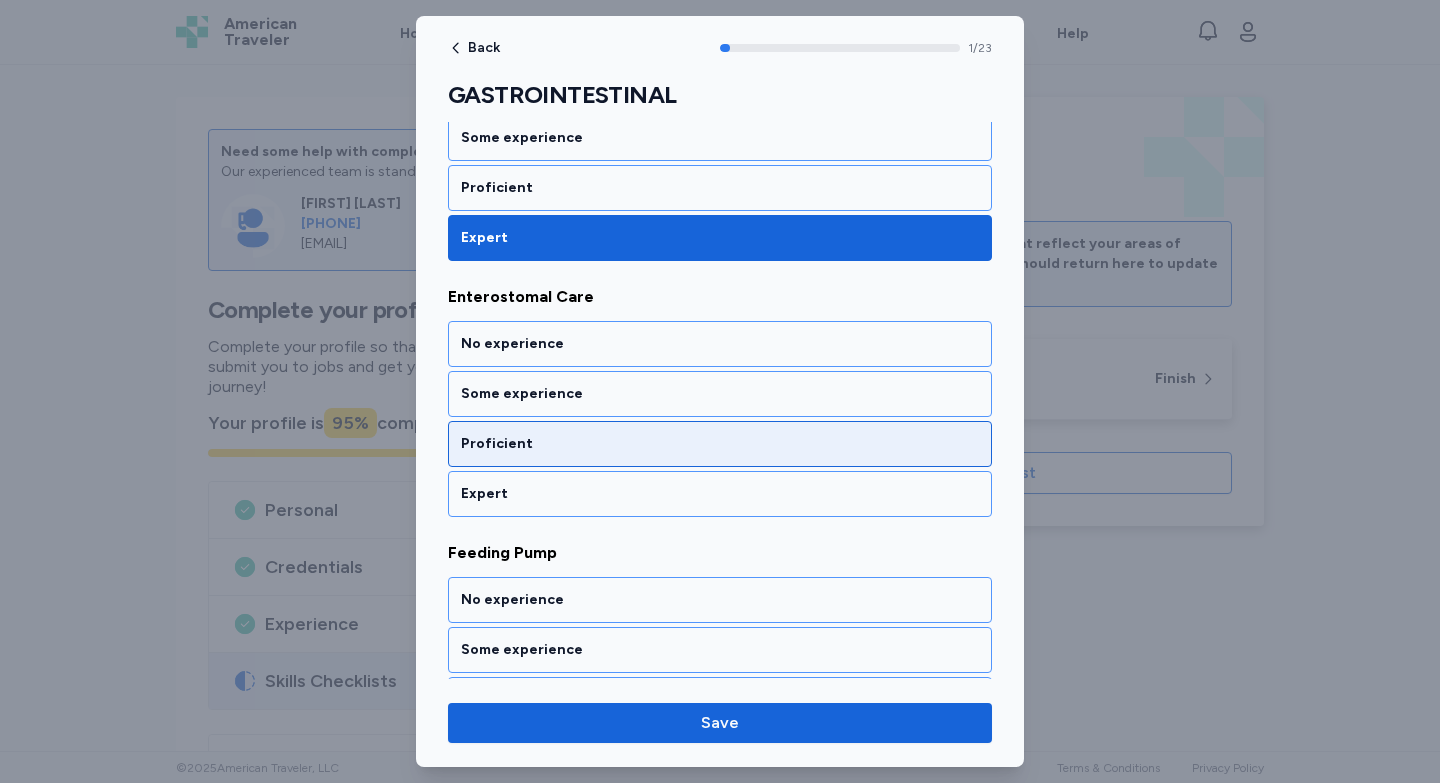 click on "Proficient" at bounding box center (720, 444) 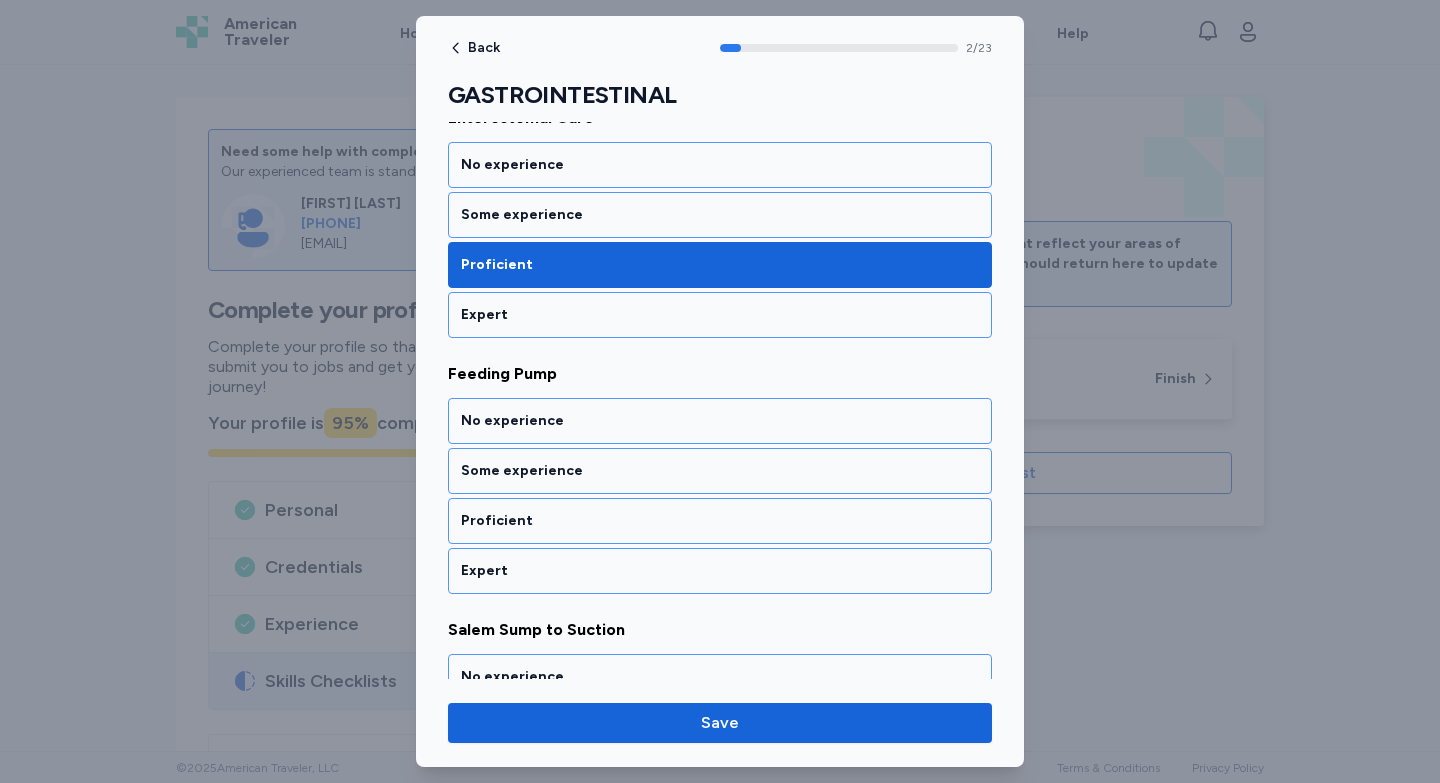 scroll, scrollTop: 643, scrollLeft: 0, axis: vertical 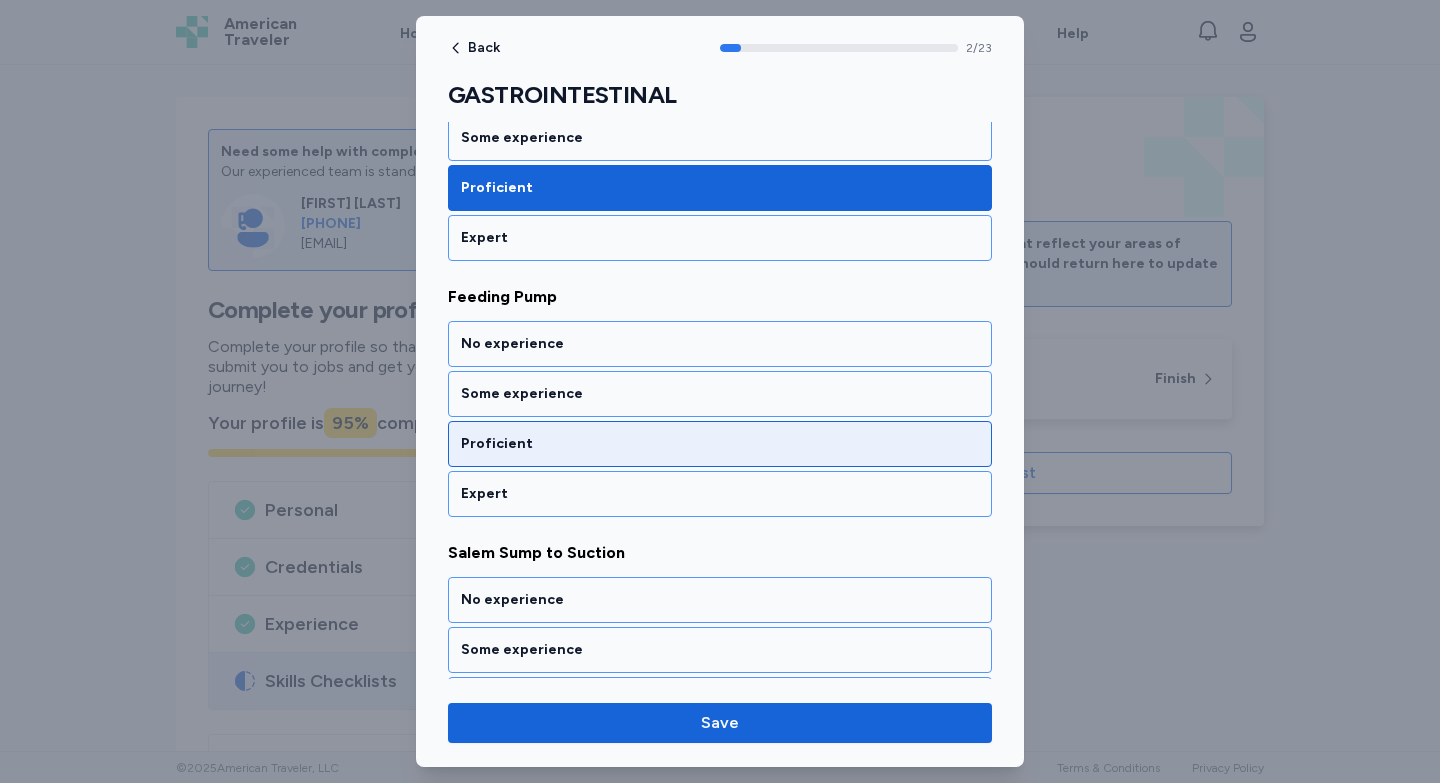 click on "Proficient" at bounding box center (720, 444) 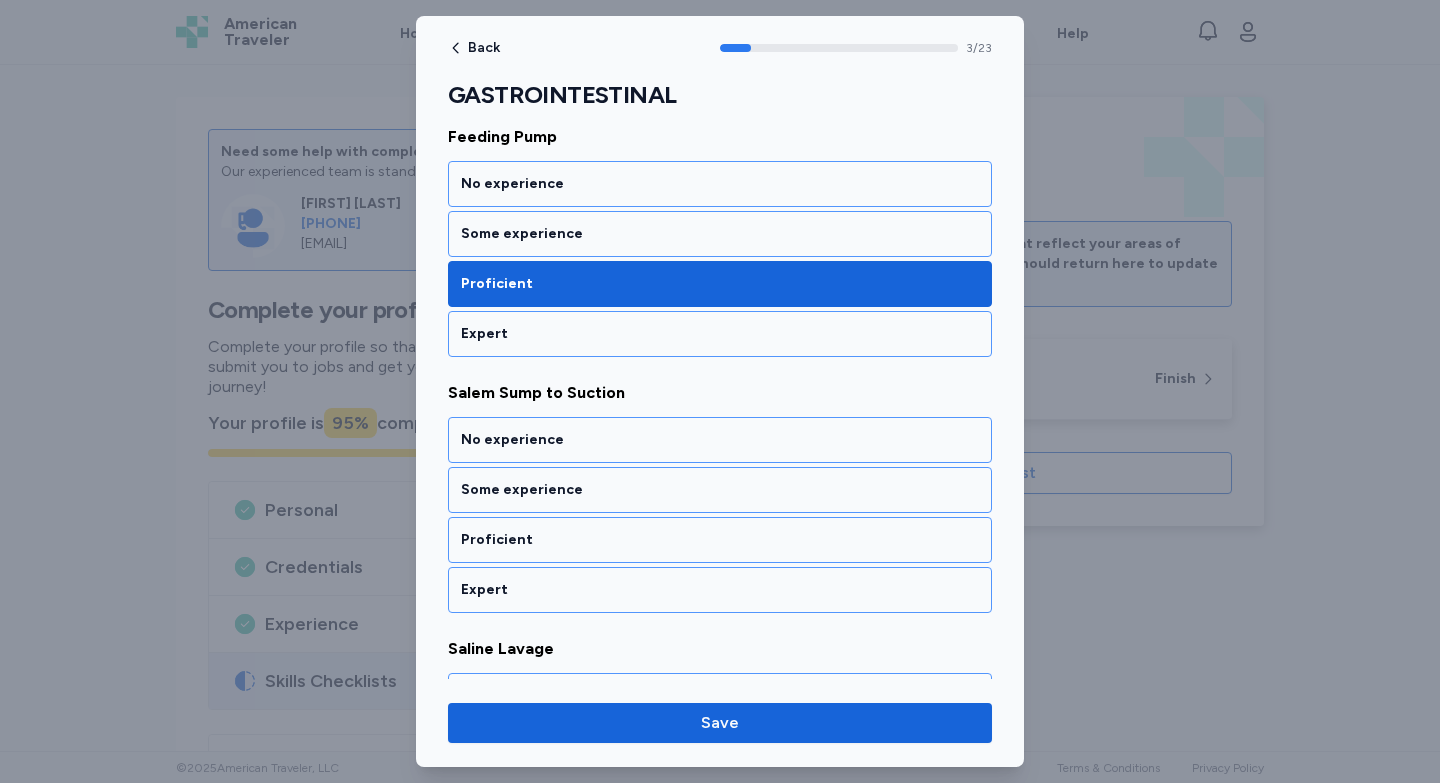 scroll, scrollTop: 899, scrollLeft: 0, axis: vertical 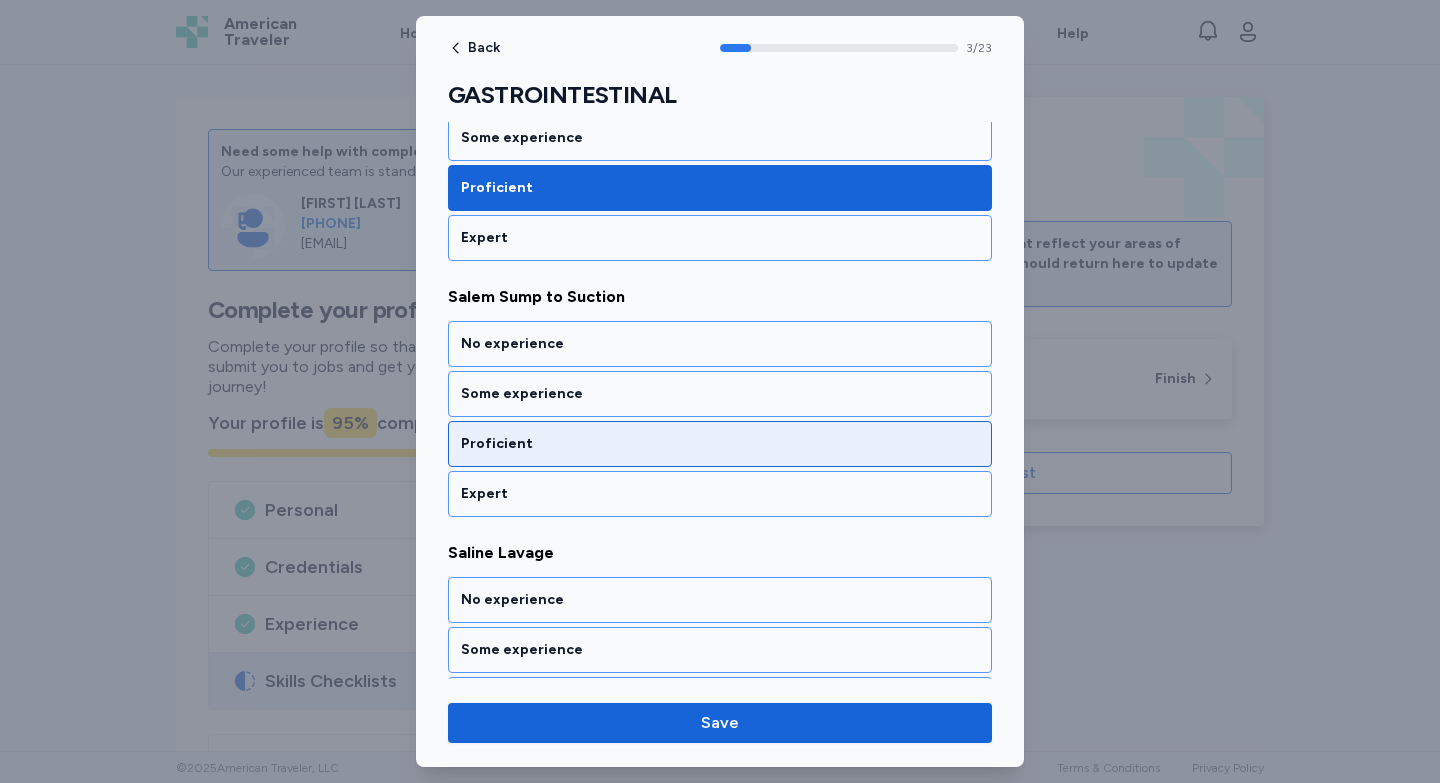 click on "Proficient" at bounding box center (720, 444) 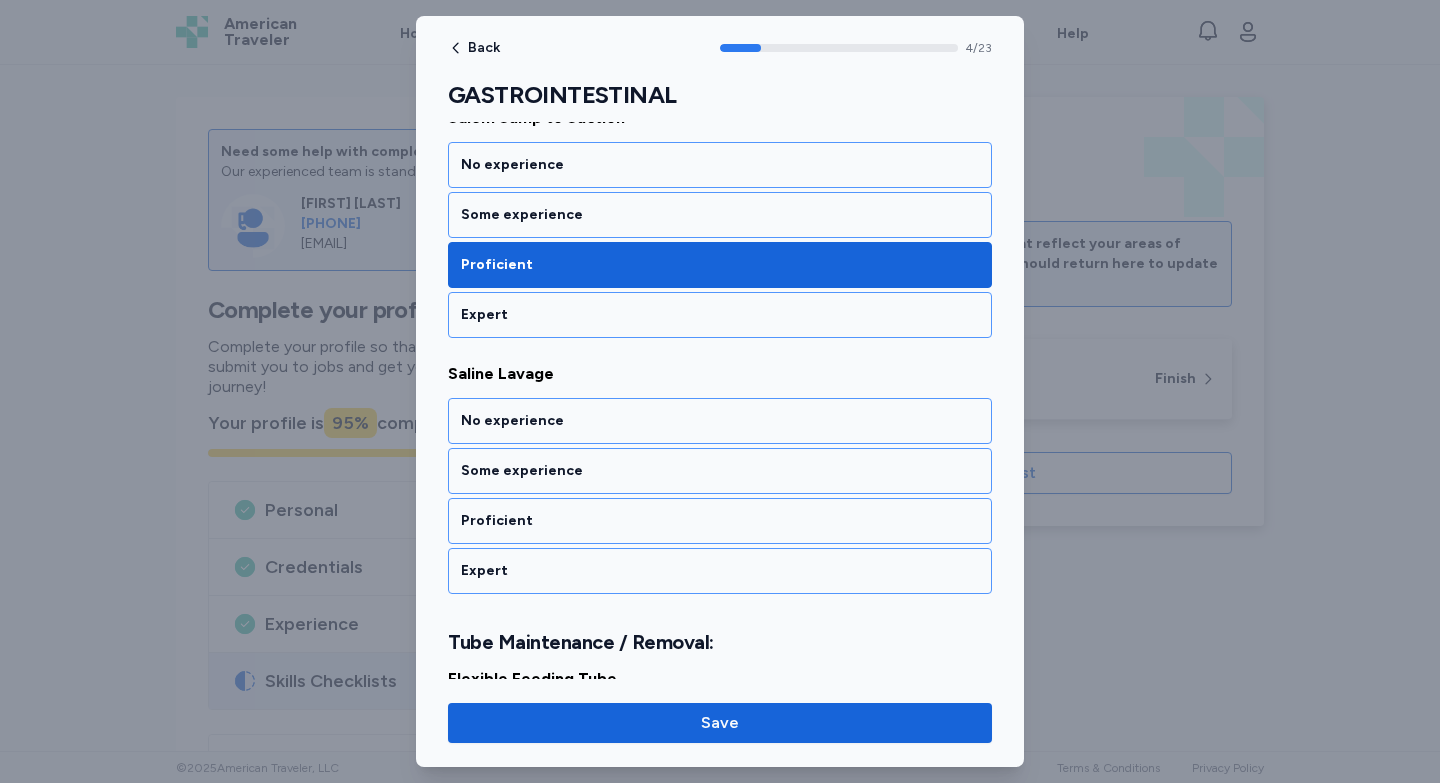scroll, scrollTop: 1155, scrollLeft: 0, axis: vertical 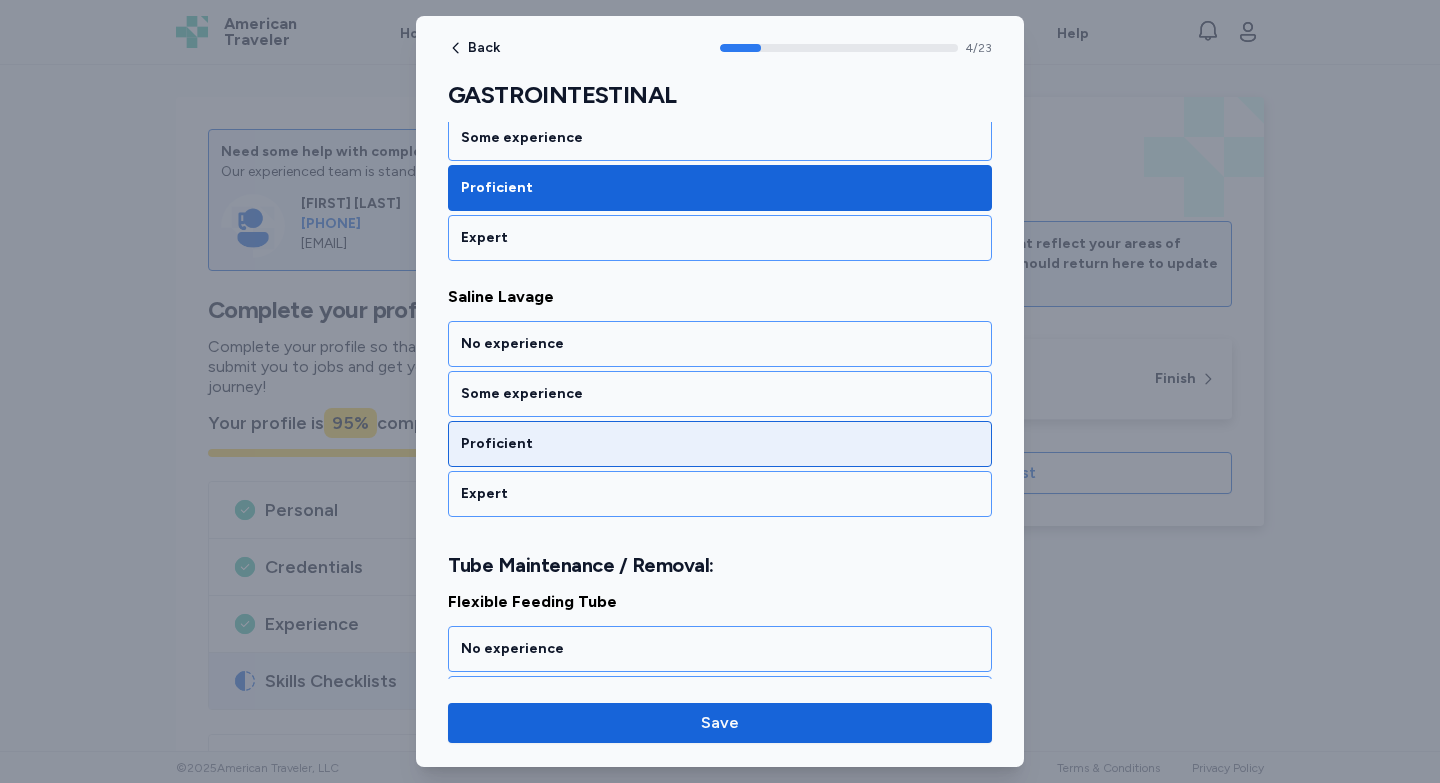 click on "Proficient" at bounding box center (720, 444) 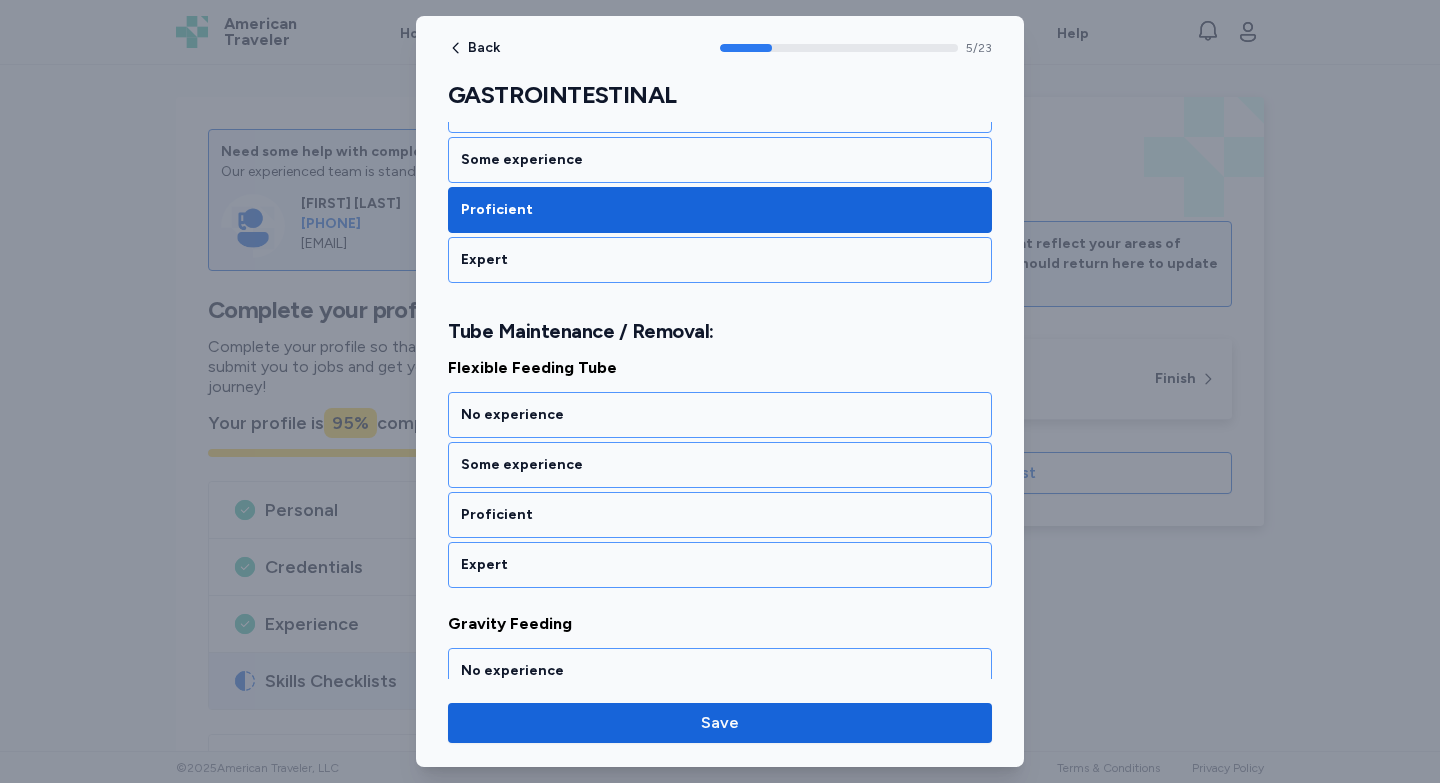 scroll, scrollTop: 1436, scrollLeft: 0, axis: vertical 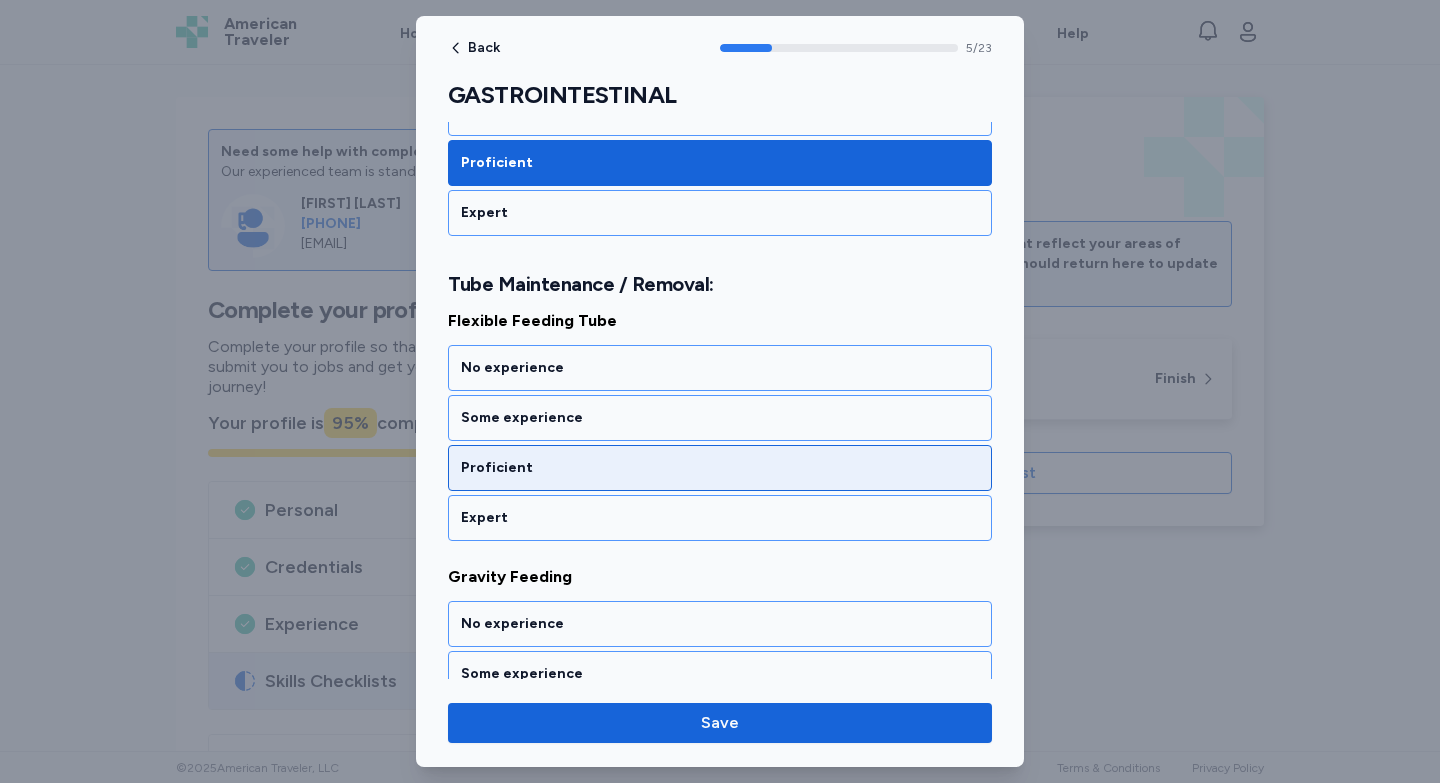 click on "Proficient" at bounding box center [720, 468] 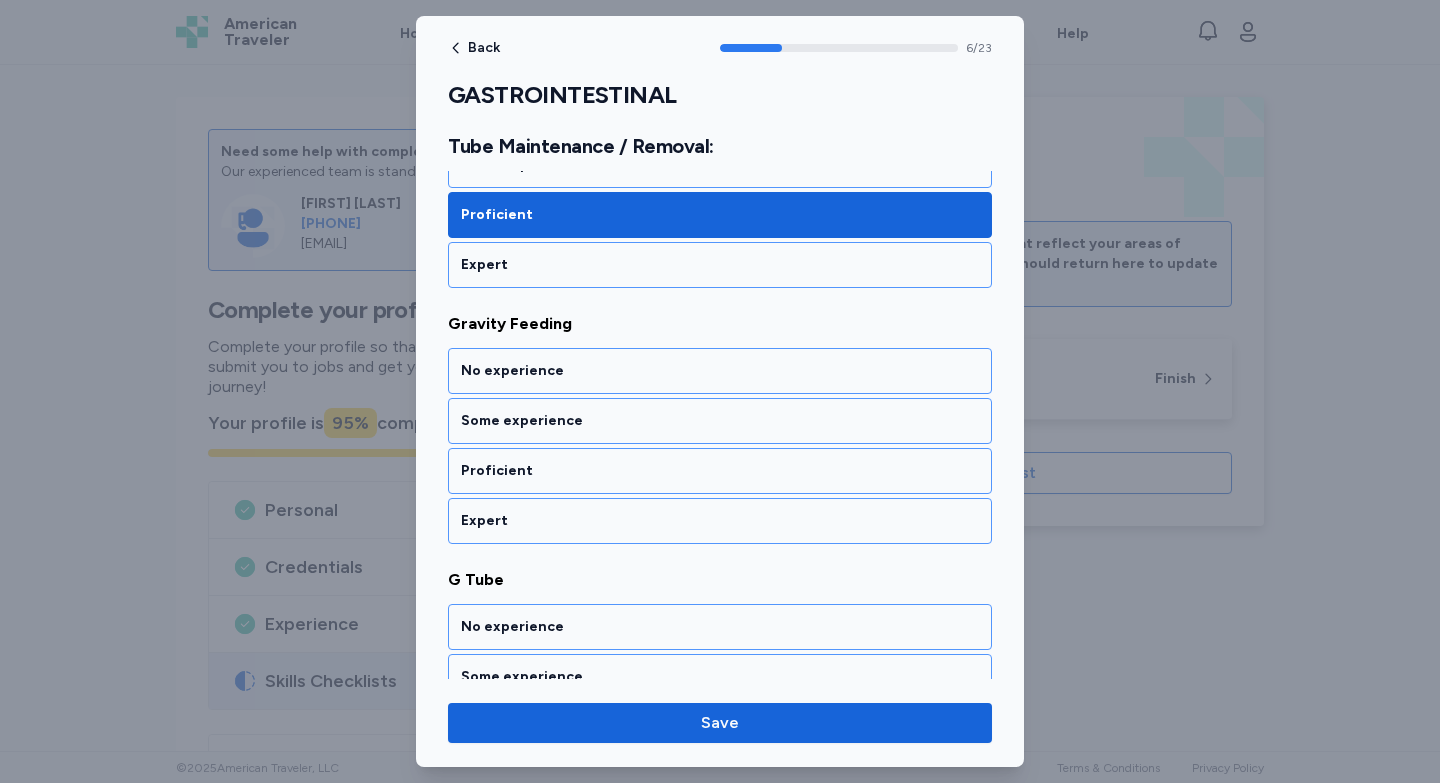 scroll, scrollTop: 1692, scrollLeft: 0, axis: vertical 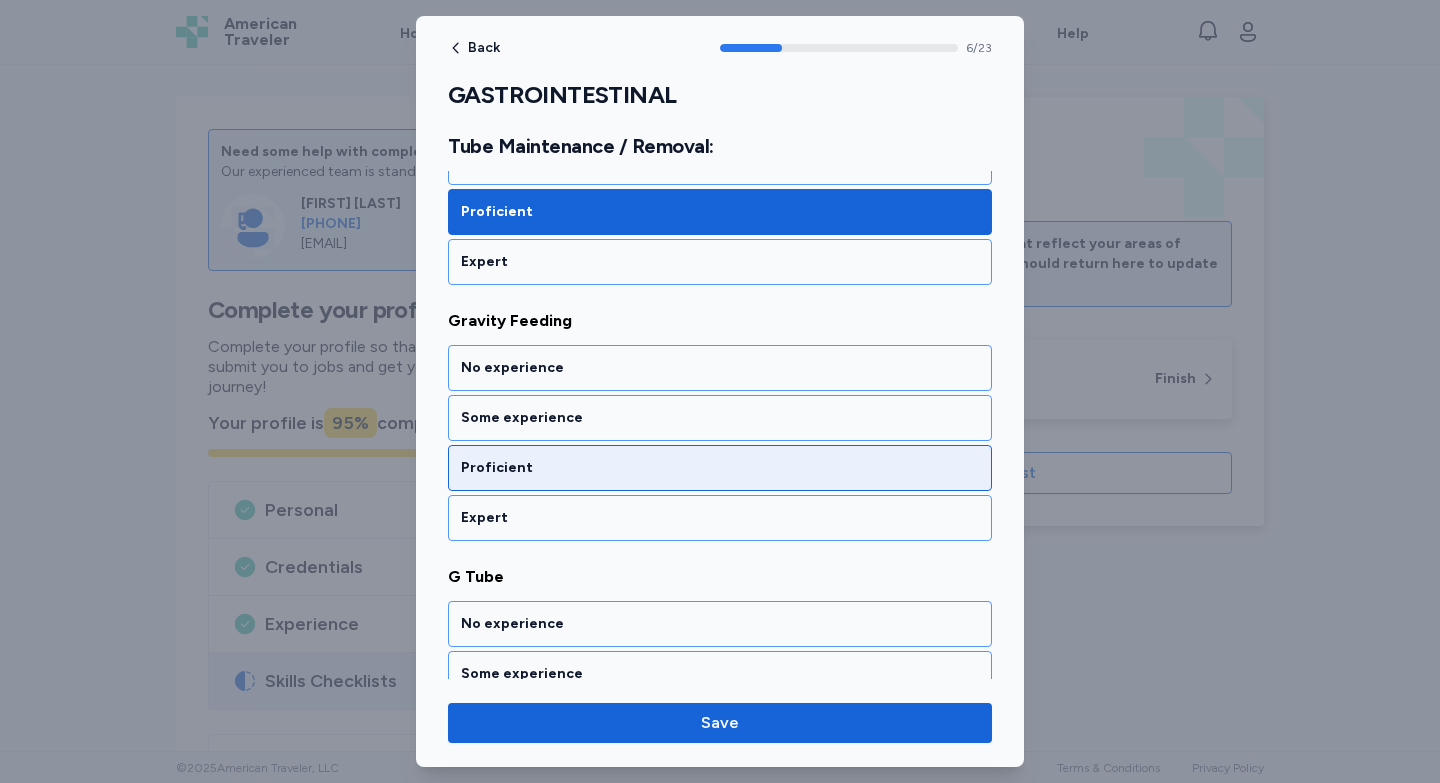 click on "Proficient" at bounding box center [720, 468] 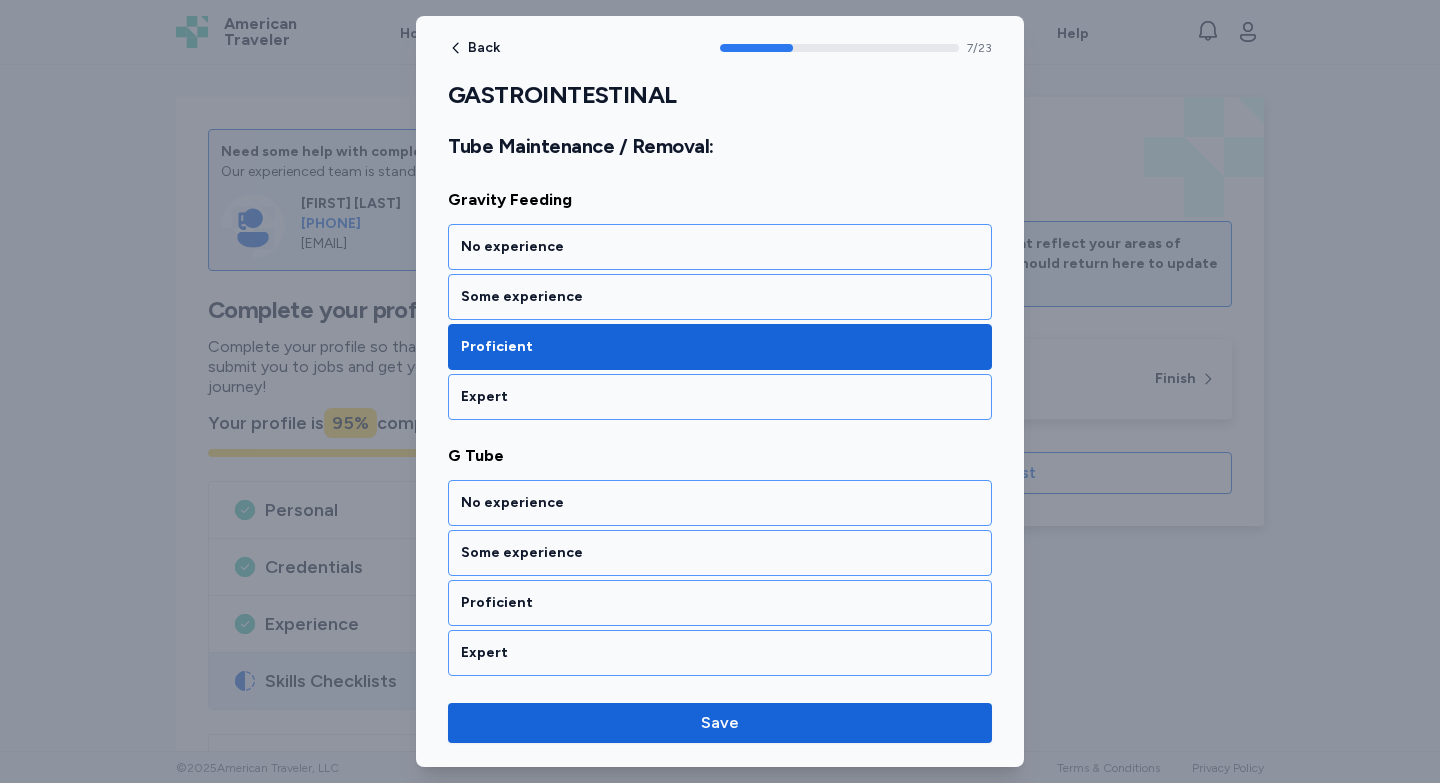 scroll, scrollTop: 1948, scrollLeft: 0, axis: vertical 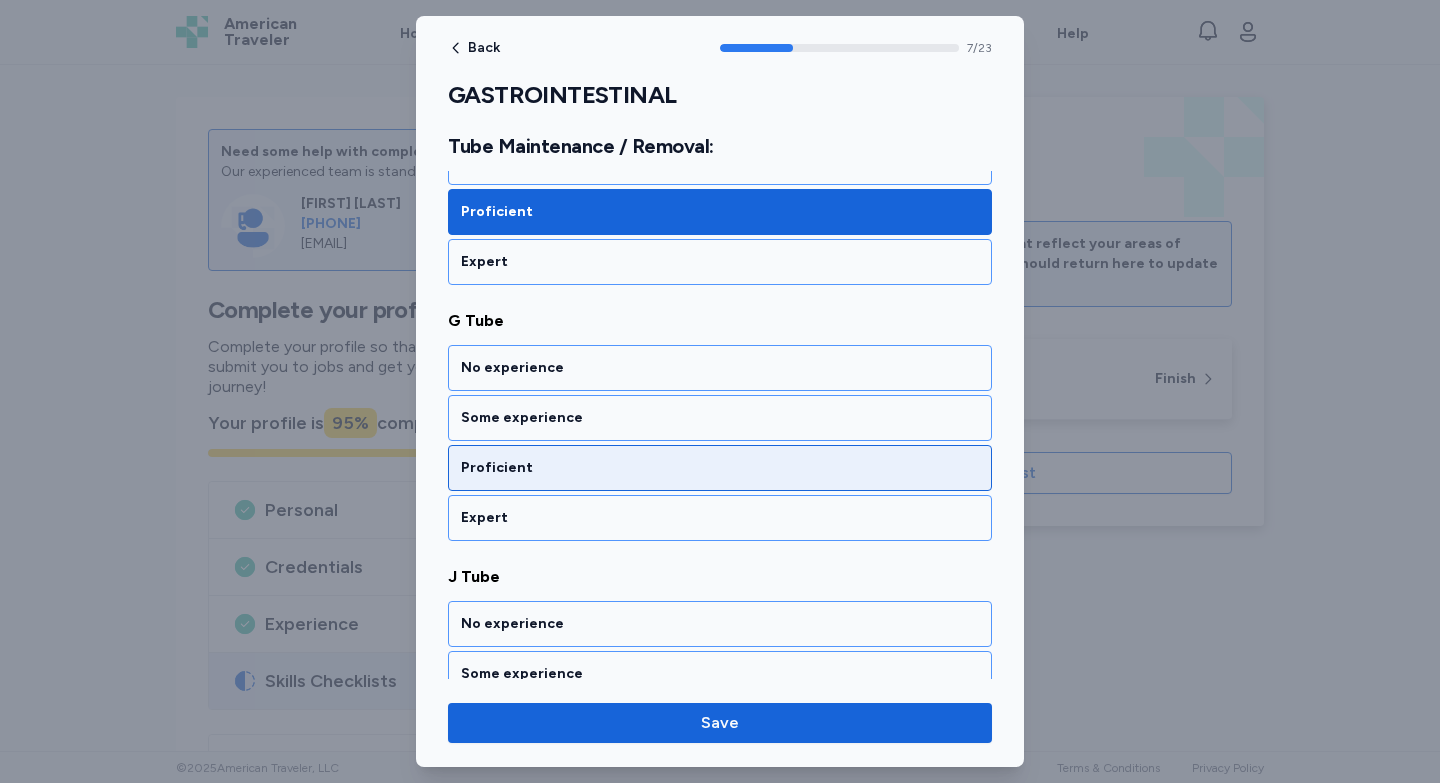 click on "Proficient" at bounding box center [720, 468] 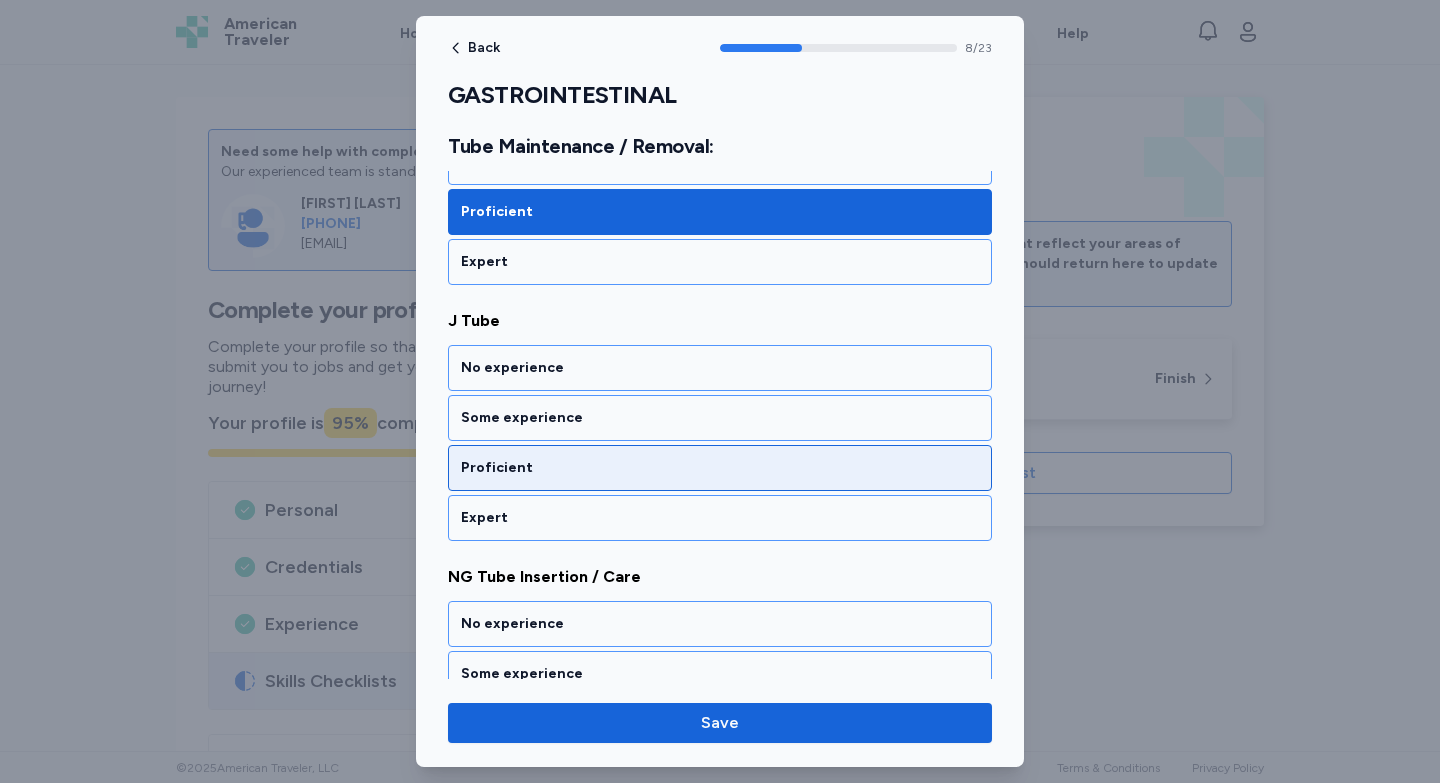 click on "Proficient" at bounding box center (720, 468) 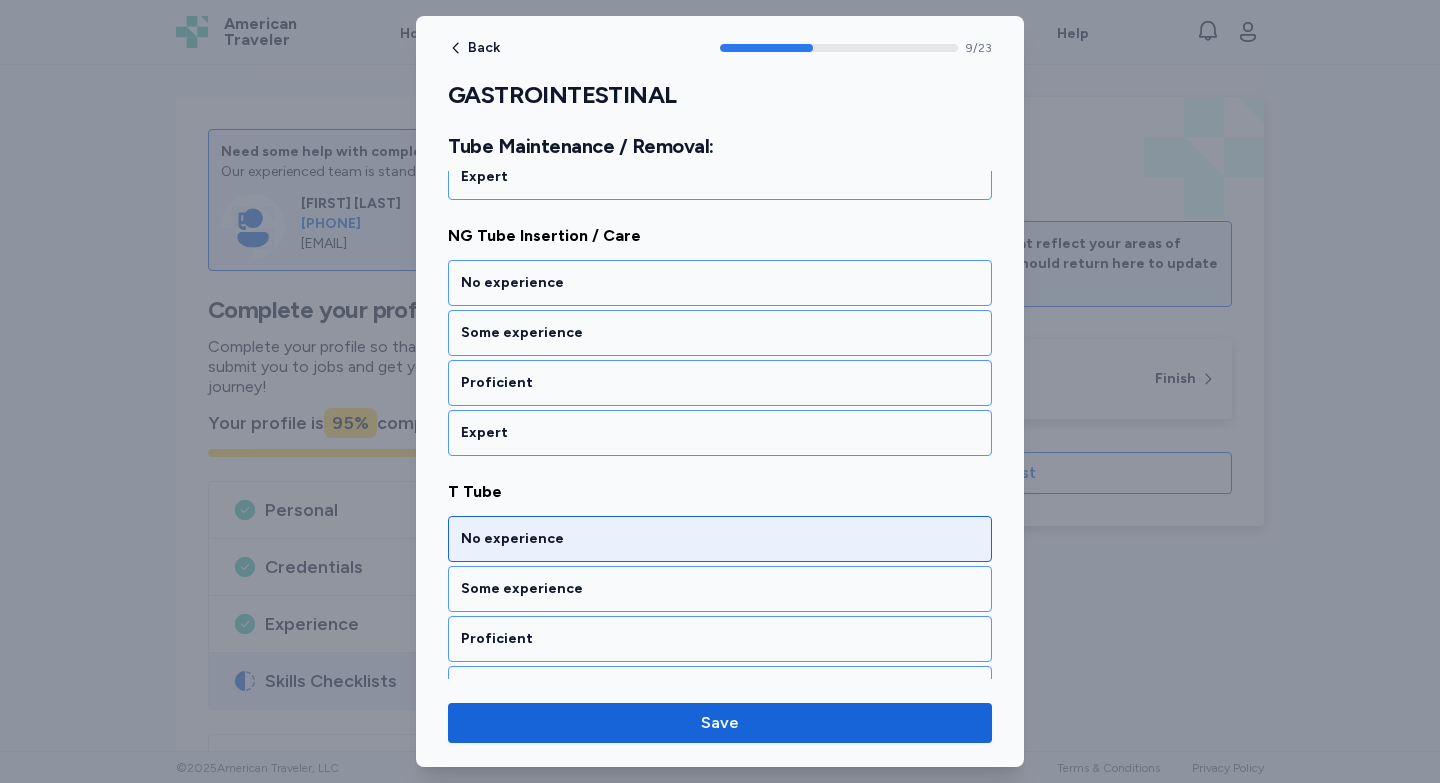 scroll, scrollTop: 2555, scrollLeft: 0, axis: vertical 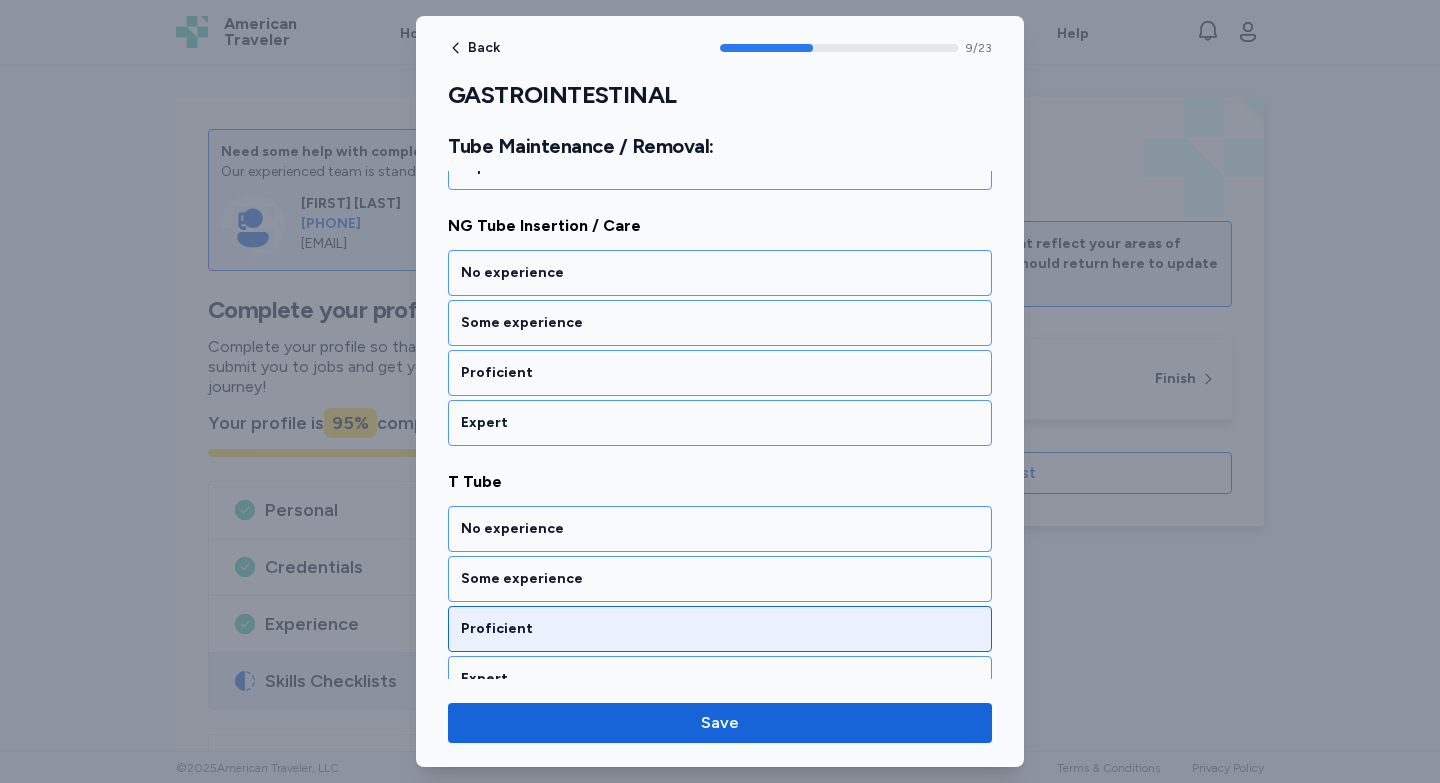 click on "Proficient" at bounding box center (720, 629) 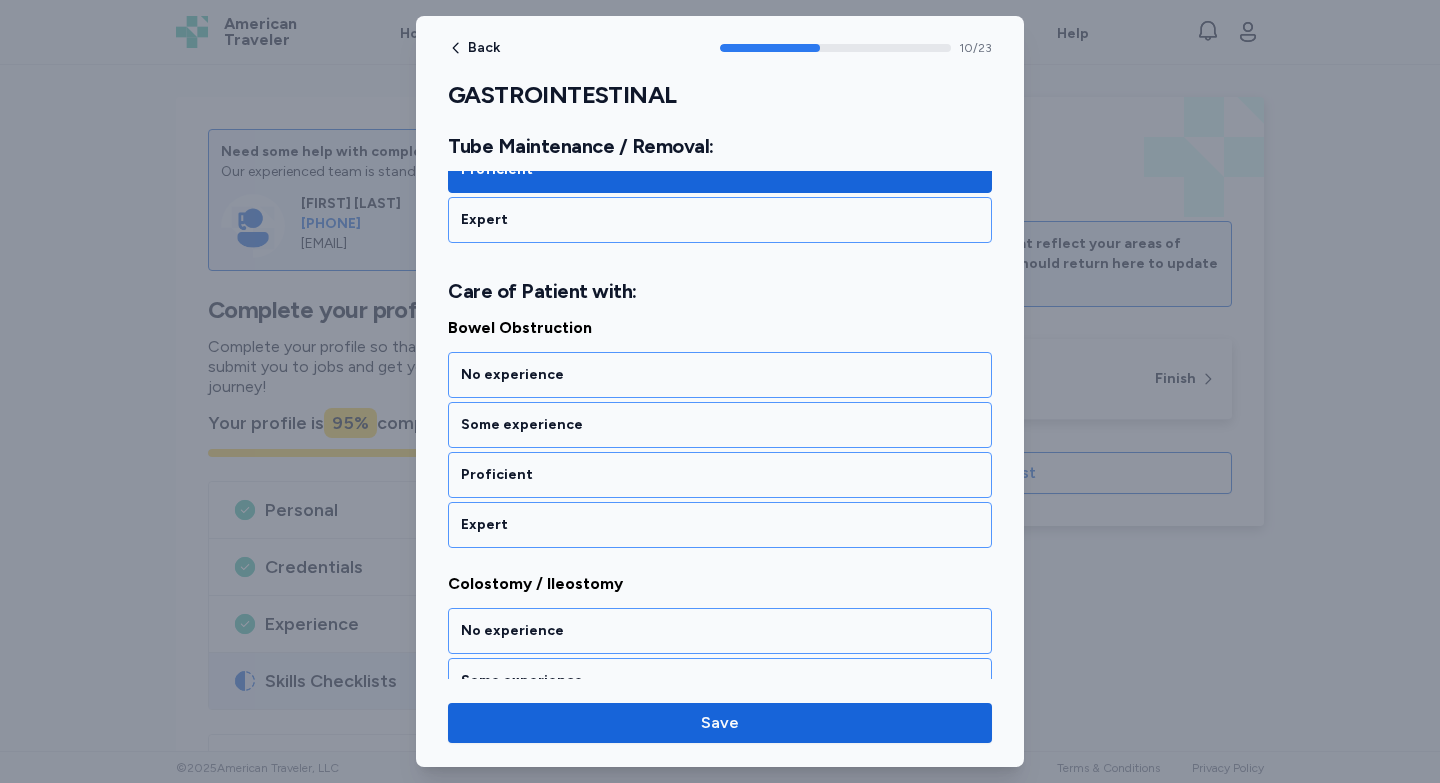 scroll, scrollTop: 3021, scrollLeft: 0, axis: vertical 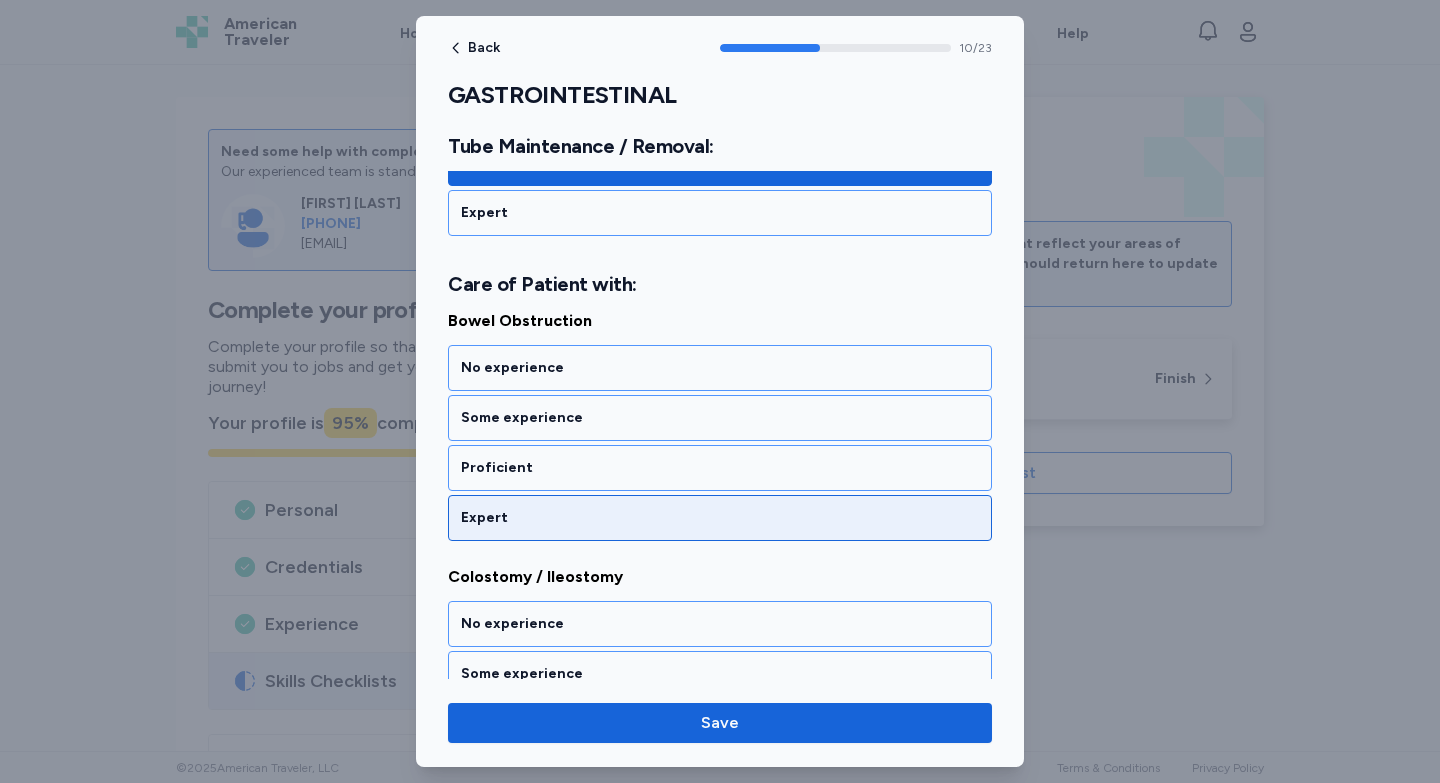 click on "Expert" at bounding box center [720, 518] 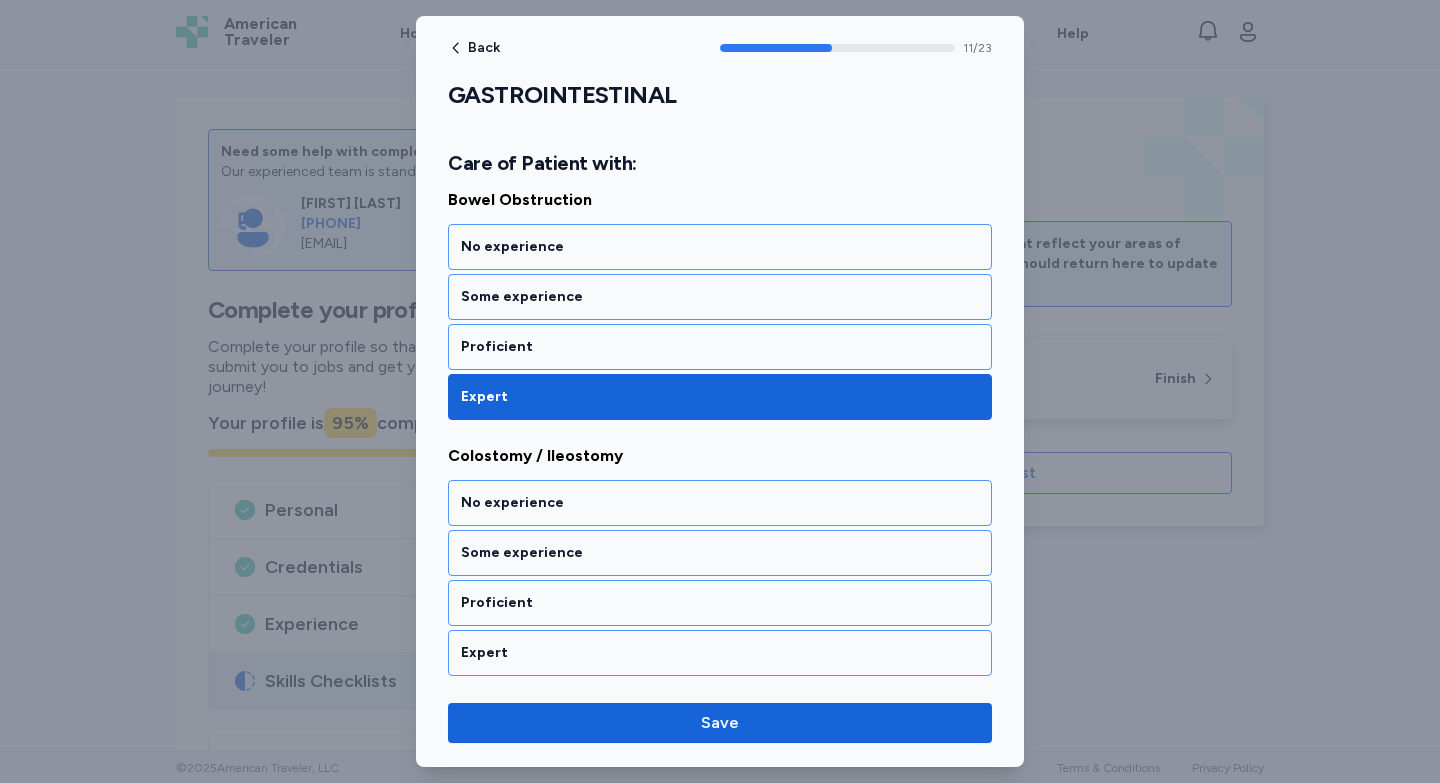 scroll, scrollTop: 3277, scrollLeft: 0, axis: vertical 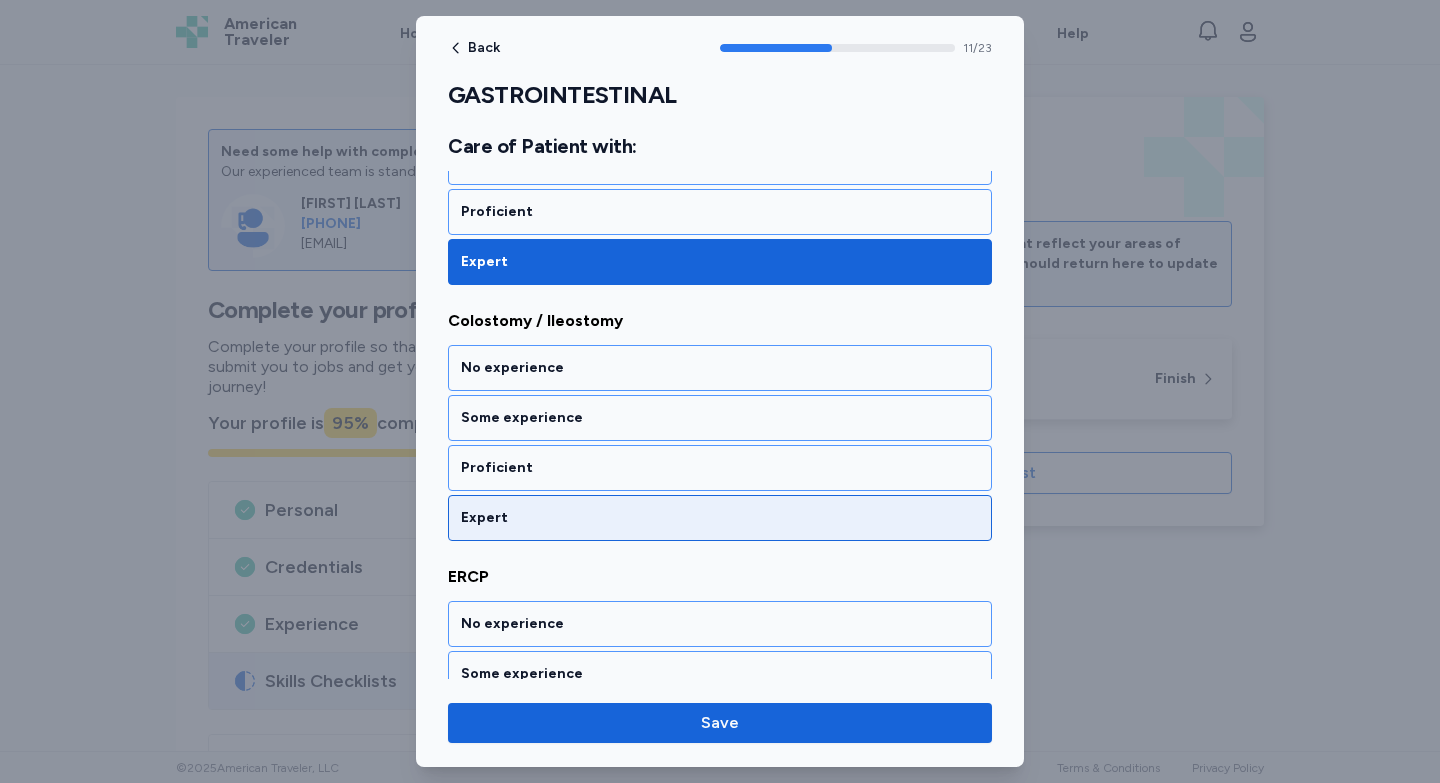 click on "Expert" at bounding box center [720, 518] 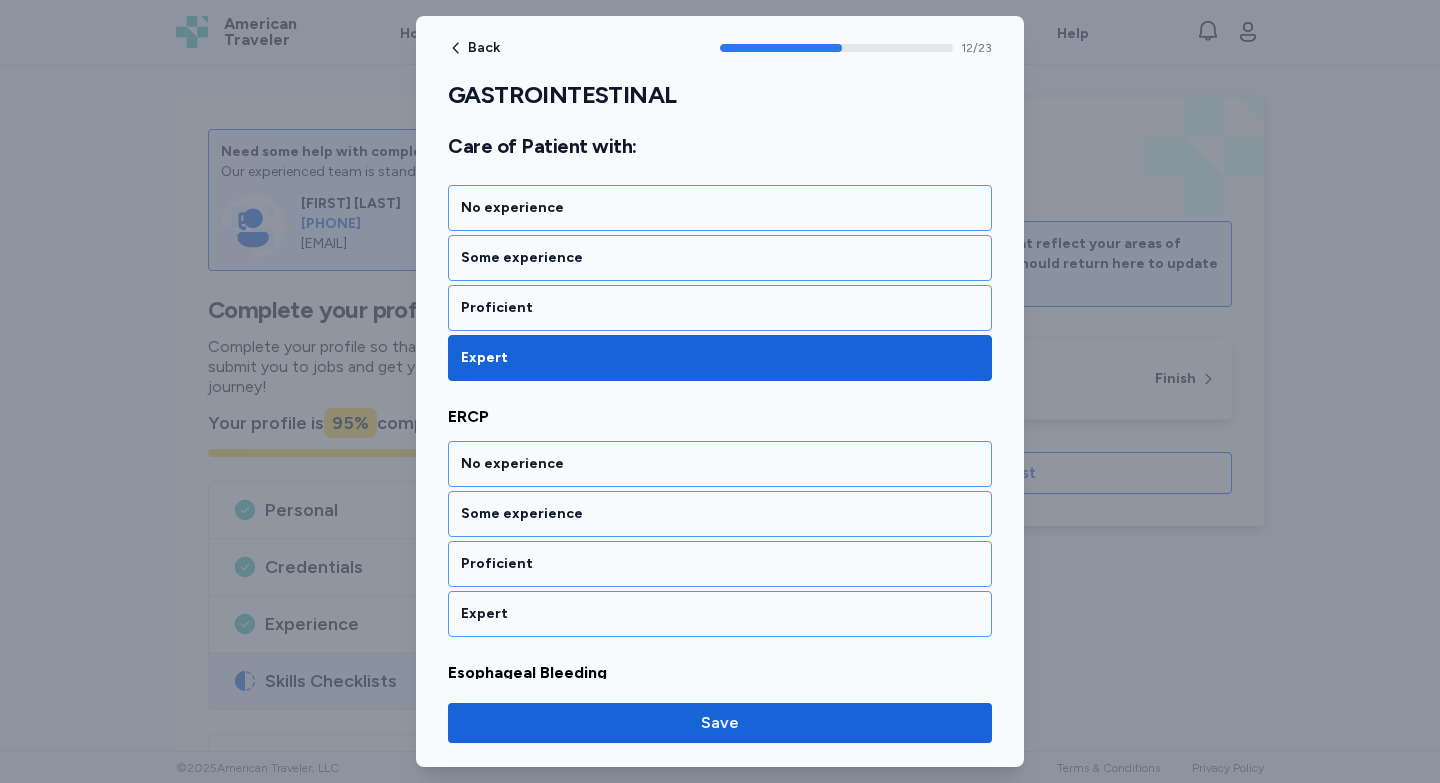 scroll, scrollTop: 3533, scrollLeft: 0, axis: vertical 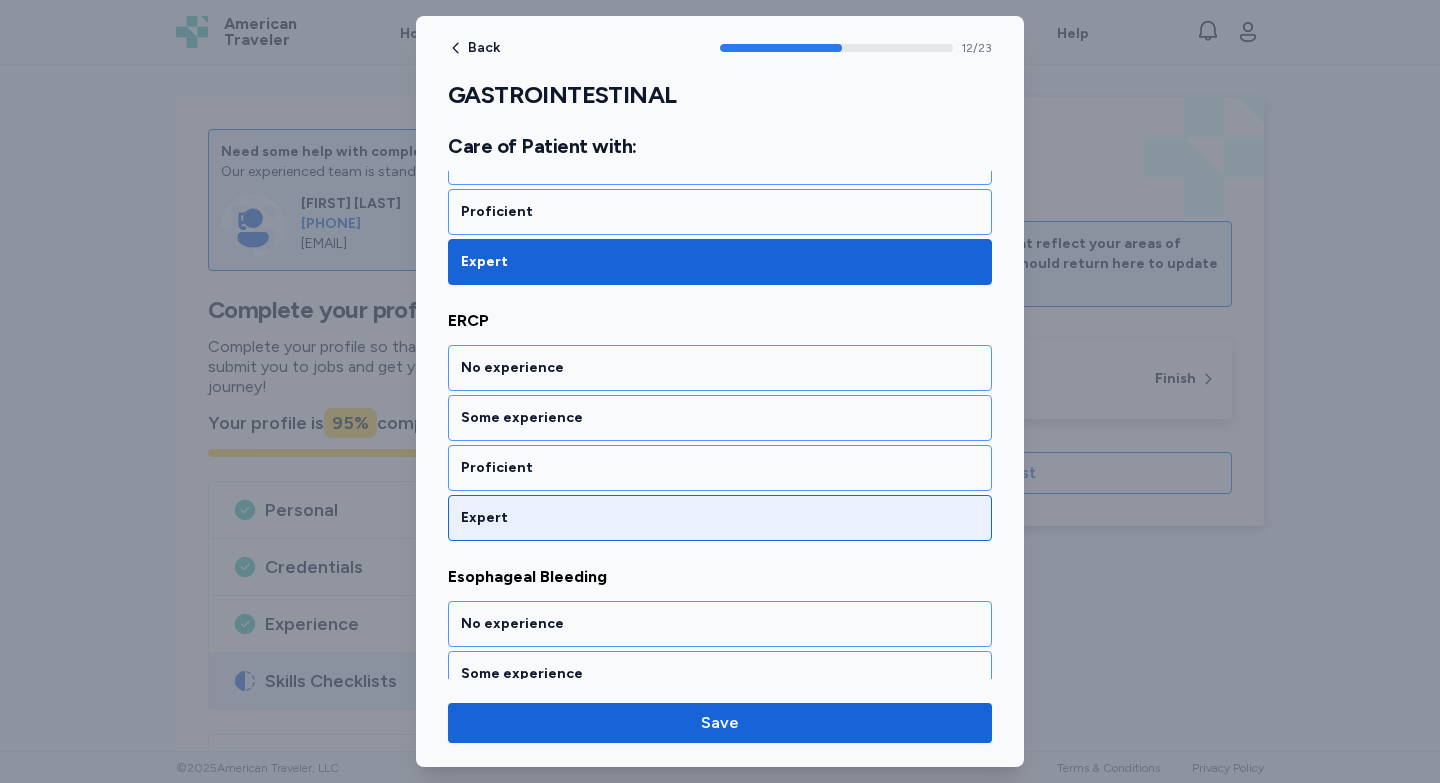 click on "Expert" at bounding box center (720, 518) 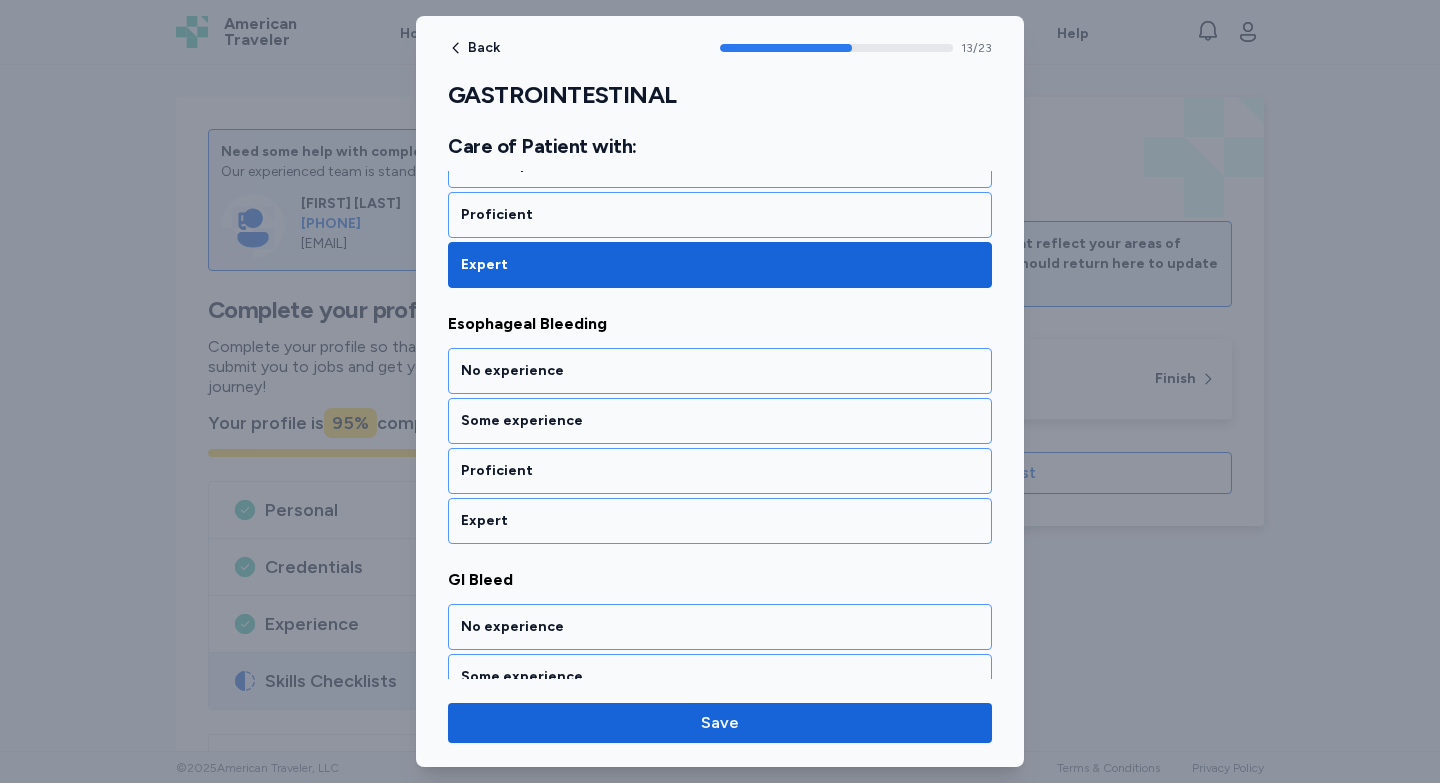 scroll, scrollTop: 3789, scrollLeft: 0, axis: vertical 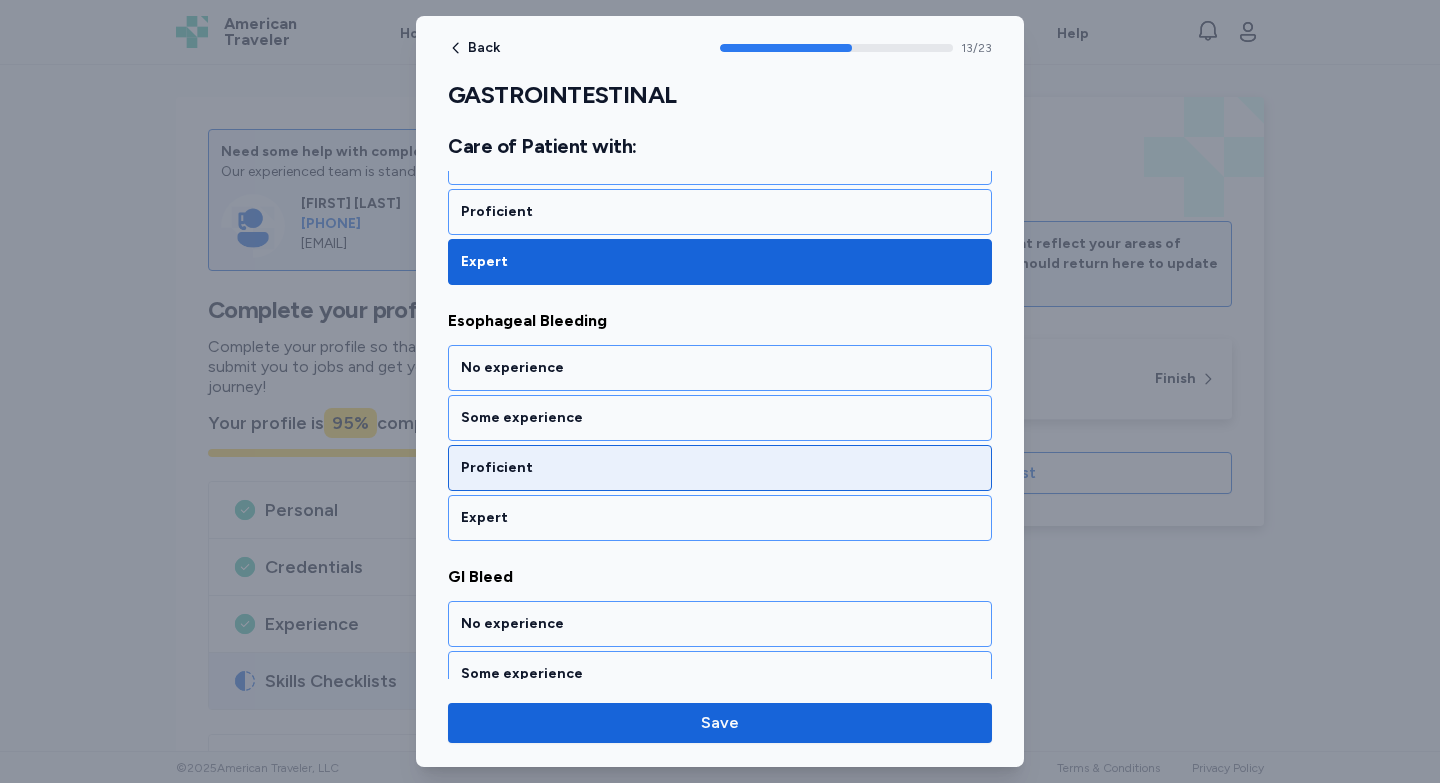 click on "Proficient" at bounding box center [720, 468] 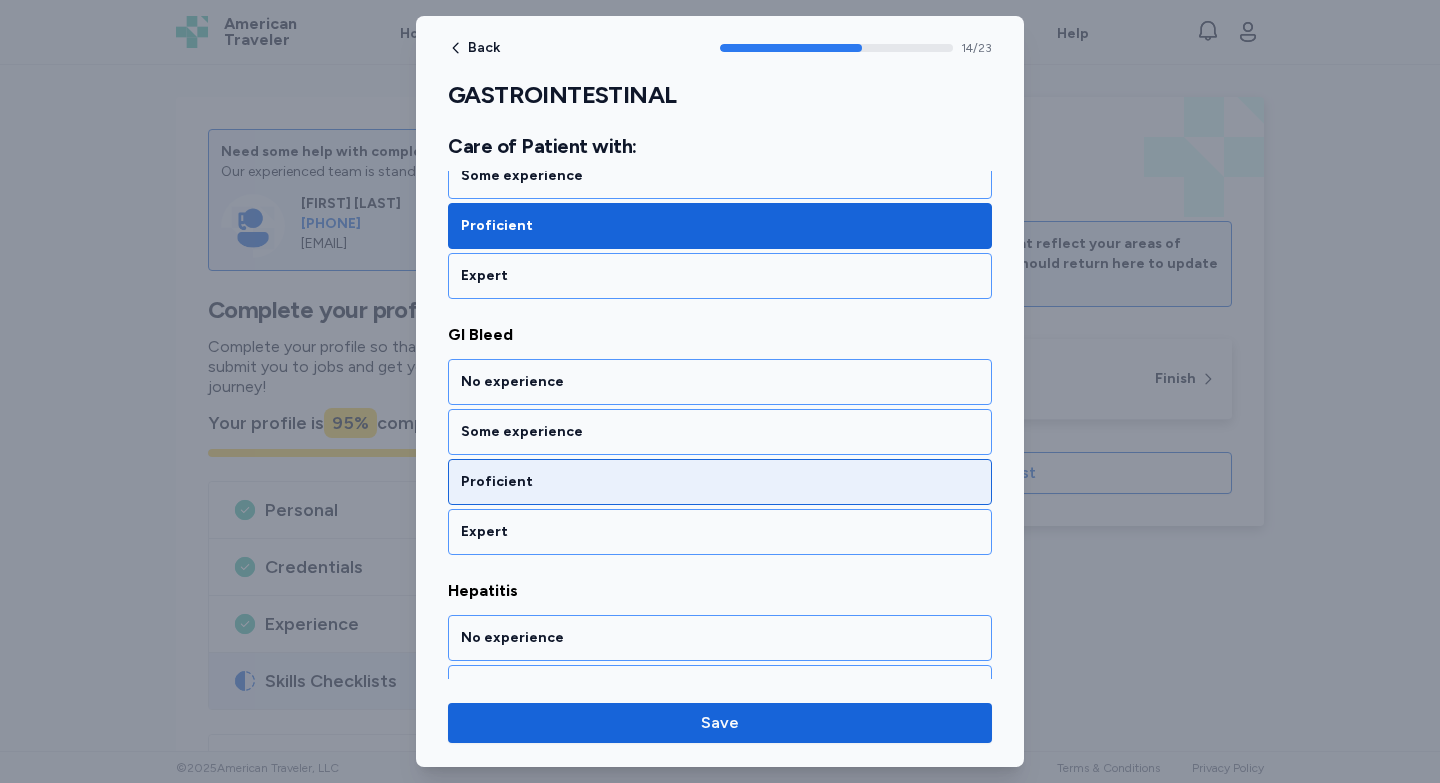 scroll, scrollTop: 4045, scrollLeft: 0, axis: vertical 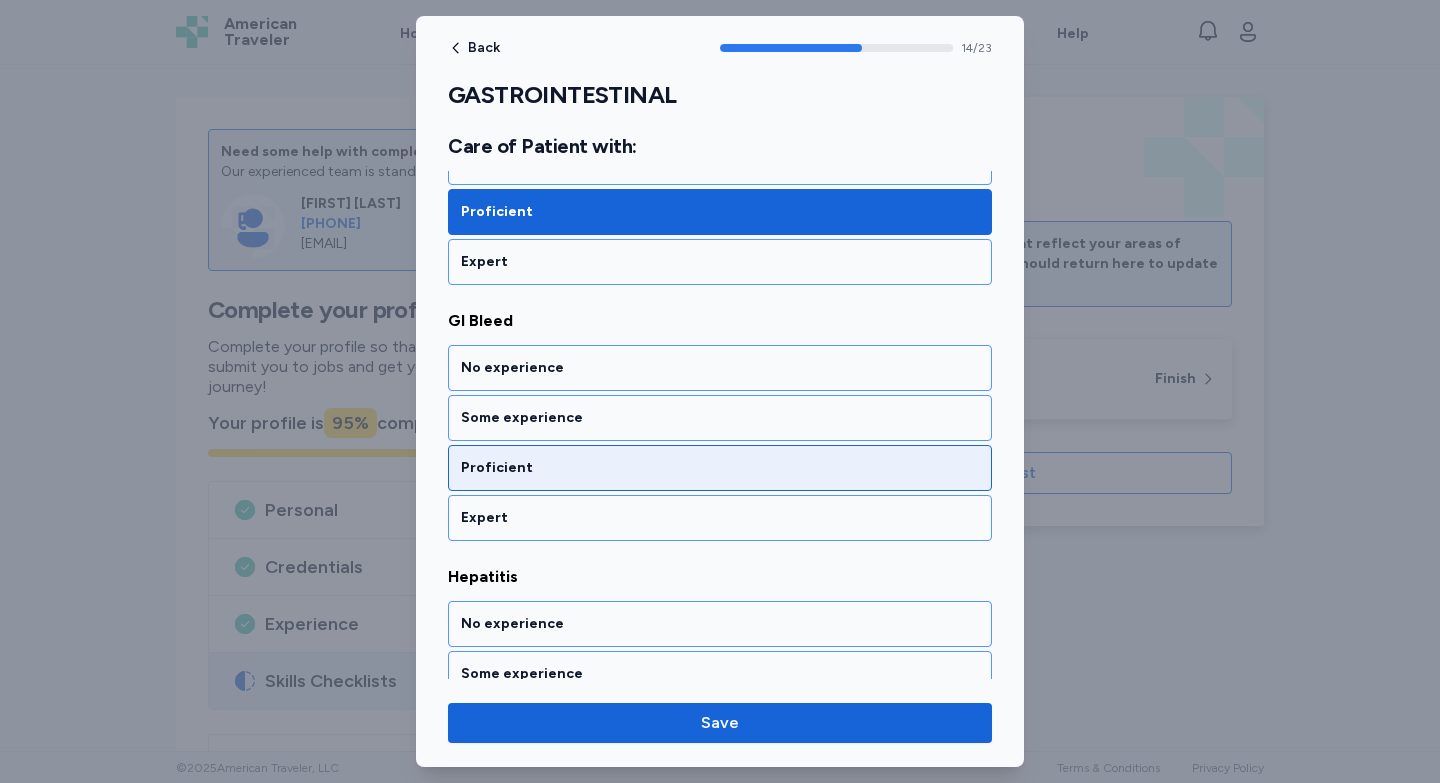 click on "Proficient" at bounding box center [720, 468] 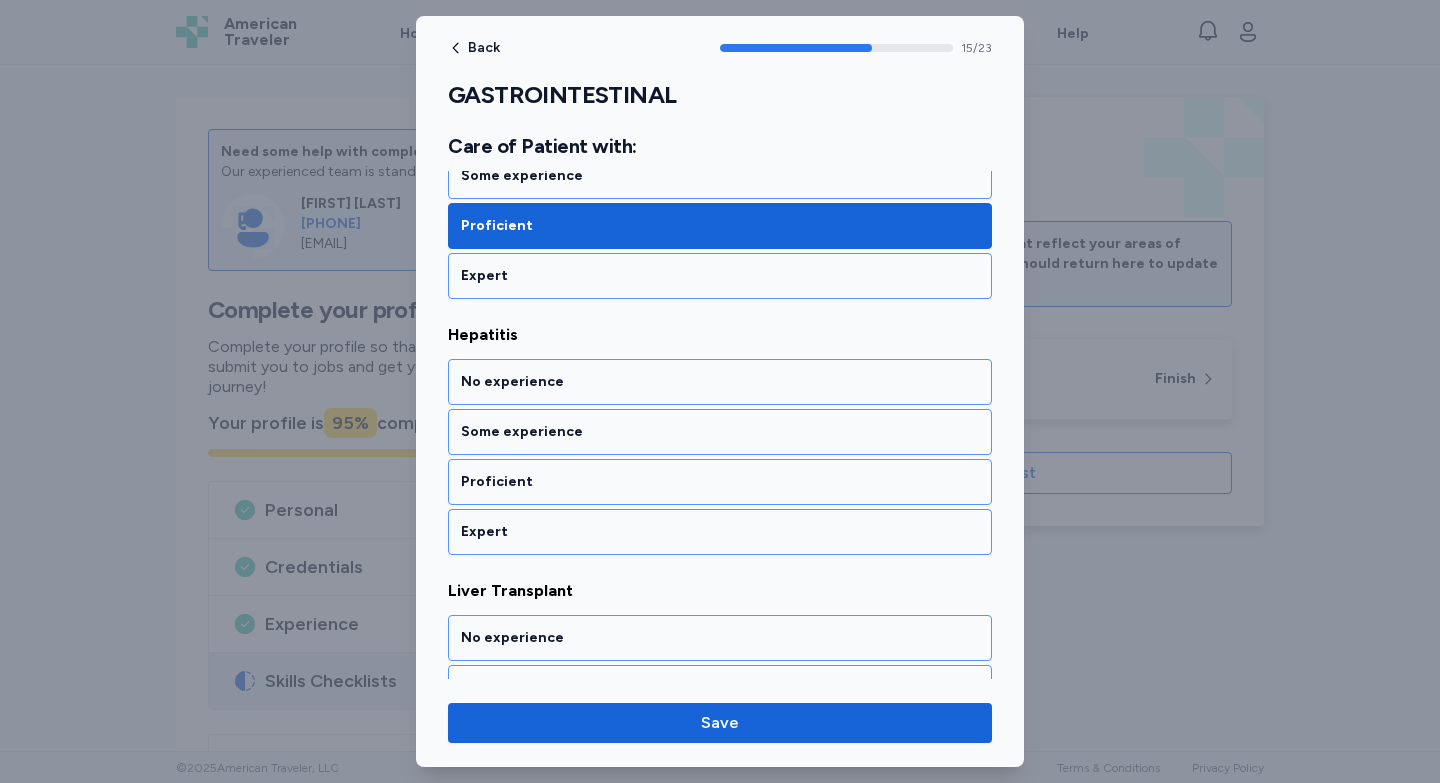 scroll, scrollTop: 4301, scrollLeft: 0, axis: vertical 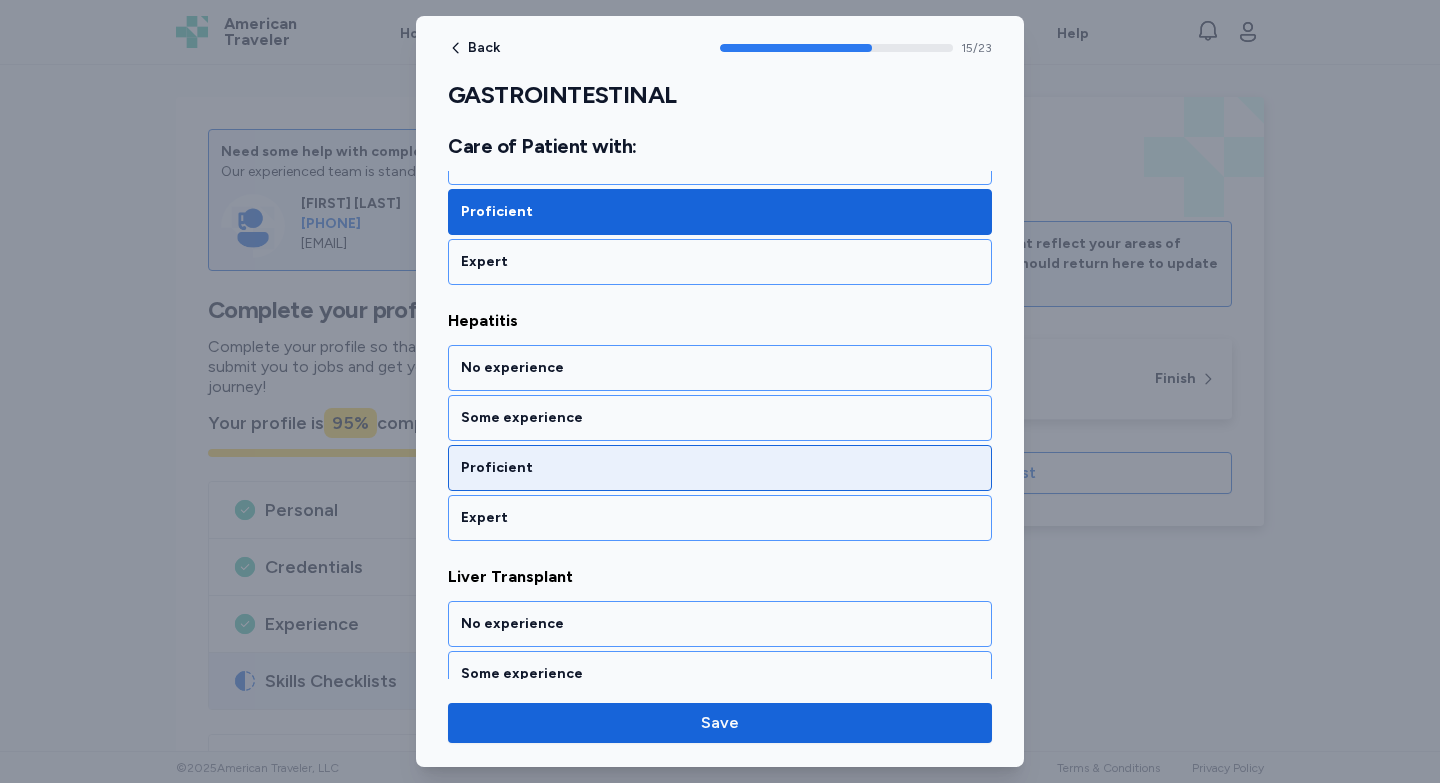 click on "Proficient" at bounding box center [720, 468] 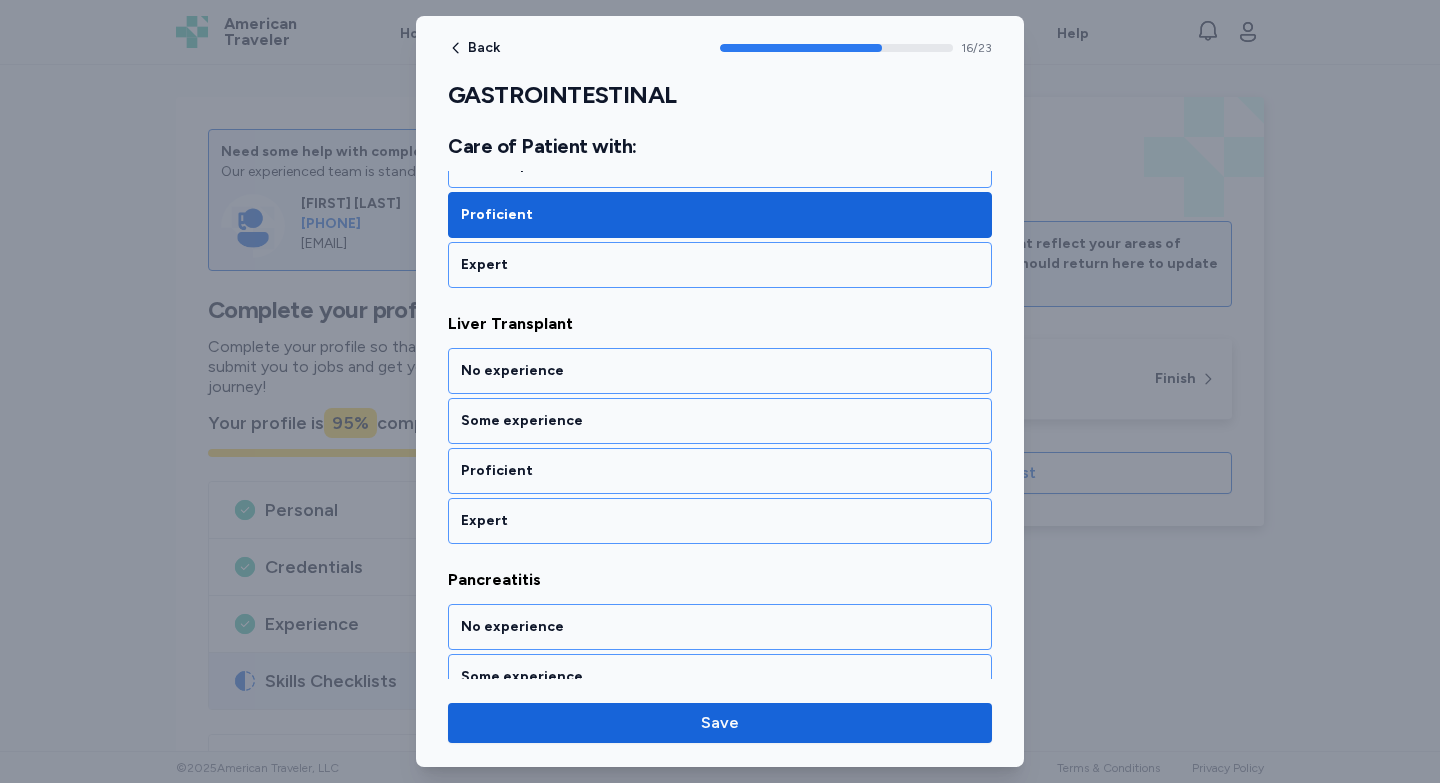scroll, scrollTop: 4557, scrollLeft: 0, axis: vertical 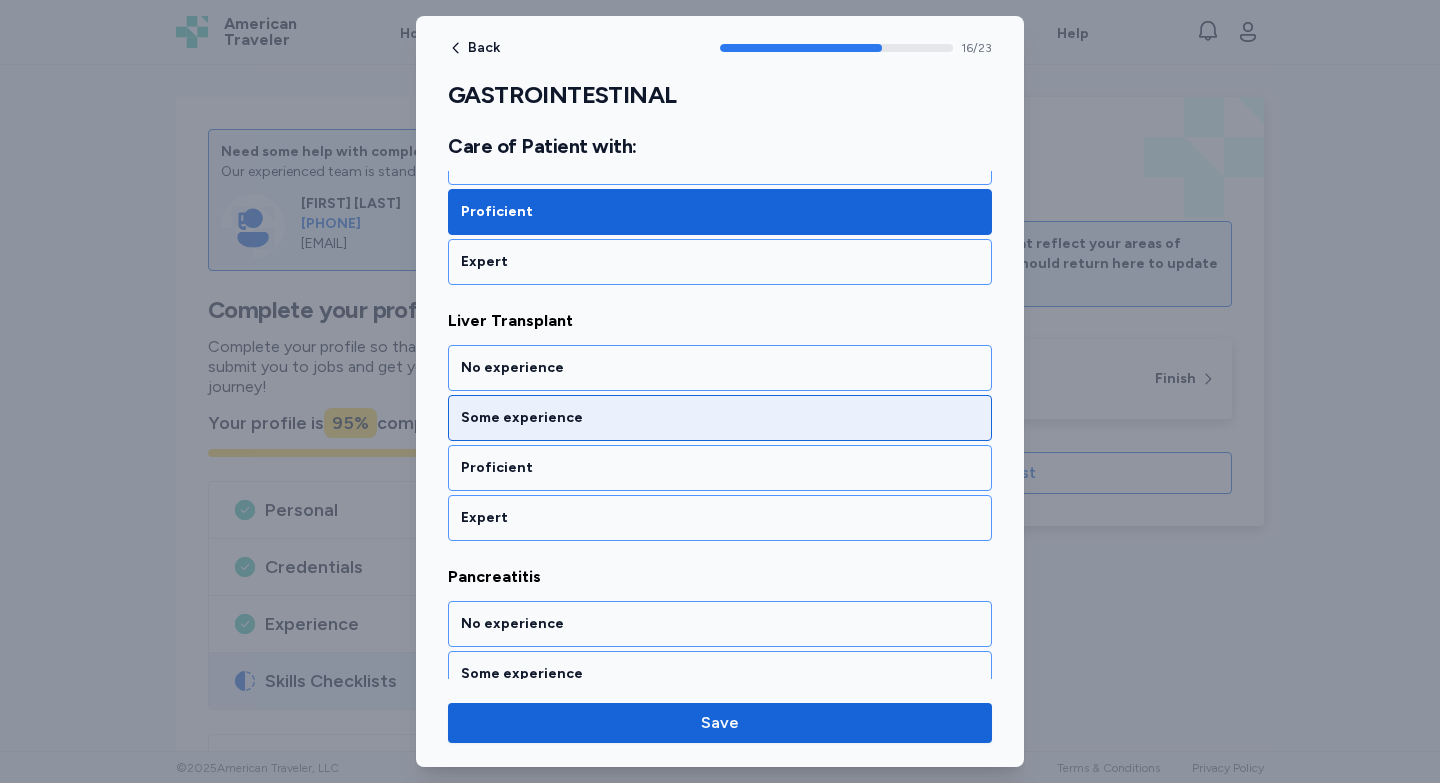 click on "Some experience" at bounding box center [720, 418] 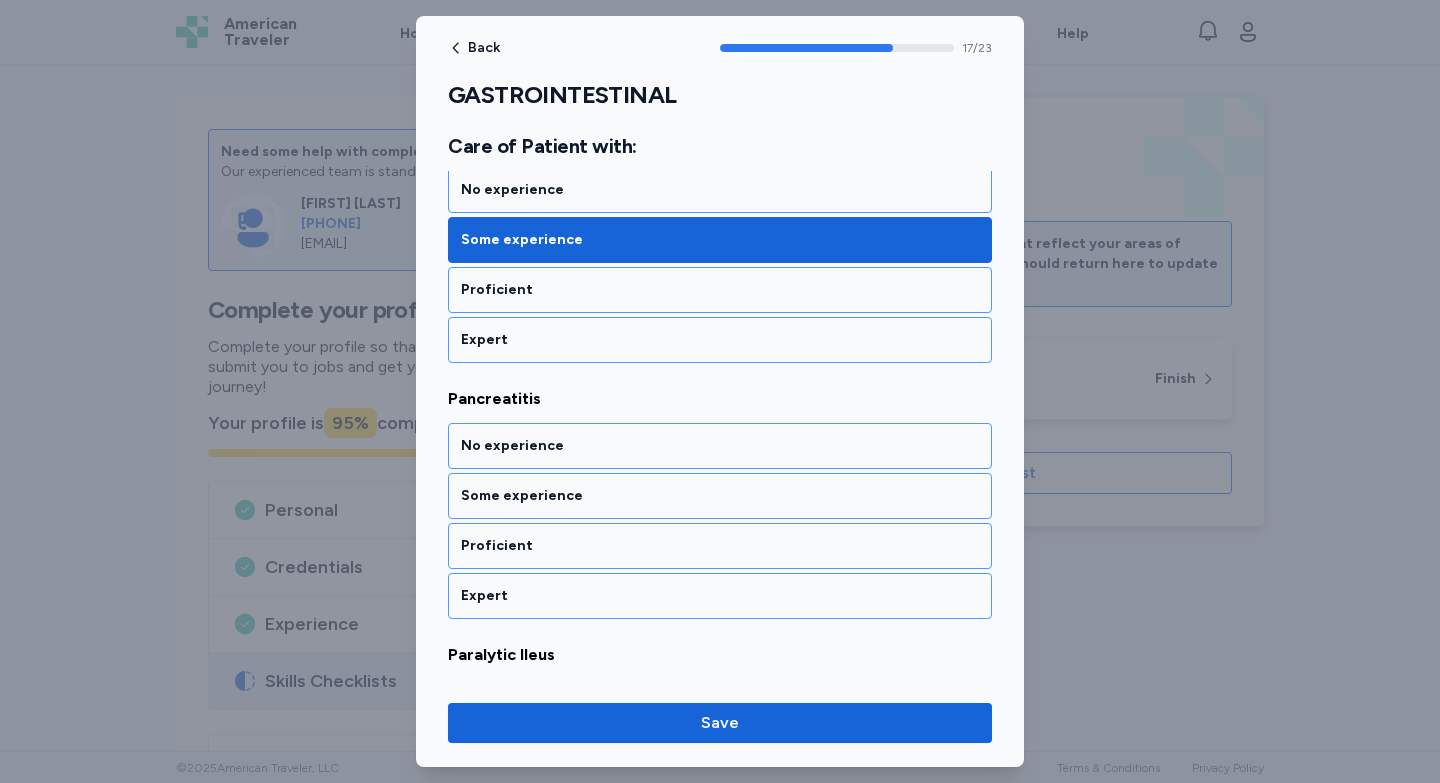 scroll, scrollTop: 4813, scrollLeft: 0, axis: vertical 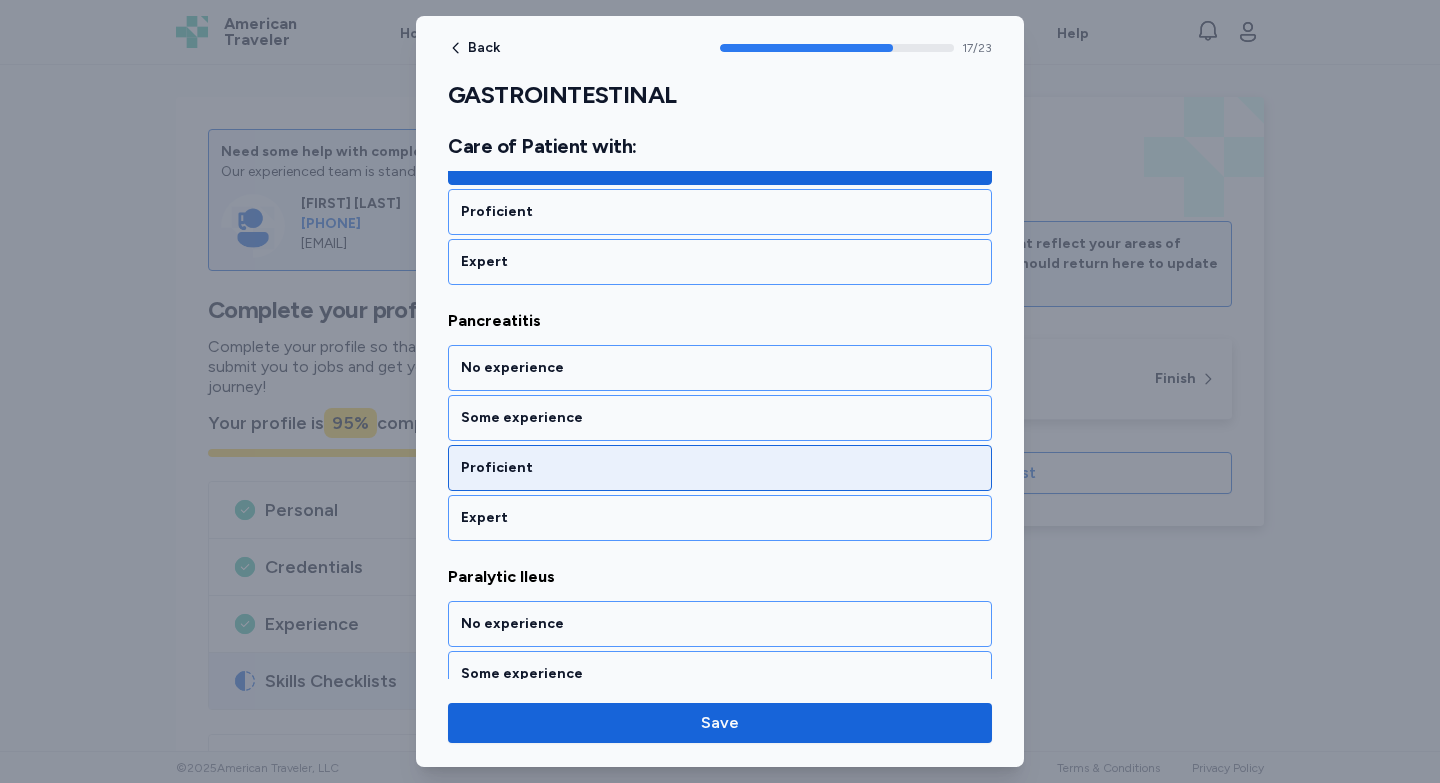 click on "Proficient" at bounding box center (720, 468) 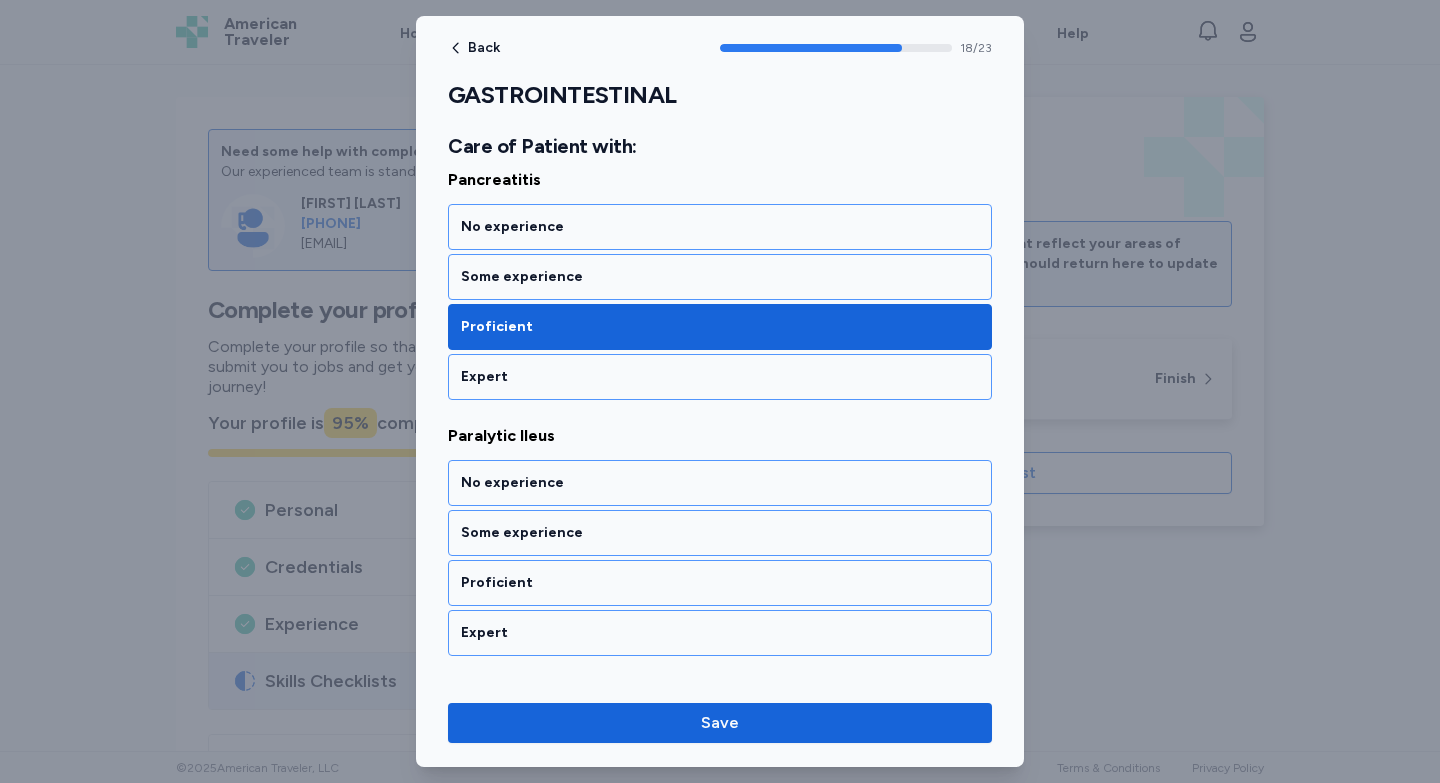 scroll, scrollTop: 5069, scrollLeft: 0, axis: vertical 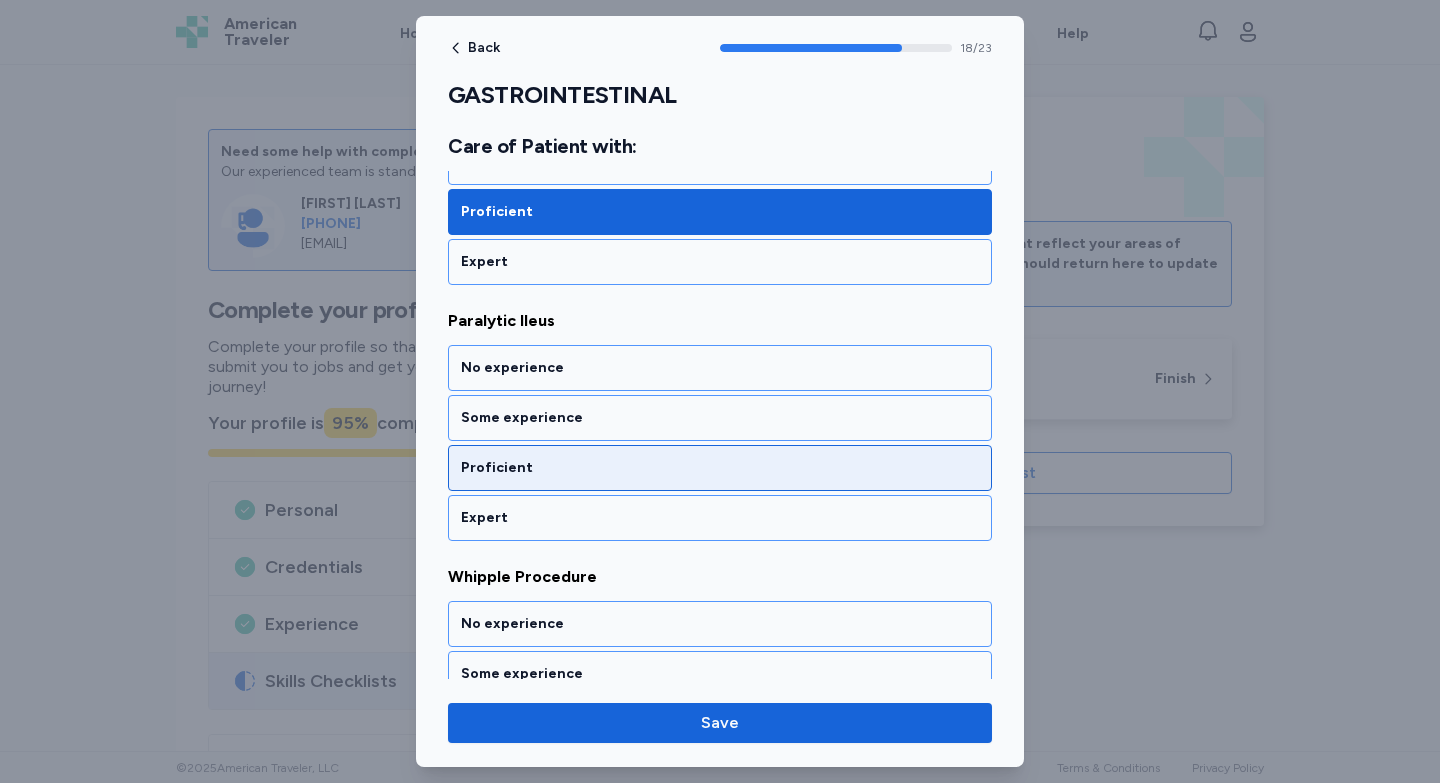click on "Proficient" at bounding box center [720, 468] 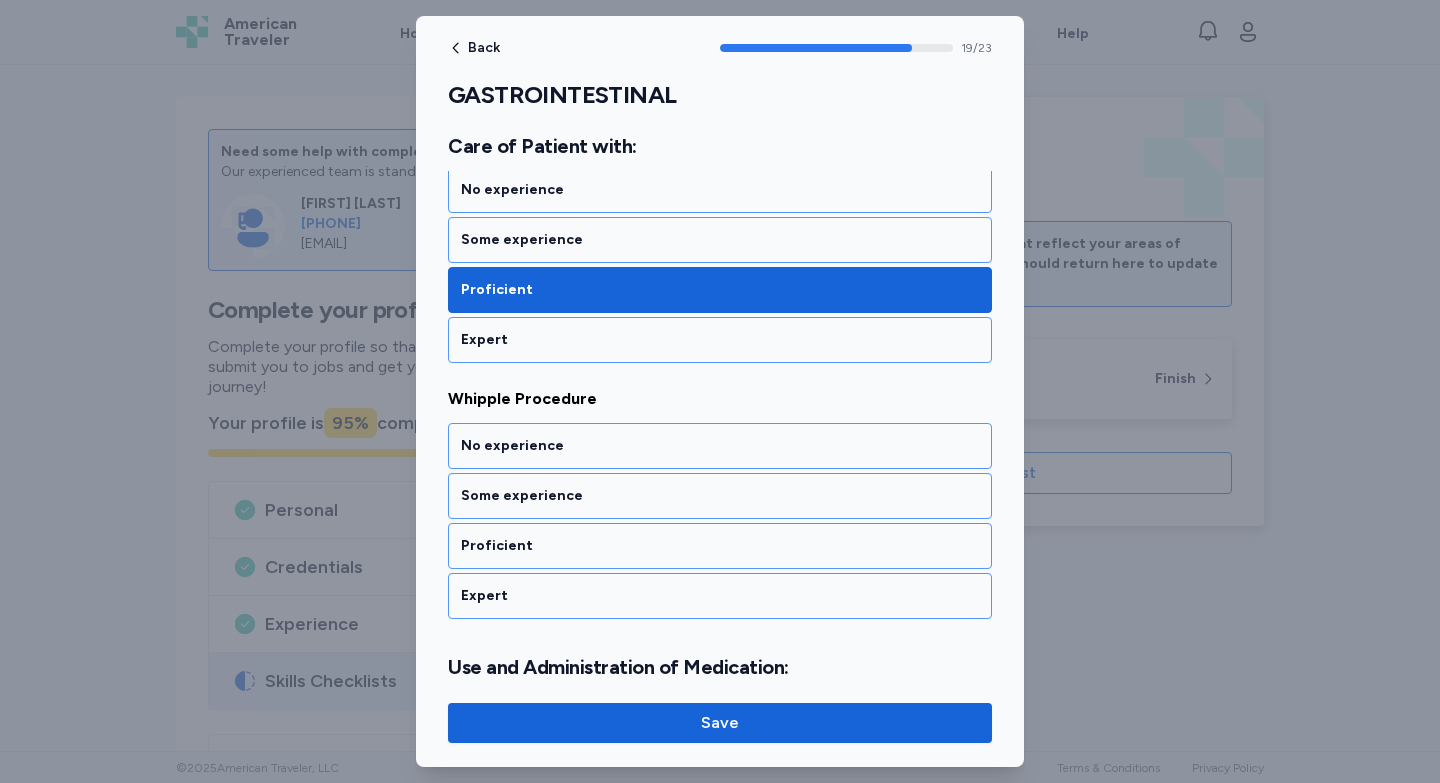scroll, scrollTop: 5325, scrollLeft: 0, axis: vertical 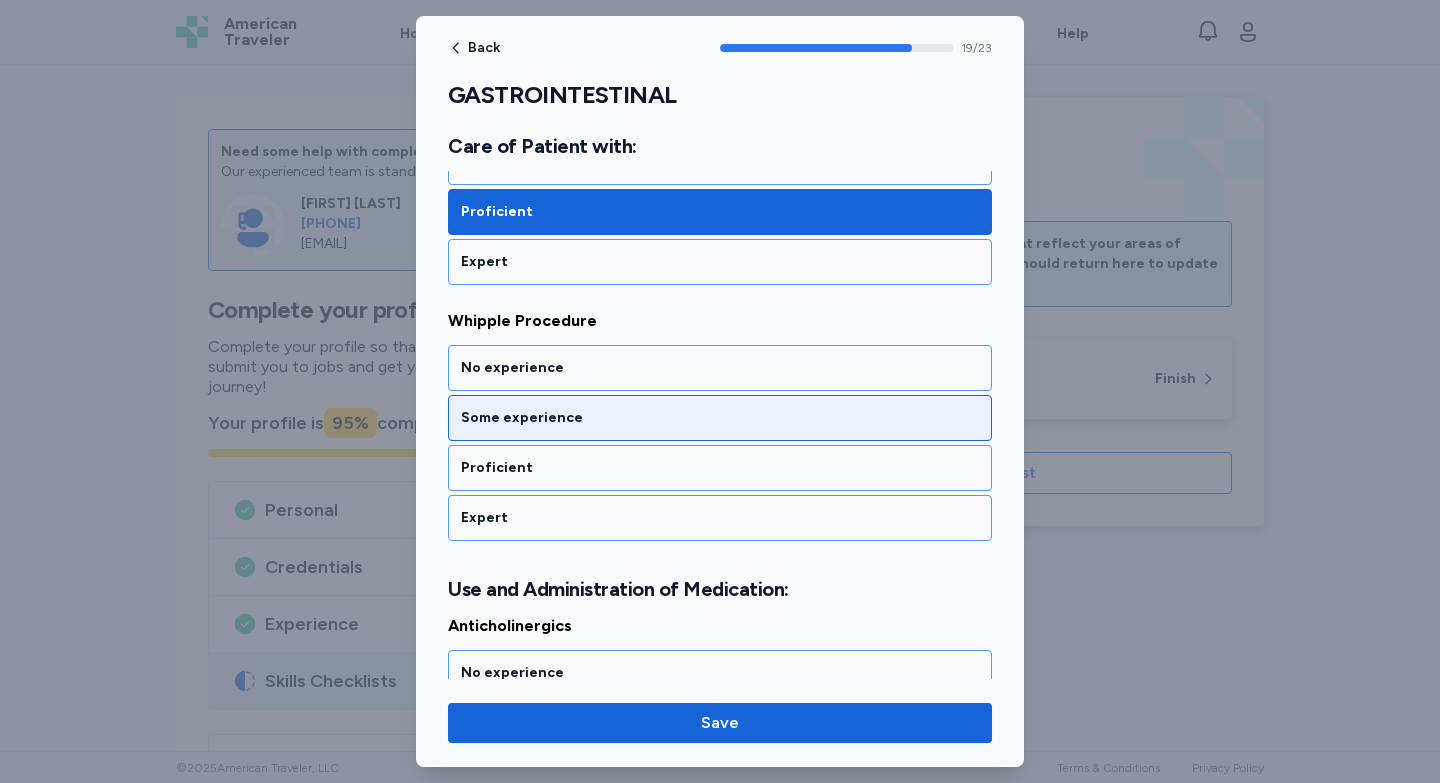 click on "Some experience" at bounding box center (720, 418) 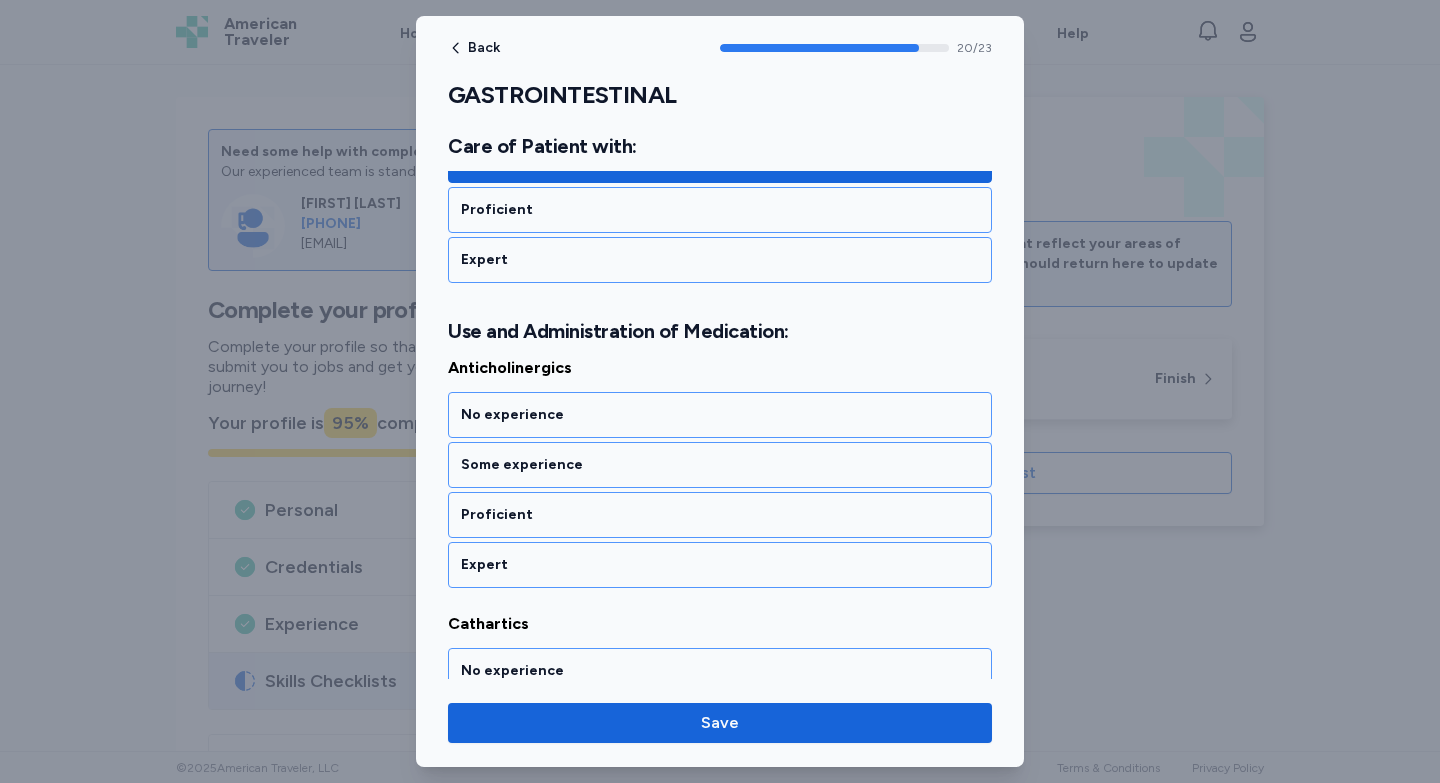 scroll, scrollTop: 5630, scrollLeft: 0, axis: vertical 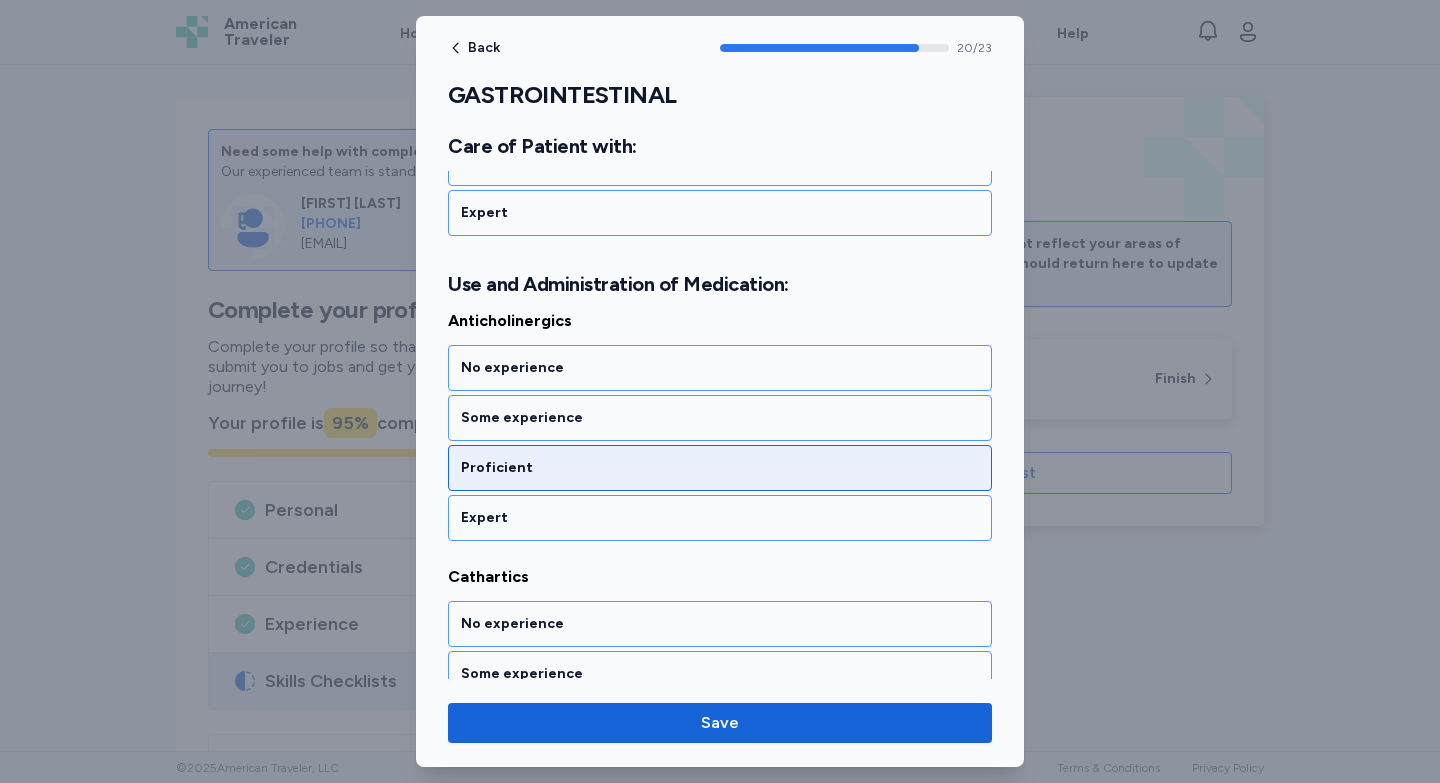 click on "Proficient" at bounding box center [720, 468] 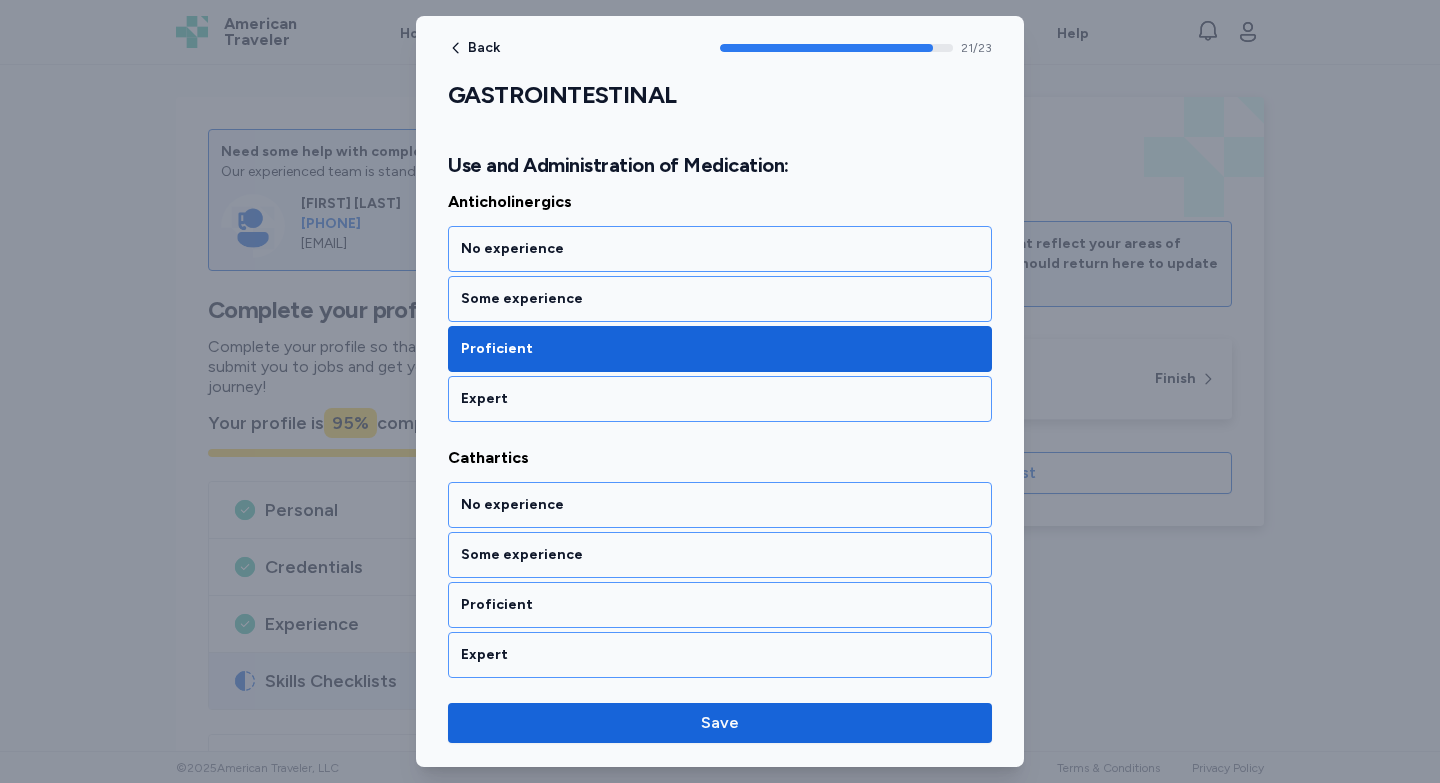 scroll, scrollTop: 5752, scrollLeft: 0, axis: vertical 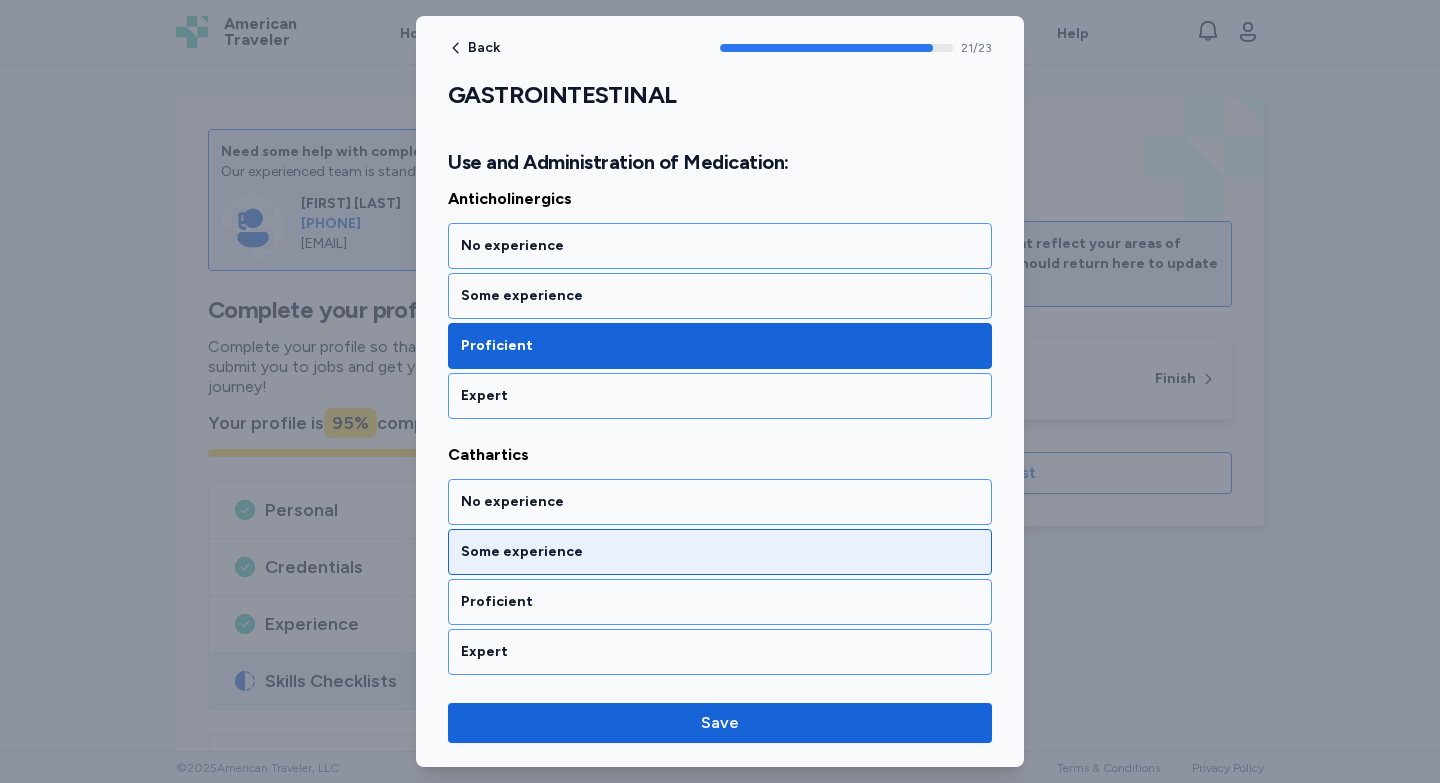 click on "Some experience" at bounding box center (720, 552) 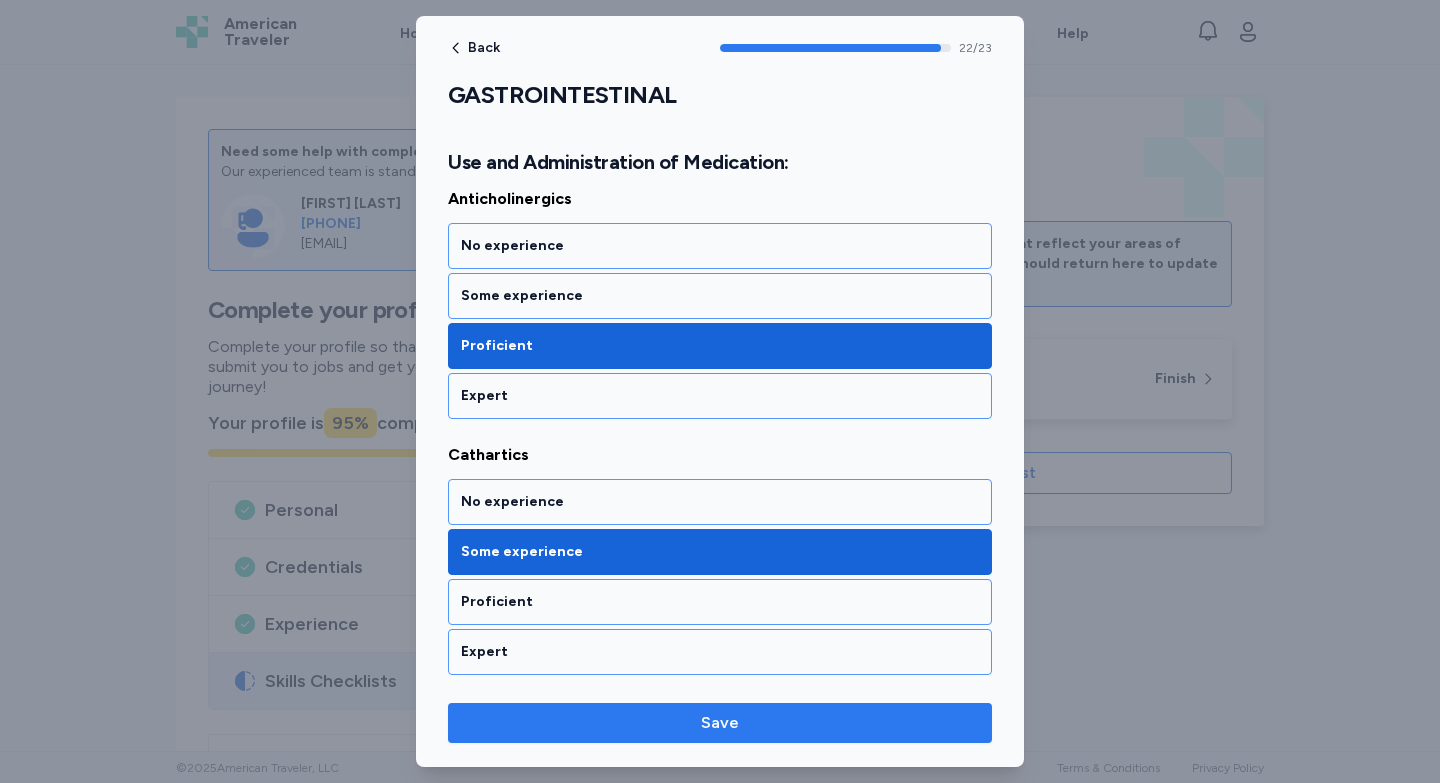 click on "Save" at bounding box center [720, 723] 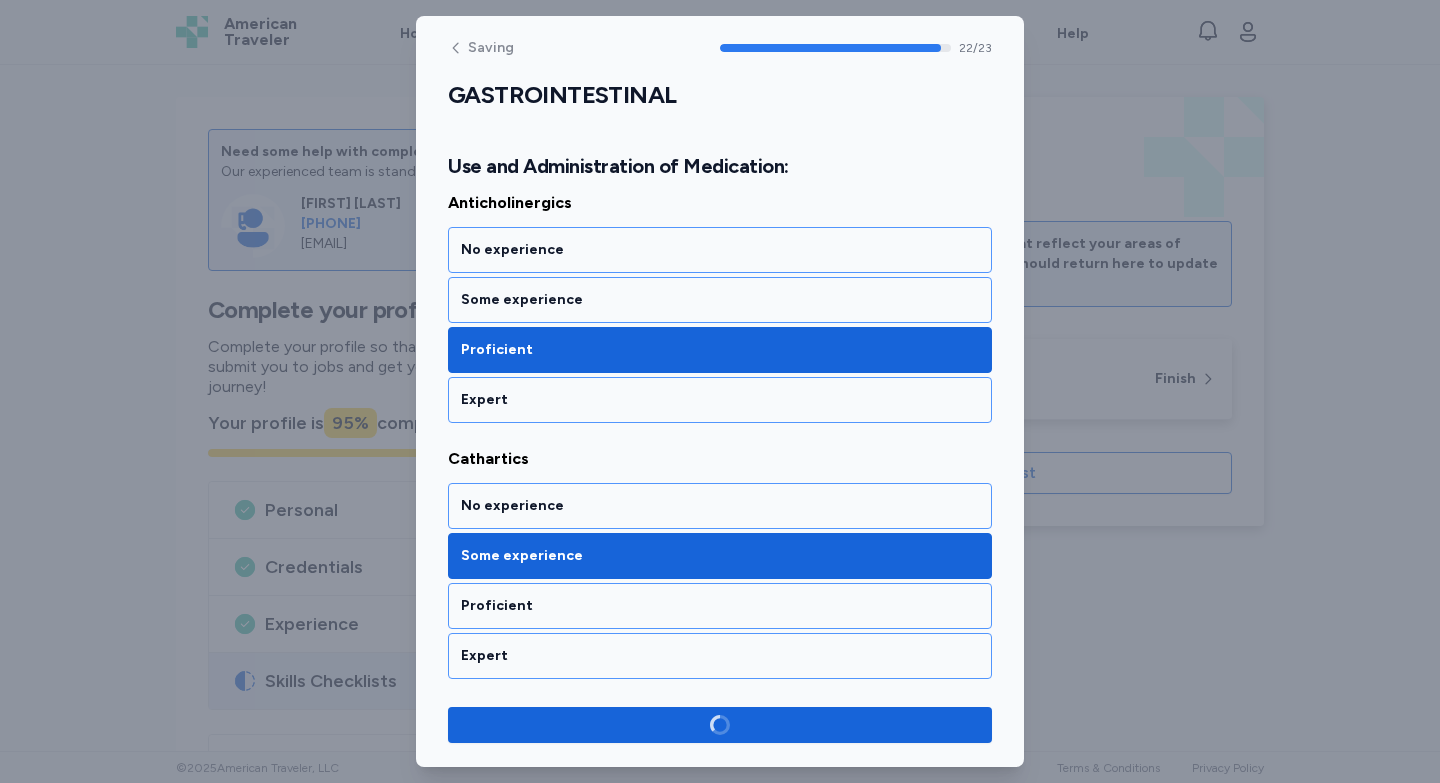 scroll, scrollTop: 5748, scrollLeft: 0, axis: vertical 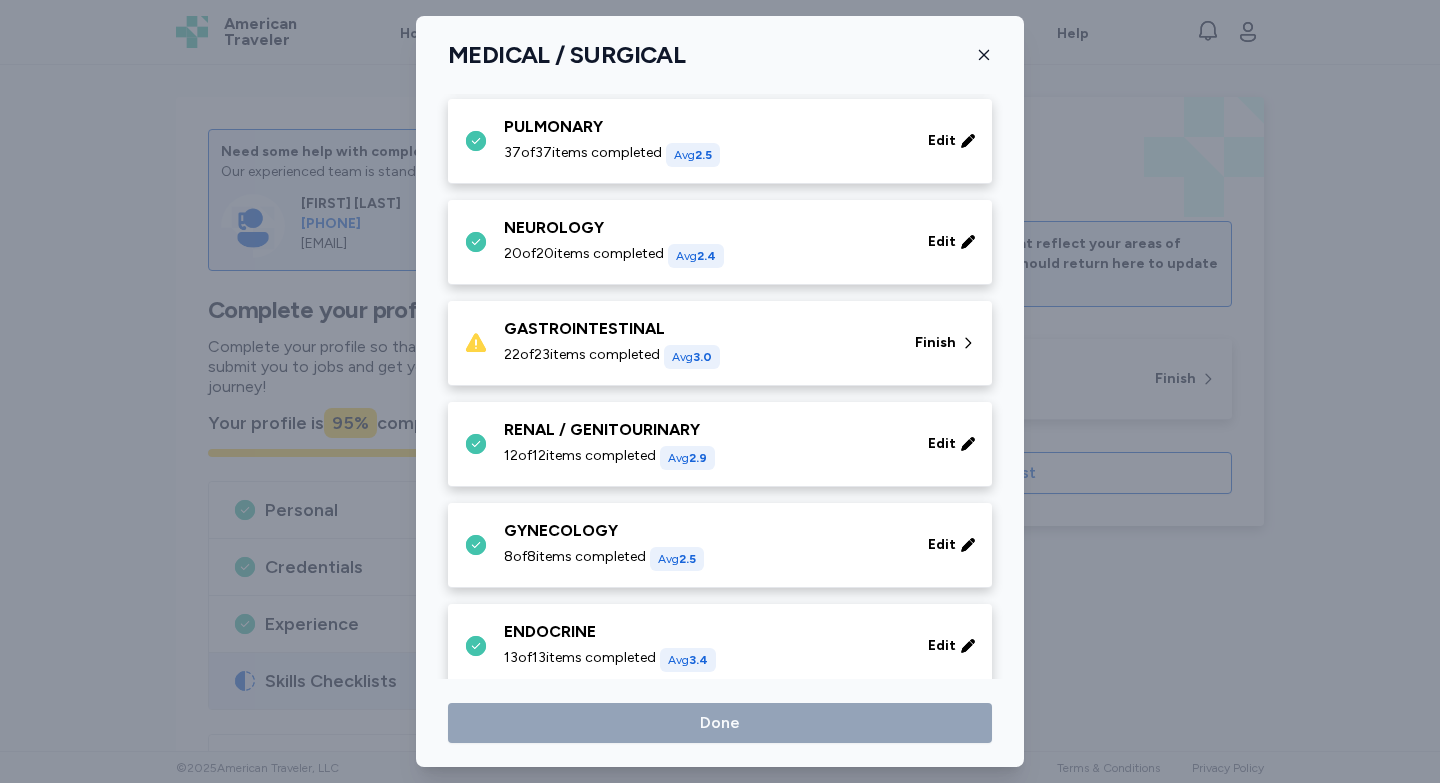 click on "22 of 23 items completed" at bounding box center [582, 355] 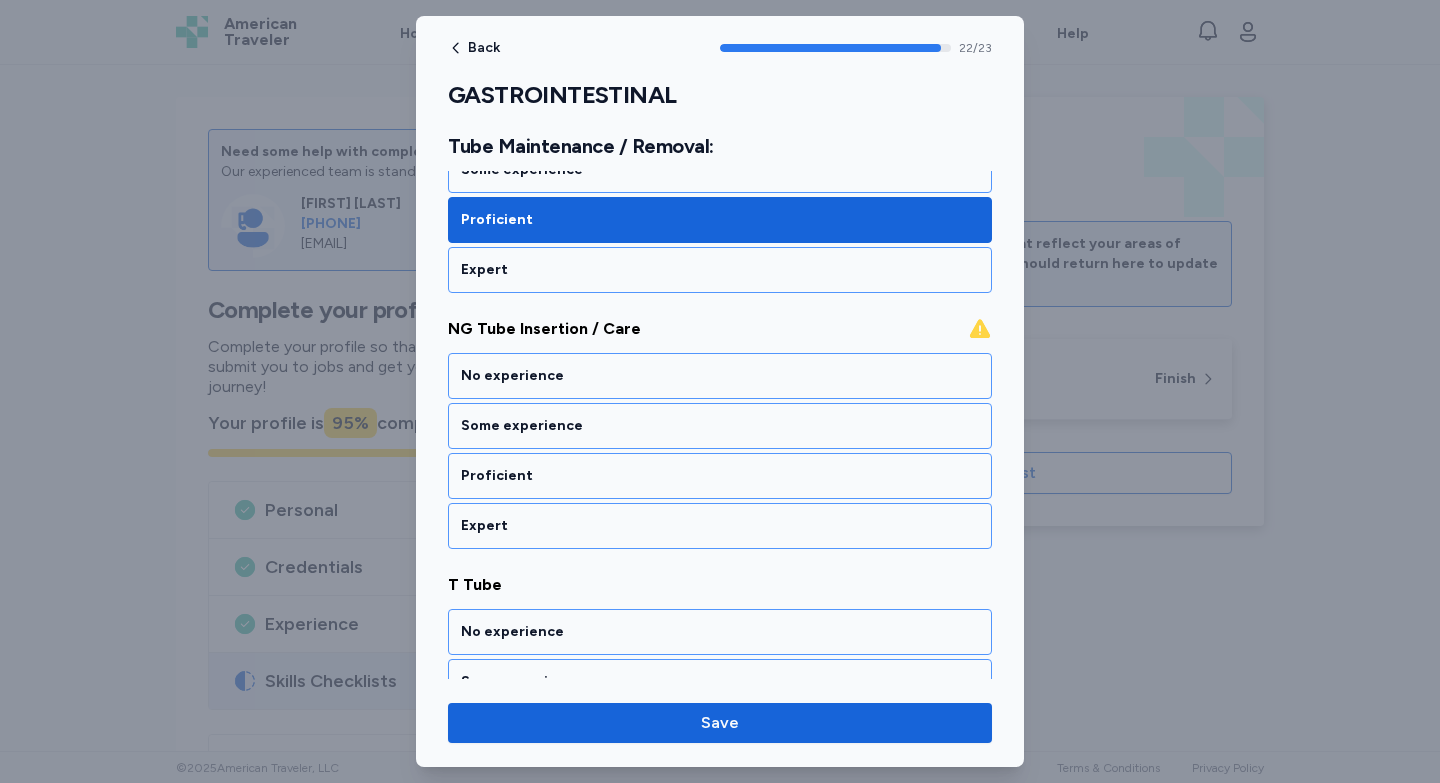 scroll, scrollTop: 2598, scrollLeft: 0, axis: vertical 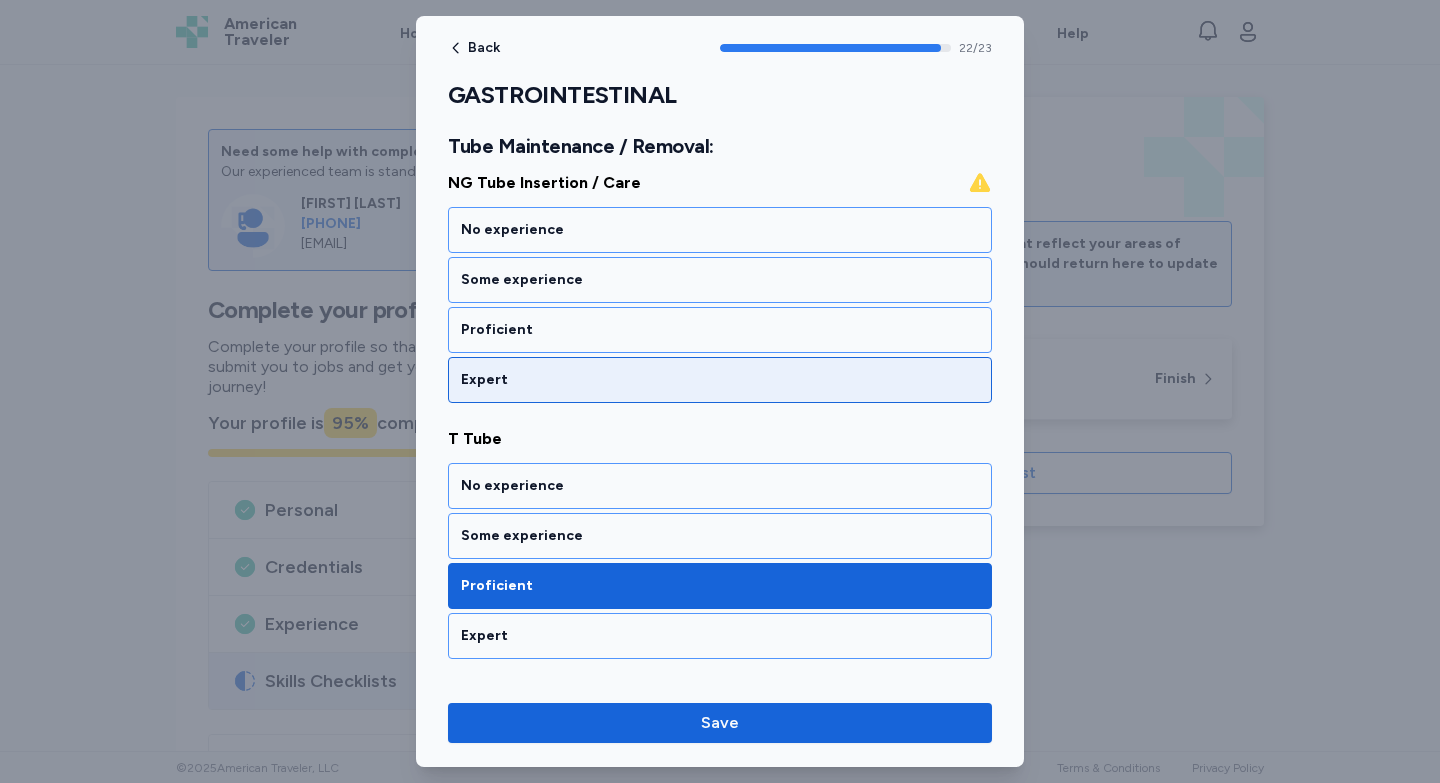 click on "Expert" at bounding box center [720, 380] 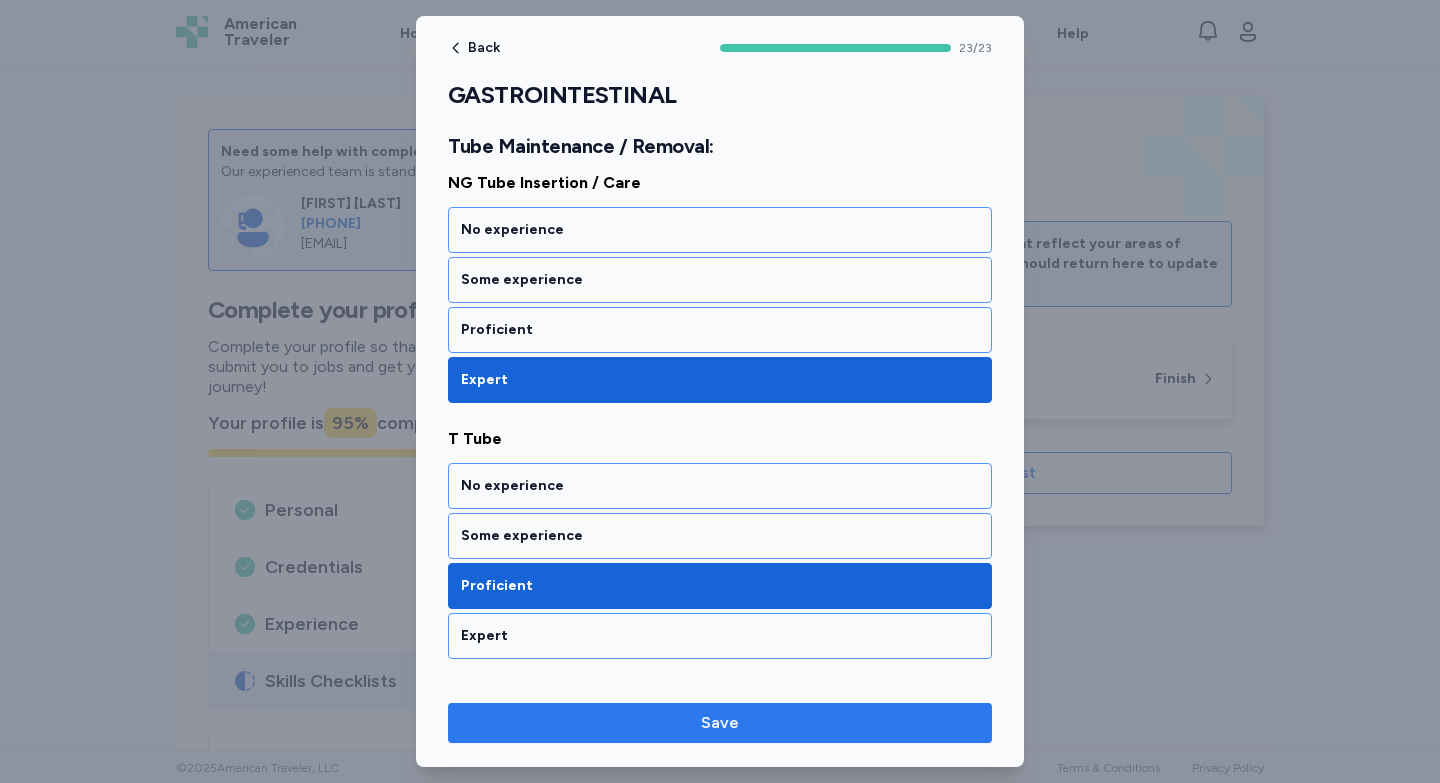 click on "Save" at bounding box center [720, 723] 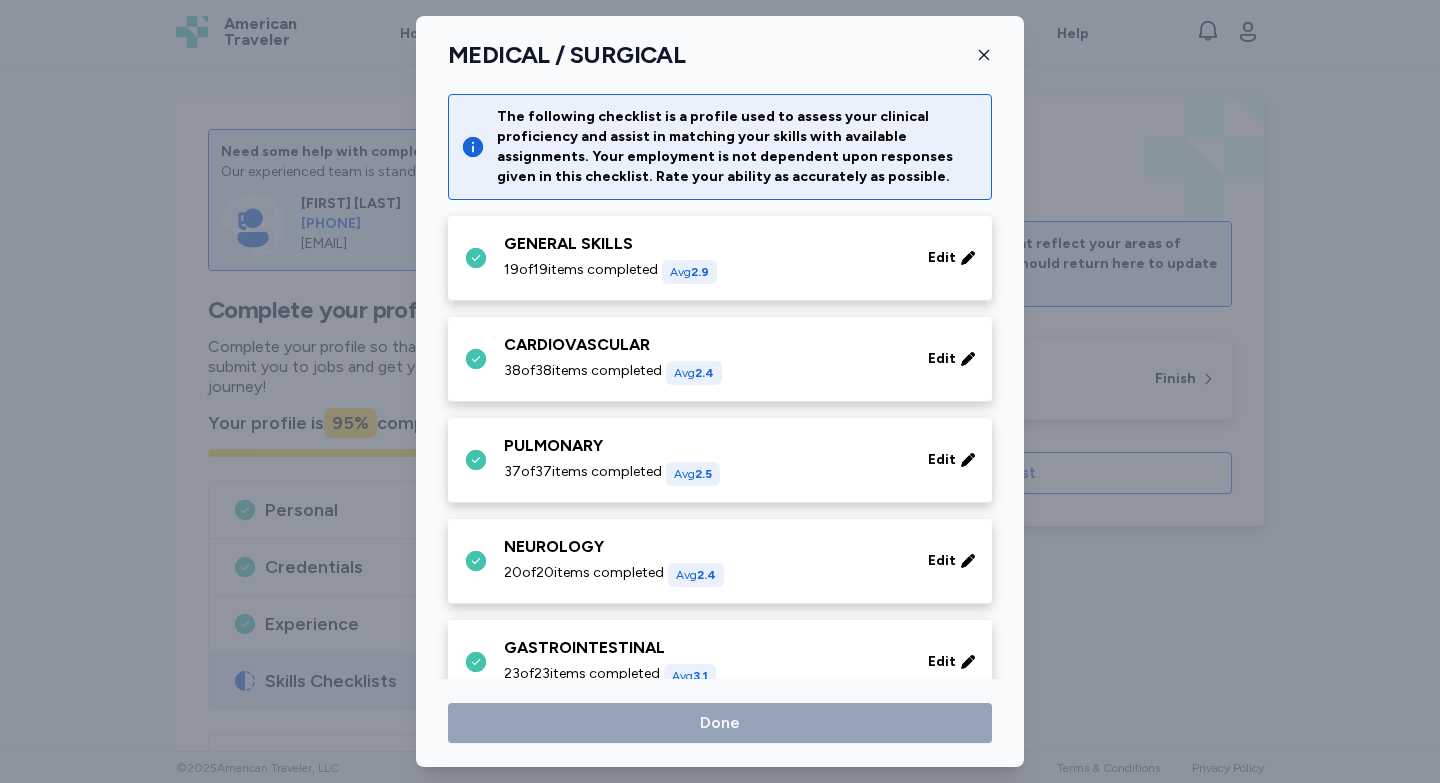 scroll, scrollTop: 319, scrollLeft: 0, axis: vertical 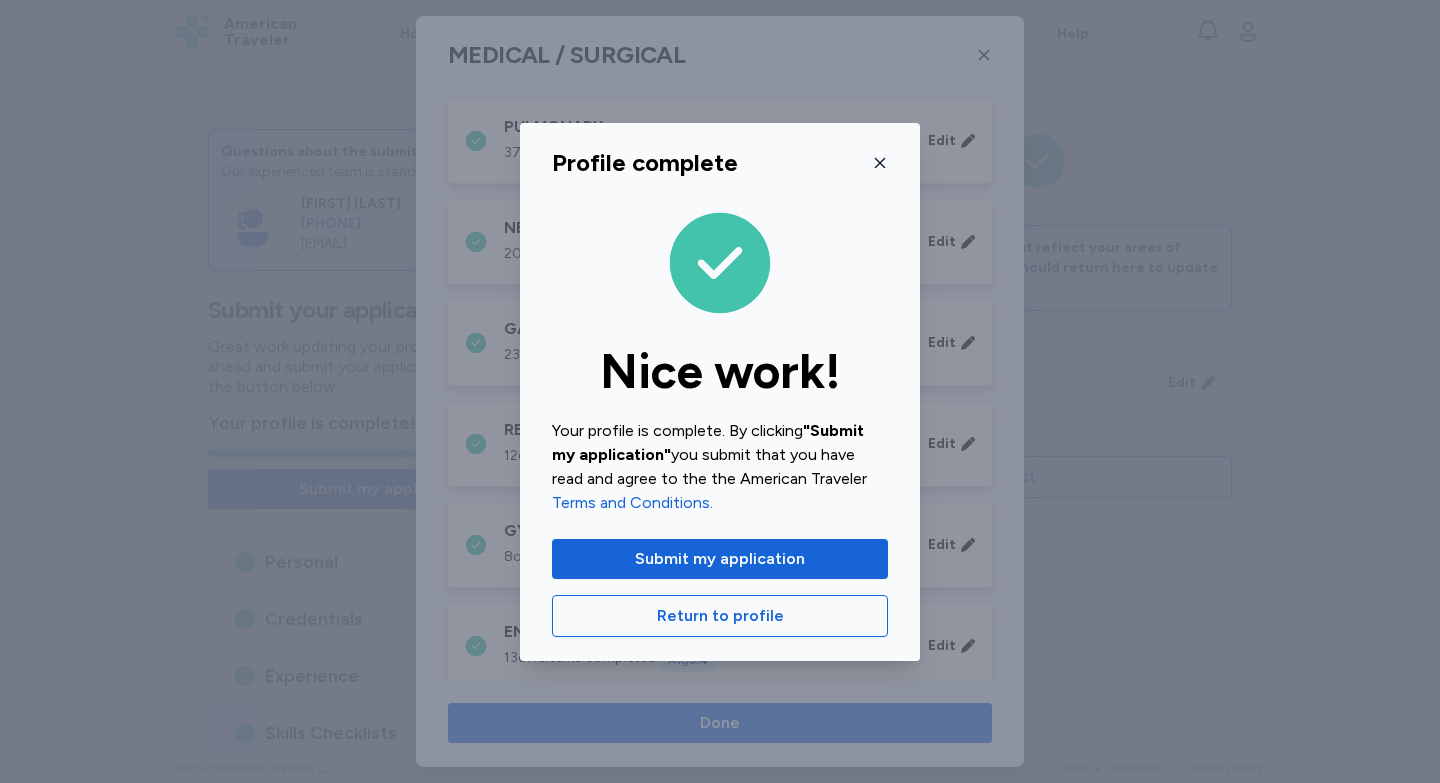 click on "Profile complete Nice work! Your profile is complete. By clicking "Submit my application" you submit that you have read and agree to the the American Traveler Terms and Conditions. Submit my application Return to profile" at bounding box center [720, 391] 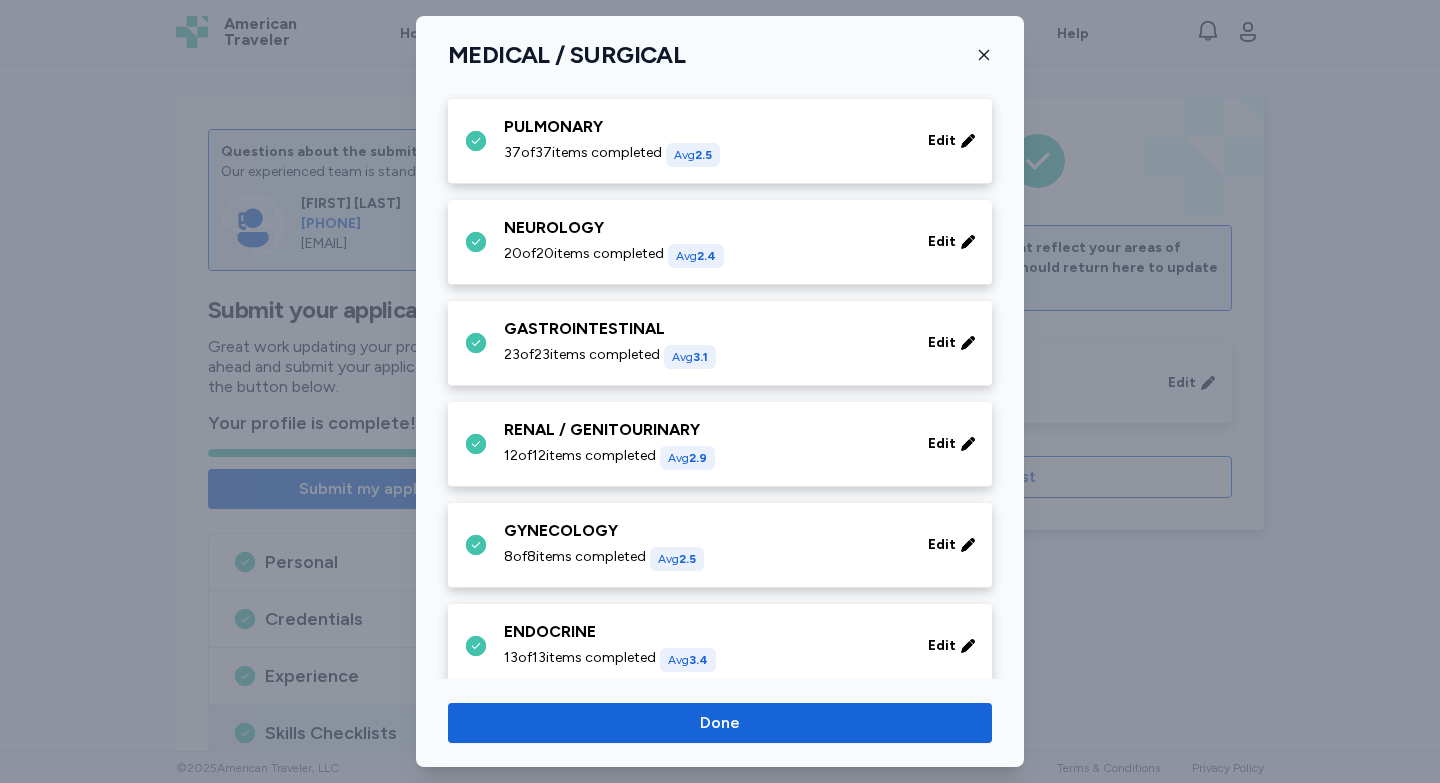 click 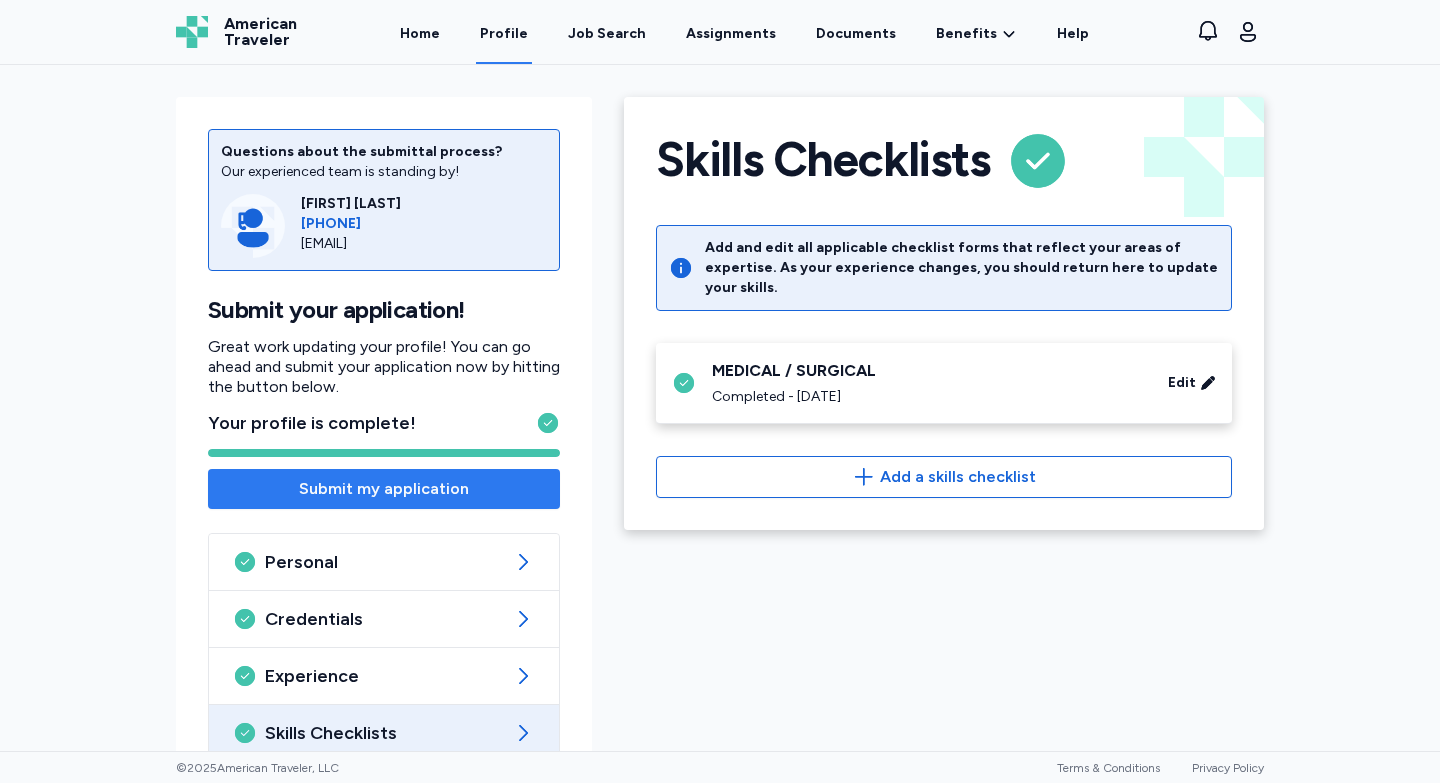 click on "Submit my application" at bounding box center (384, 489) 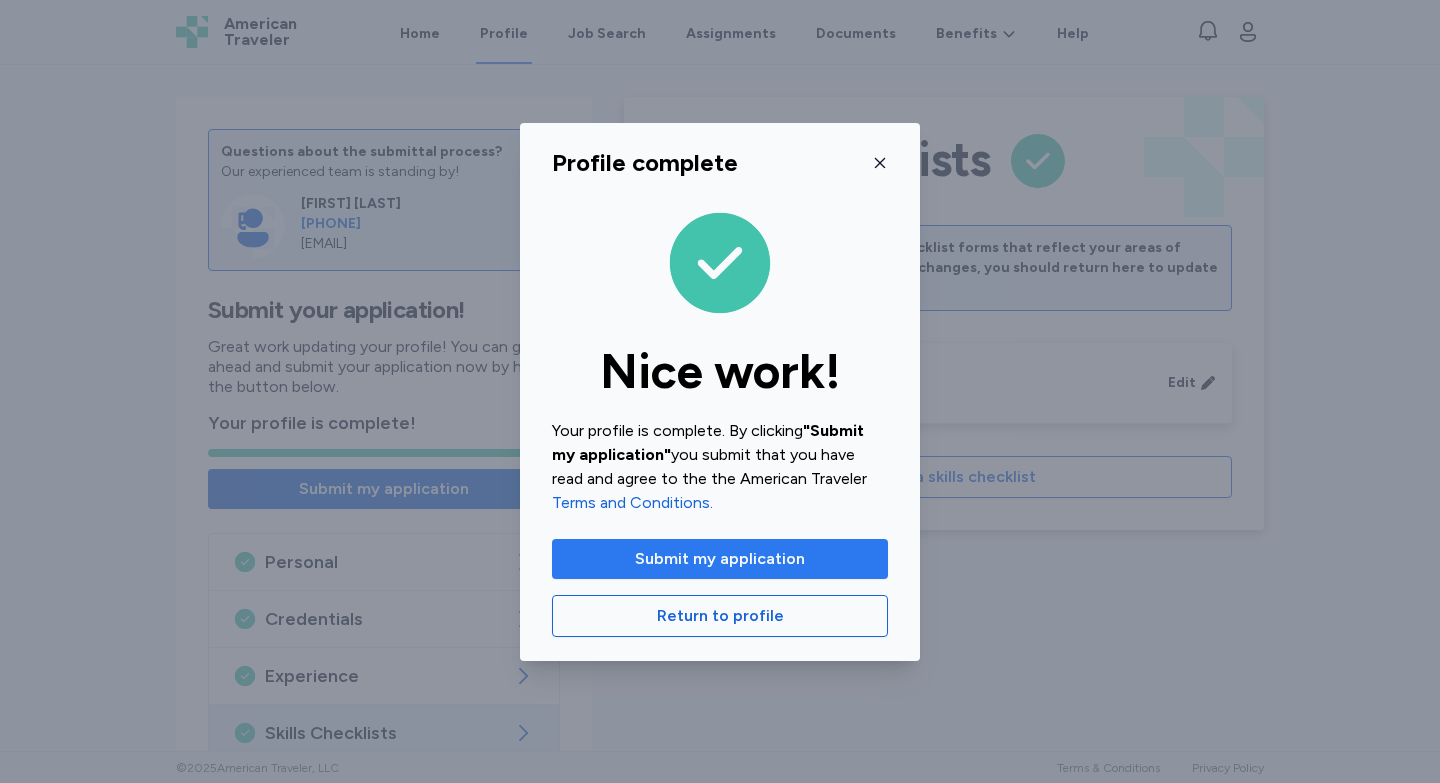 click on "Submit my application" at bounding box center [720, 559] 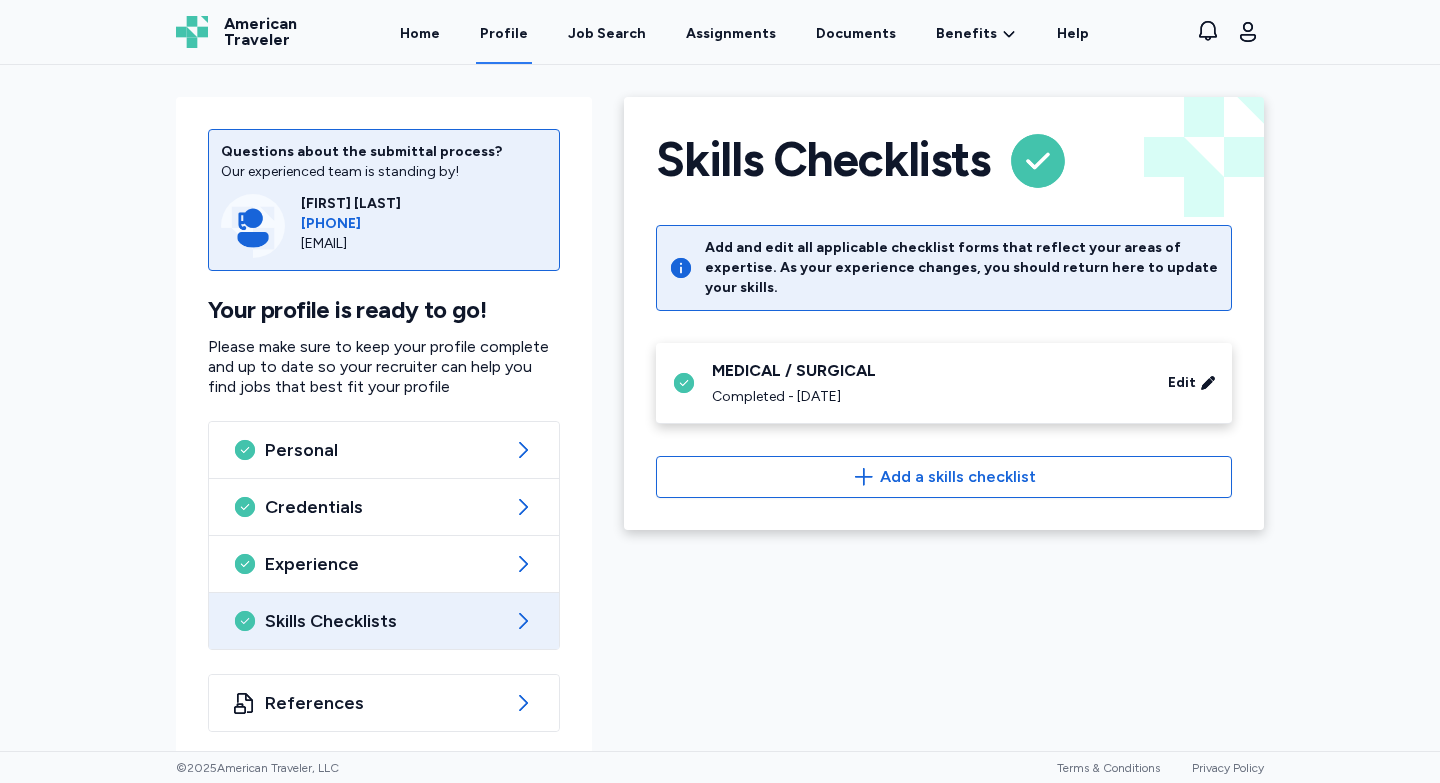 scroll, scrollTop: 28, scrollLeft: 0, axis: vertical 